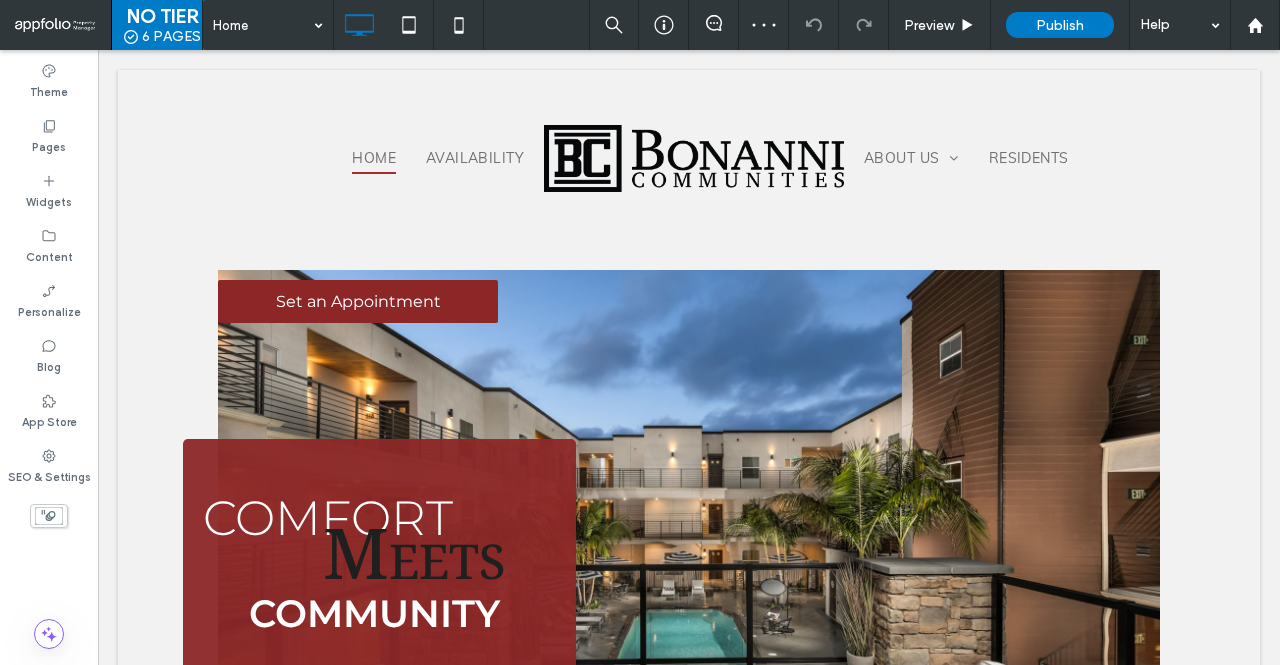 scroll, scrollTop: 0, scrollLeft: 0, axis: both 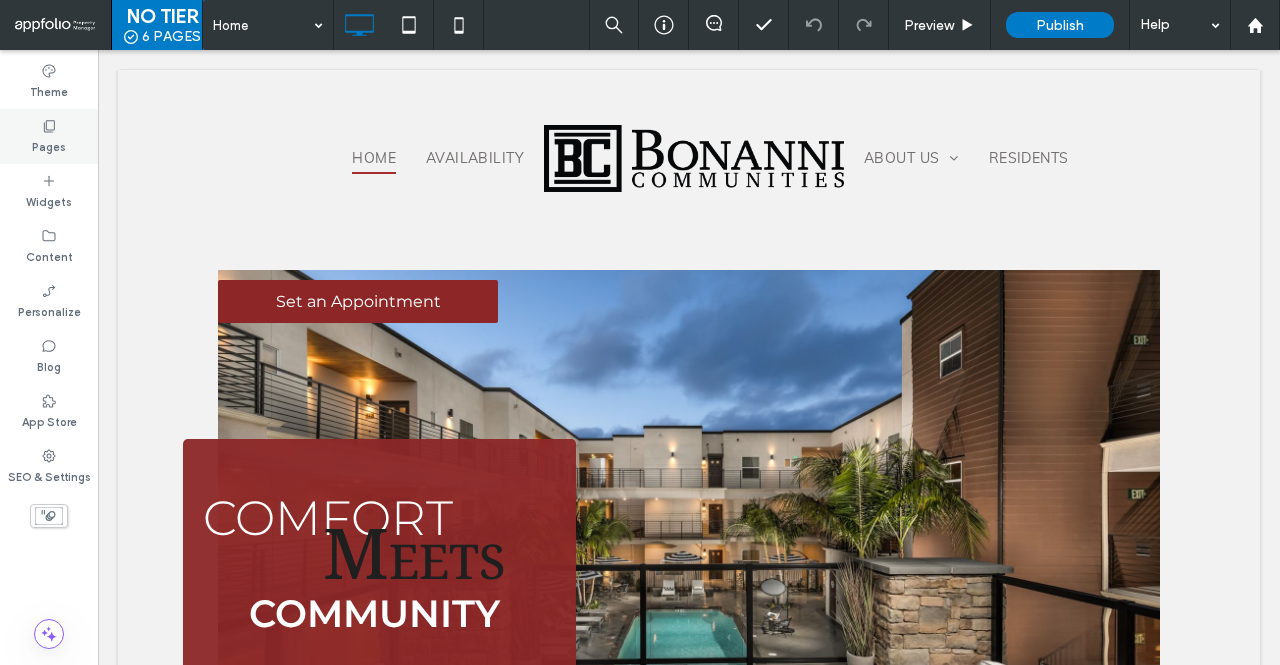 click on "Pages" at bounding box center [49, 136] 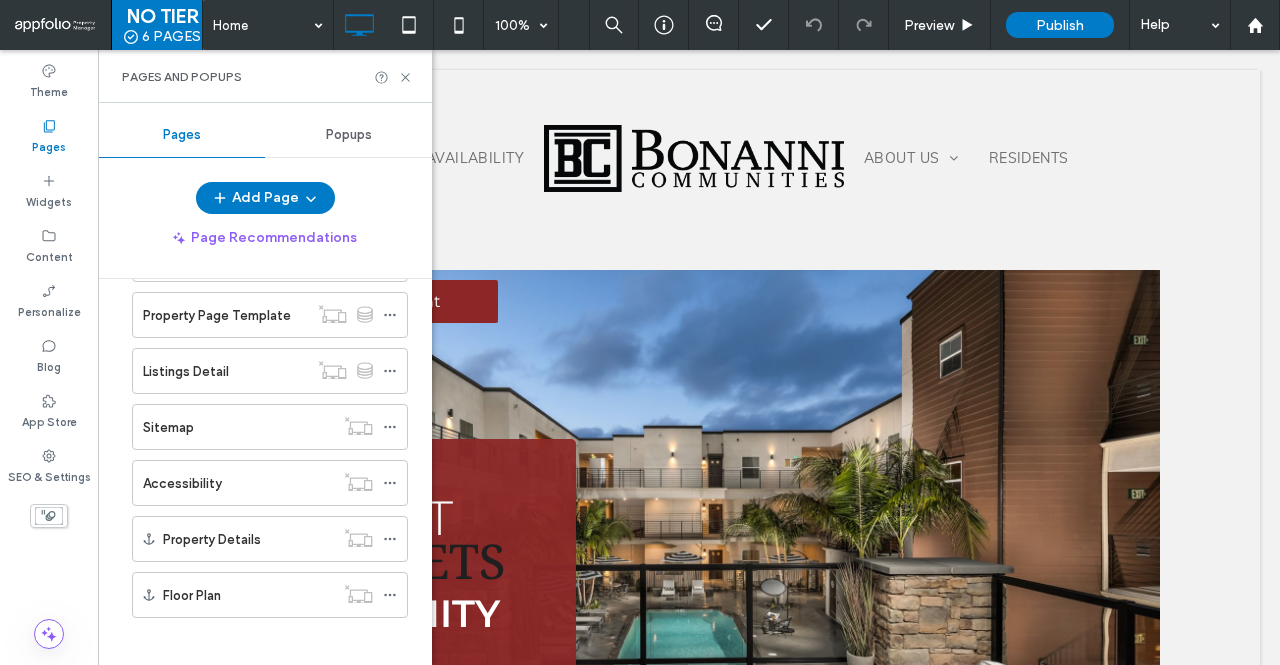 scroll, scrollTop: 250, scrollLeft: 0, axis: vertical 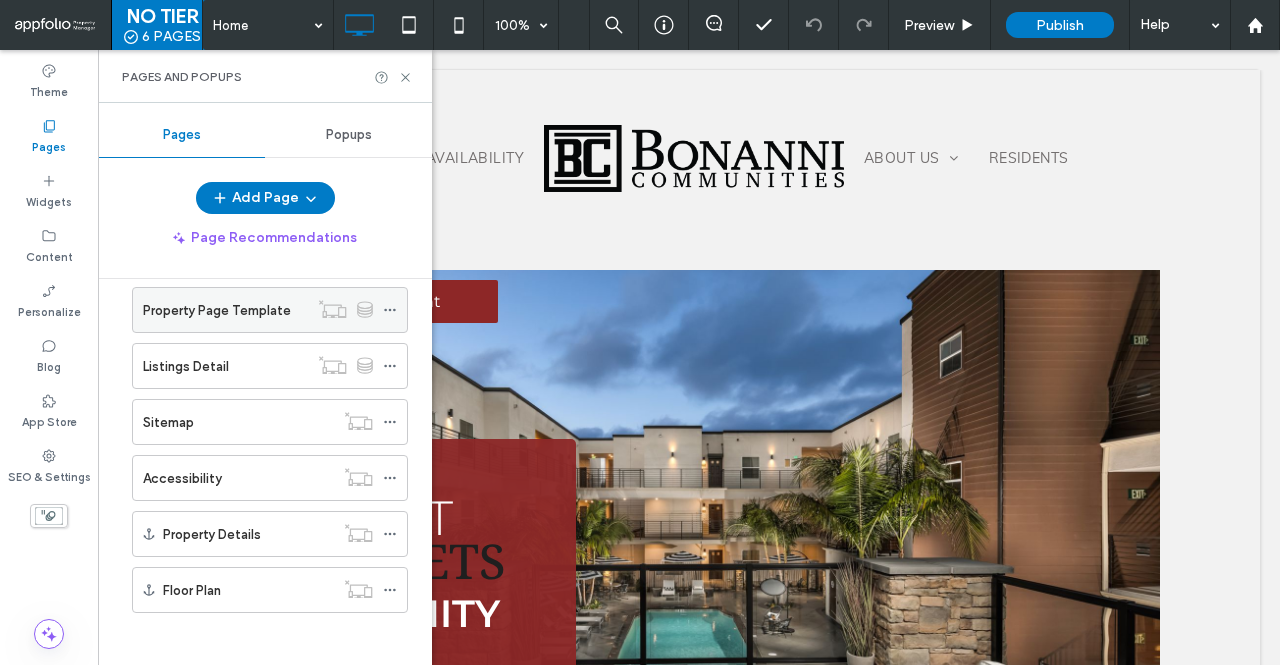 click on "Property Page Template" at bounding box center (217, 310) 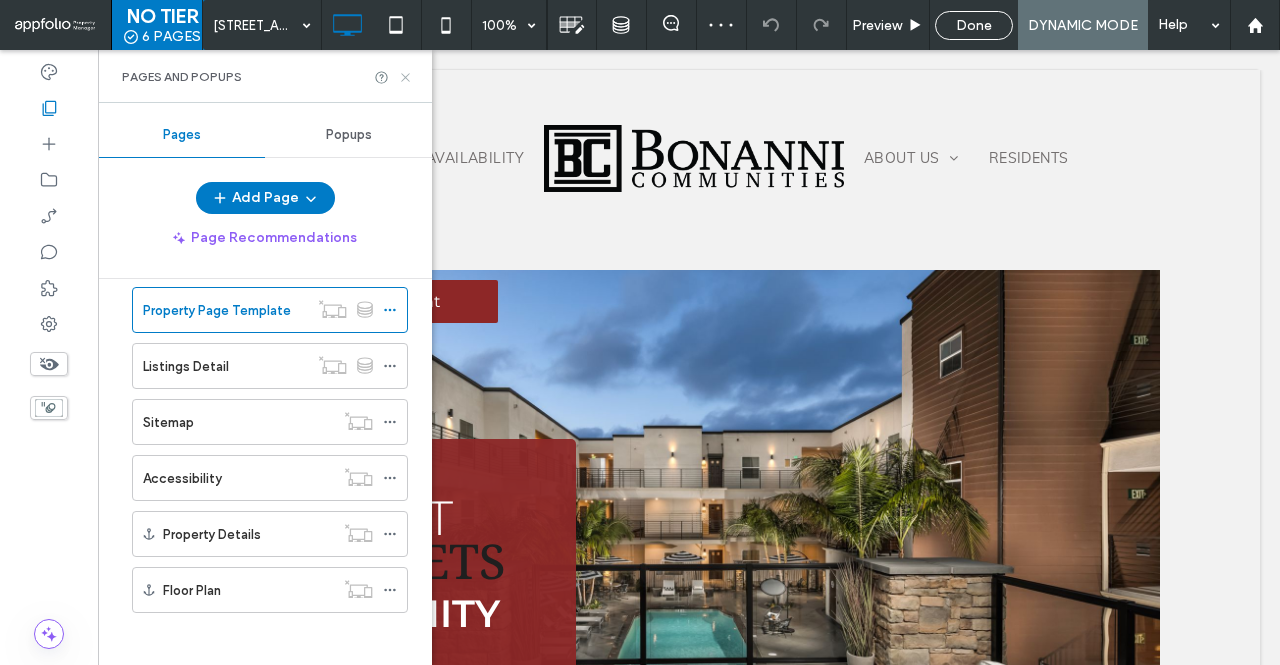 click 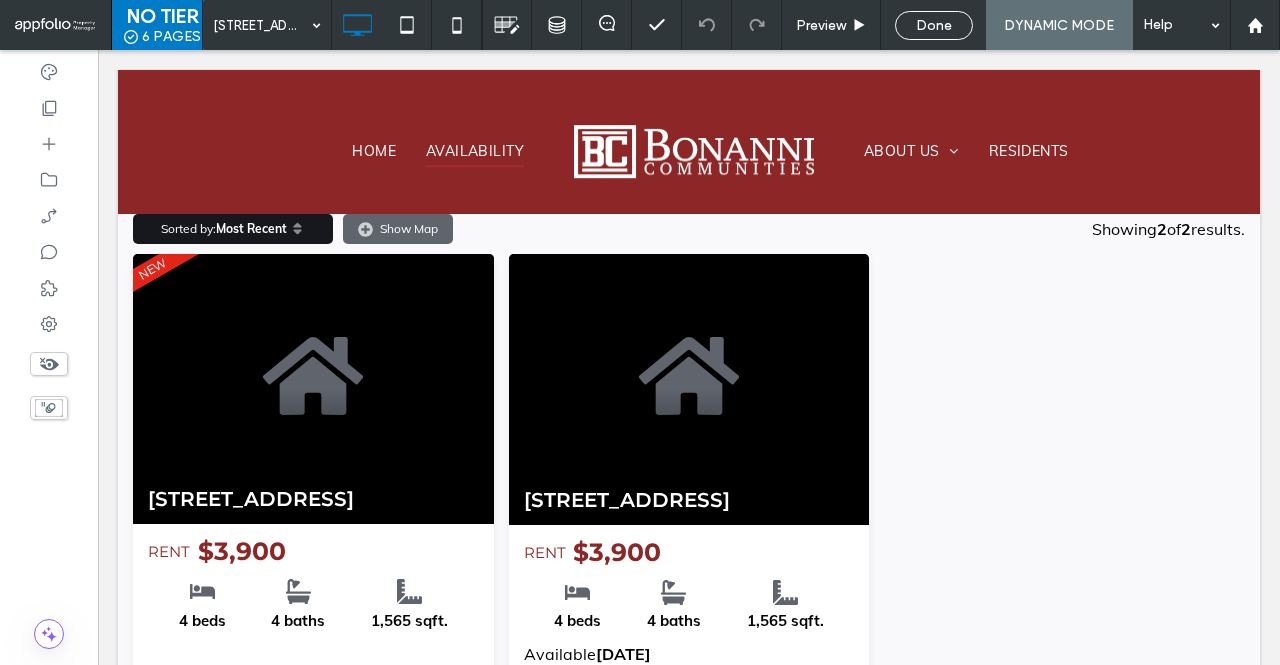 scroll, scrollTop: 1516, scrollLeft: 0, axis: vertical 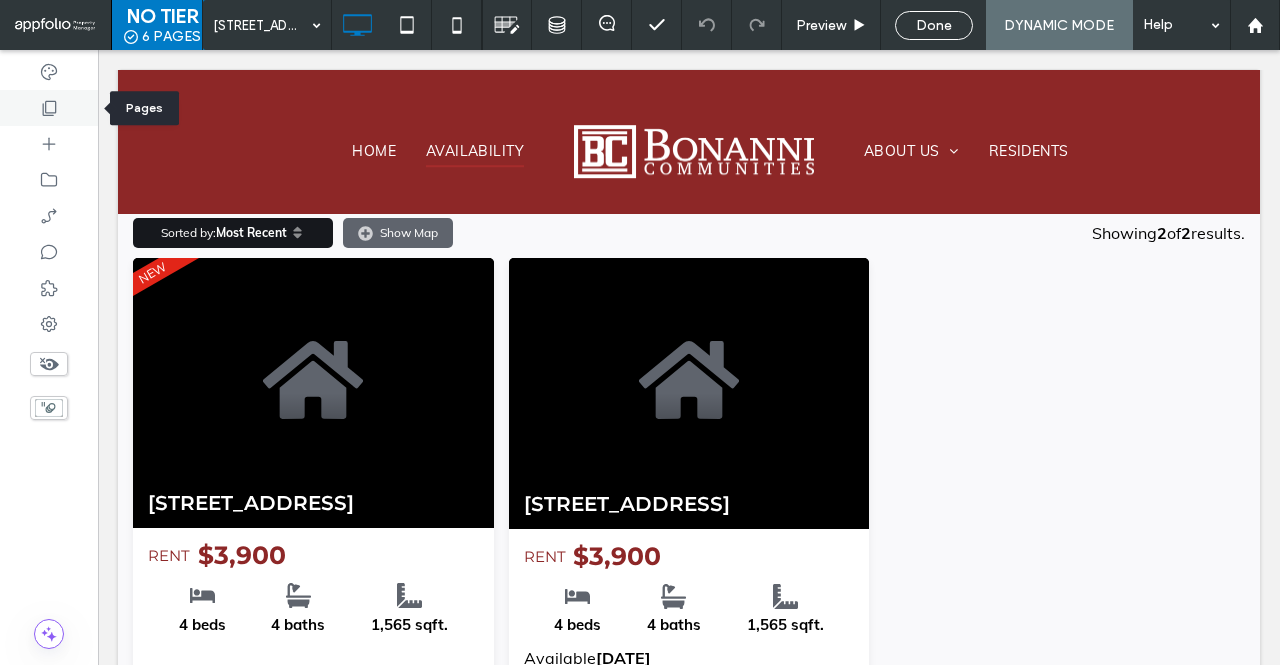 click 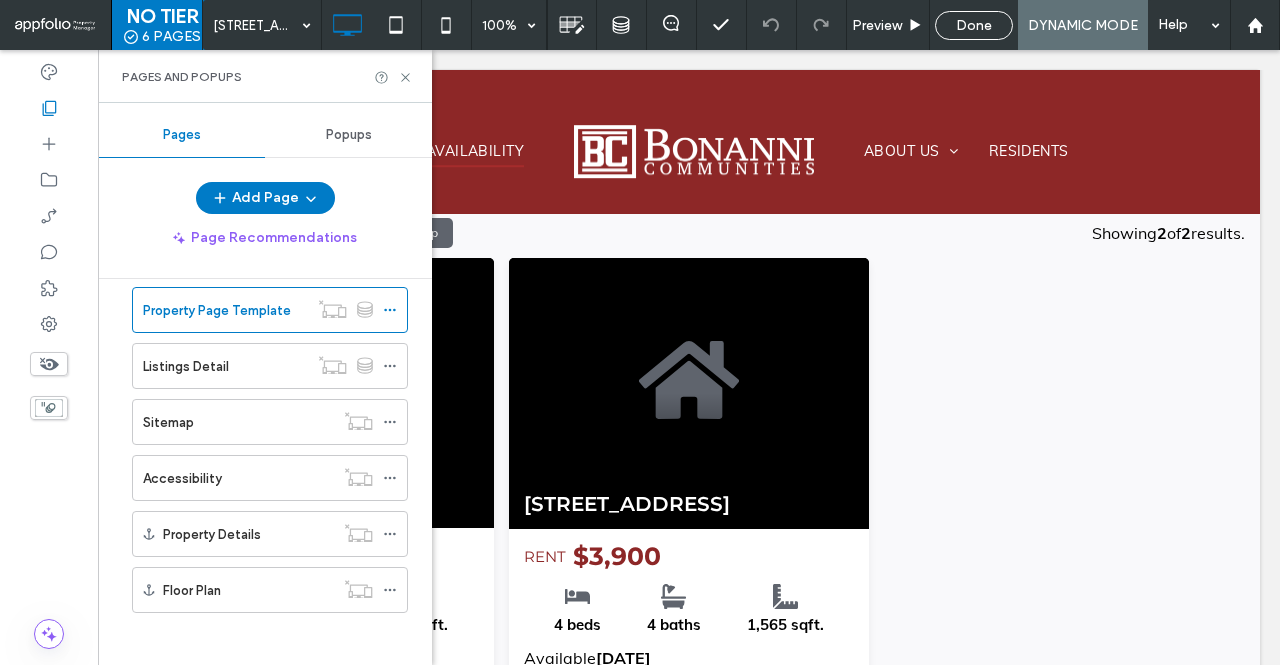 scroll, scrollTop: 112, scrollLeft: 0, axis: vertical 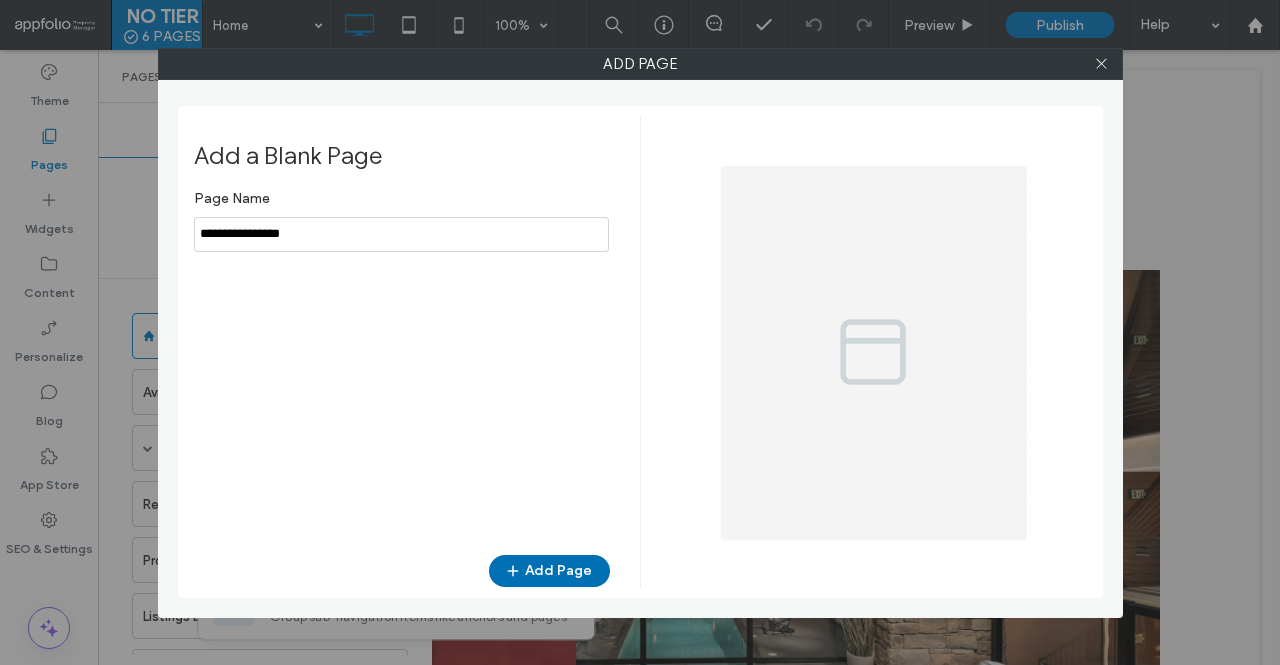 type on "**********" 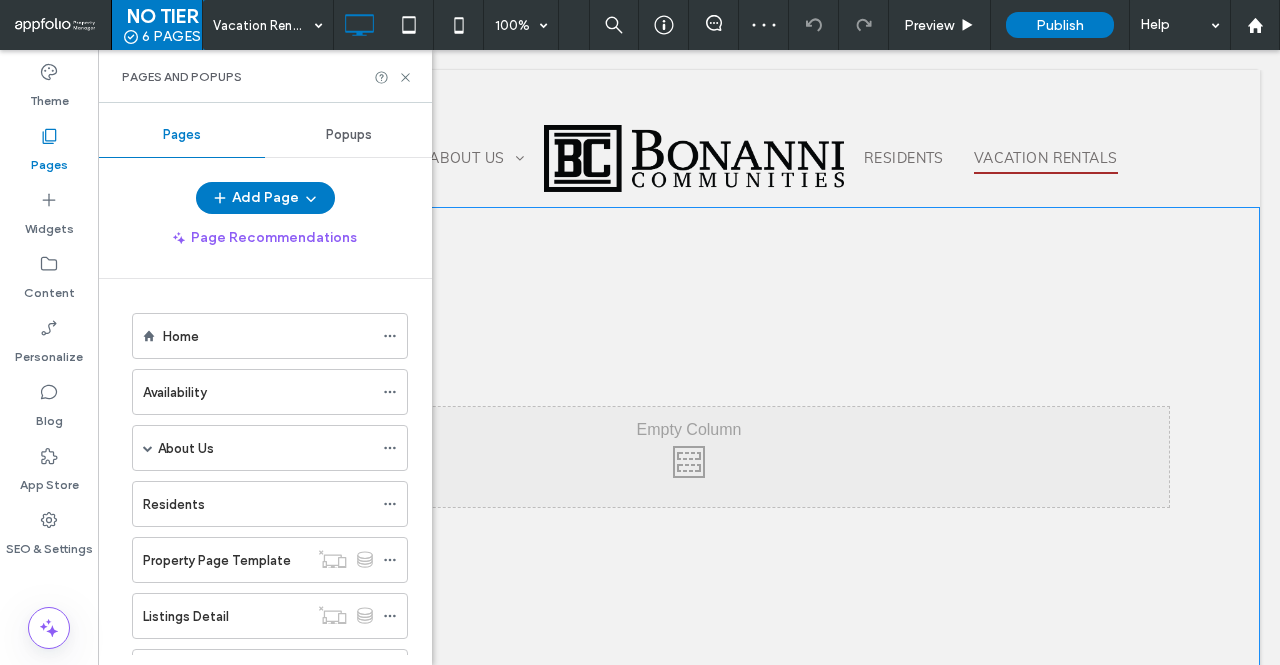 scroll, scrollTop: 0, scrollLeft: 0, axis: both 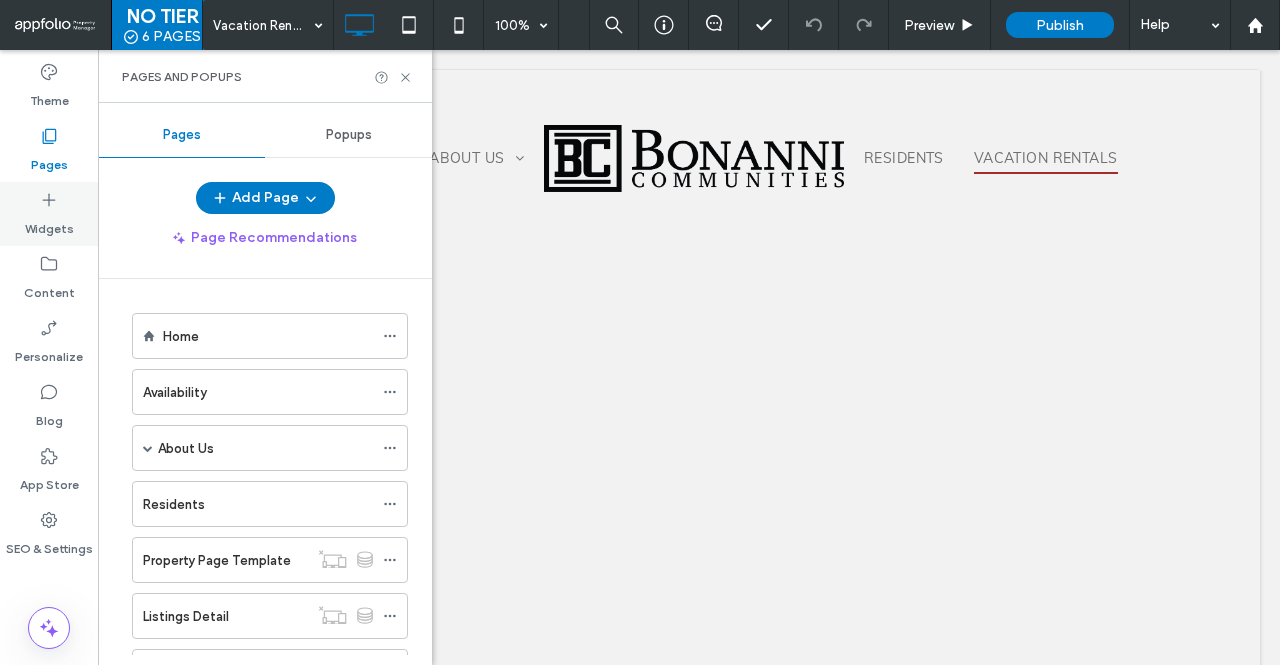 click 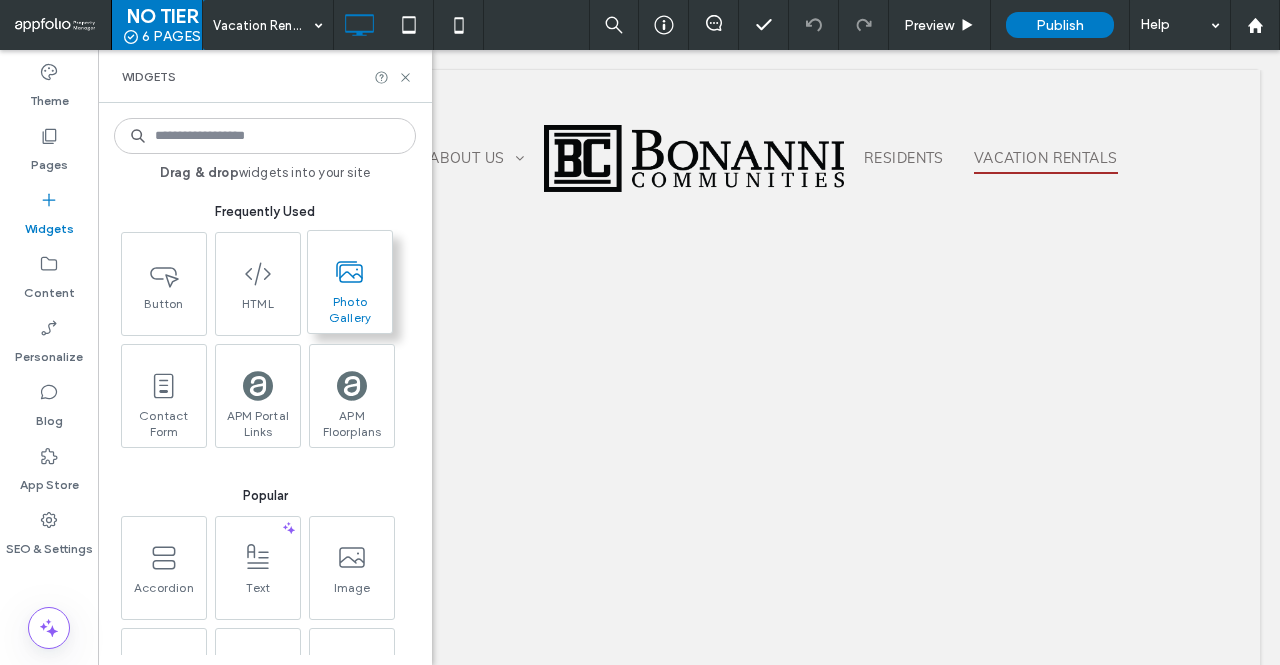 click at bounding box center [350, 271] 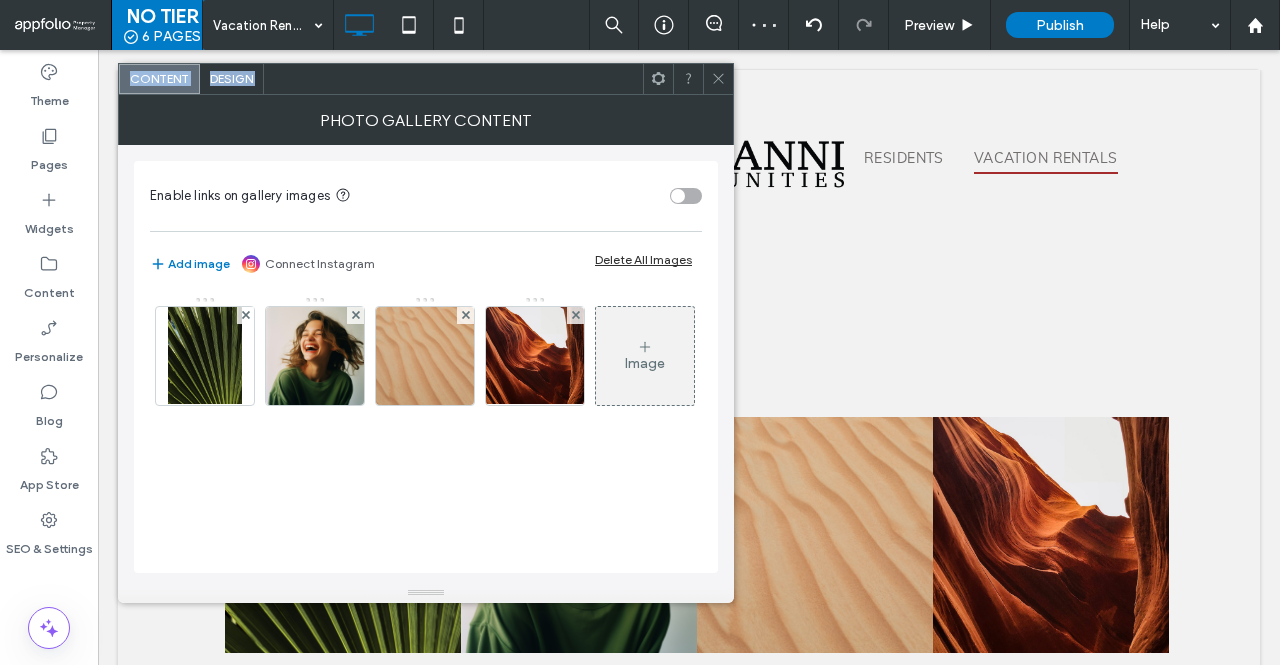 drag, startPoint x: 370, startPoint y: 285, endPoint x: 725, endPoint y: 80, distance: 409.93903 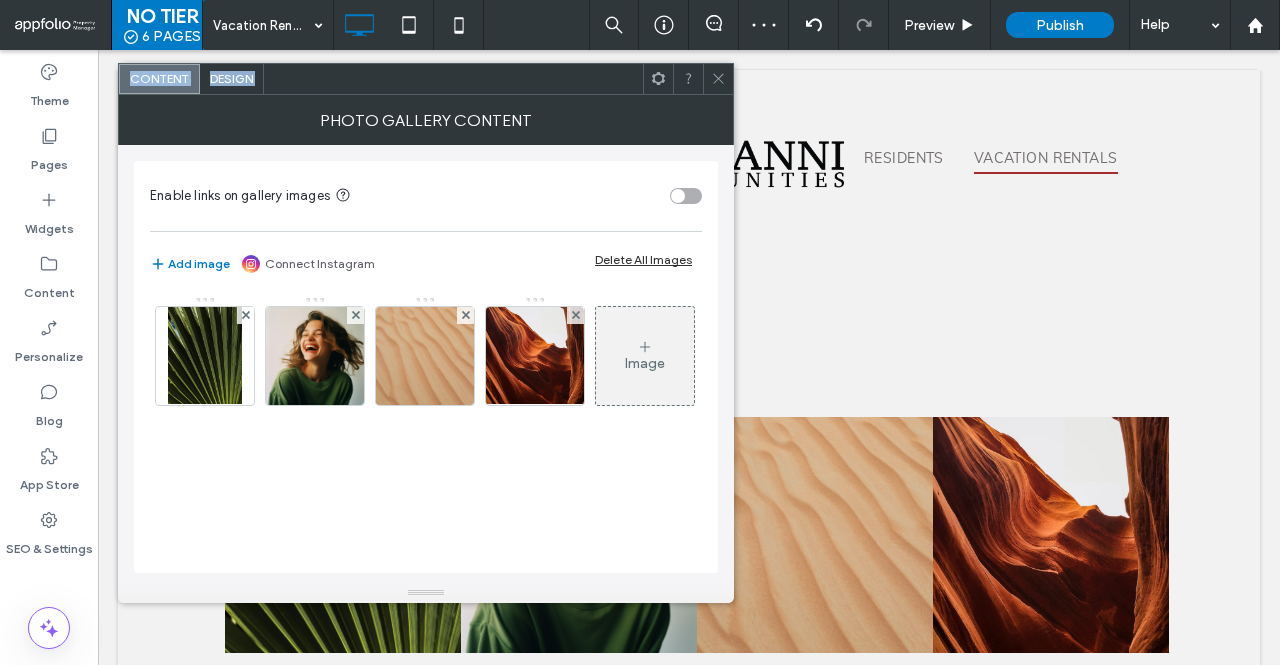 click on ".wqwq-1{fill:#231f20;}
.cls-1q, .cls-2q { fill-rule: evenodd; }
.cls-2q { fill: #6e8188; }
True_local
Agendize
HealthEngine
x_close_popup
from_your_site
multi_language
zoom-out
zoom-in
z_vimeo
z_yelp
z_picassa
w_vCita
youtube
yelp
x2
x
x_x
x_alignright
x_handwritten
wrench
wordpress
windowsvv
win8
whats_app
wallet
warning-sign
w_youtube
w_youtube_channel
w_yelp
w_video
w_twitter
w_title
w_tabs
w_social_icons
w_spacer
w_share
w_rss_feed
w_recent-posts
w_push
w_paypal
w_photo_gallery" at bounding box center (640, 332) 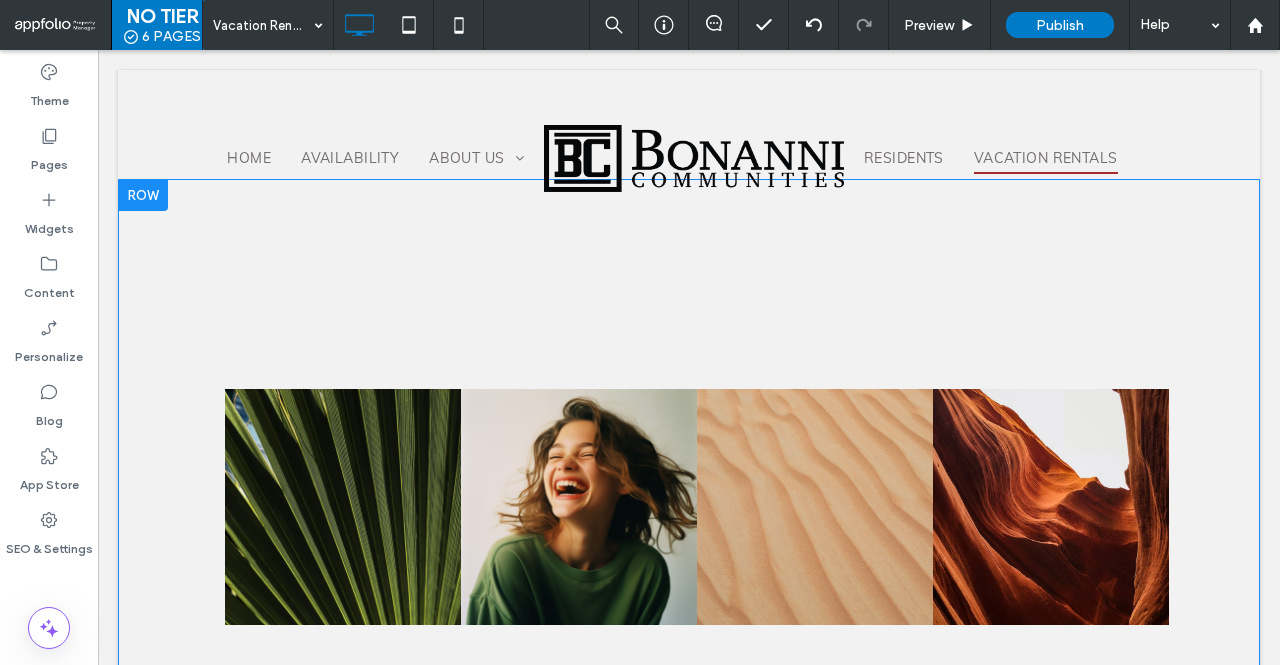 scroll, scrollTop: 0, scrollLeft: 0, axis: both 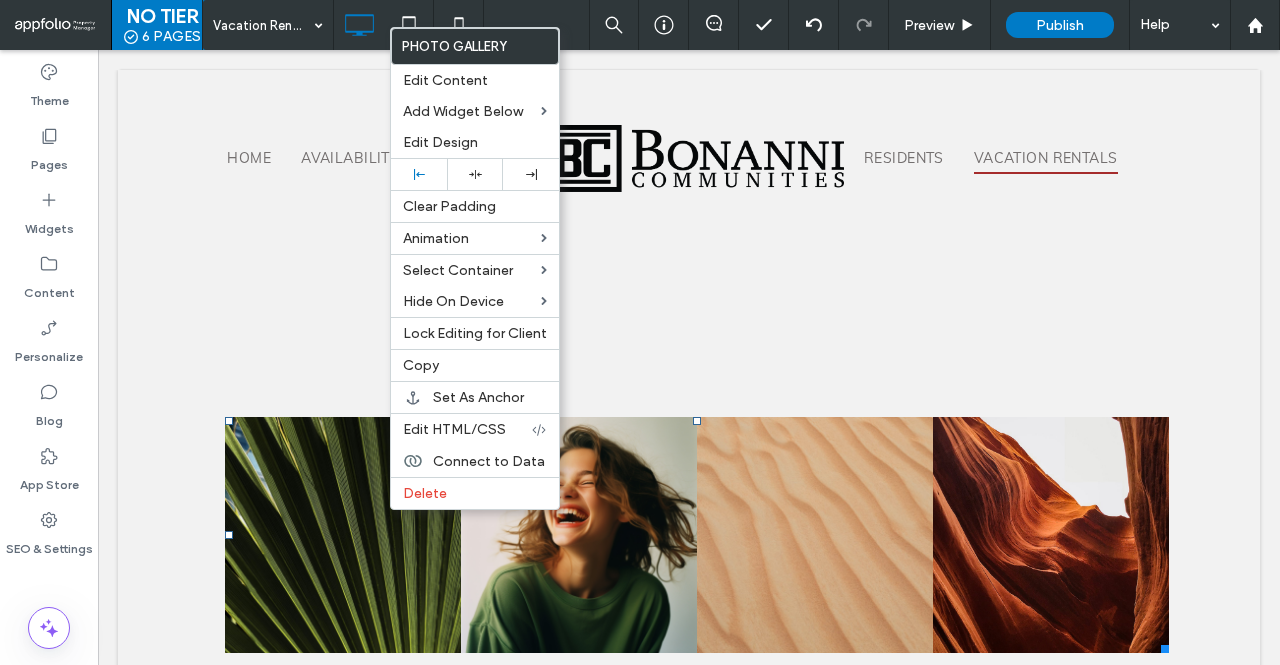 click on "Nature's Symphony
Breathtaking colors of our planet
Button
Faces of Humanity
Portraits of people from around the globe
Button
Sands of Time
Stark beauty of desolate dunes
Button
Beyond Boundaries
Visual odyssey across continents
Button
Click To Paste
Row + Add Section" at bounding box center [689, 535] 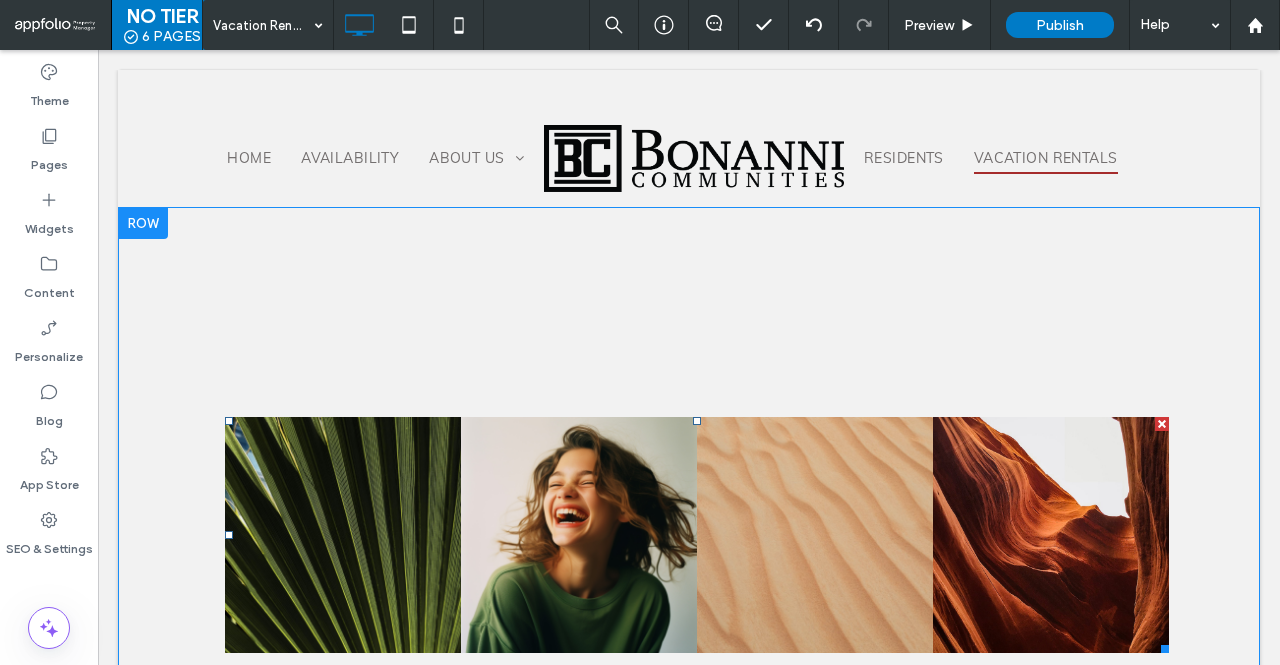 click on "Nature's Symphony
Breathtaking colors of our planet
Button
Faces of Humanity
Portraits of people from around the globe
Button
Sands of Time
Stark beauty of desolate dunes
Button
Beyond Boundaries
Visual odyssey across continents
Button
Click To Paste
Row + Add Section" at bounding box center [689, 535] 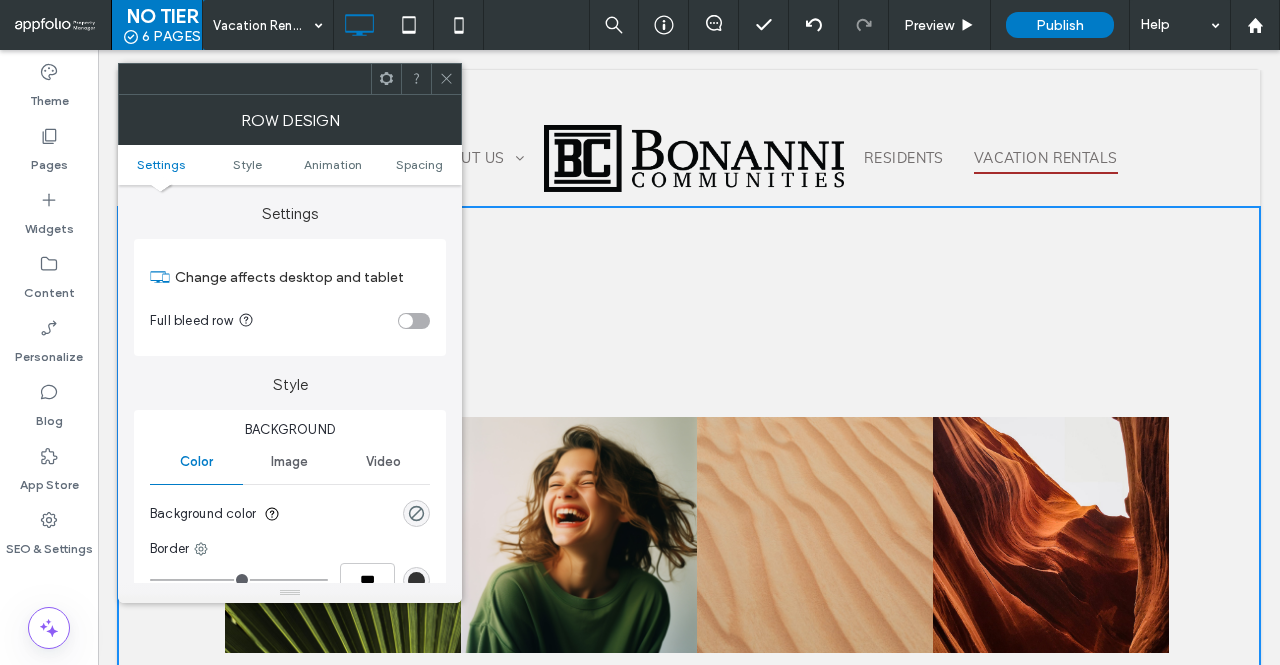 click on "Nature's Symphony
Breathtaking colors of our planet
Button
Faces of Humanity
Portraits of people from around the globe
Button
Sands of Time
Stark beauty of desolate dunes
Button
Beyond Boundaries
Visual odyssey across continents
Button
Click To Paste
Row + Add Section" at bounding box center [689, 535] 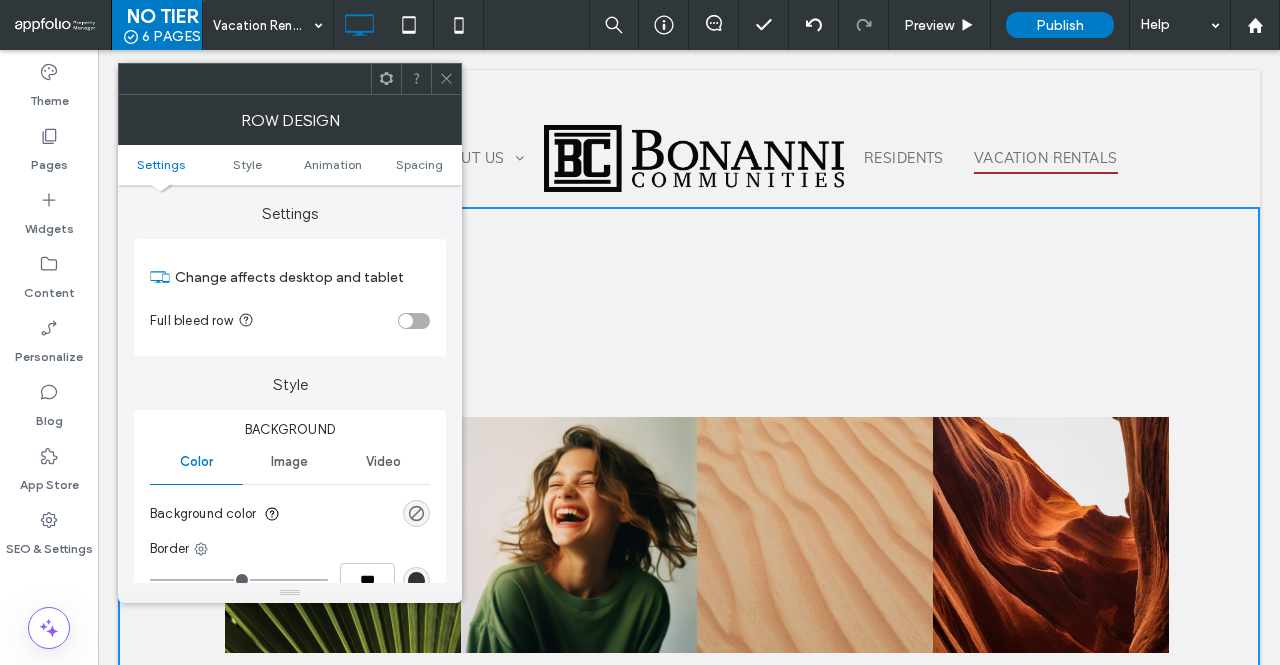 click at bounding box center (446, 79) 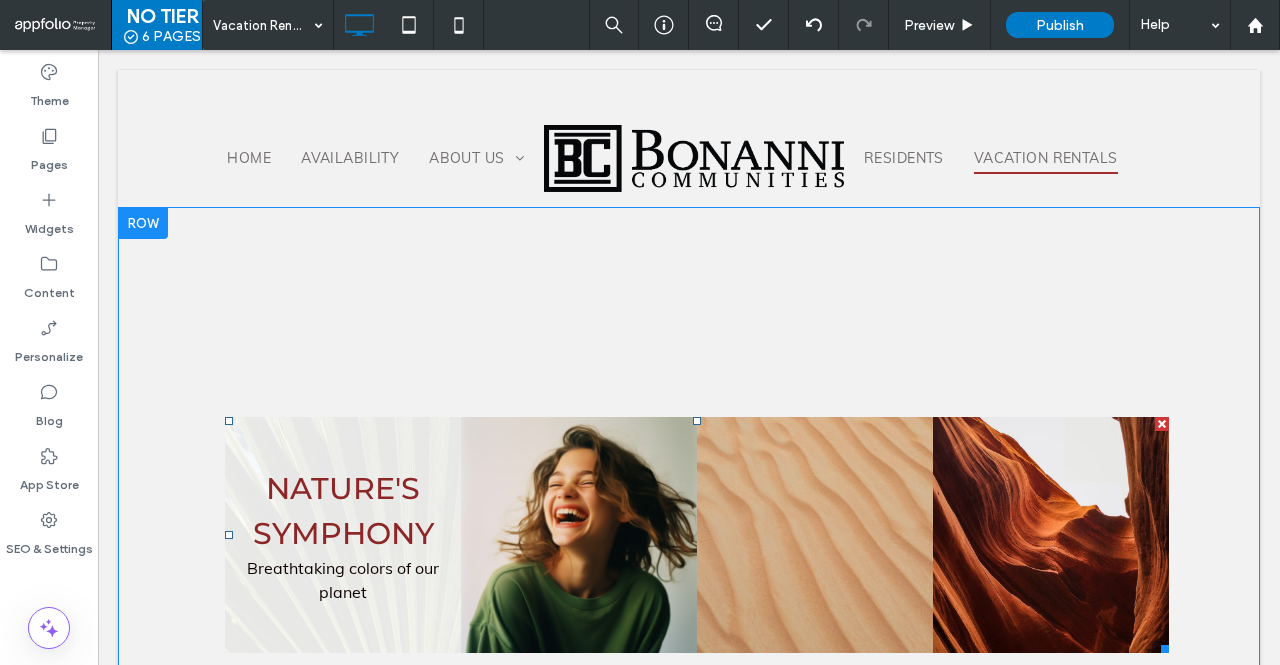 click at bounding box center (343, 535) 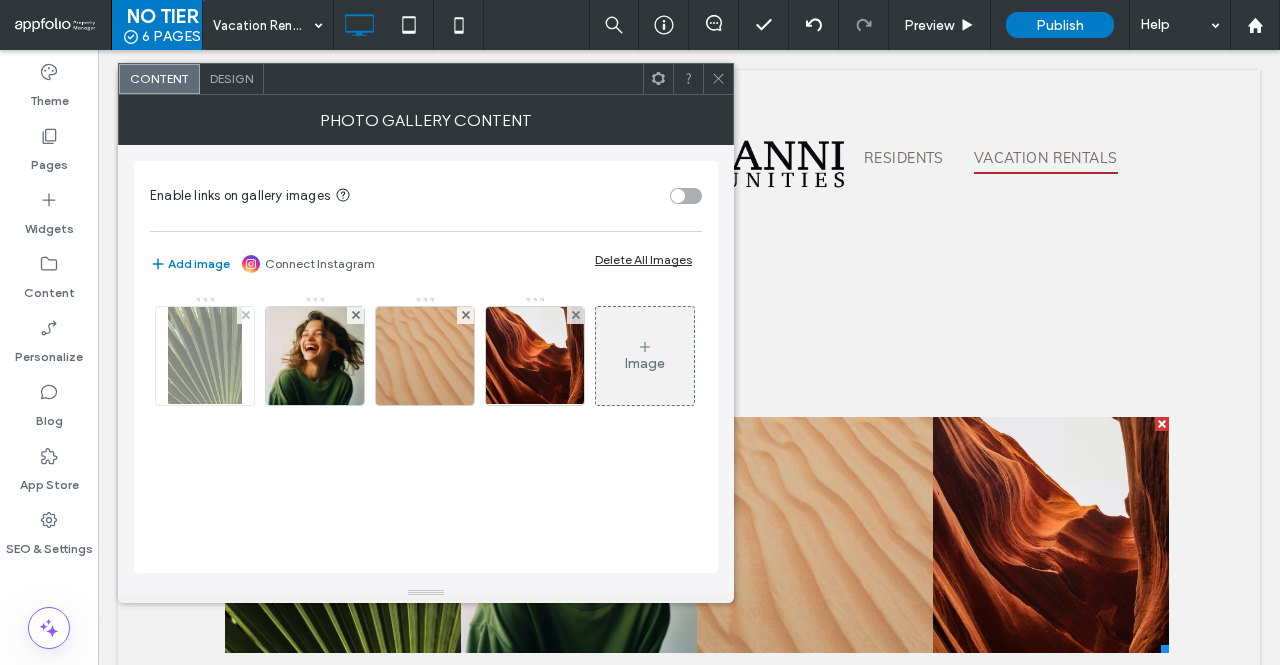 click at bounding box center [205, 356] 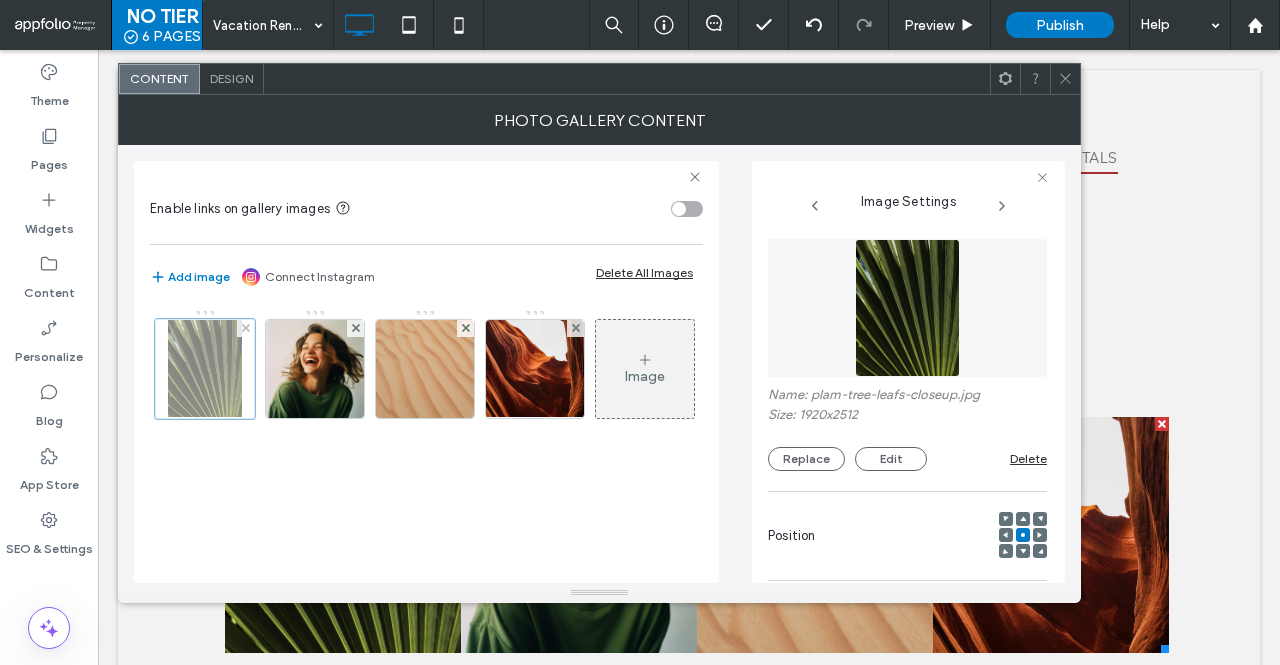 scroll, scrollTop: 0, scrollLeft: 18, axis: horizontal 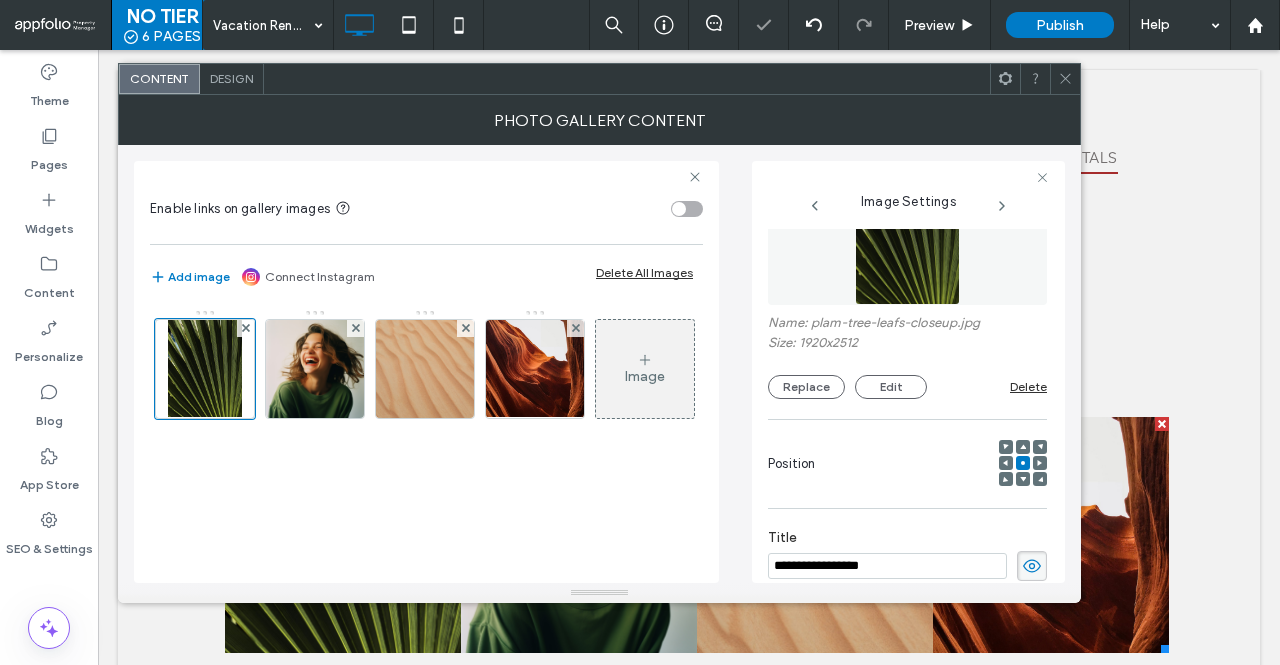 click 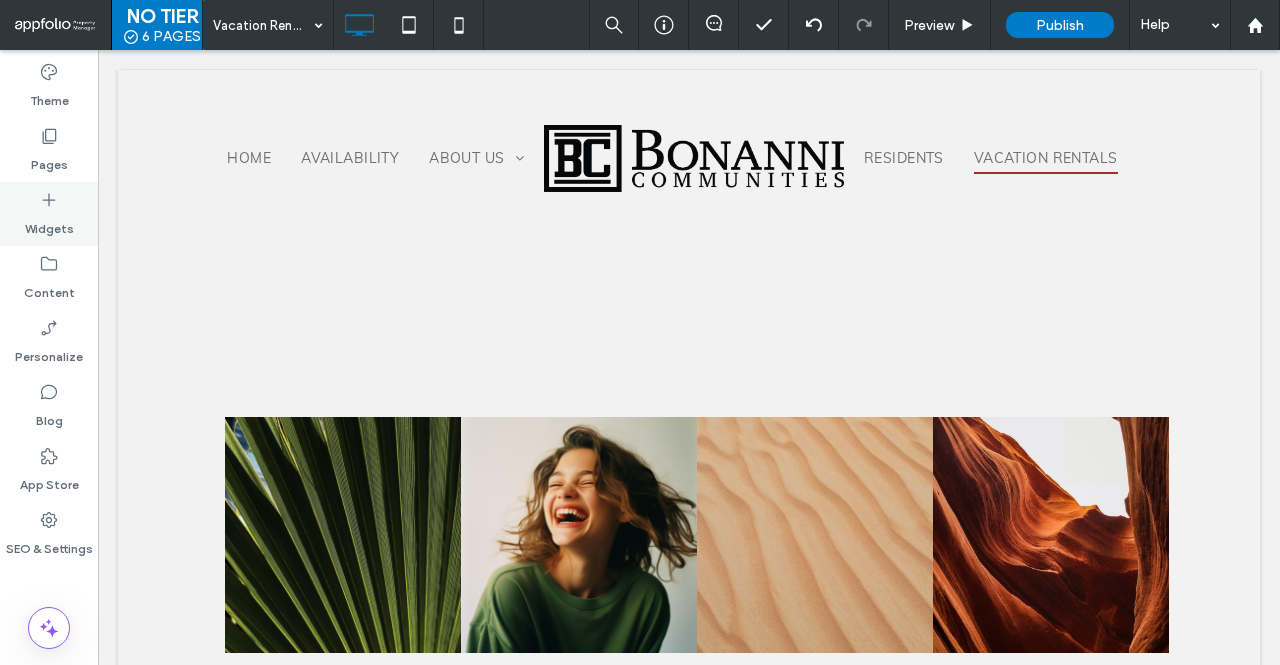 click 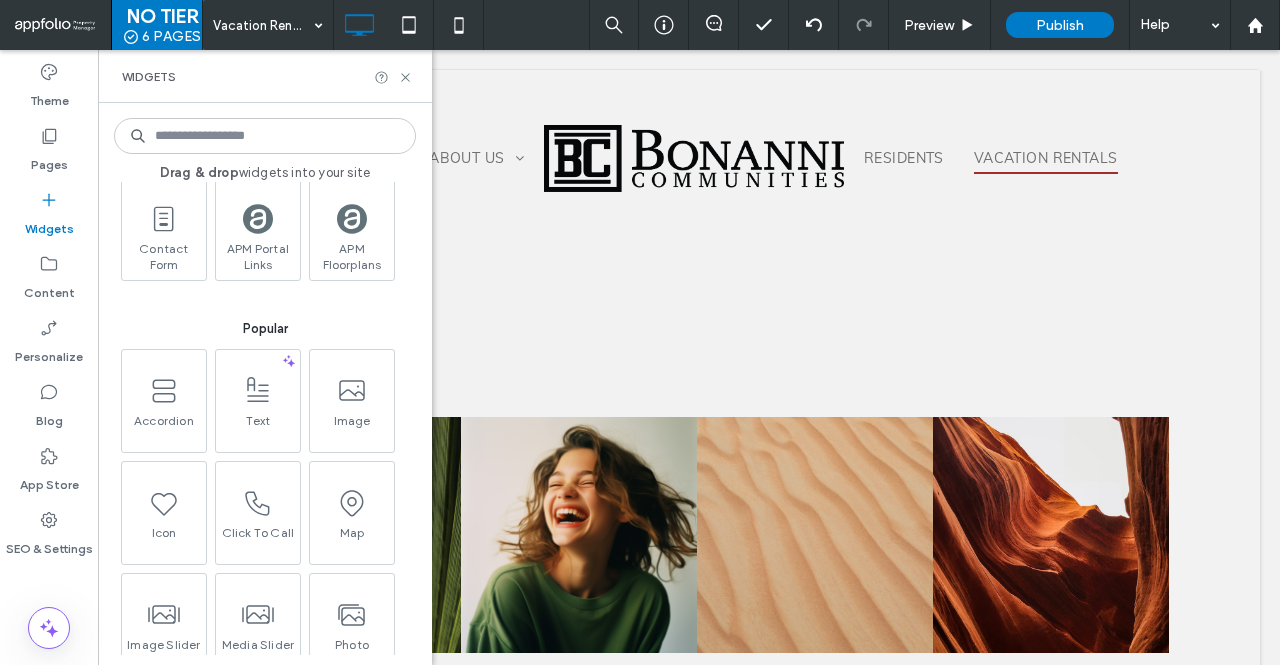 scroll, scrollTop: 168, scrollLeft: 0, axis: vertical 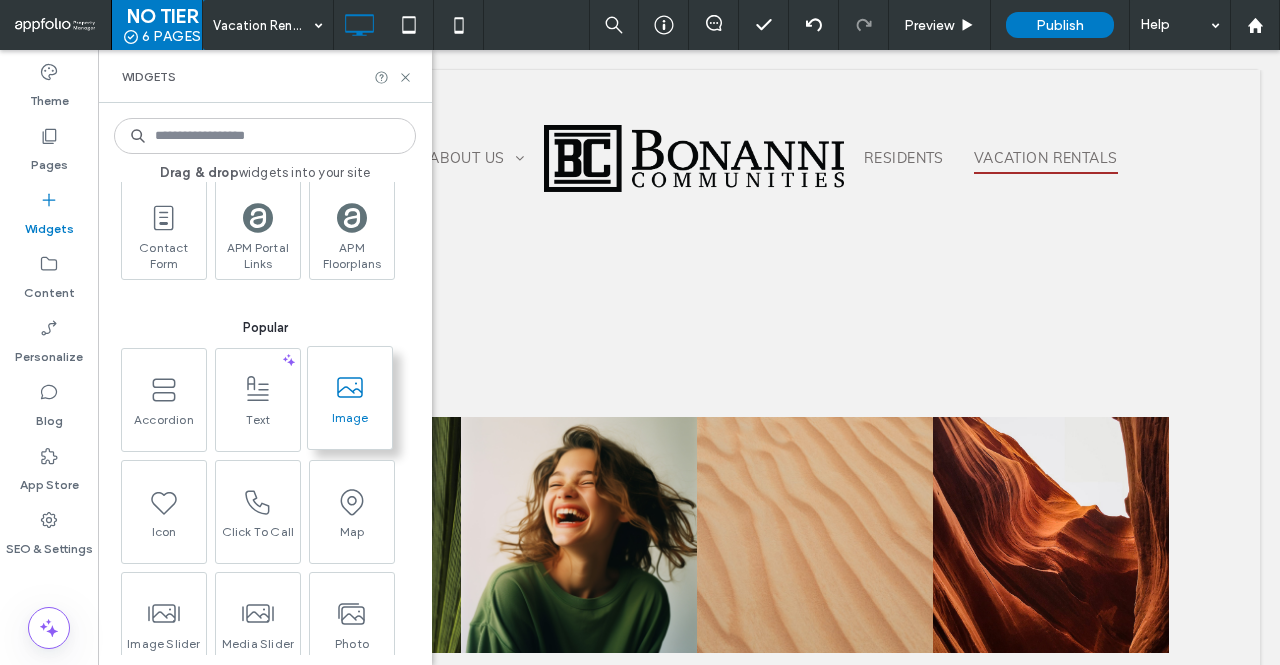 click 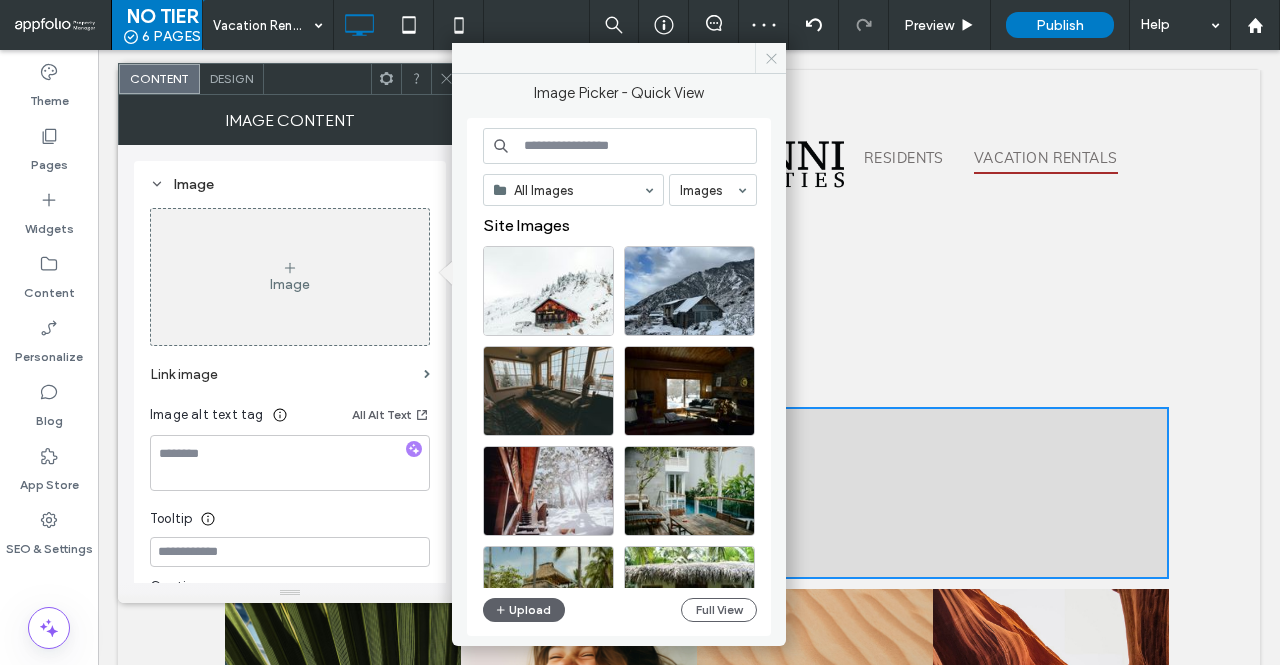 click 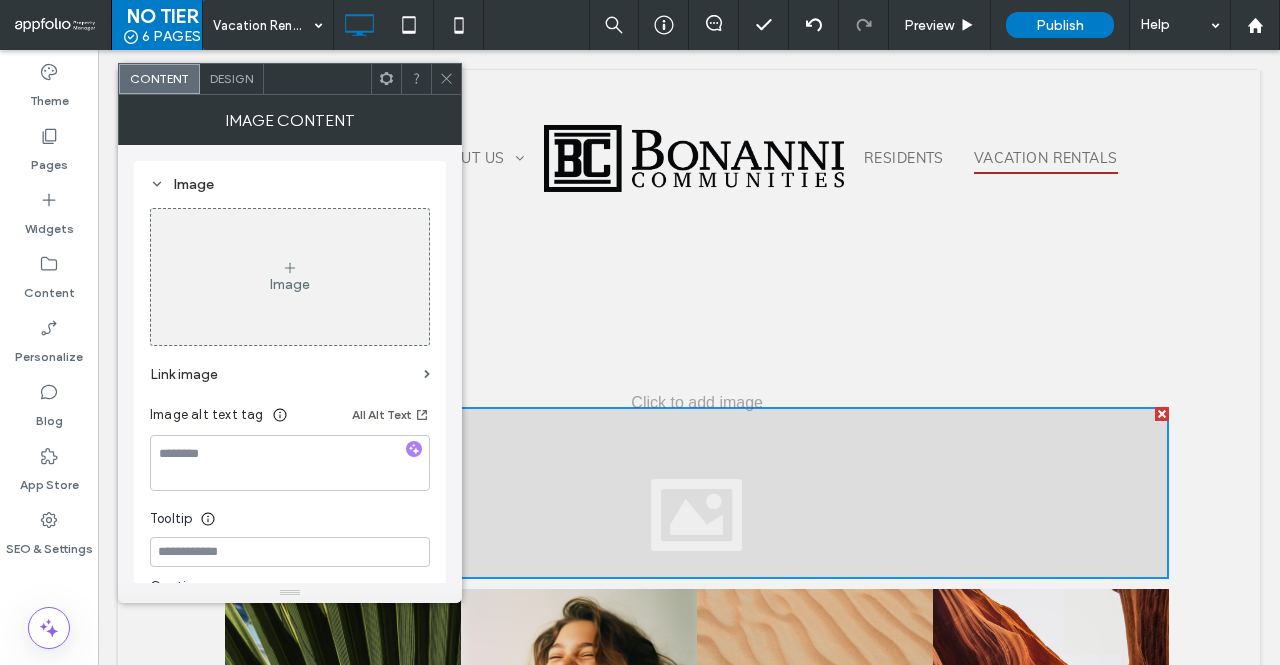 click on "Image" at bounding box center (290, 277) 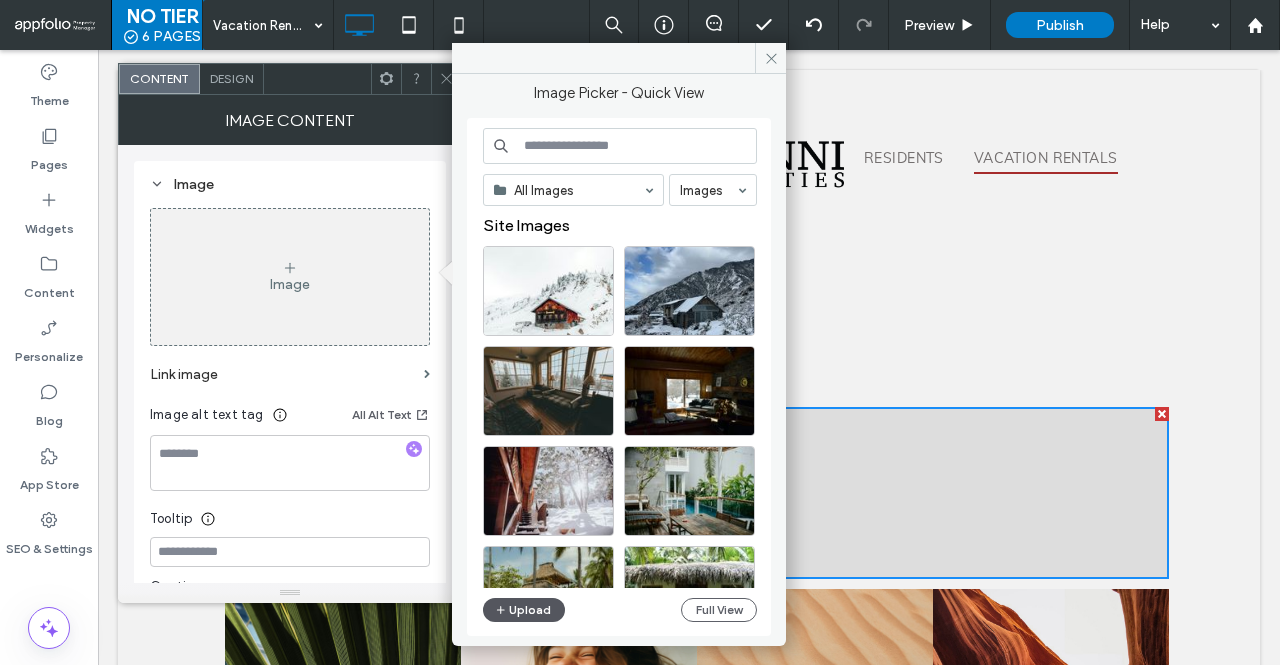 click on "Upload" at bounding box center [524, 610] 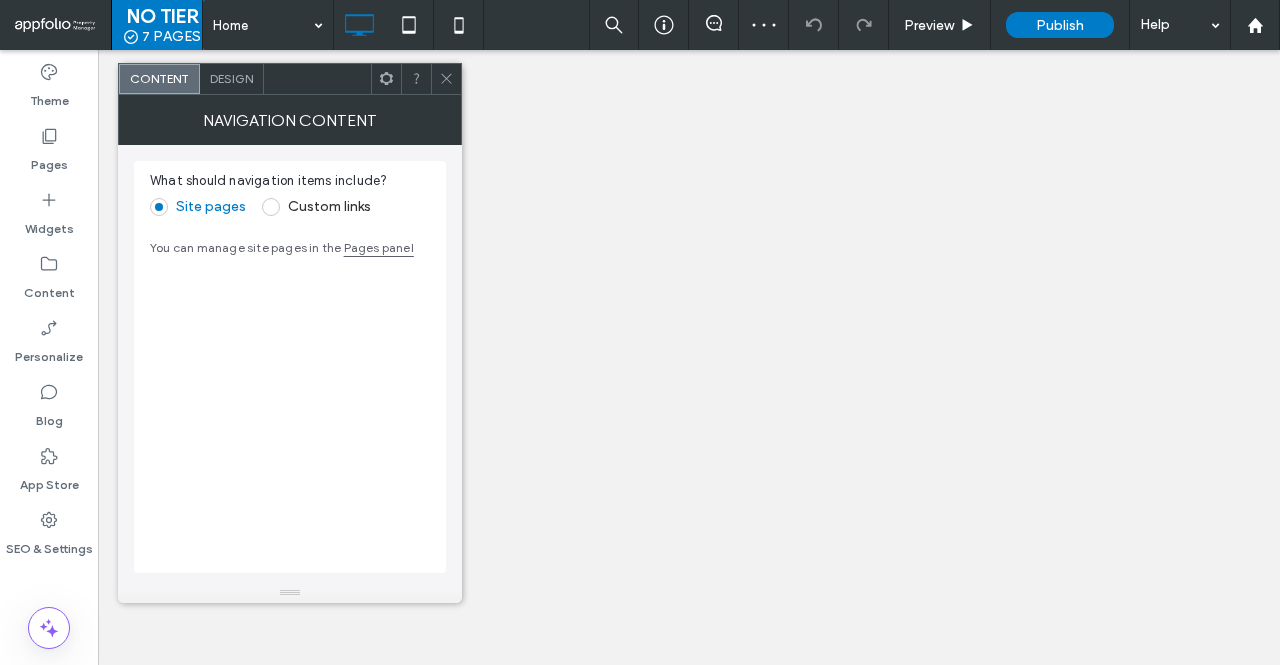 click on "Pages" at bounding box center (49, 150) 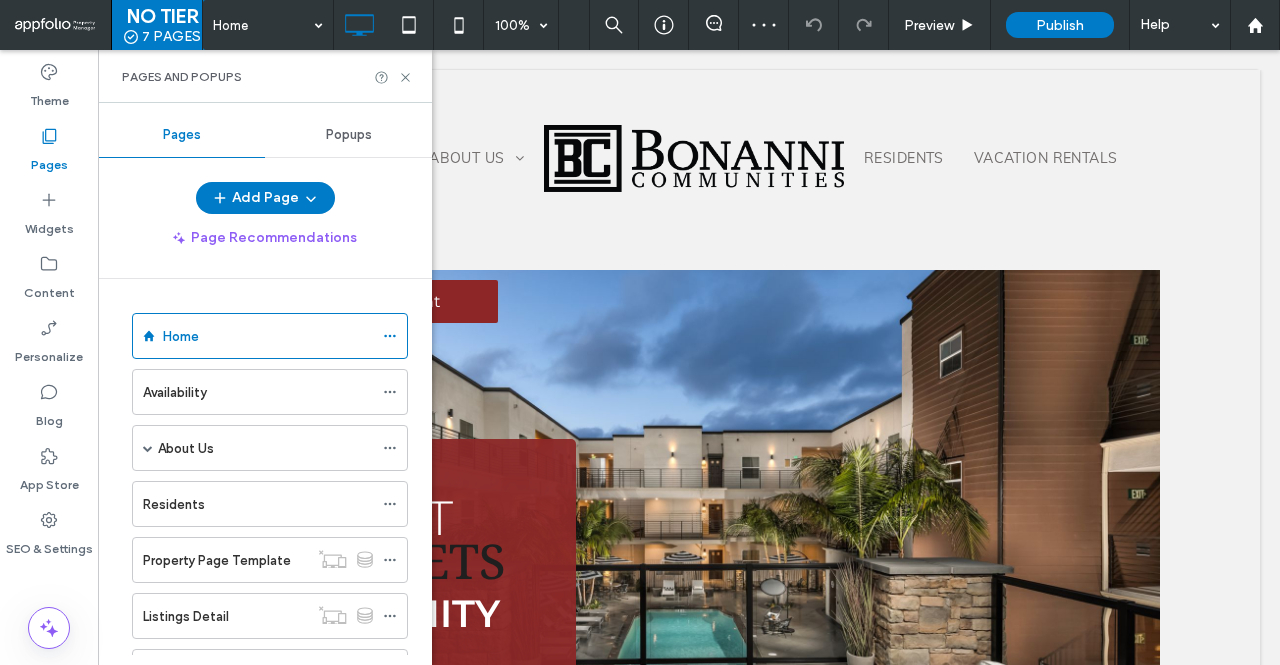 scroll, scrollTop: 0, scrollLeft: 0, axis: both 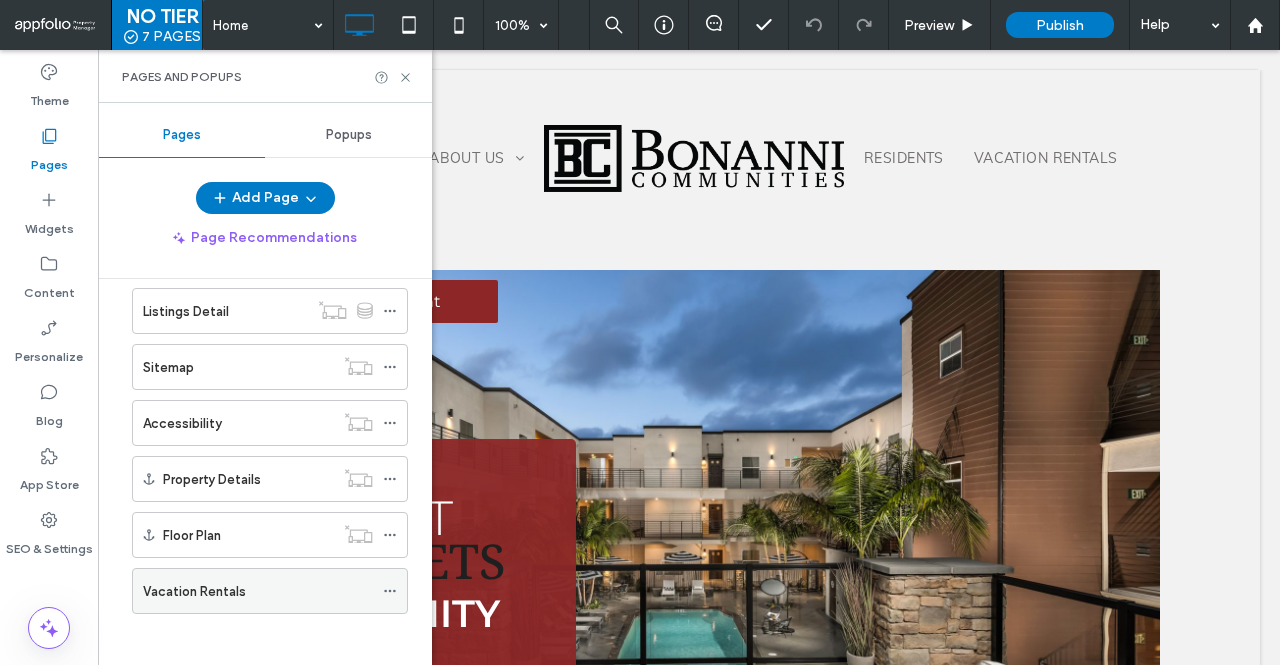 click on "Vacation Rentals" at bounding box center [258, 591] 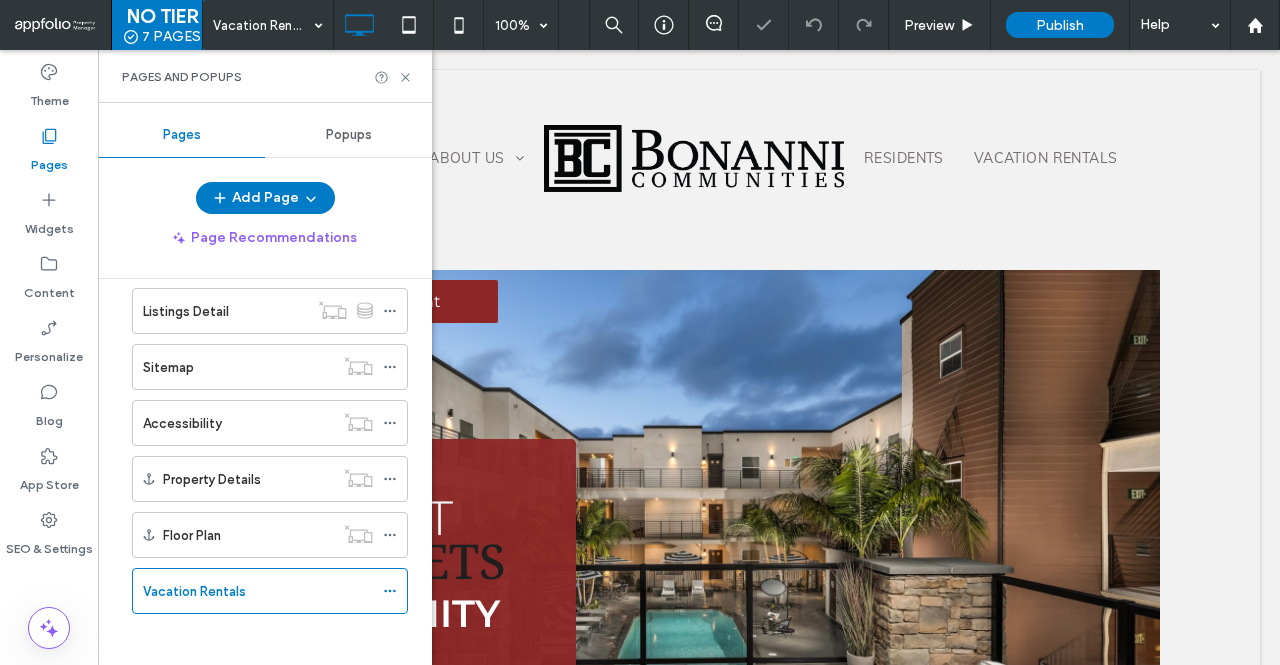 click 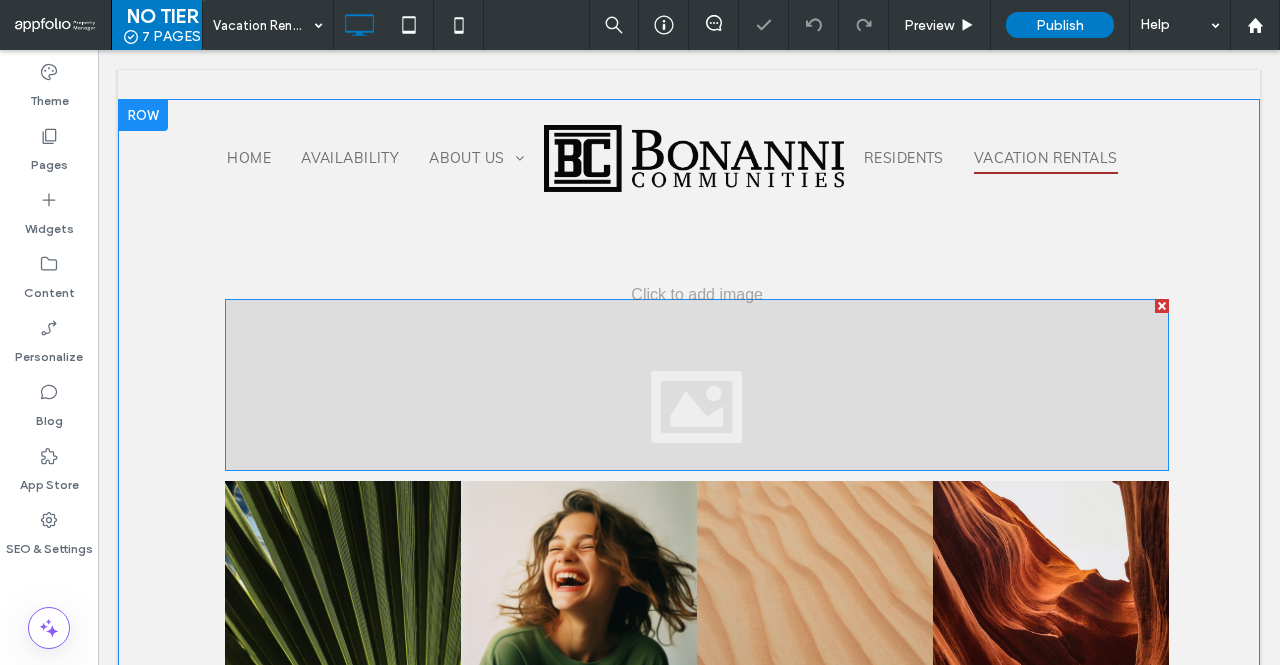 scroll, scrollTop: 109, scrollLeft: 0, axis: vertical 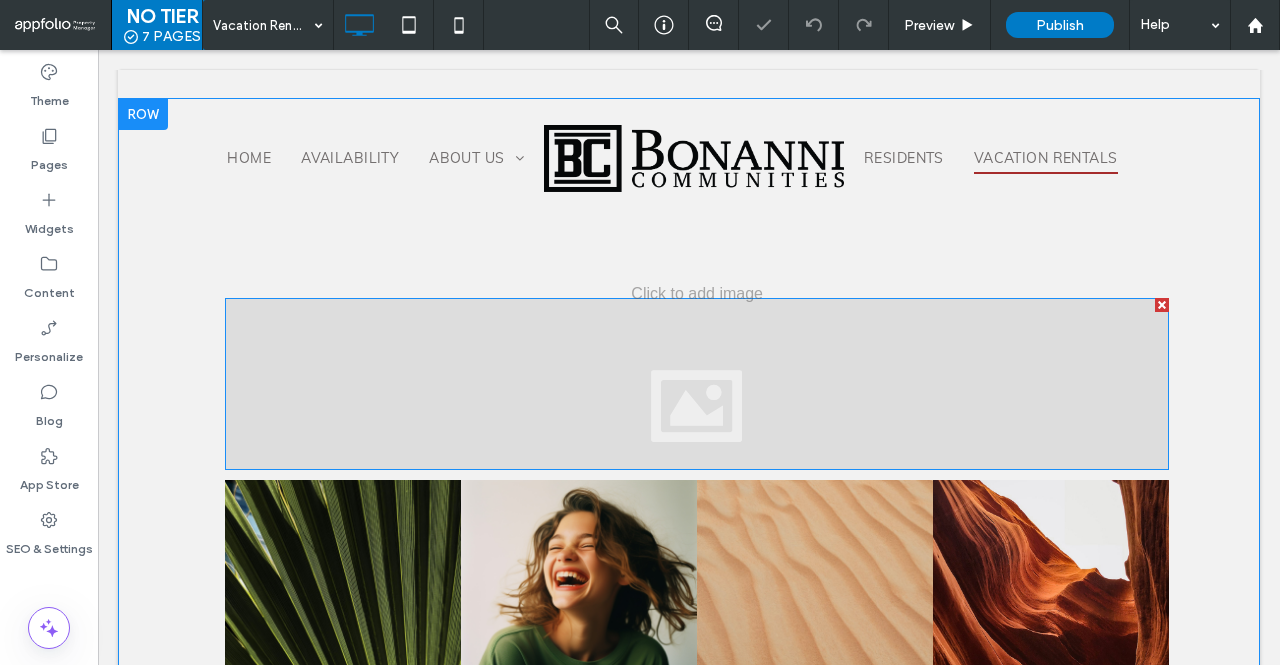 click at bounding box center [697, 384] 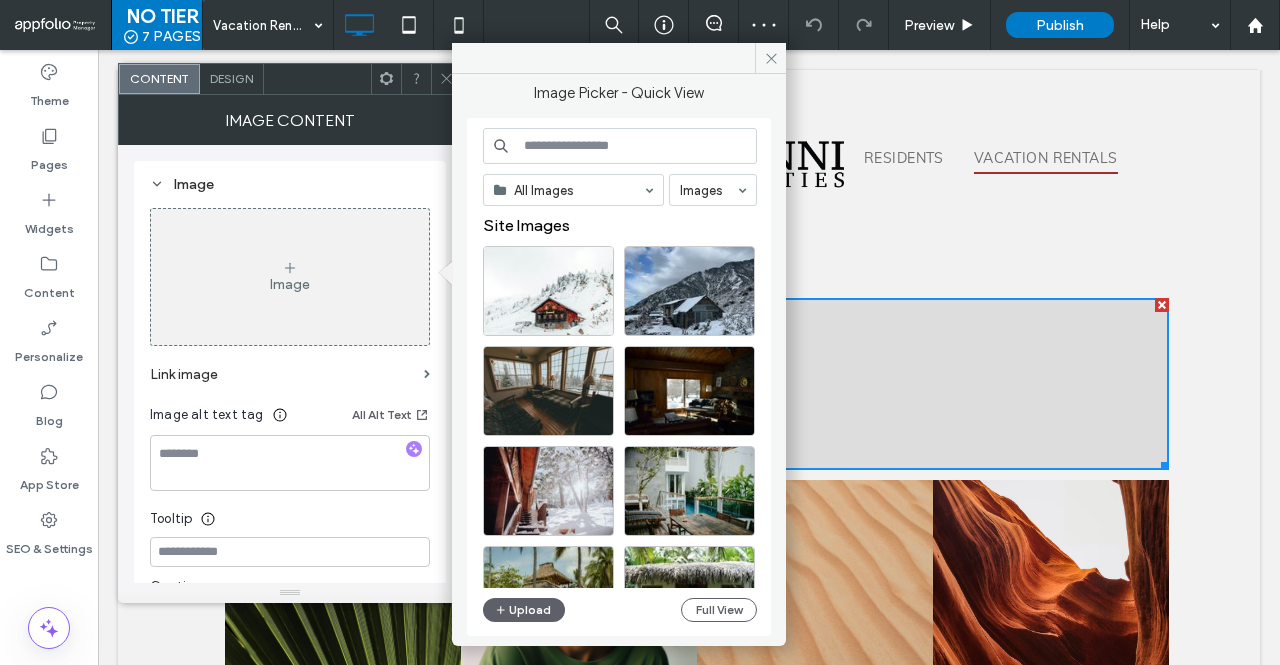 click on "Image" at bounding box center [290, 277] 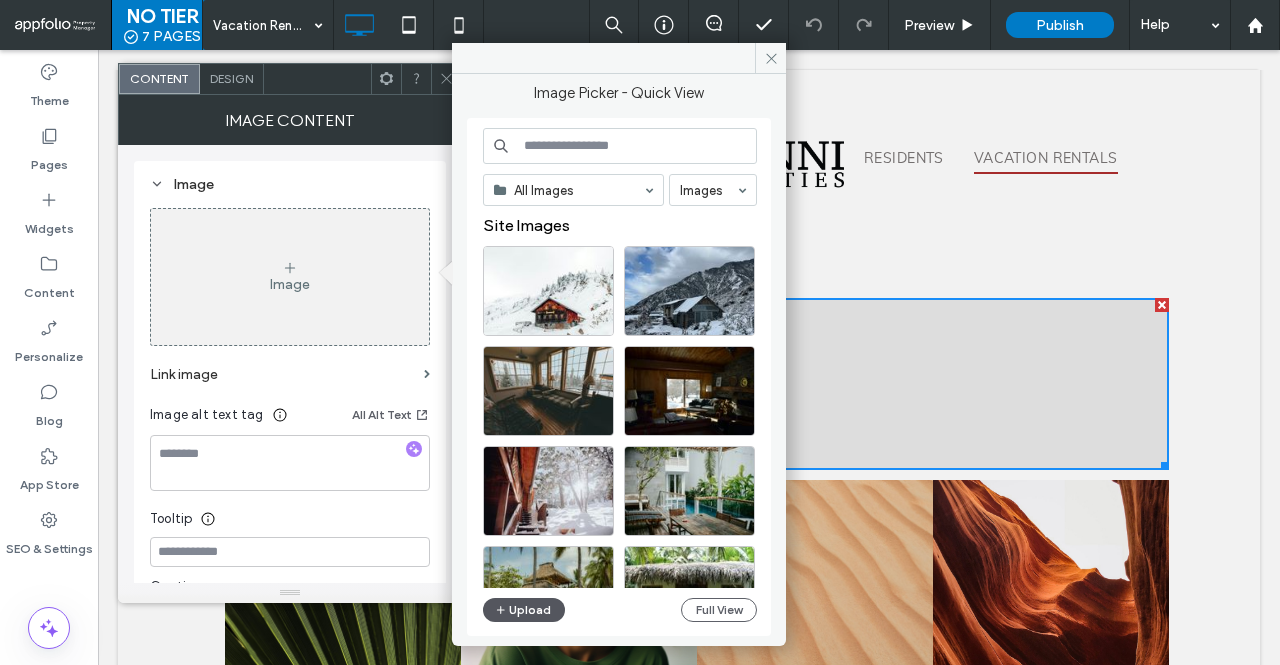 click on "Upload" at bounding box center [524, 610] 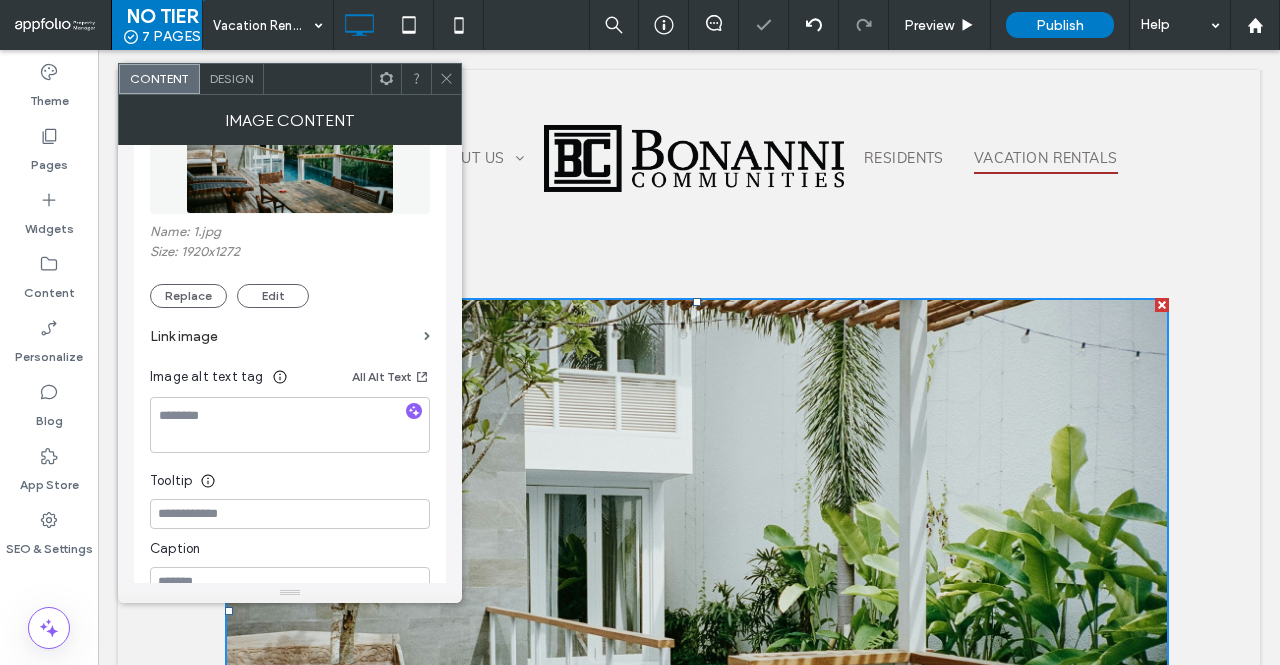 scroll, scrollTop: 317, scrollLeft: 0, axis: vertical 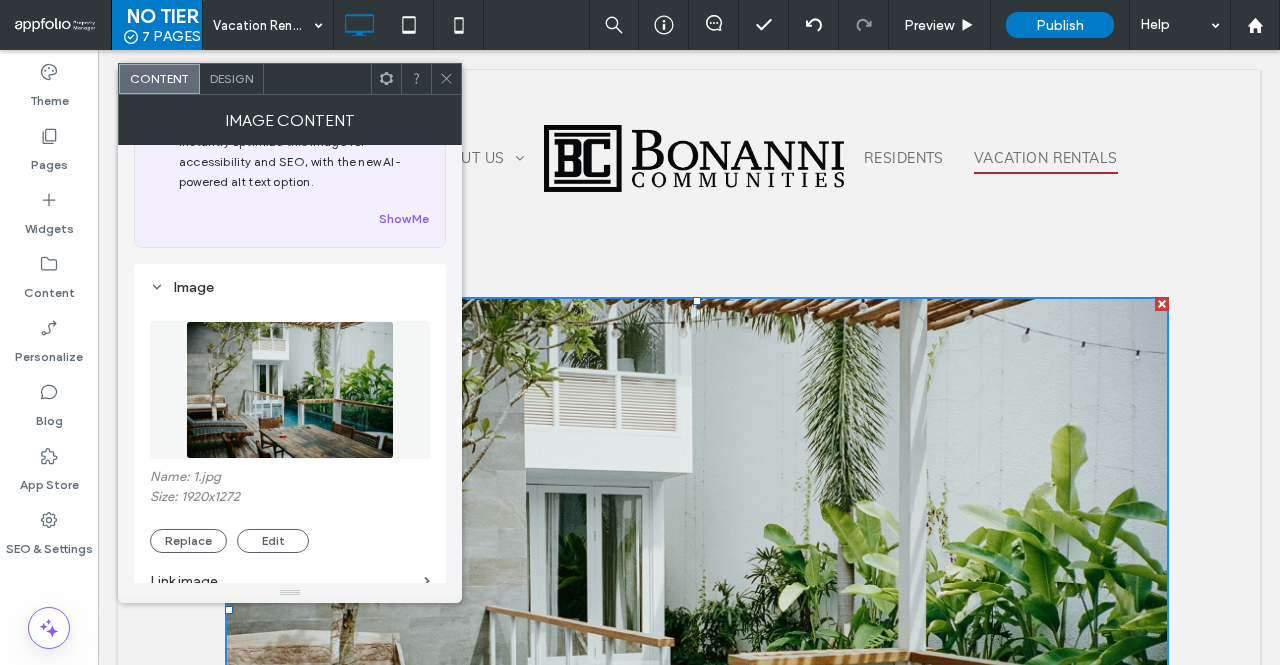 click 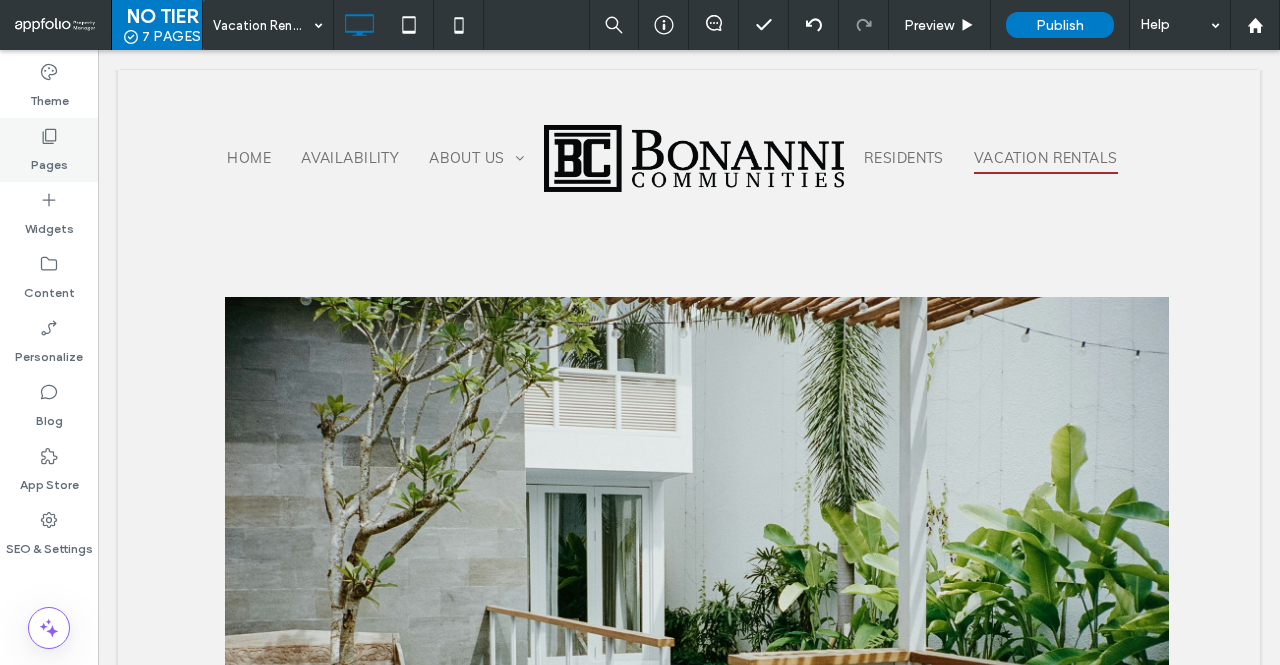 click on "Pages" at bounding box center (49, 150) 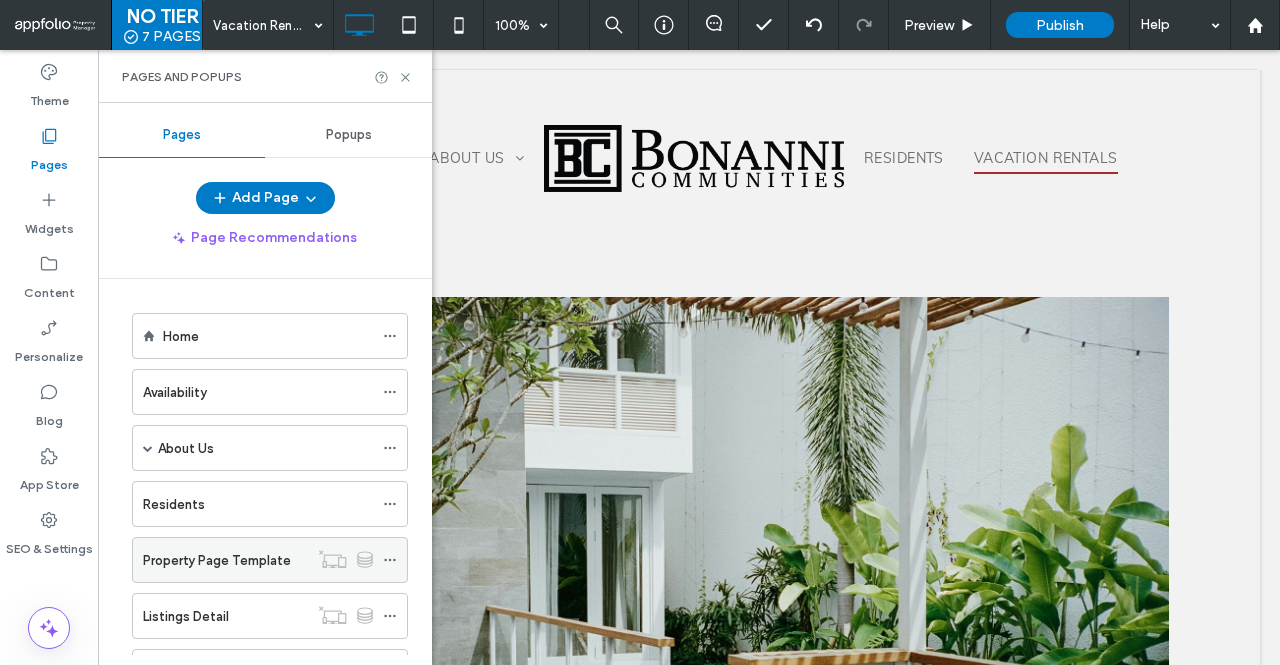 scroll, scrollTop: 305, scrollLeft: 0, axis: vertical 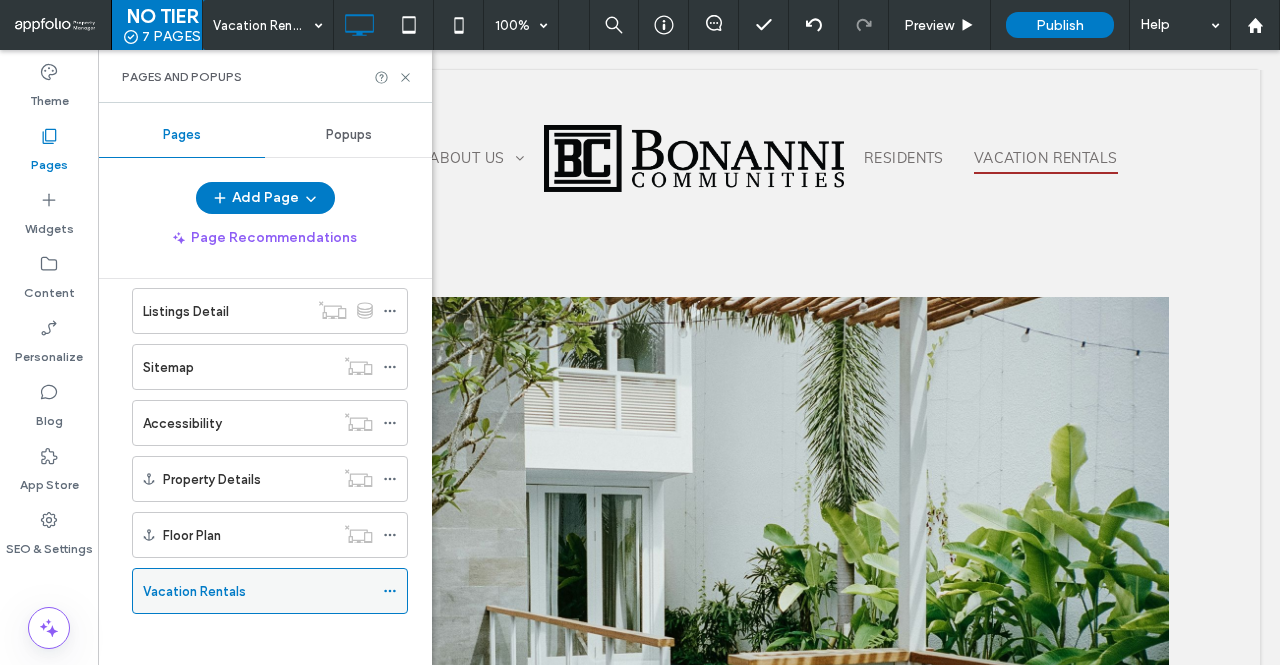 click 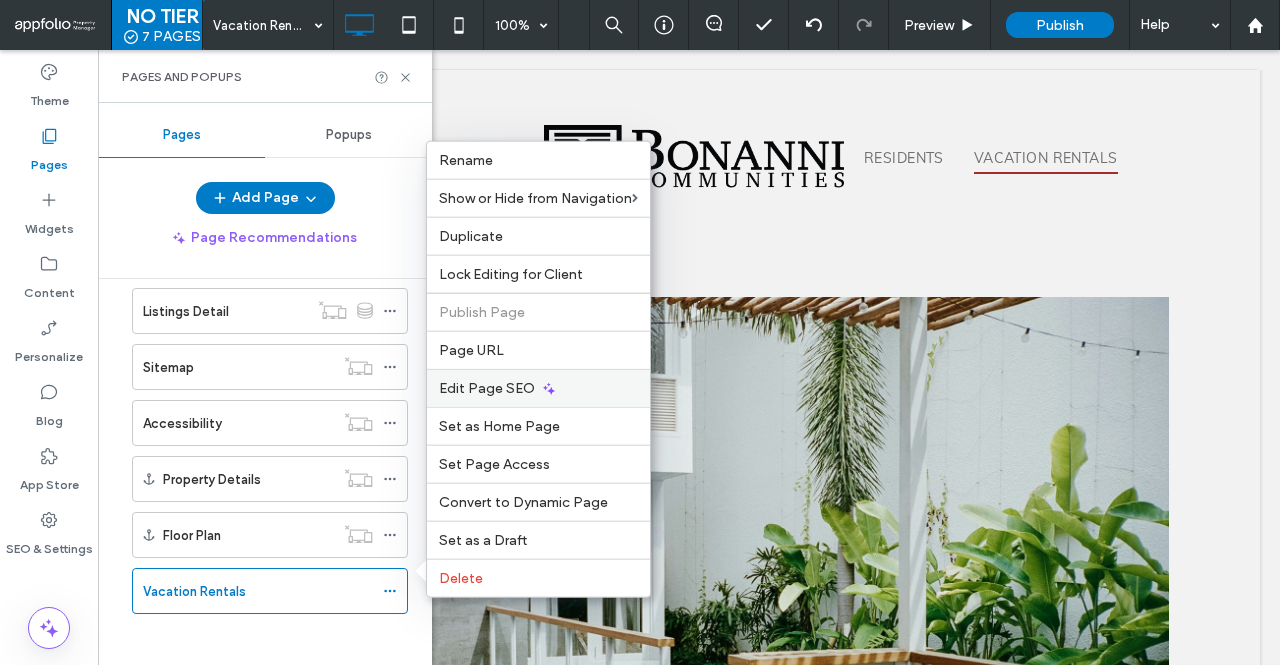 click on "Edit Page SEO" at bounding box center (487, 388) 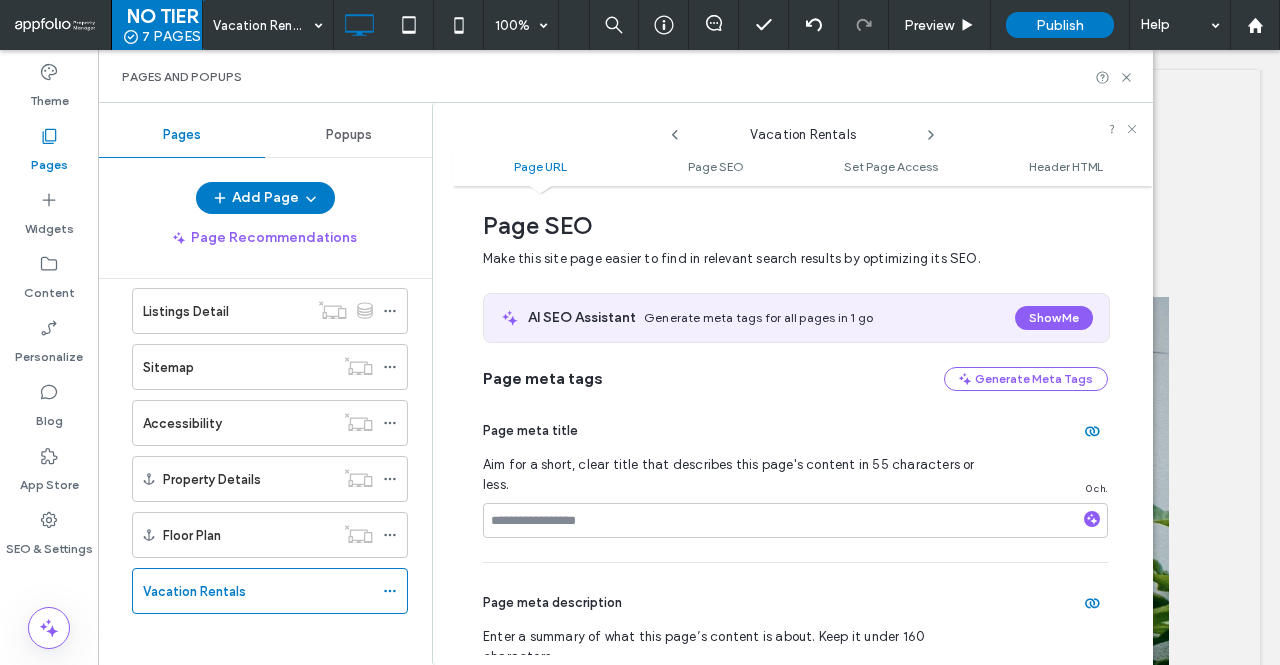 click on "Page URL Customize the URL of this page on the live site as it appears in the browser address bar. We recommend setting this once and not changing it. You can add slashes in the URL for nested pages. For example: team/john / 16 / 130 Page SEO Make this site page easier to find in relevant search results by optimizing its SEO. AI SEO Assistant Generate meta tags for all pages in 1 go Show Me Page meta tags Generate Meta Tags Page meta title  Aim for a short, clear title that describes this page's content in 55 characters or less. 0   ch. Page meta description Enter a summary of what this page’s content is about. Keep it under 160 characters. 0   ch. Set page to no index Tell search engines not to crawl this page so it won’t appear in search results. Draft pages are set to no index by default. Open Graph: Image for sharing on social networks  This image will be displayed on Facebook, LinkedIn, and other social networks when people share your site on those platforms. Recommended size: 1200 x 630px Image 1" at bounding box center [803, 425] 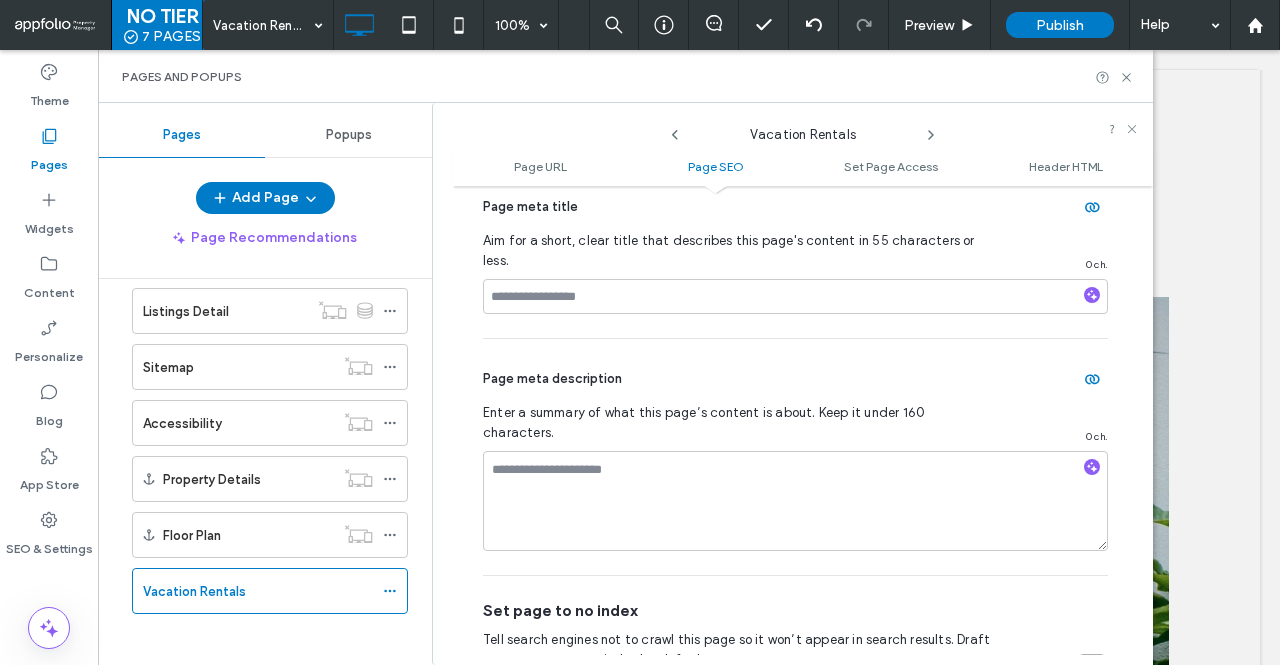 scroll, scrollTop: 439, scrollLeft: 0, axis: vertical 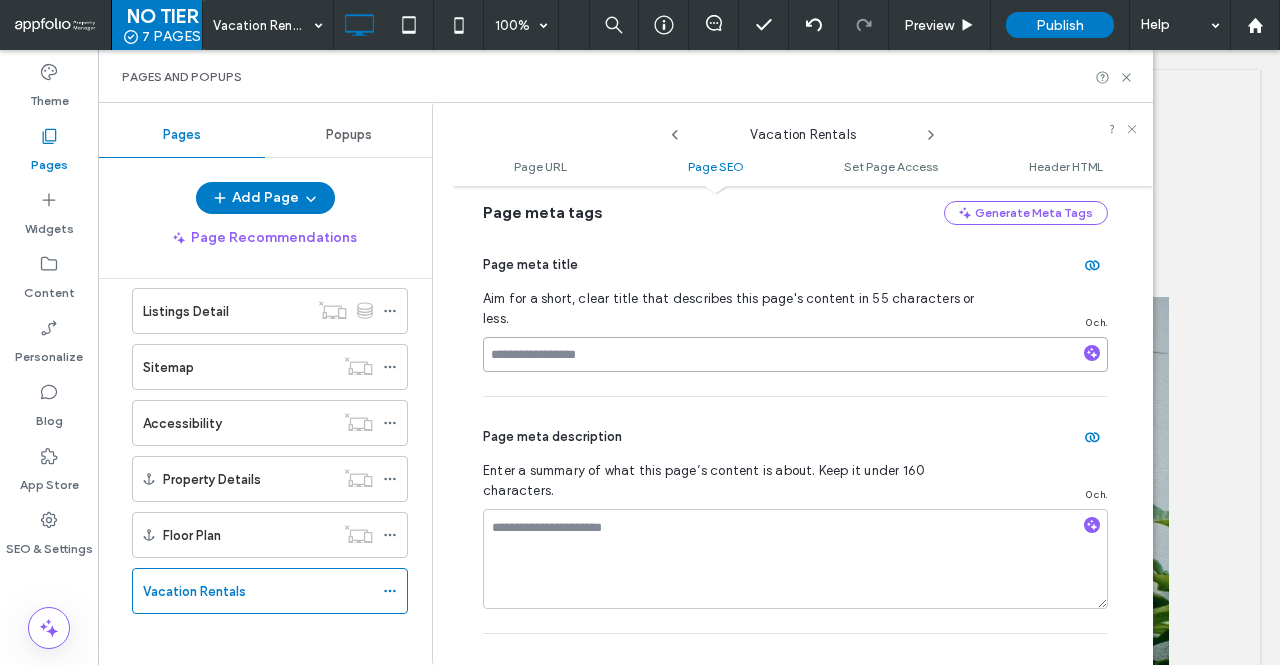 paste on "**********" 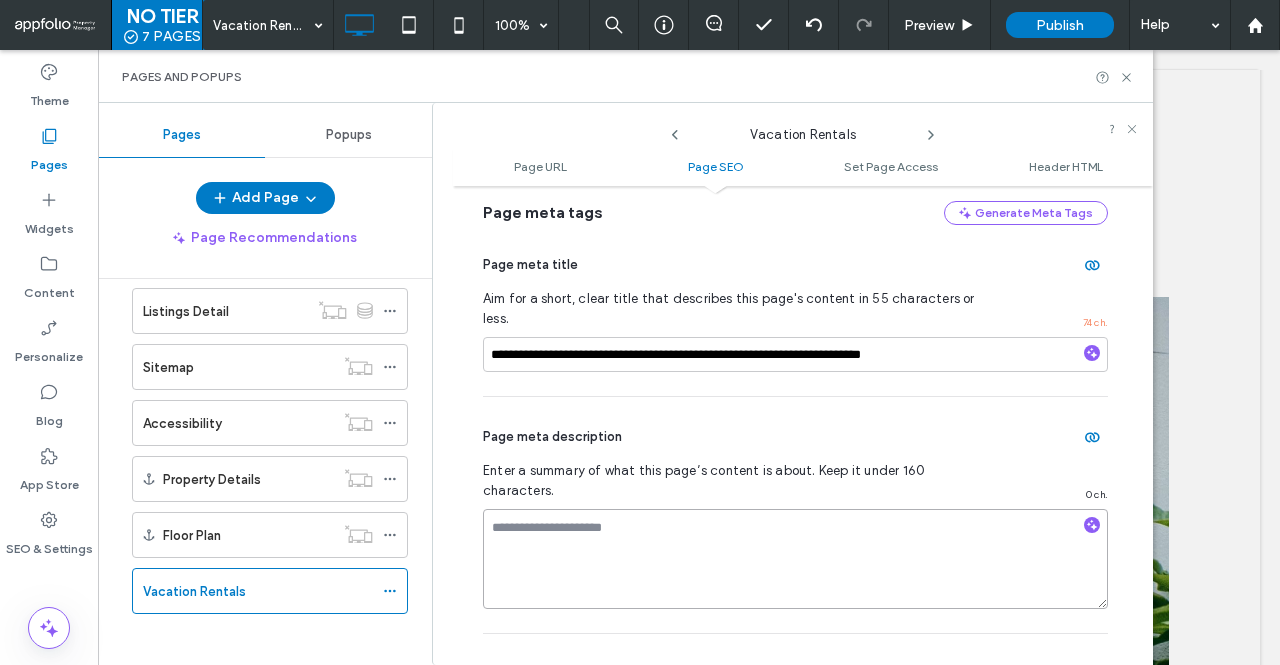 click at bounding box center [795, 559] 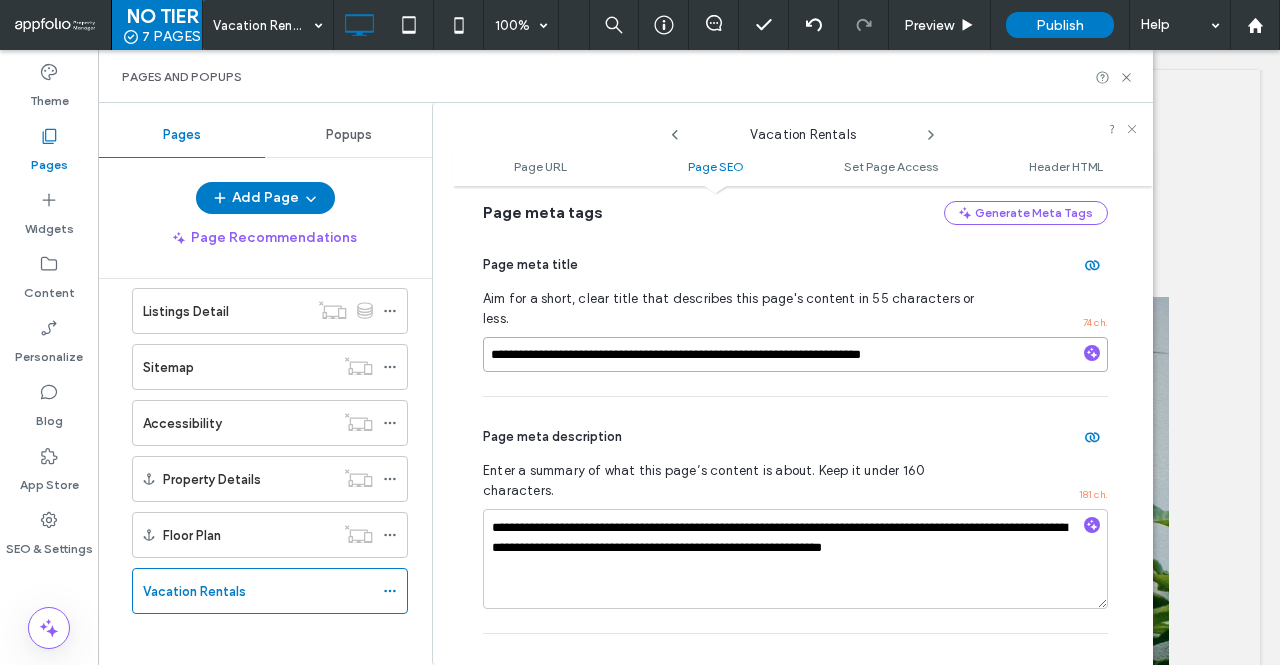 click on "**********" at bounding box center (795, 354) 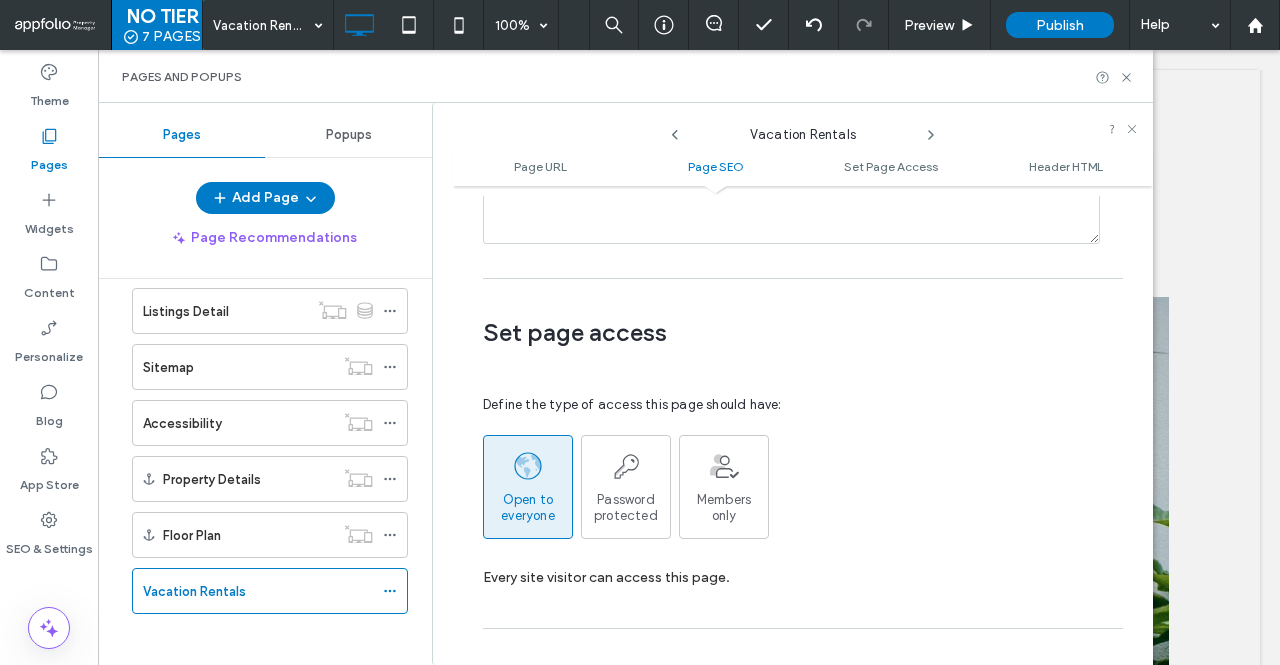 scroll, scrollTop: 1441, scrollLeft: 0, axis: vertical 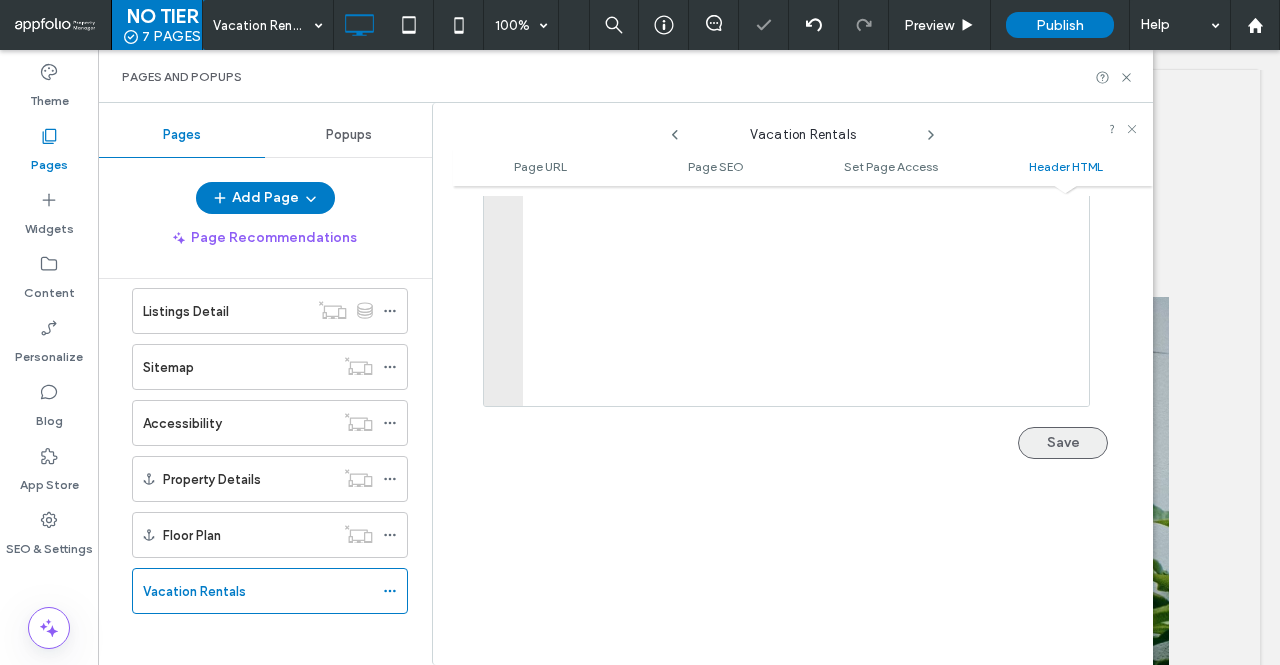 click on "Save" at bounding box center [1063, 443] 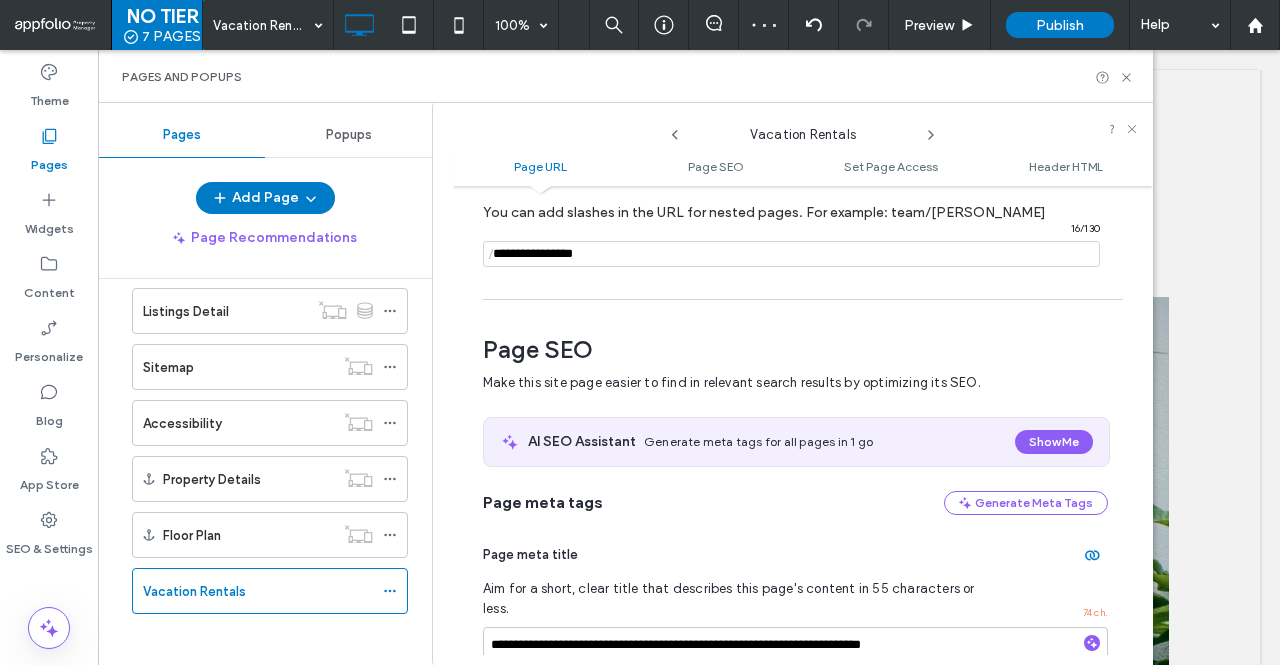 scroll, scrollTop: 0, scrollLeft: 0, axis: both 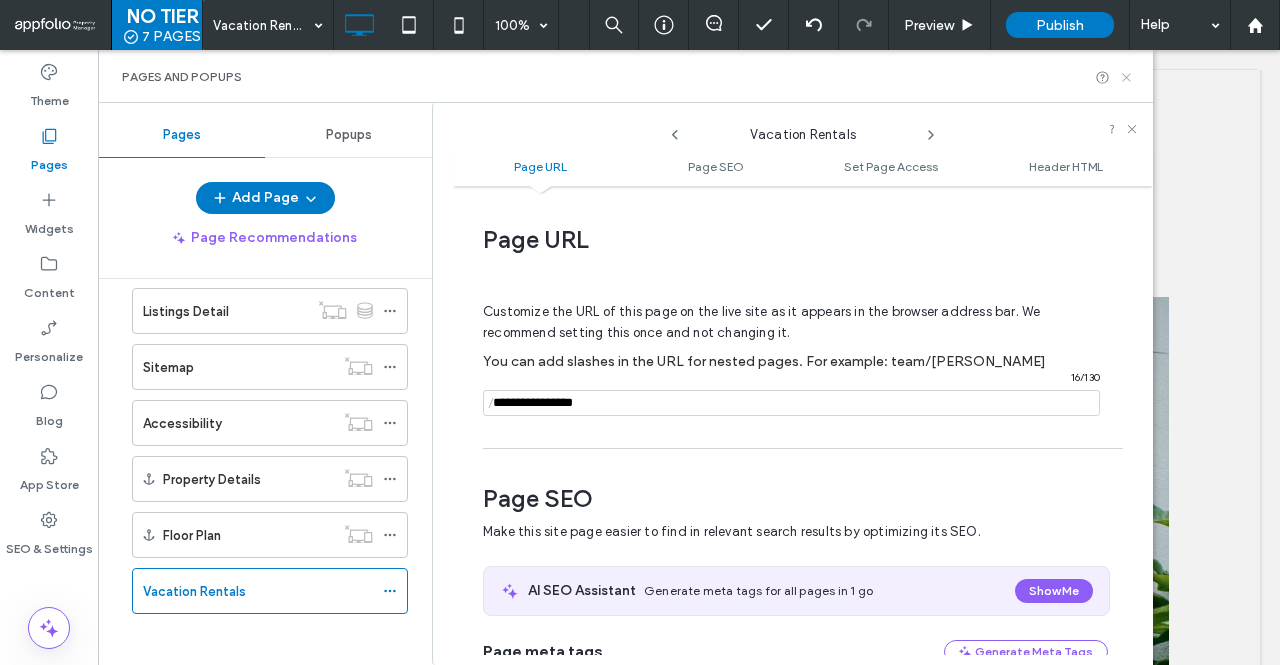 click 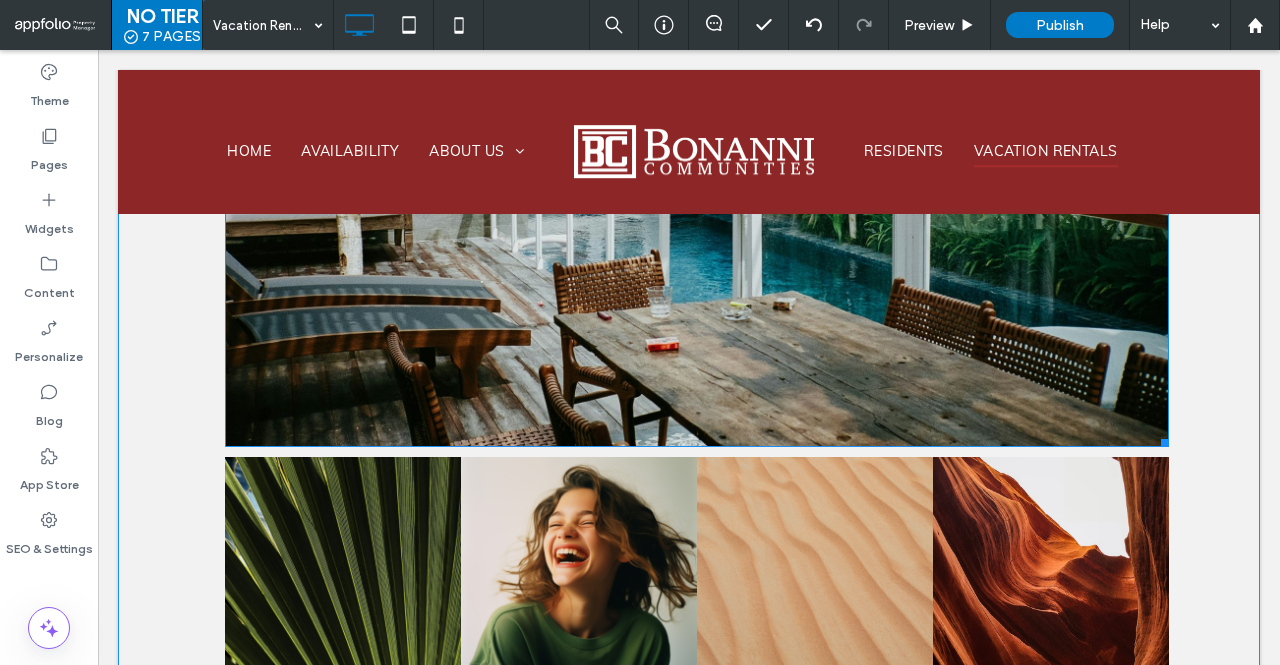 scroll, scrollTop: 586, scrollLeft: 0, axis: vertical 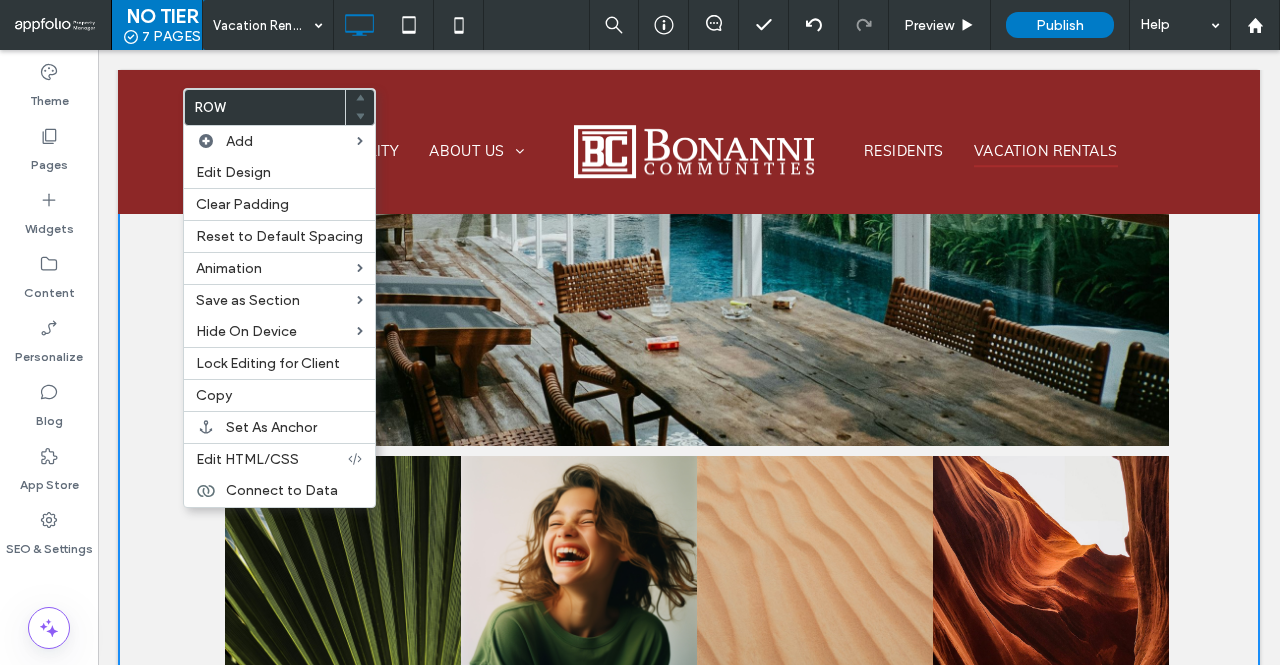 click on "Nature's Symphony
Breathtaking colors of our planet
Button
Faces of Humanity
Portraits of people from around the globe
Button
Sands of Time
Stark beauty of desolate dunes
Button
Beyond Boundaries
Visual odyssey across continents
Button
Click To Paste
Row + Add Section" at bounding box center (689, 261) 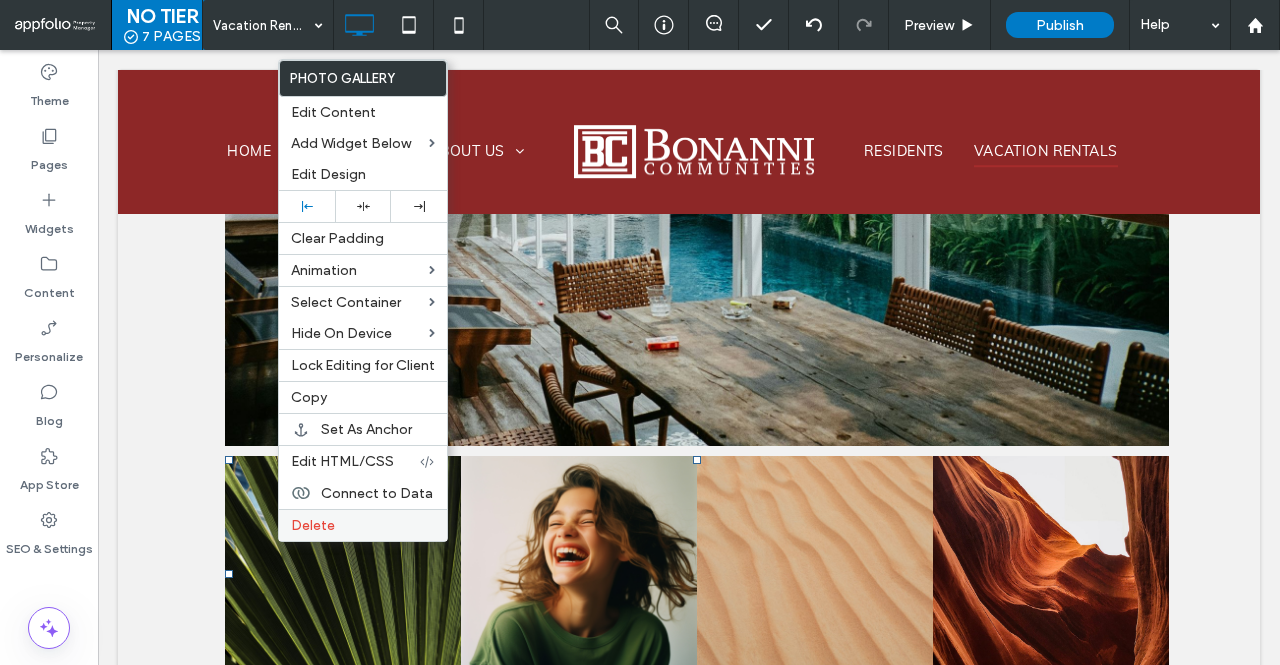click on "Delete" at bounding box center [313, 525] 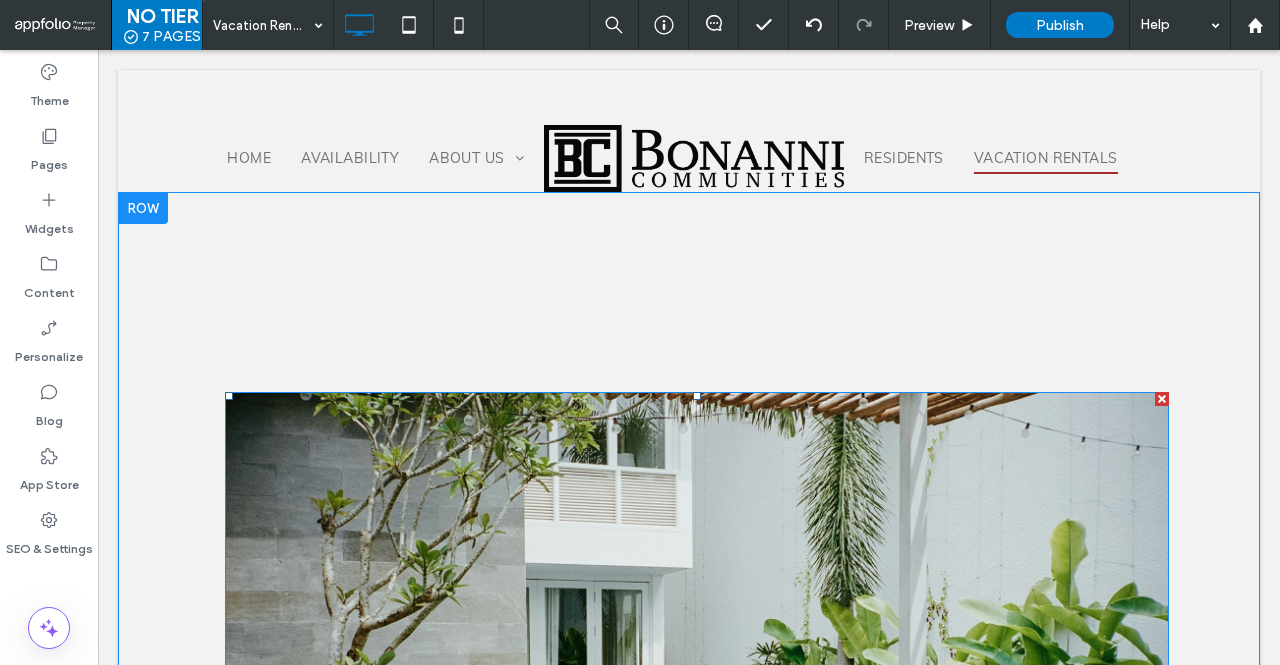 scroll, scrollTop: 13, scrollLeft: 0, axis: vertical 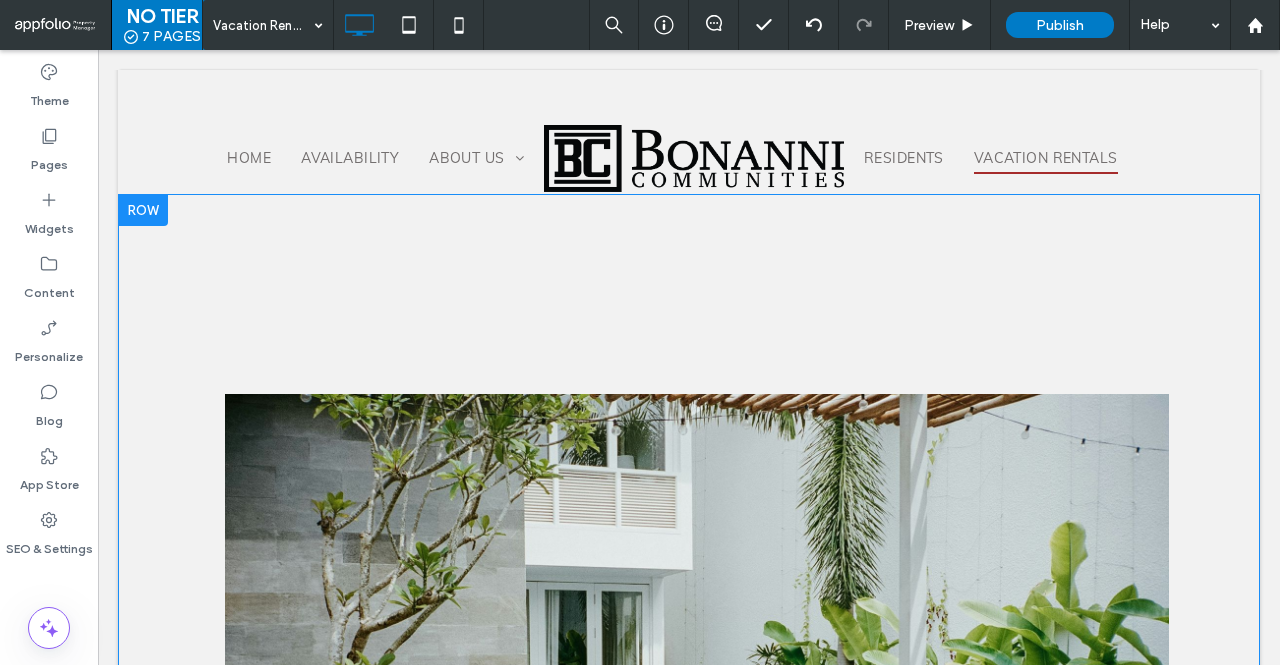 click on "Click To Paste
Row + Add Section" at bounding box center (689, 706) 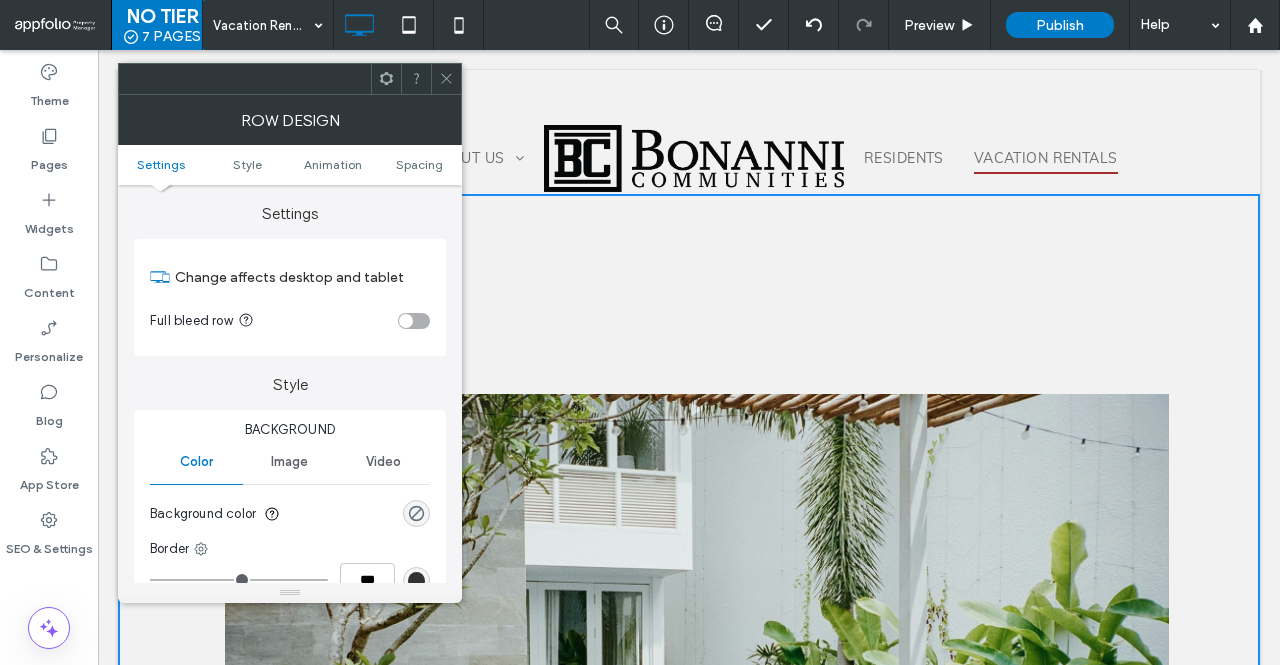 click at bounding box center (406, 321) 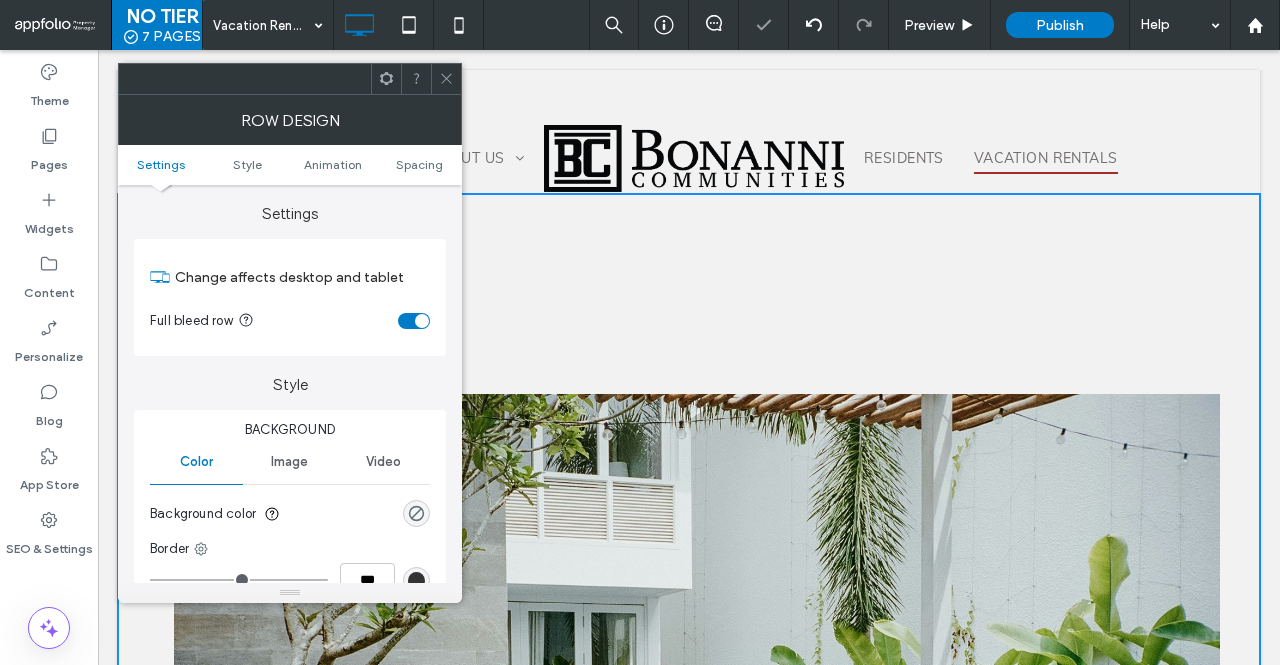 click on "Click To Paste
Row + Add Section" at bounding box center [689, 740] 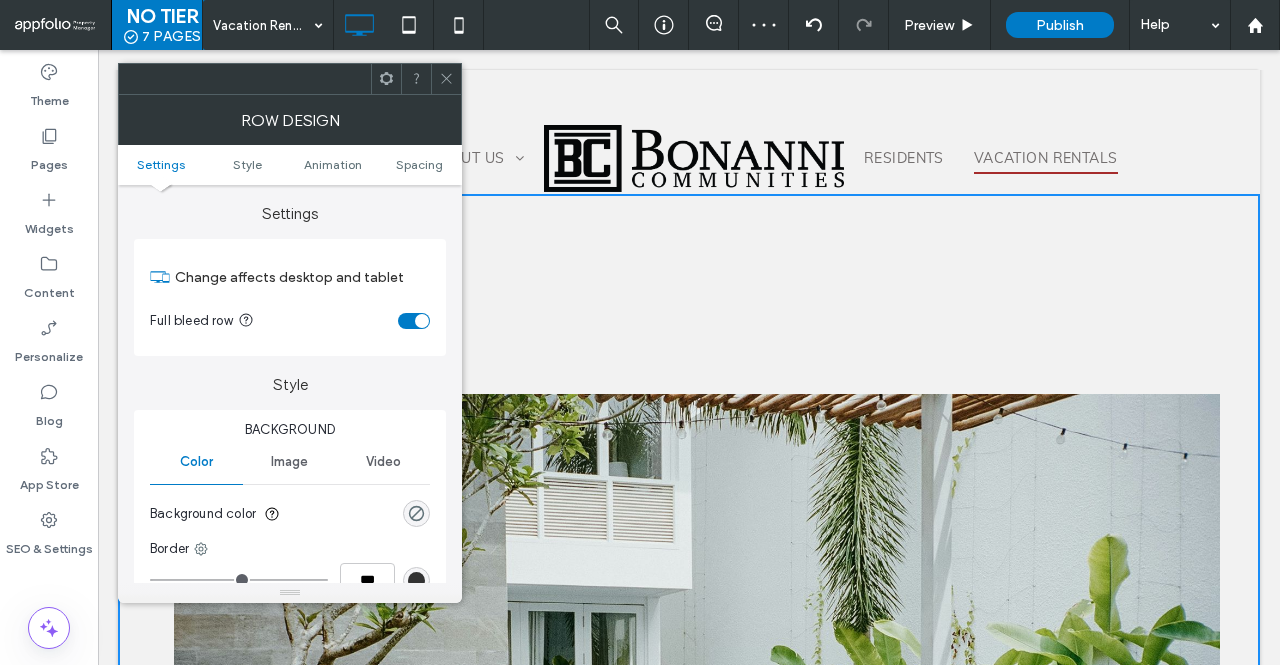 click at bounding box center [446, 79] 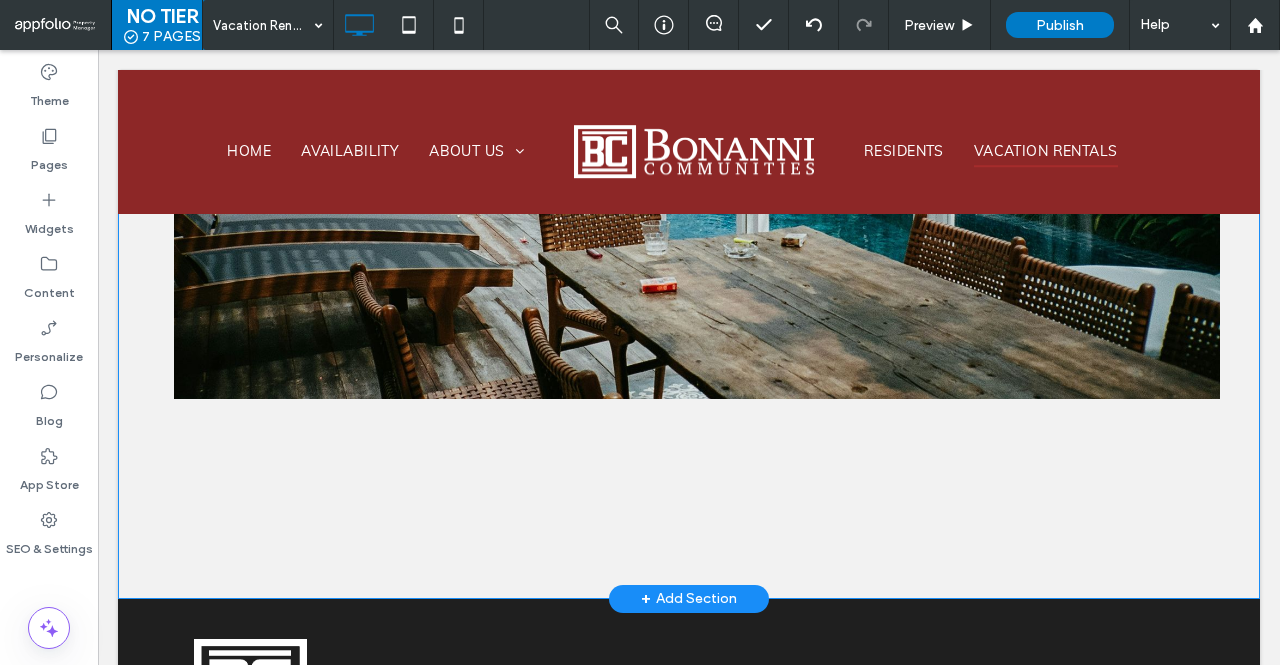 scroll, scrollTop: 695, scrollLeft: 0, axis: vertical 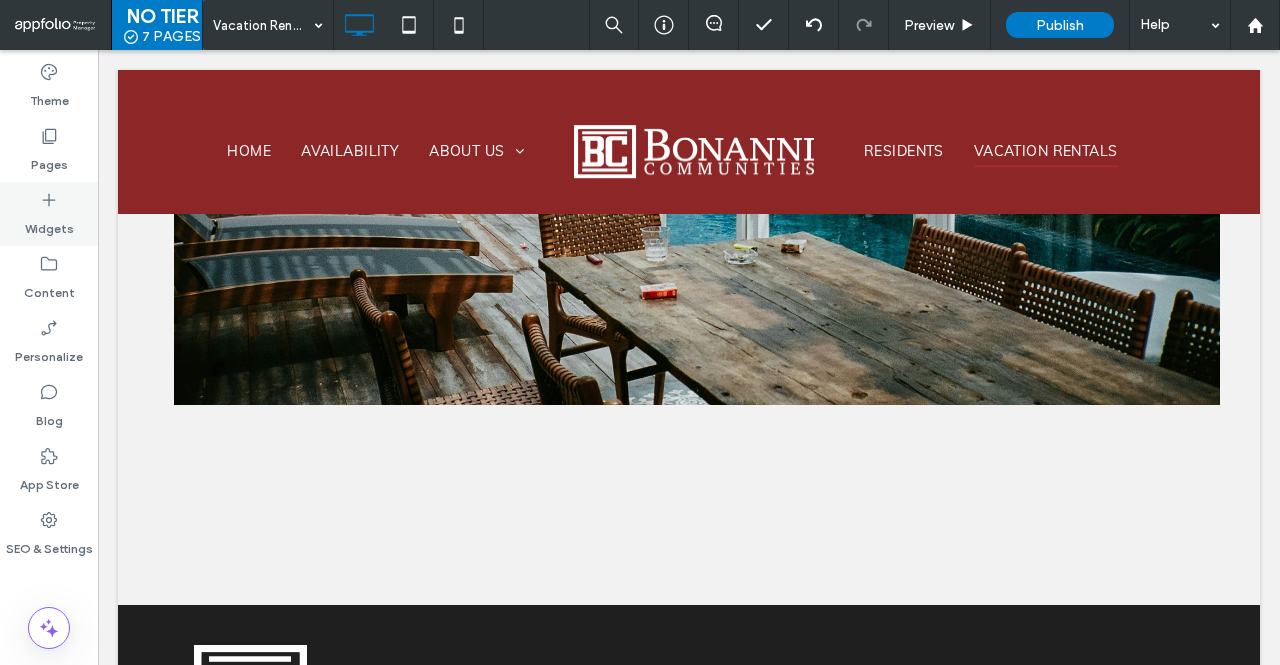 click 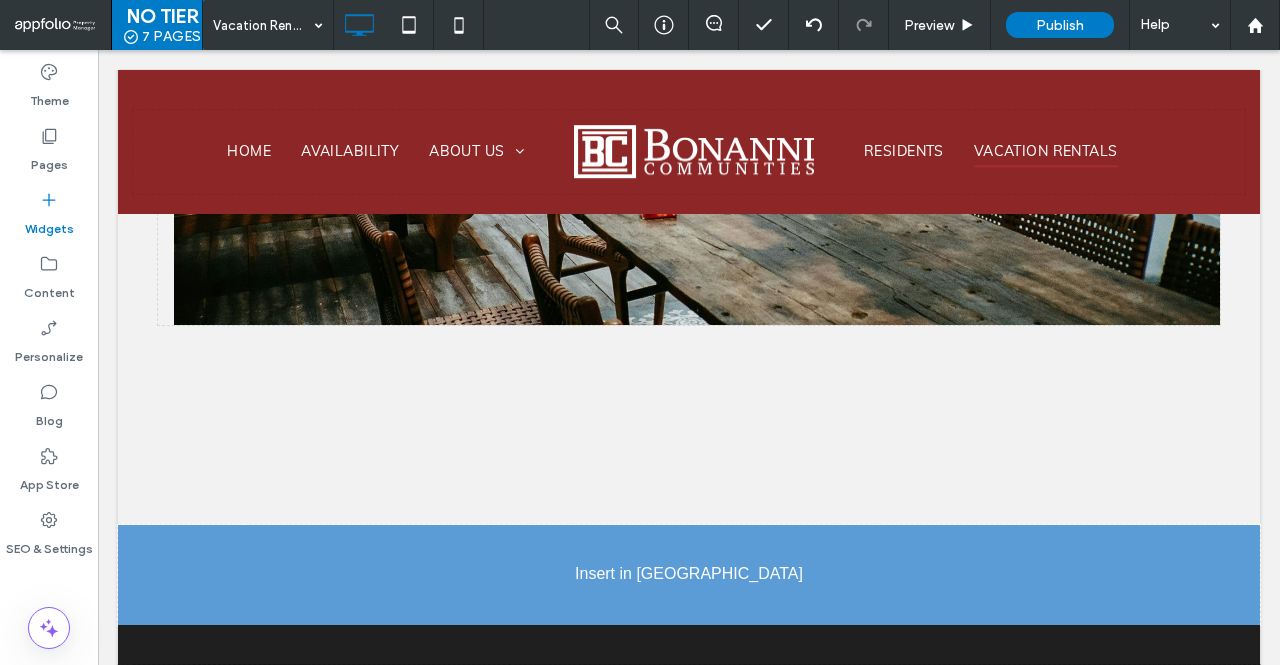 scroll, scrollTop: 807, scrollLeft: 0, axis: vertical 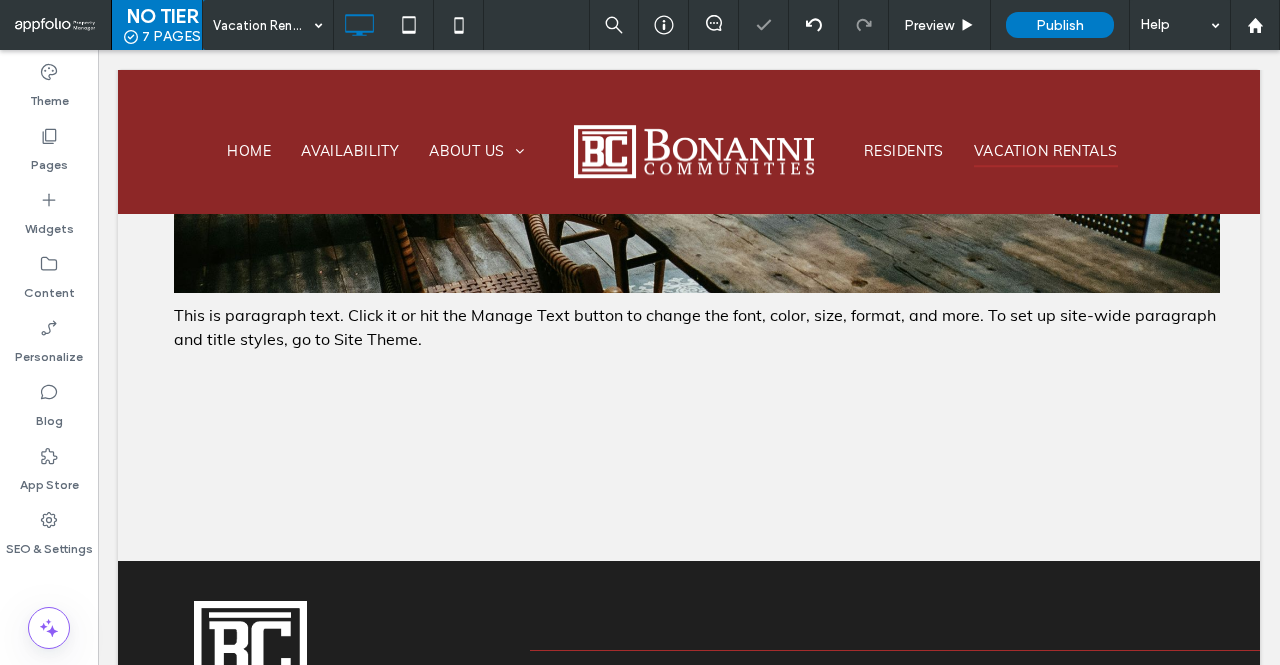 click on "This is paragraph text. Click it or hit the Manage Text button to change the font, color, size, format, and more. To set up site-wide paragraph and title styles, go to Site Theme.
Click To Paste
Row + Add Section" at bounding box center [689, -20] 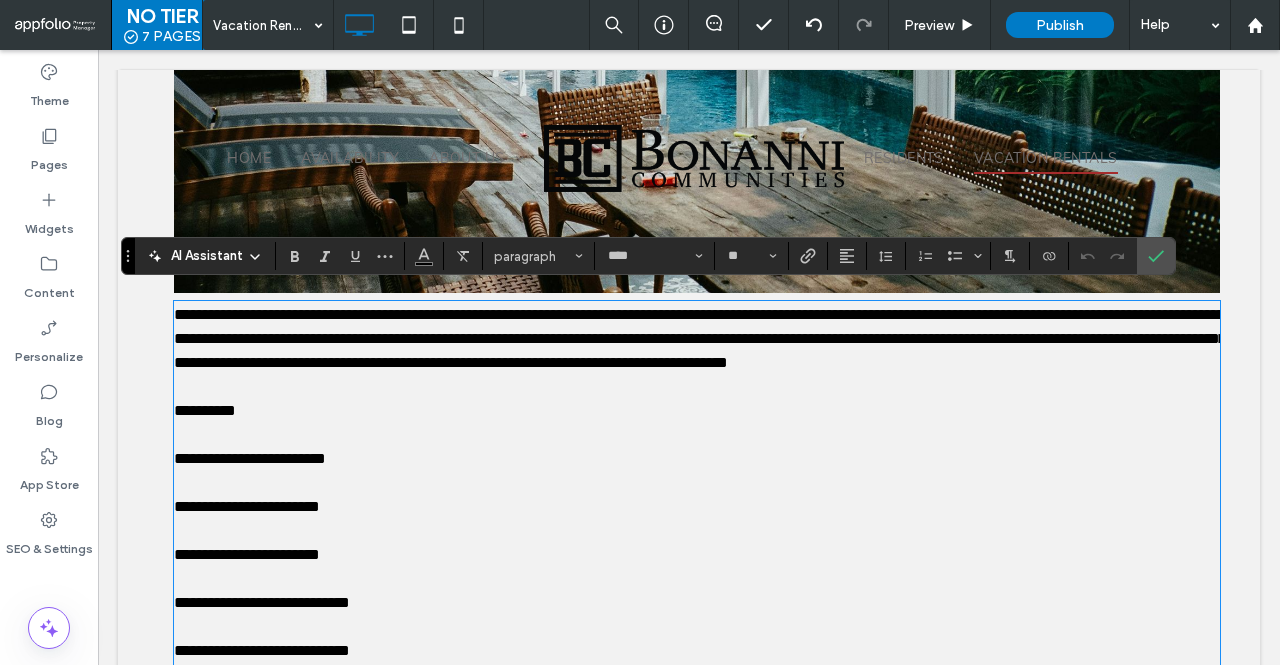 scroll, scrollTop: 0, scrollLeft: 0, axis: both 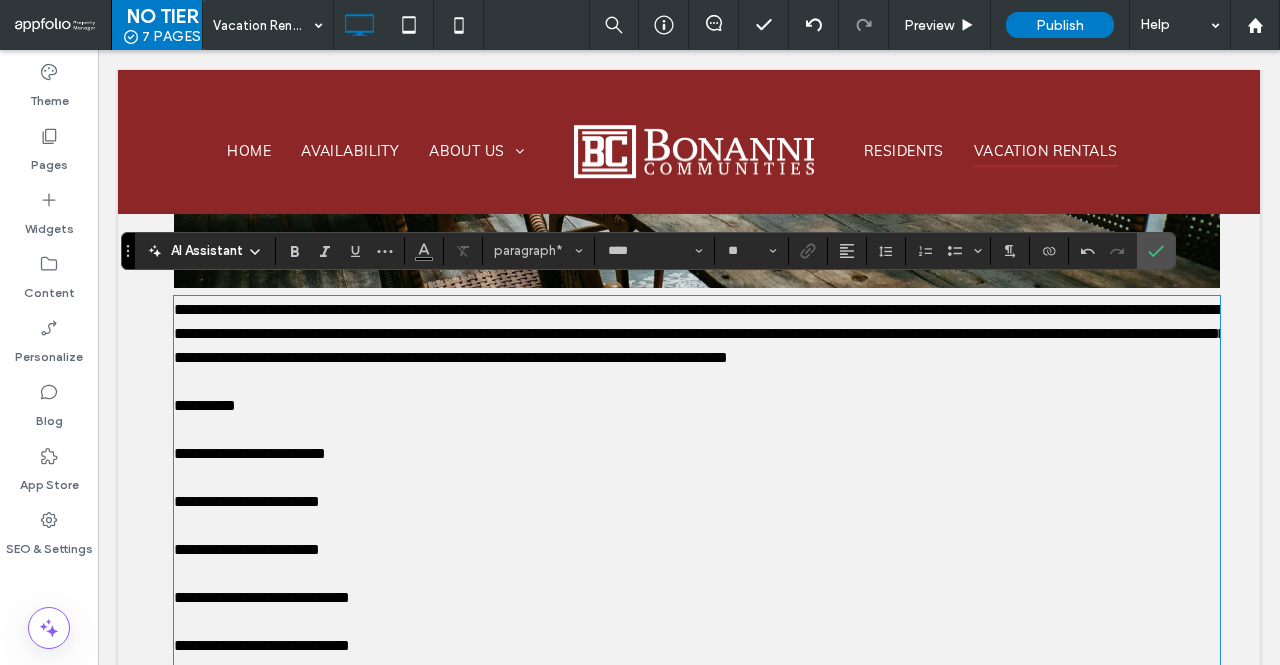 click on "**********" at bounding box center [697, 406] 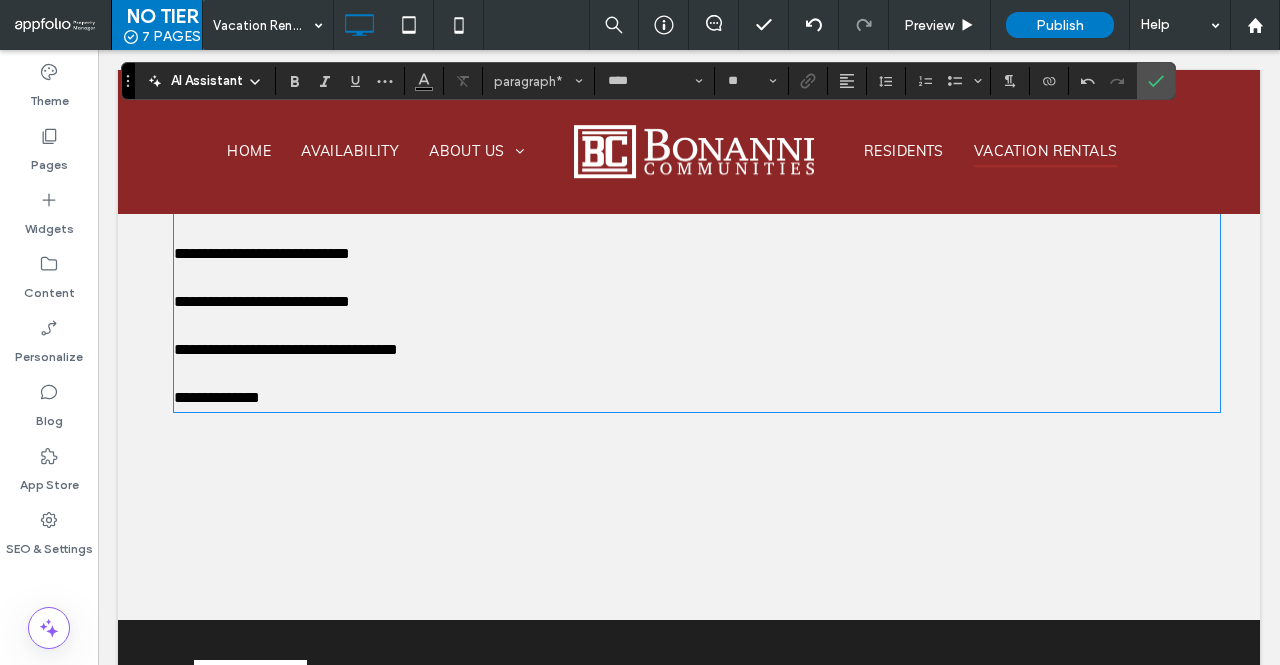 scroll, scrollTop: 1158, scrollLeft: 0, axis: vertical 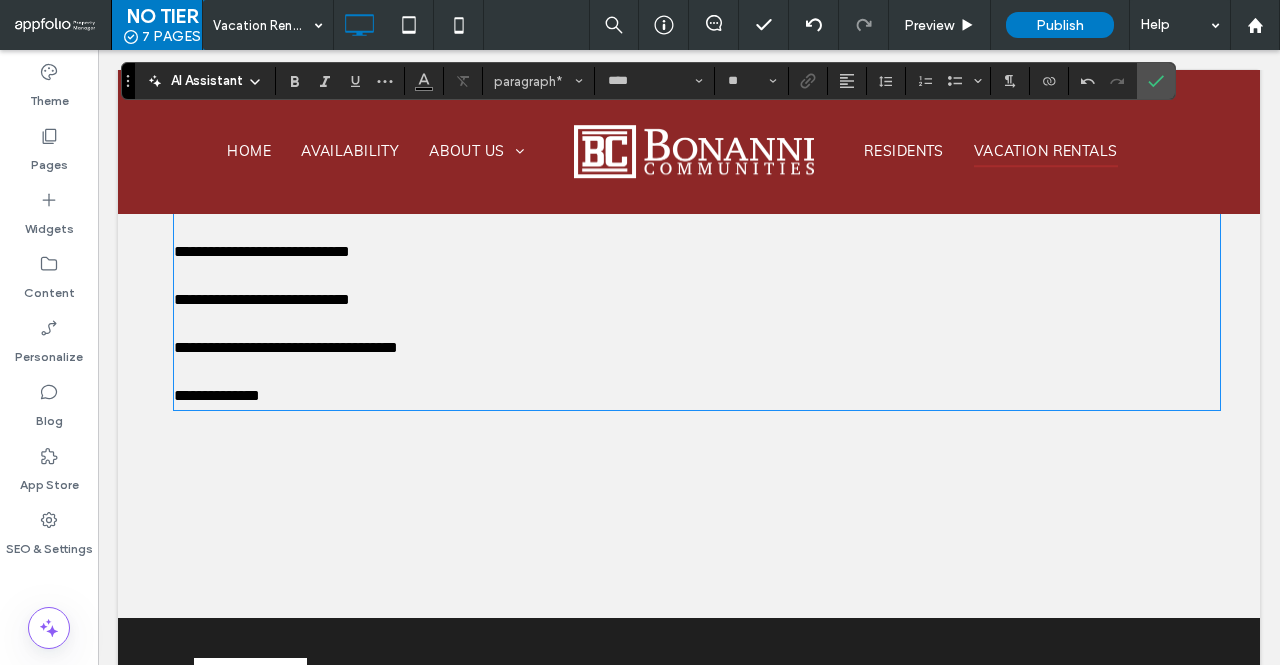 click on "**********" at bounding box center [689, -167] 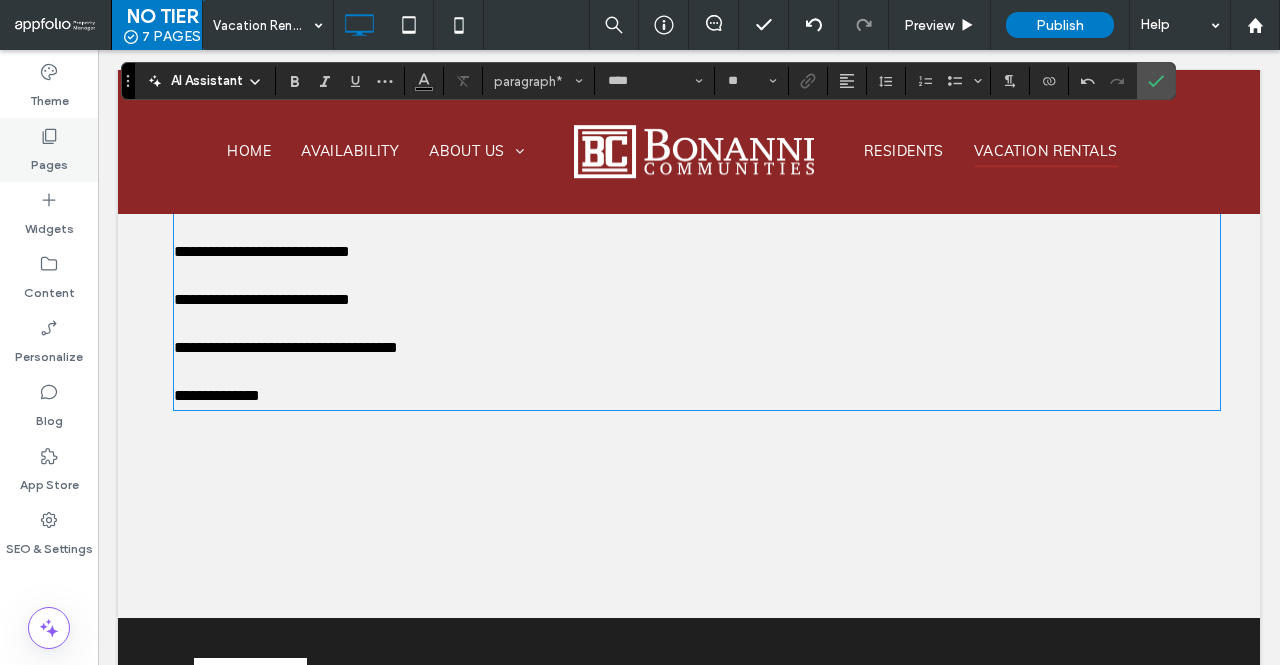 click on "Pages" at bounding box center [49, 150] 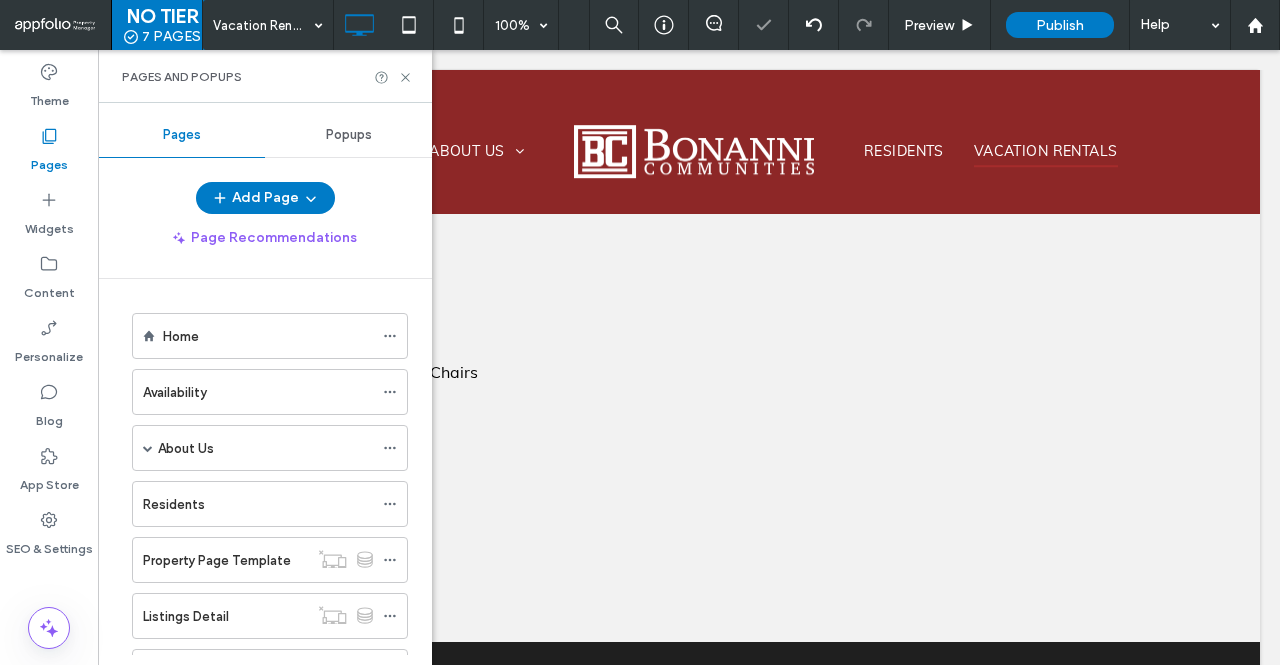 click on "Pages" at bounding box center (49, 150) 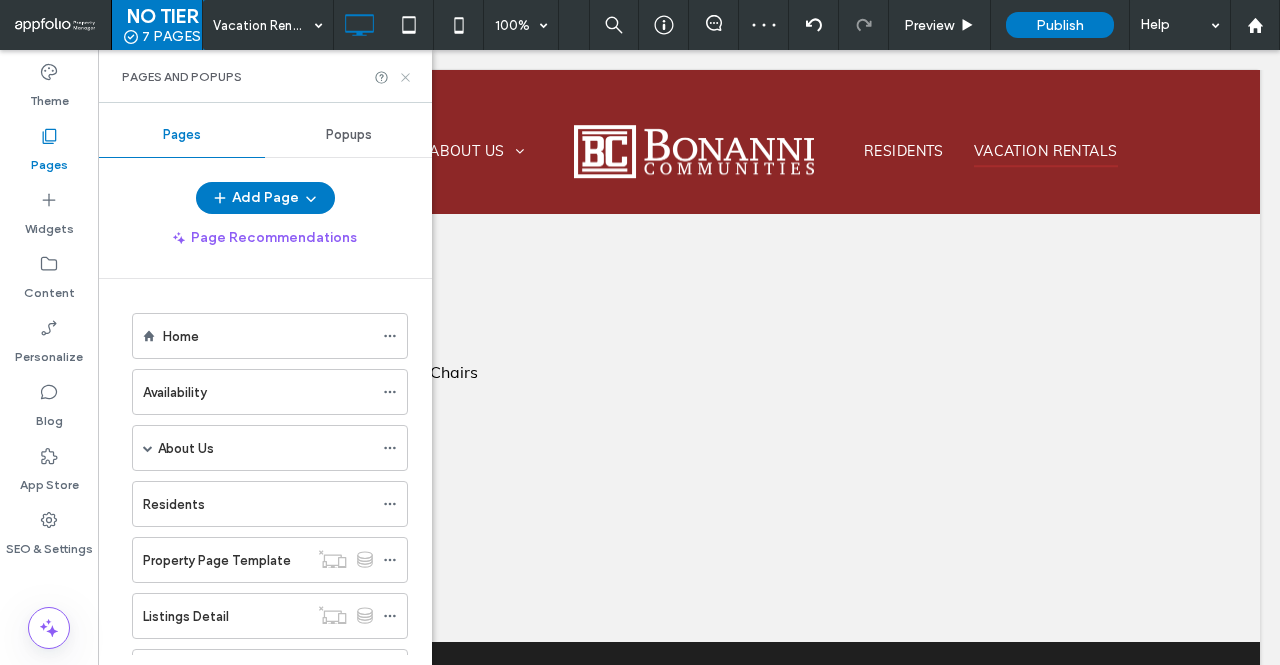 click 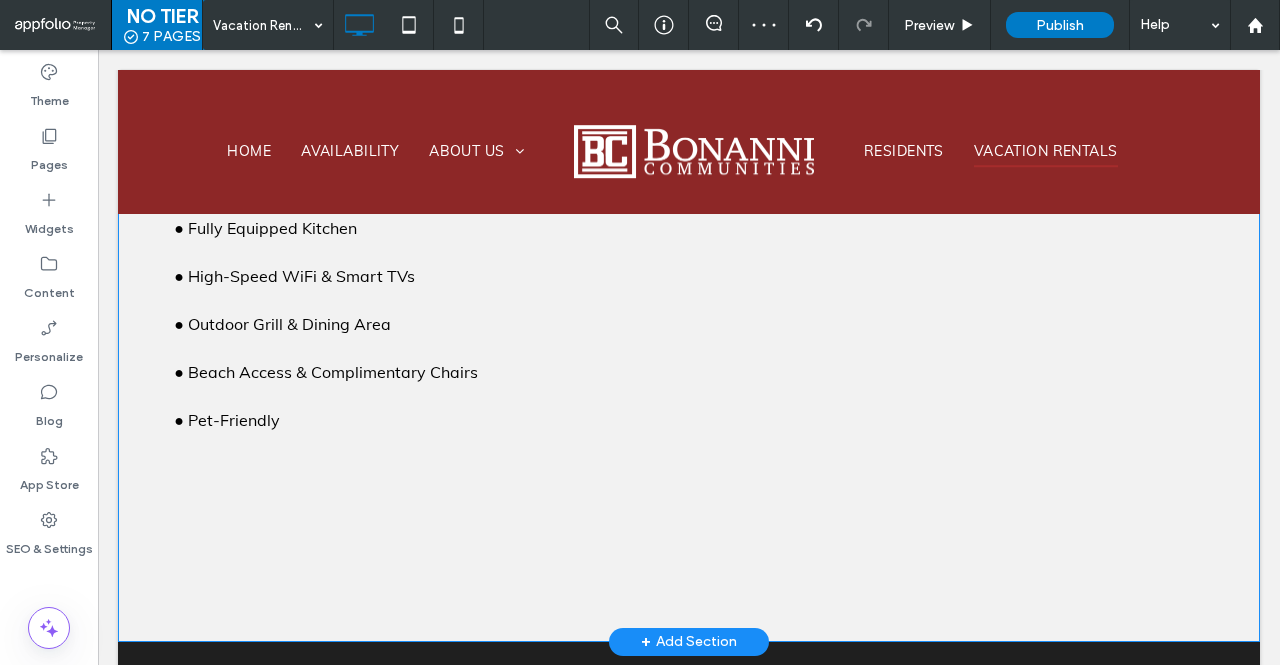 click on "Name of Property: Seaside Escape Villa Address: 123 Oceanview Lane, Cape Haven, FL 32920 Contact Information: (555) 987-6543 | info@seasideescapevilla.com Brief Description of Property: Nestled along the pristine shores of Cape Haven, Seaside Escape Villa is the perfect getaway for families and friends looking to unwind. This luxurious beachfront retreat offers breathtaking ocean views, modern decor, and direct access to the sandy shores. Amenities: ● 4 Bedrooms, 3 Bathrooms ● Private Pool & Hot Tub ● Fully Equipped Kitchen ● High-Speed WiFi & Smart TVs ● Outdoor Grill & Dining Area ● Beach Access & Complimentary Chairs ● Pet-Friendly Click To Paste
Row + Add Section" at bounding box center (689, -155) 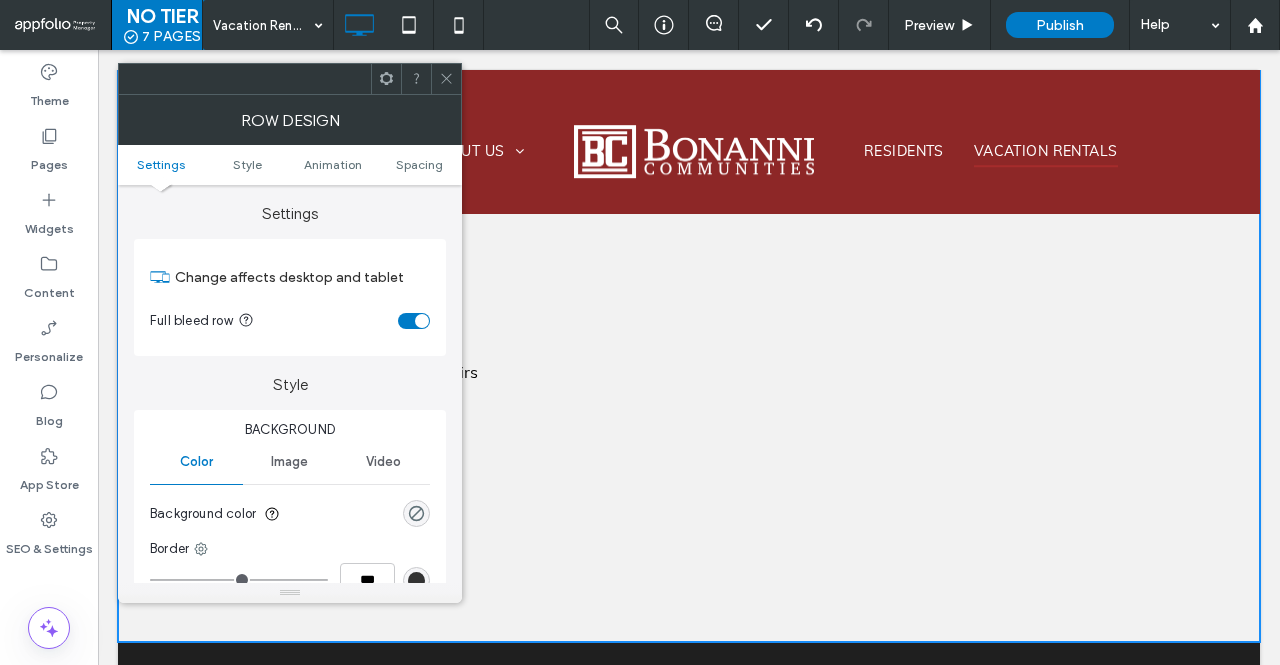 click on "Name of Property: Seaside Escape Villa Address: 123 Oceanview Lane, Cape Haven, FL 32920 Contact Information: (555) 987-6543 | info@seasideescapevilla.com Brief Description of Property: Nestled along the pristine shores of Cape Haven, Seaside Escape Villa is the perfect getaway for families and friends looking to unwind. This luxurious beachfront retreat offers breathtaking ocean views, modern decor, and direct access to the sandy shores. Amenities: ● 4 Bedrooms, 3 Bathrooms ● Private Pool & Hot Tub ● Fully Equipped Kitchen ● High-Speed WiFi & Smart TVs ● Outdoor Grill & Dining Area ● Beach Access & Complimentary Chairs ● Pet-Friendly Click To Paste
Row + Add Section" at bounding box center [689, -155] 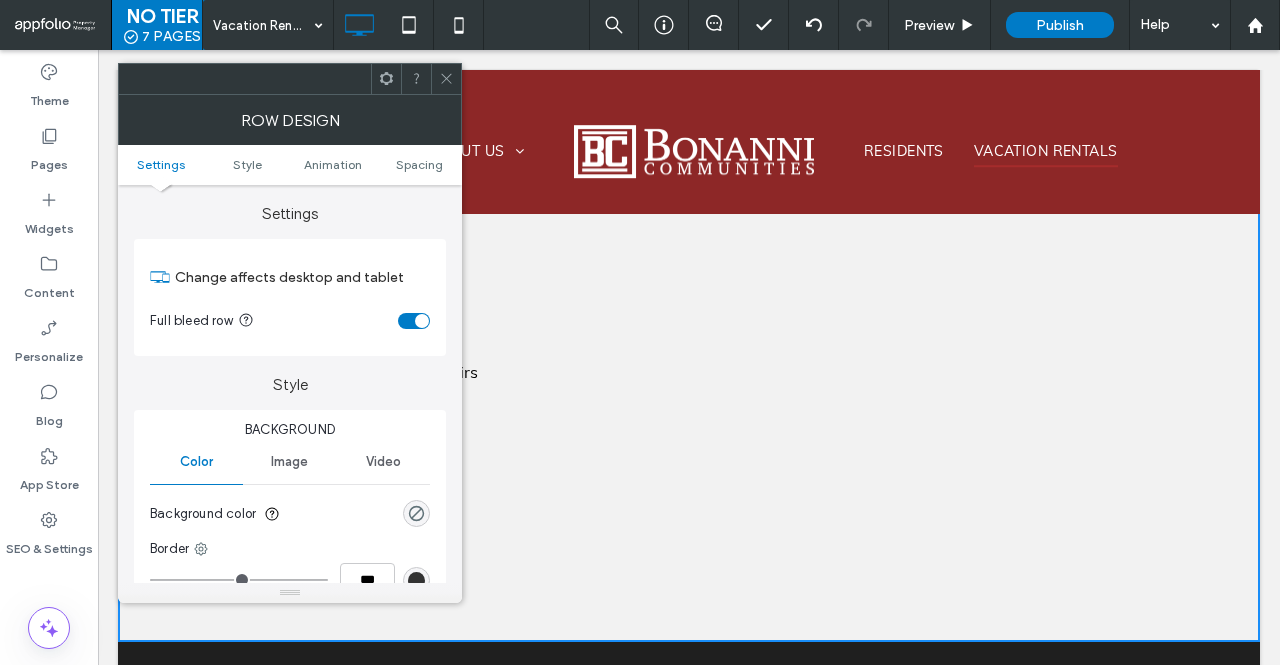 click 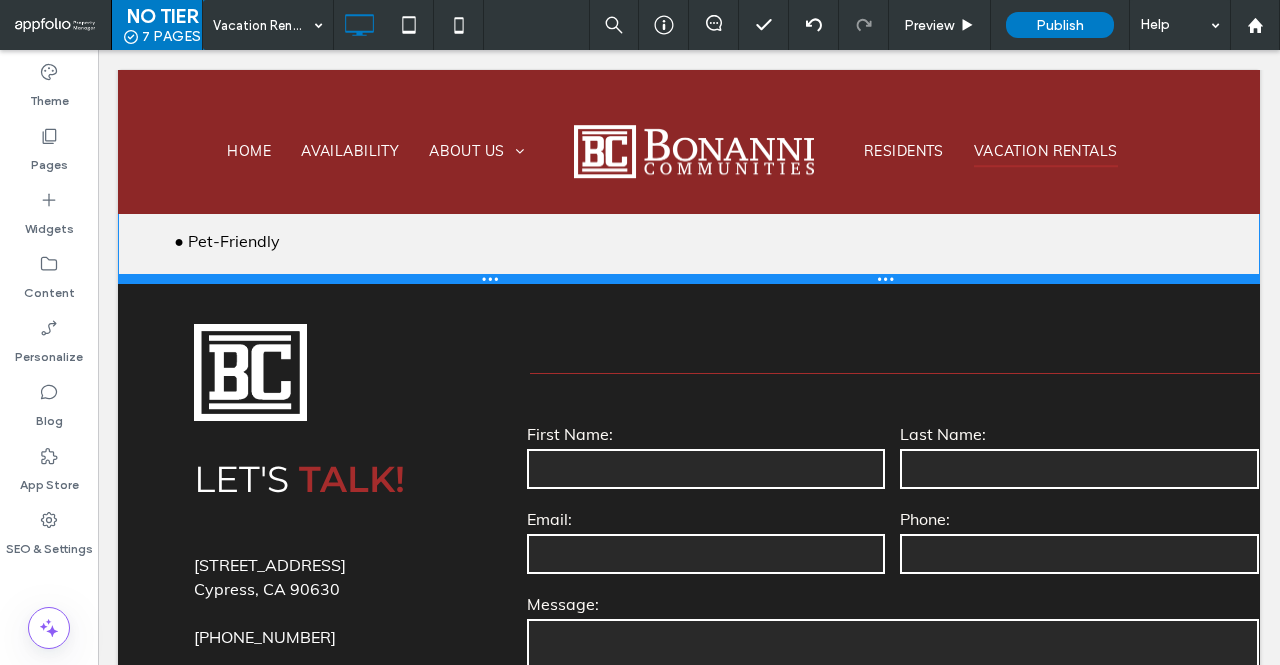 drag, startPoint x: 499, startPoint y: 625, endPoint x: 502, endPoint y: 271, distance: 354.01273 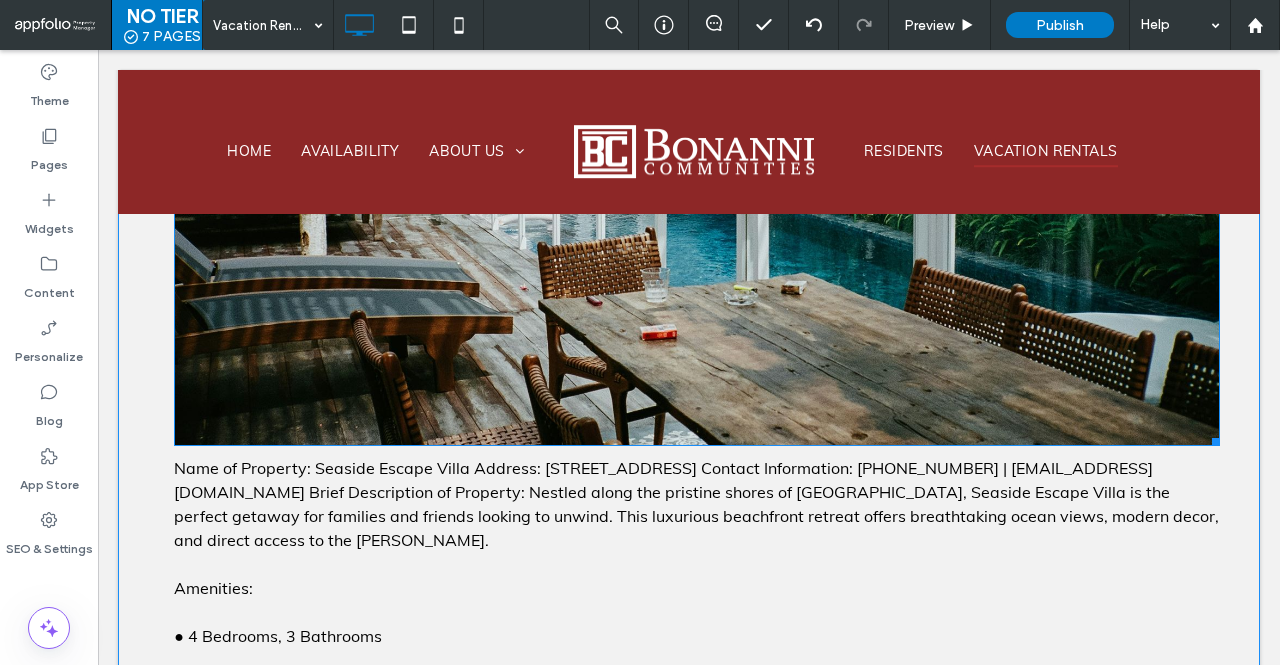 scroll, scrollTop: 558, scrollLeft: 0, axis: vertical 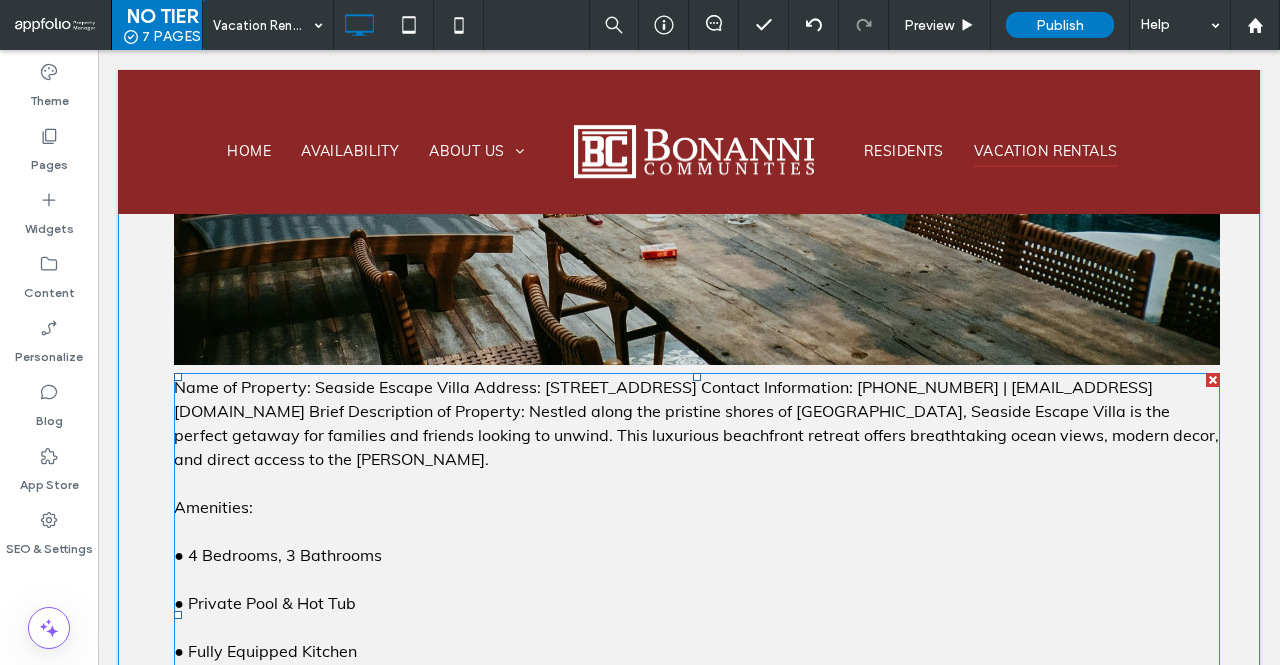 click on "Name of Property: Seaside Escape Villa Address: 123 Oceanview Lane, Cape Haven, FL 32920 Contact Information: (555) 987-6543 | info@seasideescapevilla.com Brief Description of Property: Nestled along the pristine shores of Cape Haven, Seaside Escape Villa is the perfect getaway for families and friends looking to unwind. This luxurious beachfront retreat offers breathtaking ocean views, modern decor, and direct access to the sandy shores." at bounding box center [696, 423] 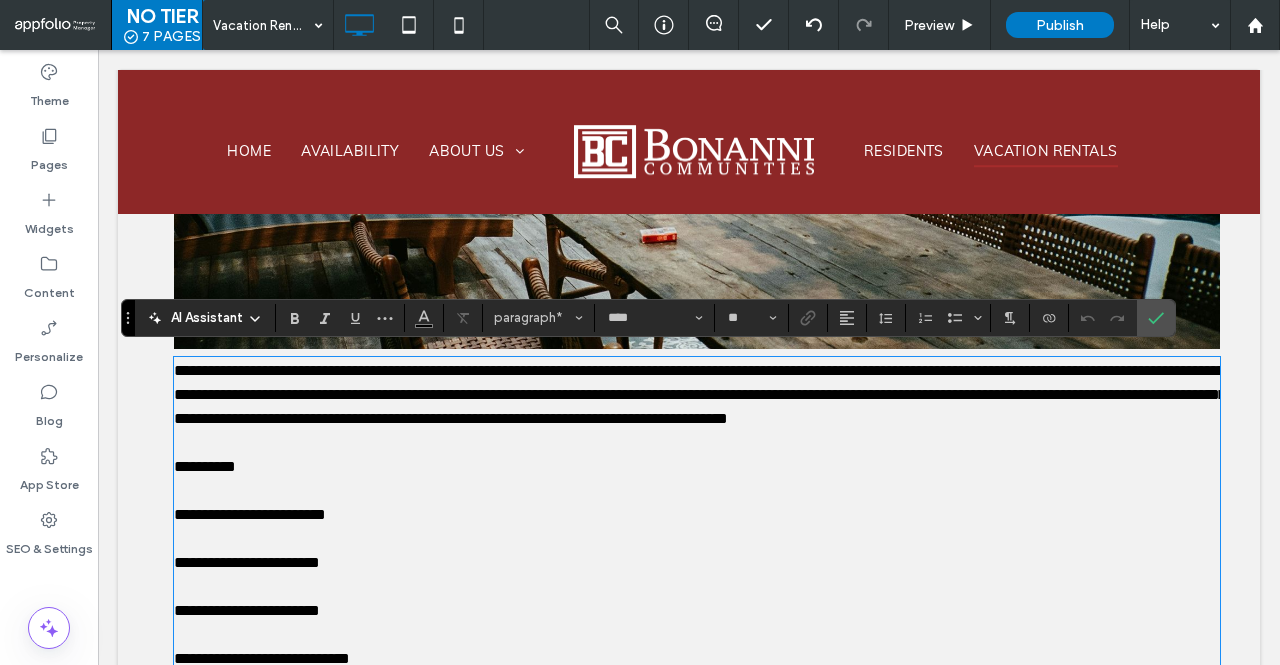 scroll, scrollTop: 569, scrollLeft: 0, axis: vertical 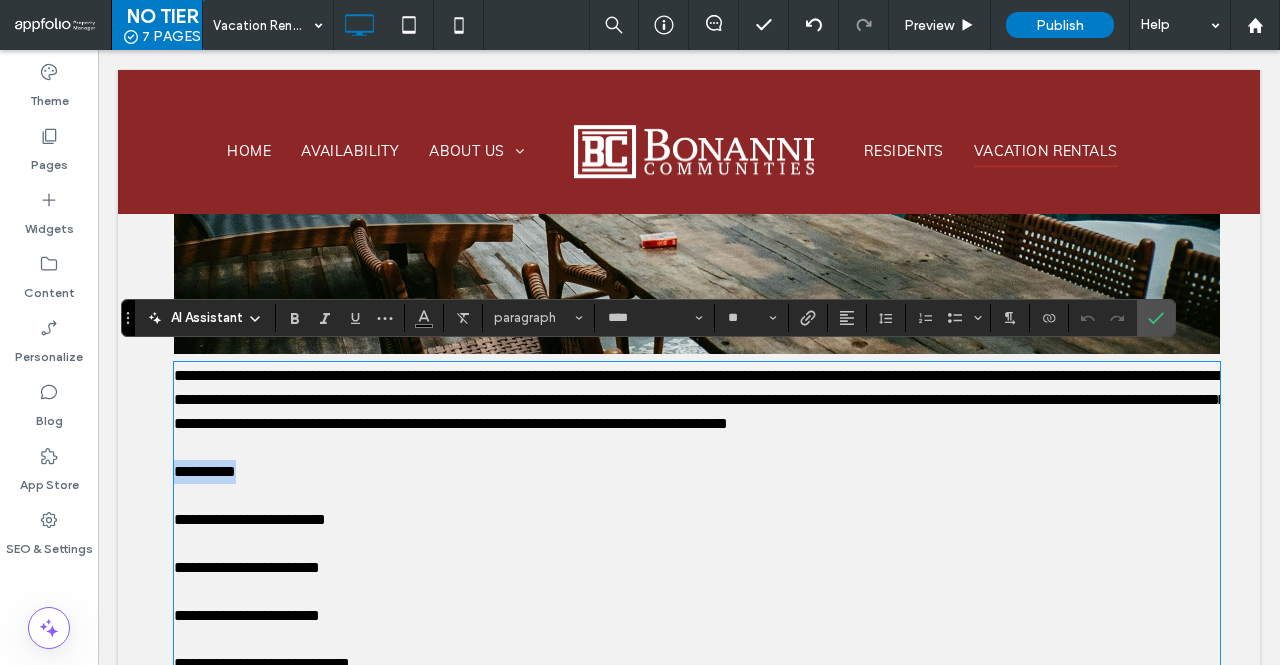 drag, startPoint x: 260, startPoint y: 494, endPoint x: 178, endPoint y: 496, distance: 82.02438 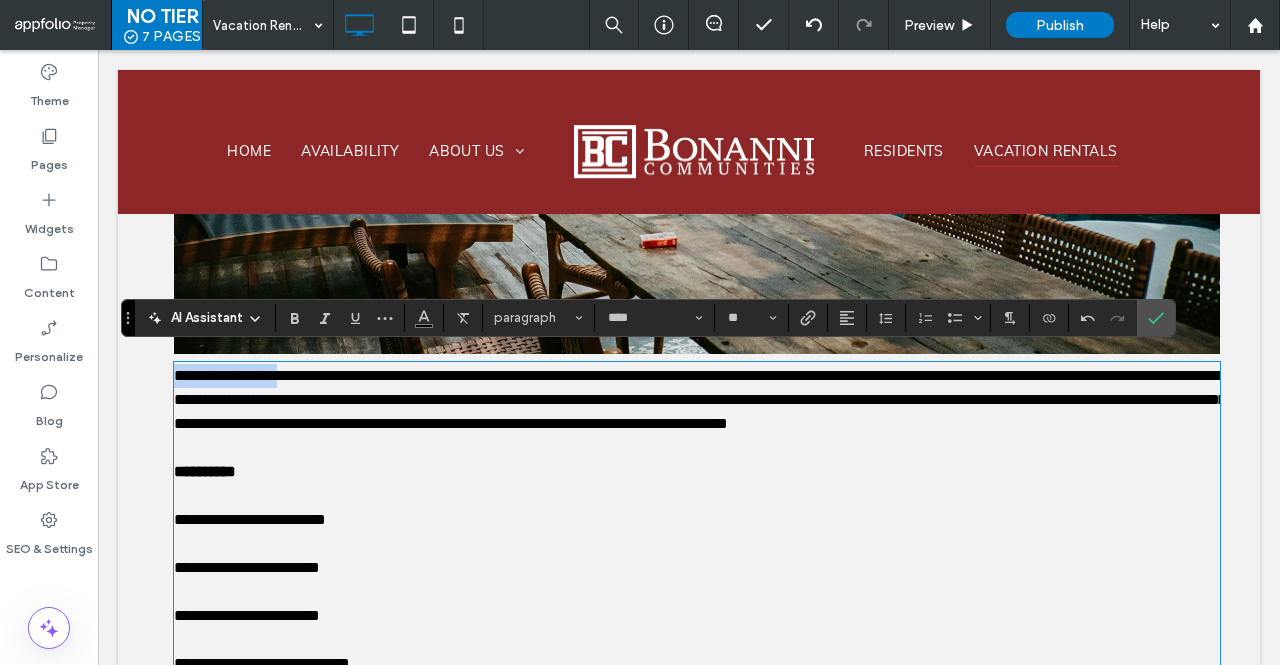 drag, startPoint x: 179, startPoint y: 369, endPoint x: 309, endPoint y: 367, distance: 130.01538 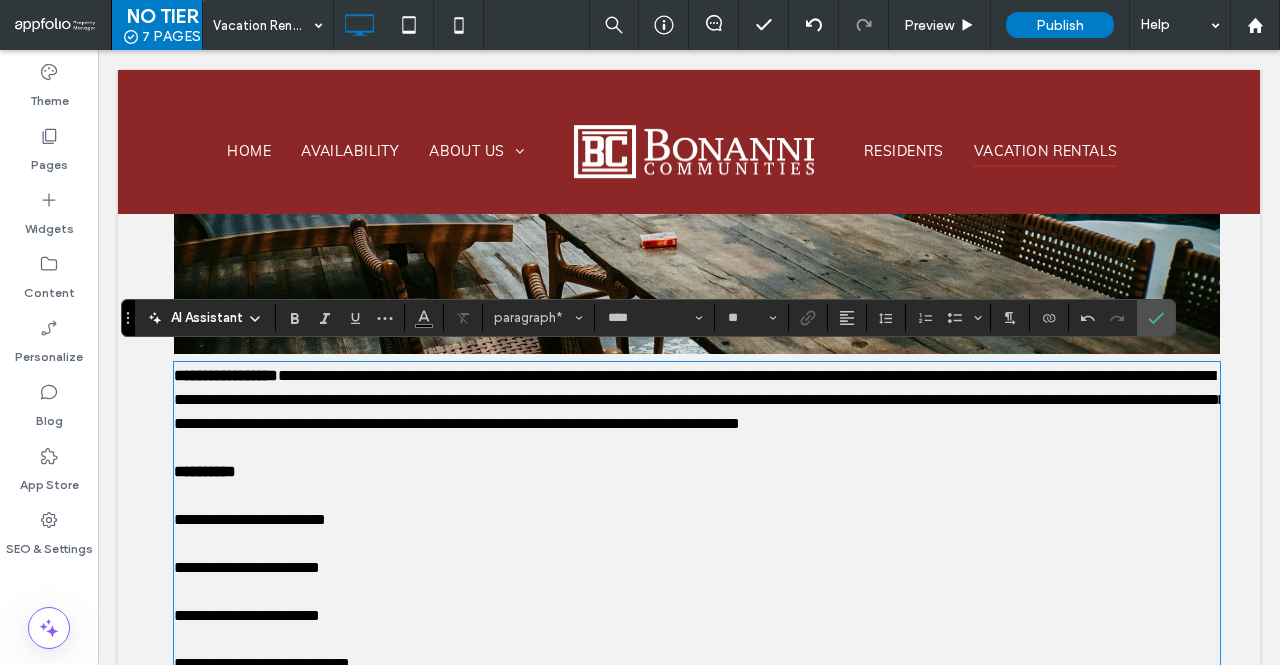 click on "**********" at bounding box center (697, 400) 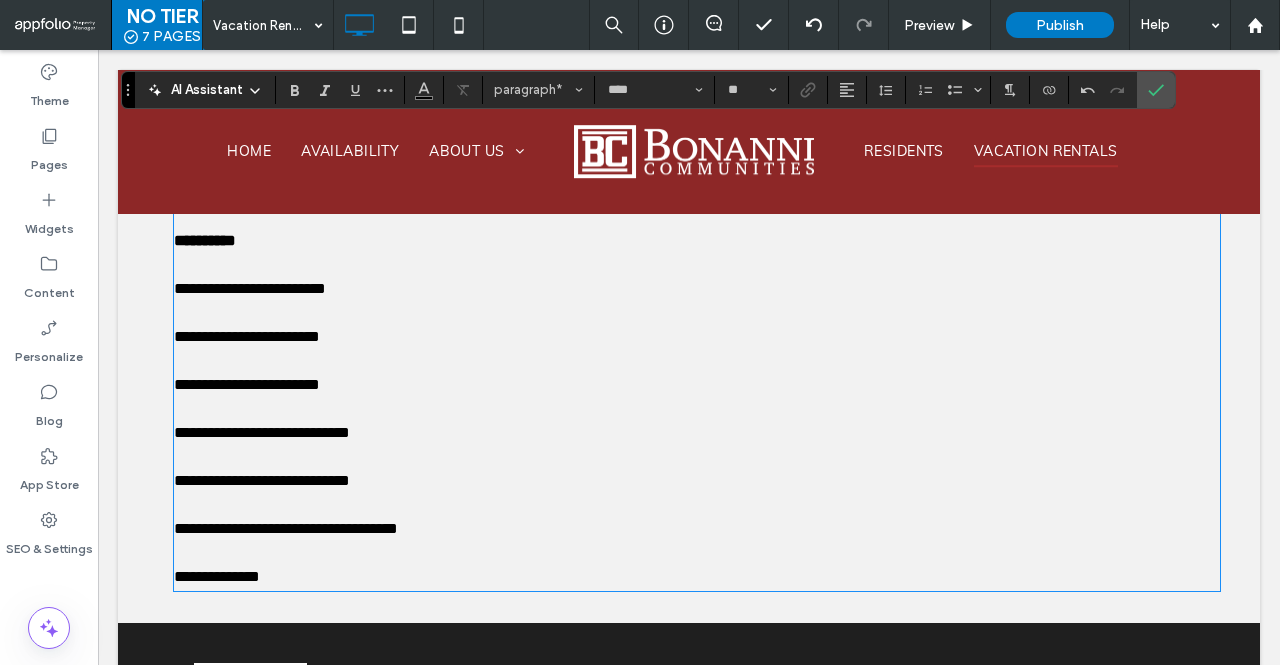 scroll, scrollTop: 795, scrollLeft: 0, axis: vertical 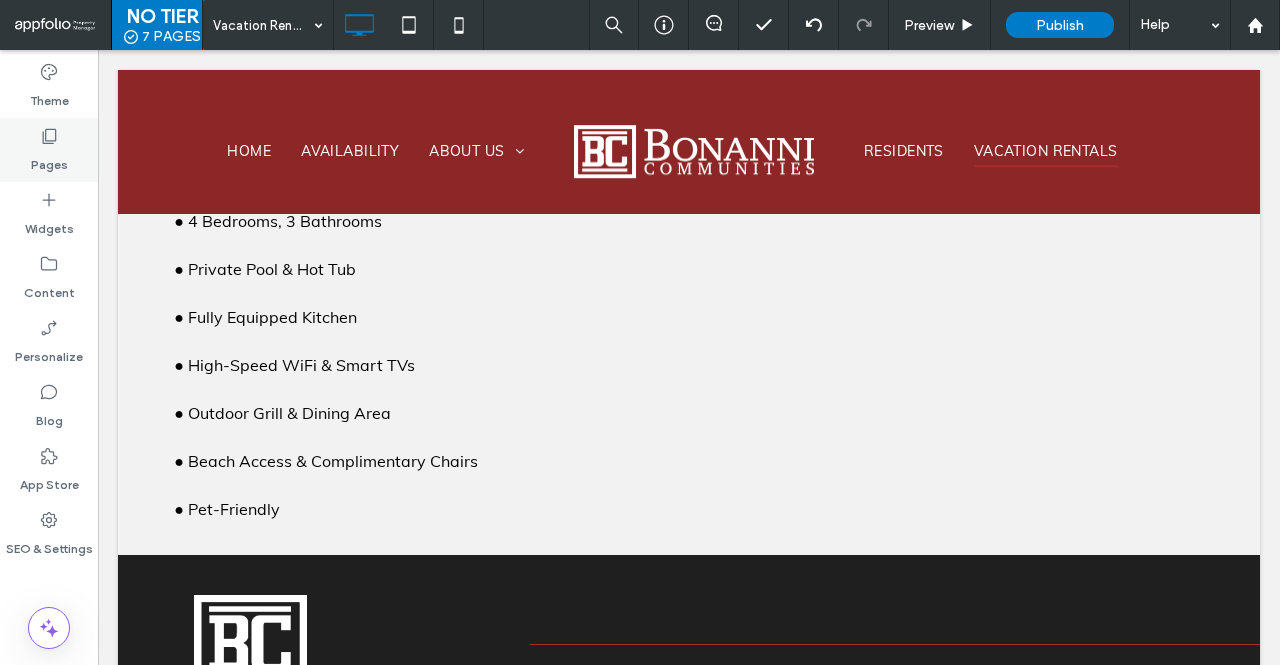 click 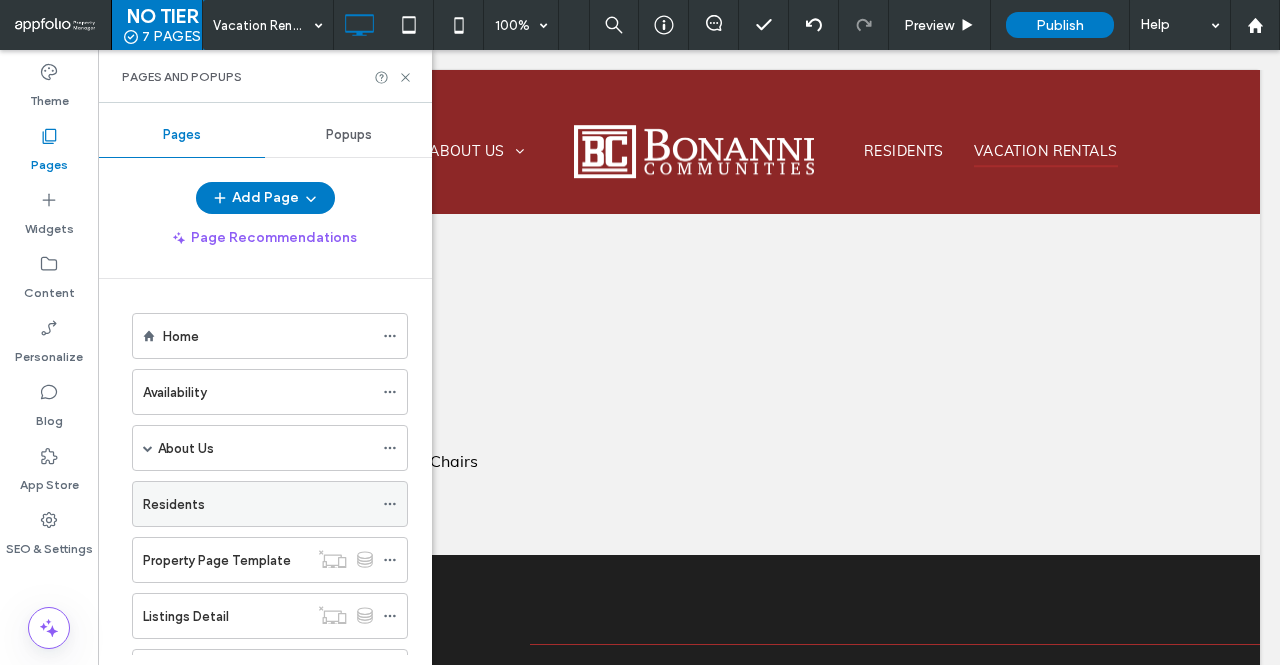 scroll, scrollTop: 305, scrollLeft: 0, axis: vertical 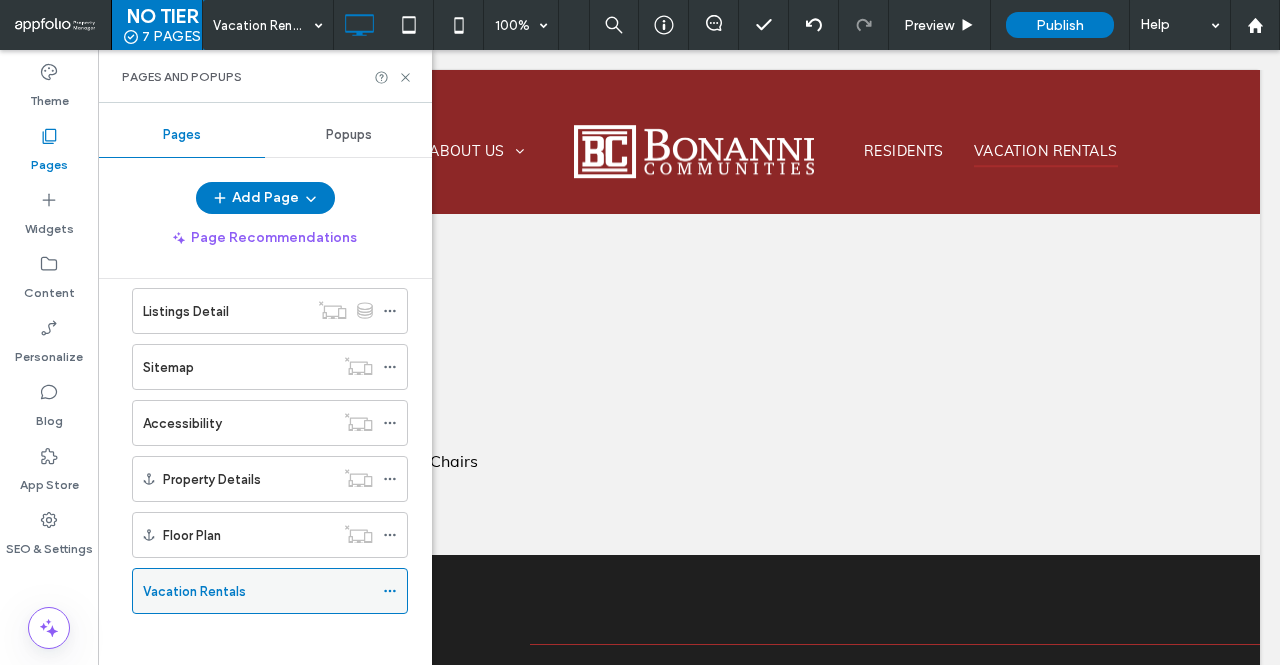 click 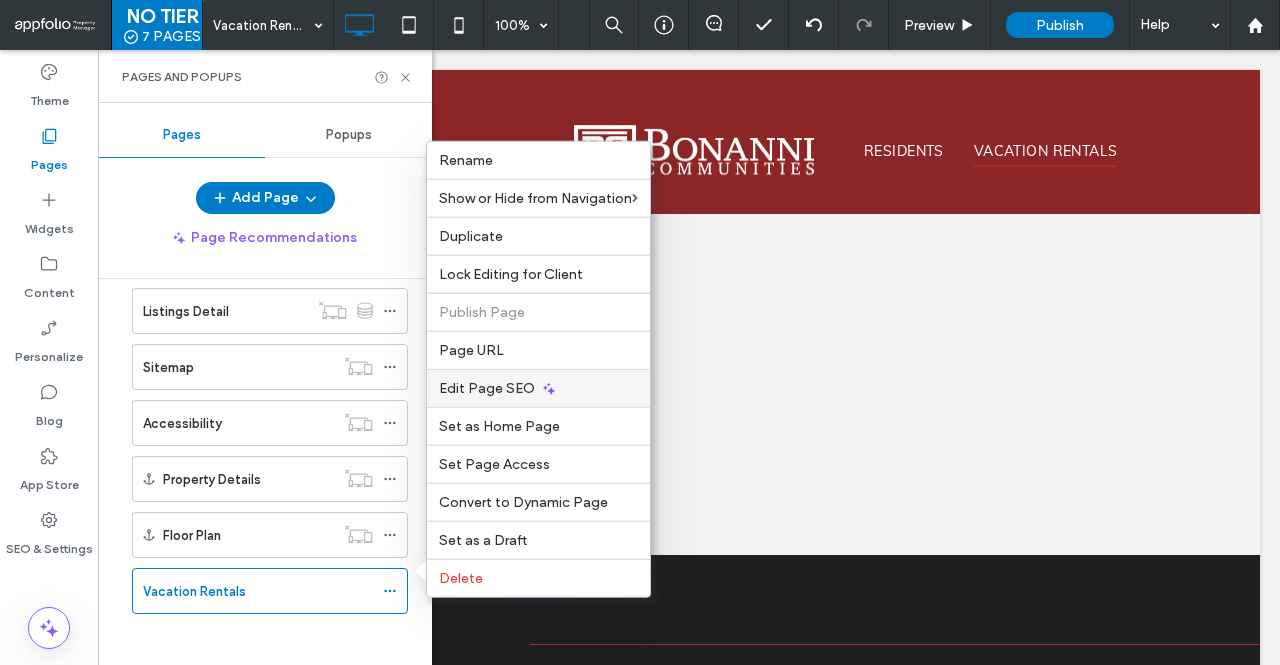 click on "Edit Page SEO" at bounding box center [487, 388] 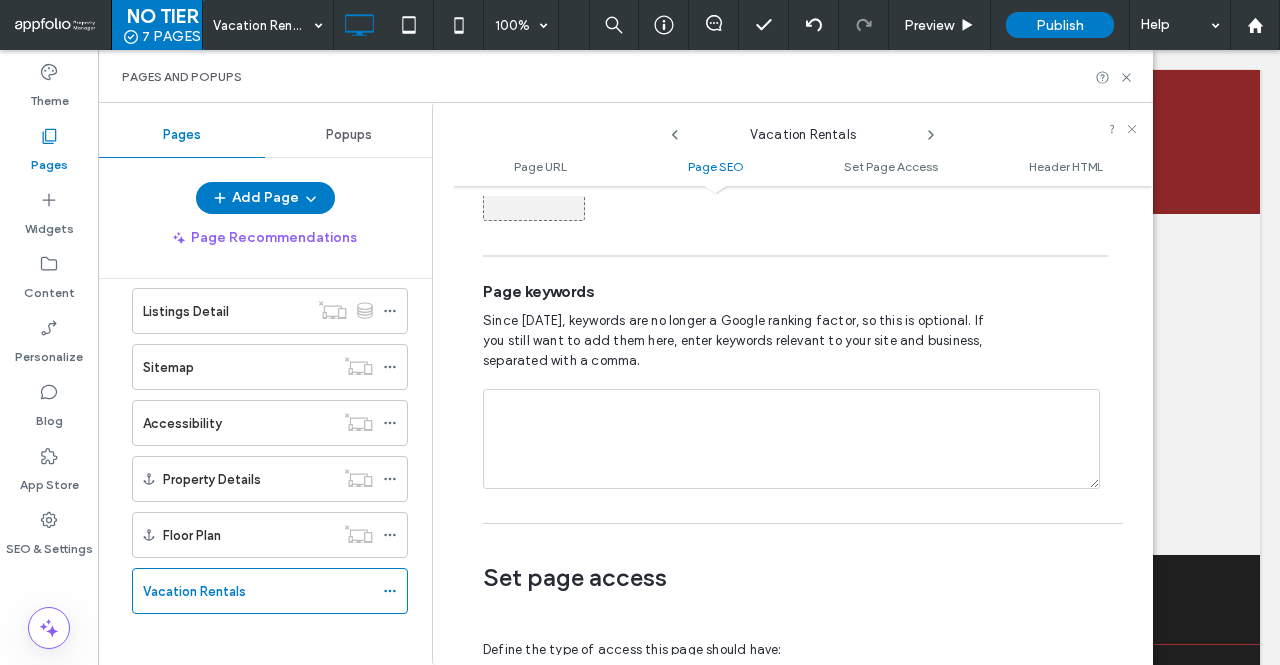 scroll, scrollTop: 1207, scrollLeft: 0, axis: vertical 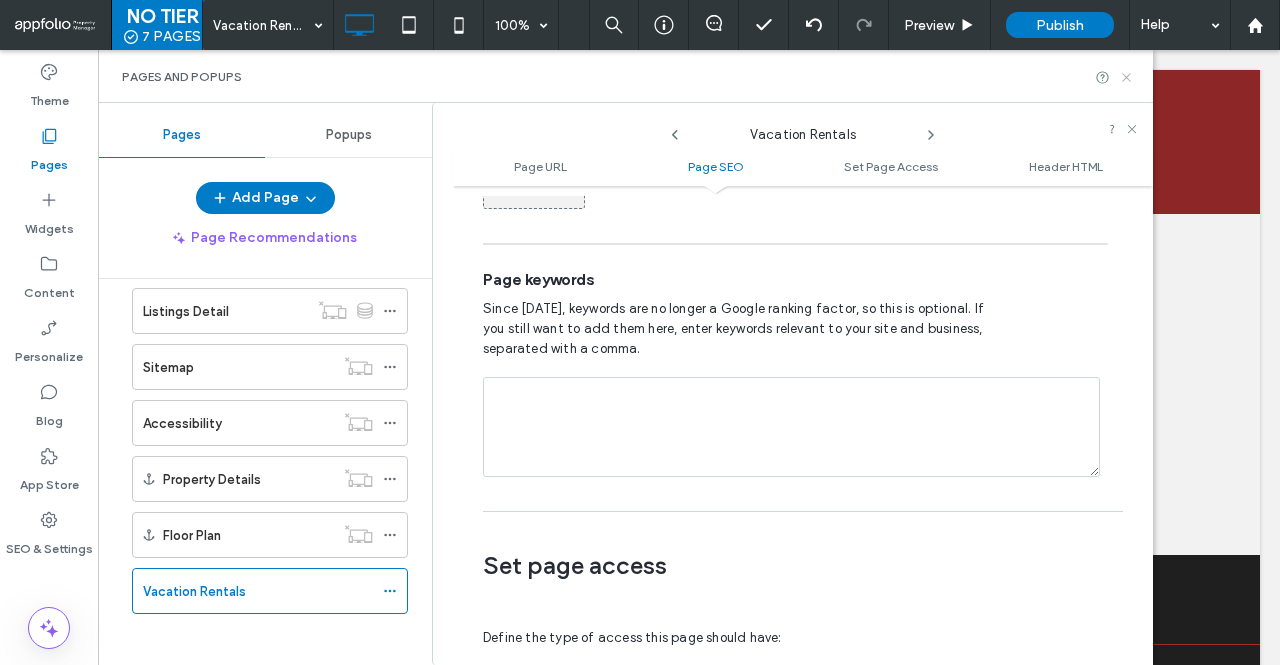 click 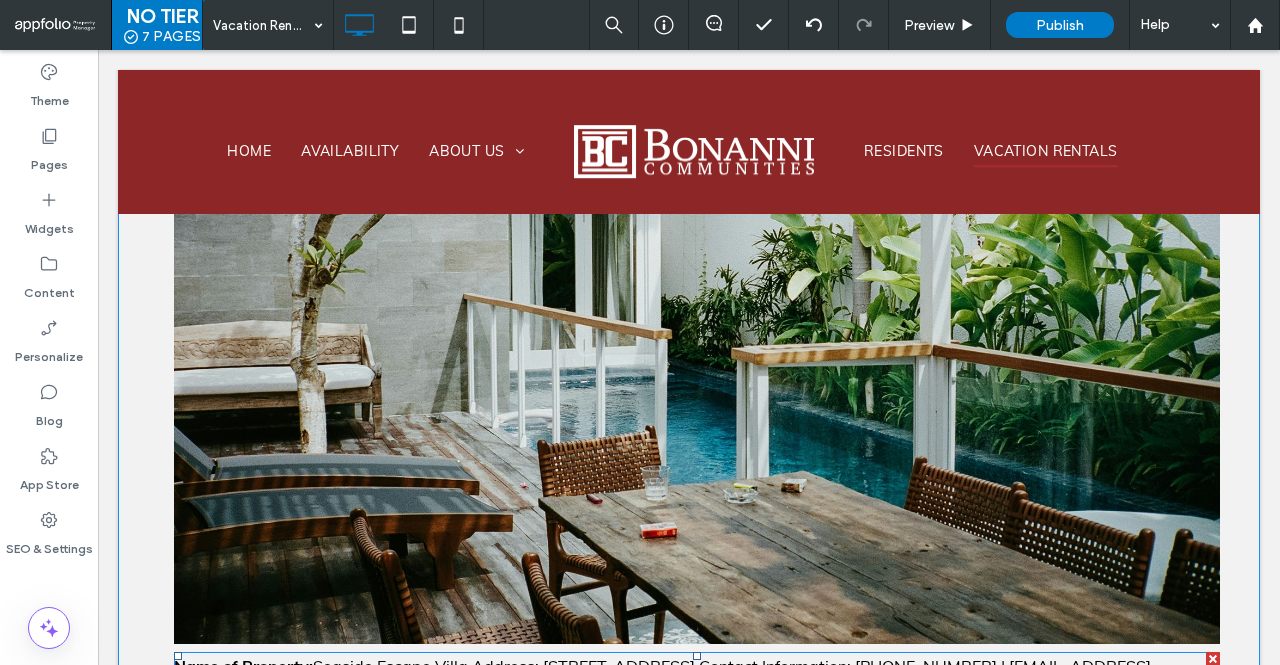 scroll, scrollTop: 272, scrollLeft: 0, axis: vertical 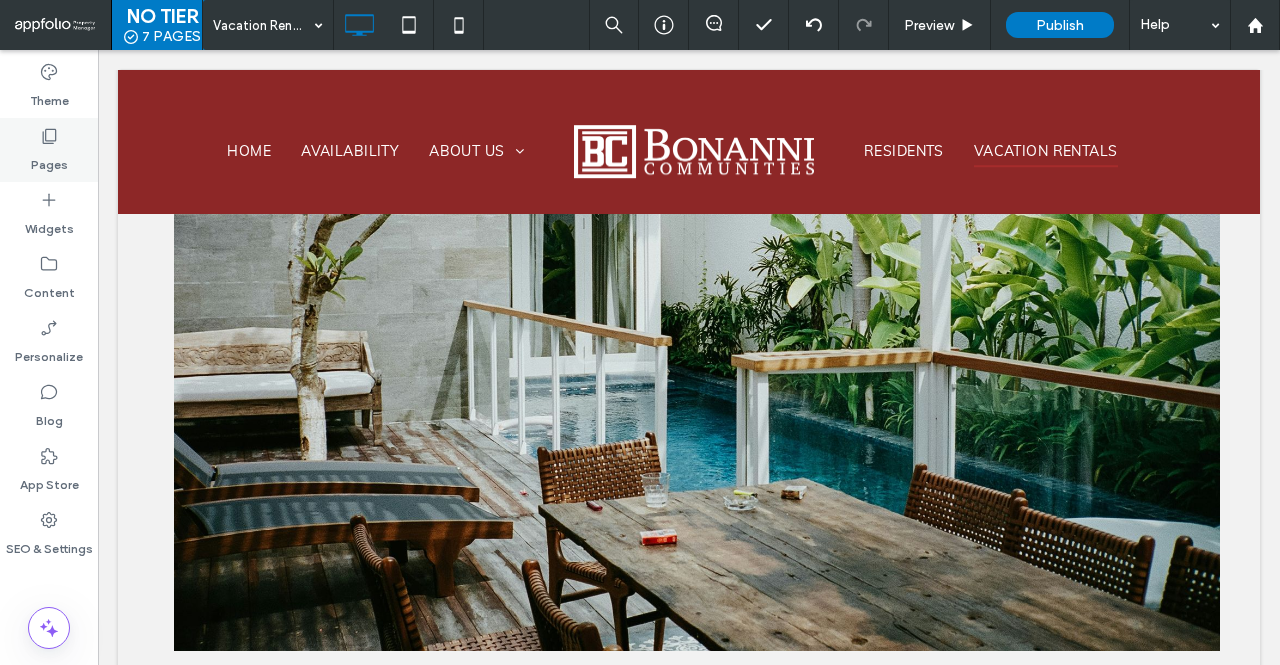 click on "Pages" at bounding box center (49, 150) 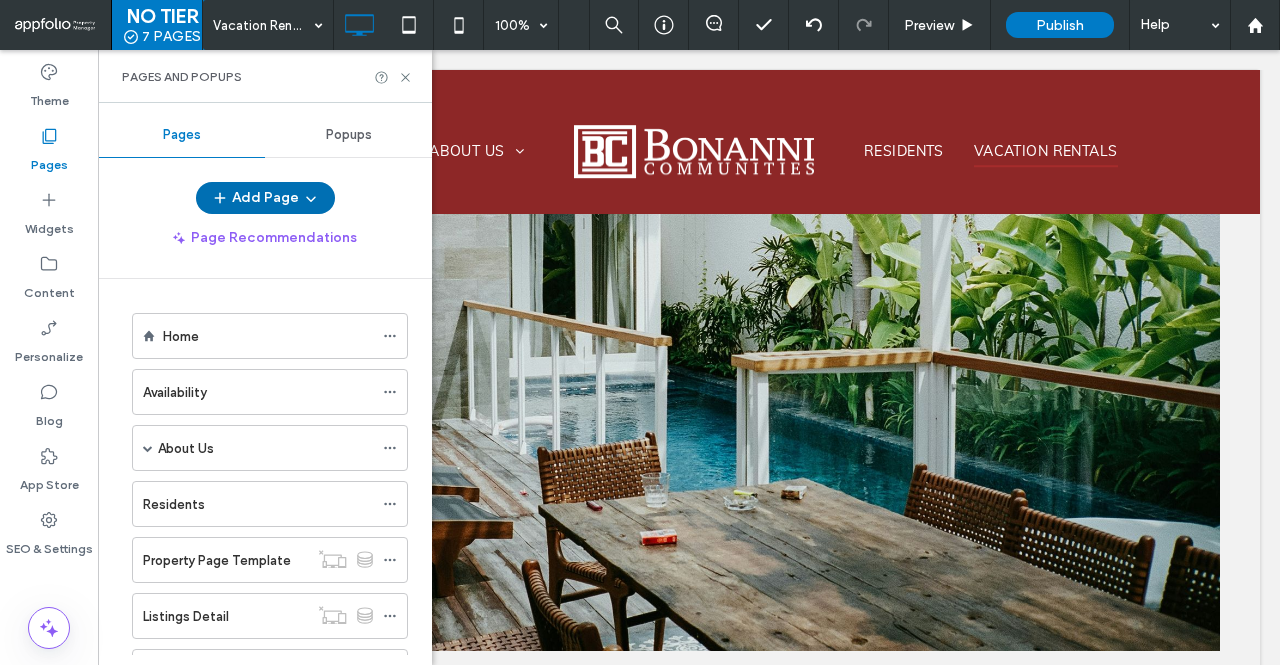 click on "Add Page" at bounding box center (265, 198) 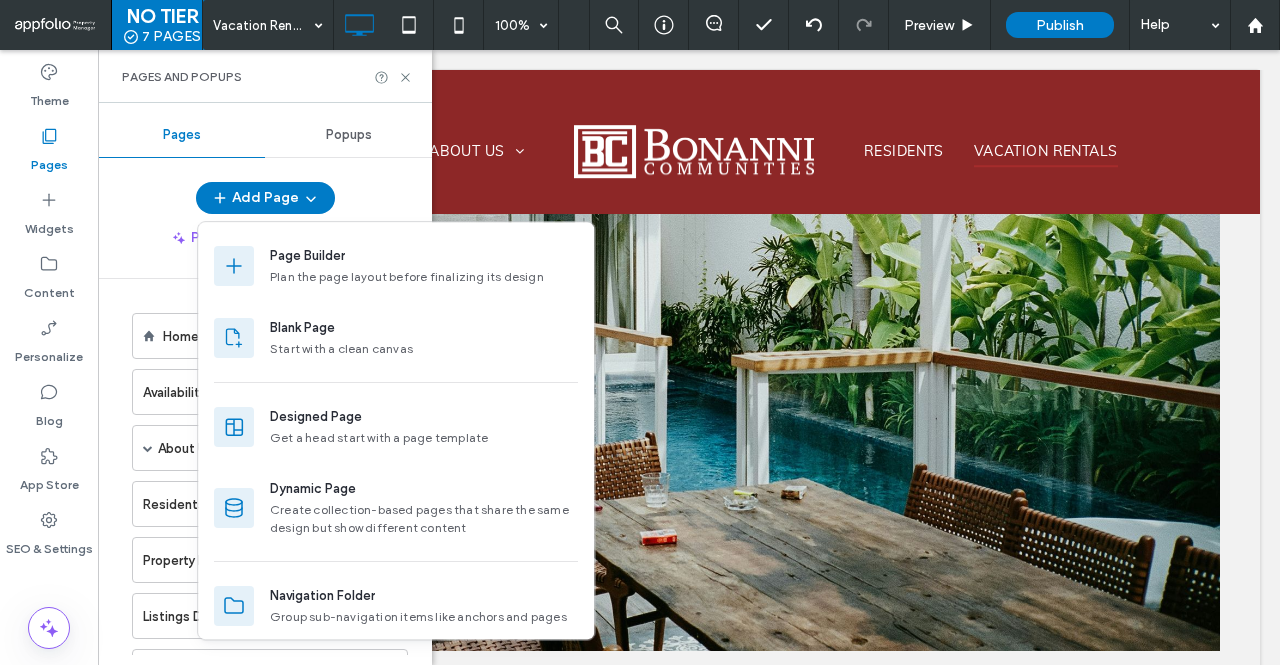 click on "Page Recommendations" at bounding box center (265, 238) 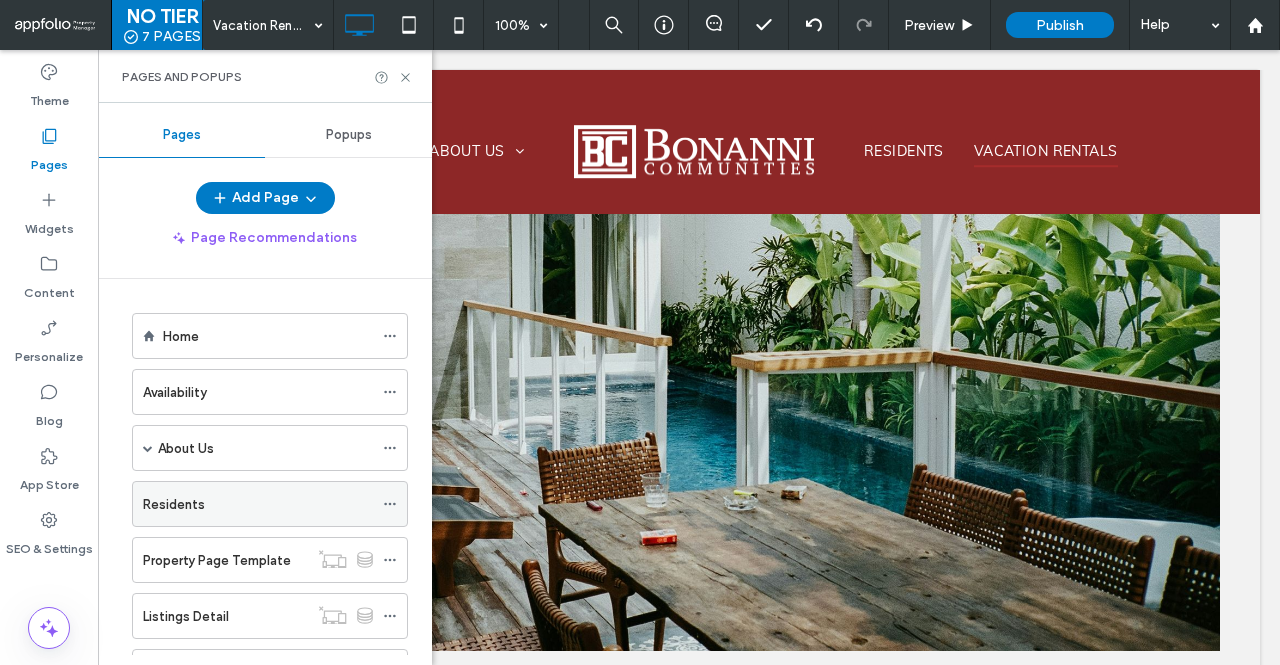scroll, scrollTop: 305, scrollLeft: 0, axis: vertical 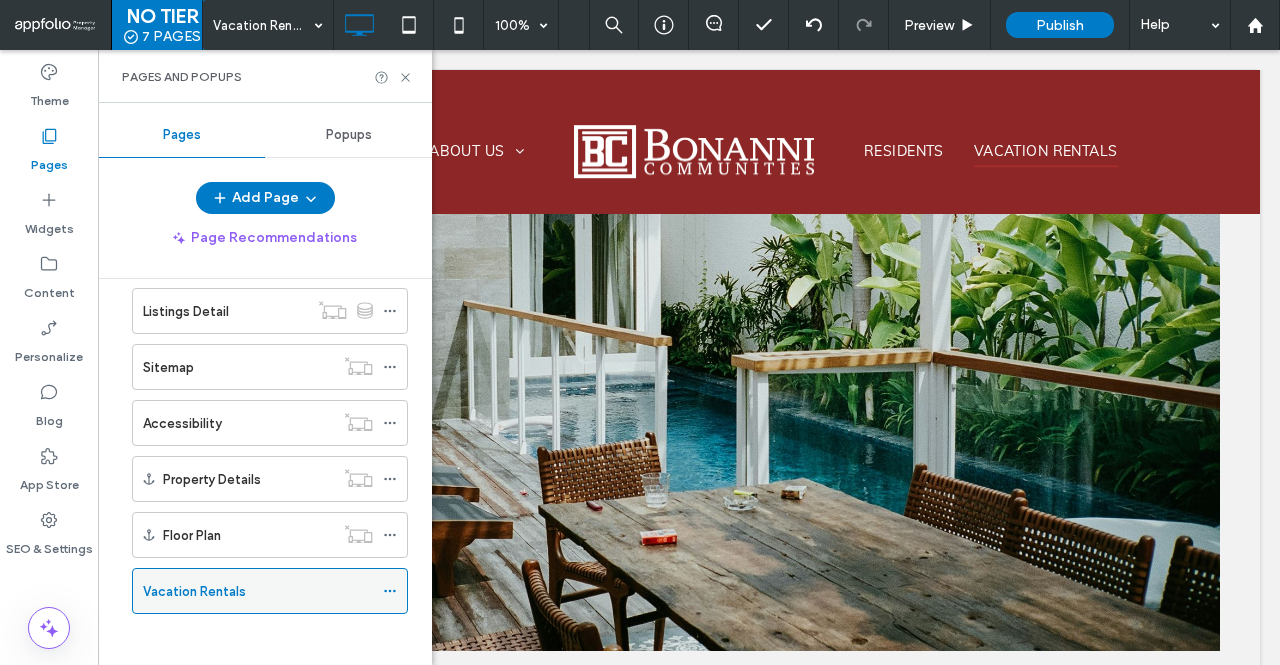 click 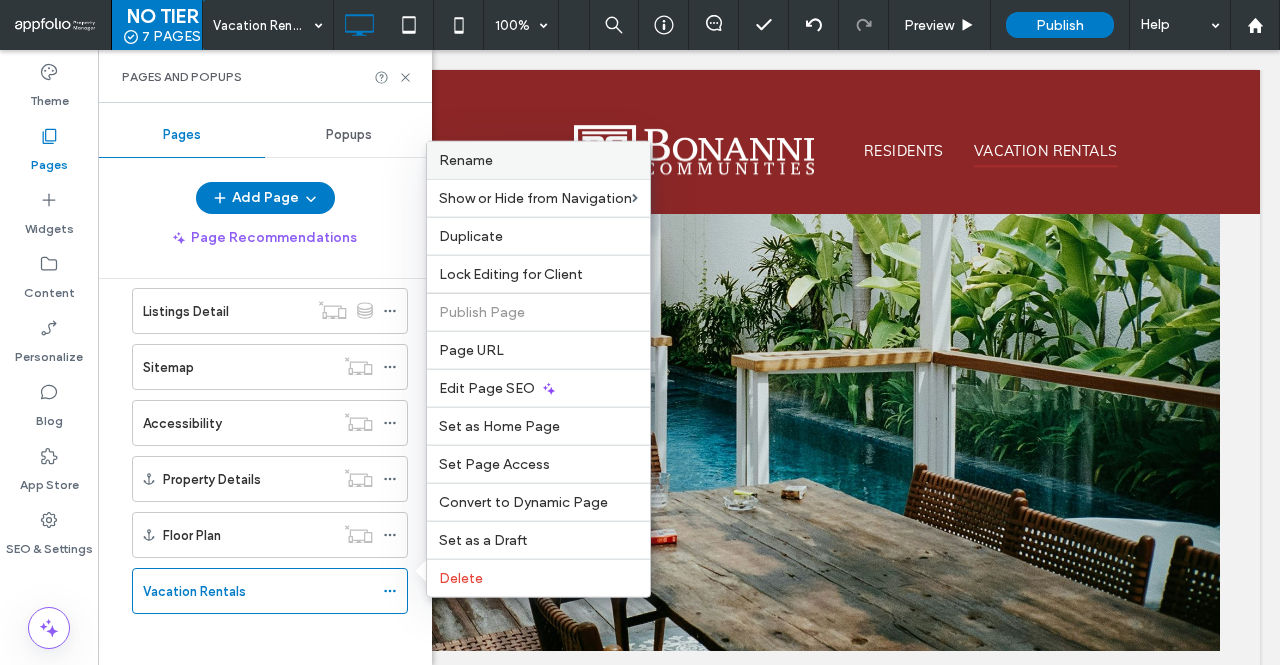 click on "Rename" at bounding box center (466, 160) 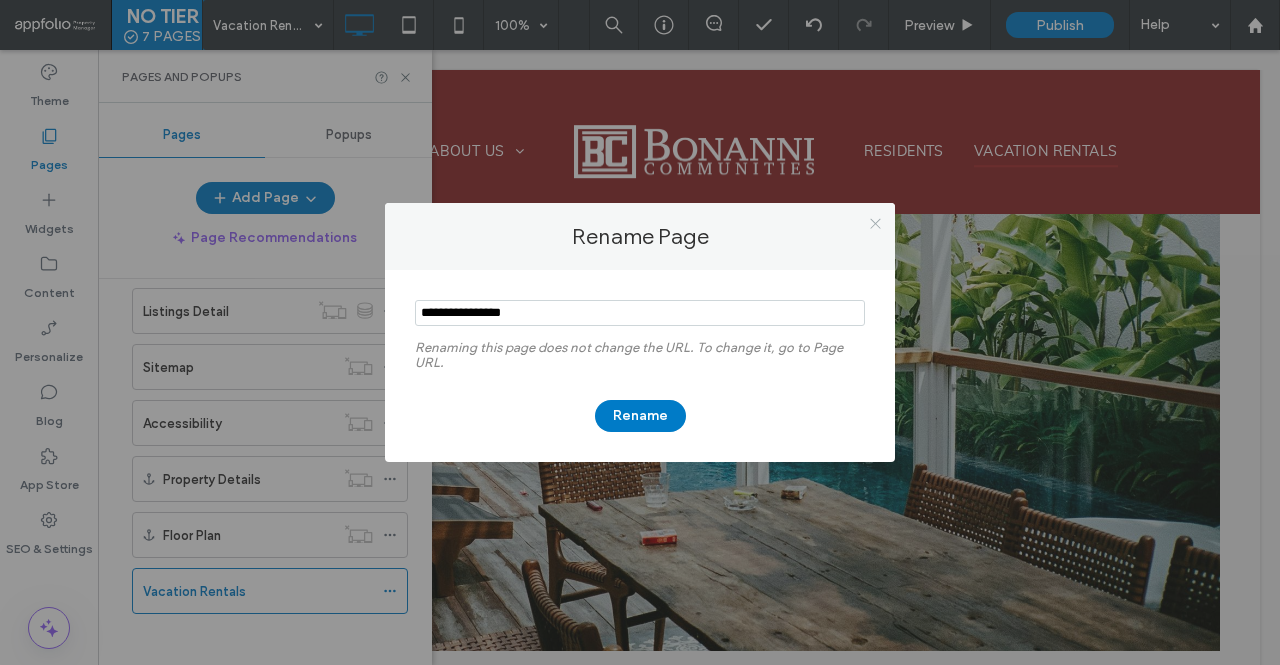 click 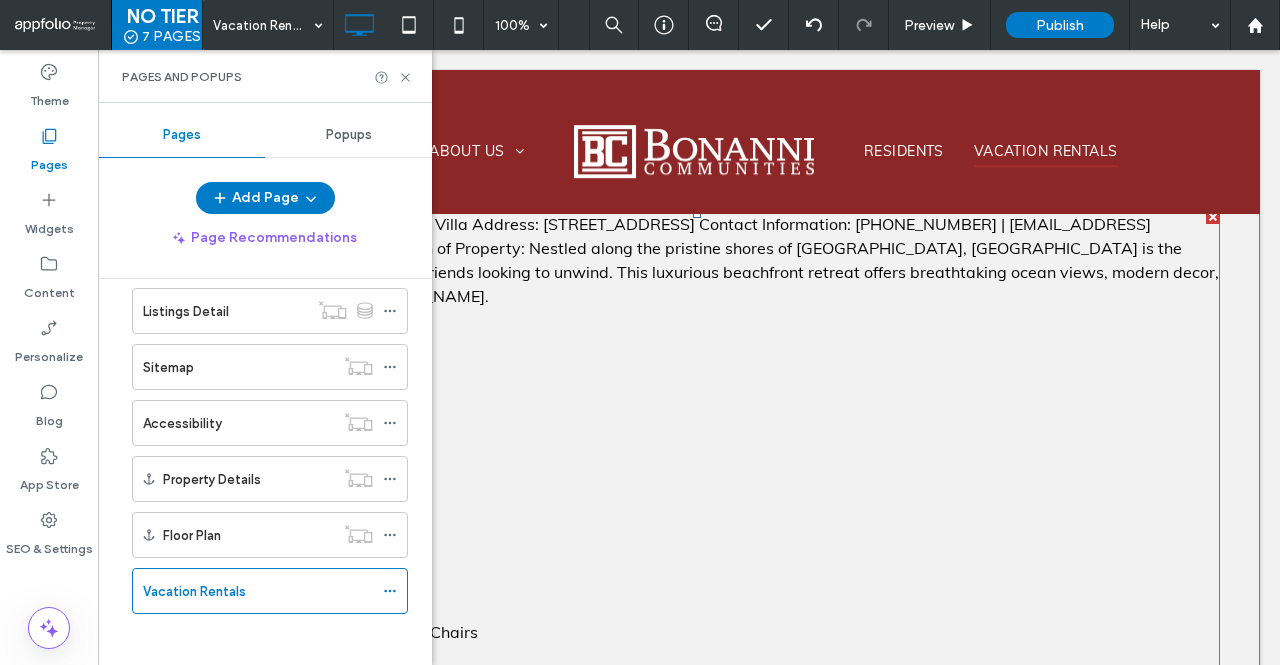 scroll, scrollTop: 745, scrollLeft: 0, axis: vertical 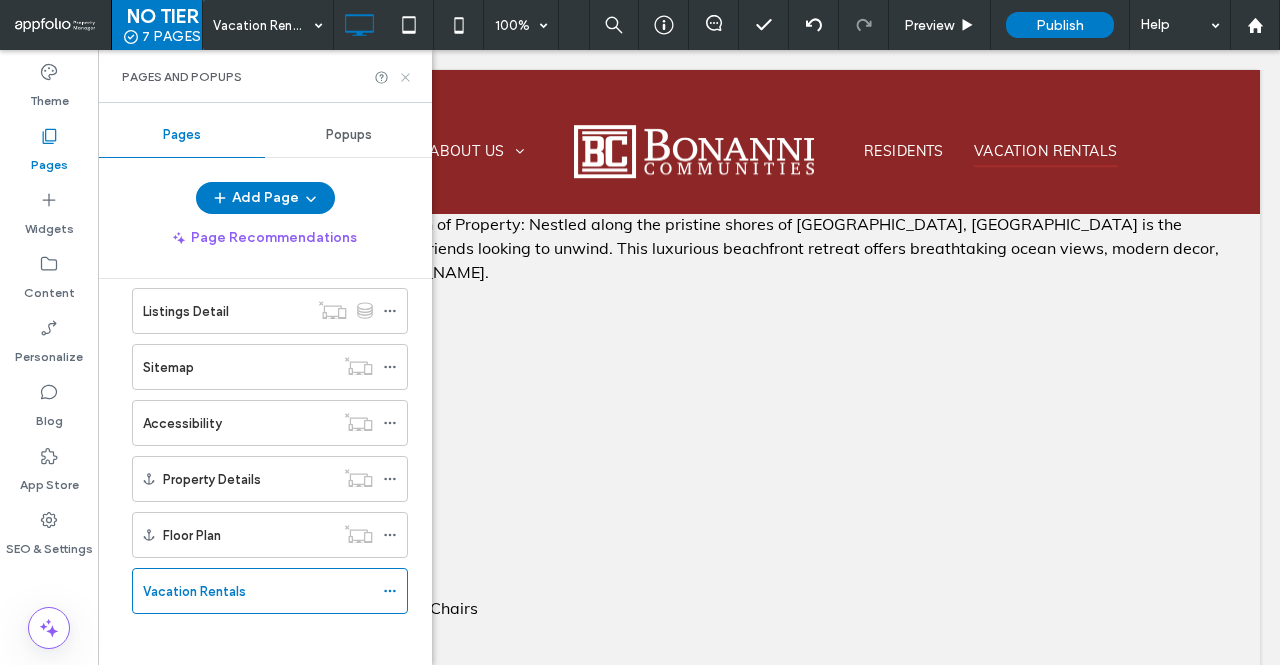 click 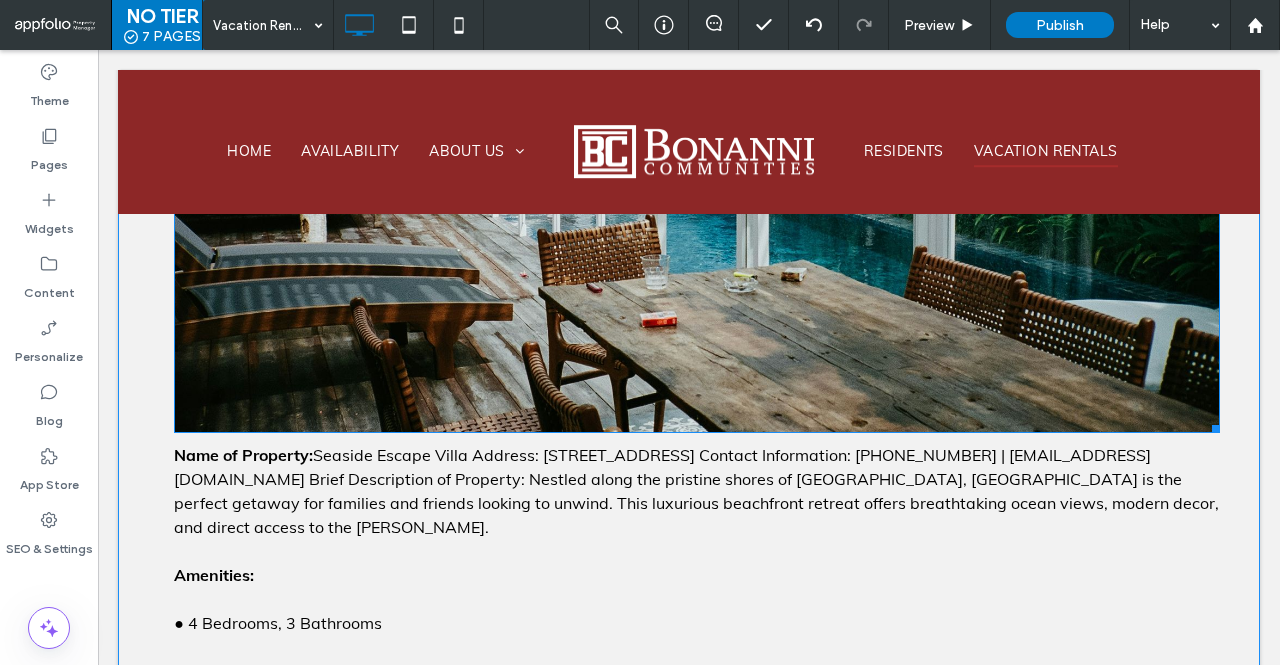 scroll, scrollTop: 492, scrollLeft: 0, axis: vertical 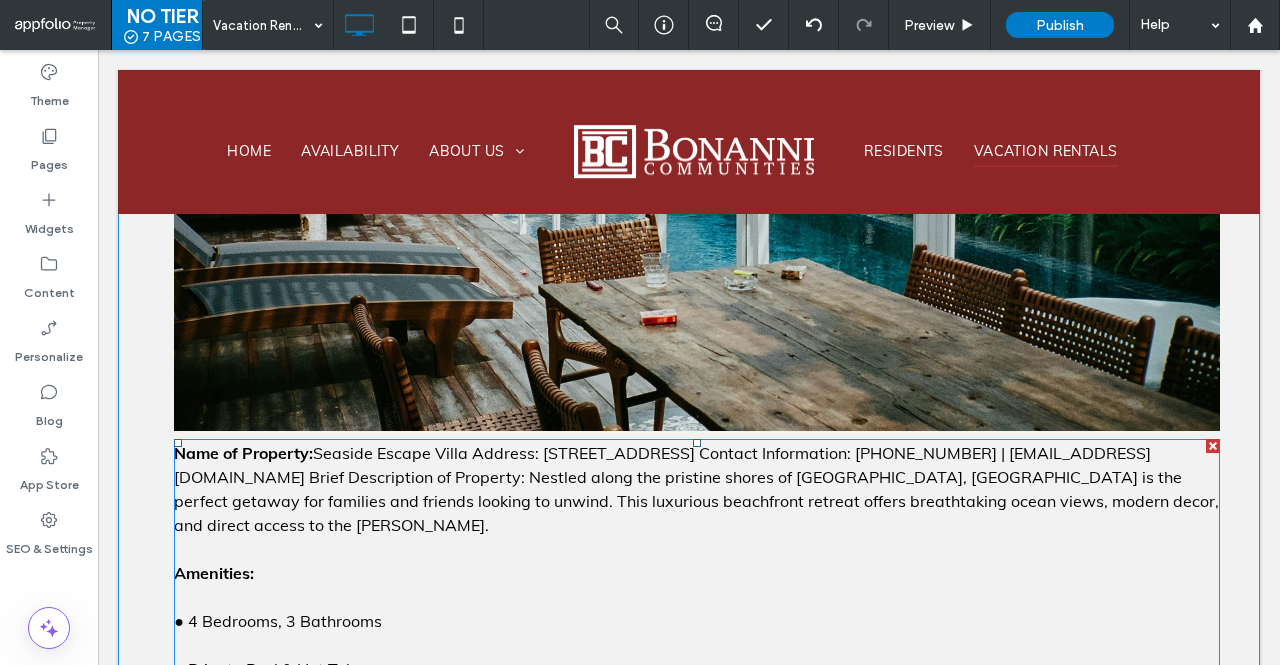 click on "Seaside Escape Villa Address: 123 Oceanview Lane, Cape Haven, FL 32920 Contact Information: (555) 987-6543 | info@seasideescapevilla.com Brief Description of Property: Nestled along the pristine shores of Cape Haven, Seaside Escape Villa is the perfect getaway for families and friends looking to unwind. This luxurious beachfront retreat offers breathtaking ocean views, modern decor, and direct access to the sandy shores." at bounding box center [696, 489] 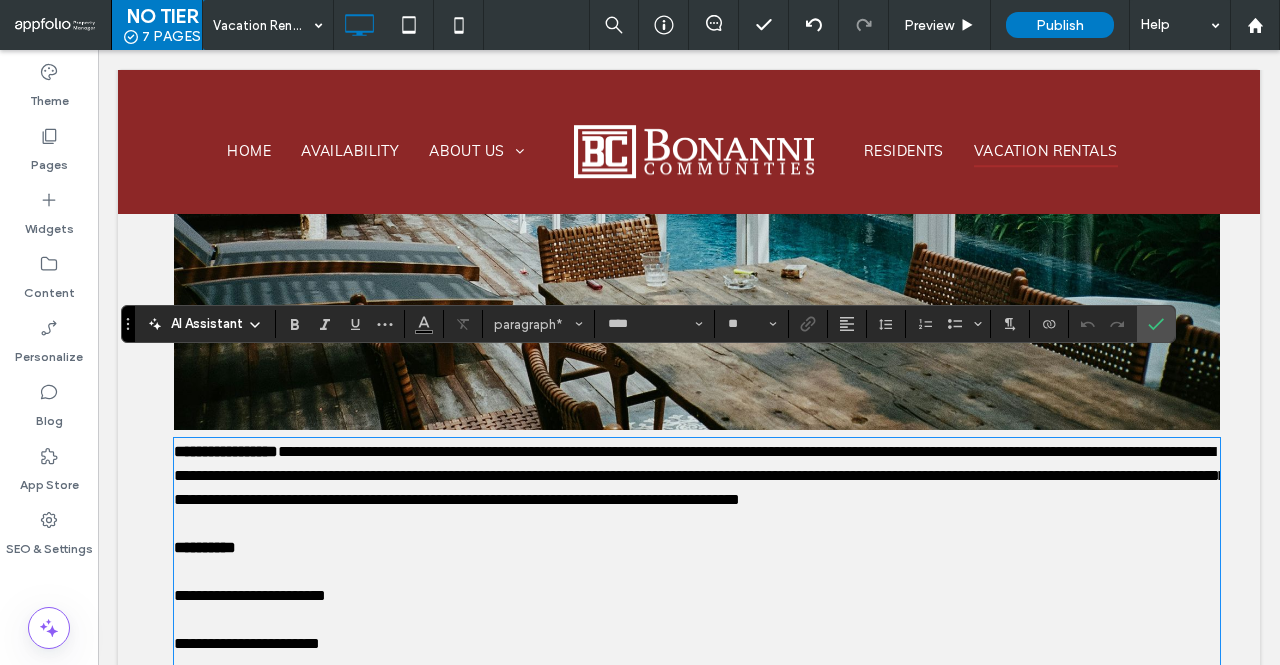 scroll, scrollTop: 565, scrollLeft: 0, axis: vertical 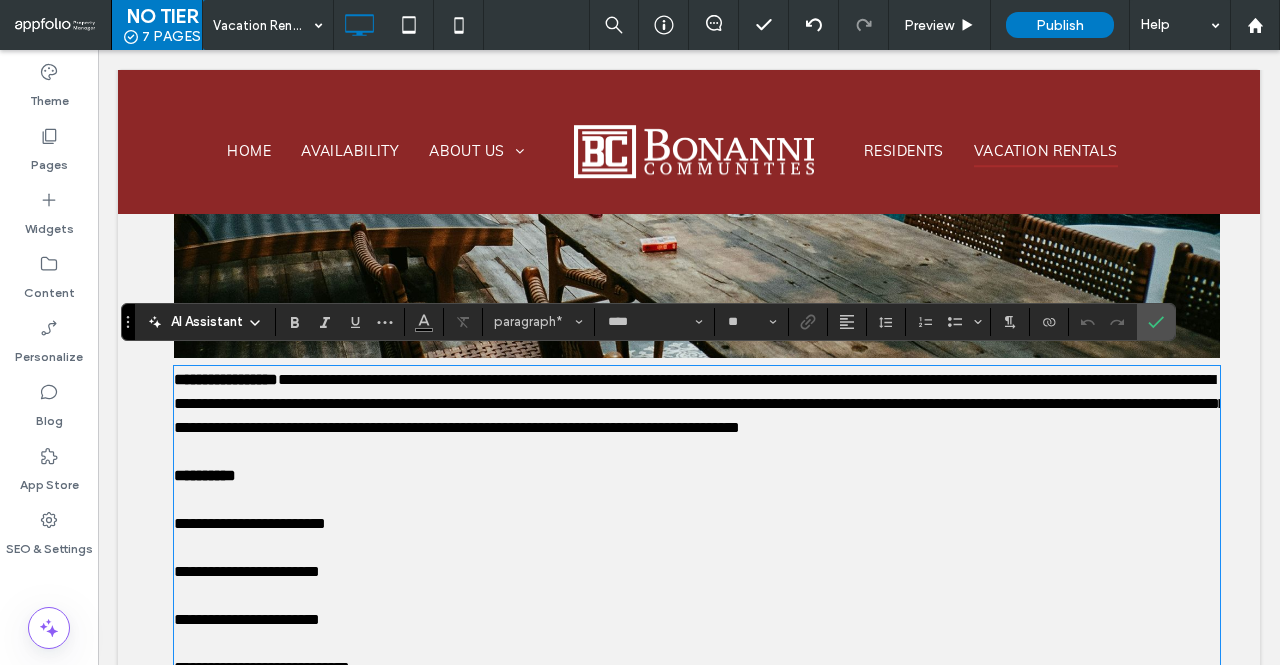 click on "**********" at bounding box center (700, 403) 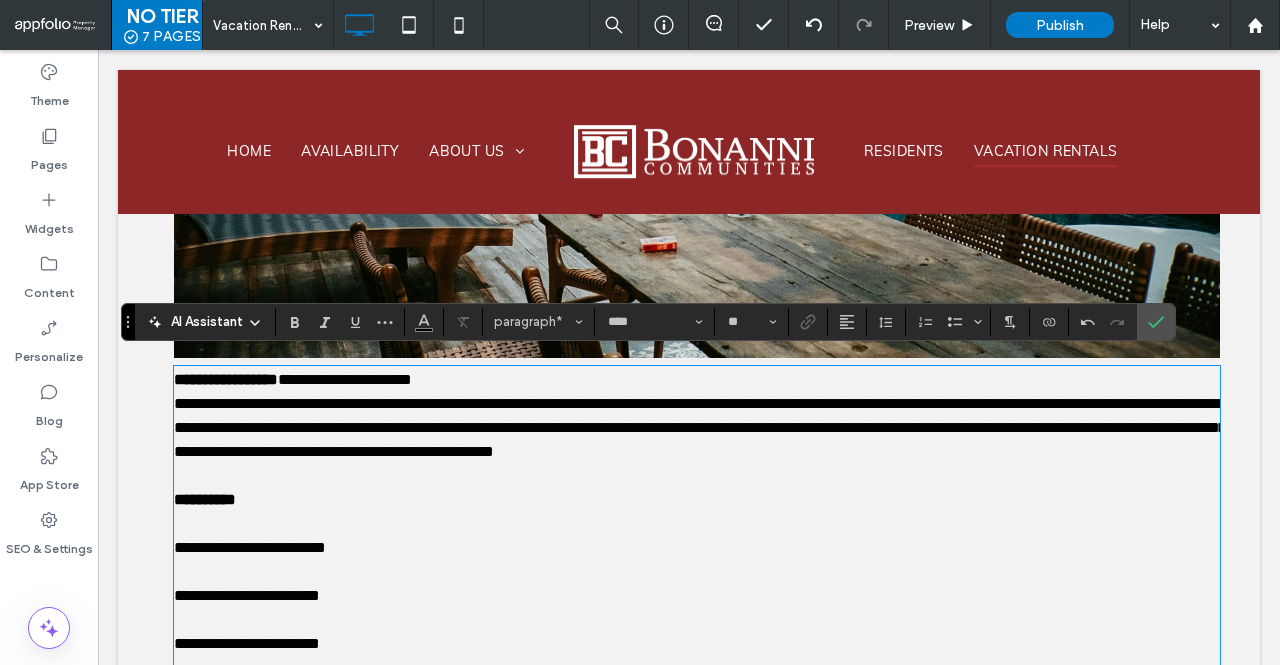 click on "**********" at bounding box center (700, 427) 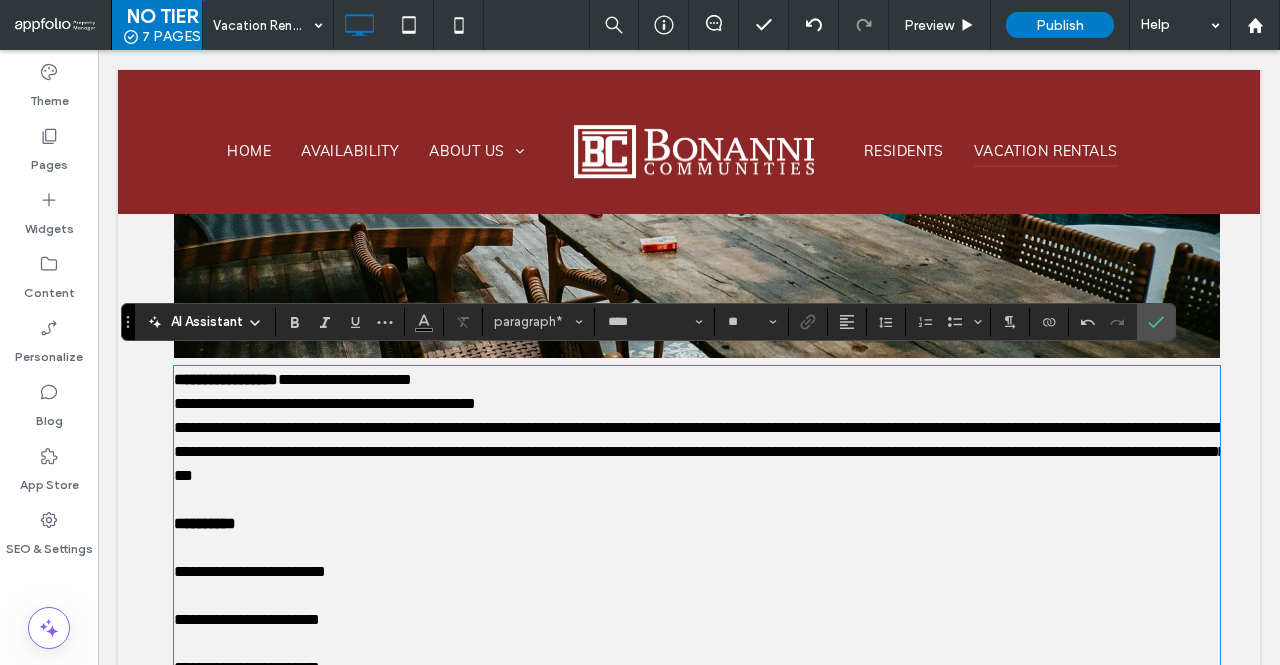 click on "**********" at bounding box center (700, 451) 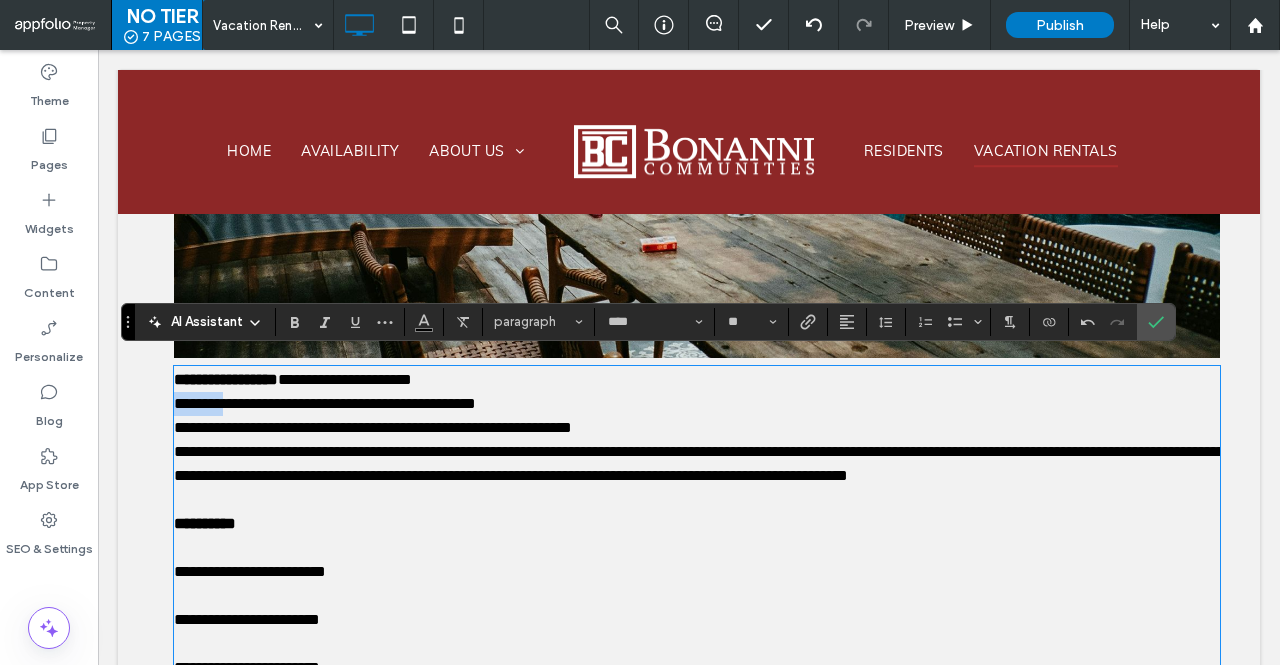 drag, startPoint x: 179, startPoint y: 397, endPoint x: 237, endPoint y: 398, distance: 58.00862 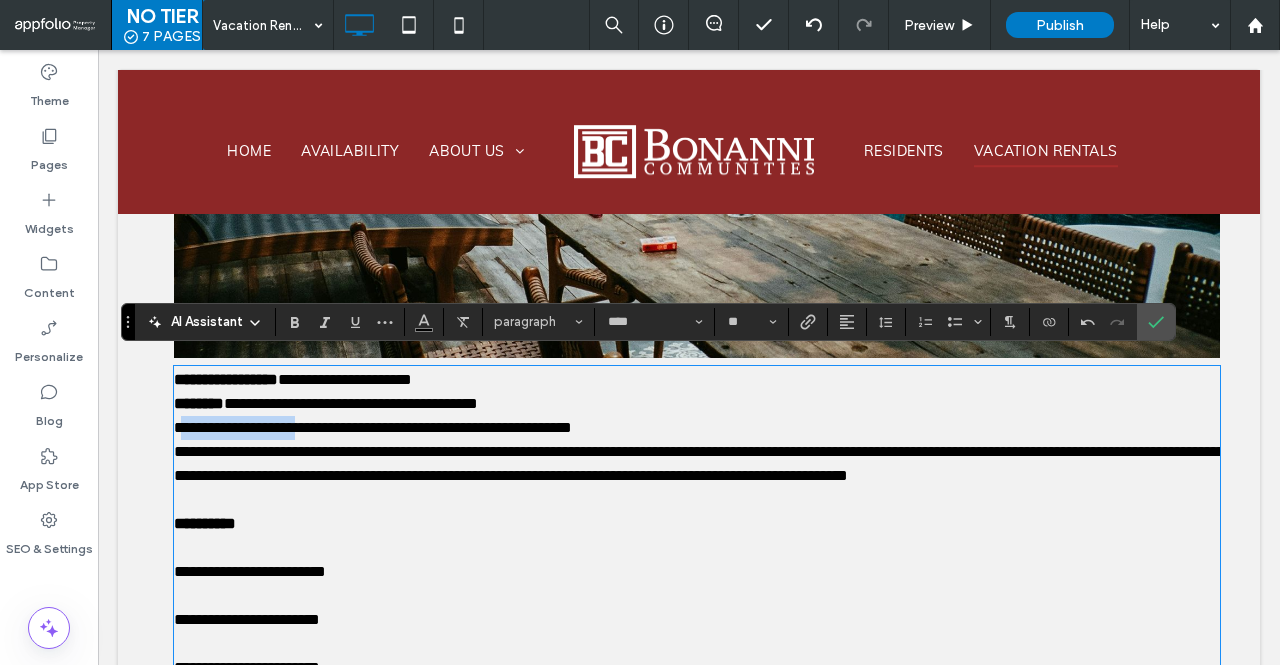 drag, startPoint x: 182, startPoint y: 423, endPoint x: 326, endPoint y: 421, distance: 144.01389 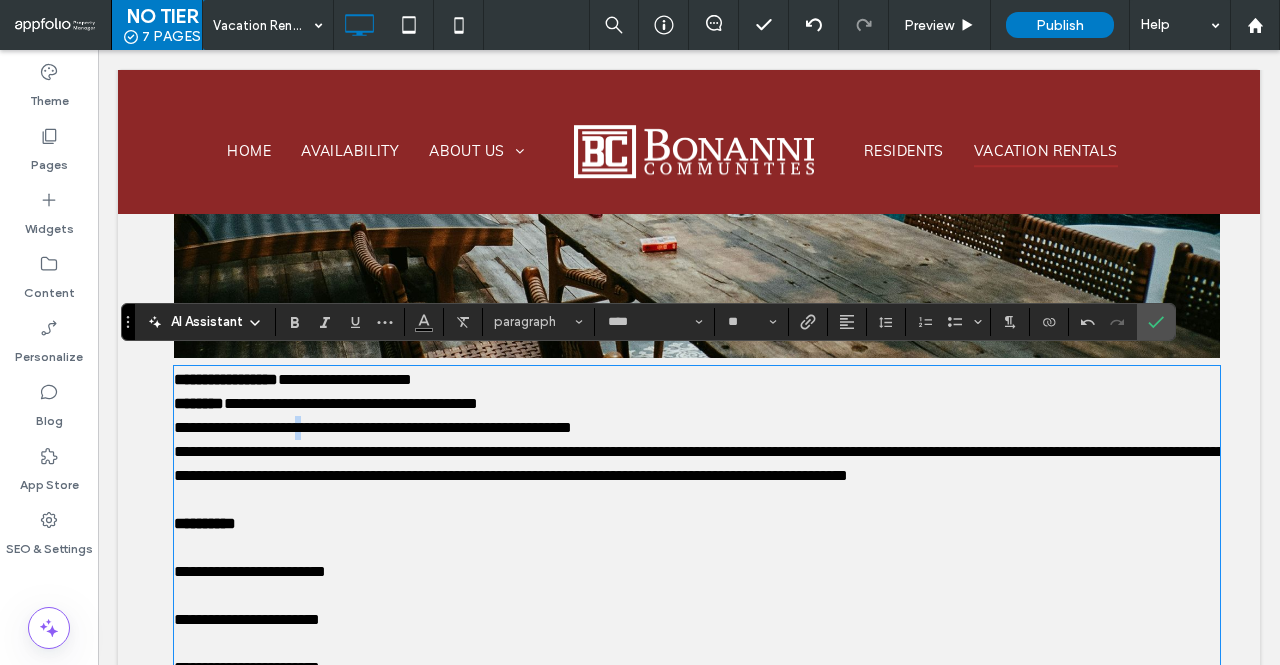 click on "**********" at bounding box center (373, 427) 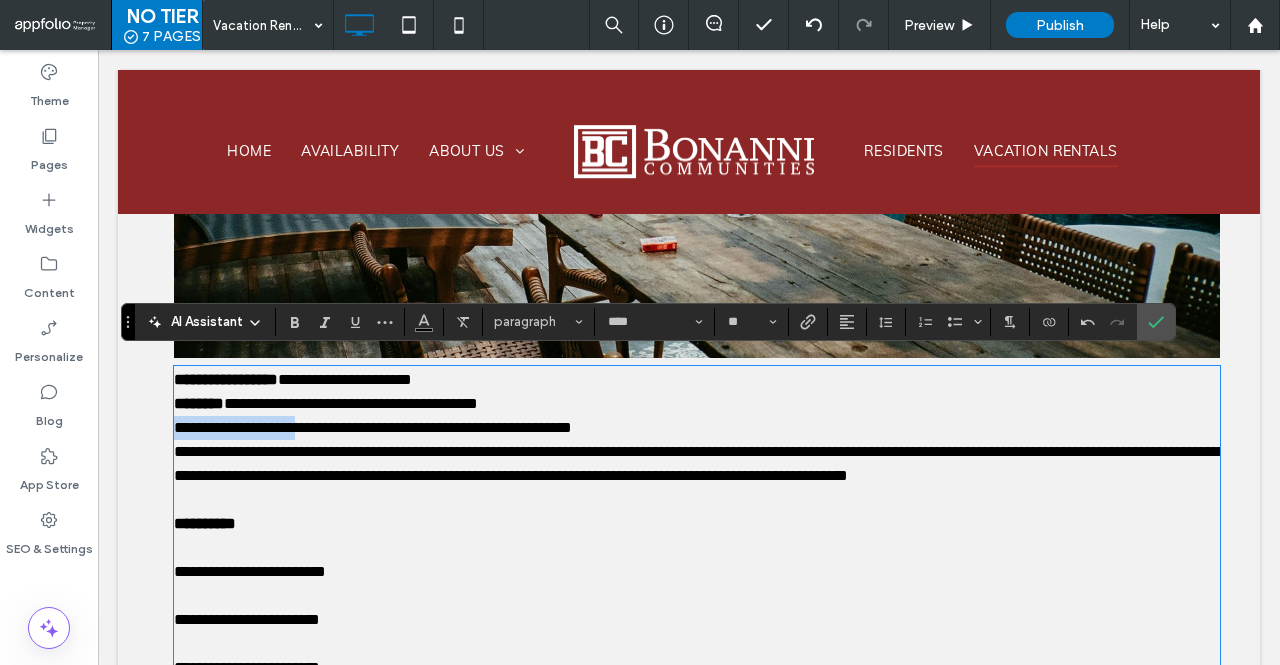 drag, startPoint x: 326, startPoint y: 421, endPoint x: 178, endPoint y: 425, distance: 148.05405 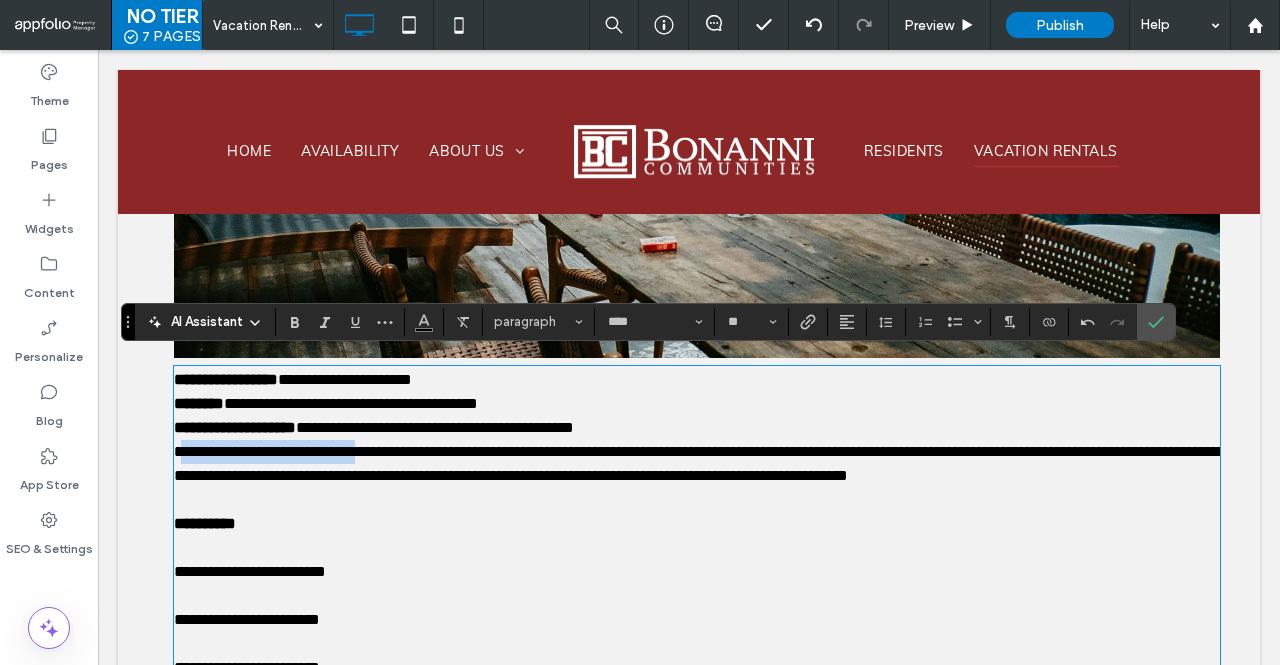 drag, startPoint x: 180, startPoint y: 441, endPoint x: 387, endPoint y: 440, distance: 207.00241 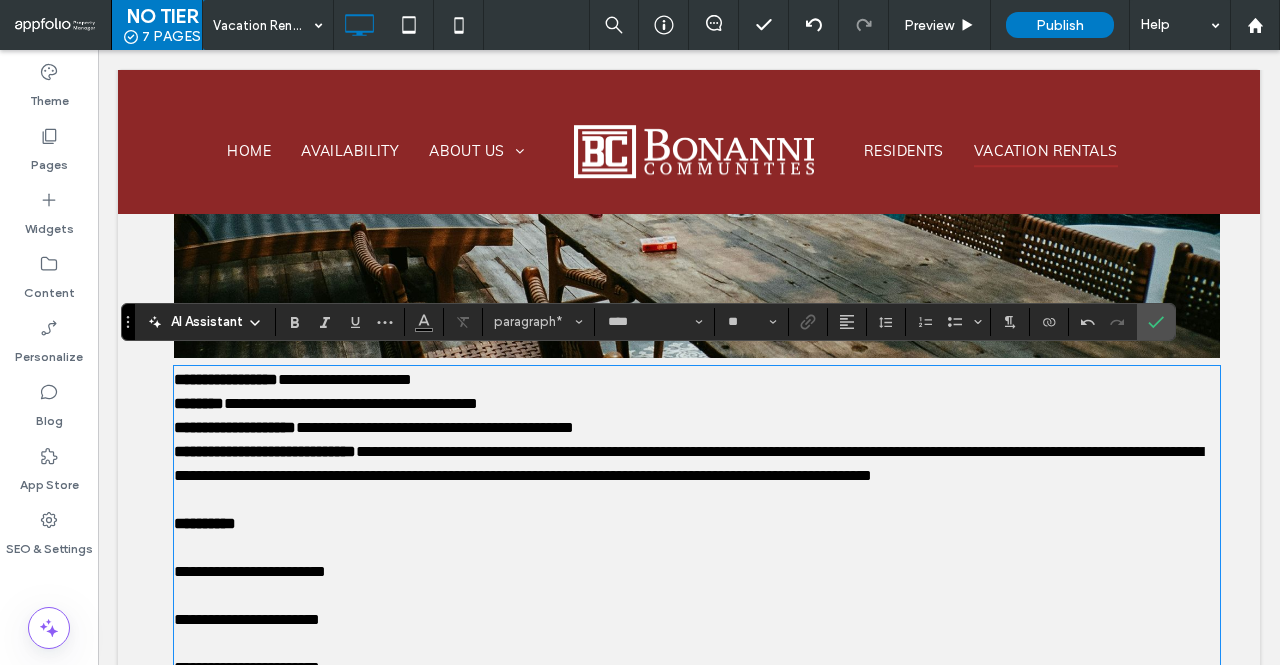 click on "**********" at bounding box center [688, 463] 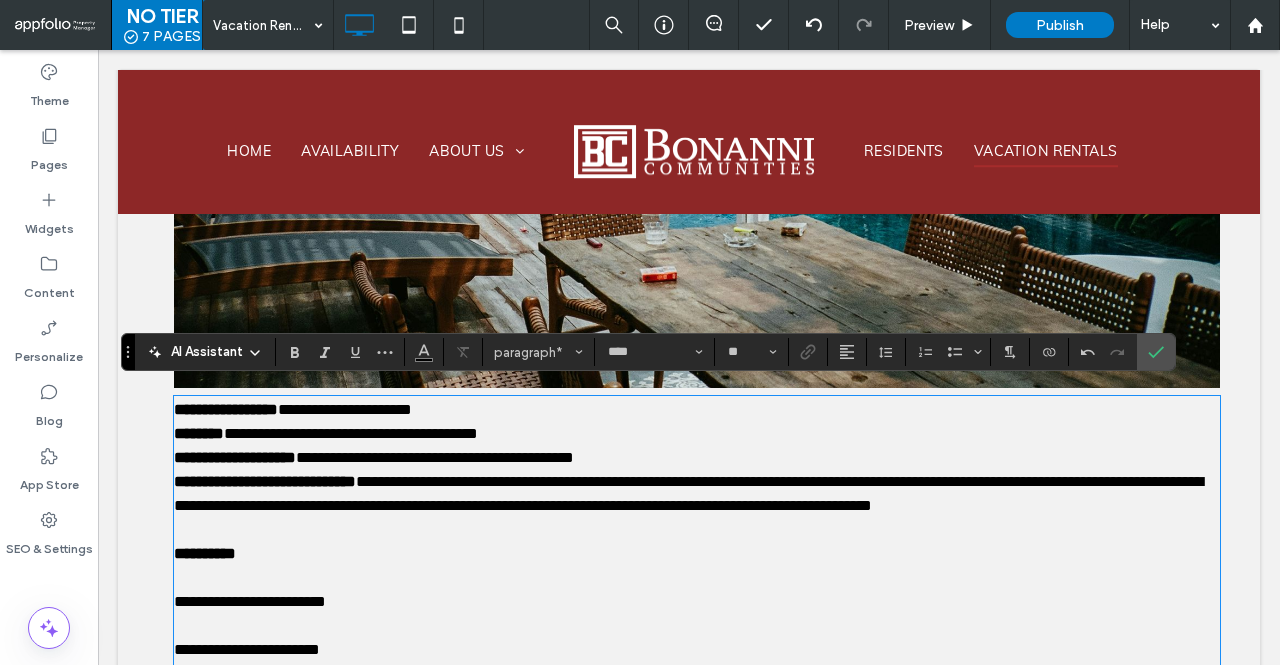 scroll, scrollTop: 534, scrollLeft: 0, axis: vertical 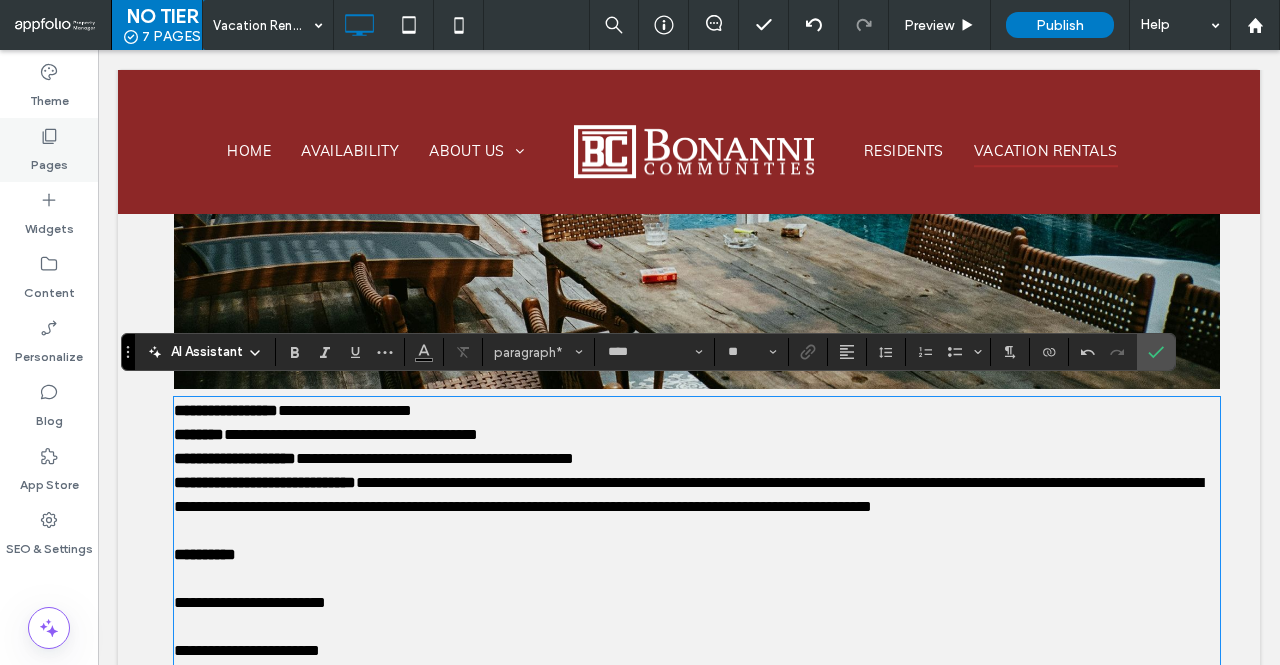 click 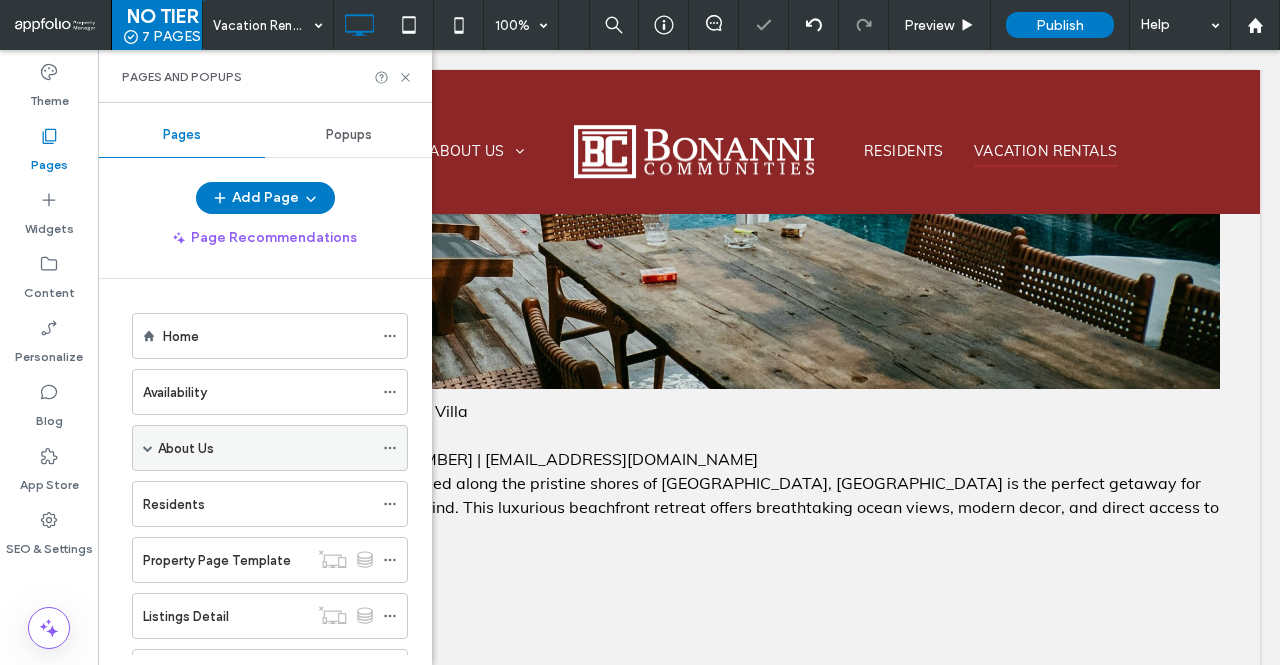scroll, scrollTop: 305, scrollLeft: 0, axis: vertical 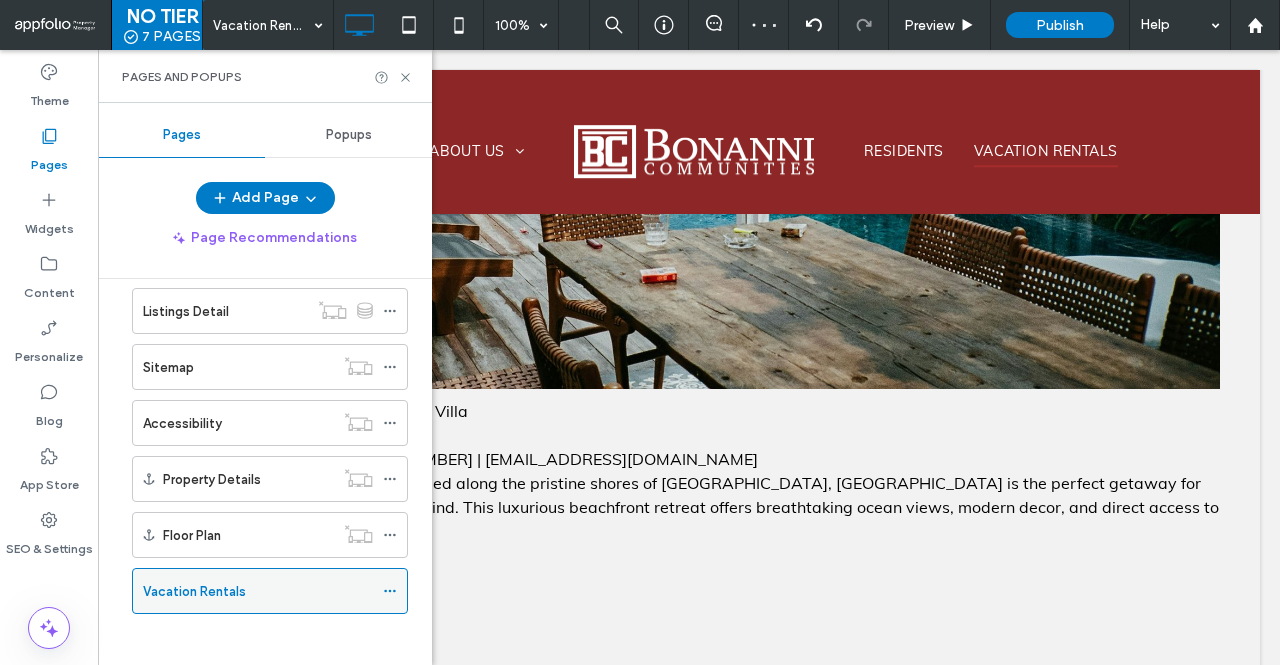 click 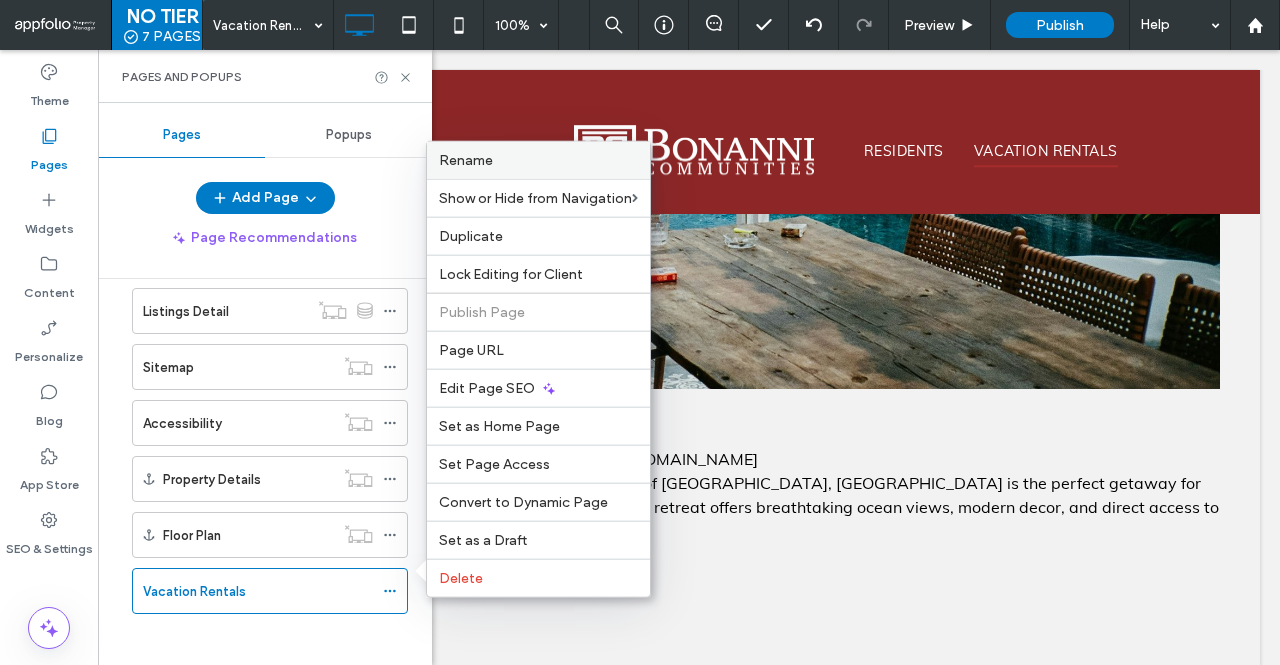 click on "Rename" at bounding box center (538, 160) 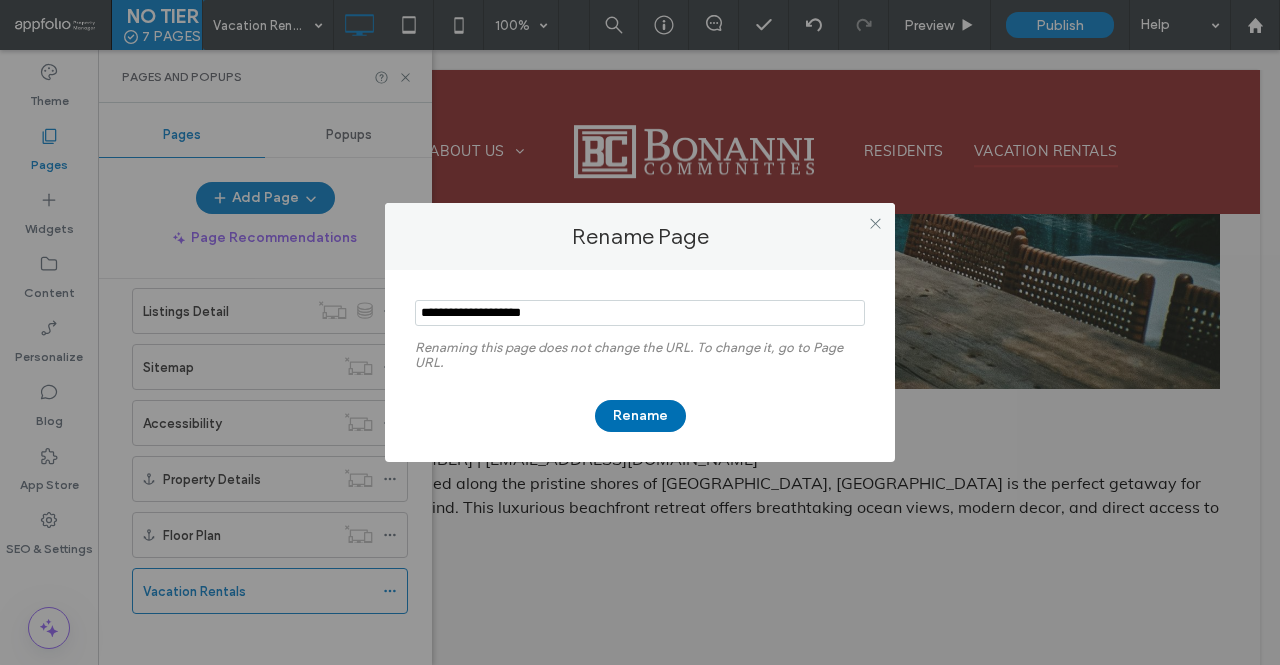 type on "**********" 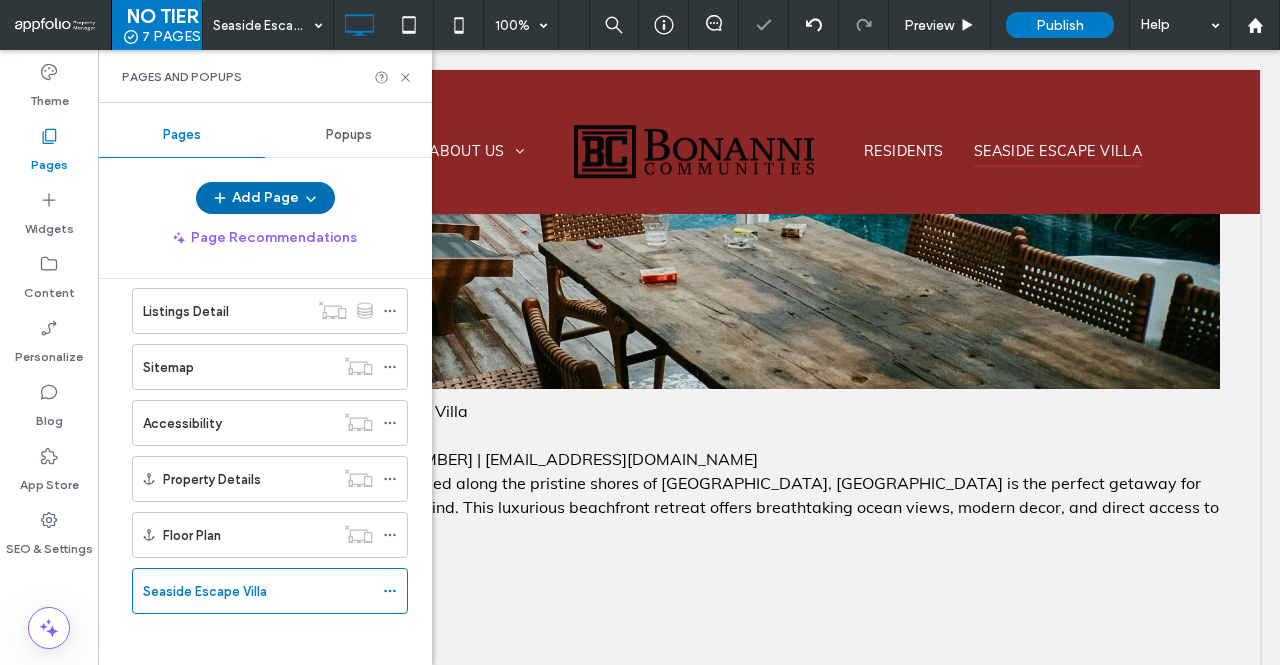 click on "Add Page" at bounding box center (265, 198) 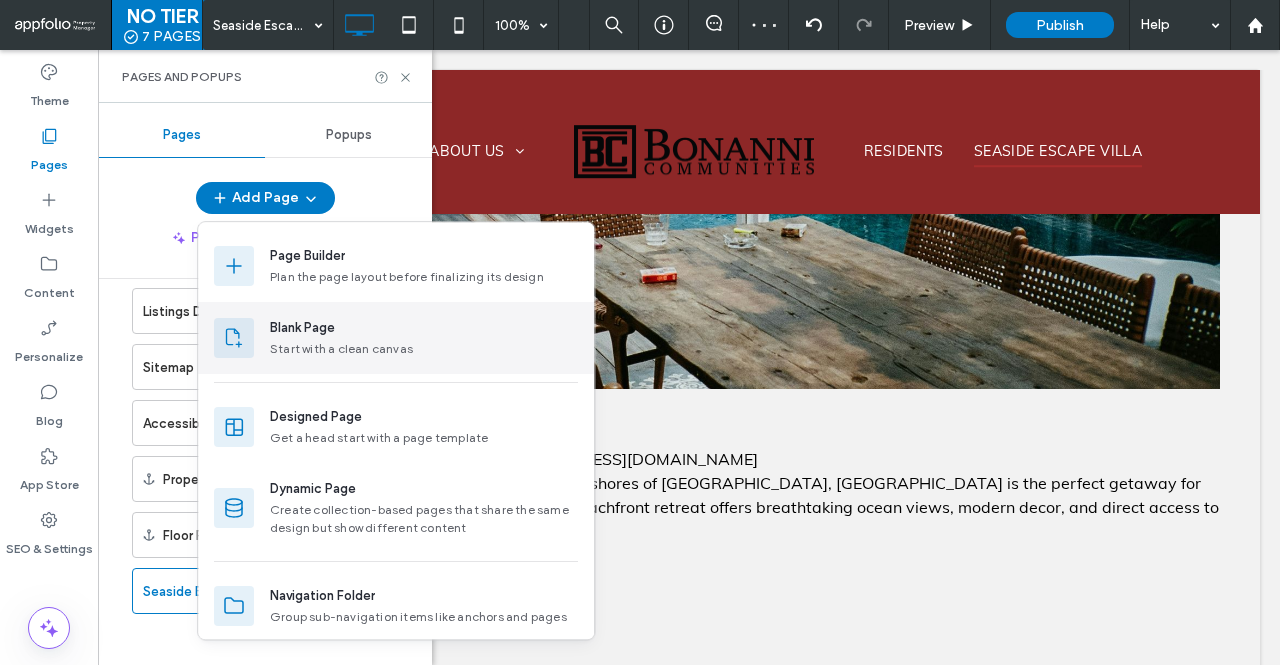 click on "Blank Page" at bounding box center (302, 328) 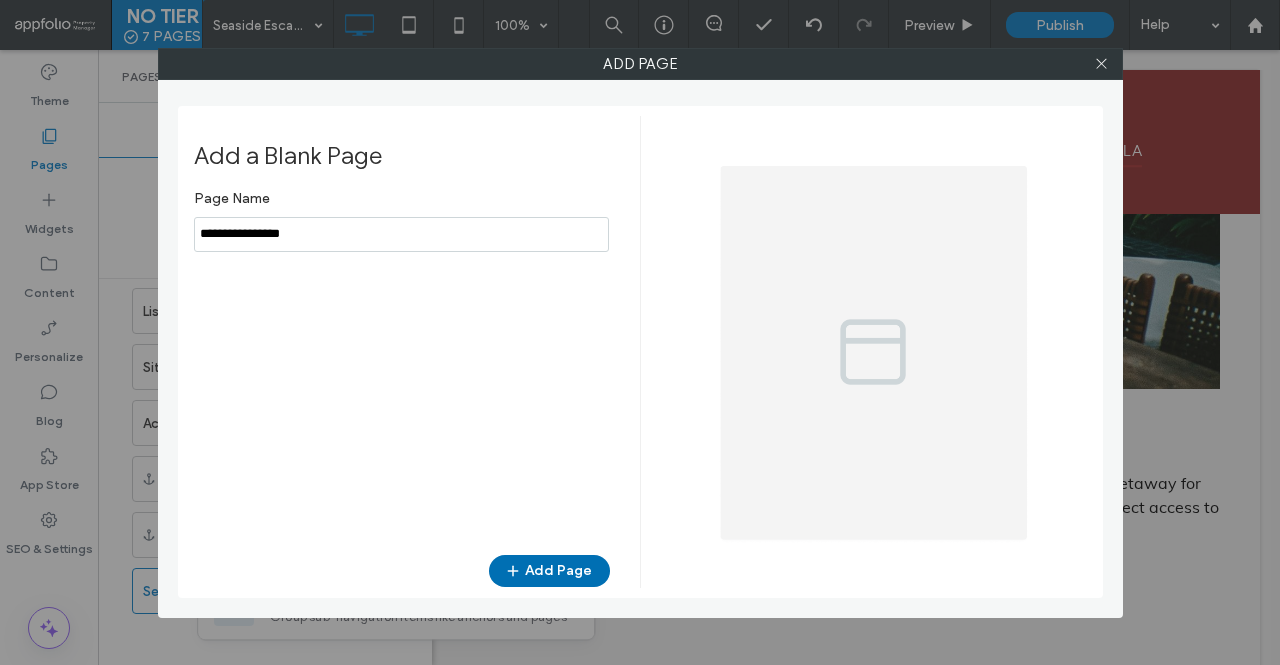 type on "**********" 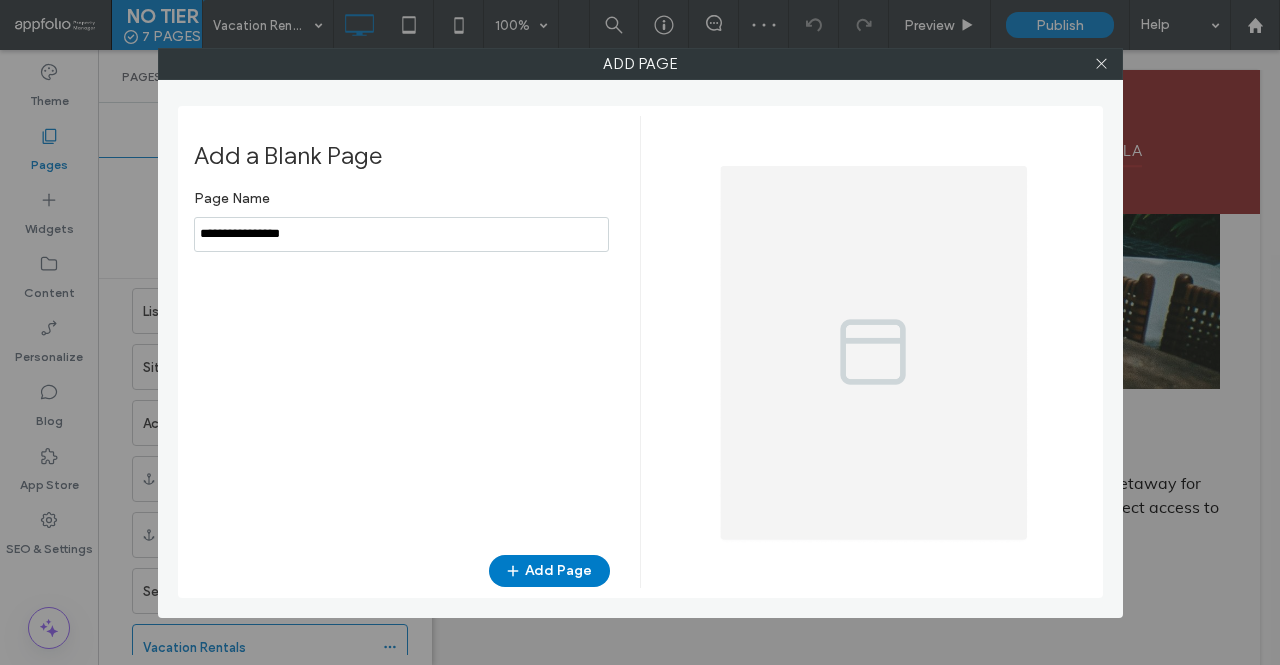 click 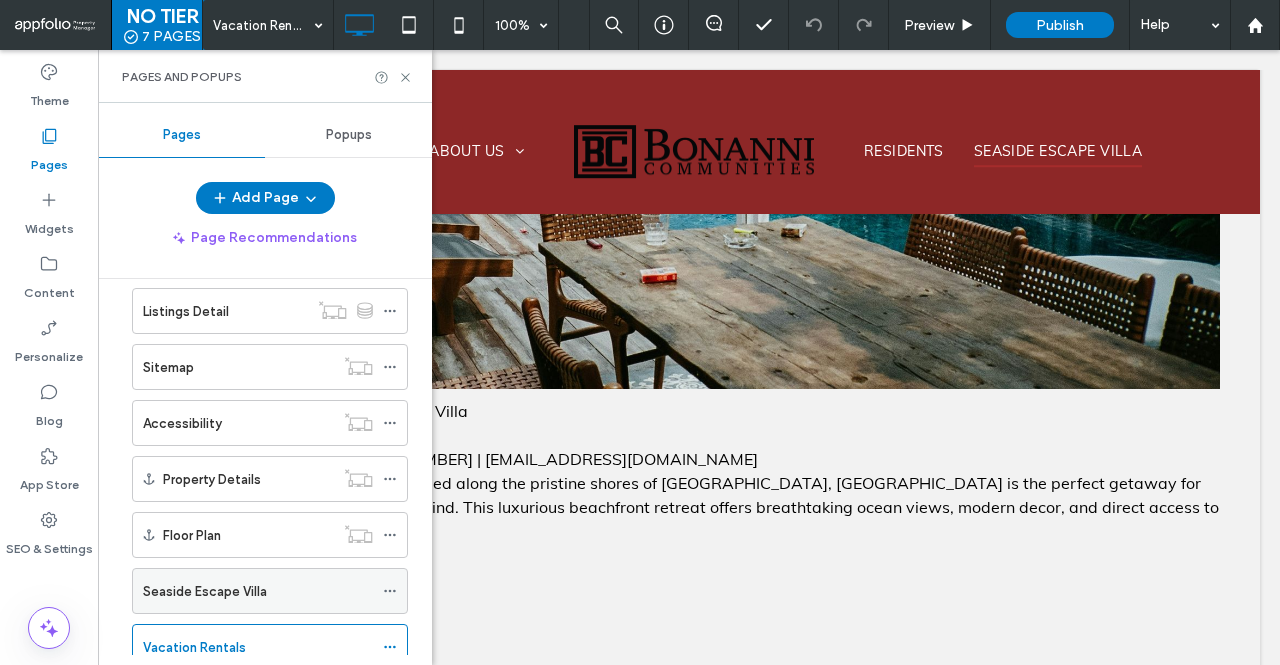 scroll, scrollTop: 360, scrollLeft: 0, axis: vertical 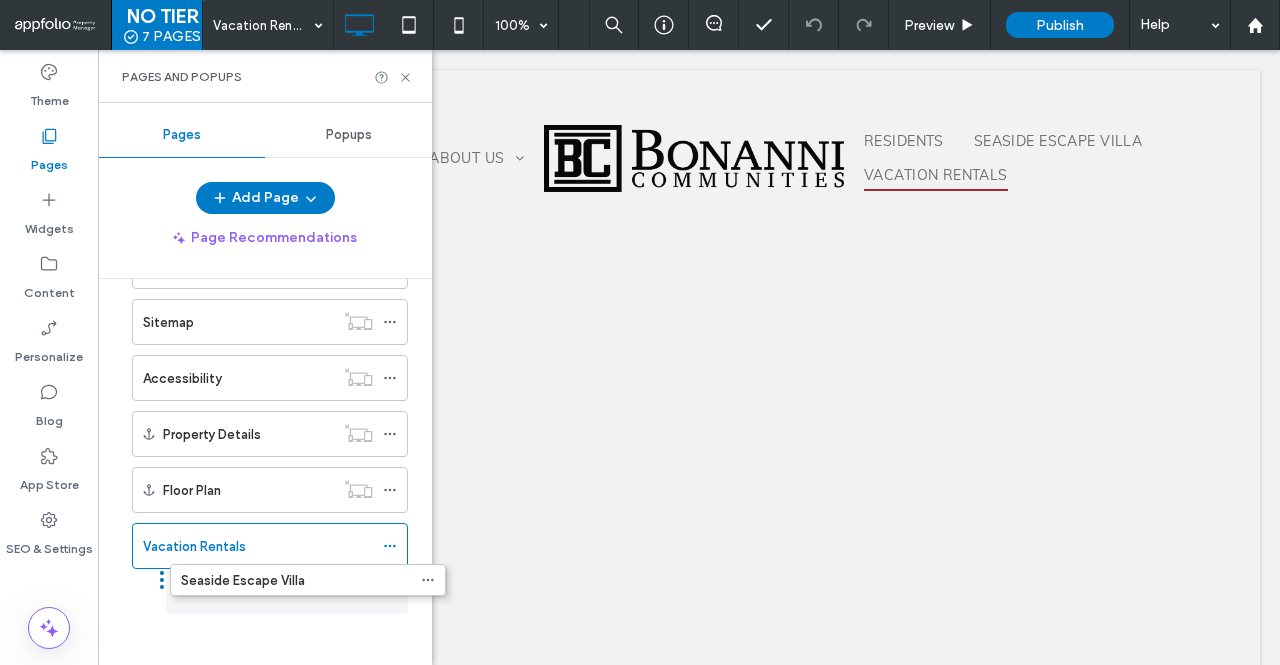 drag, startPoint x: 126, startPoint y: 525, endPoint x: 165, endPoint y: 582, distance: 69.065186 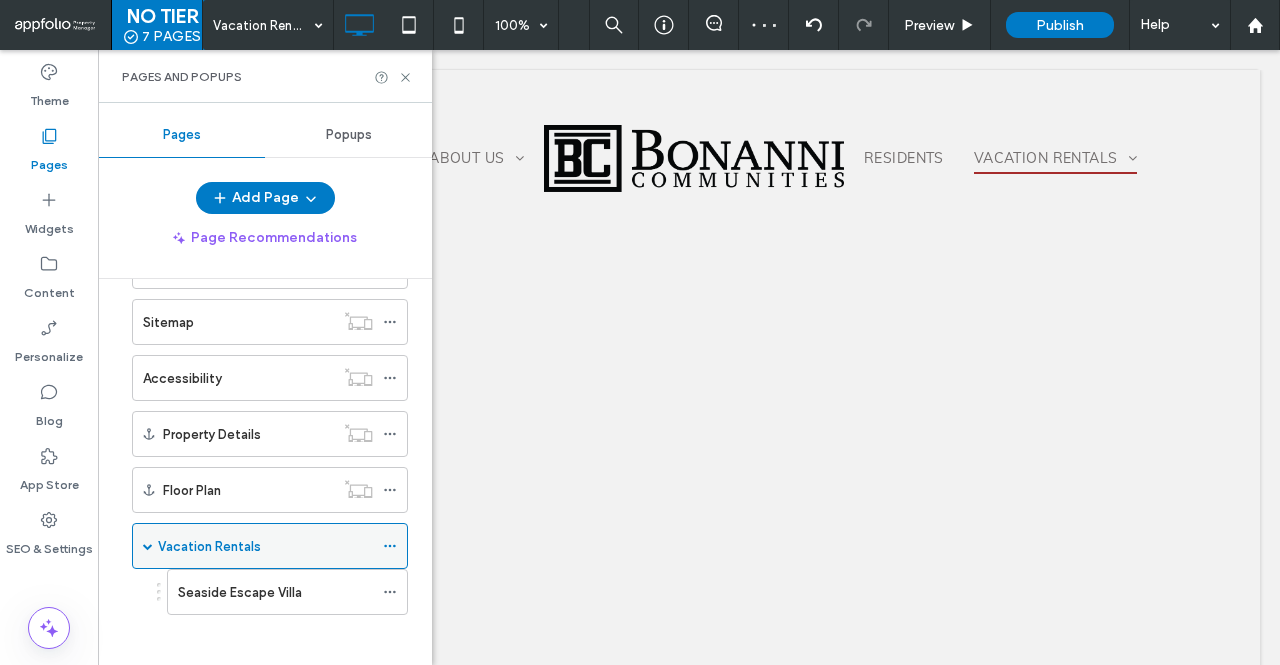 click 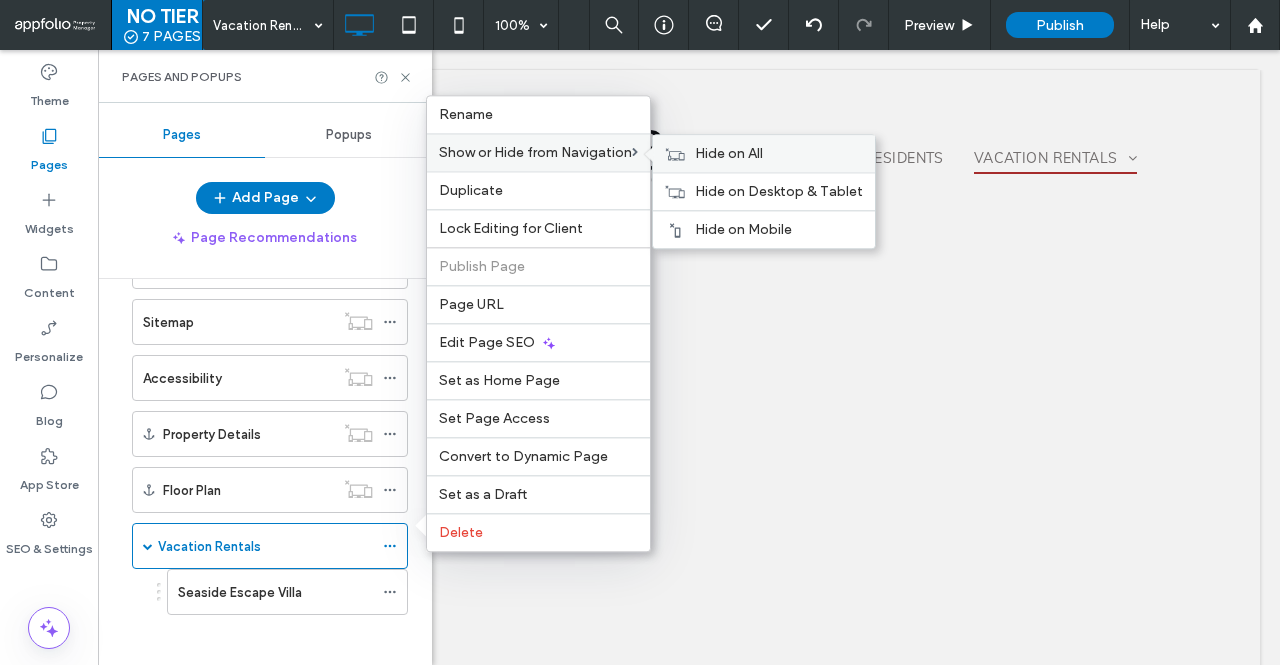 click on "Hide on All" at bounding box center (764, 153) 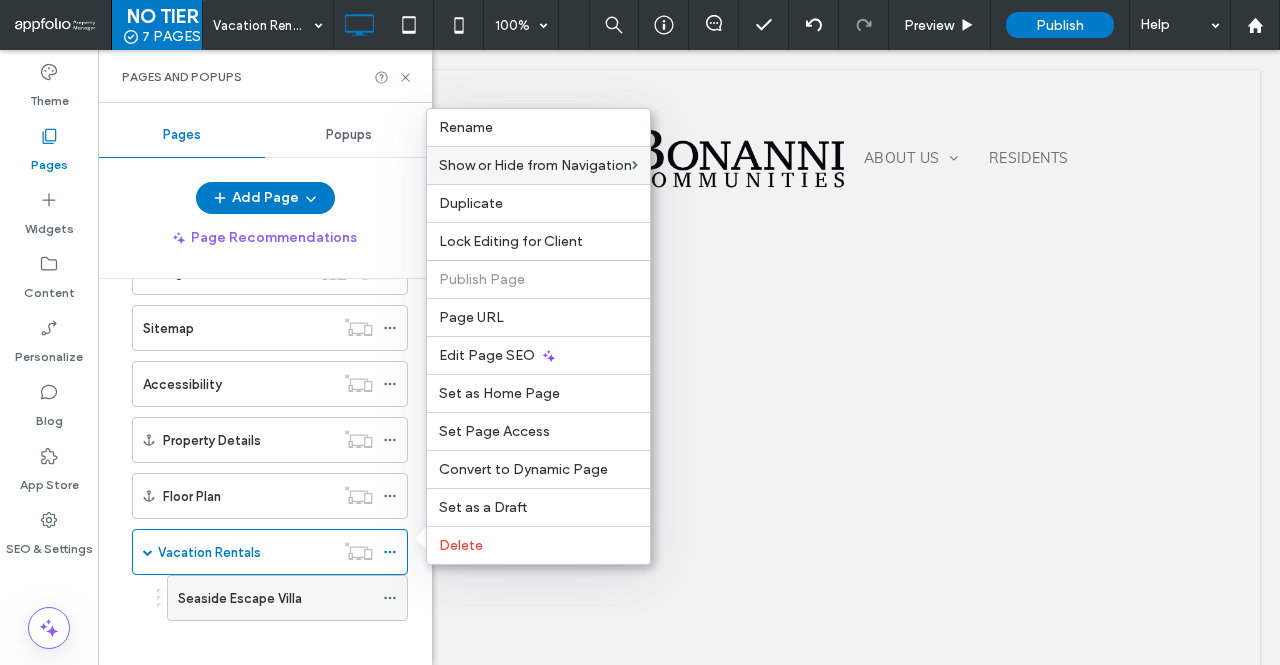 scroll, scrollTop: 350, scrollLeft: 0, axis: vertical 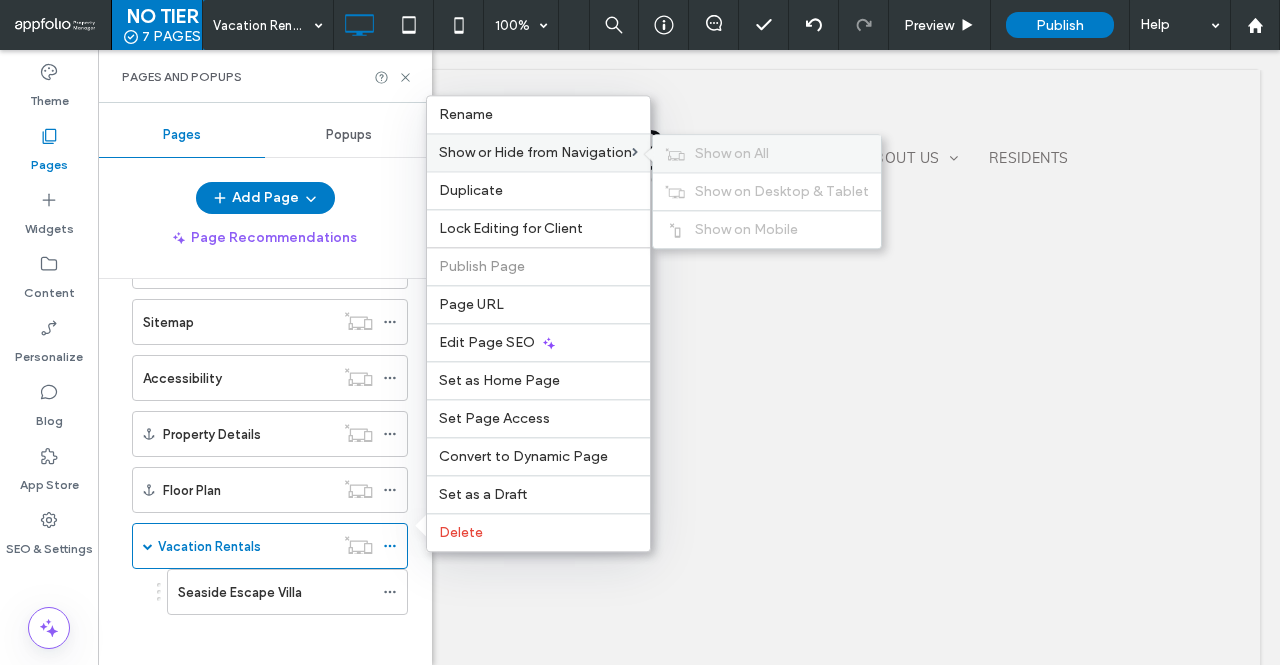 click on "Show on All" at bounding box center (767, 153) 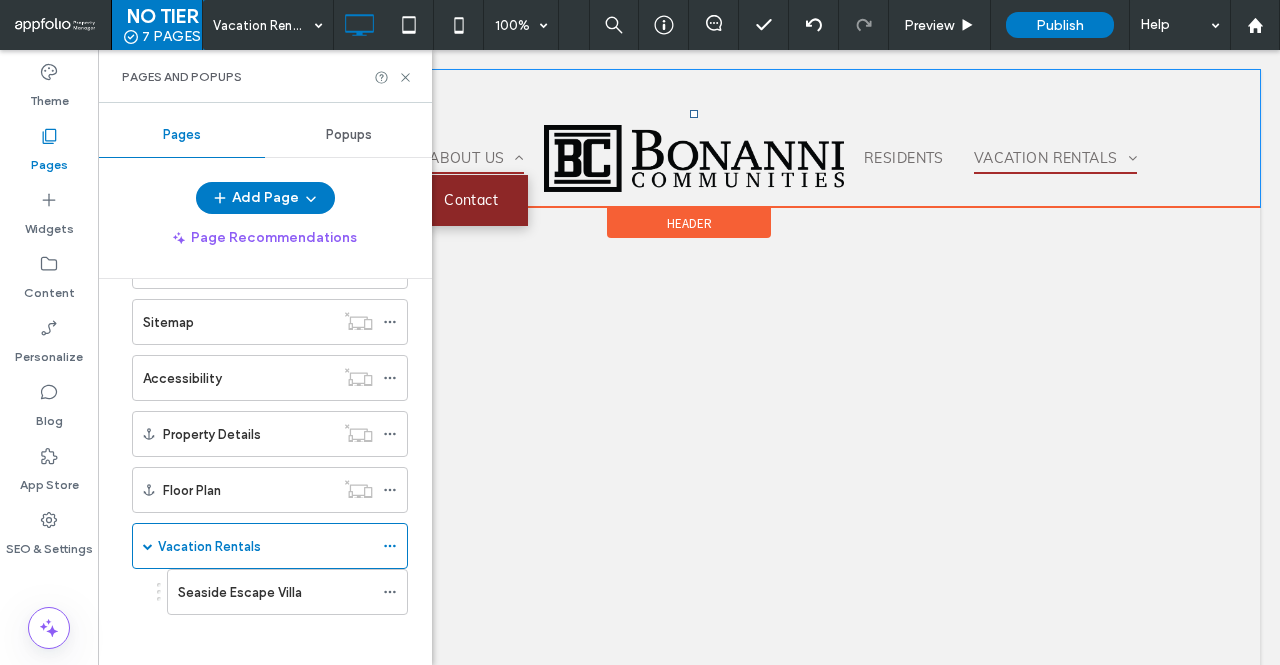click on "About Us" at bounding box center (476, 158) 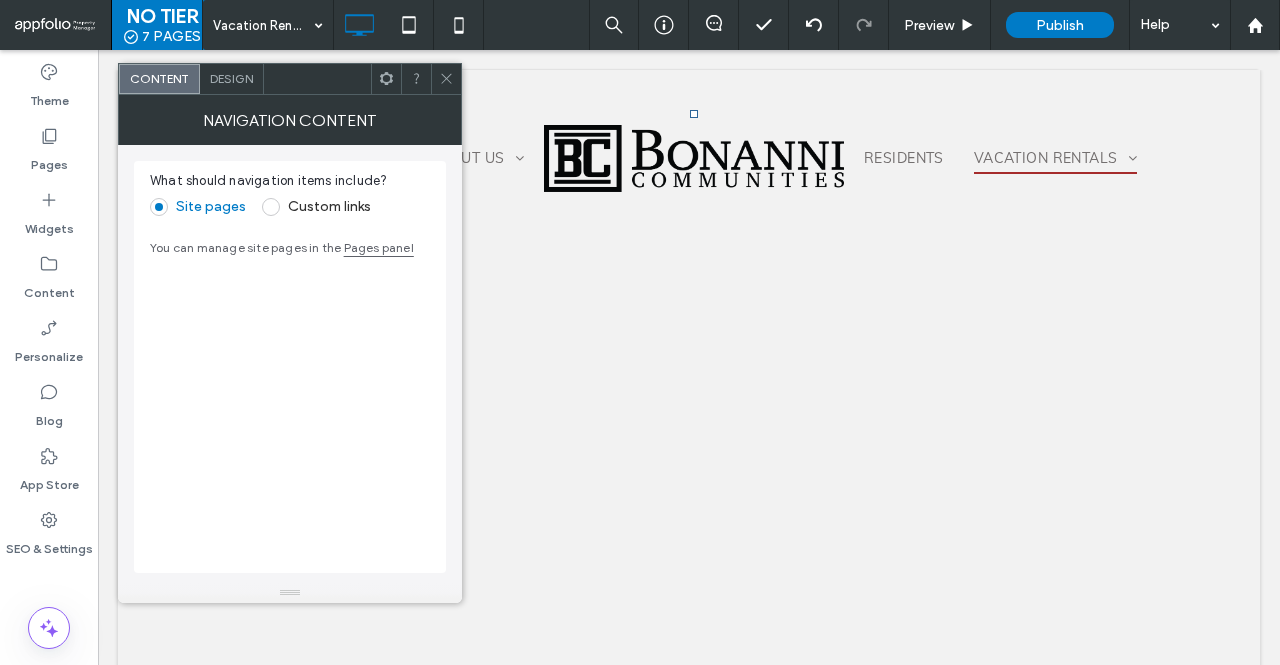 click on "Design" at bounding box center (231, 78) 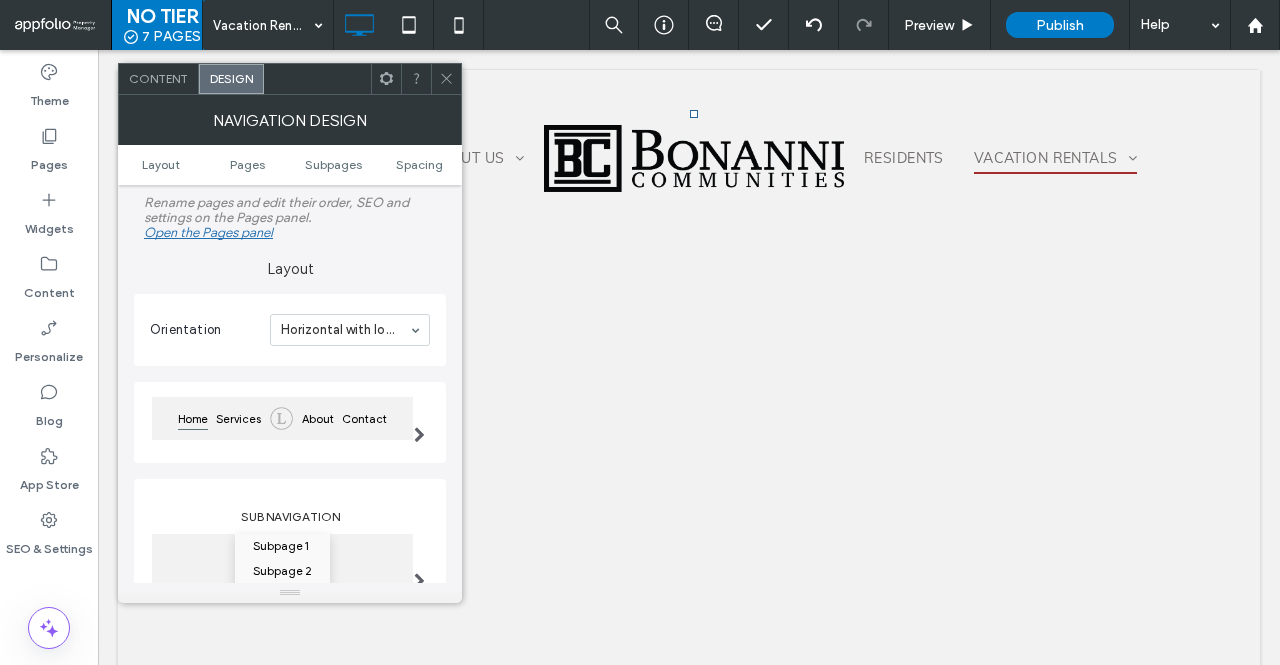 click at bounding box center (446, 79) 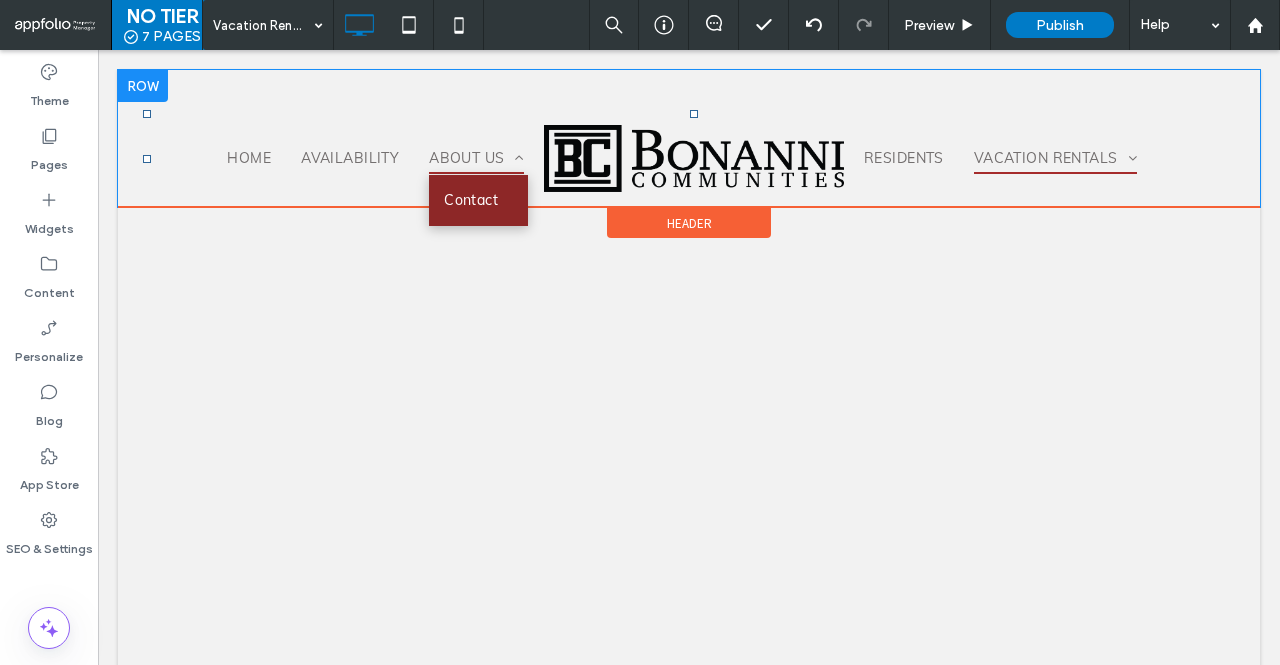 click on "About Us" at bounding box center [476, 158] 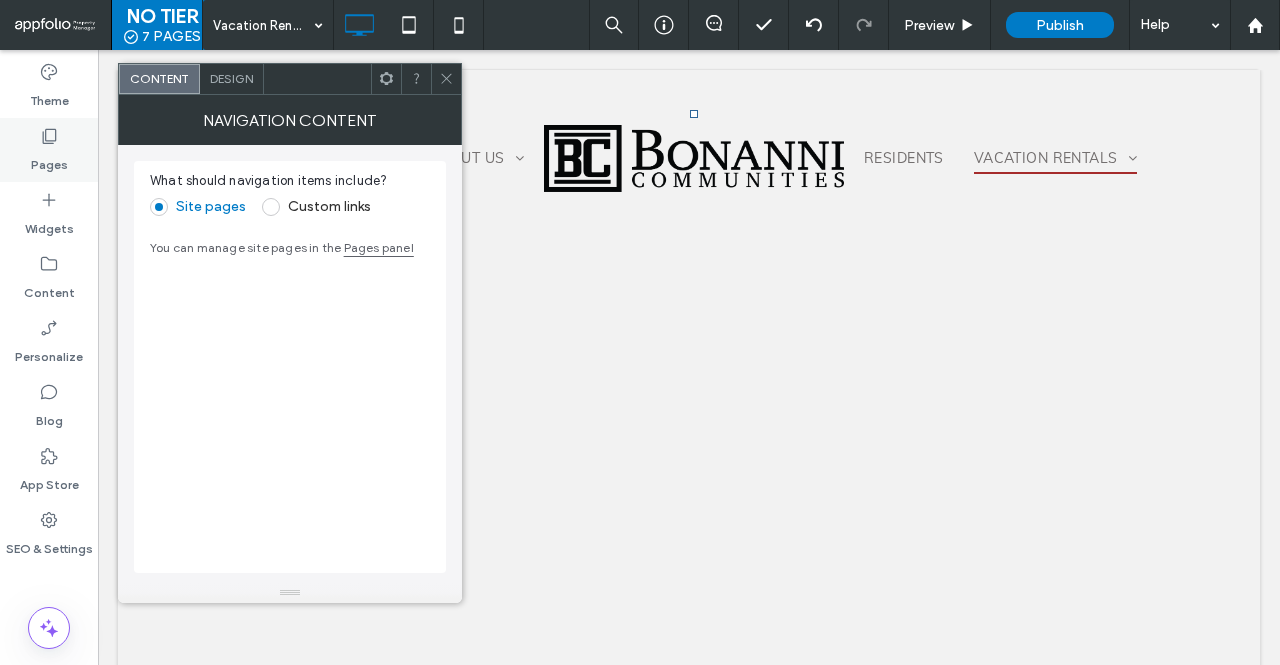 click on "Pages" at bounding box center [49, 160] 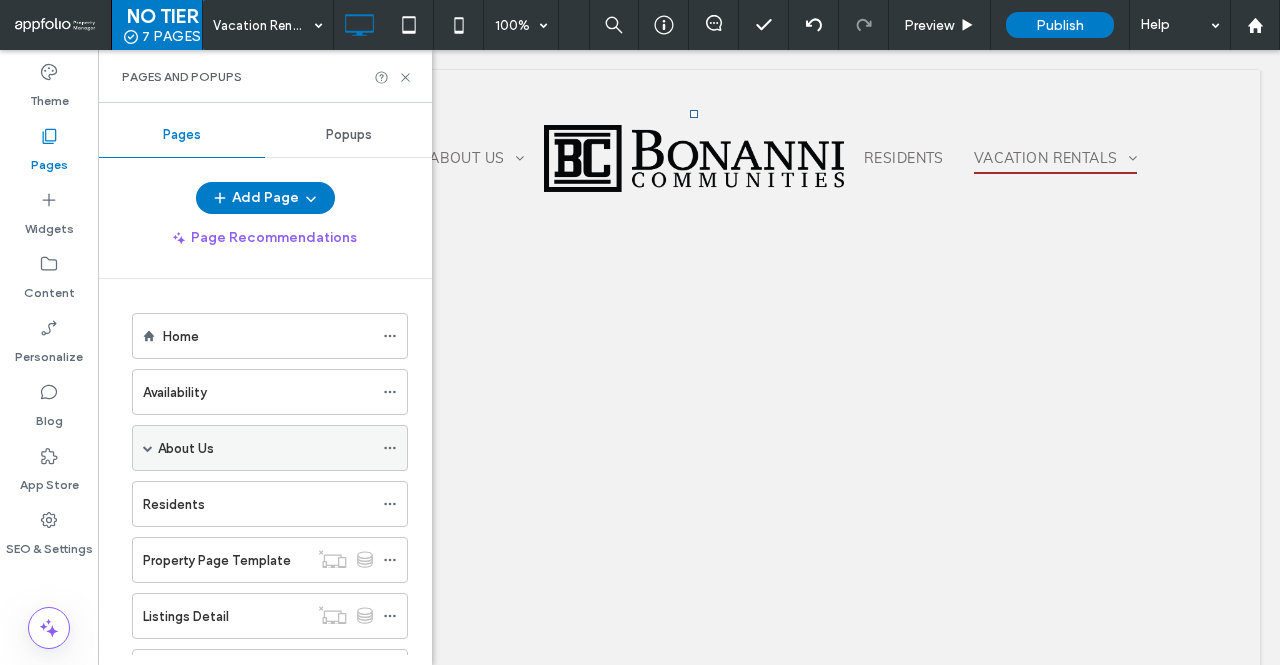 click on "About Us" at bounding box center (186, 448) 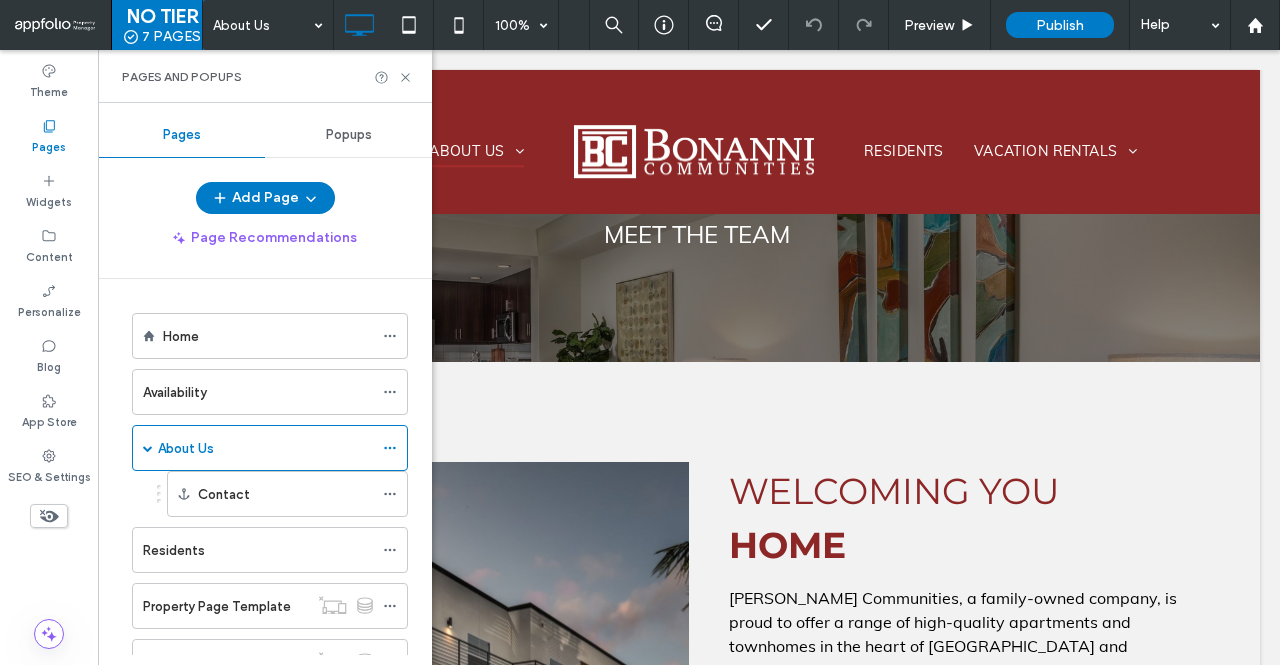 scroll, scrollTop: 244, scrollLeft: 0, axis: vertical 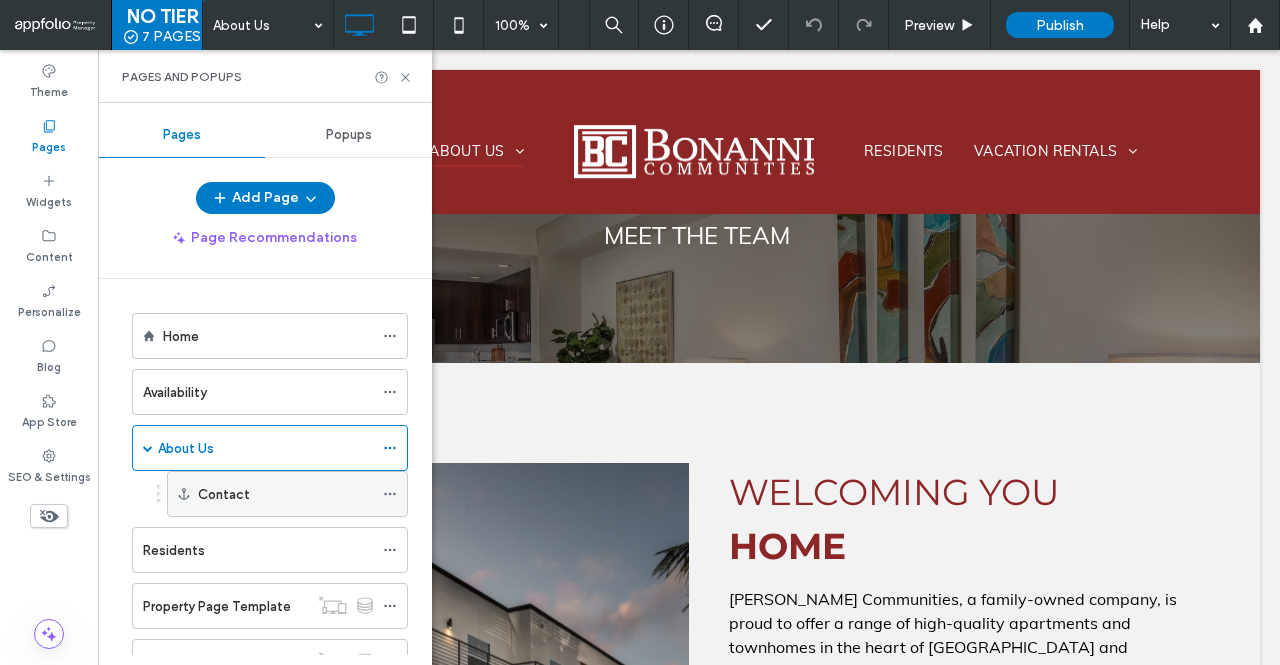 click on "Contact" at bounding box center [285, 494] 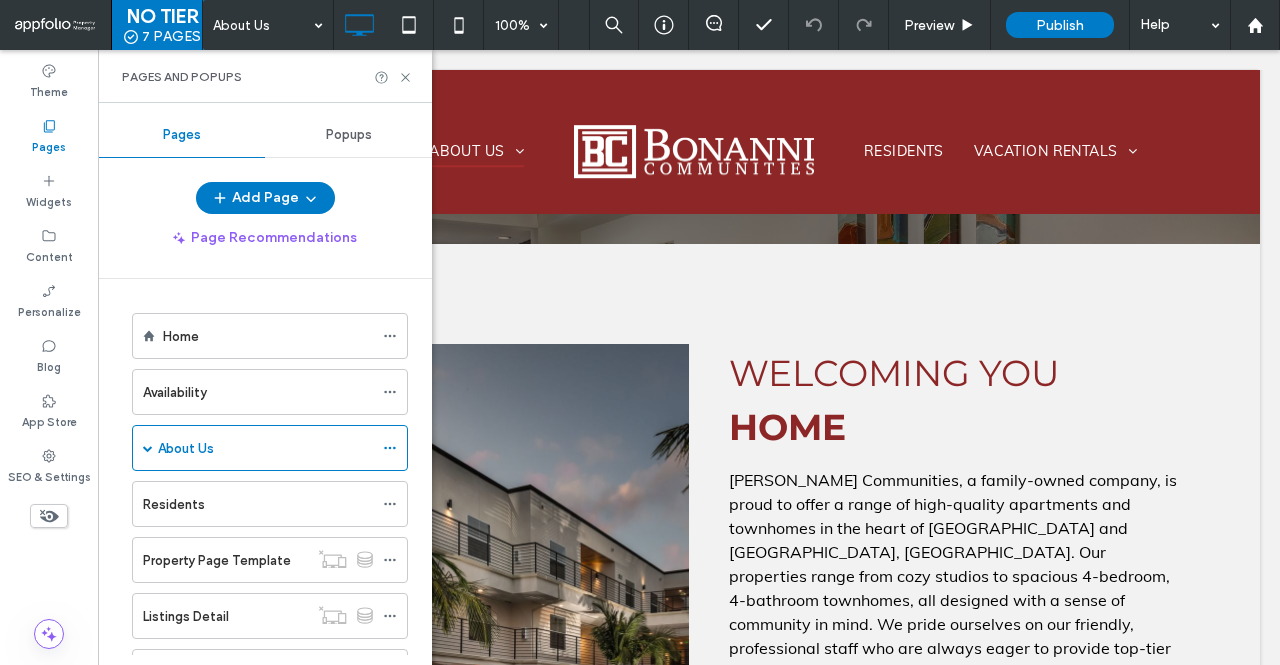 scroll, scrollTop: 345, scrollLeft: 0, axis: vertical 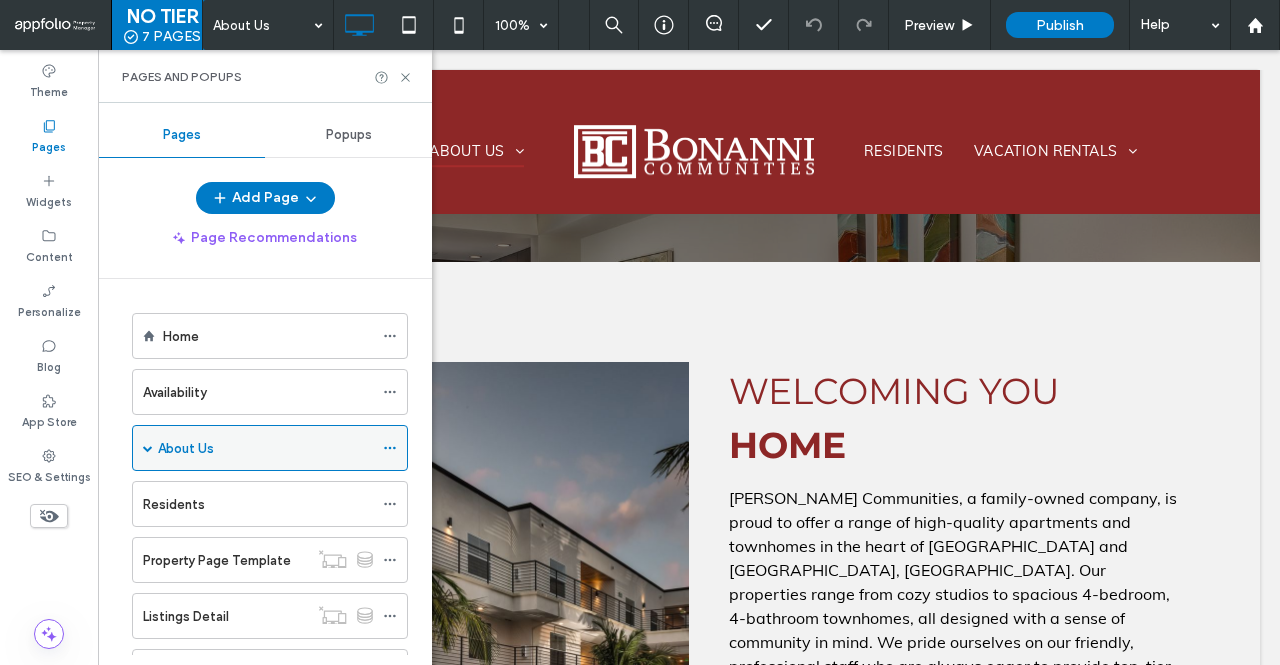 click on "About Us" at bounding box center [265, 448] 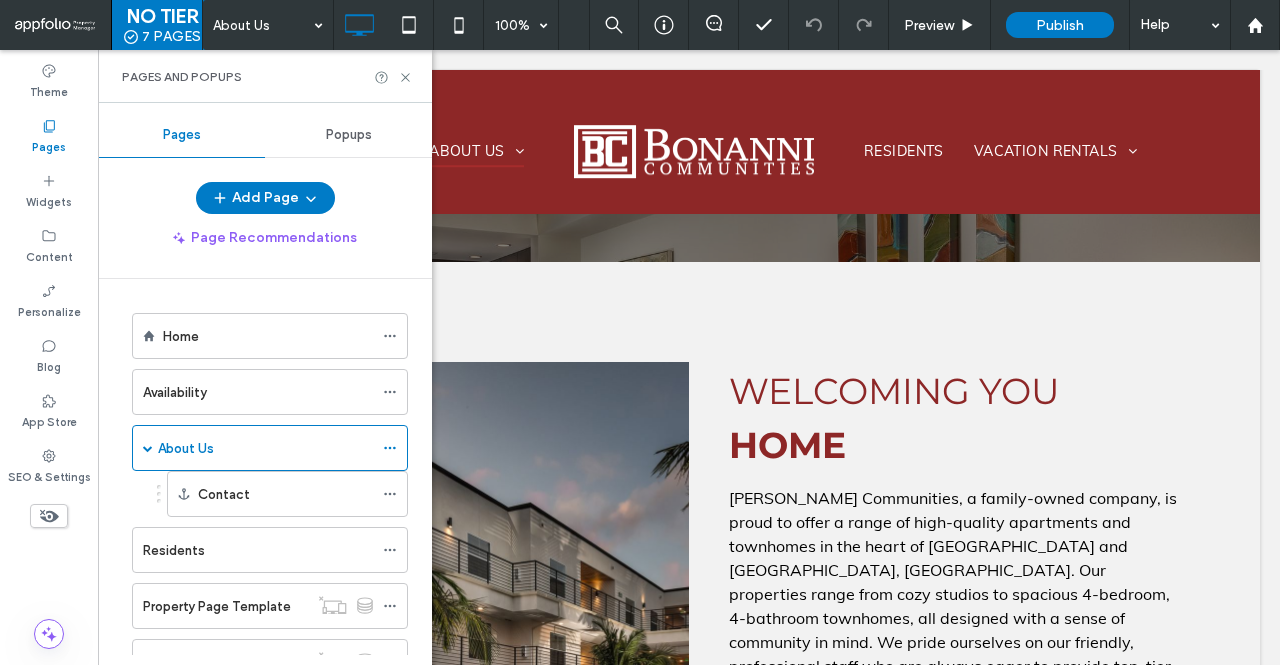 click at bounding box center [640, 332] 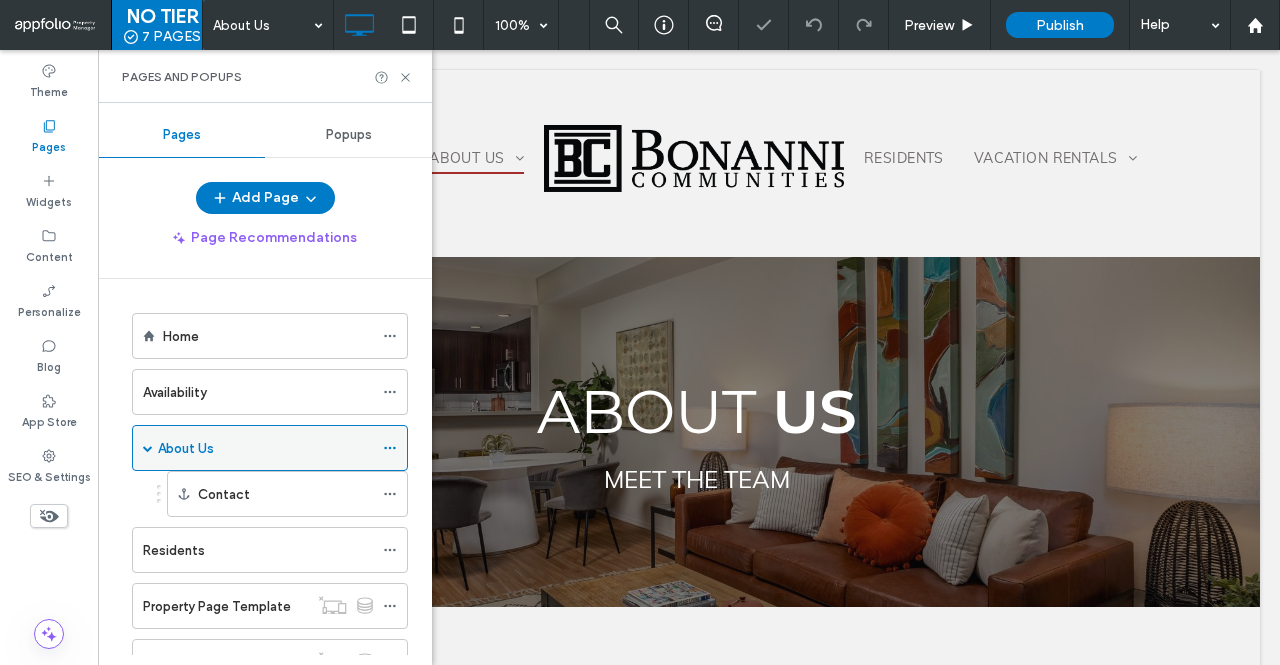 scroll, scrollTop: 0, scrollLeft: 0, axis: both 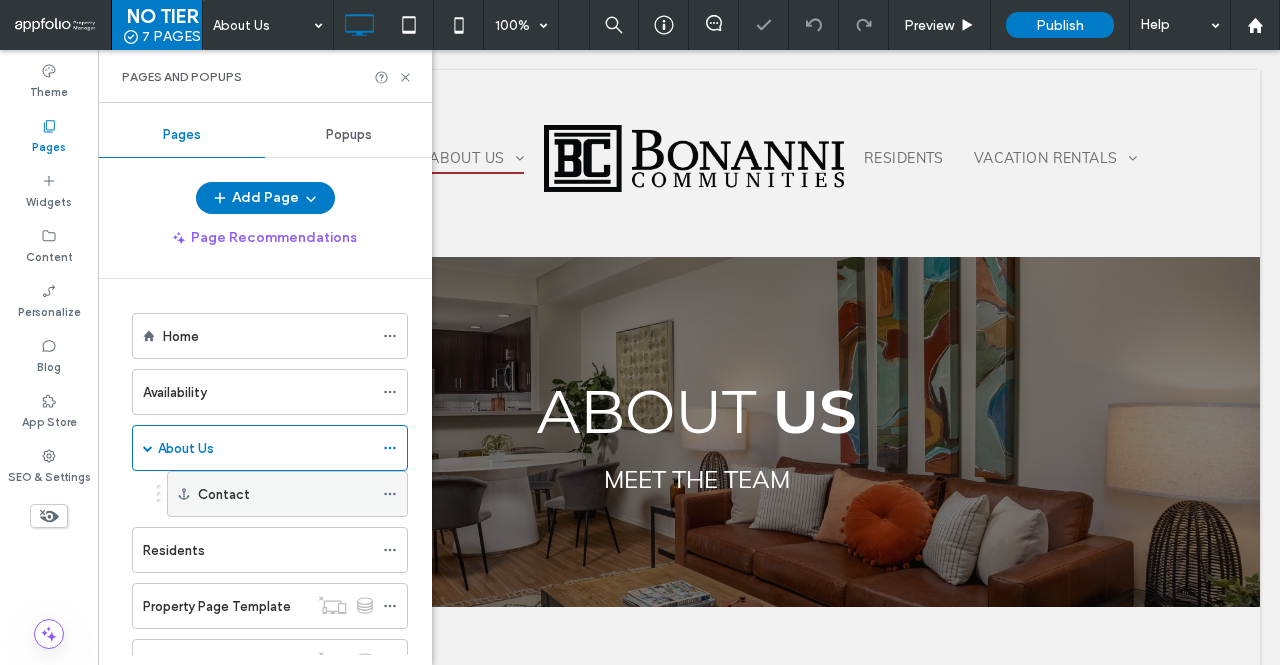 click on "Contact" at bounding box center [224, 494] 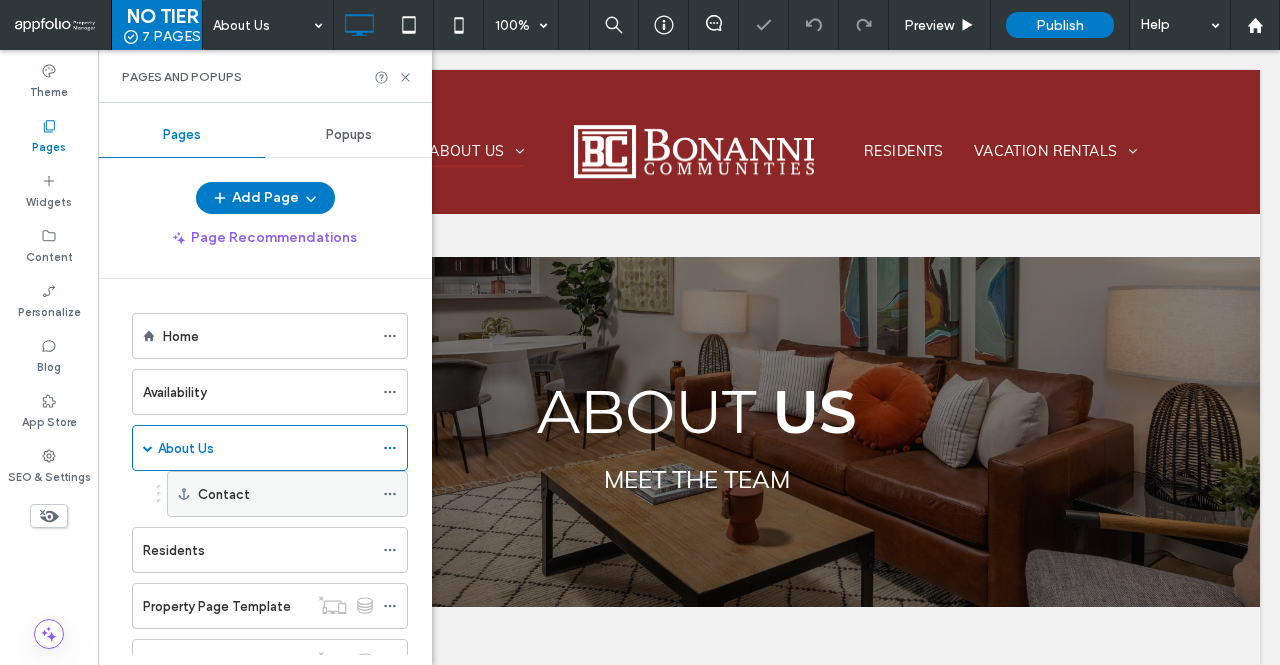 scroll, scrollTop: 1371, scrollLeft: 0, axis: vertical 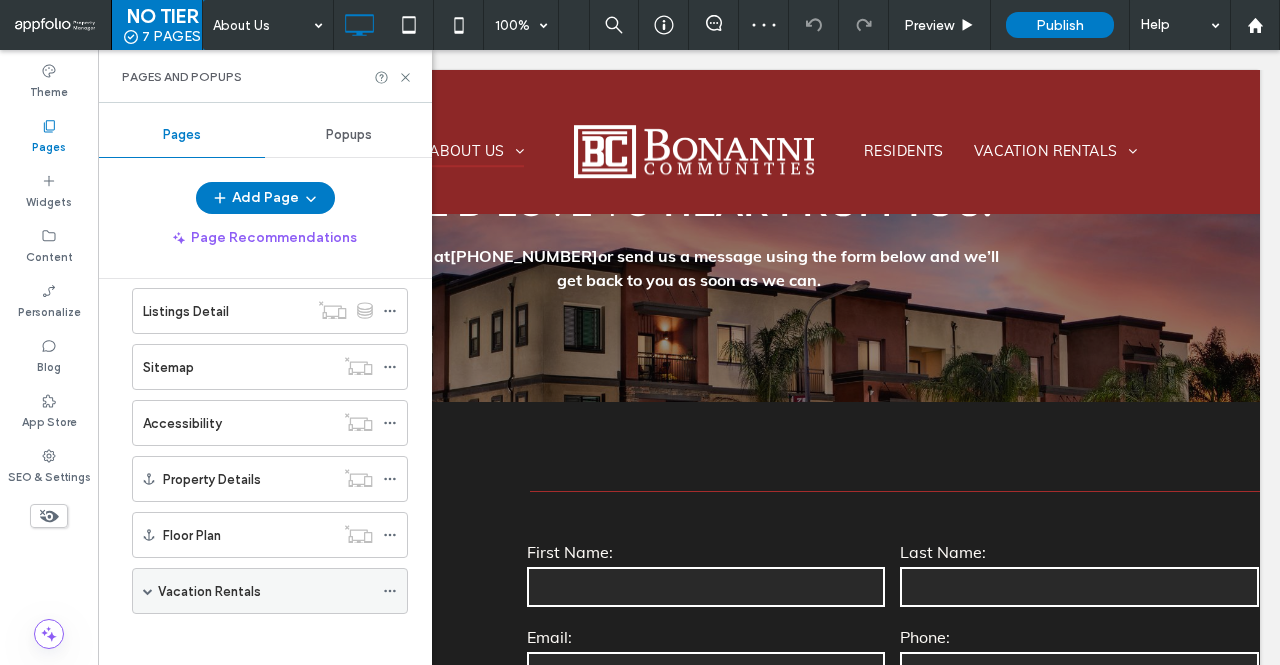click on "Vacation Rentals" at bounding box center [209, 591] 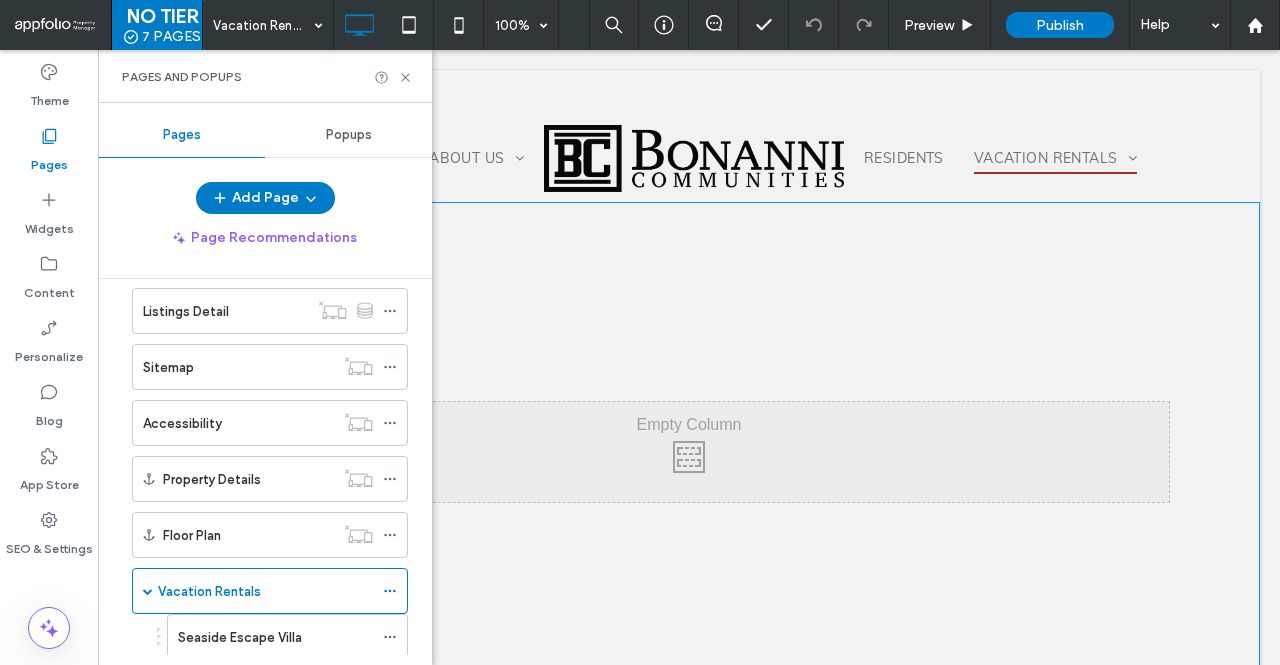 scroll, scrollTop: 0, scrollLeft: 0, axis: both 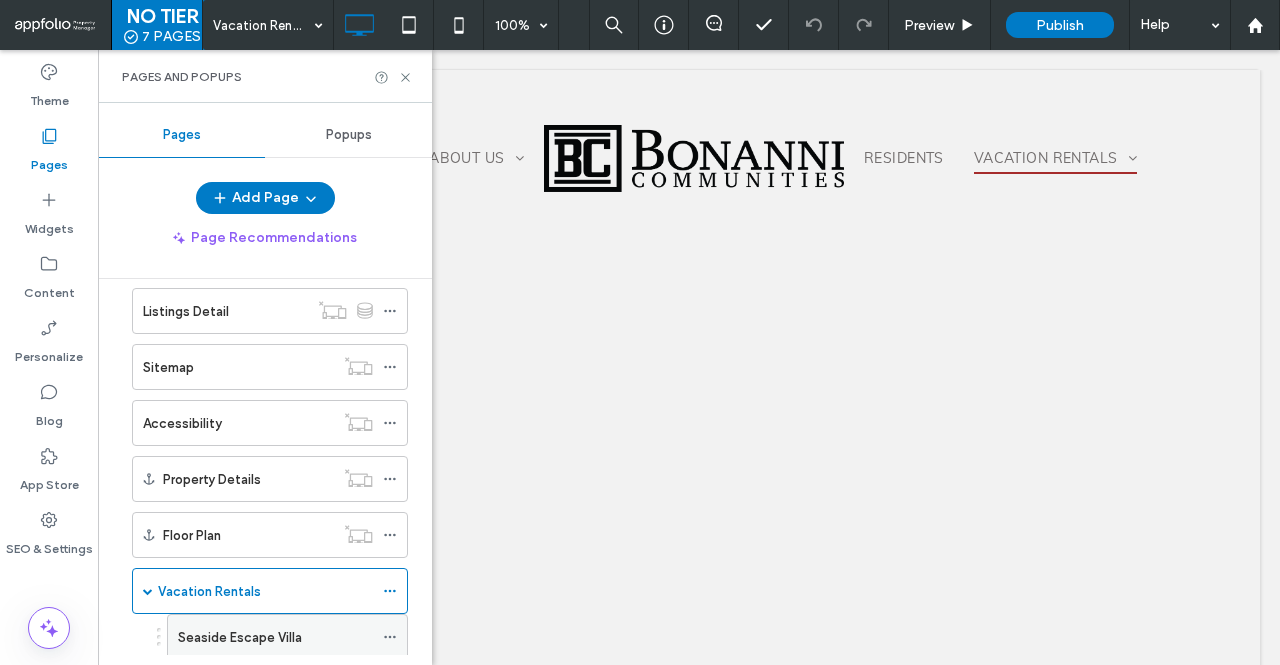 click on "Seaside Escape Villa" at bounding box center [240, 637] 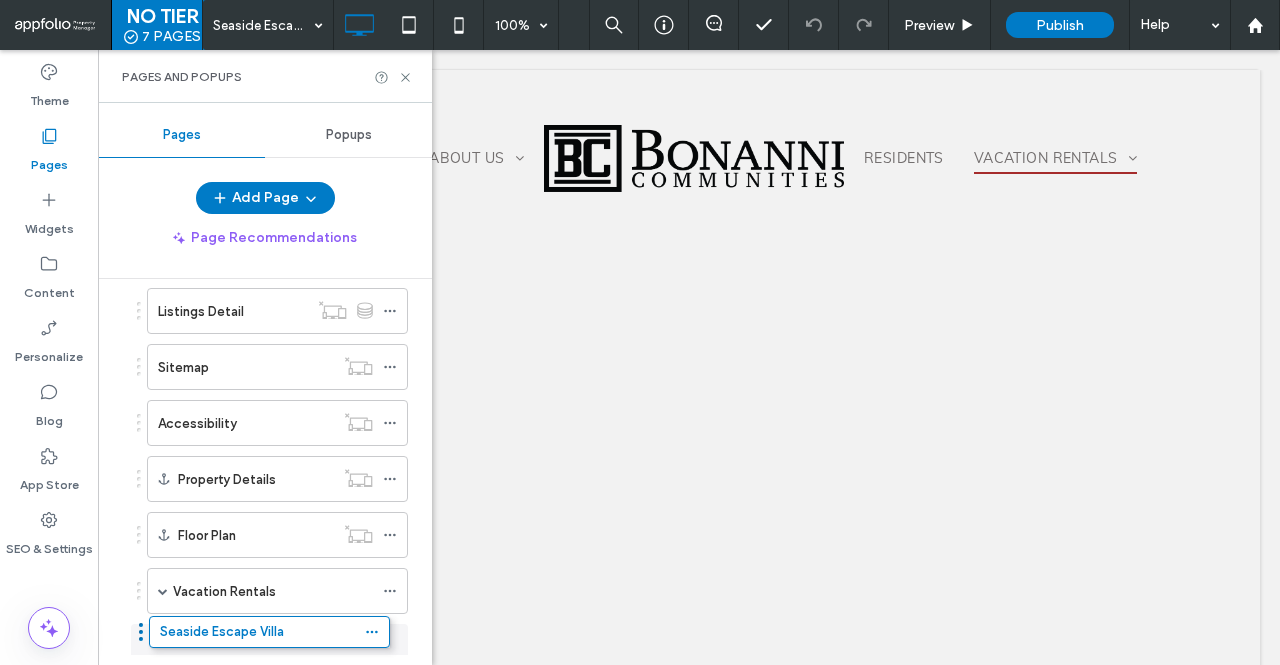 drag, startPoint x: 158, startPoint y: 631, endPoint x: 140, endPoint y: 631, distance: 18 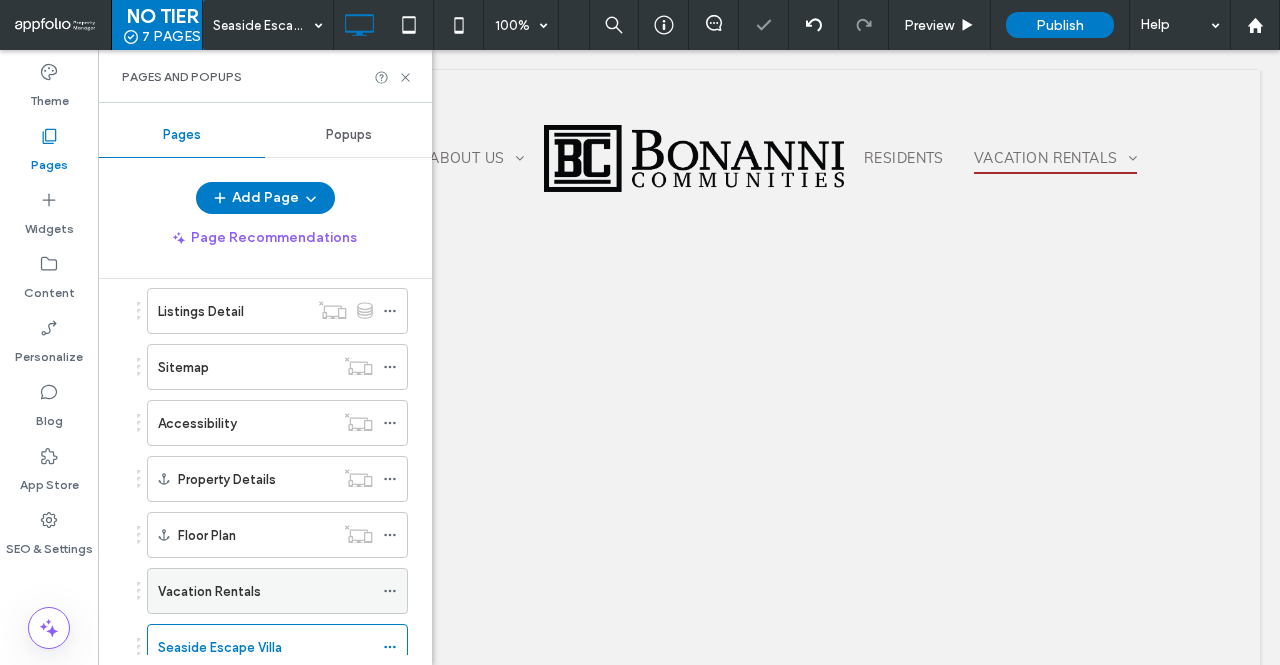 click 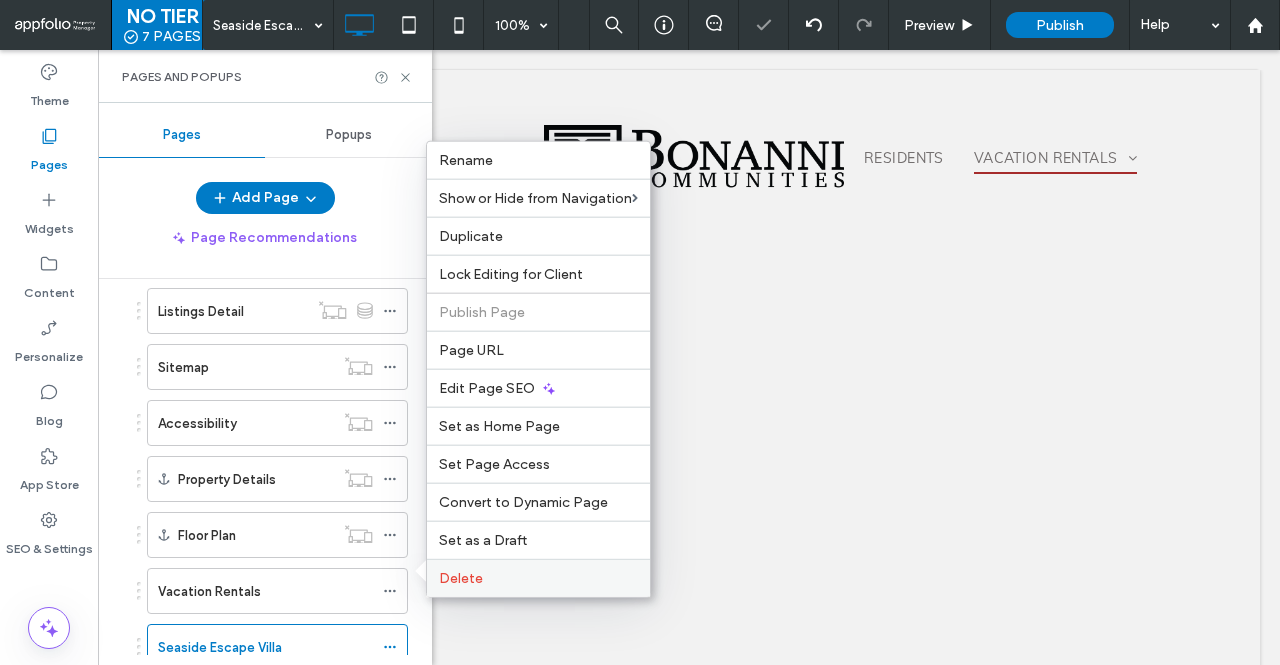 click on "Delete" at bounding box center [461, 578] 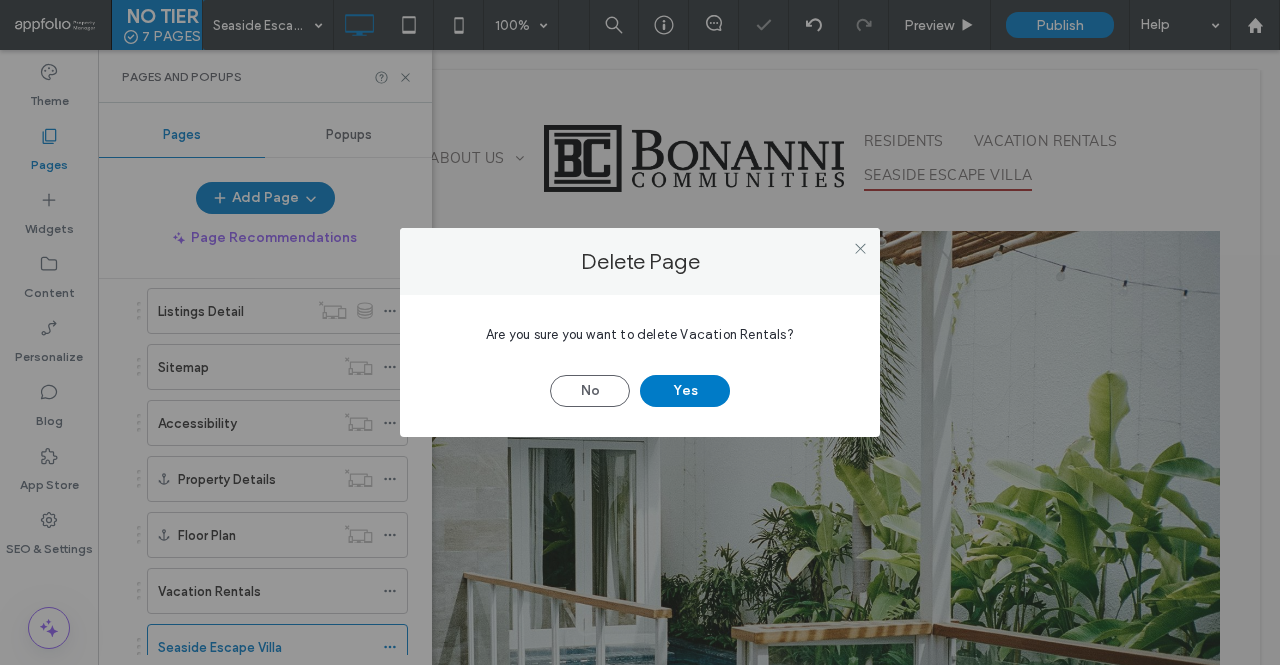 scroll, scrollTop: 0, scrollLeft: 0, axis: both 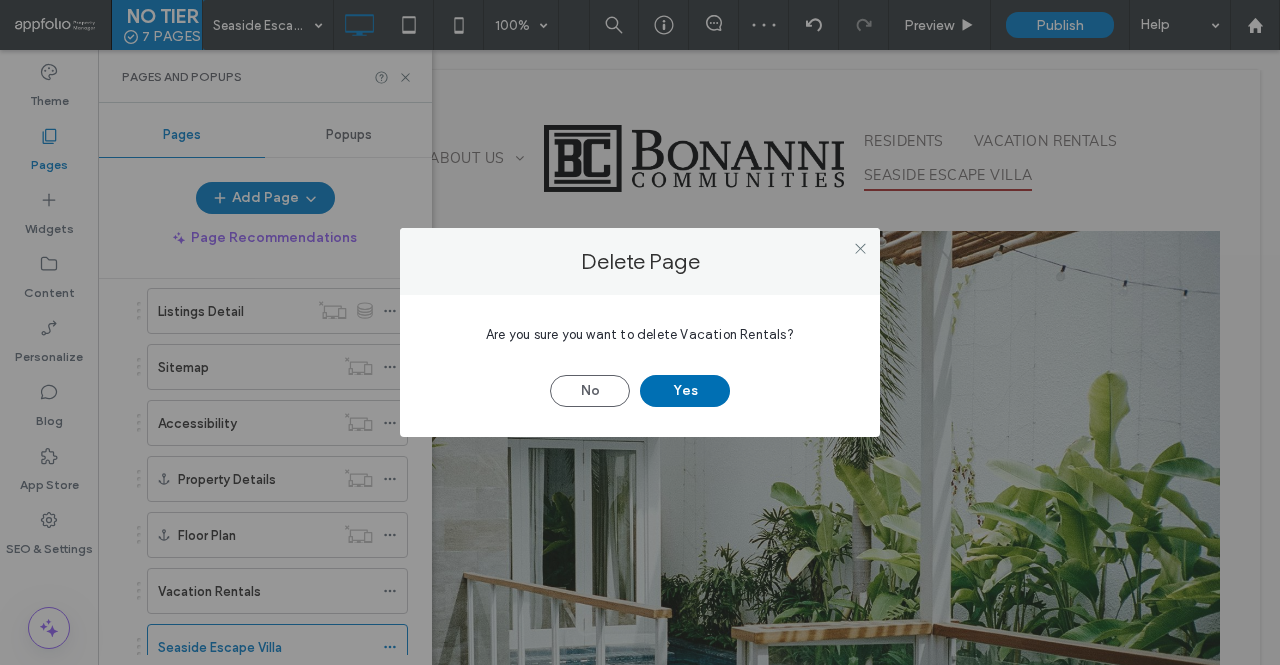 click on "Yes" at bounding box center [685, 391] 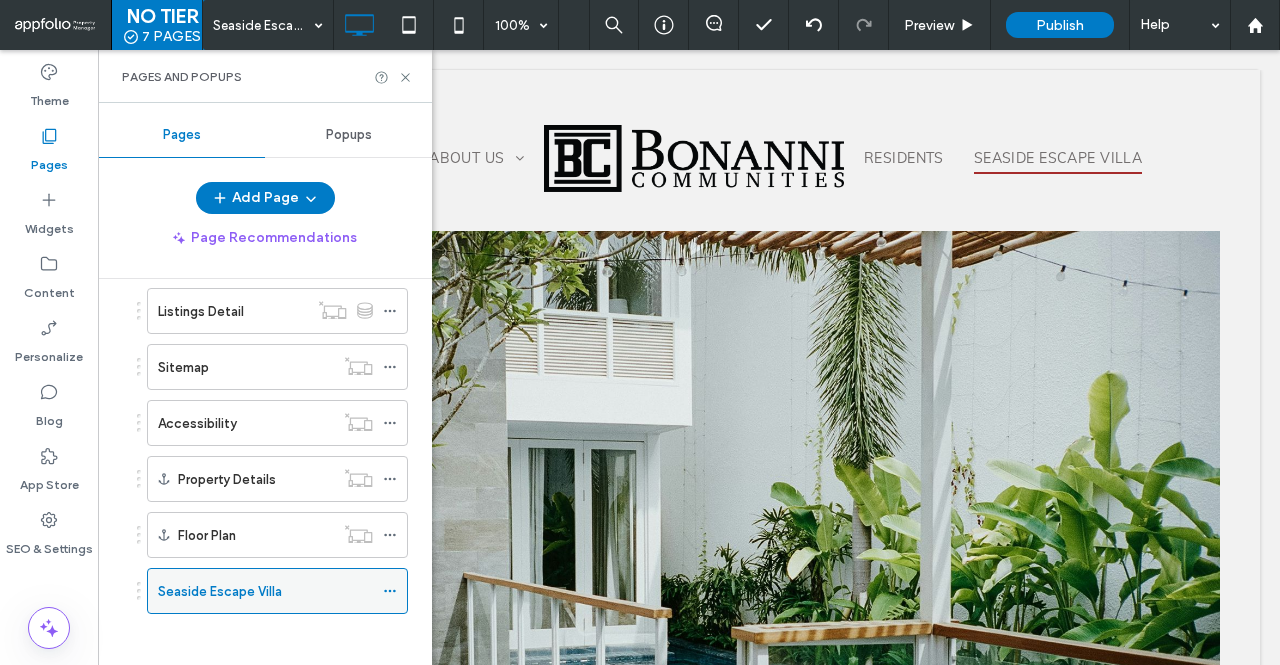 click at bounding box center [390, 591] 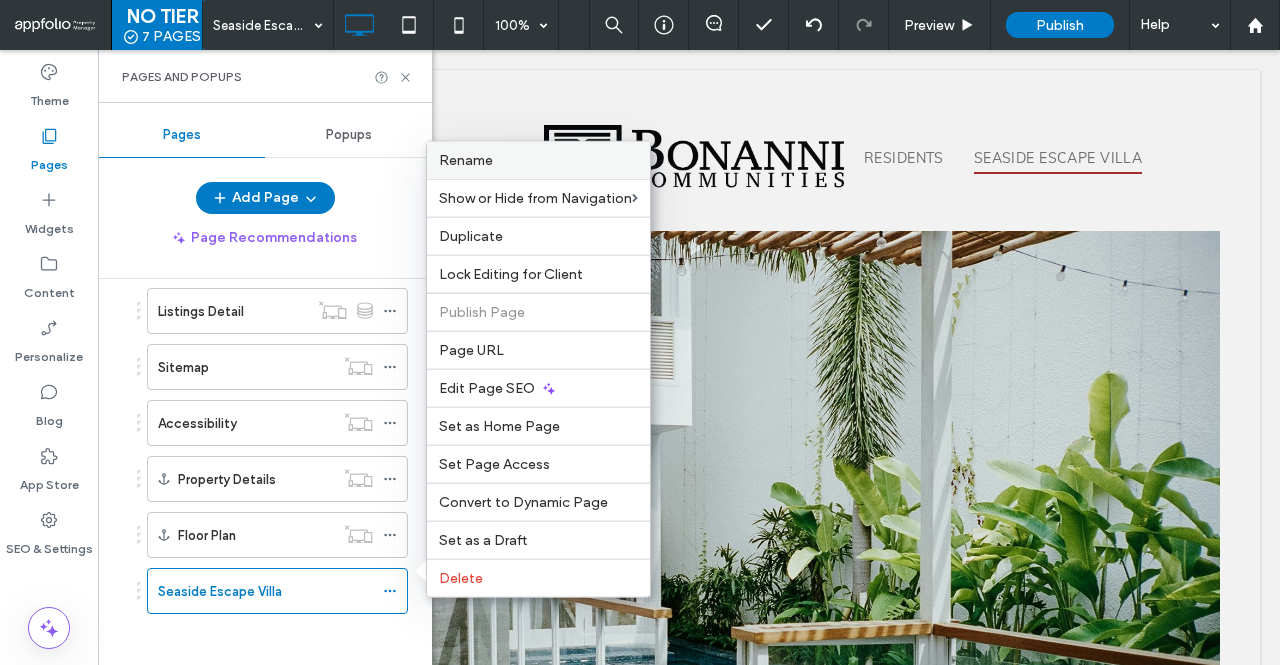 click on "Rename" at bounding box center [466, 160] 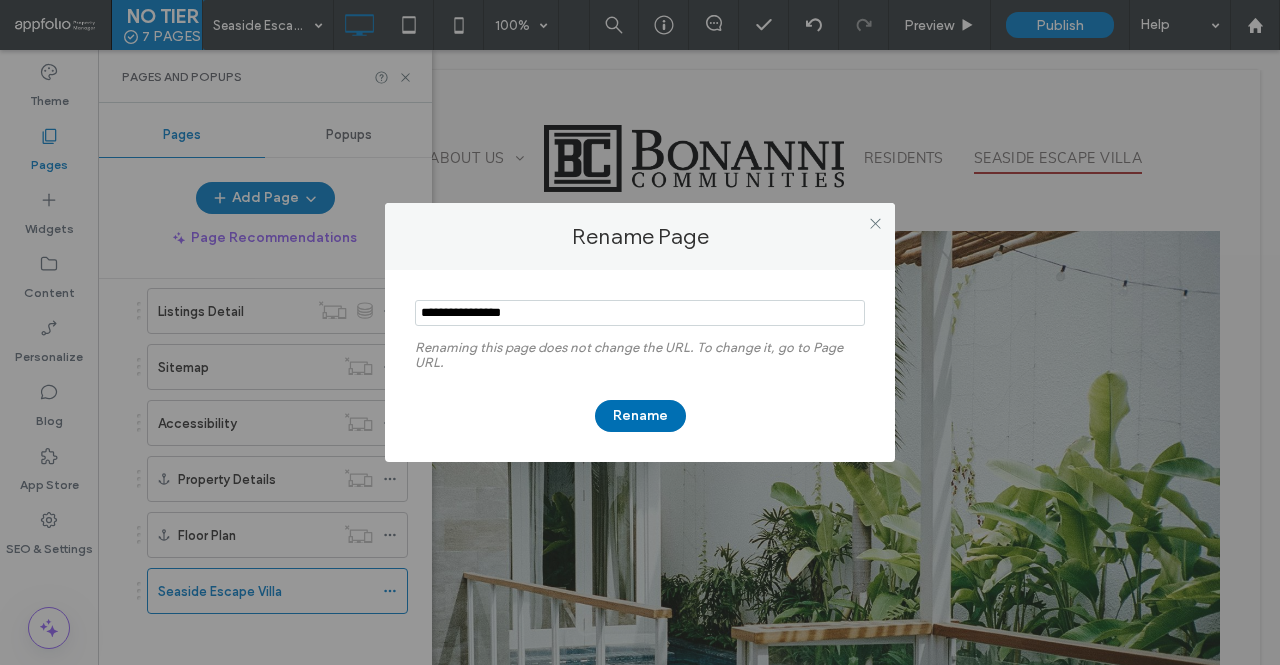 type on "**********" 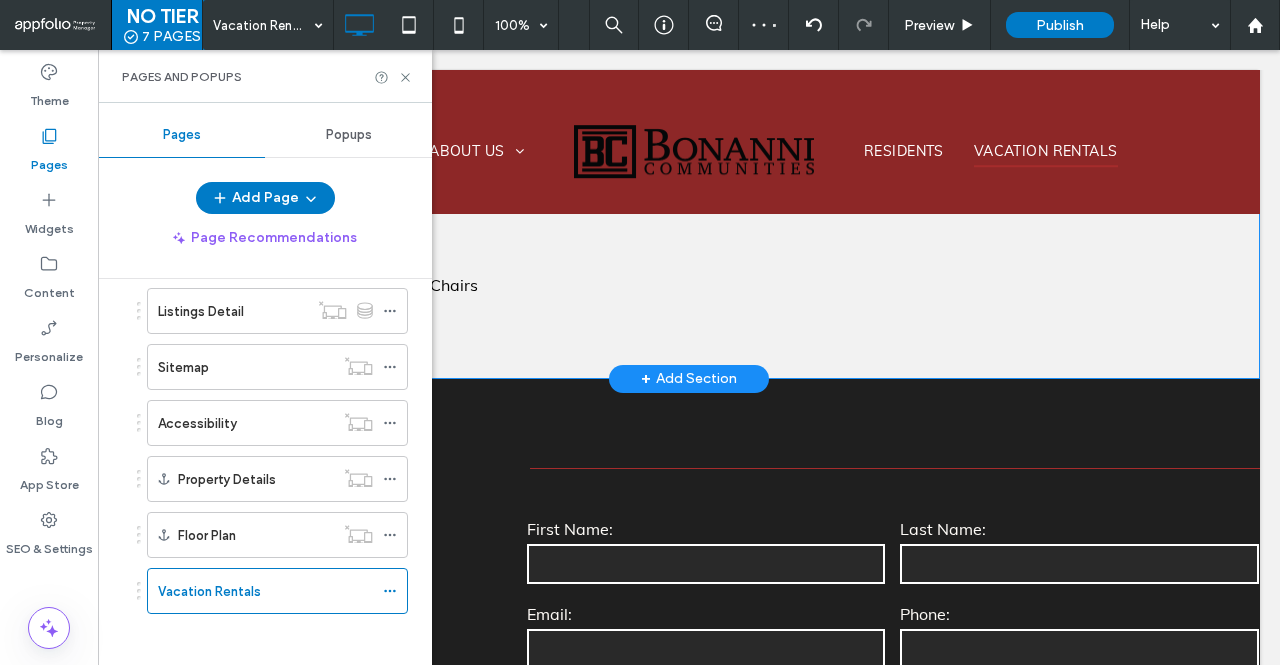 scroll, scrollTop: 1214, scrollLeft: 0, axis: vertical 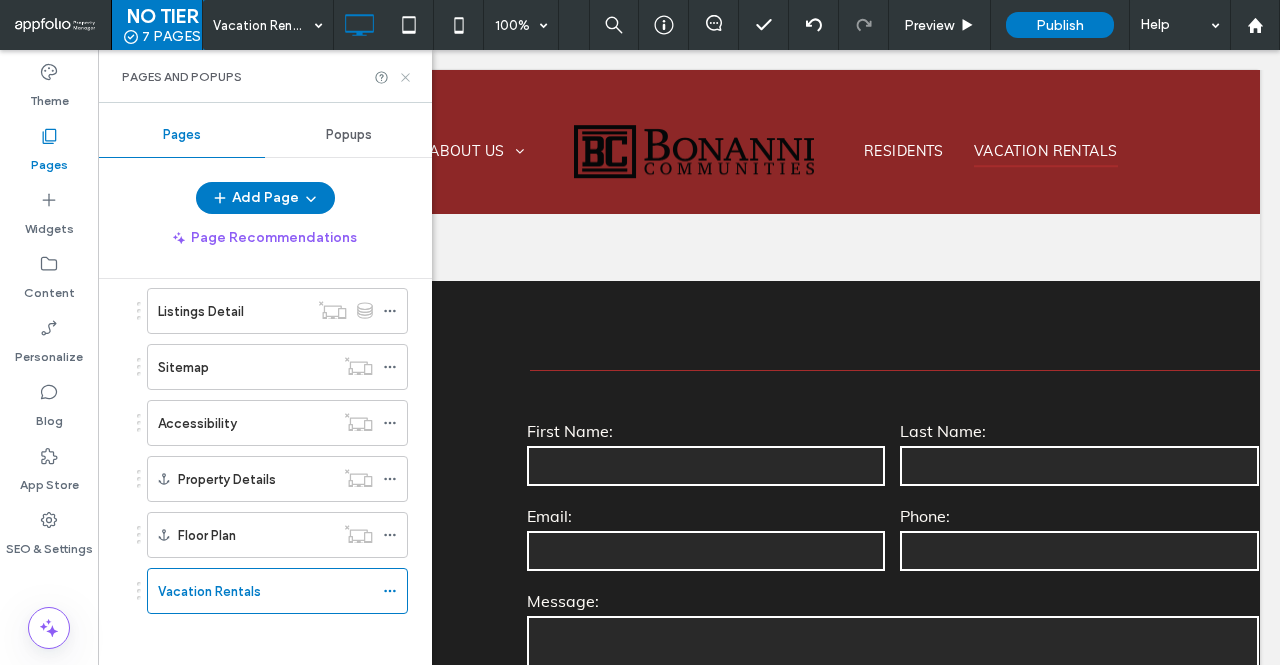 click 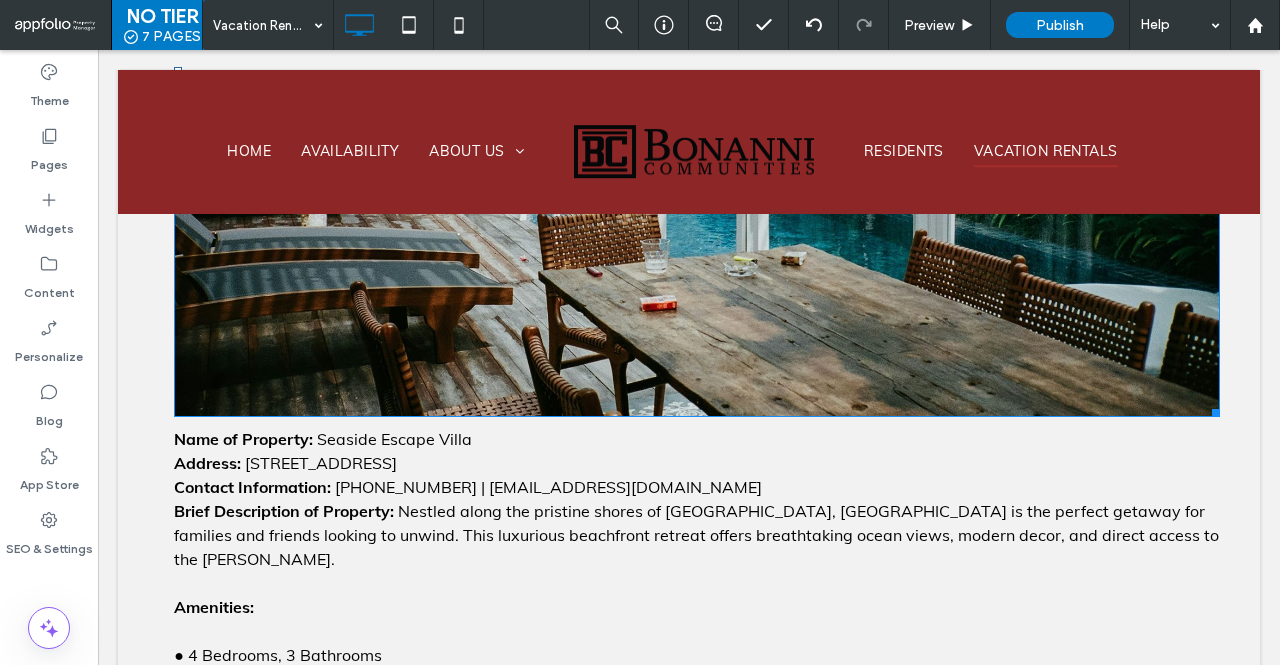 scroll, scrollTop: 509, scrollLeft: 0, axis: vertical 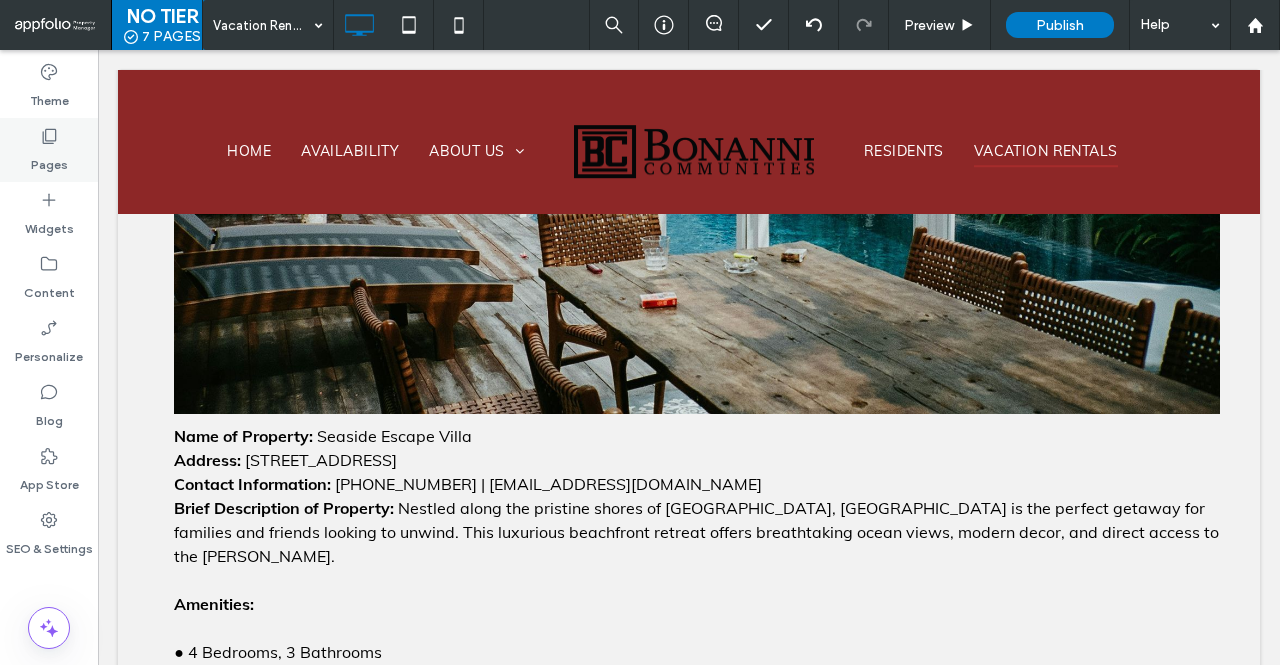 click on "Pages" at bounding box center [49, 150] 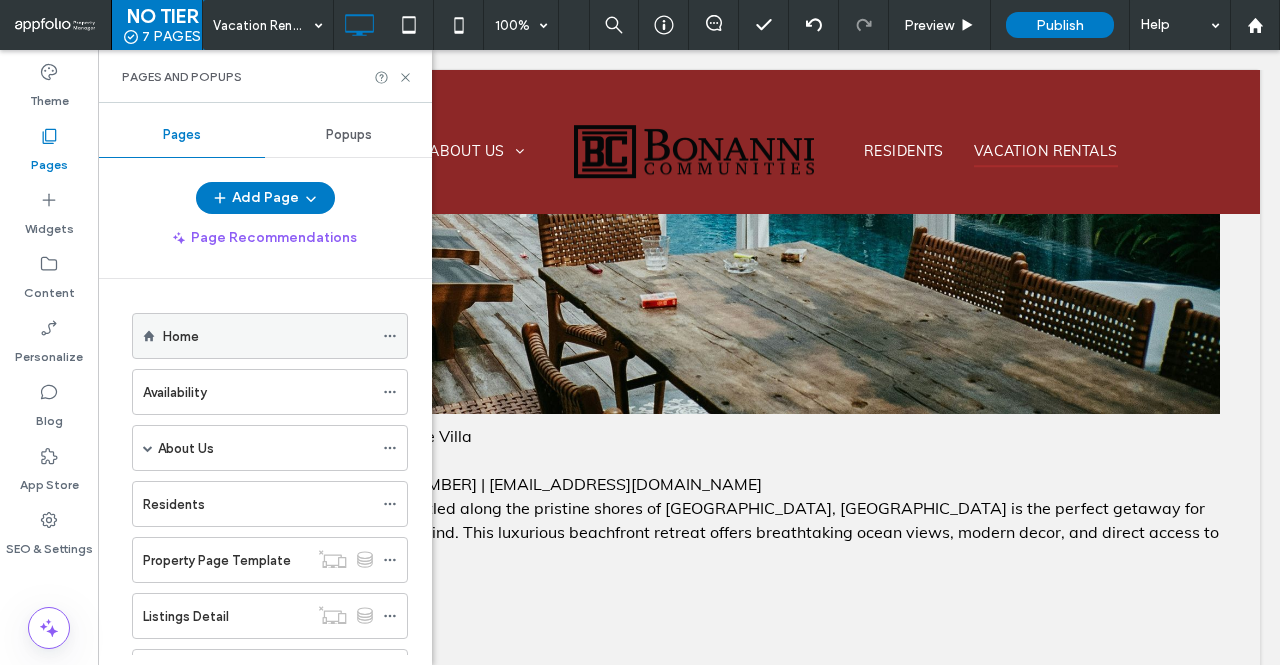 scroll, scrollTop: 305, scrollLeft: 0, axis: vertical 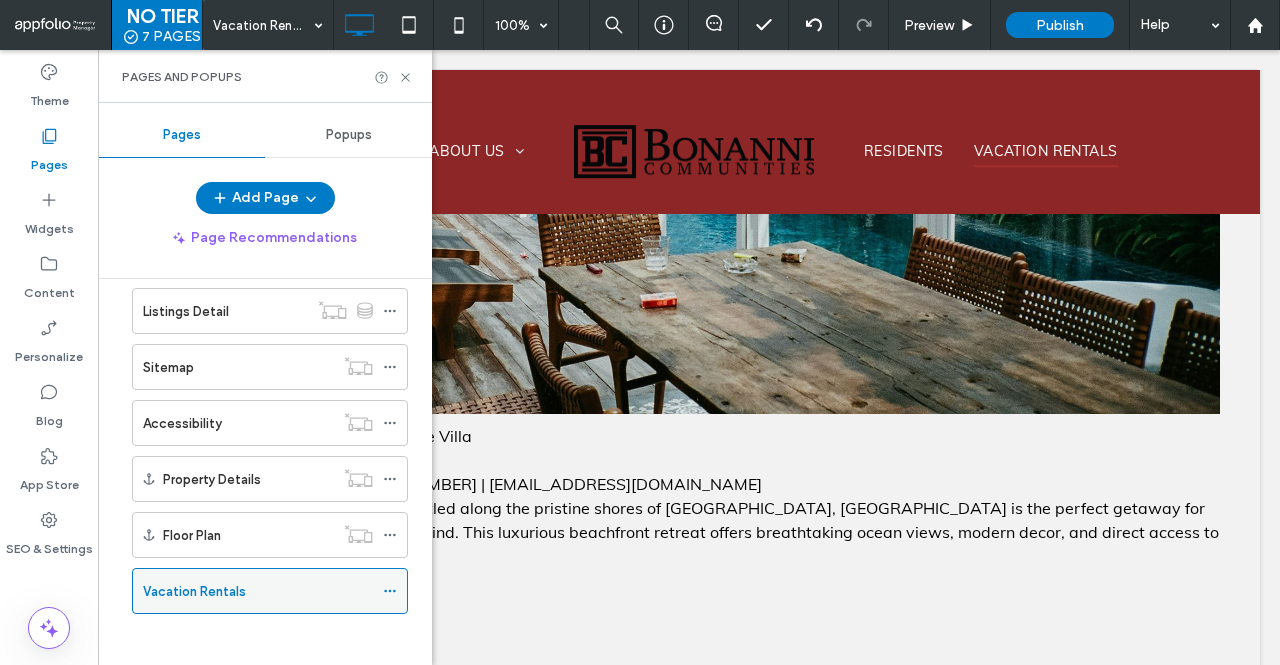 click 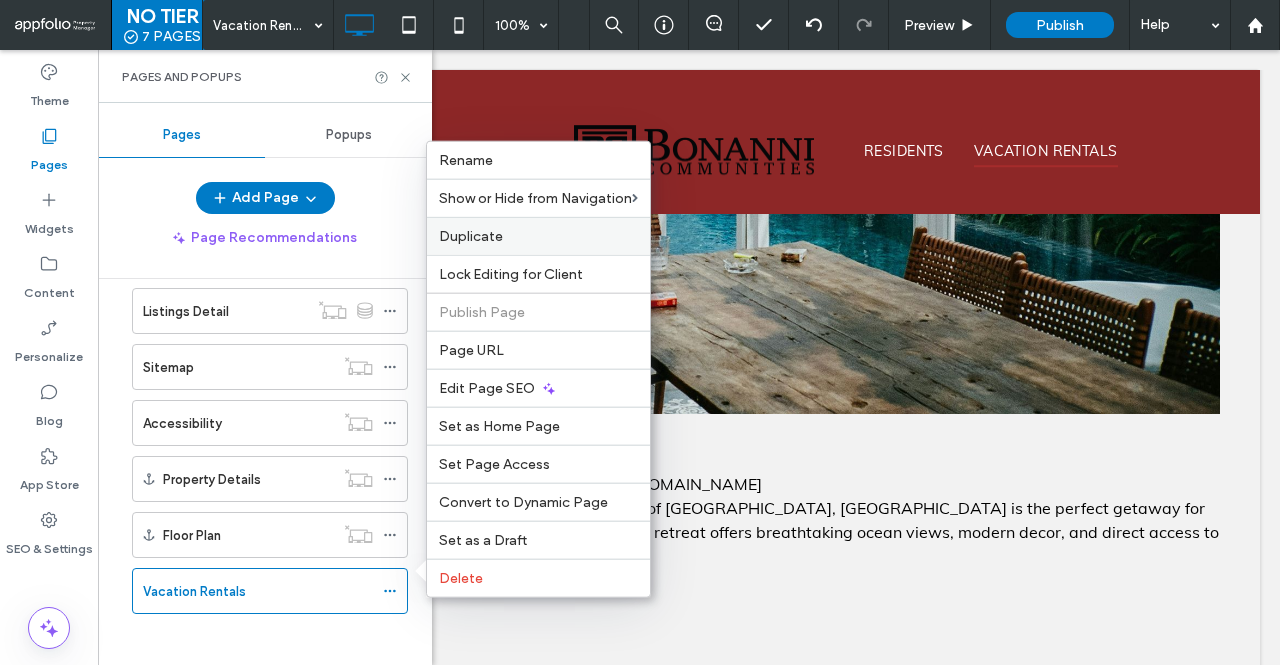 click on "Duplicate" at bounding box center (471, 236) 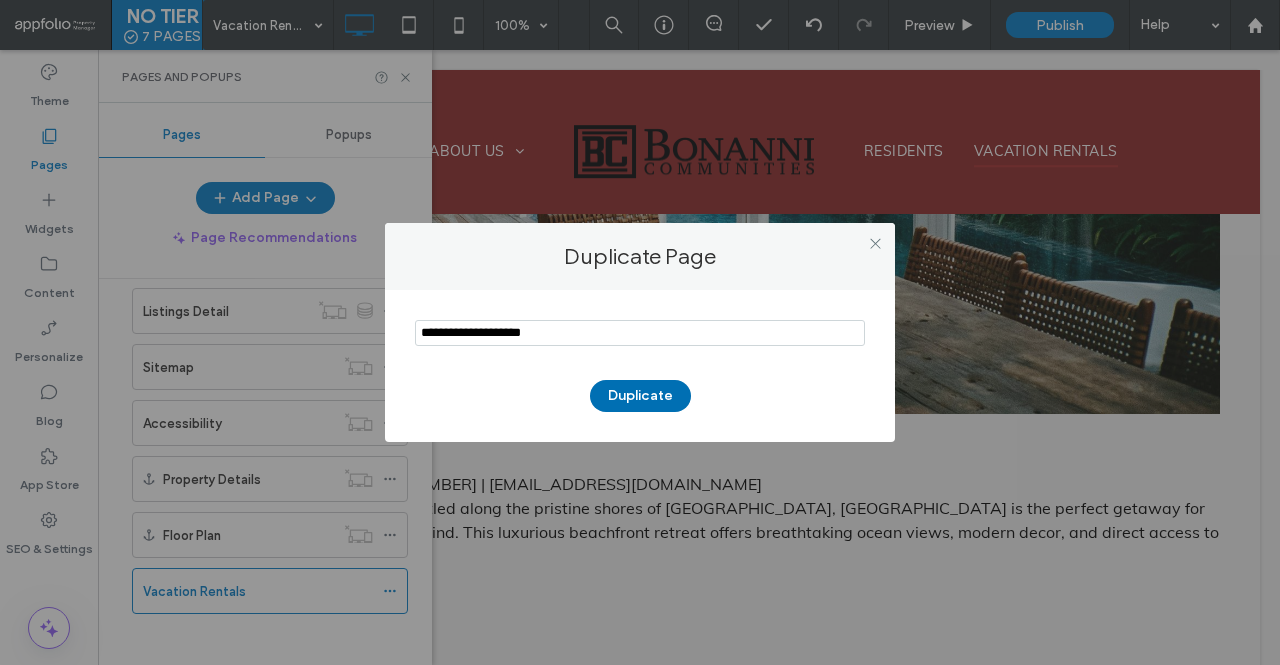 type on "**********" 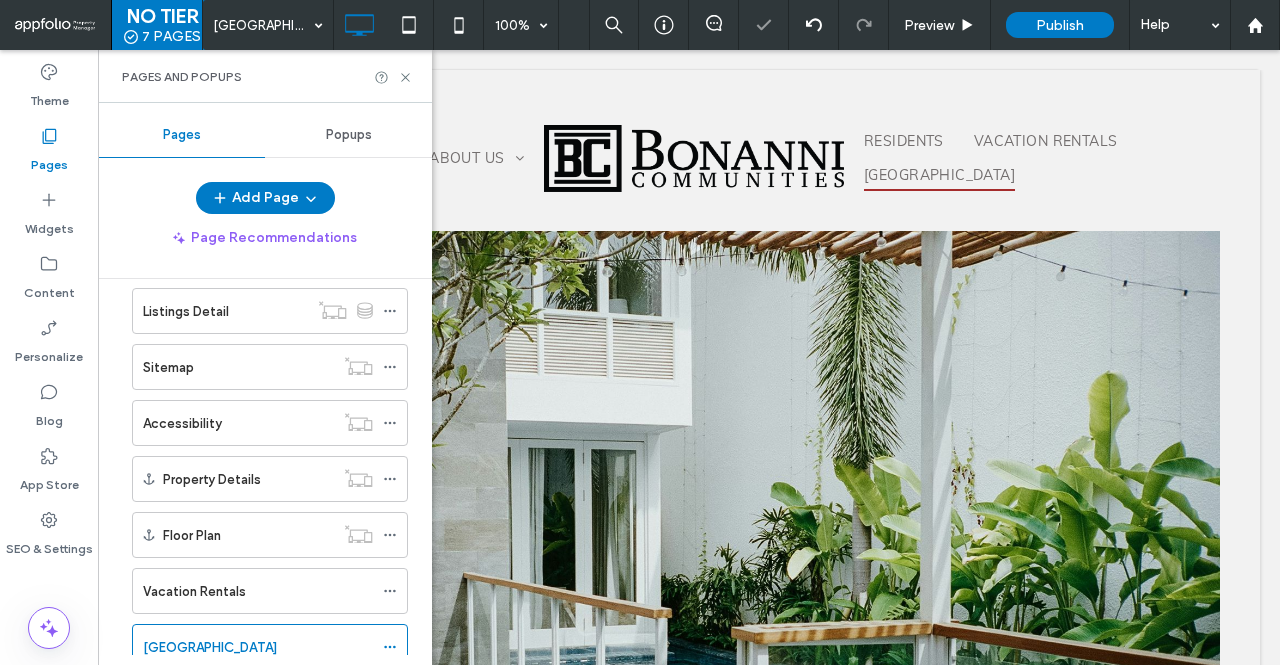 scroll, scrollTop: 0, scrollLeft: 0, axis: both 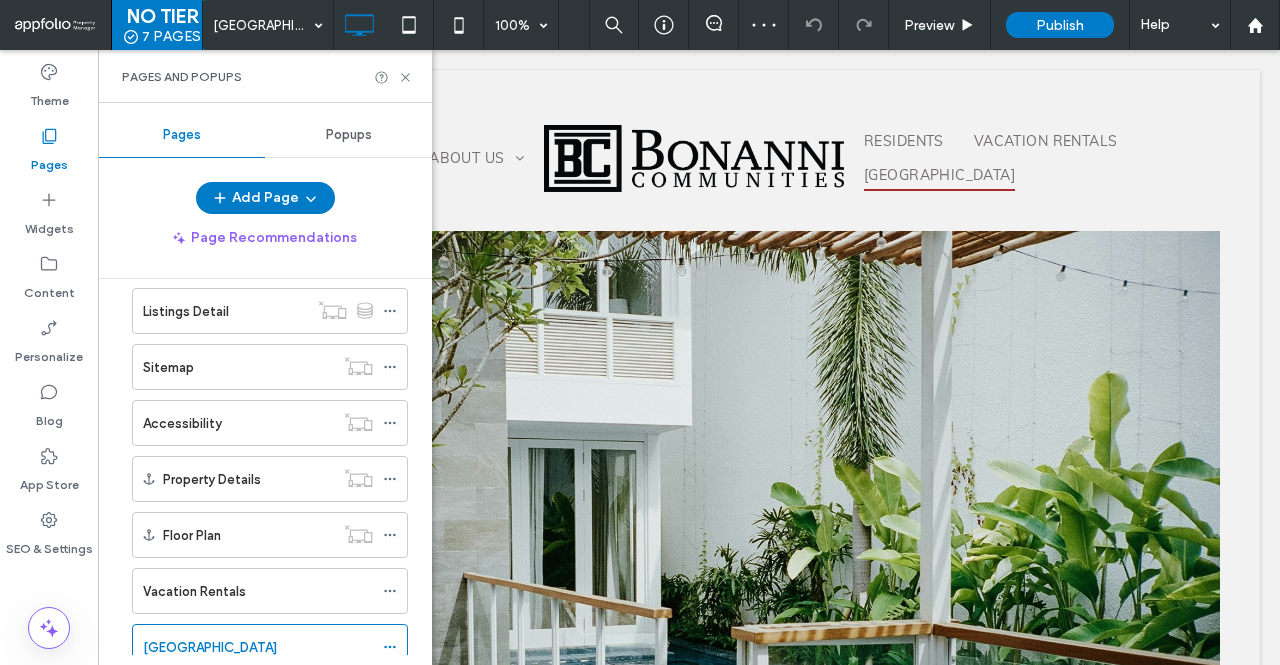 click on "Home Availability About Us Contact Residents Property Page Template Listings Detail Sitemap Accessibility Property Details Floor Plan Vacation Rentals Mountain Haven Lodge" at bounding box center [265, 467] 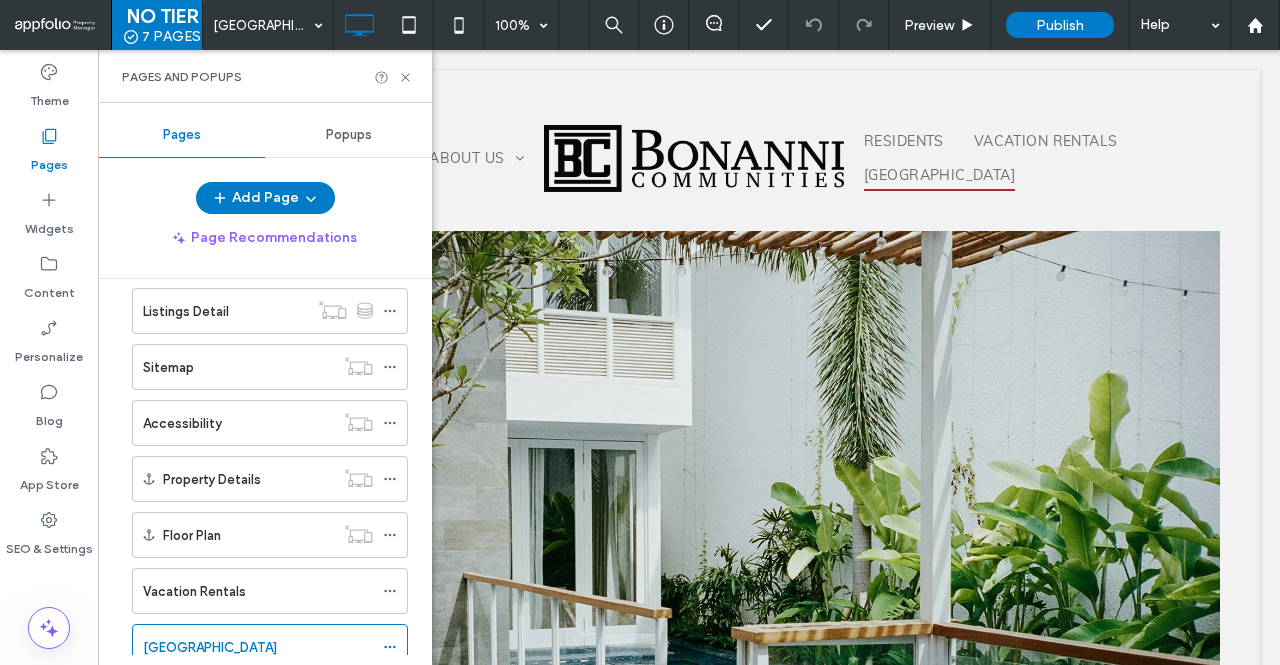 scroll, scrollTop: 345, scrollLeft: 0, axis: vertical 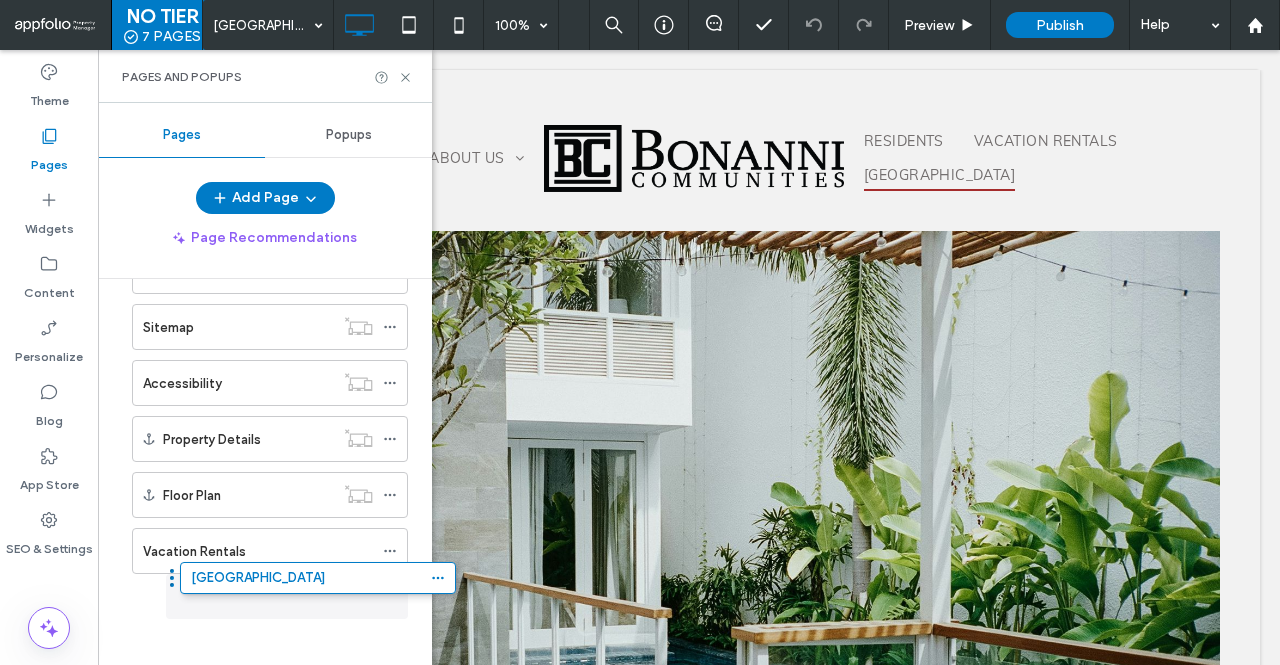 drag, startPoint x: 122, startPoint y: 637, endPoint x: 170, endPoint y: 583, distance: 72.249565 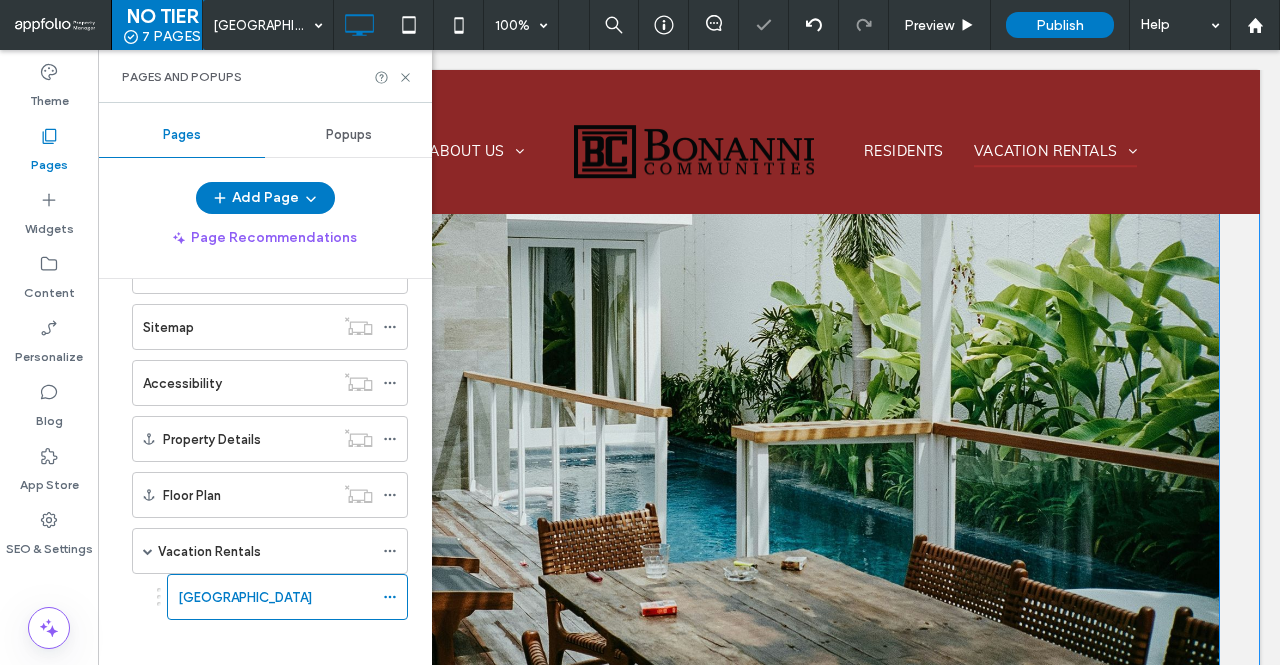 scroll, scrollTop: 202, scrollLeft: 0, axis: vertical 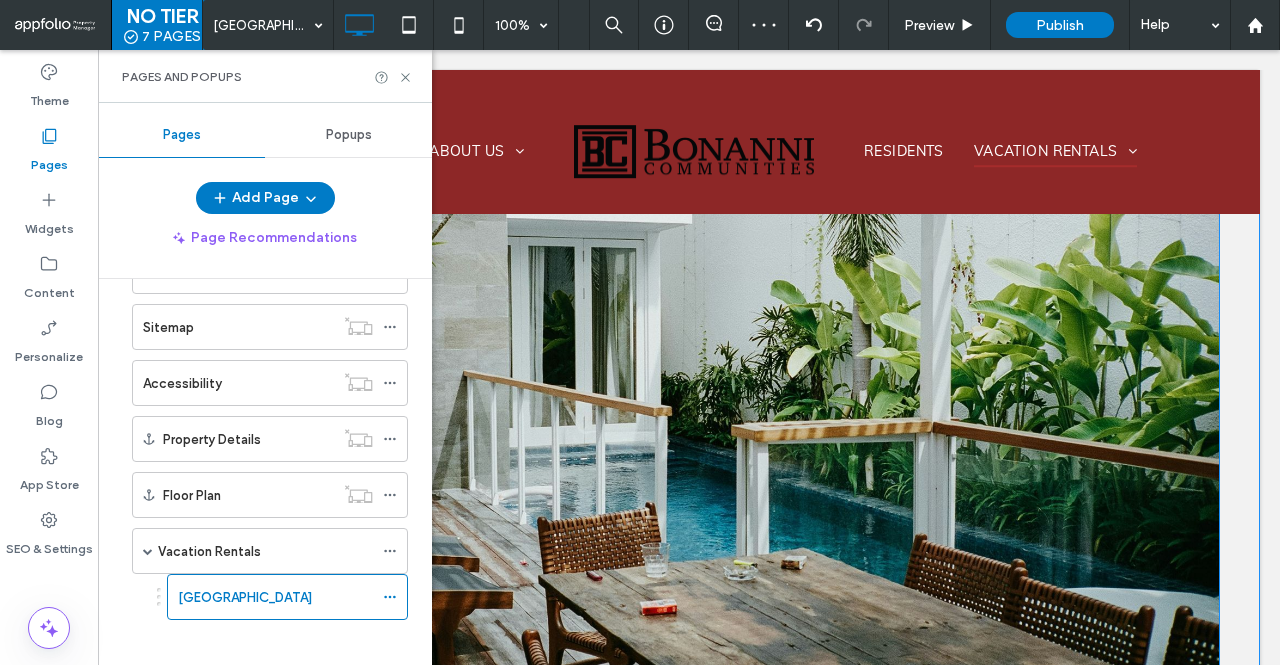 click at bounding box center [697, 375] 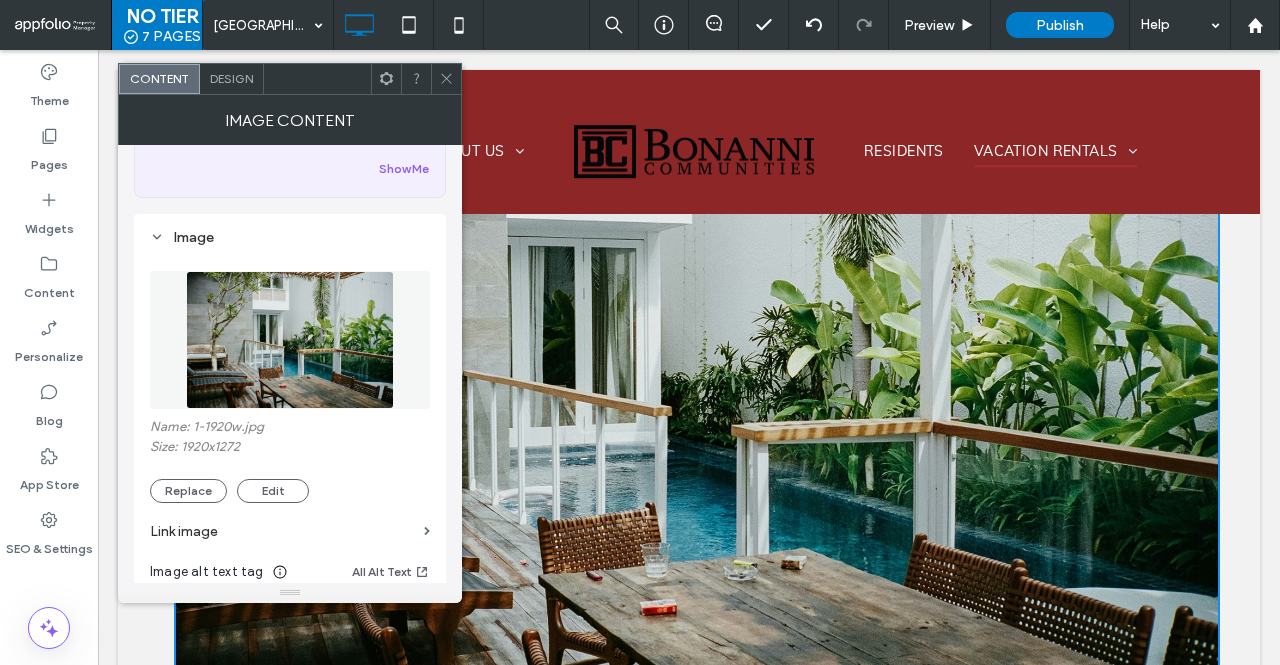 scroll, scrollTop: 124, scrollLeft: 0, axis: vertical 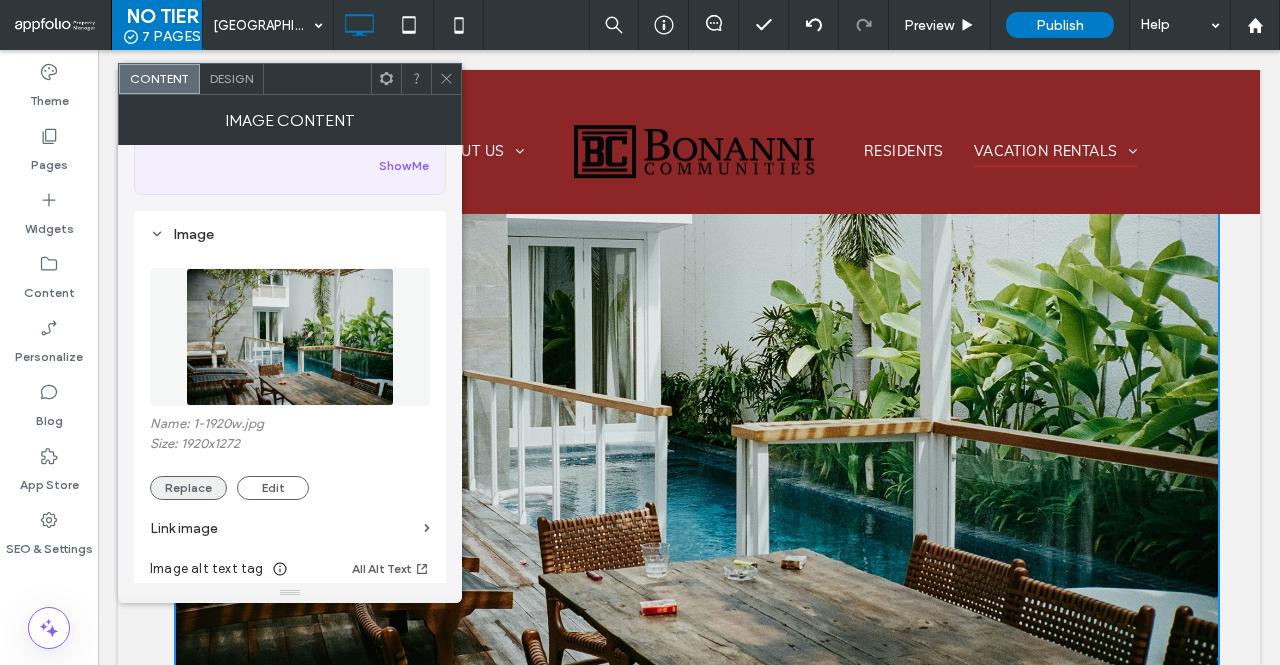 click on "Replace" at bounding box center (188, 488) 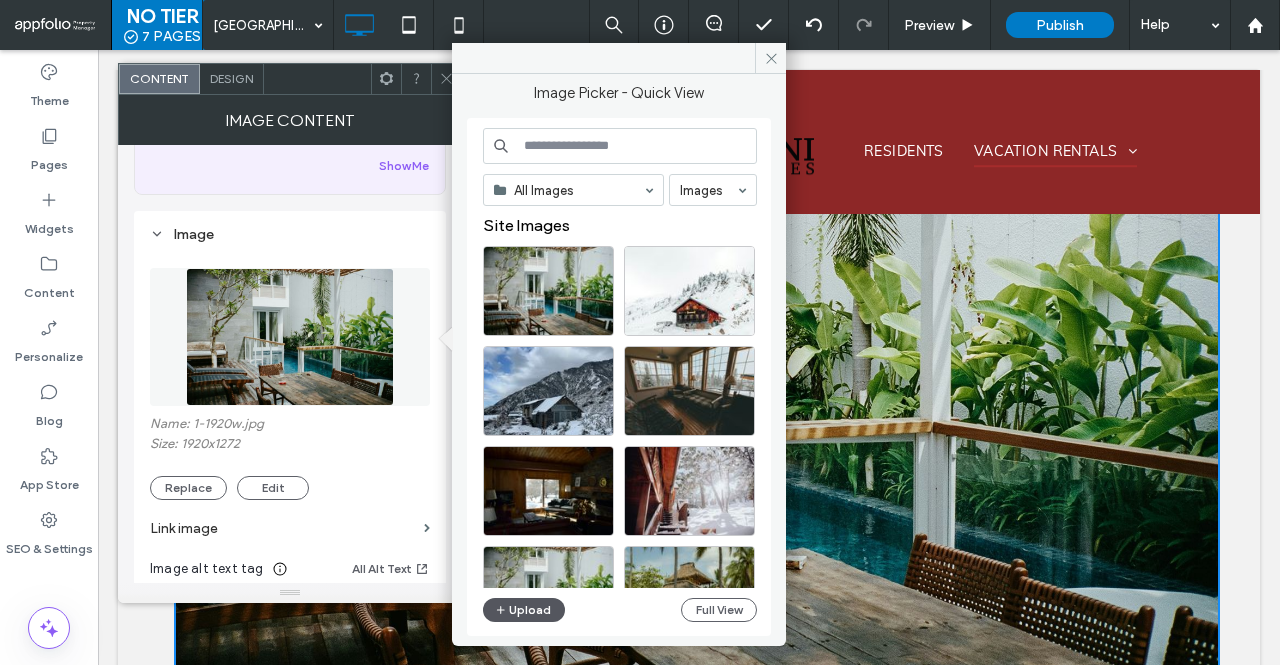 click on "Upload" at bounding box center (524, 610) 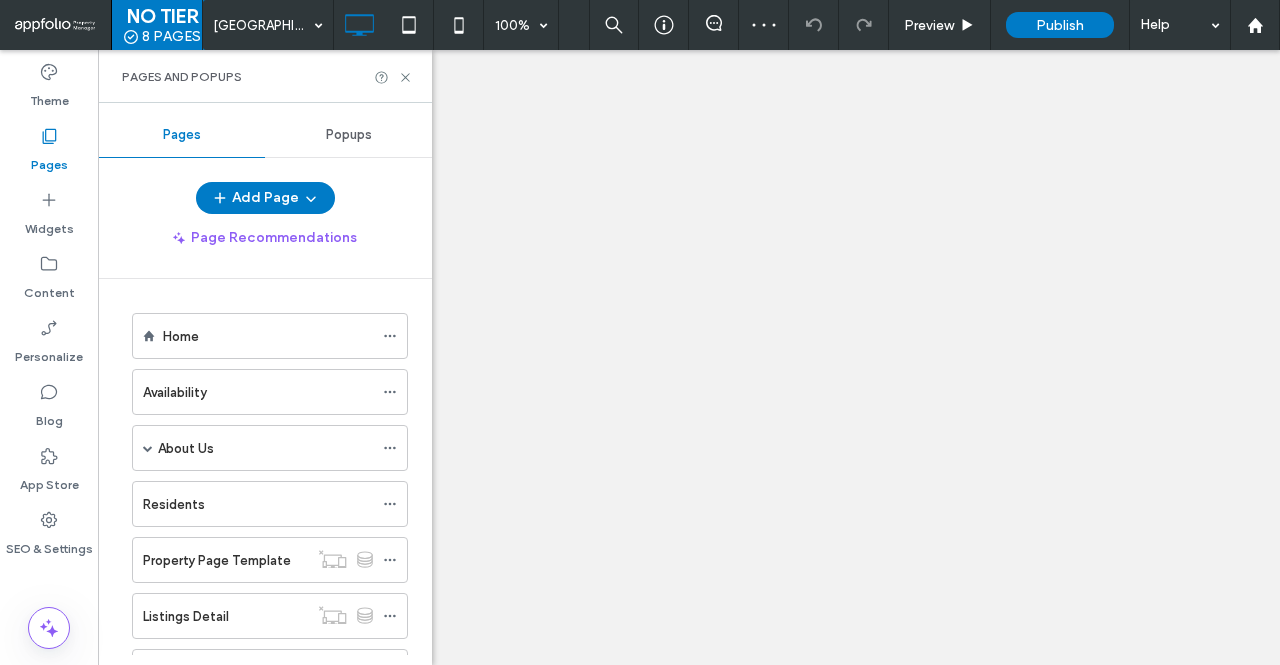 scroll, scrollTop: 0, scrollLeft: 0, axis: both 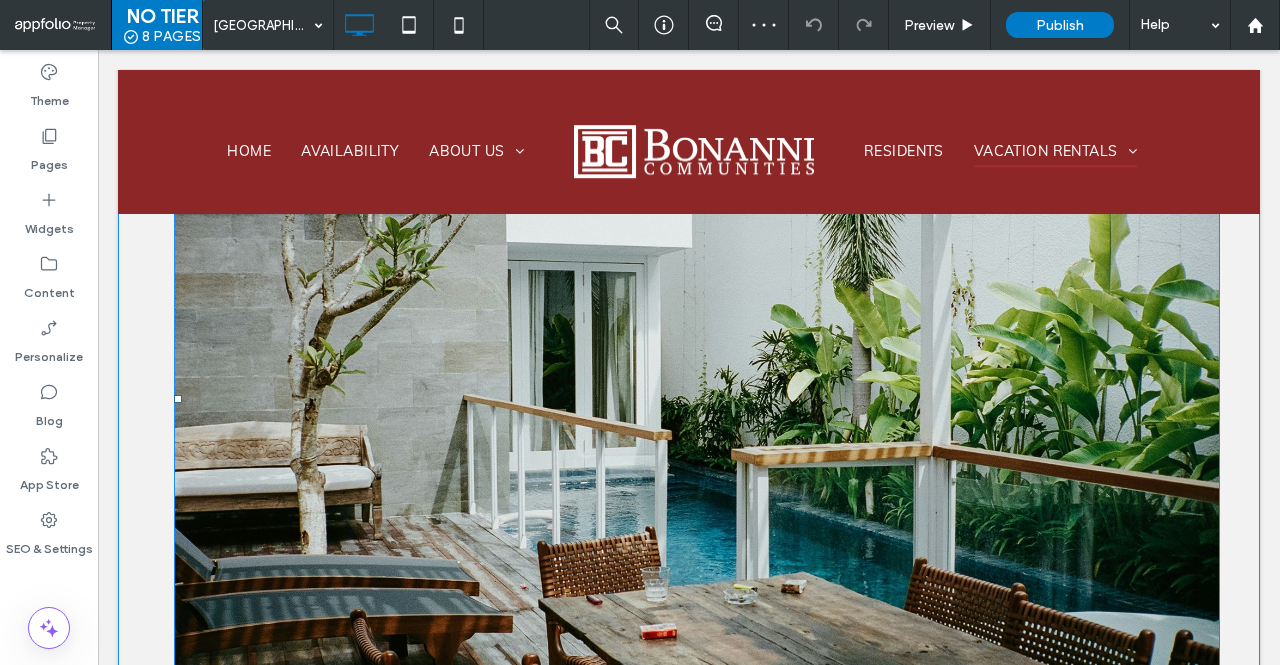 click at bounding box center [697, 399] 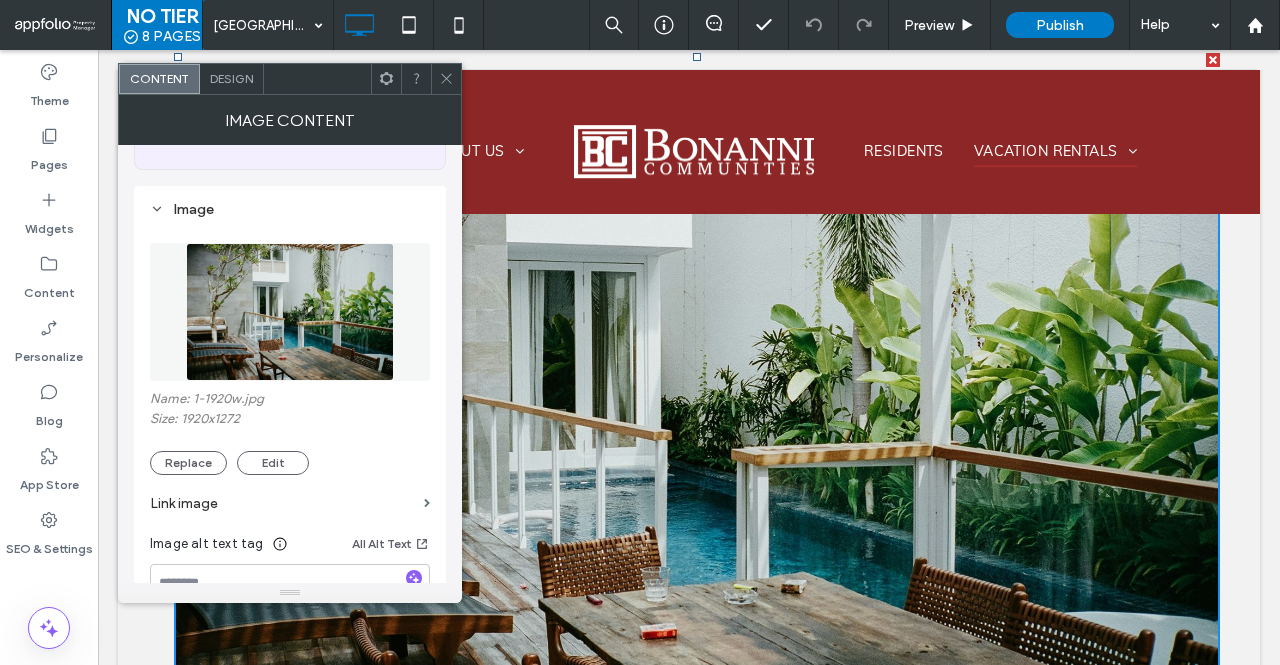 scroll, scrollTop: 150, scrollLeft: 0, axis: vertical 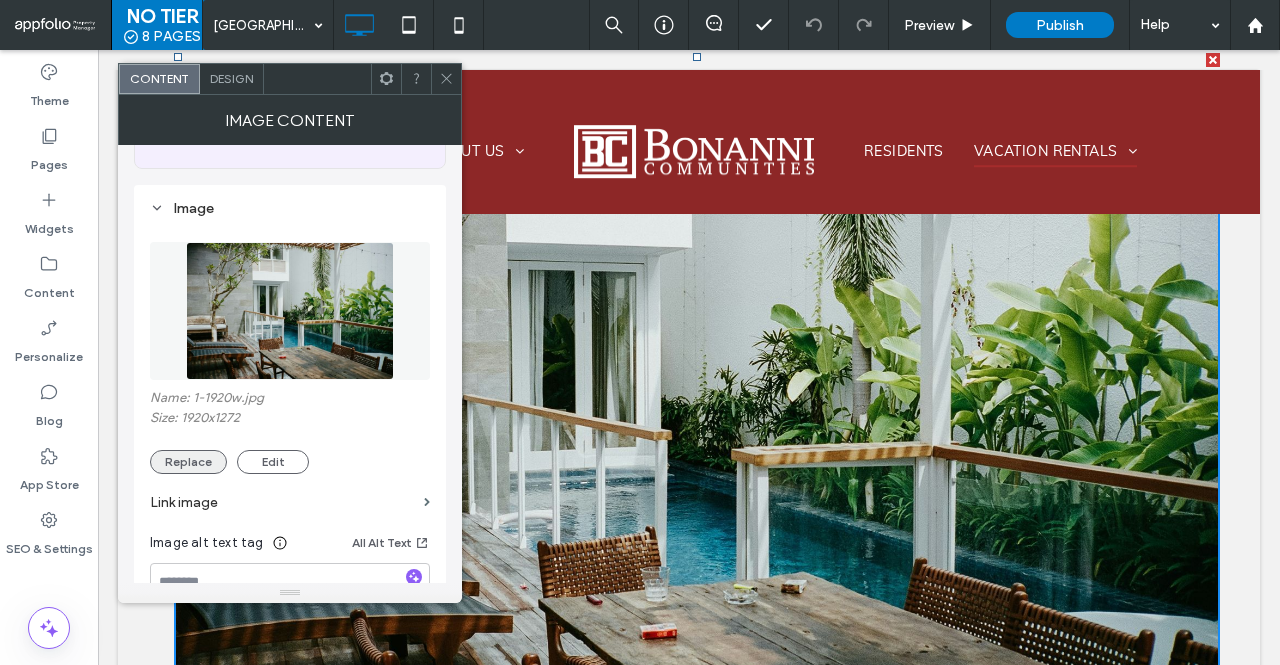 click on "Replace" at bounding box center [188, 462] 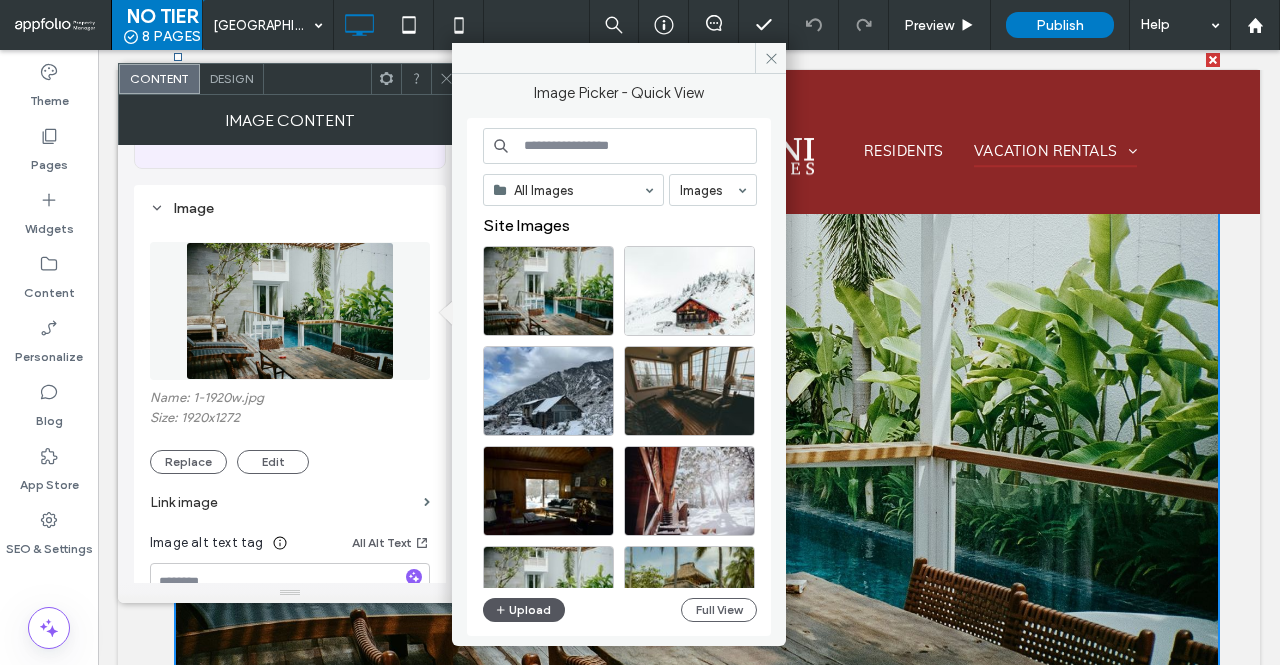 click at bounding box center [502, 610] 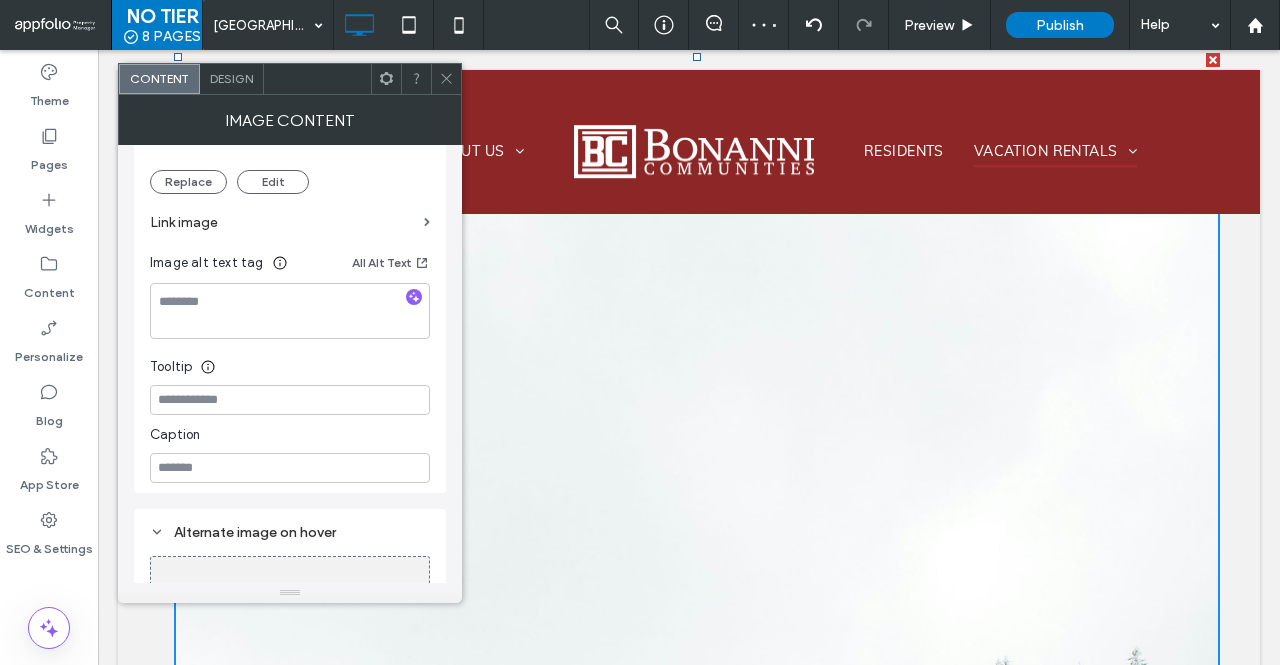 scroll, scrollTop: 552, scrollLeft: 0, axis: vertical 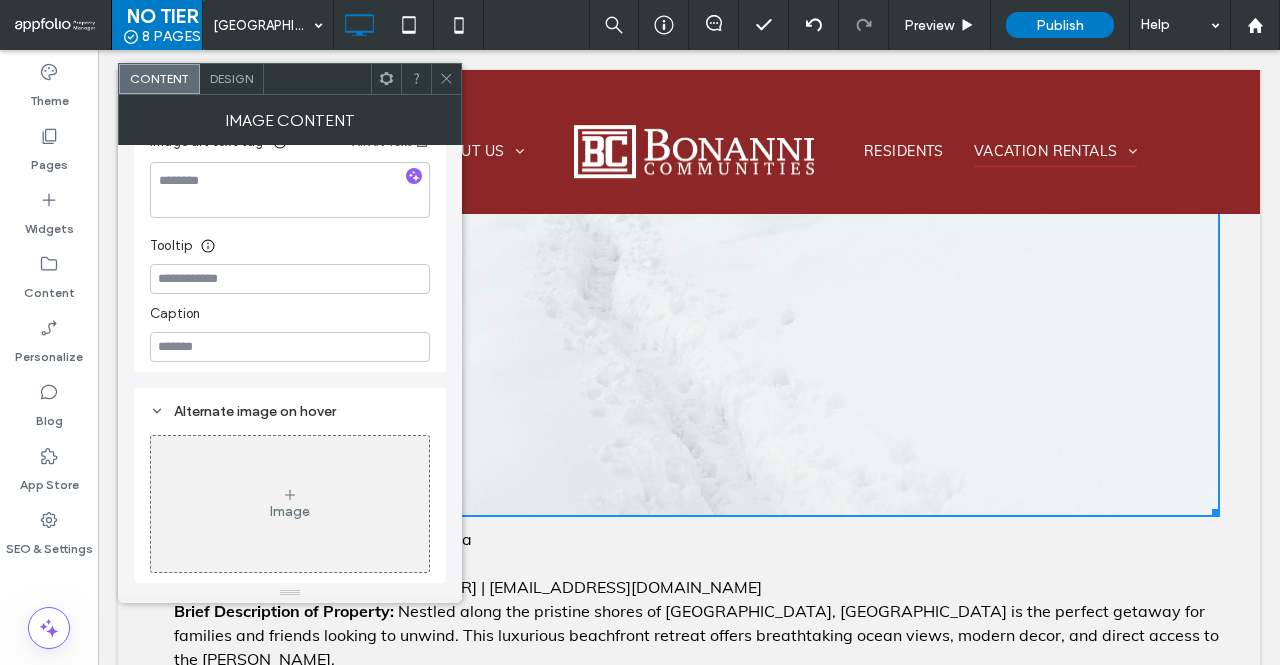 click at bounding box center (446, 79) 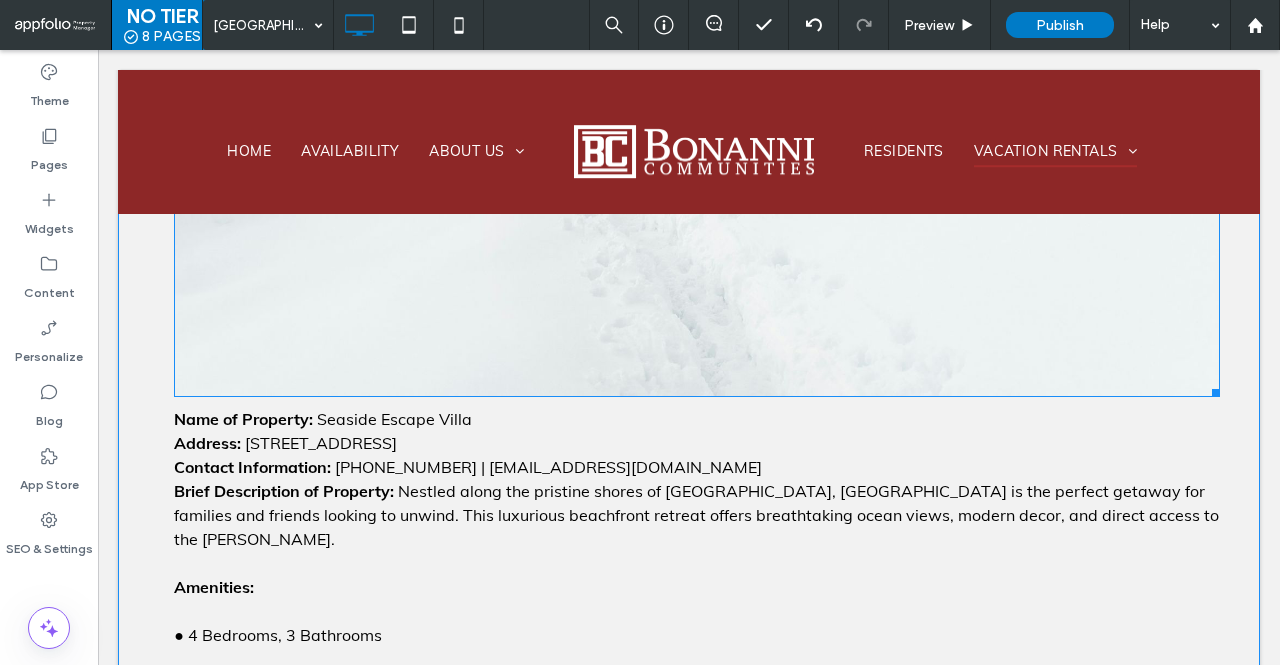 scroll, scrollTop: 1486, scrollLeft: 0, axis: vertical 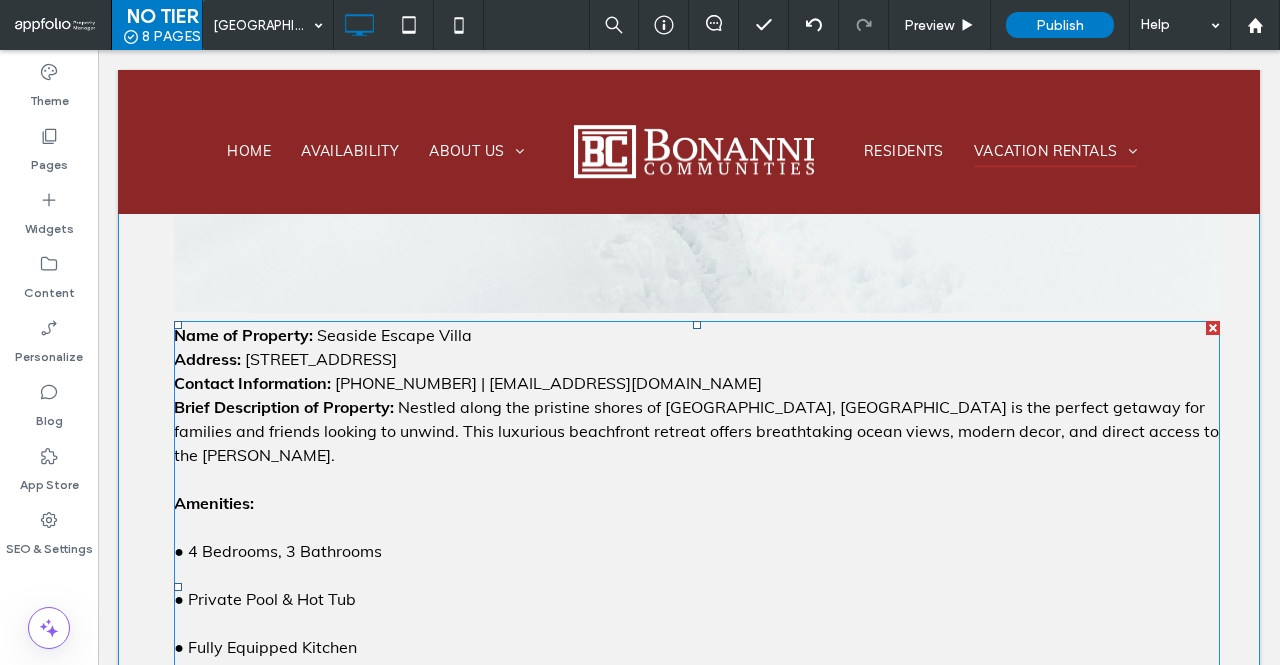 click on "Brief Description of Property:   Nestled along the pristine shores of [GEOGRAPHIC_DATA], [GEOGRAPHIC_DATA] is the perfect getaway for families and friends looking to unwind. This luxurious beachfront retreat offers breathtaking ocean views, modern decor, and direct access to the [PERSON_NAME]." at bounding box center [697, 431] 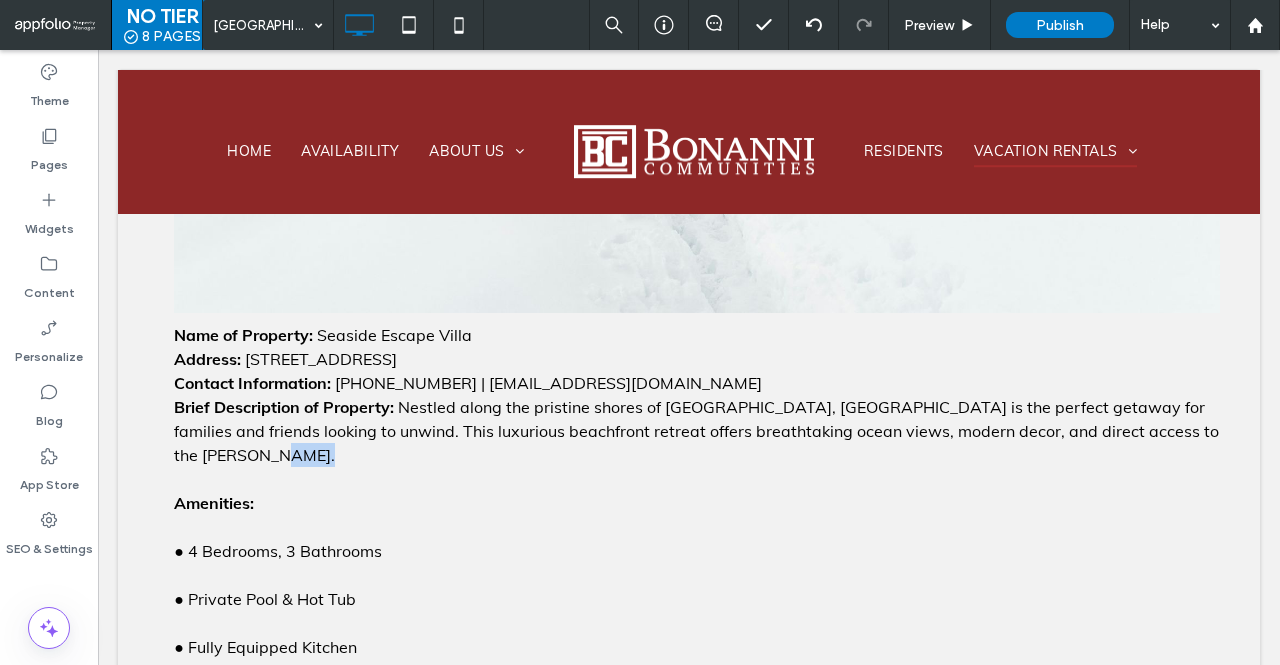 click on "Brief Description of Property:   Nestled along the pristine shores of [GEOGRAPHIC_DATA], [GEOGRAPHIC_DATA] is the perfect getaway for families and friends looking to unwind. This luxurious beachfront retreat offers breathtaking ocean views, modern decor, and direct access to the [PERSON_NAME]." at bounding box center [697, 431] 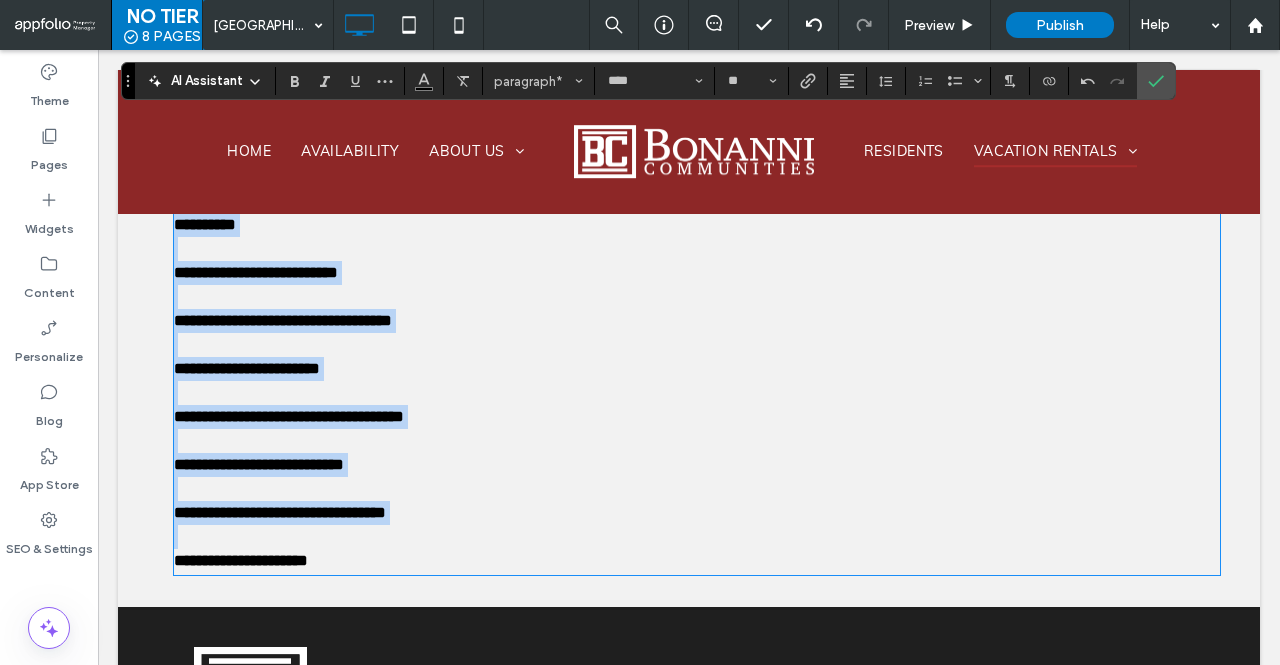 scroll, scrollTop: 0, scrollLeft: 0, axis: both 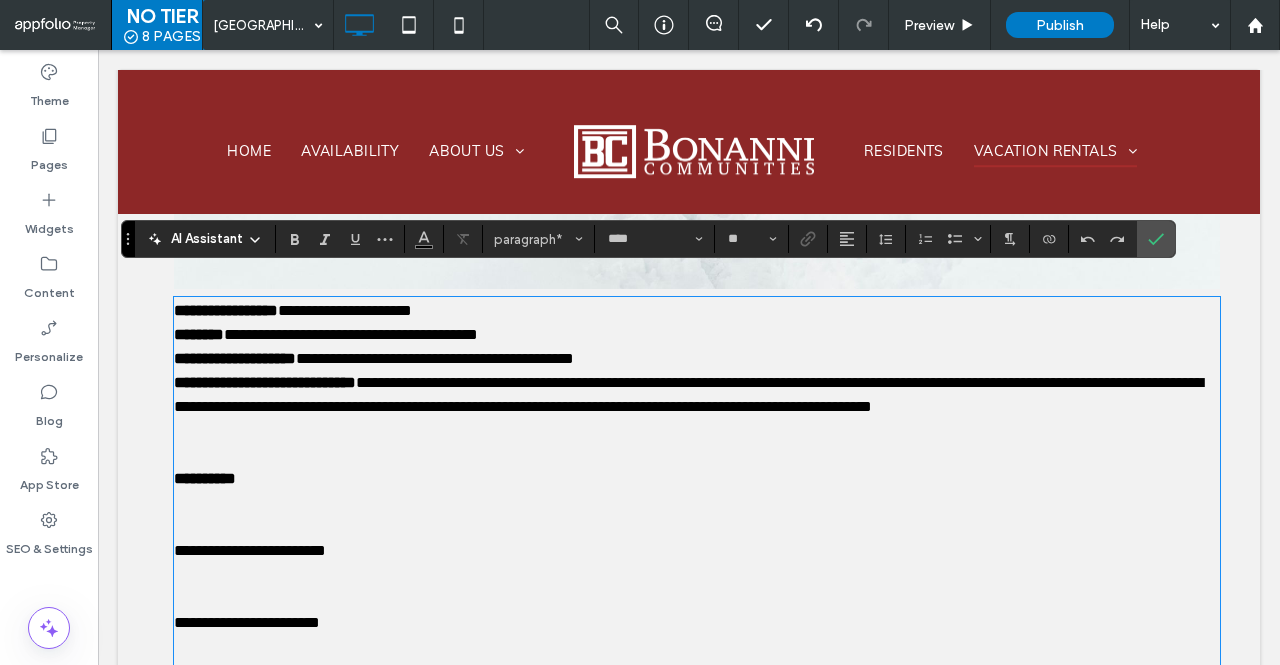 click on "﻿" at bounding box center (697, 431) 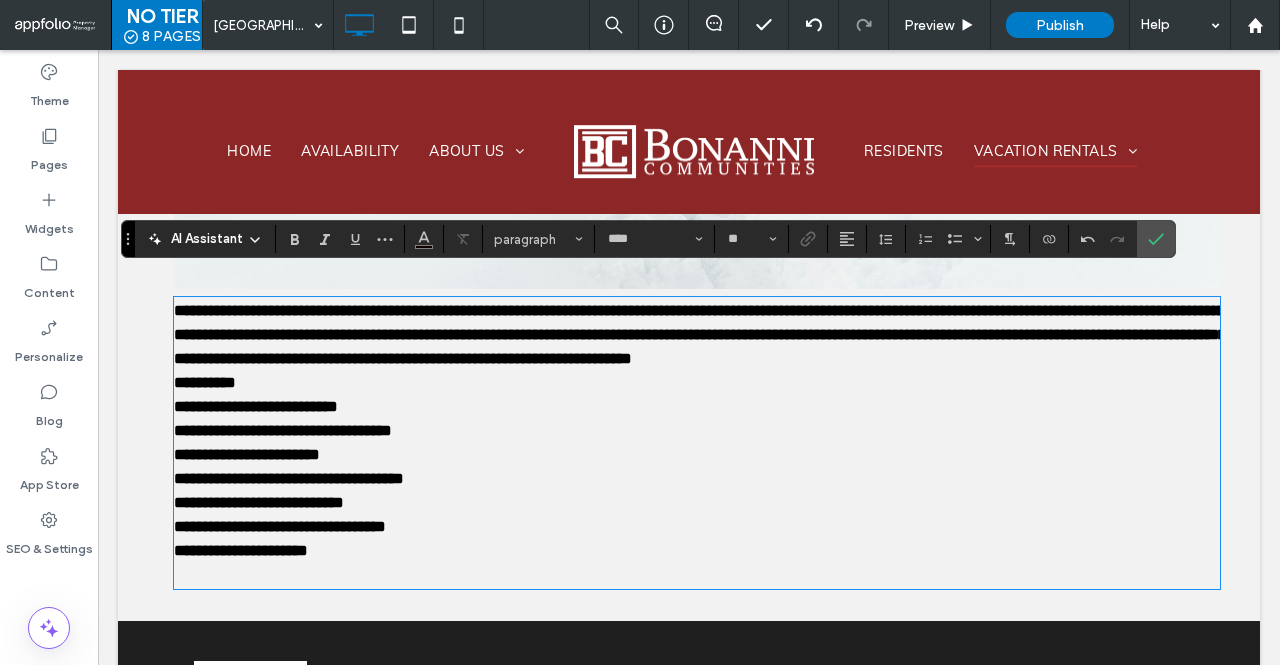 scroll, scrollTop: 0, scrollLeft: 0, axis: both 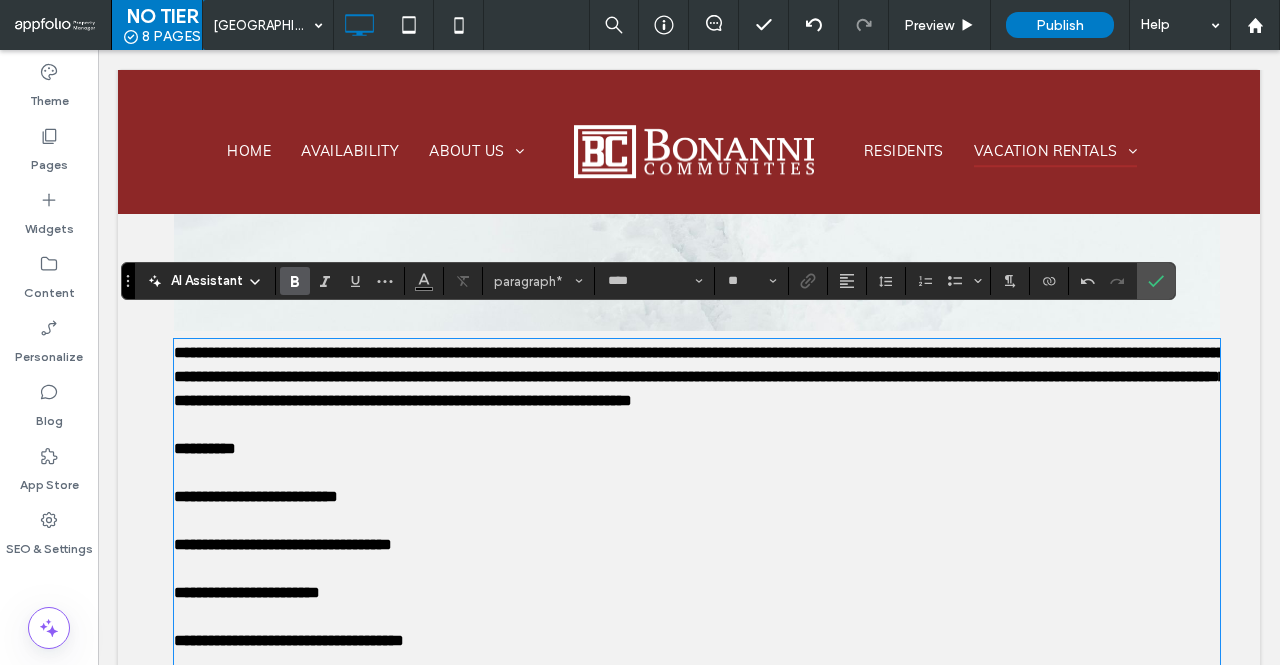 click on "**********" at bounding box center [700, 376] 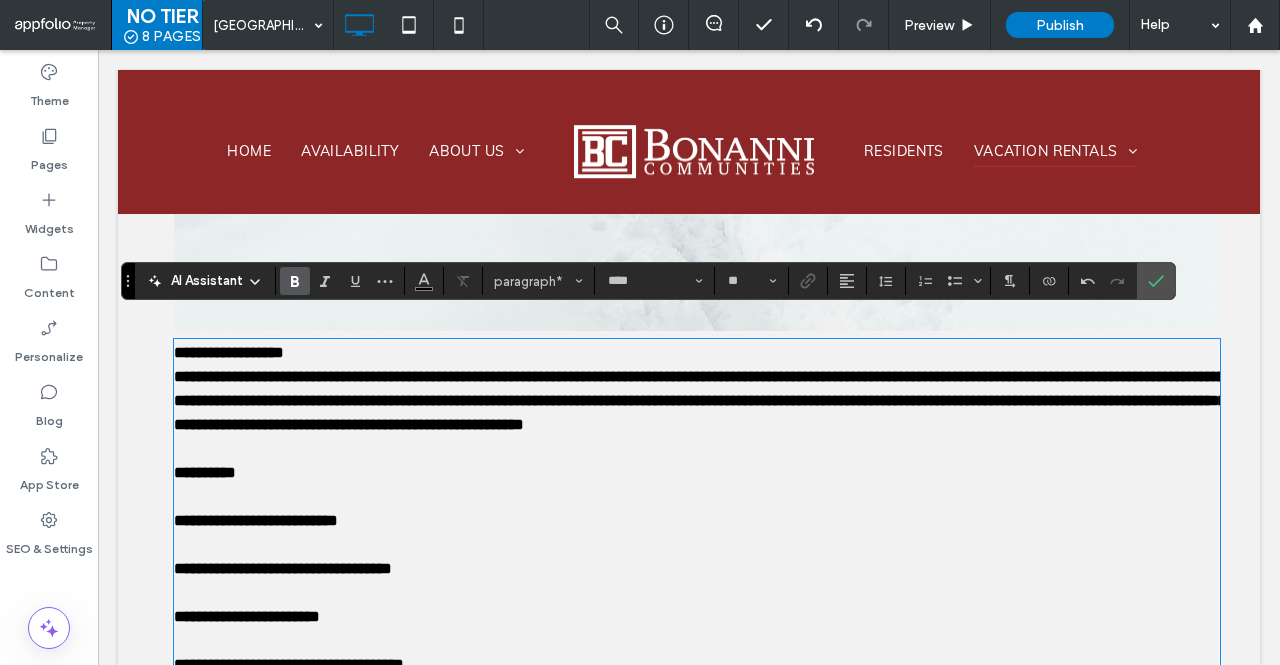 click on "**********" at bounding box center [700, 400] 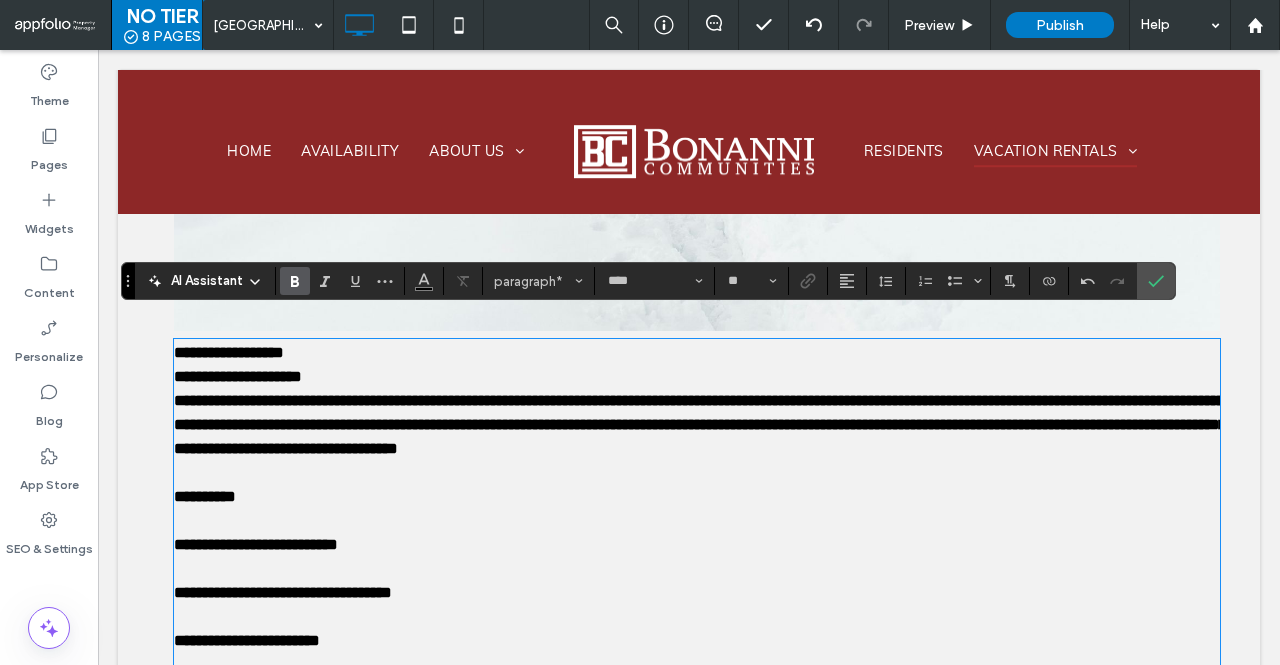 click on "**********" at bounding box center (700, 424) 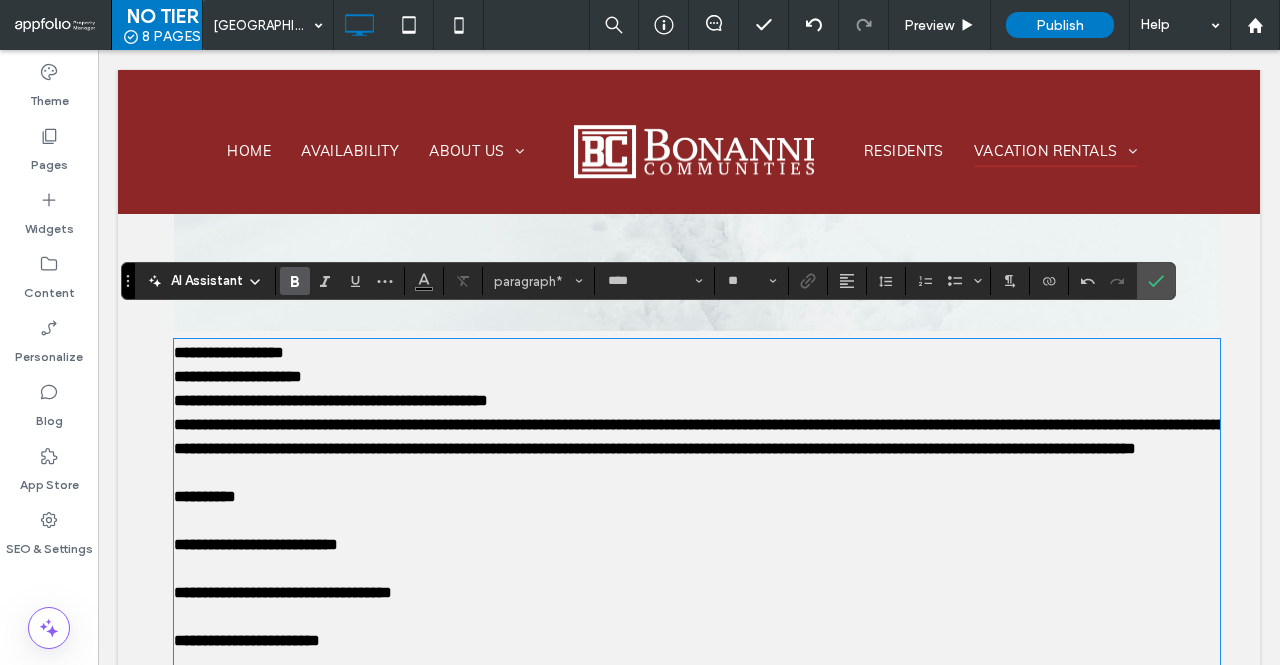 click on "**********" at bounding box center [699, 436] 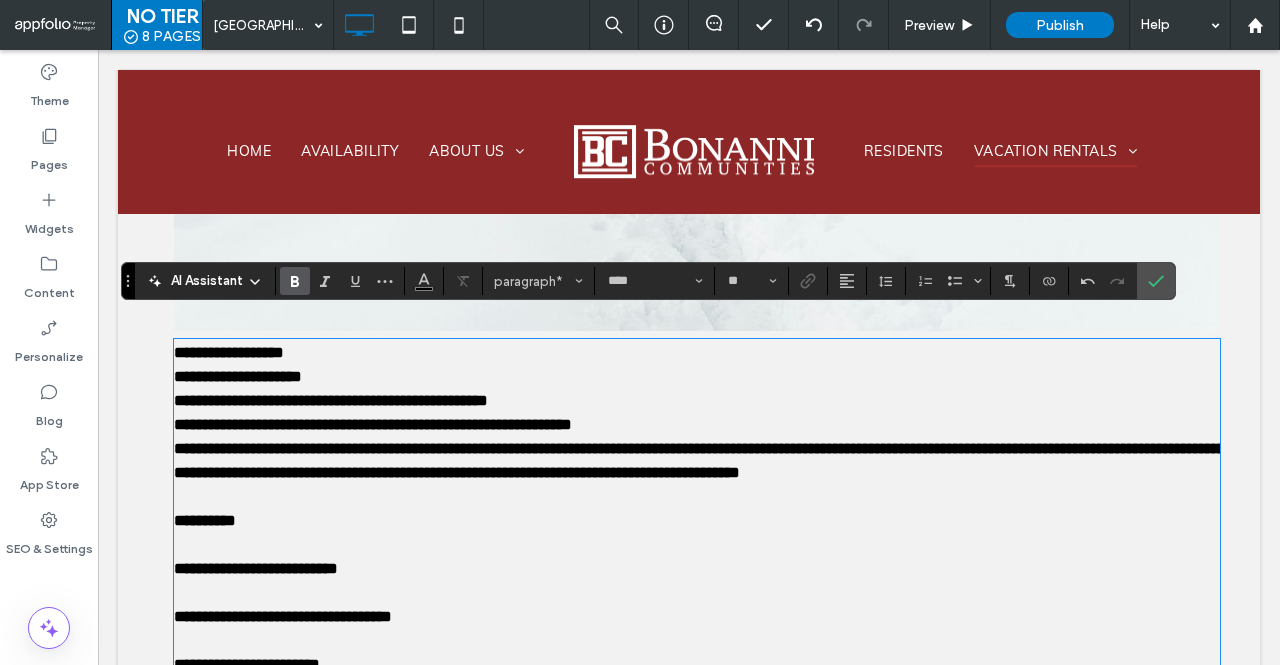 click on "**********" at bounding box center [699, 460] 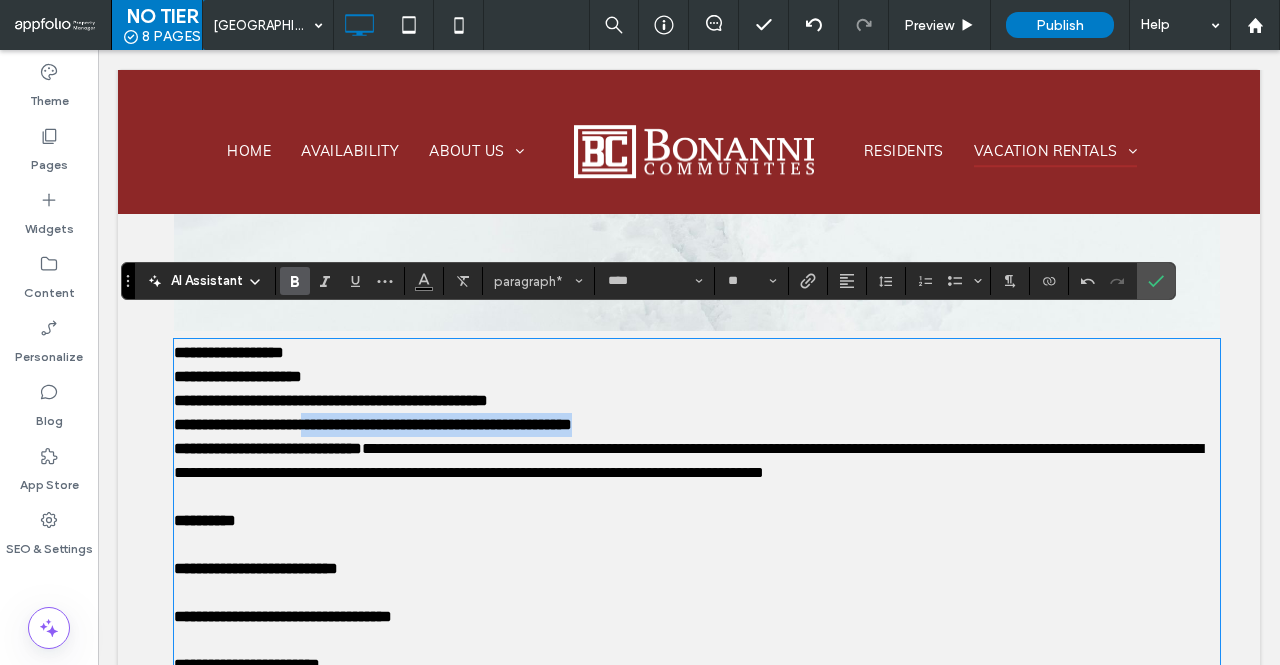 drag, startPoint x: 724, startPoint y: 396, endPoint x: 338, endPoint y: 411, distance: 386.29135 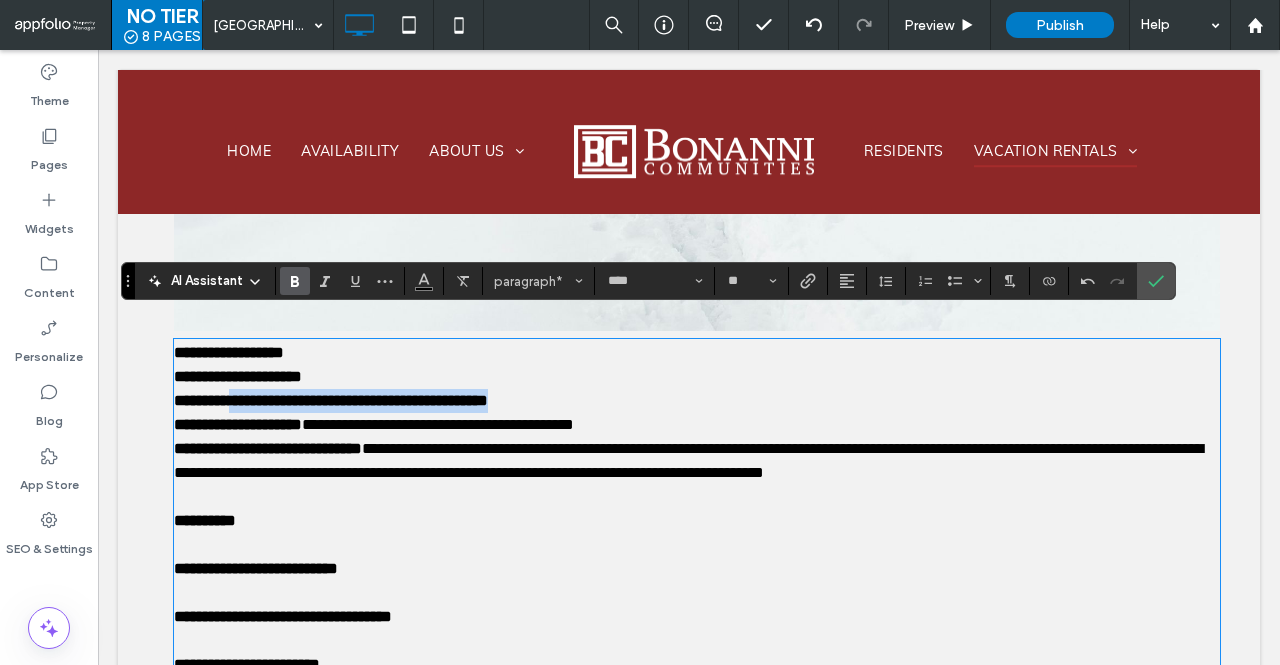 drag, startPoint x: 578, startPoint y: 381, endPoint x: 244, endPoint y: 381, distance: 334 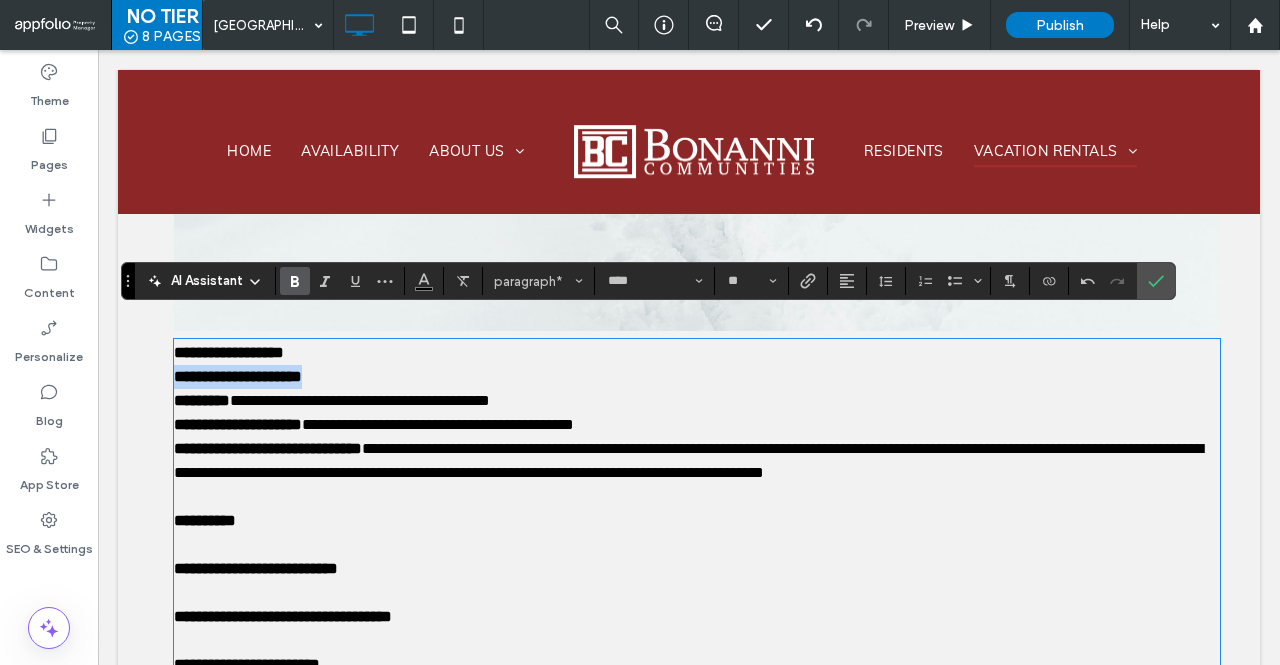 drag, startPoint x: 356, startPoint y: 354, endPoint x: 176, endPoint y: 349, distance: 180.06943 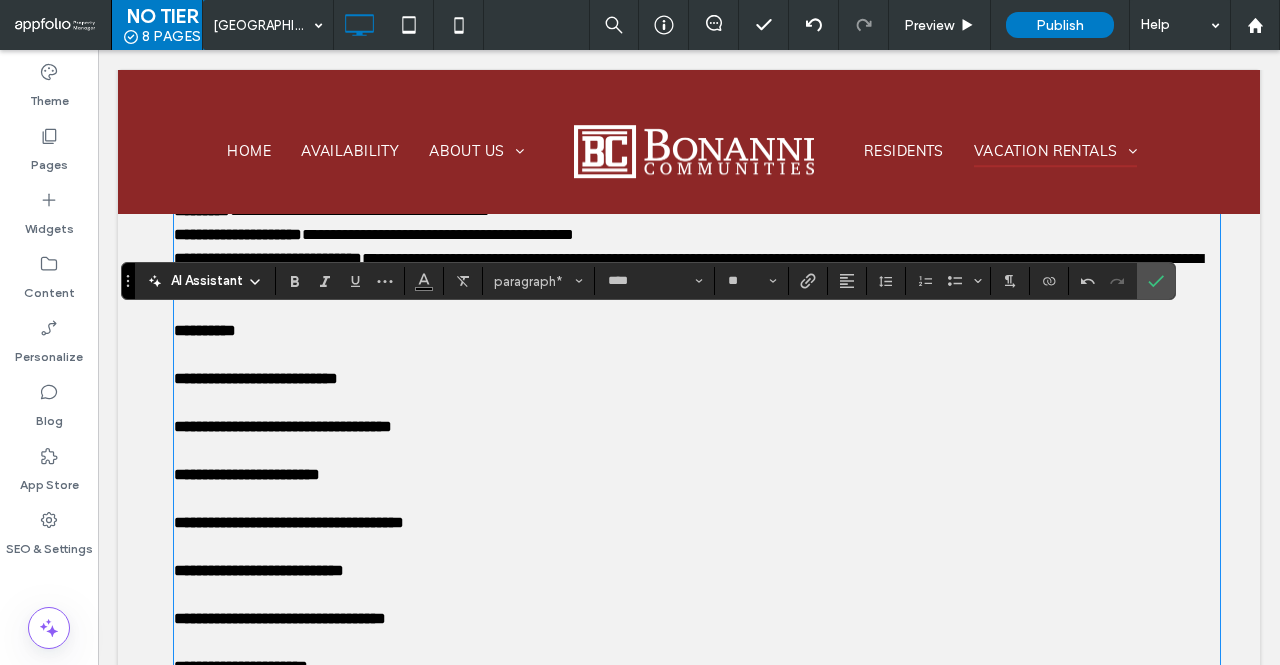 scroll, scrollTop: 1674, scrollLeft: 0, axis: vertical 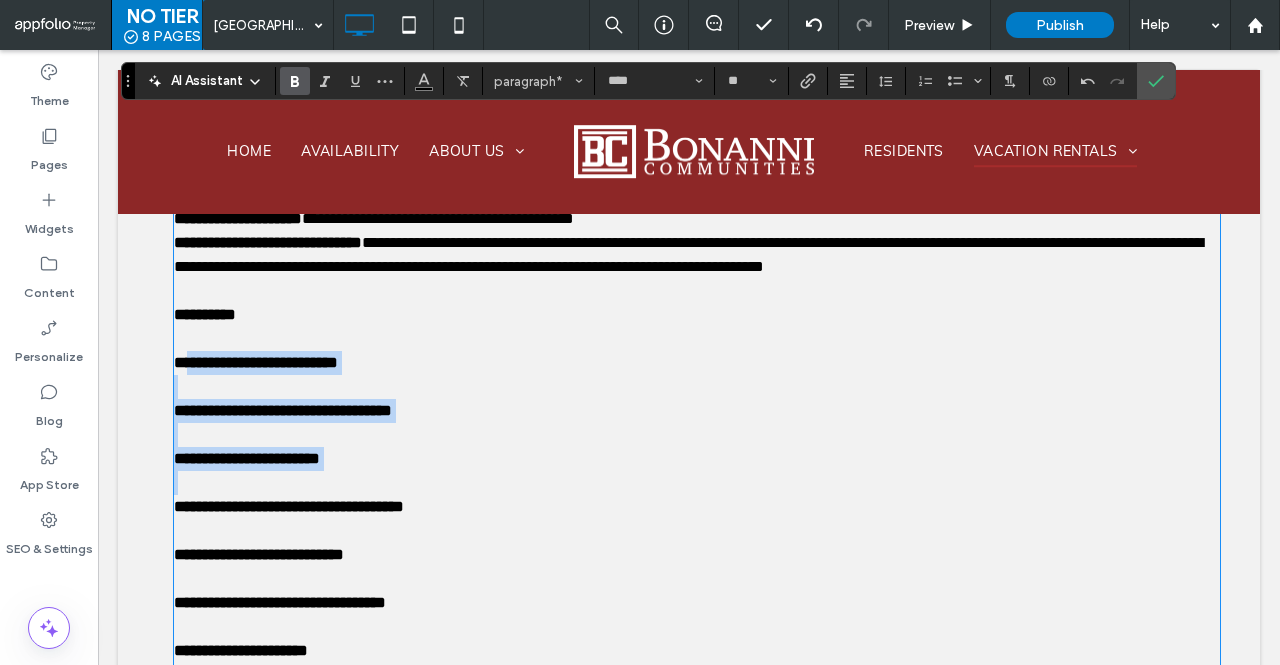 drag, startPoint x: 180, startPoint y: 340, endPoint x: 354, endPoint y: 463, distance: 213.08449 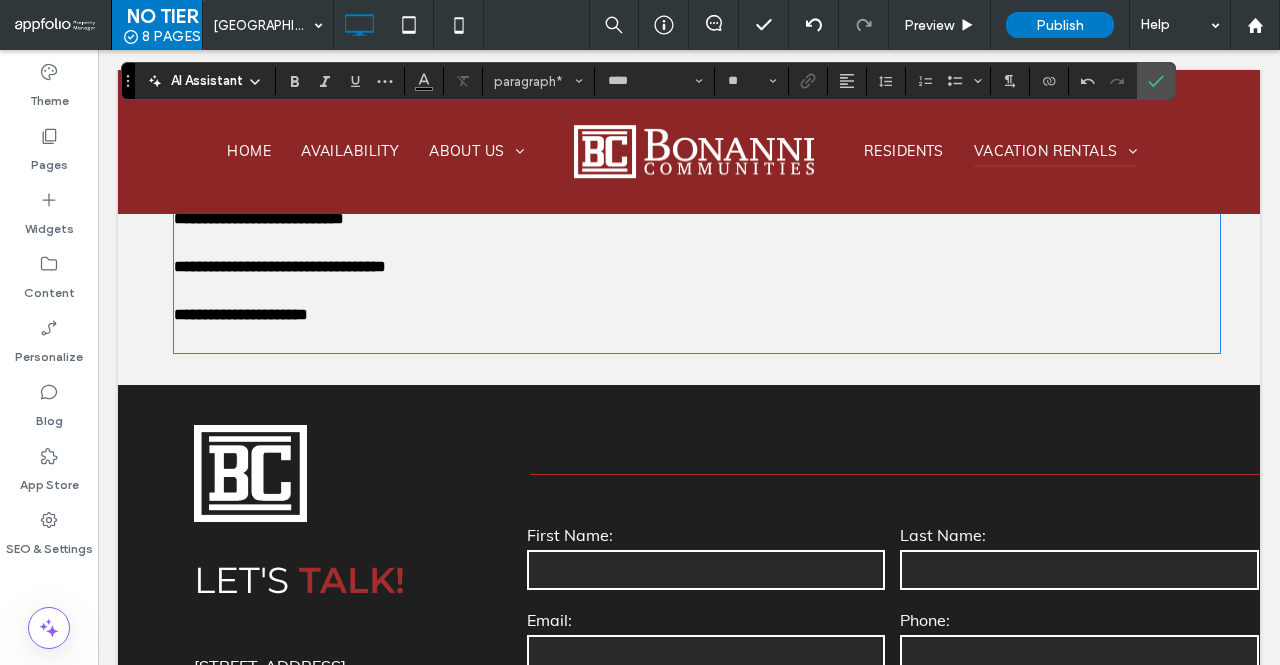 scroll, scrollTop: 1916, scrollLeft: 0, axis: vertical 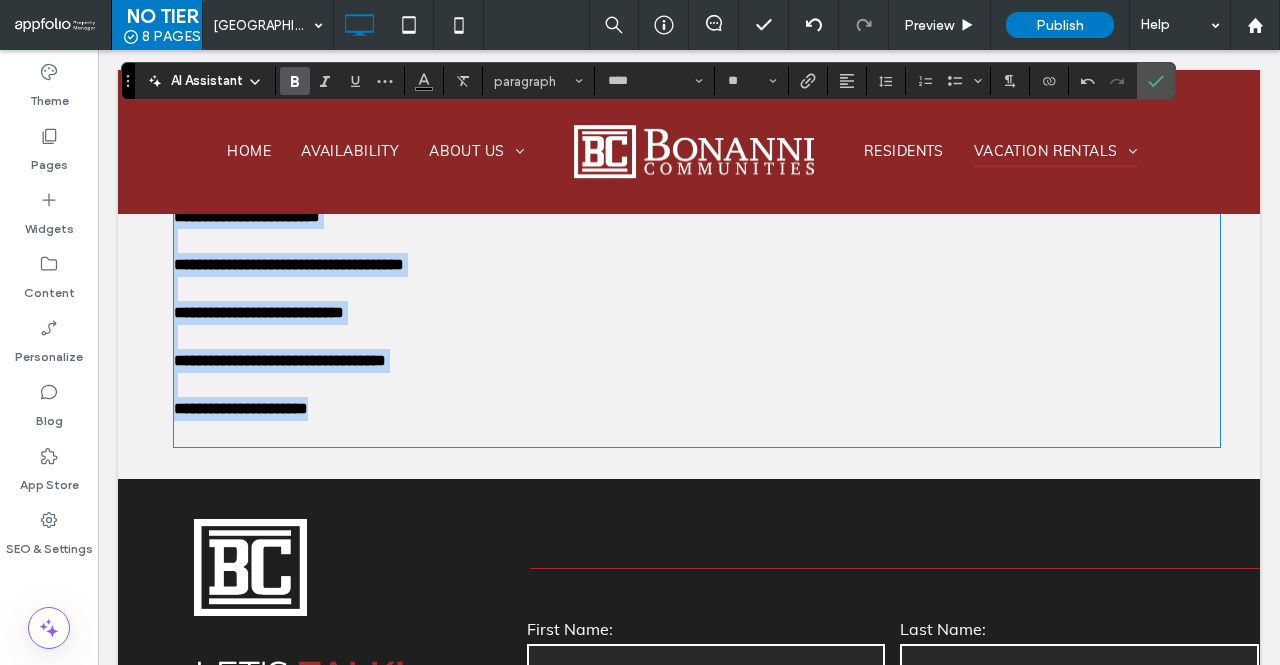 drag, startPoint x: 199, startPoint y: 315, endPoint x: 348, endPoint y: 395, distance: 169.1183 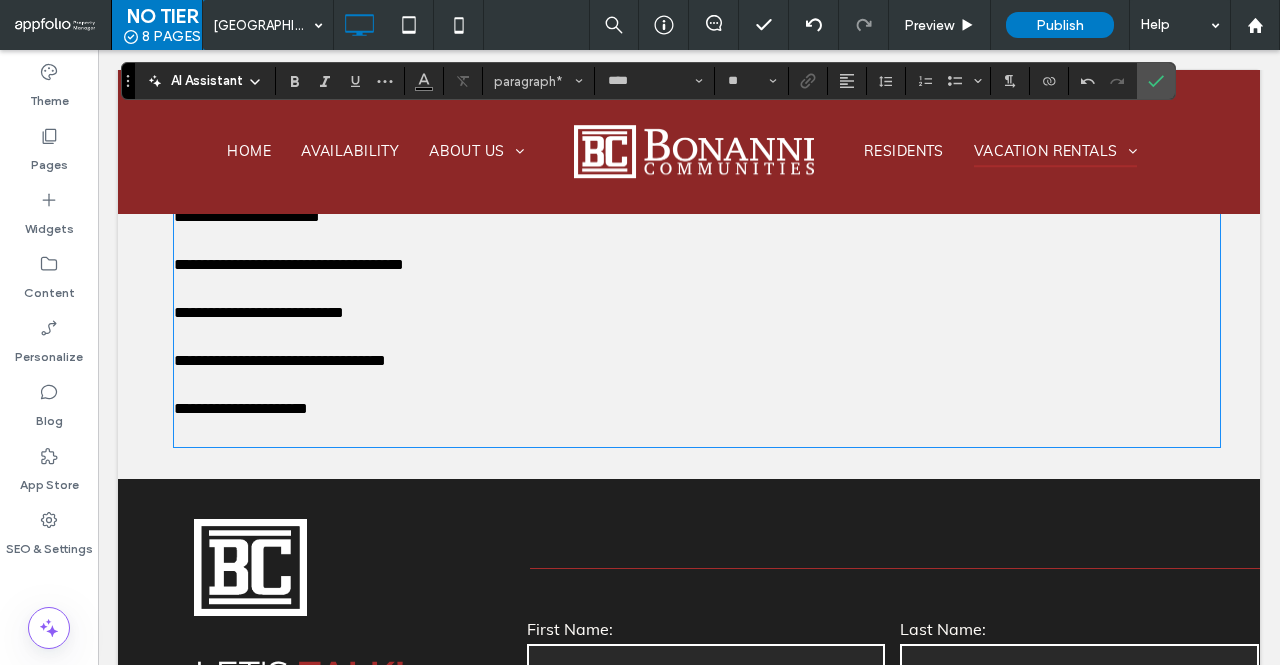 click on "﻿" at bounding box center (697, 433) 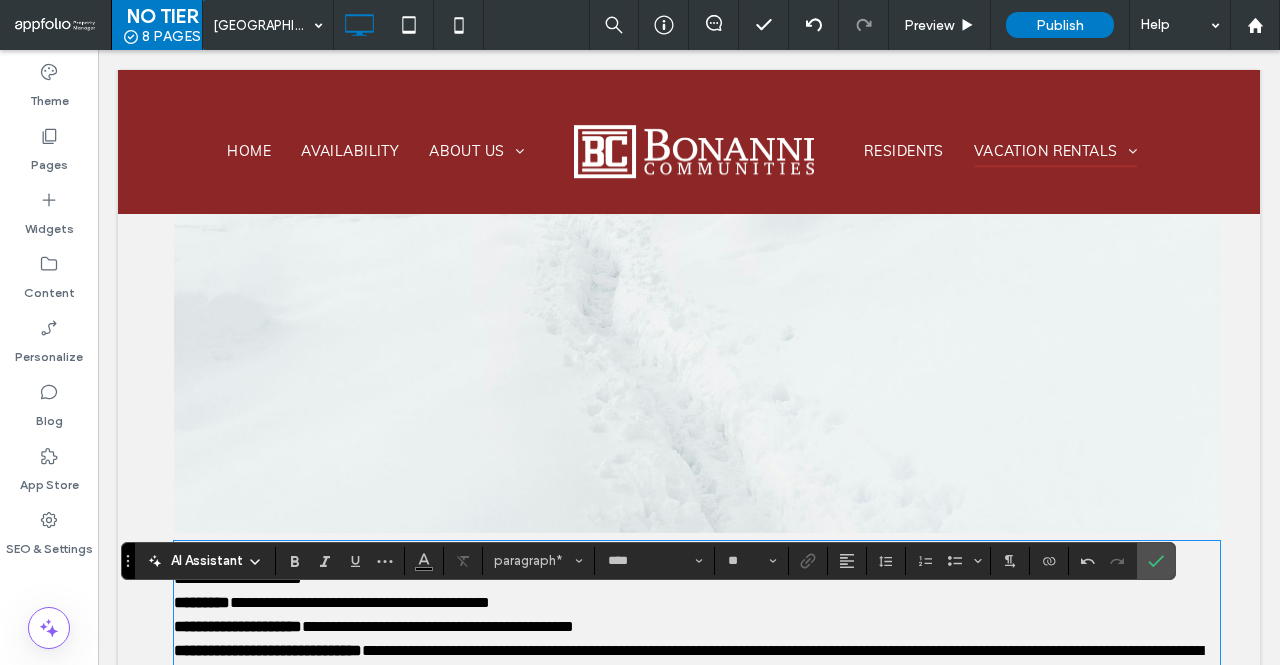 scroll, scrollTop: 1327, scrollLeft: 0, axis: vertical 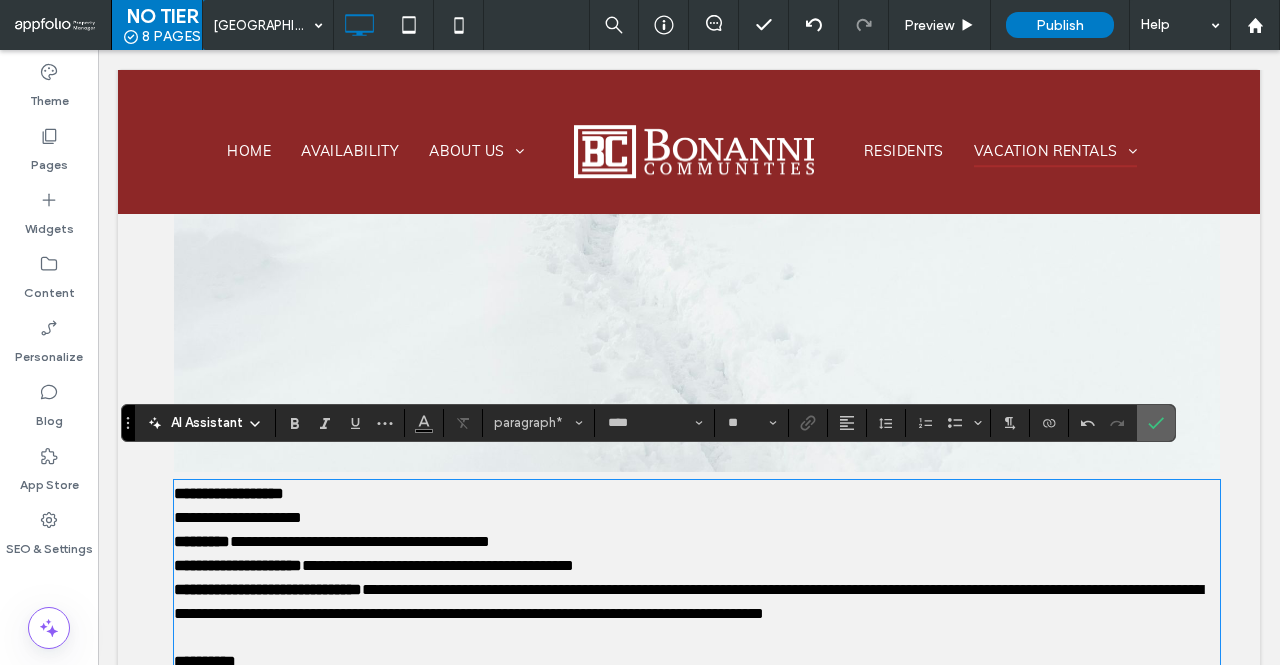 click at bounding box center [1156, 423] 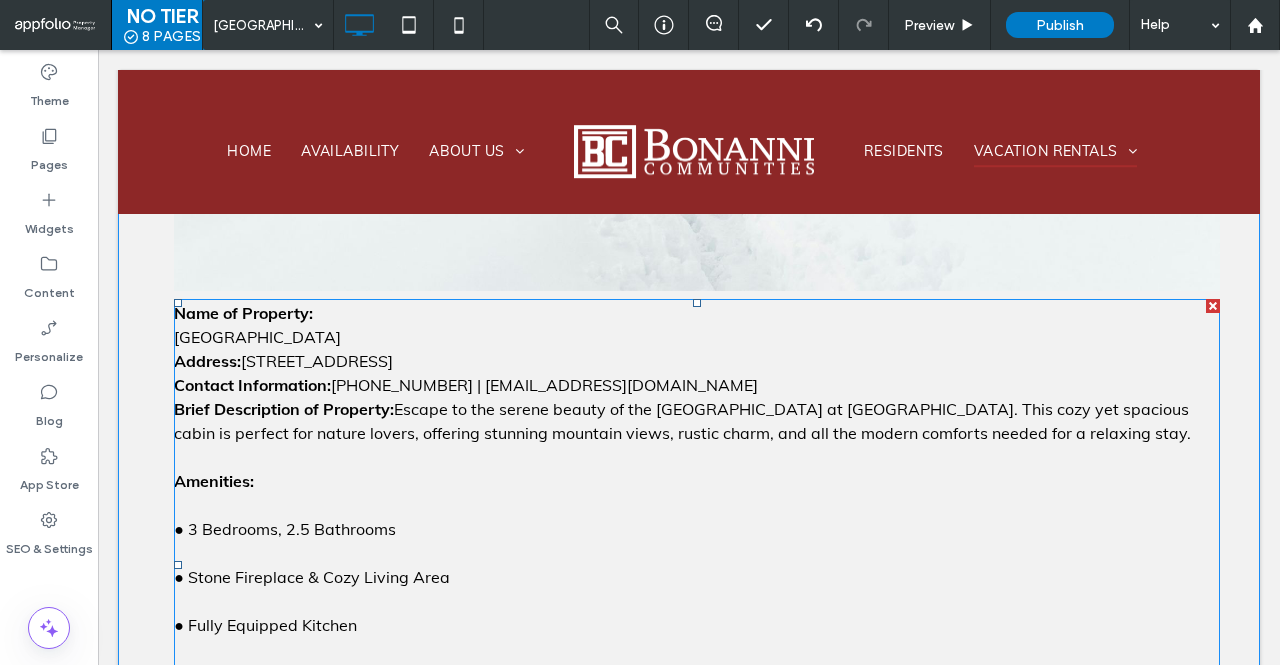 scroll, scrollTop: 1567, scrollLeft: 0, axis: vertical 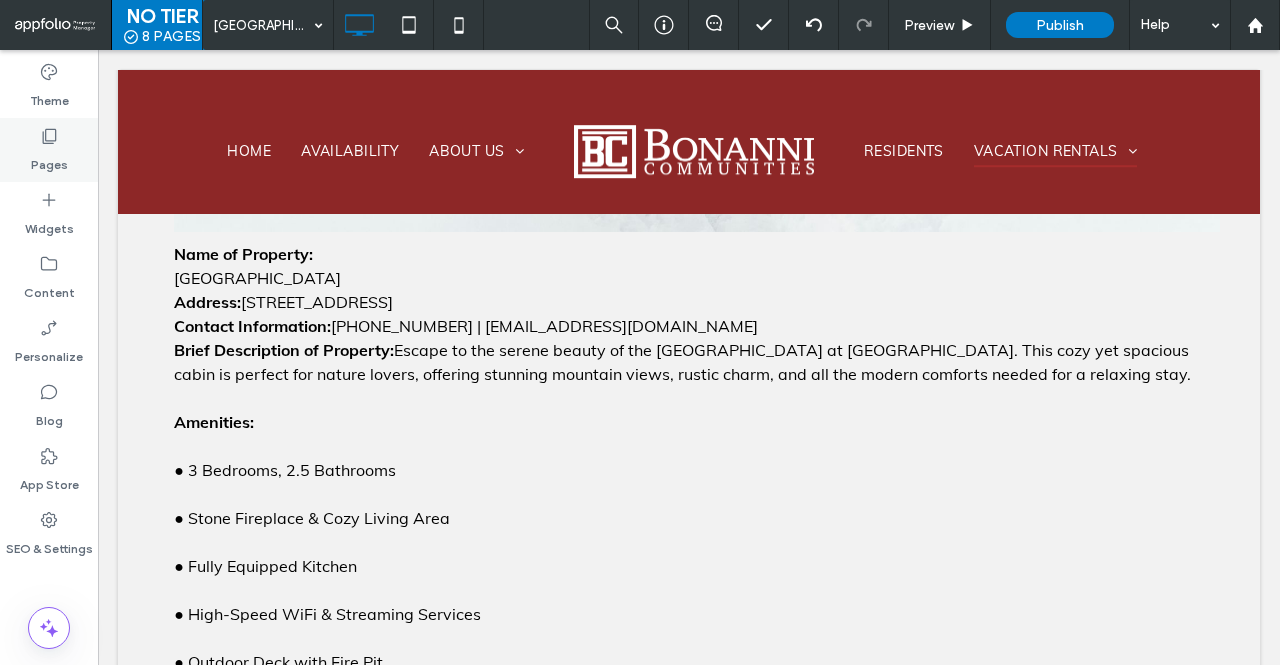 click on "Pages" at bounding box center [49, 150] 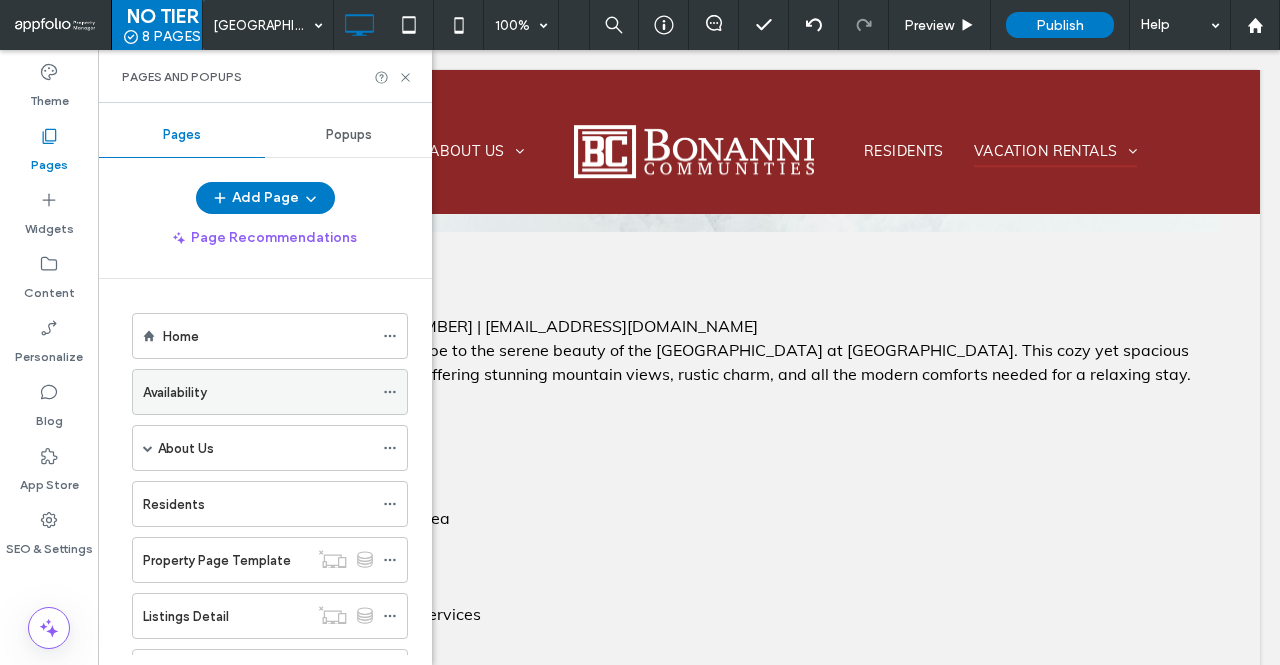 scroll, scrollTop: 350, scrollLeft: 0, axis: vertical 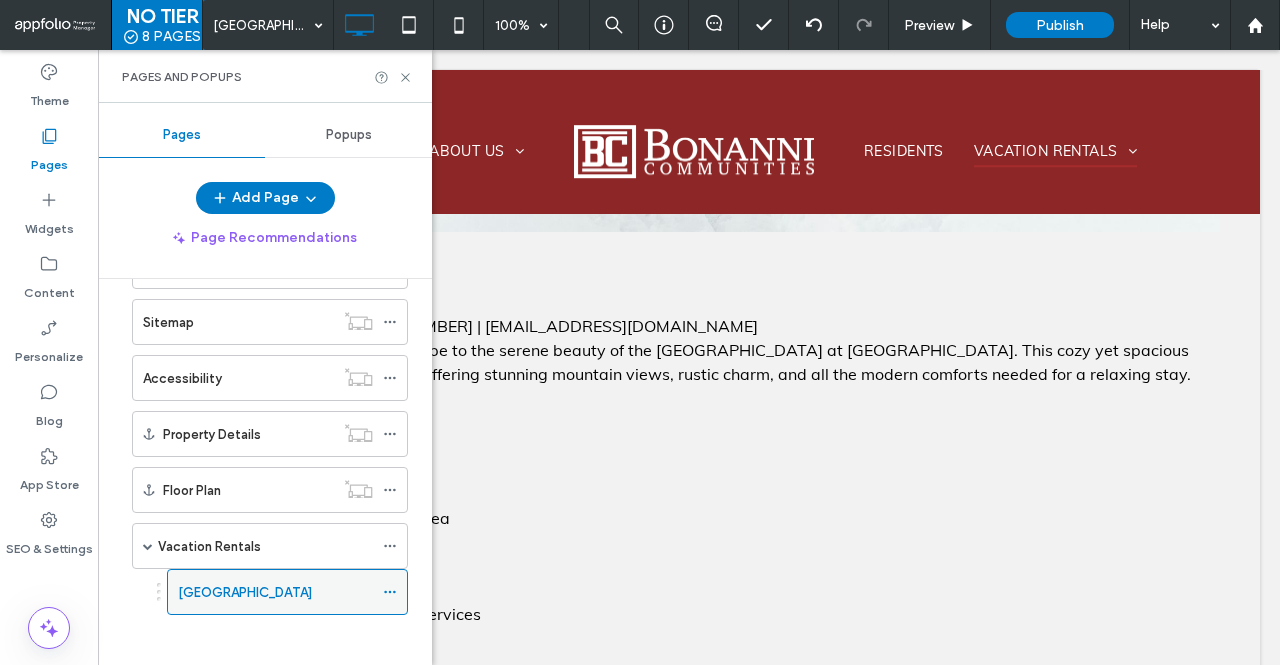 click 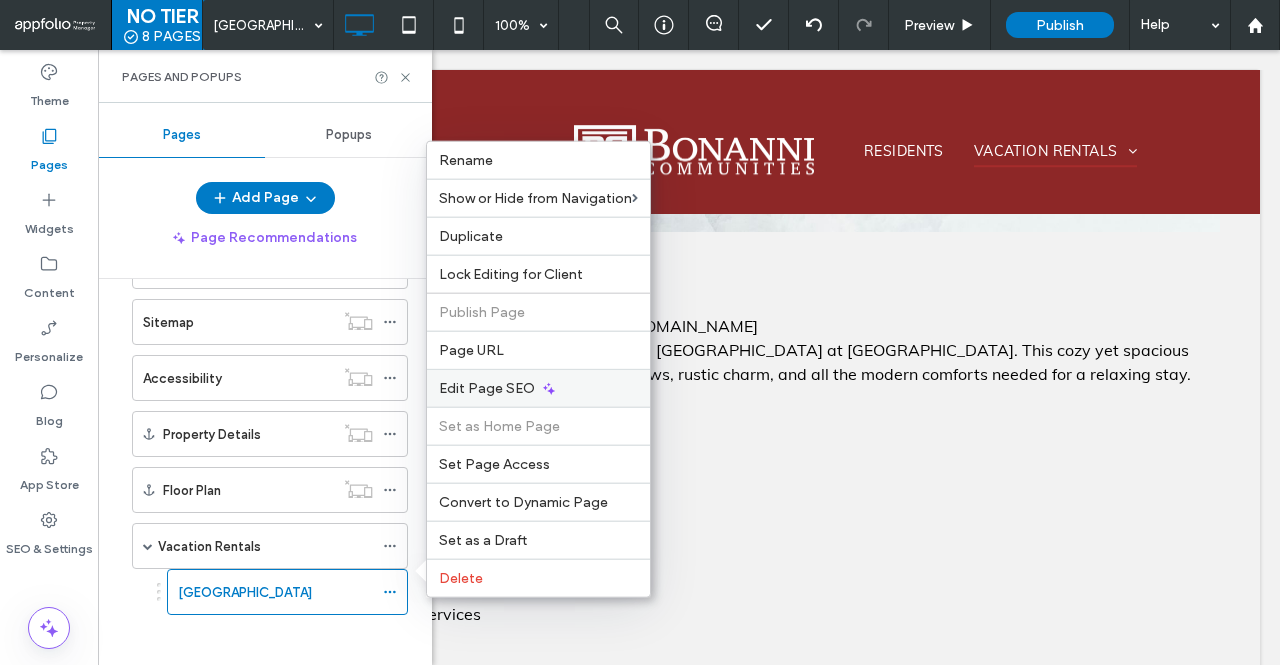 click on "Edit Page SEO" at bounding box center (487, 388) 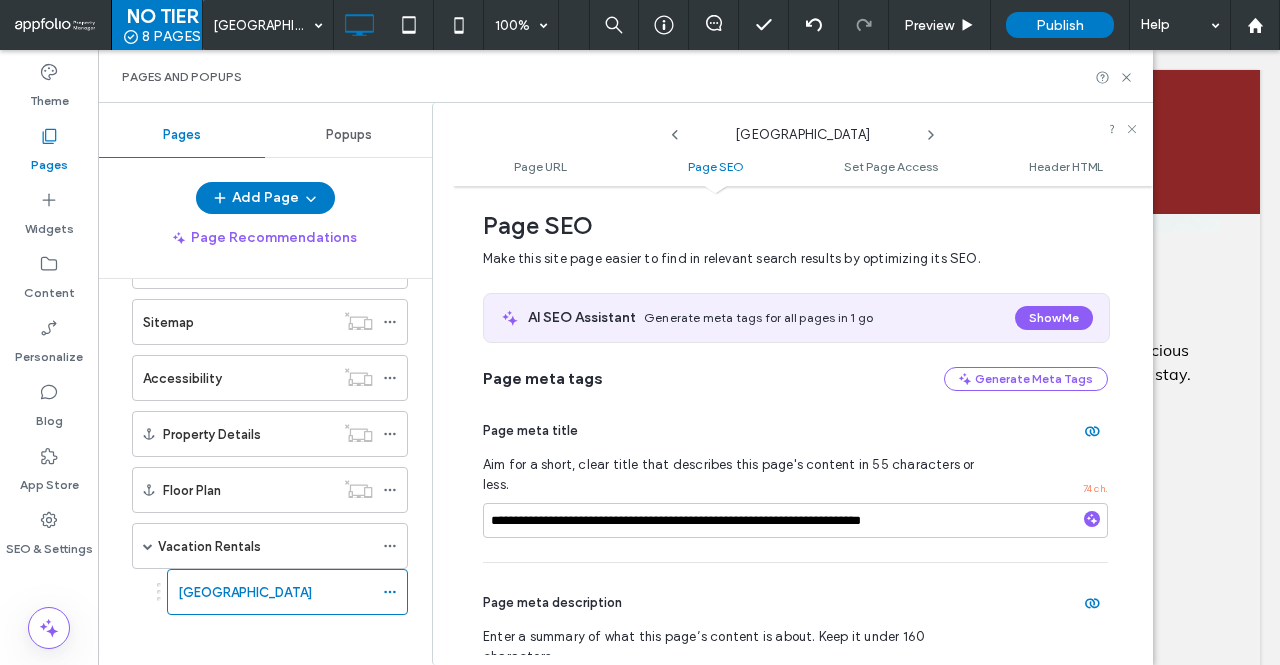 scroll, scrollTop: 411, scrollLeft: 0, axis: vertical 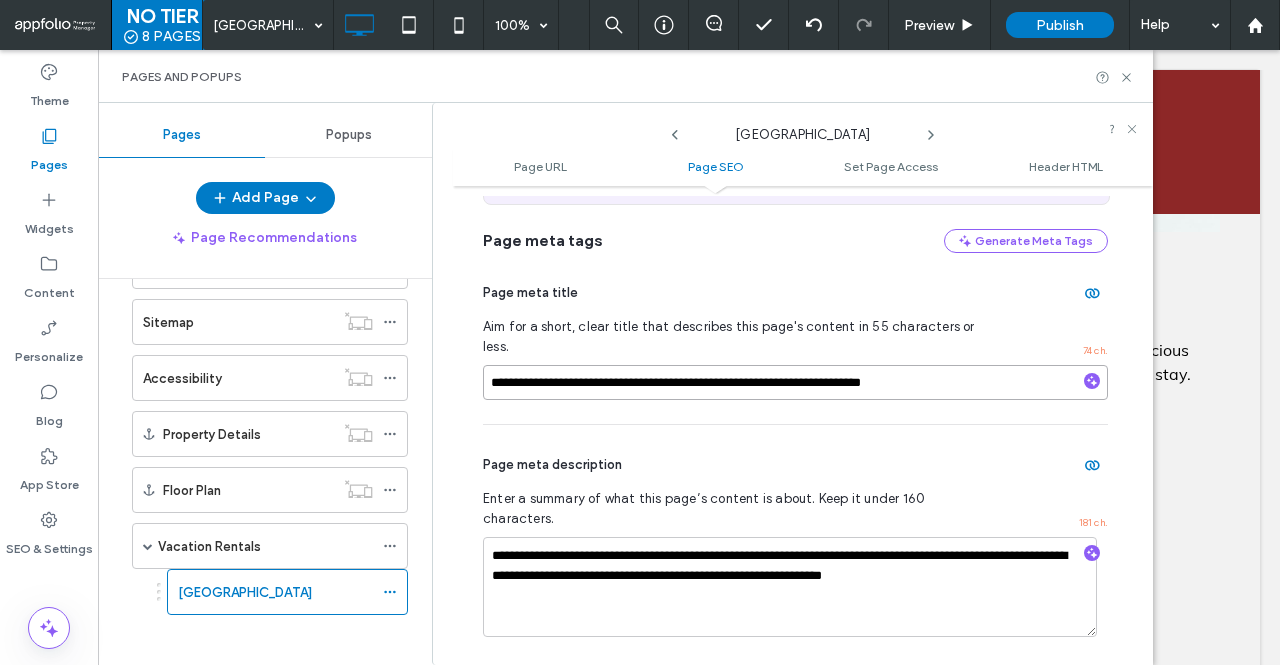 click on "**********" at bounding box center (795, 382) 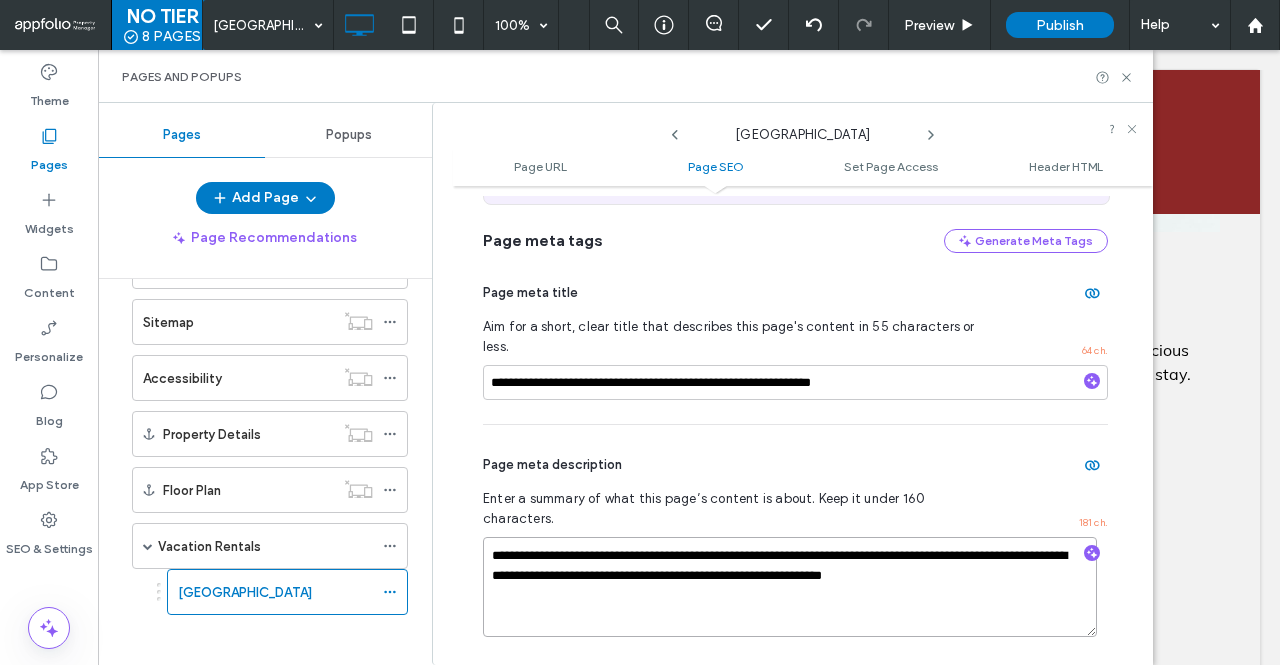 click on "**********" at bounding box center [790, 587] 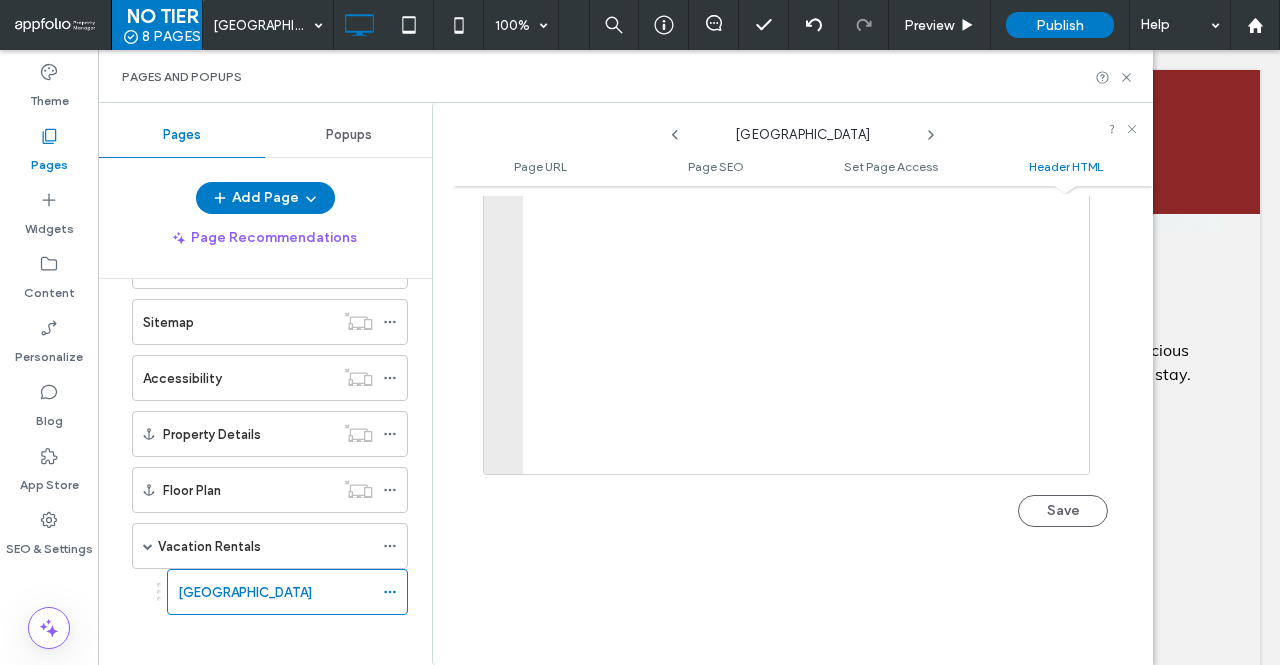 scroll, scrollTop: 2218, scrollLeft: 0, axis: vertical 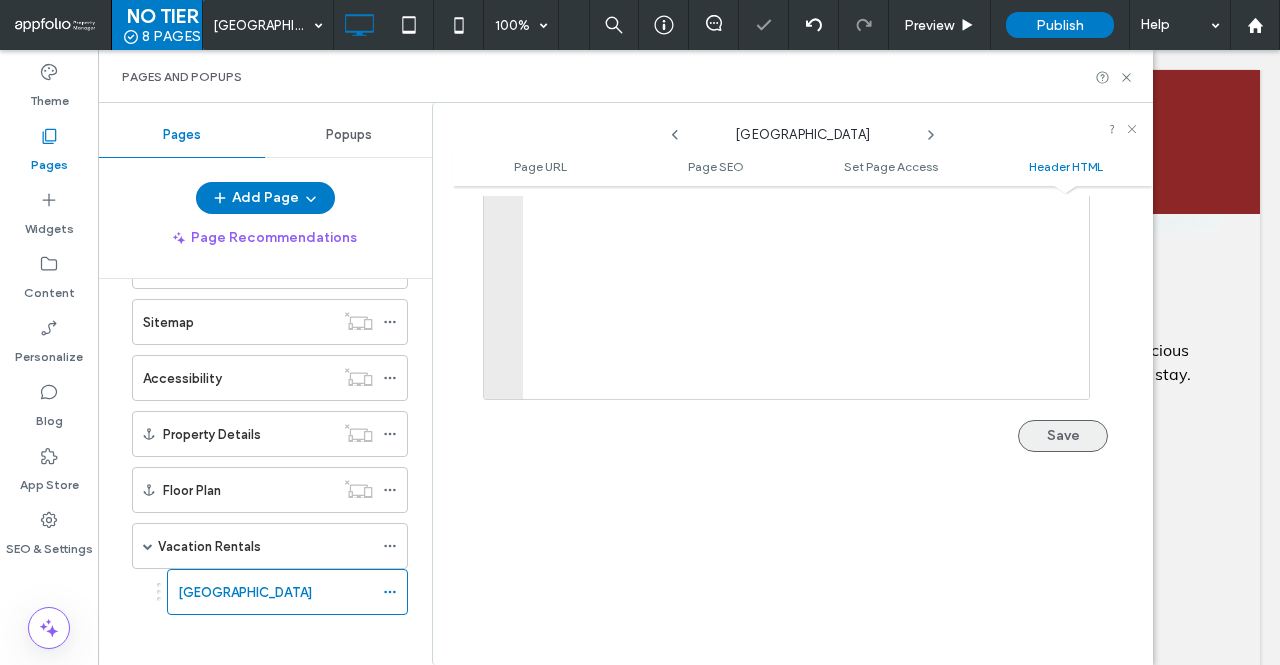 click on "Save" at bounding box center [1063, 436] 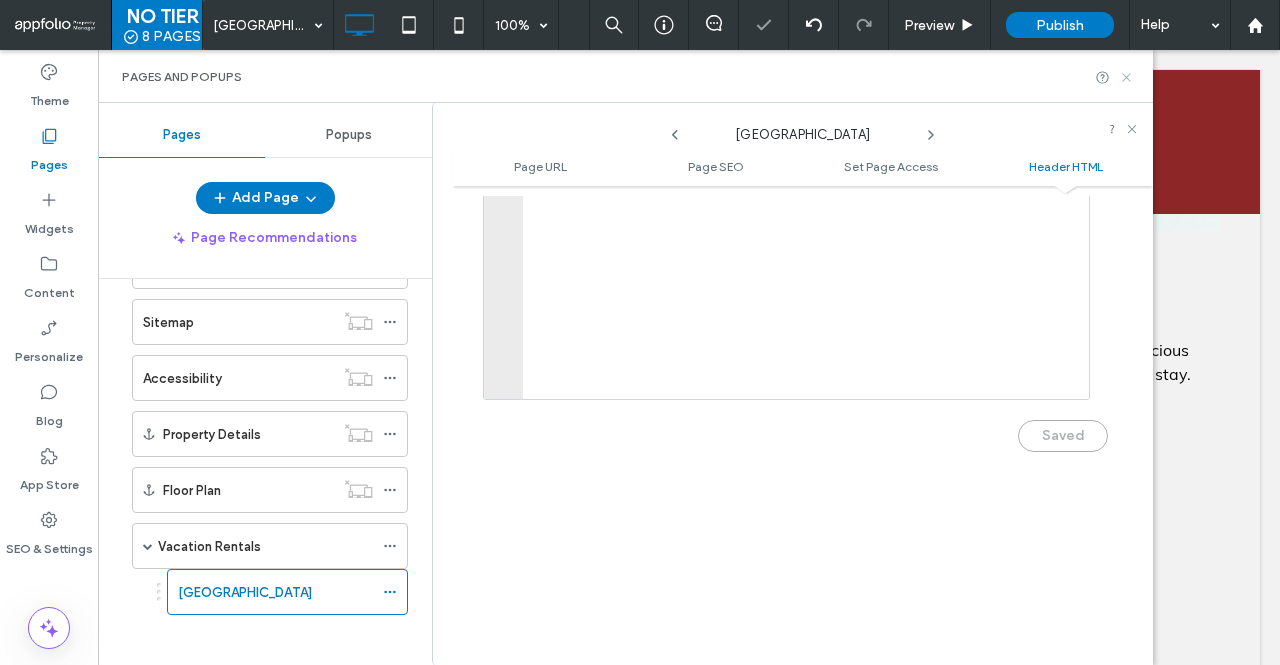 click 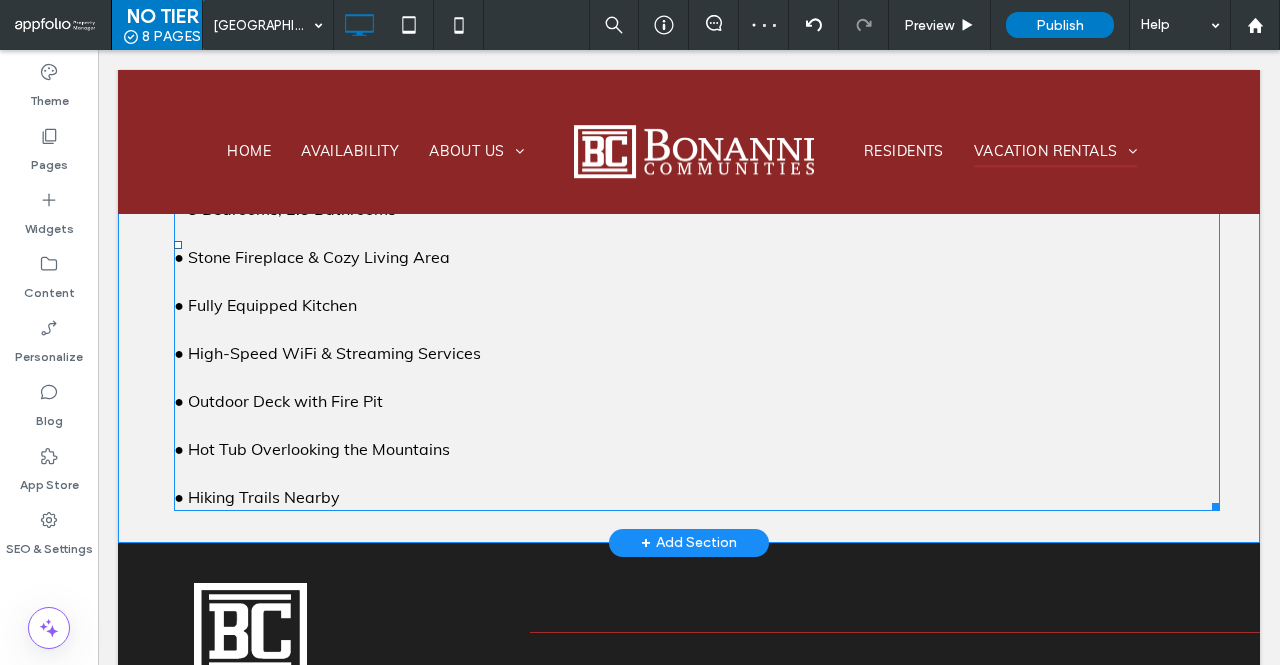 scroll, scrollTop: 1831, scrollLeft: 0, axis: vertical 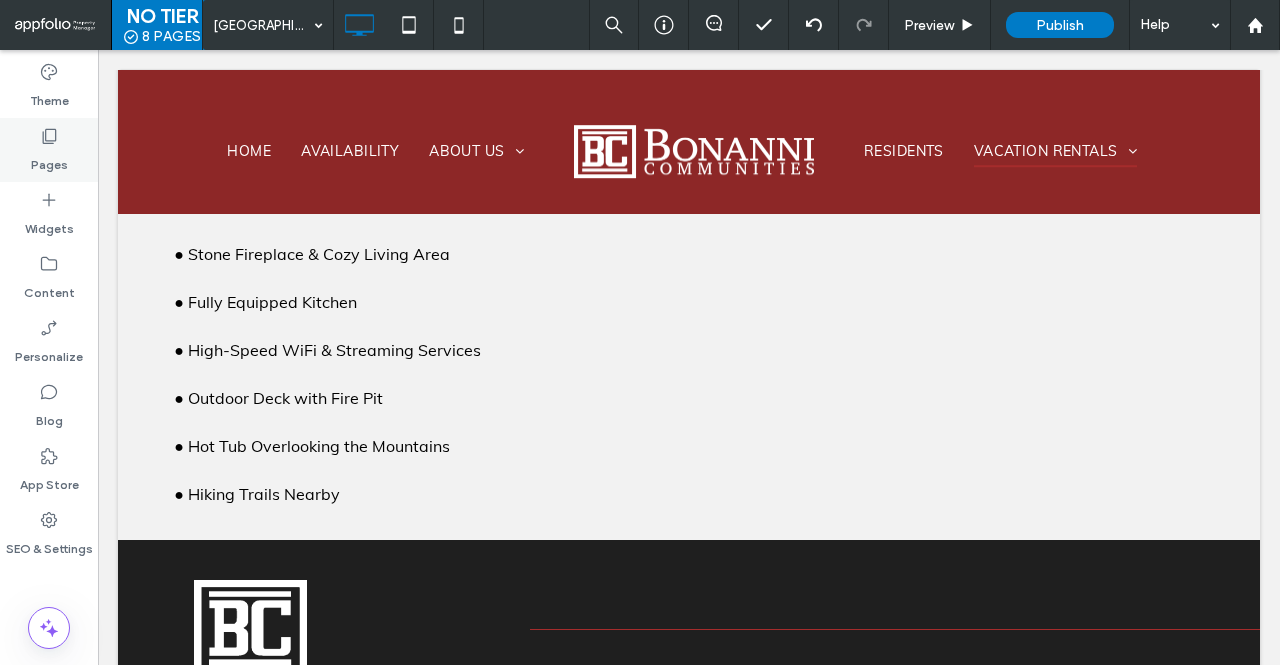 click 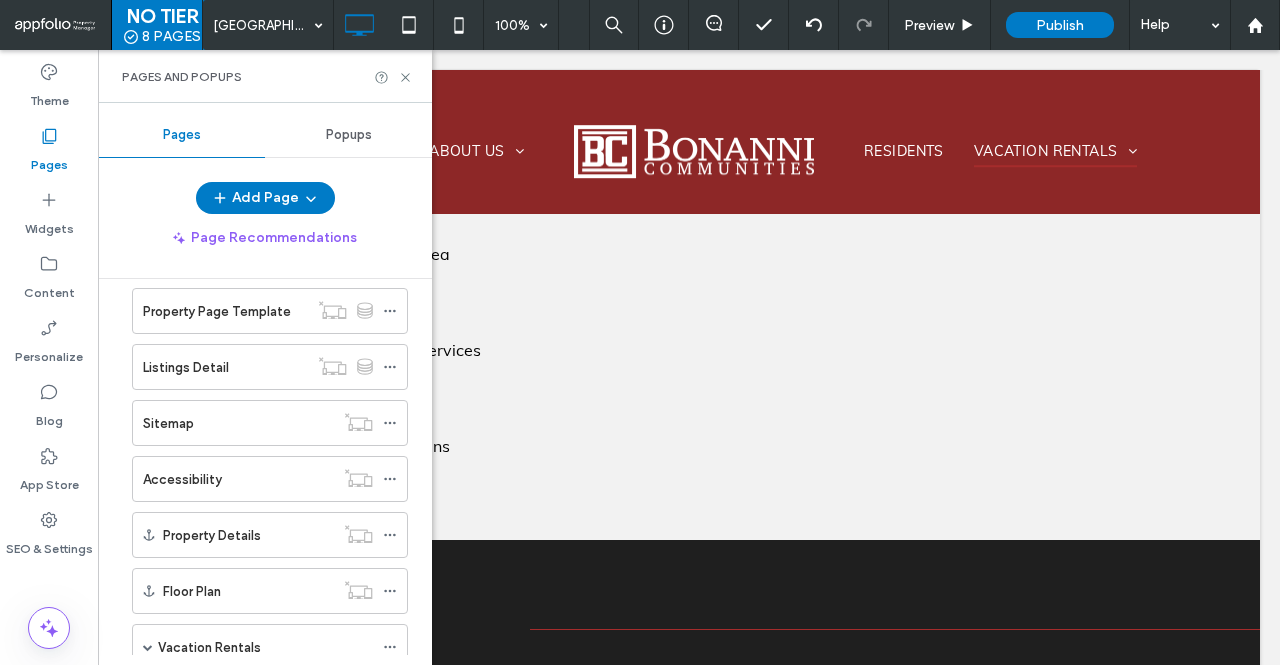 scroll, scrollTop: 250, scrollLeft: 0, axis: vertical 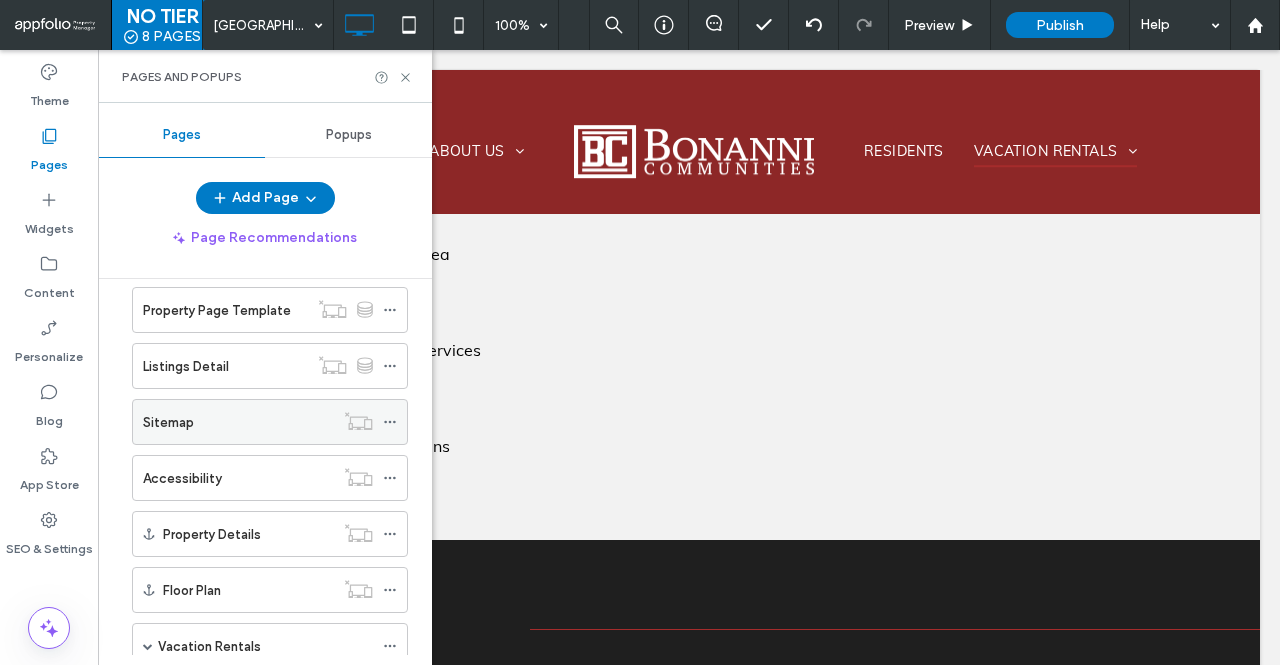 click on "Sitemap" at bounding box center (238, 422) 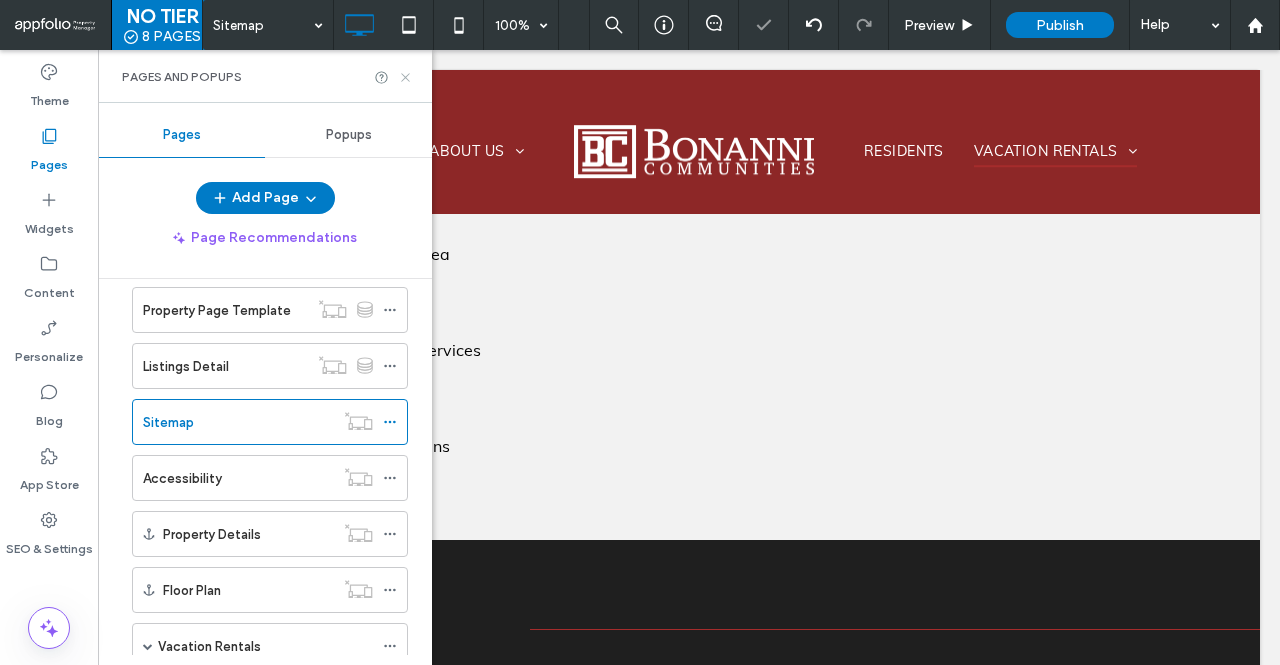 click 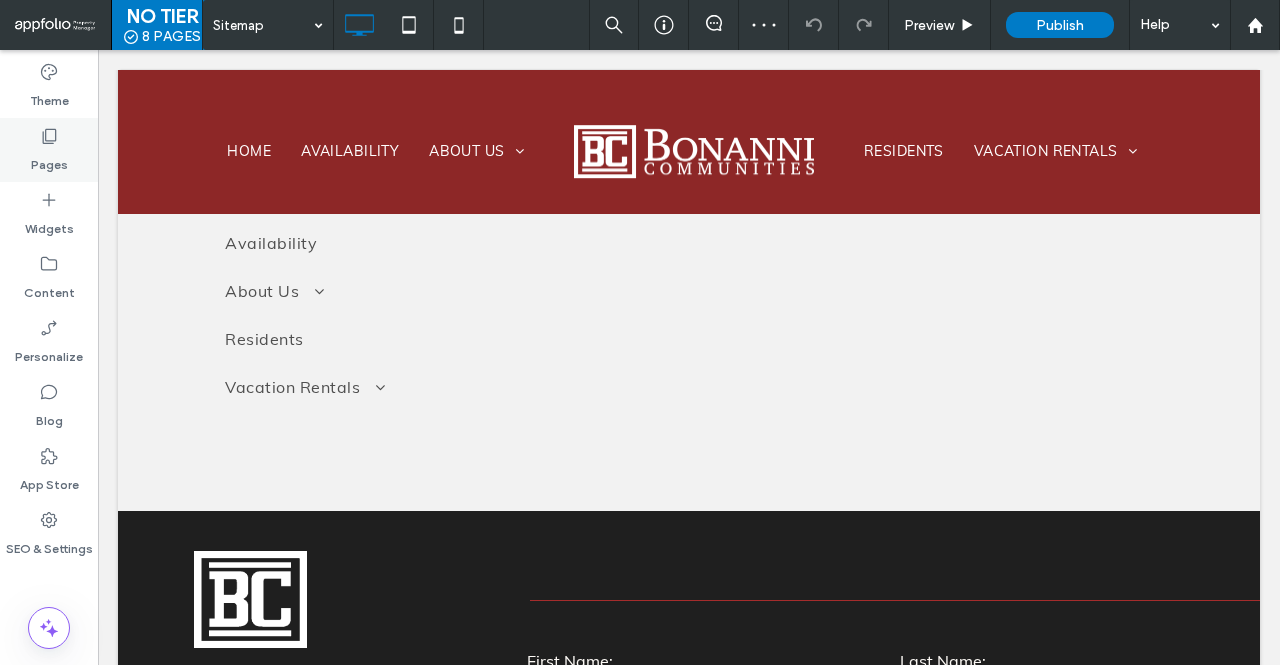 click on "Pages" at bounding box center (49, 160) 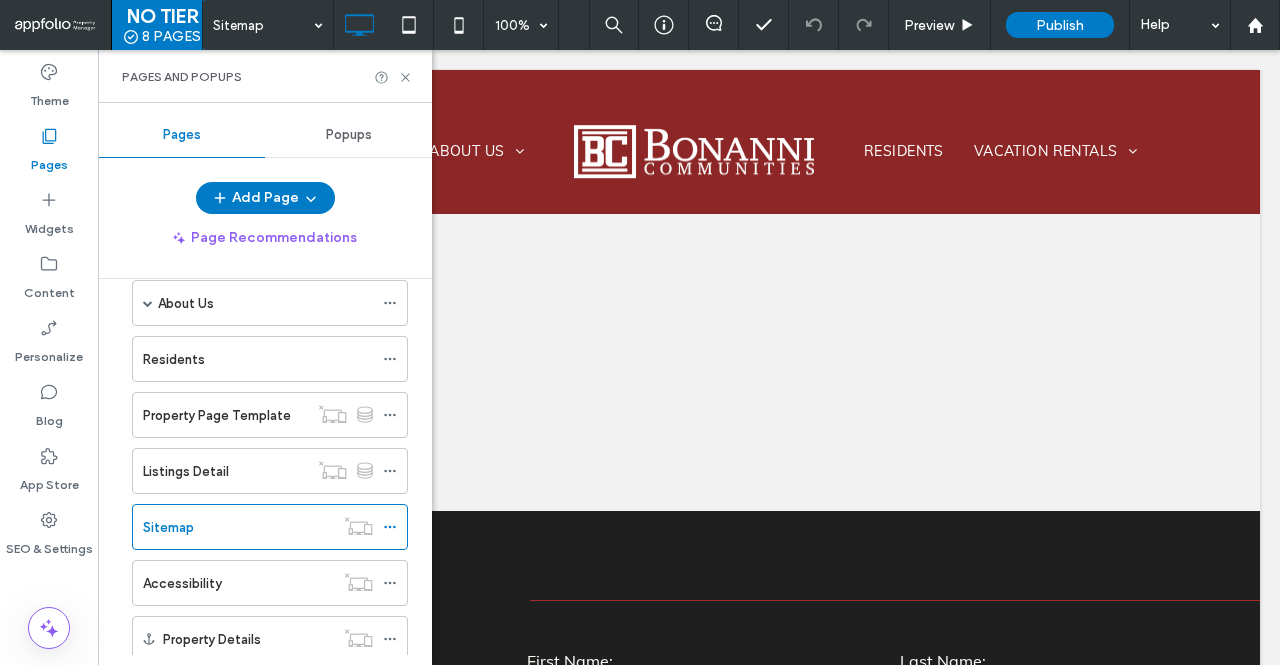 scroll, scrollTop: 148, scrollLeft: 0, axis: vertical 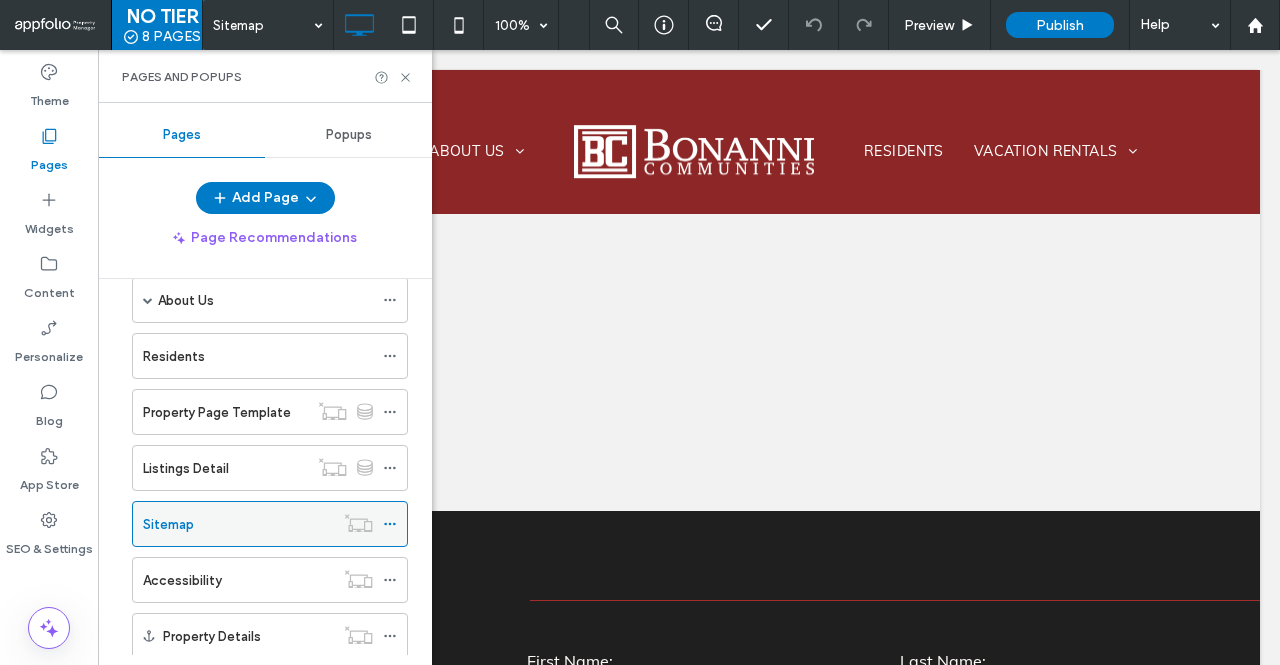click 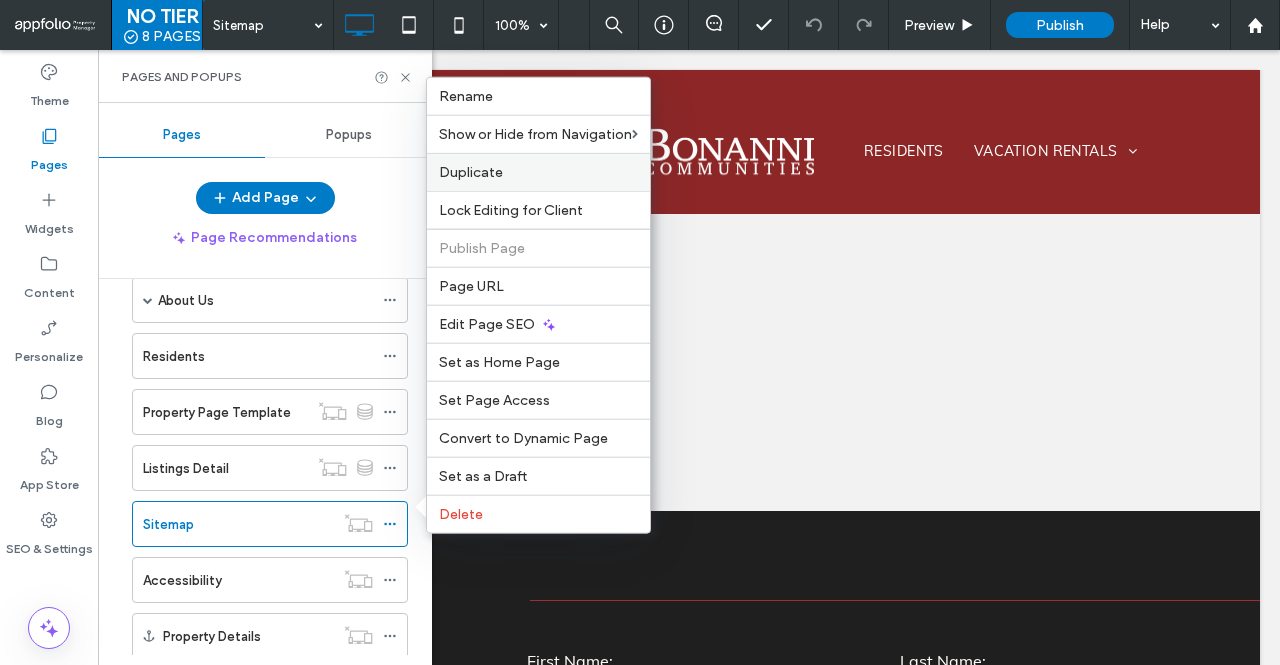 click on "Duplicate" at bounding box center (538, 172) 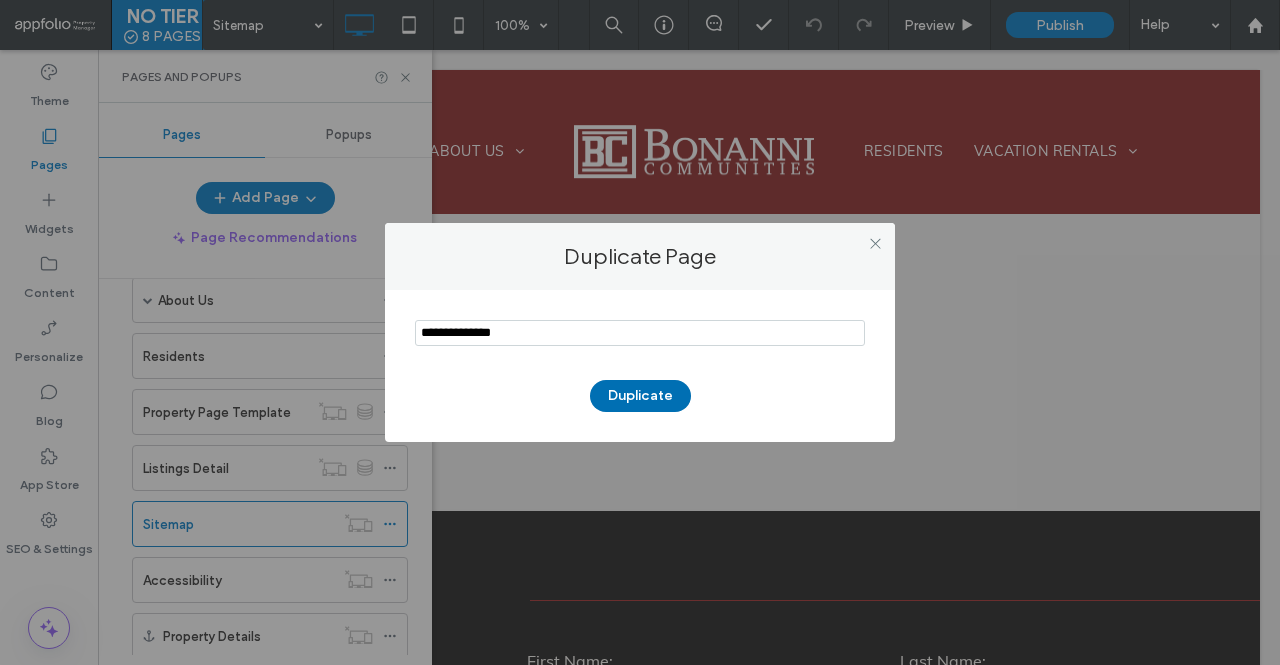 type on "**********" 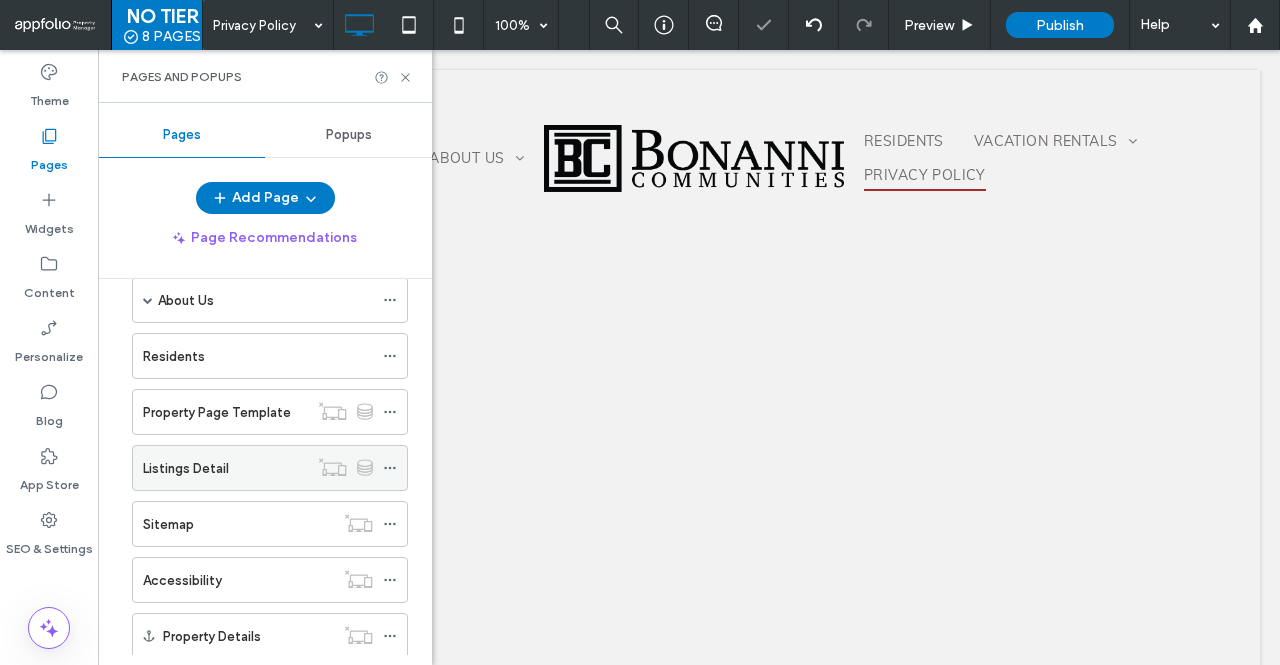 scroll, scrollTop: 0, scrollLeft: 0, axis: both 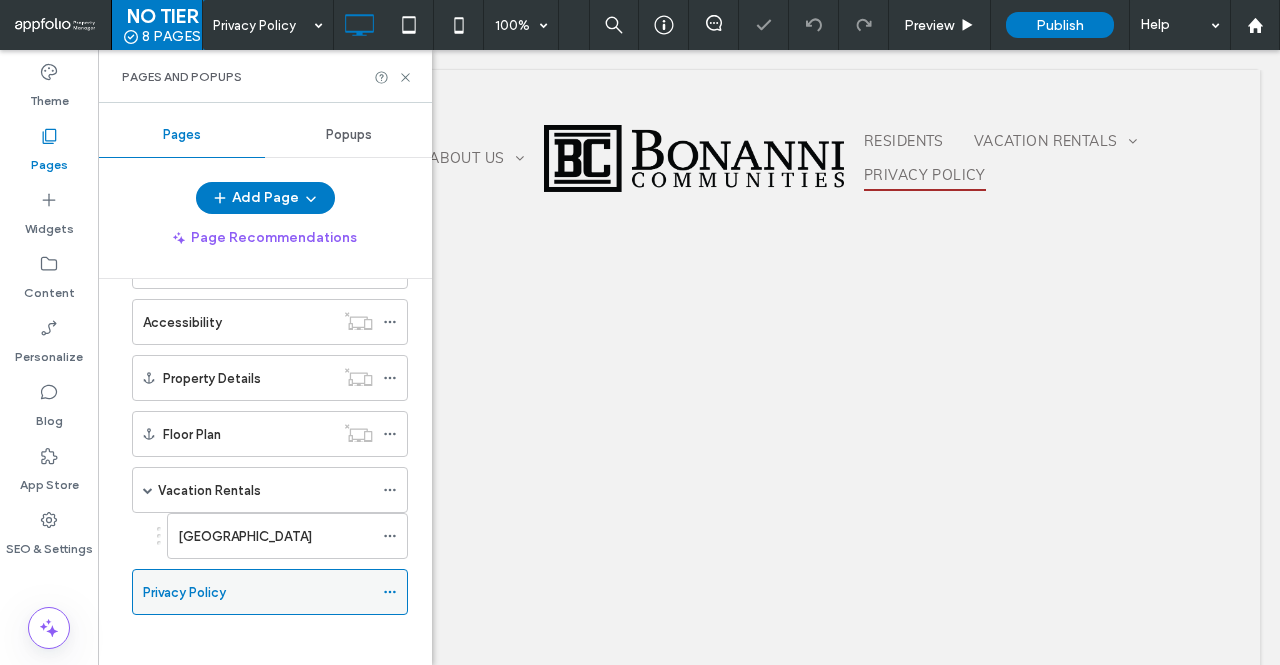 click 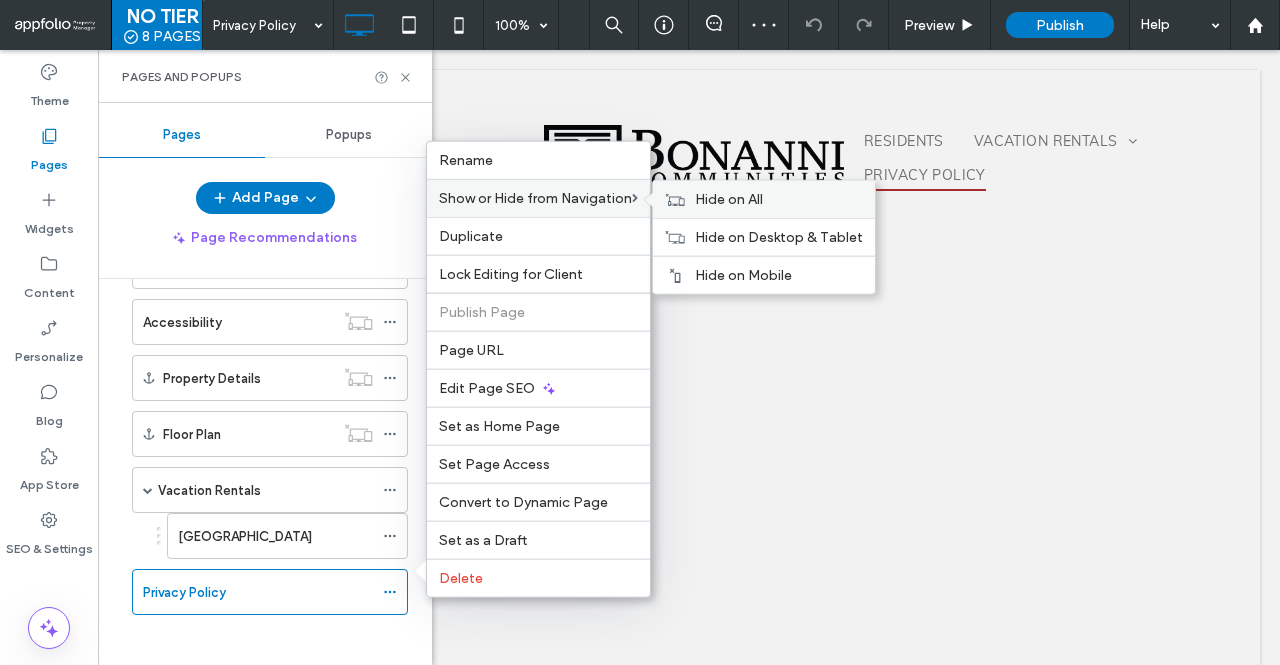 click on "Hide on All" at bounding box center (729, 199) 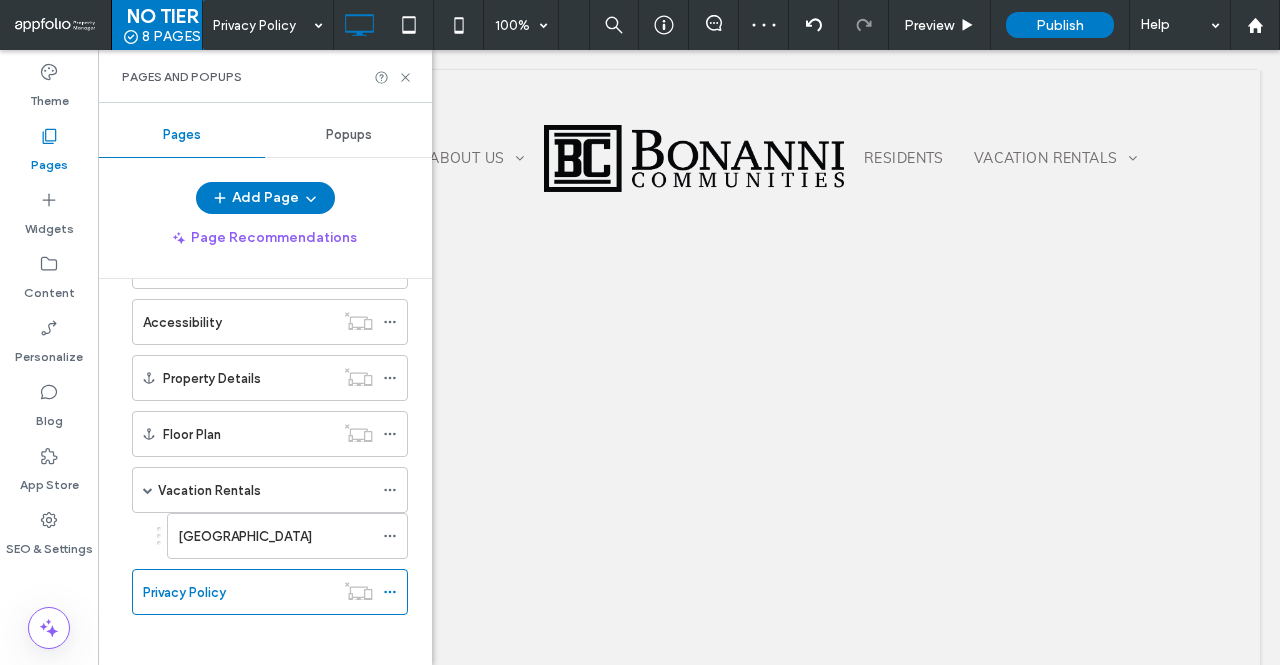 click on "Home Availability About Us Contact Residents Property Page Template Listings Detail Sitemap Accessibility Property Details Floor Plan Vacation Rentals Mountain Haven Lodge Privacy Policy" at bounding box center [257, 268] 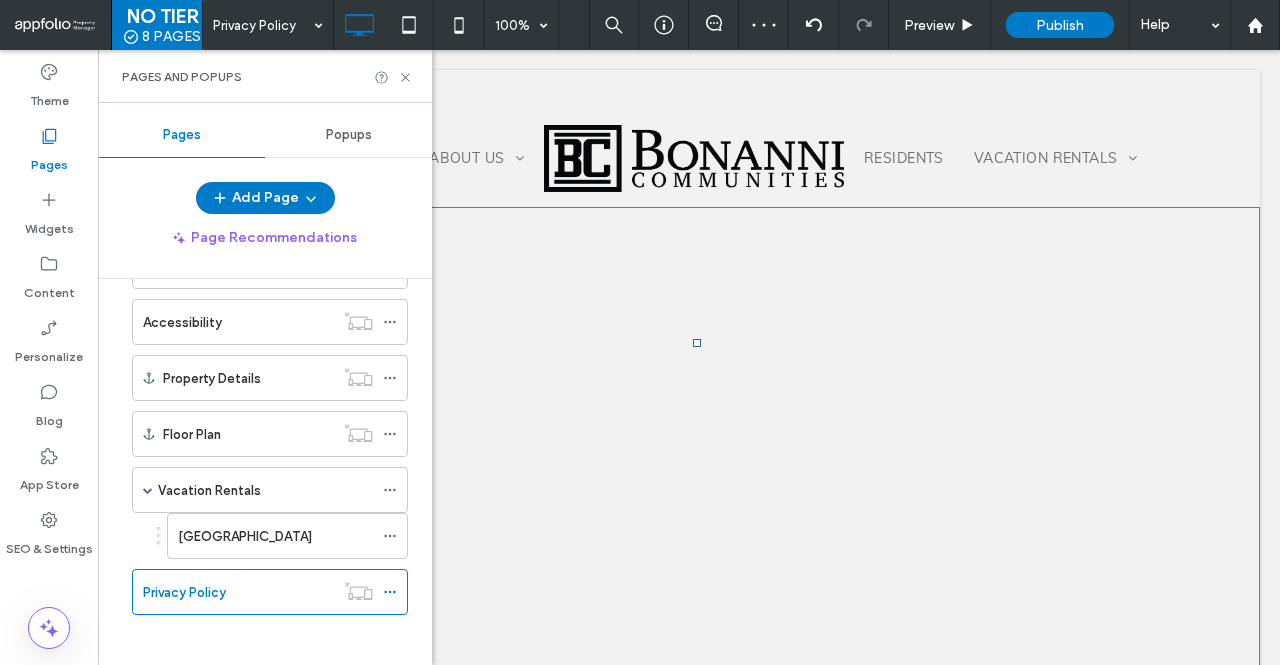 click on "Residents" at bounding box center [697, 507] 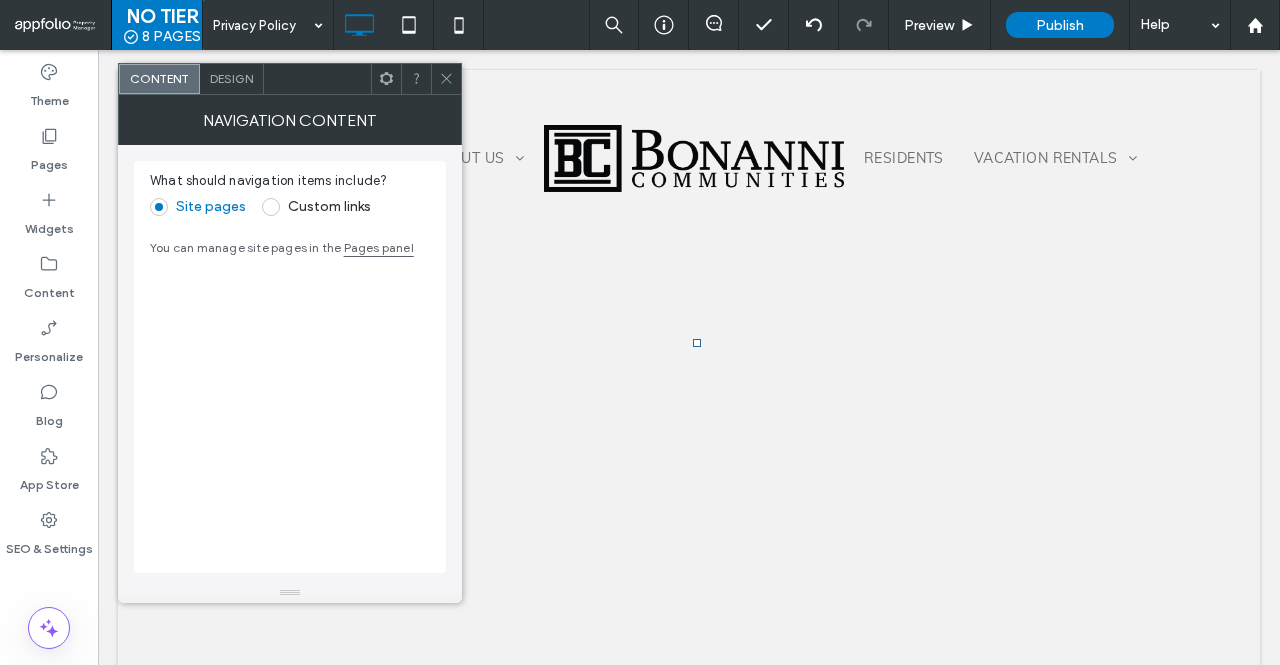 click on "Residents" at bounding box center [697, 507] 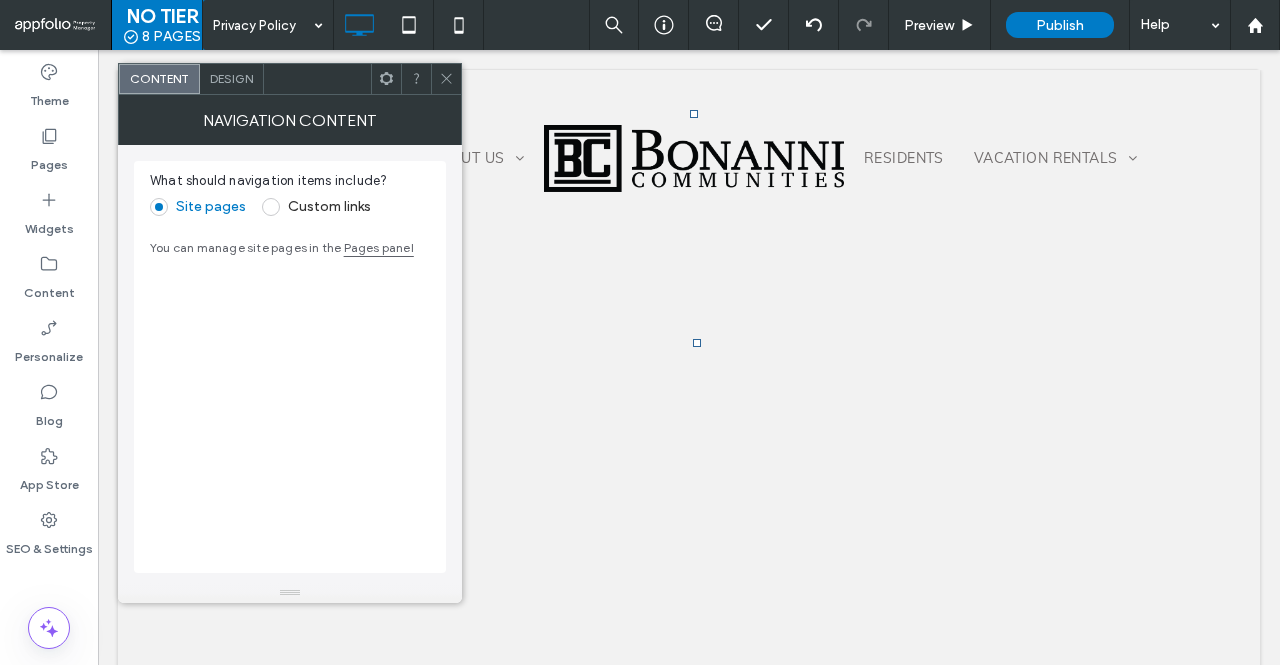 click at bounding box center (446, 79) 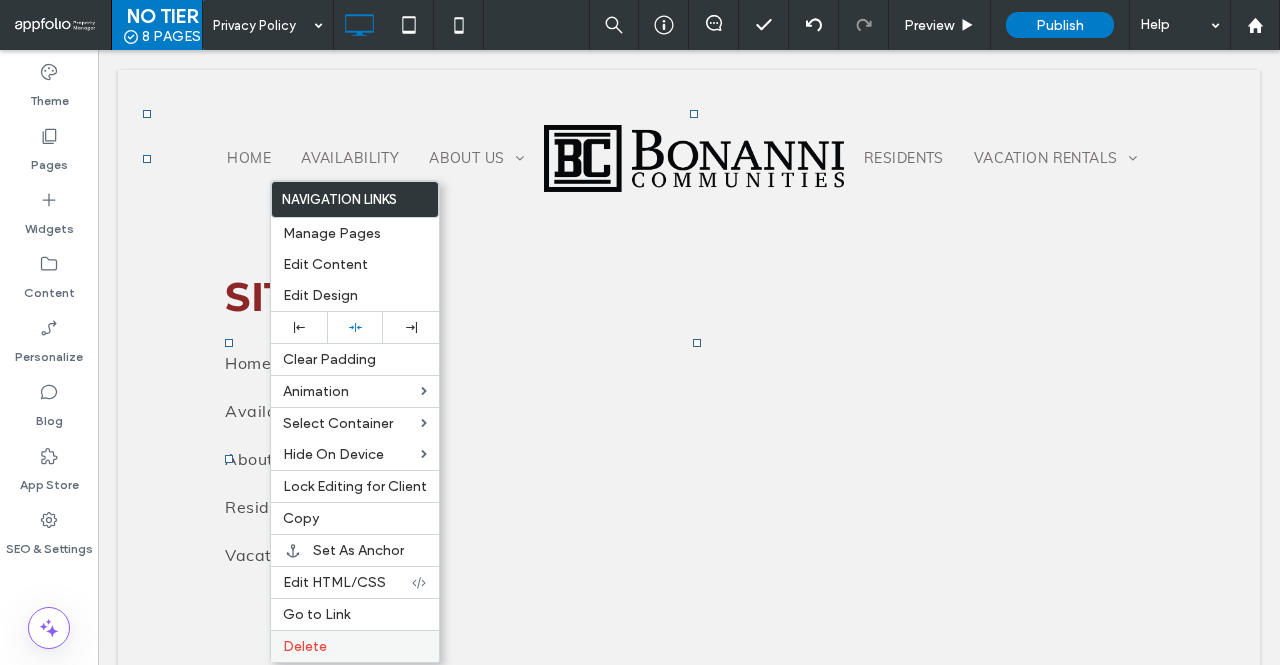 click on "Delete" at bounding box center [355, 646] 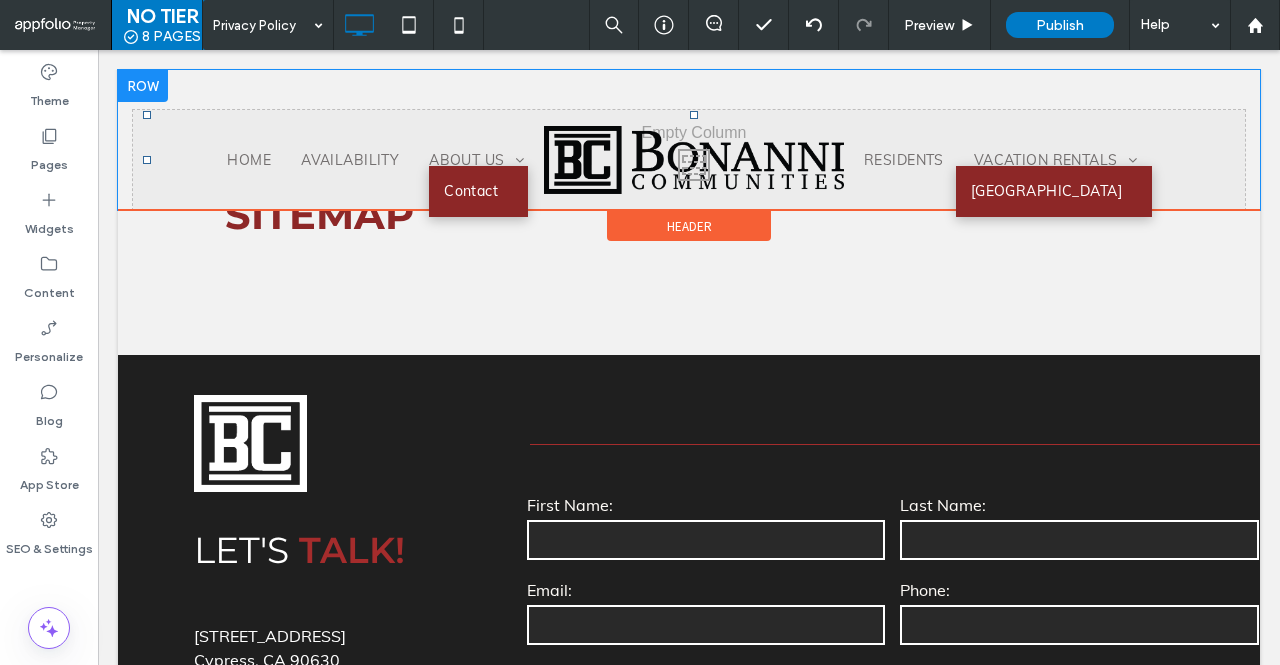 scroll, scrollTop: 0, scrollLeft: 0, axis: both 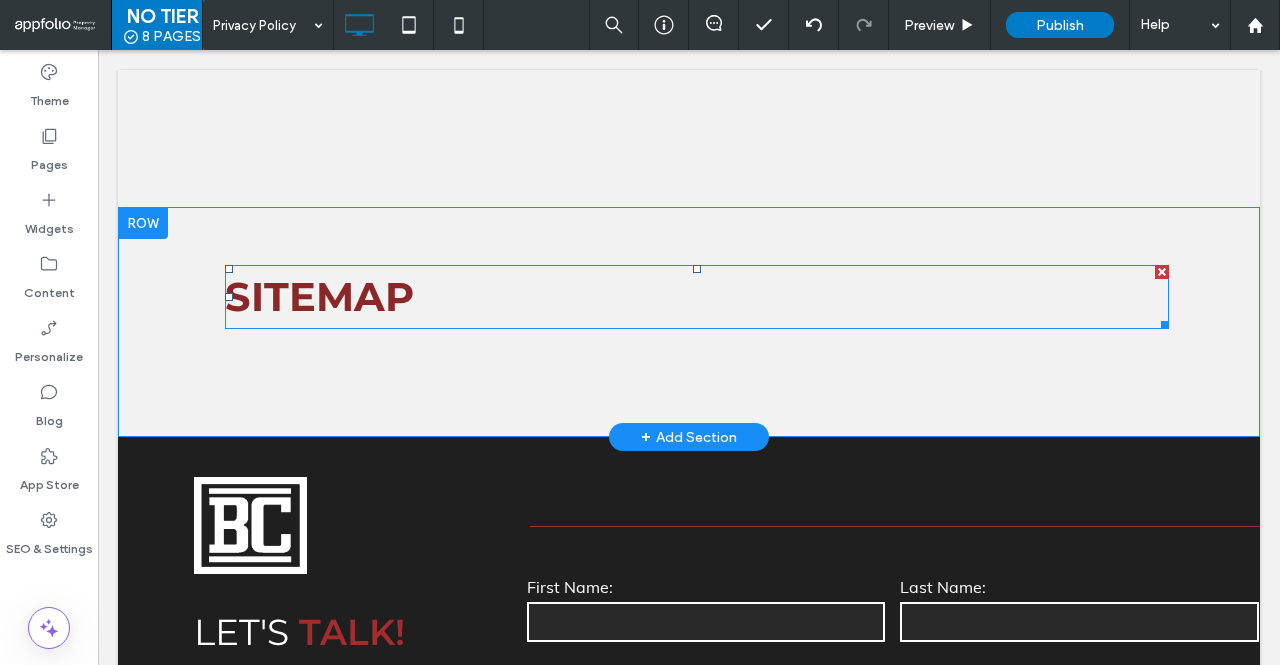 click on "Sitemap" at bounding box center (319, 296) 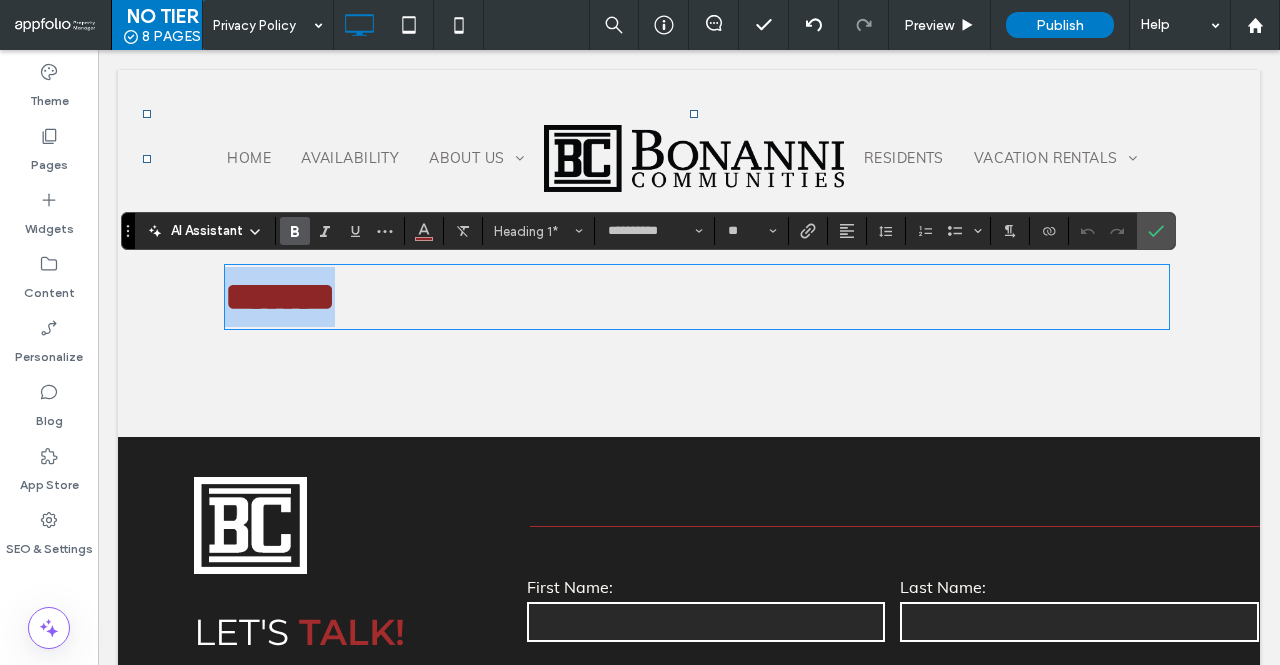 type on "****" 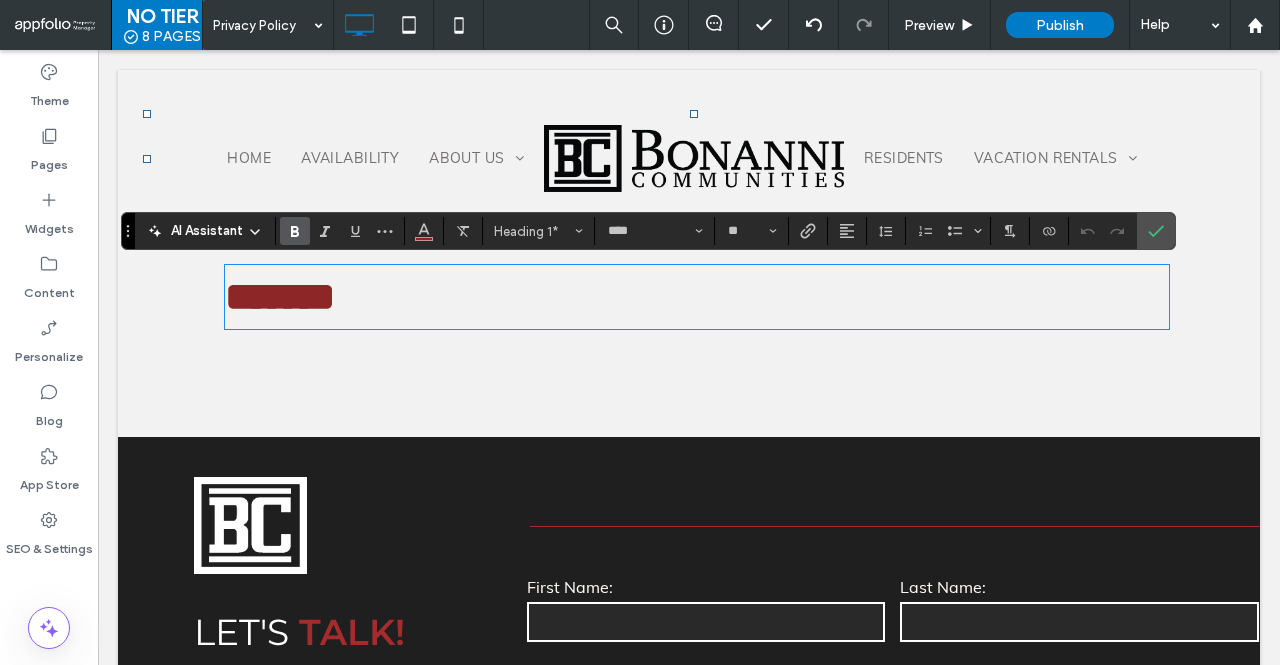 scroll, scrollTop: 0, scrollLeft: 0, axis: both 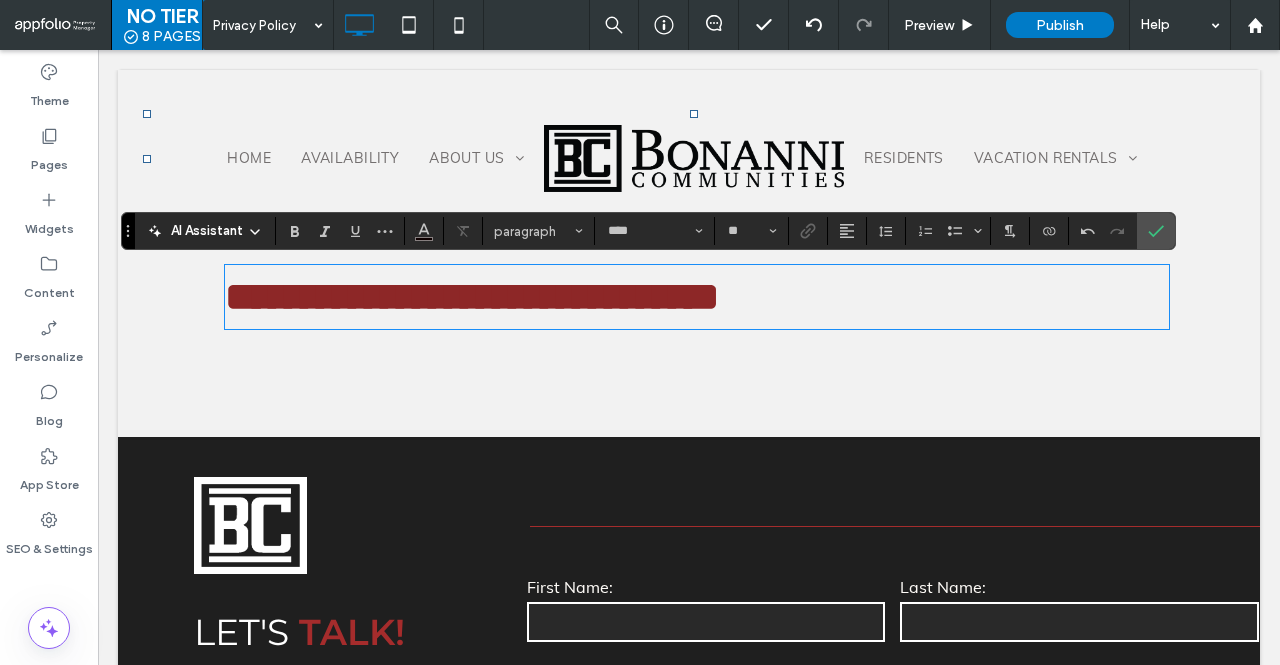 click on "**********" at bounding box center (689, 322) 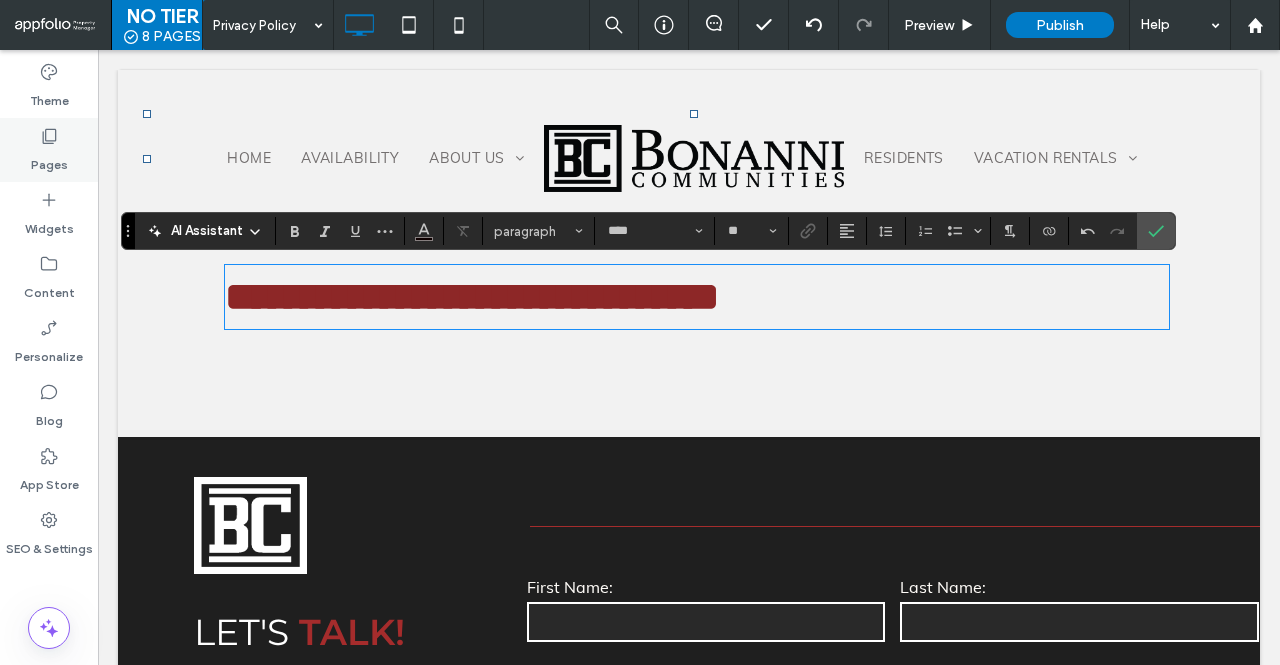 click on "Pages" at bounding box center [49, 150] 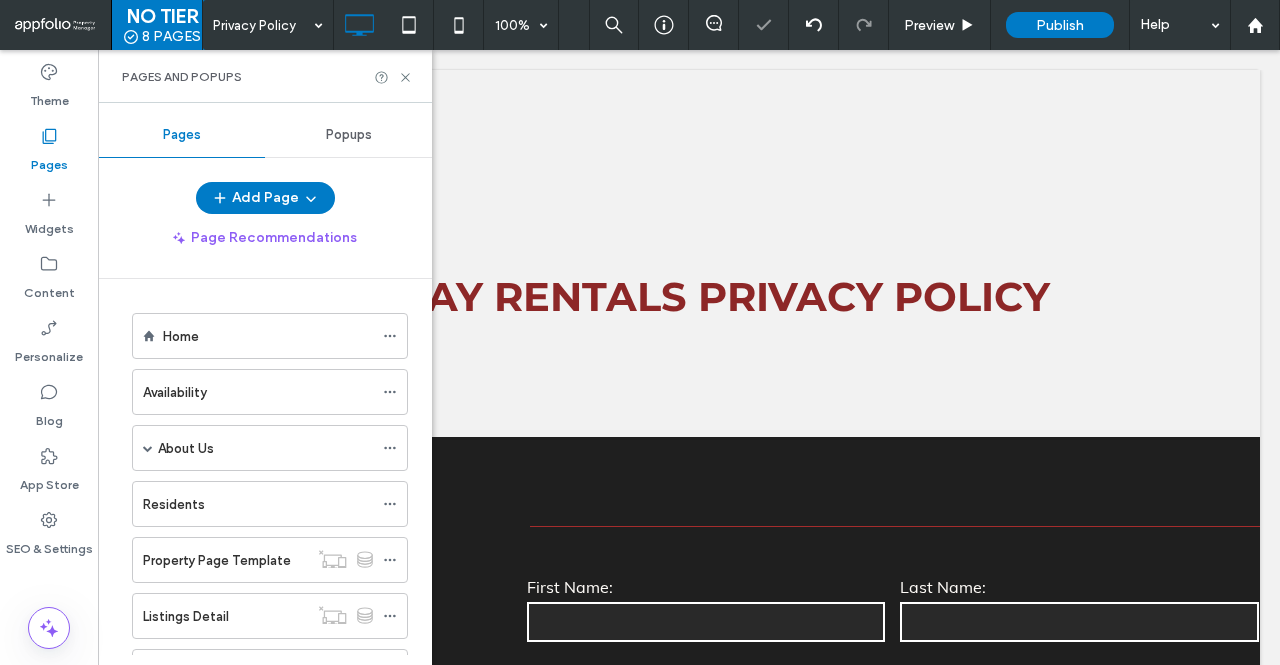 click on "Pages" at bounding box center [49, 150] 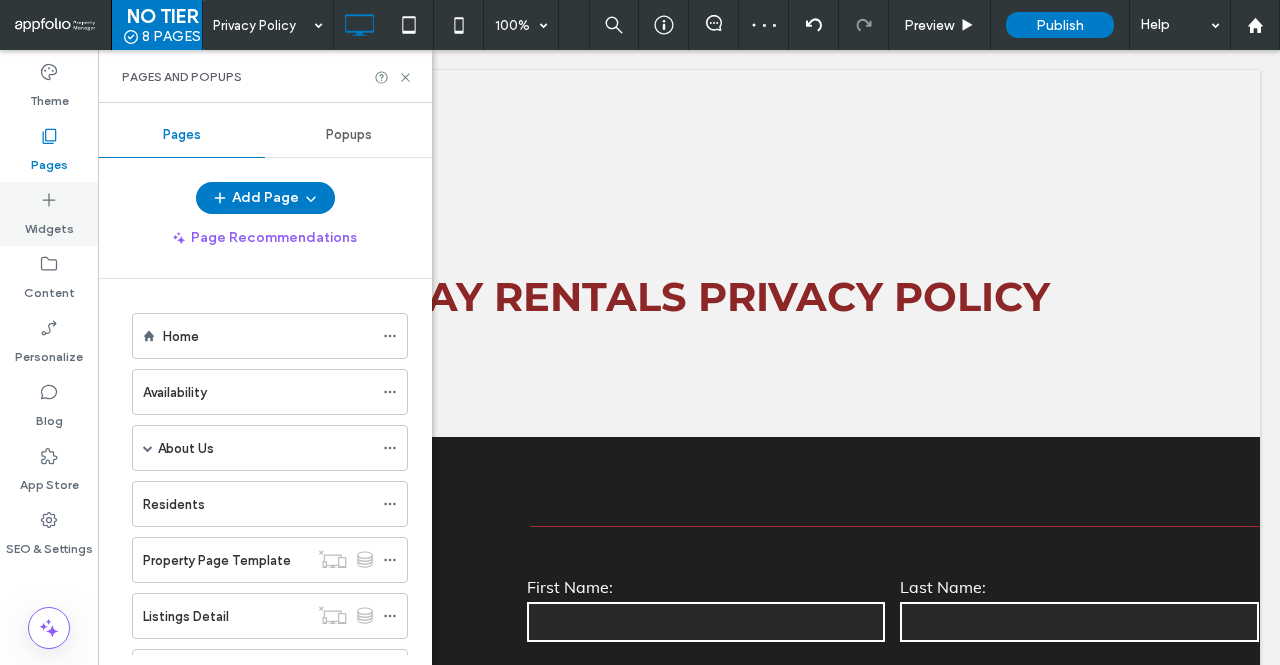 click on "Widgets" at bounding box center [49, 224] 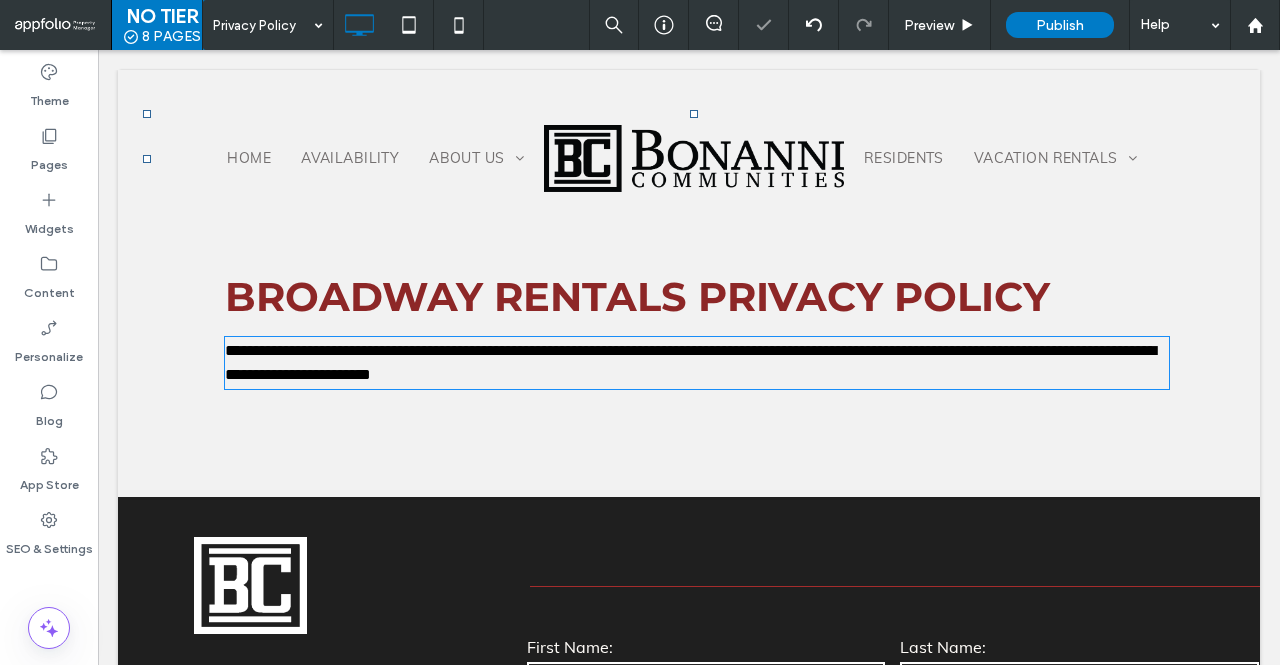 type on "****" 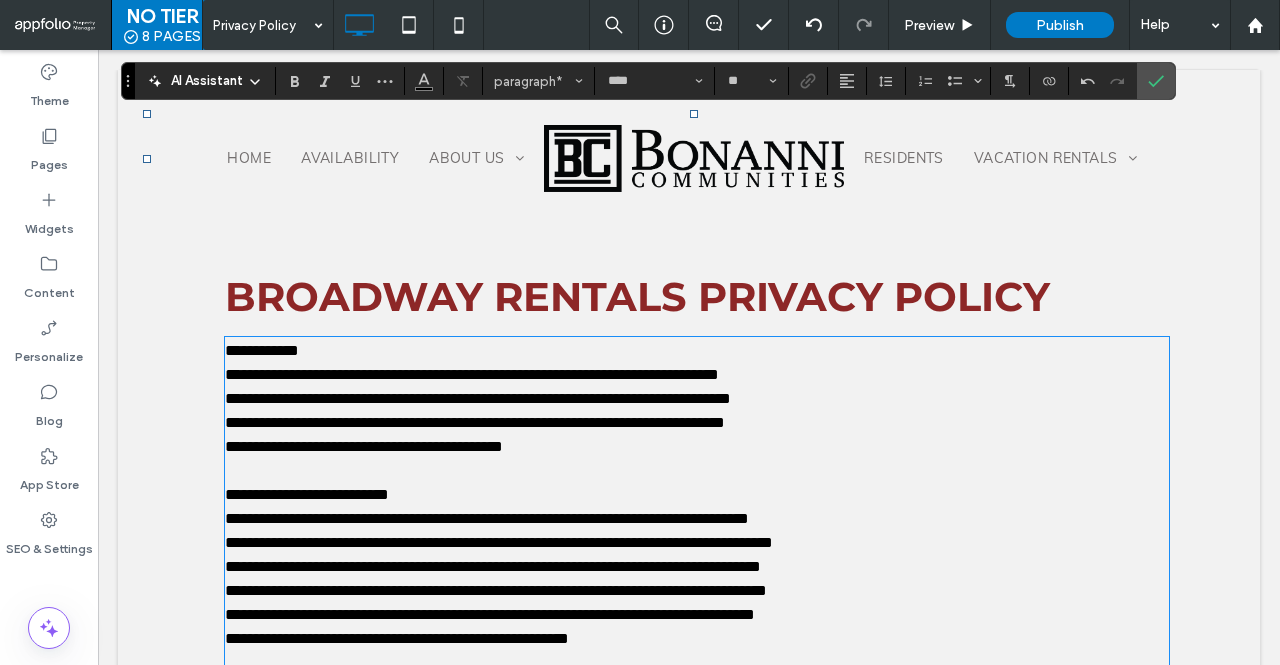 scroll, scrollTop: 0, scrollLeft: 0, axis: both 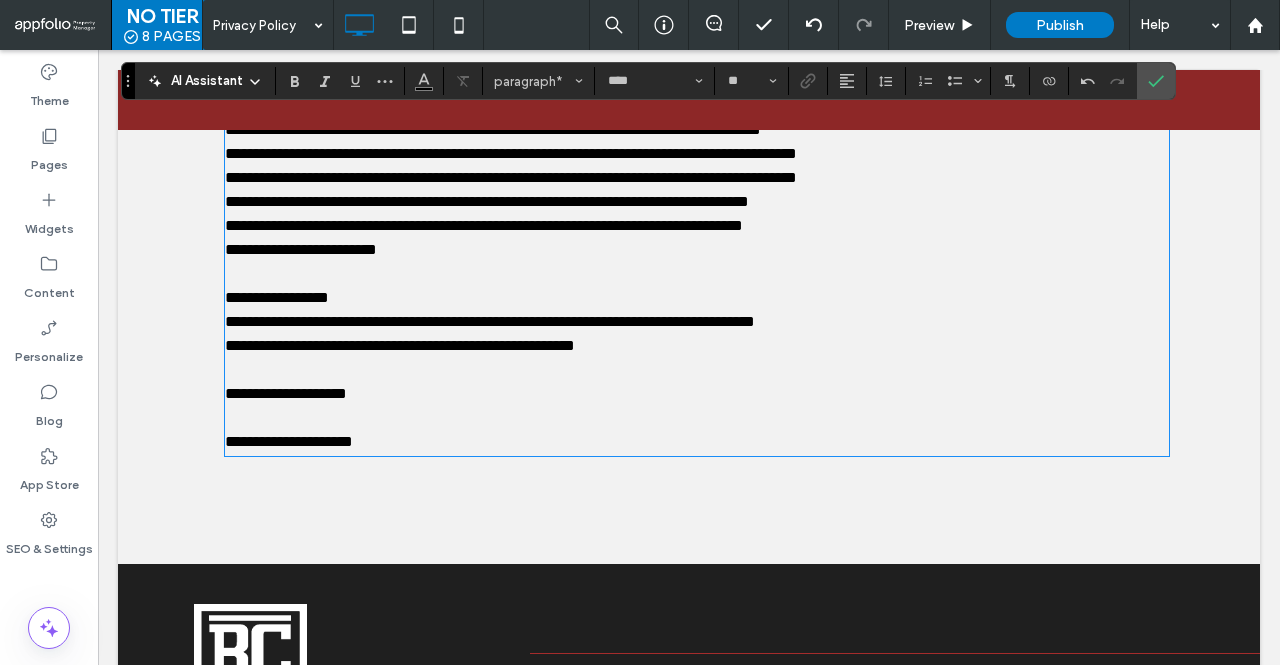 click on "**********" at bounding box center [689, -2581] 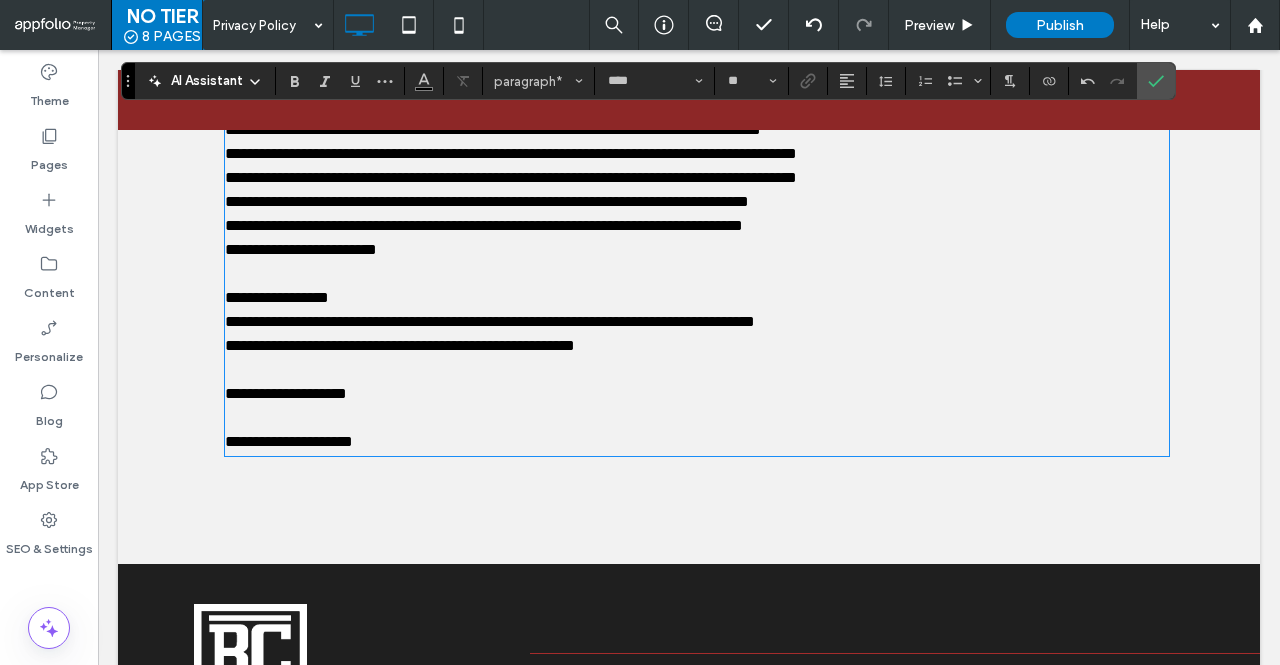 click on "**********" at bounding box center [697, 394] 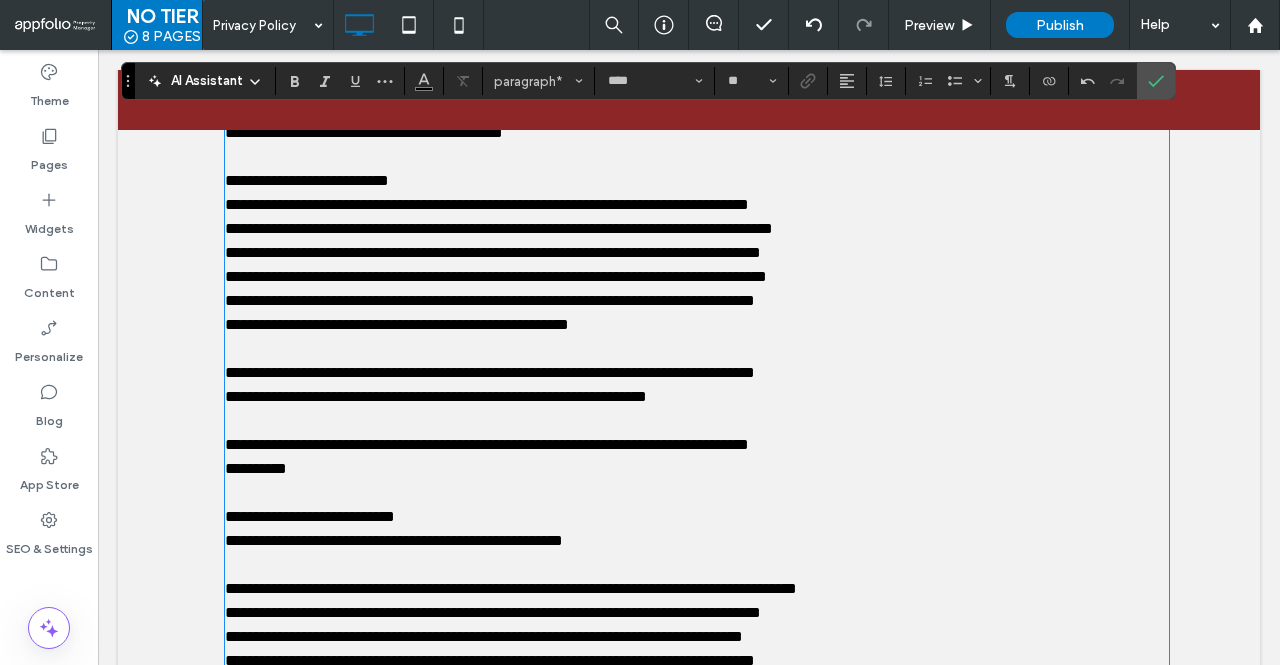 scroll, scrollTop: 0, scrollLeft: 0, axis: both 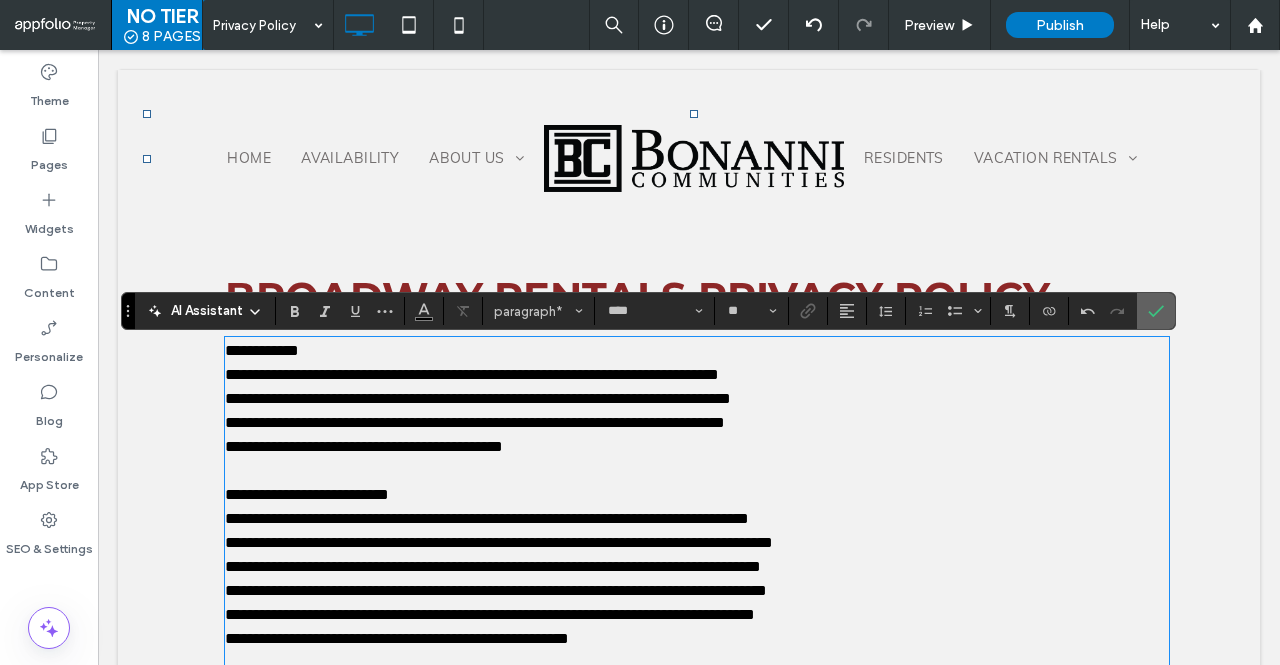 click 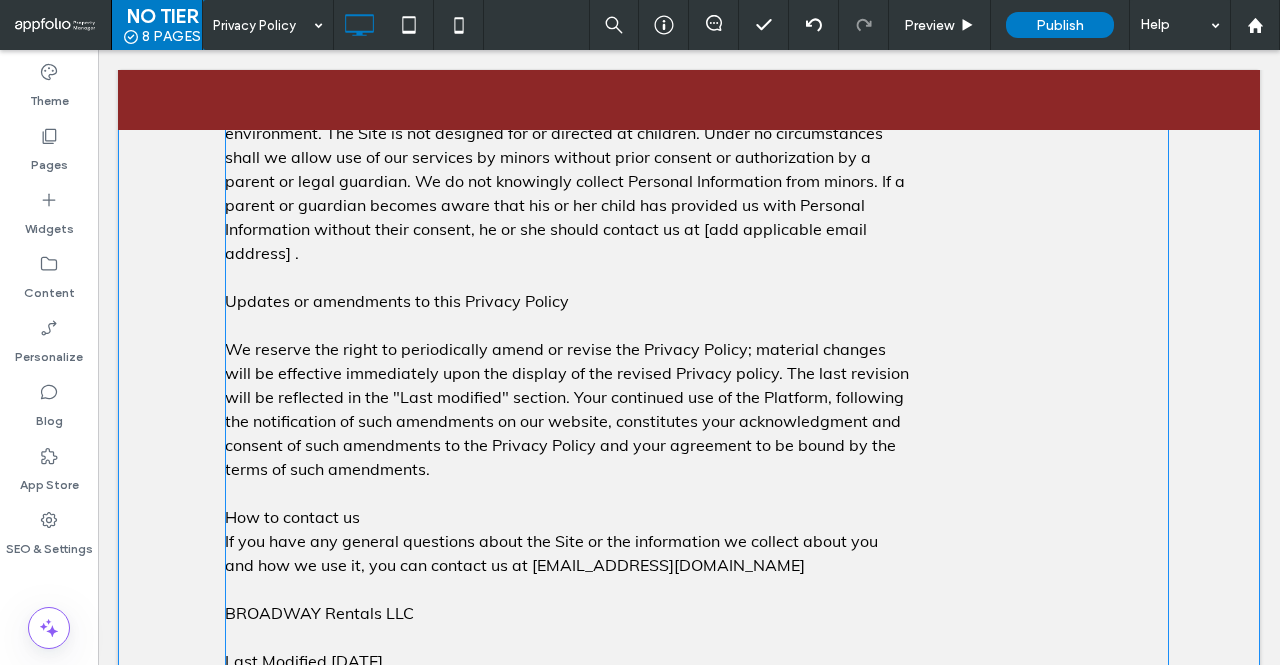 scroll, scrollTop: 5657, scrollLeft: 0, axis: vertical 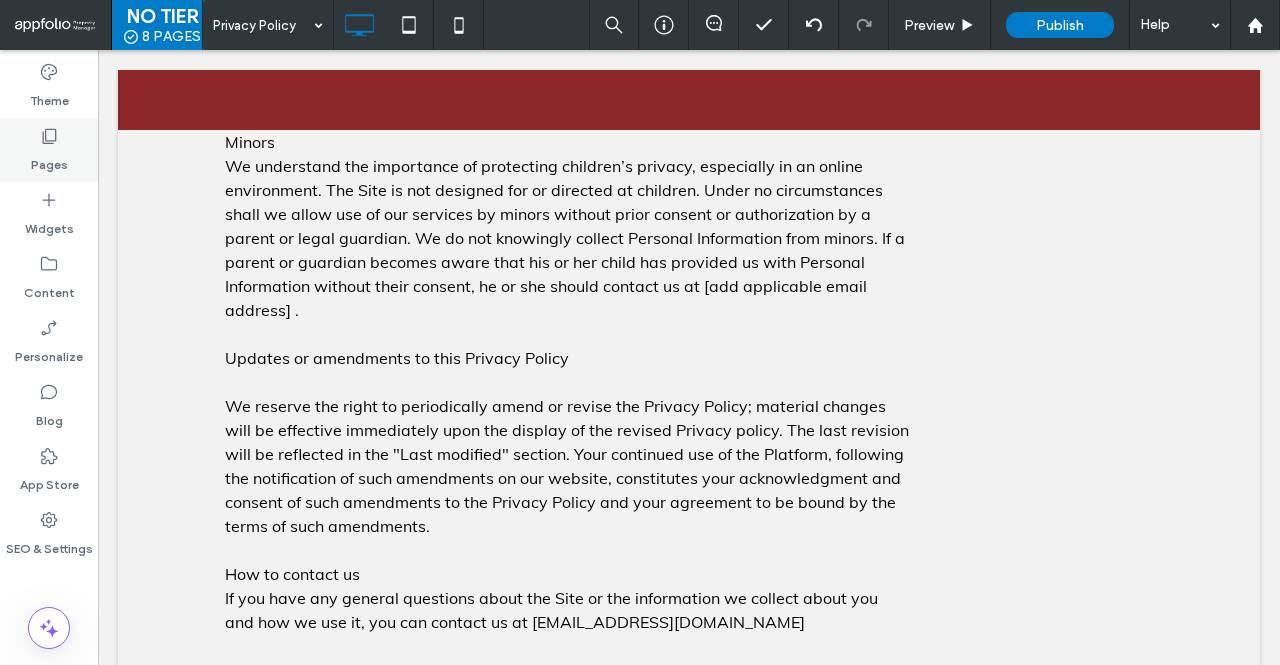 click on "Pages" at bounding box center [49, 150] 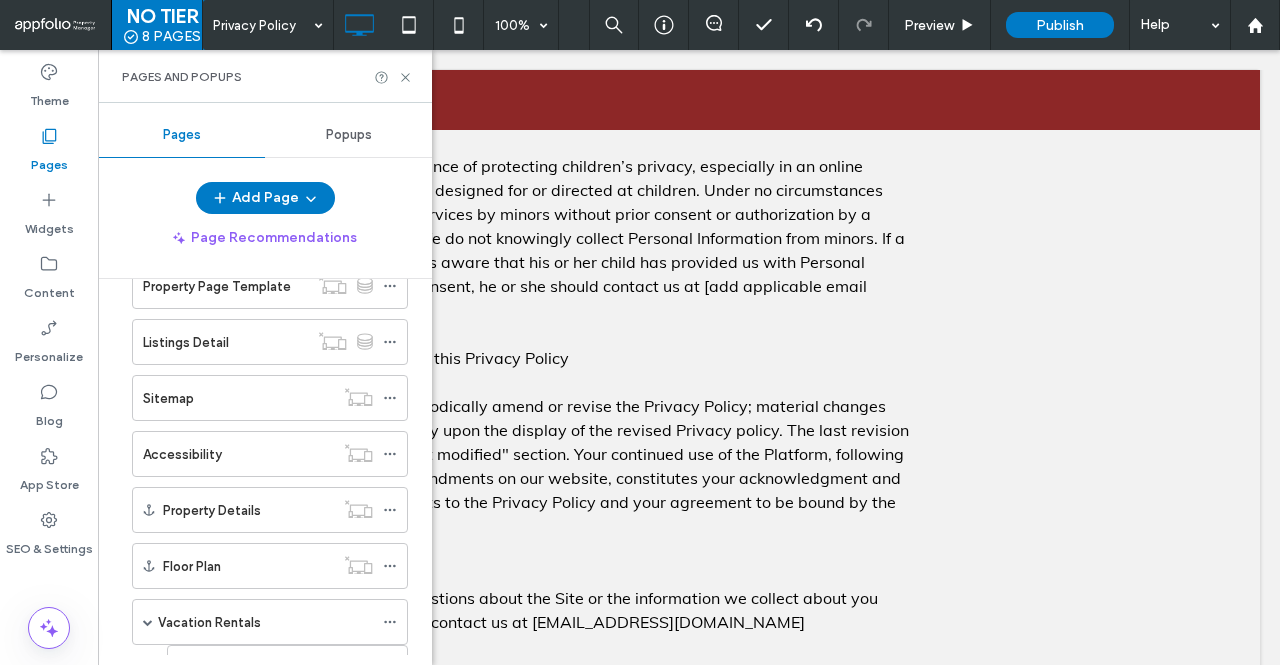 scroll, scrollTop: 406, scrollLeft: 0, axis: vertical 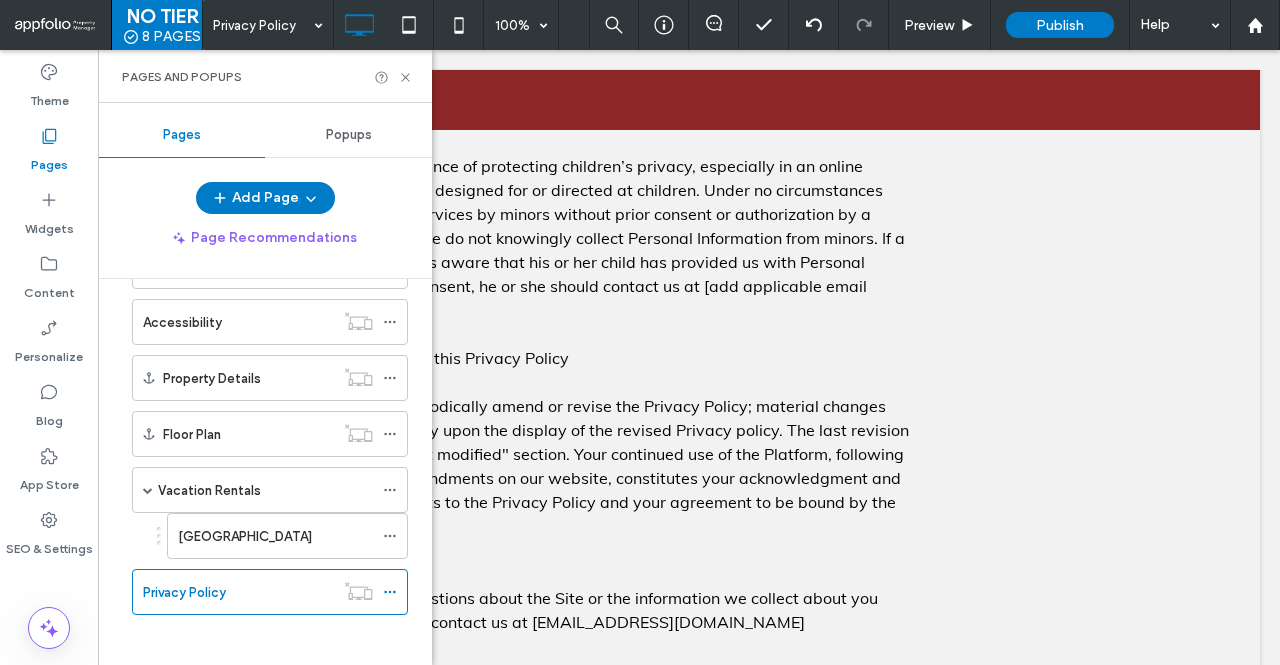 click on "Click To Paste
Row
Home
Availability
About Us
Contact
Residents
Vacation Rentals
Mountain Haven Lodge
Click To Paste
Row
Click To Paste
Row
Menu
Click To Paste
Click To Paste
Click To Paste
Header
Home
Availability
About Us
Contact
Residents
Vacation Rentals
Mountain Haven Lodge
Click To Paste
Header
BROADWAY Rentals Privacy Policy
Introduction This Privacy Policy outlines BROADWAY Rentals (" we ", " our " or " the Company ")" at bounding box center [689, -1969] 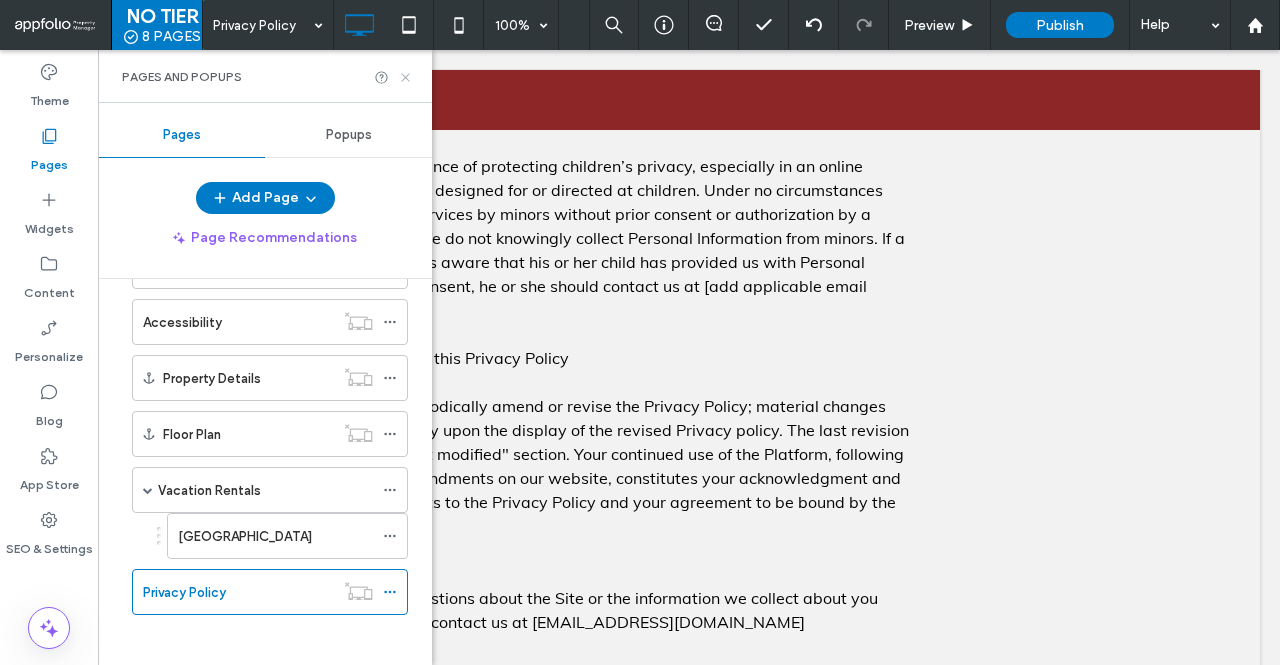 click 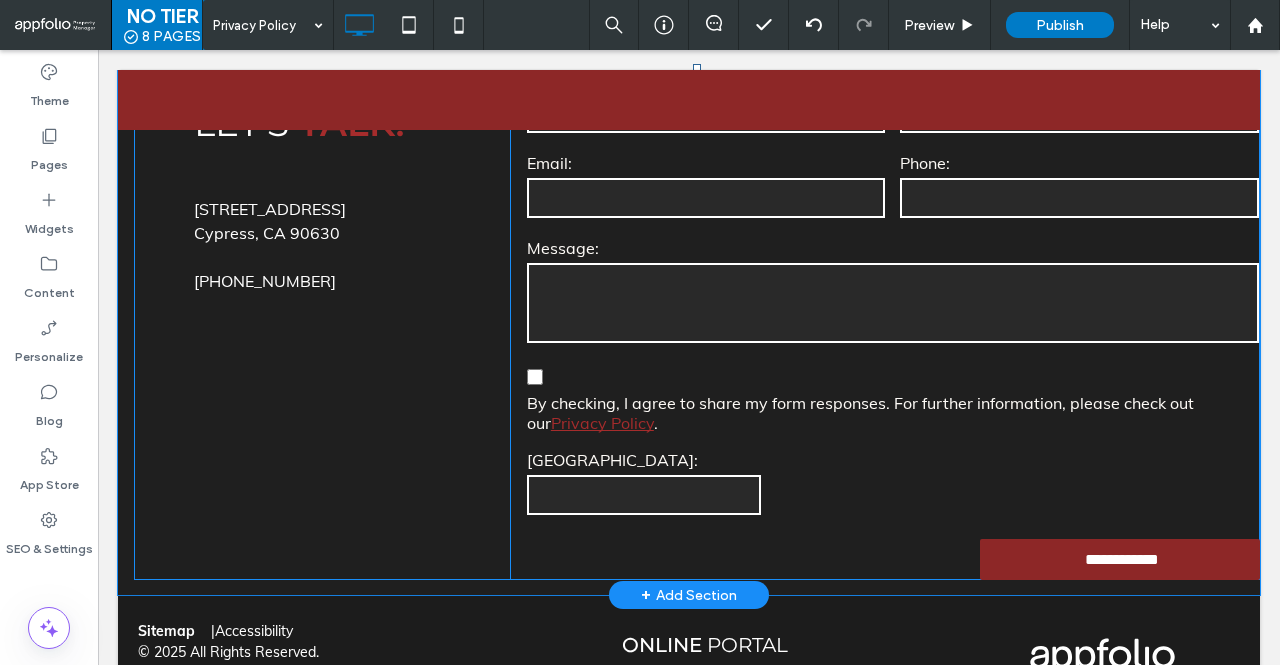 scroll, scrollTop: 6663, scrollLeft: 0, axis: vertical 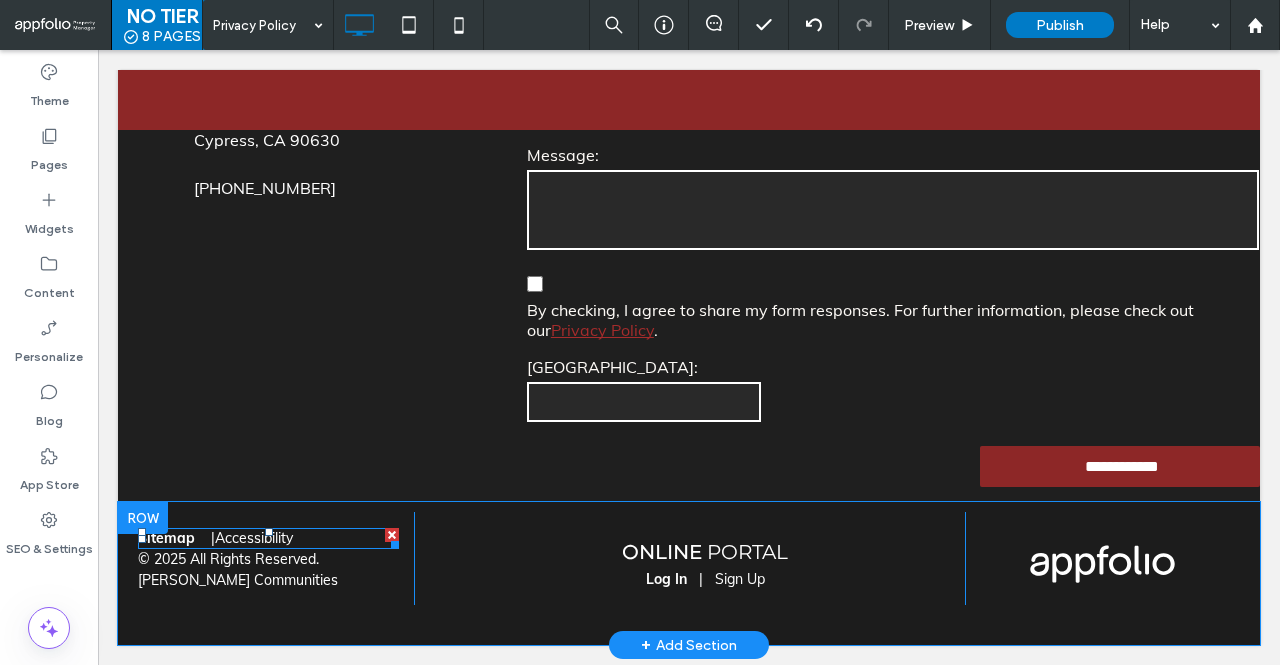 click on "Sitemap       |   Accessibility" at bounding box center (268, 538) 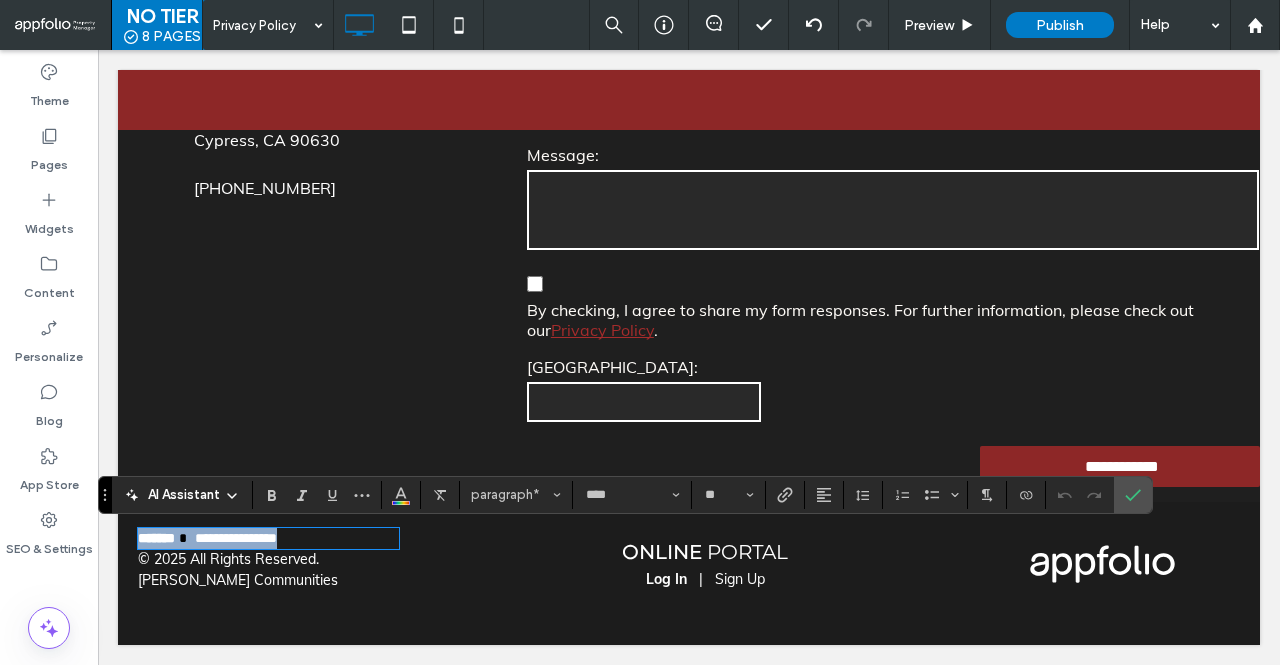 click on "**********" at bounding box center [268, 538] 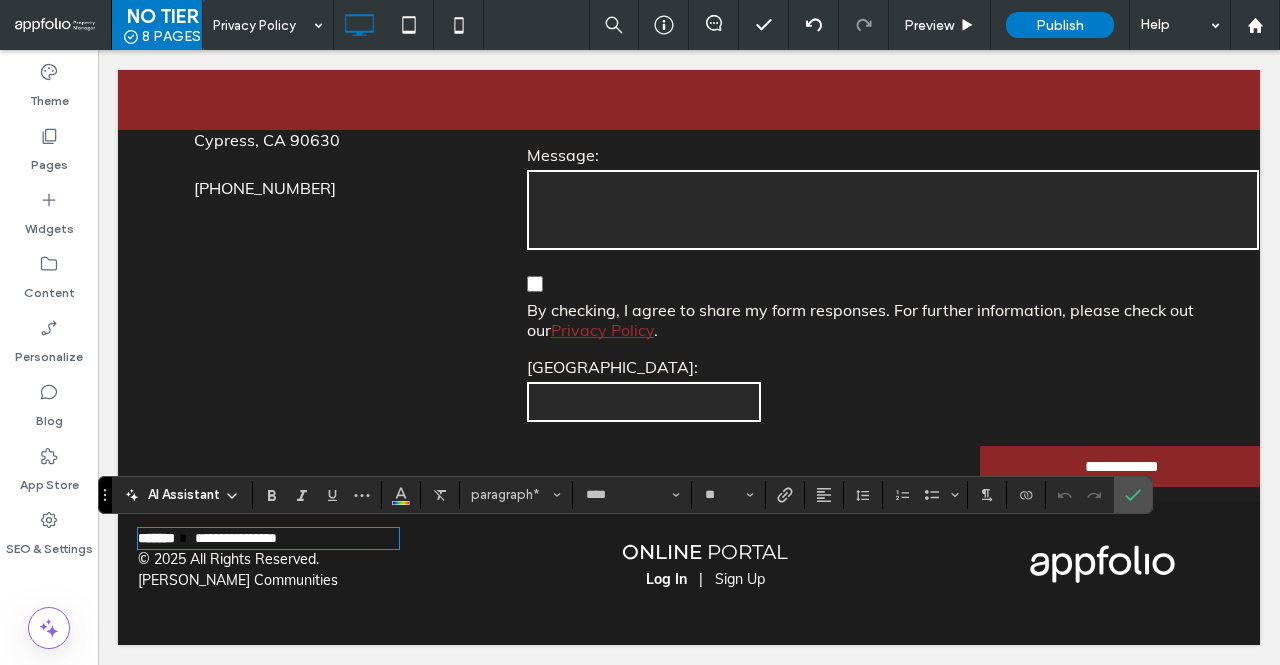 type 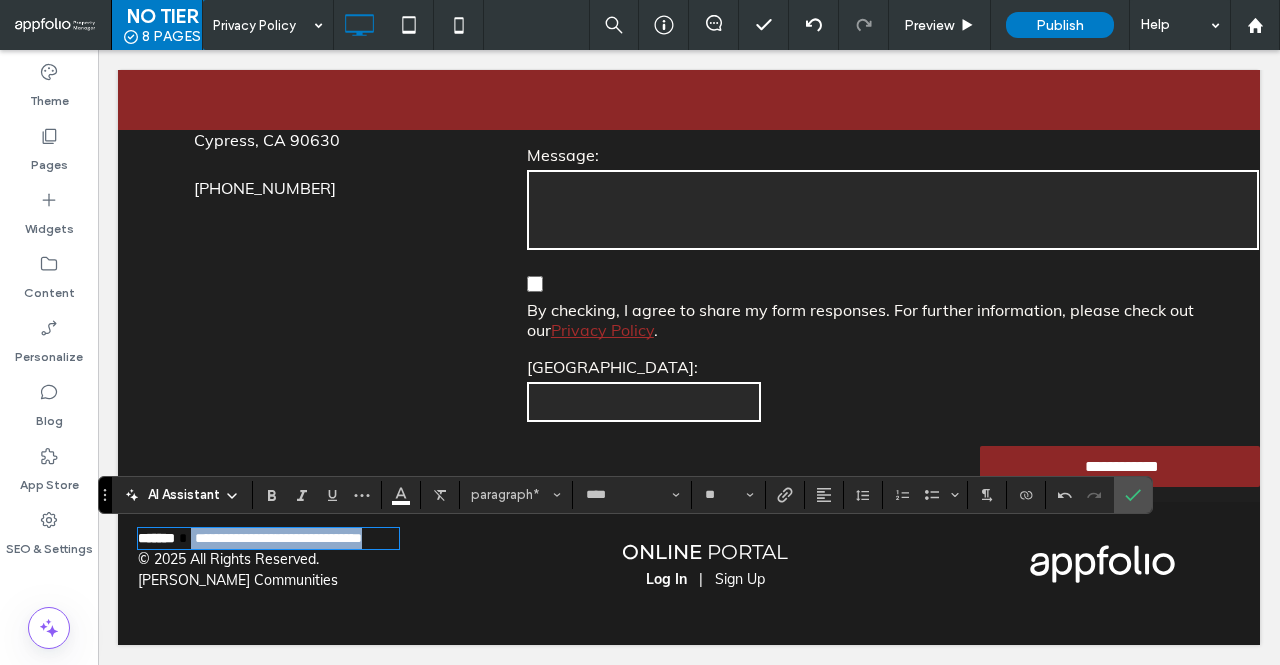drag, startPoint x: 331, startPoint y: 557, endPoint x: 205, endPoint y: 537, distance: 127.57743 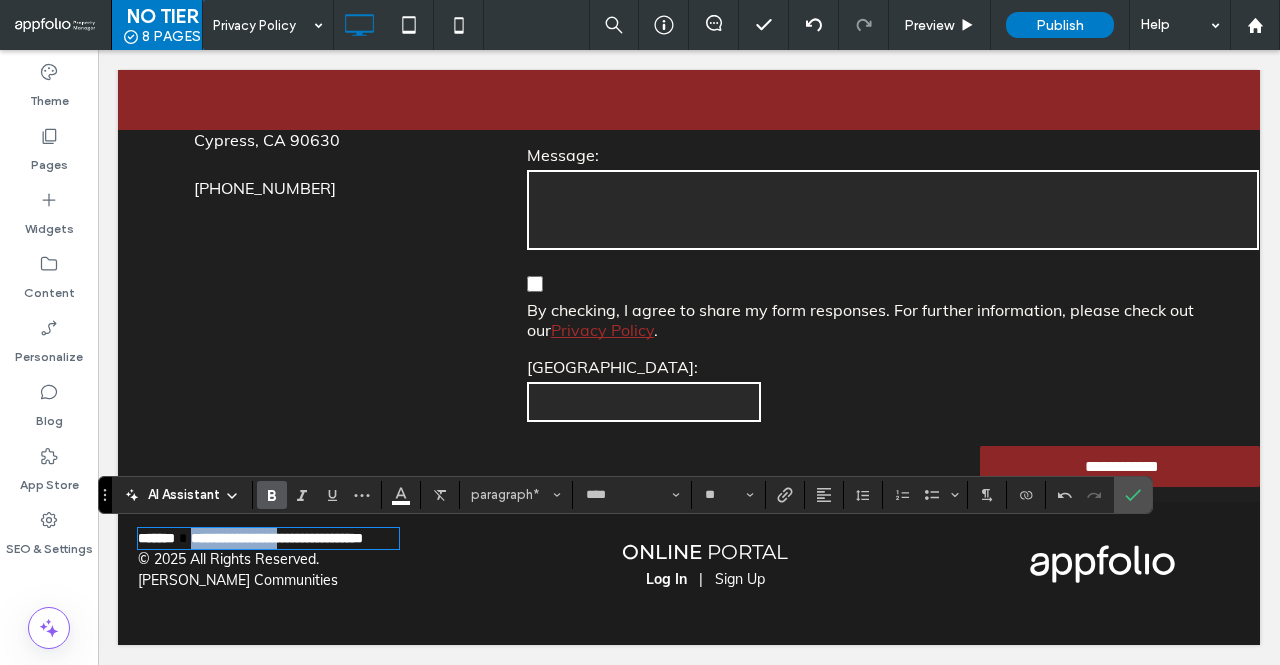 click on "*" at bounding box center (201, 538) 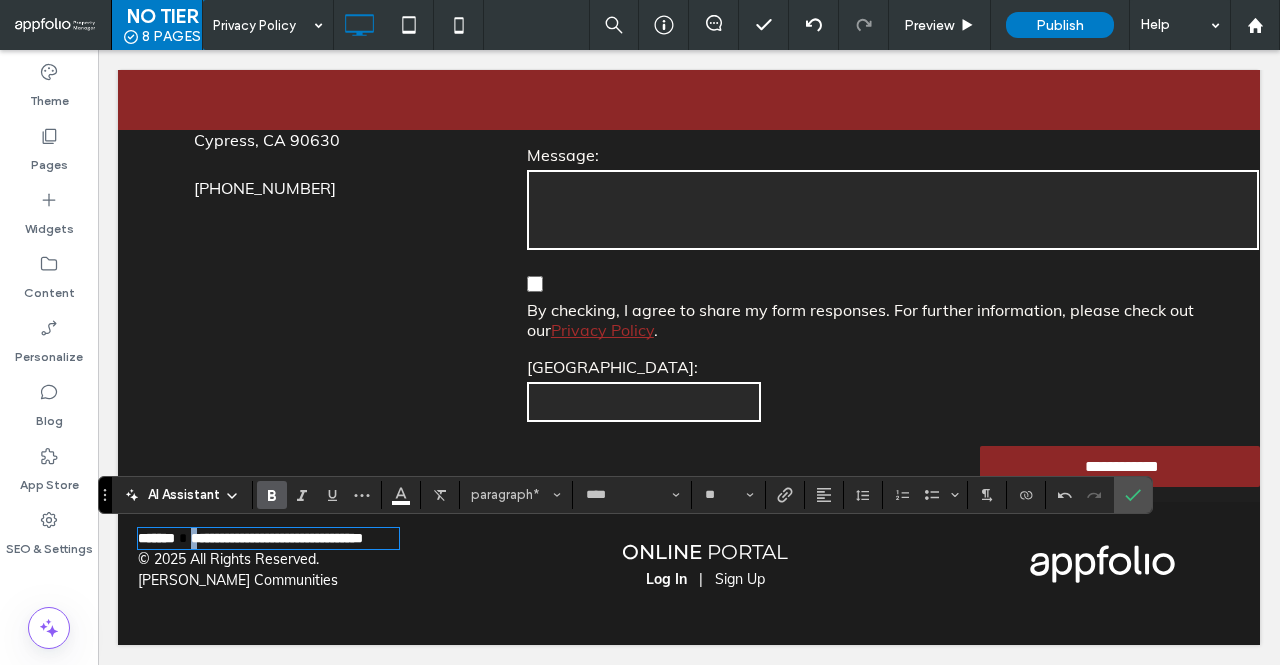 click on "*" at bounding box center (201, 538) 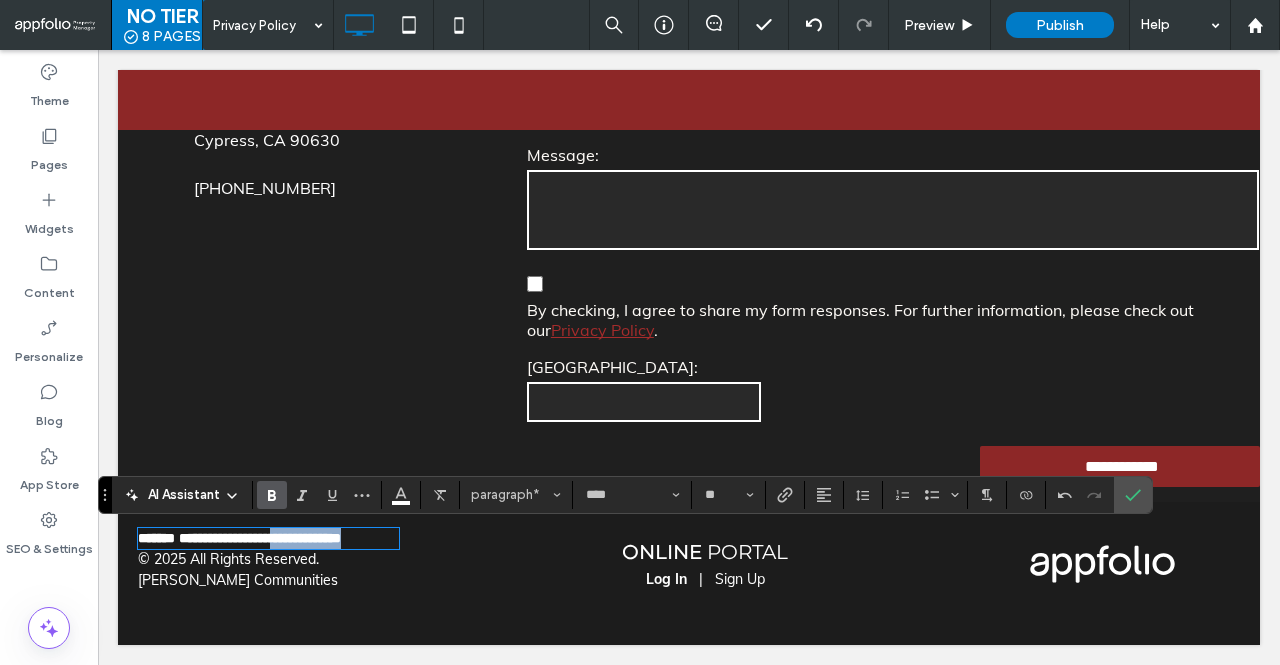 drag, startPoint x: 302, startPoint y: 544, endPoint x: 394, endPoint y: 543, distance: 92.00543 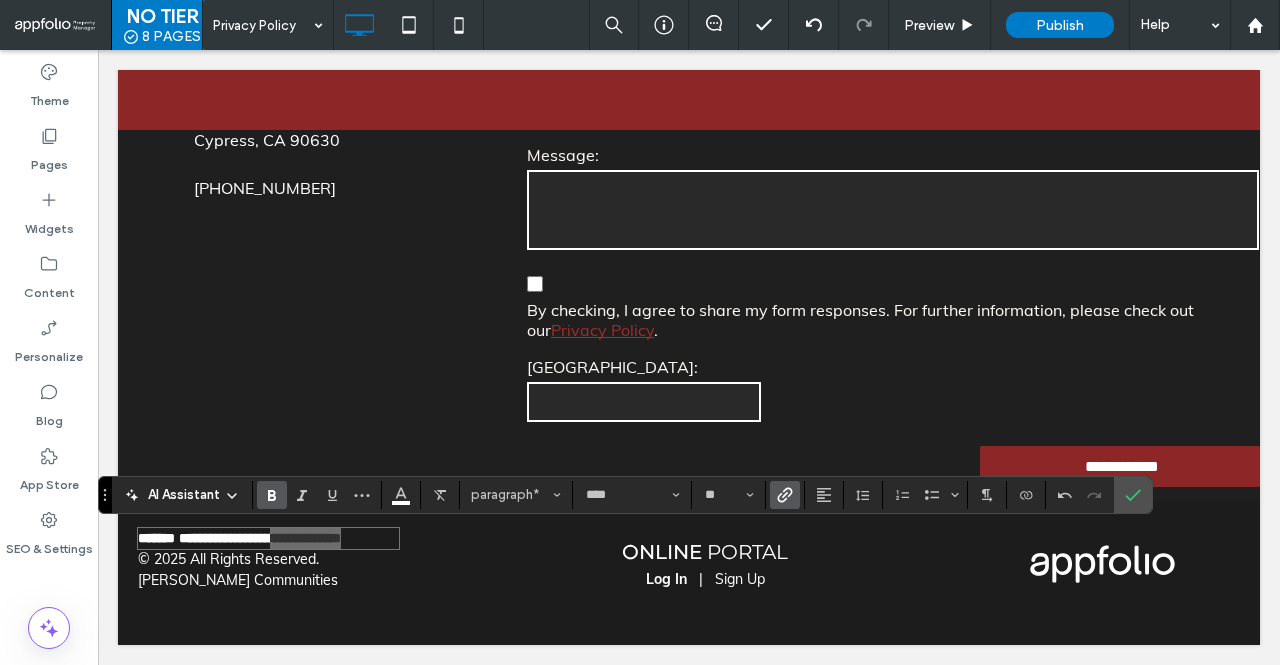 click at bounding box center (781, 495) 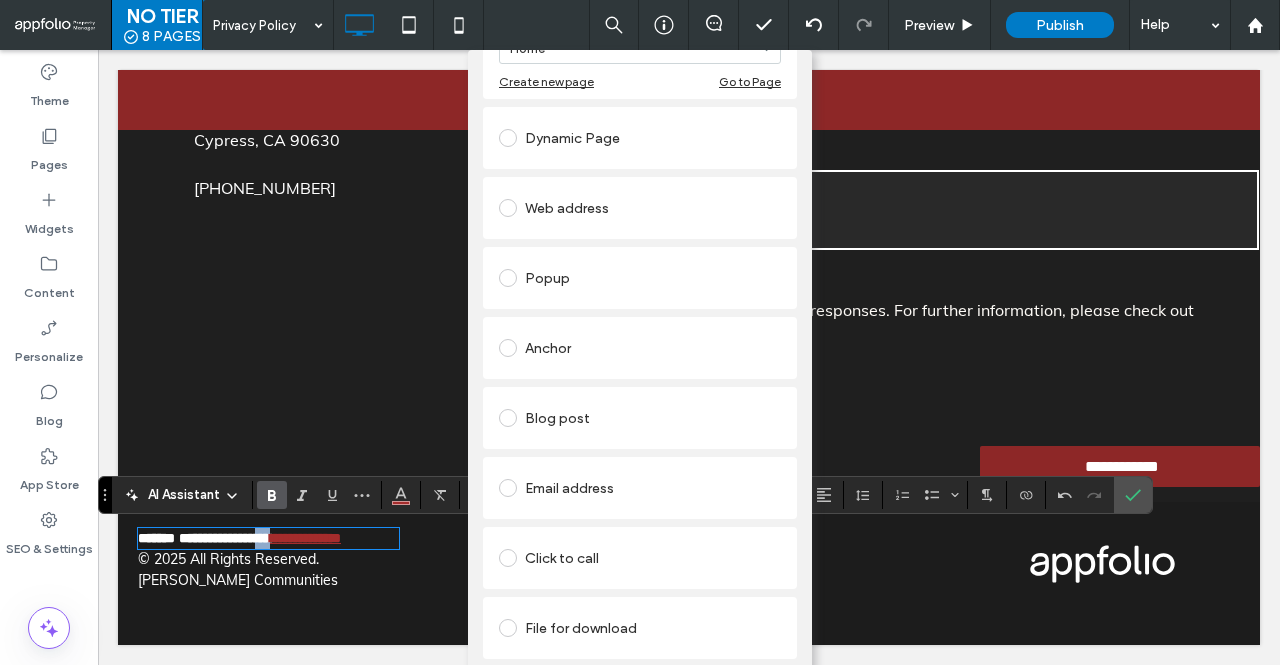 scroll, scrollTop: 0, scrollLeft: 0, axis: both 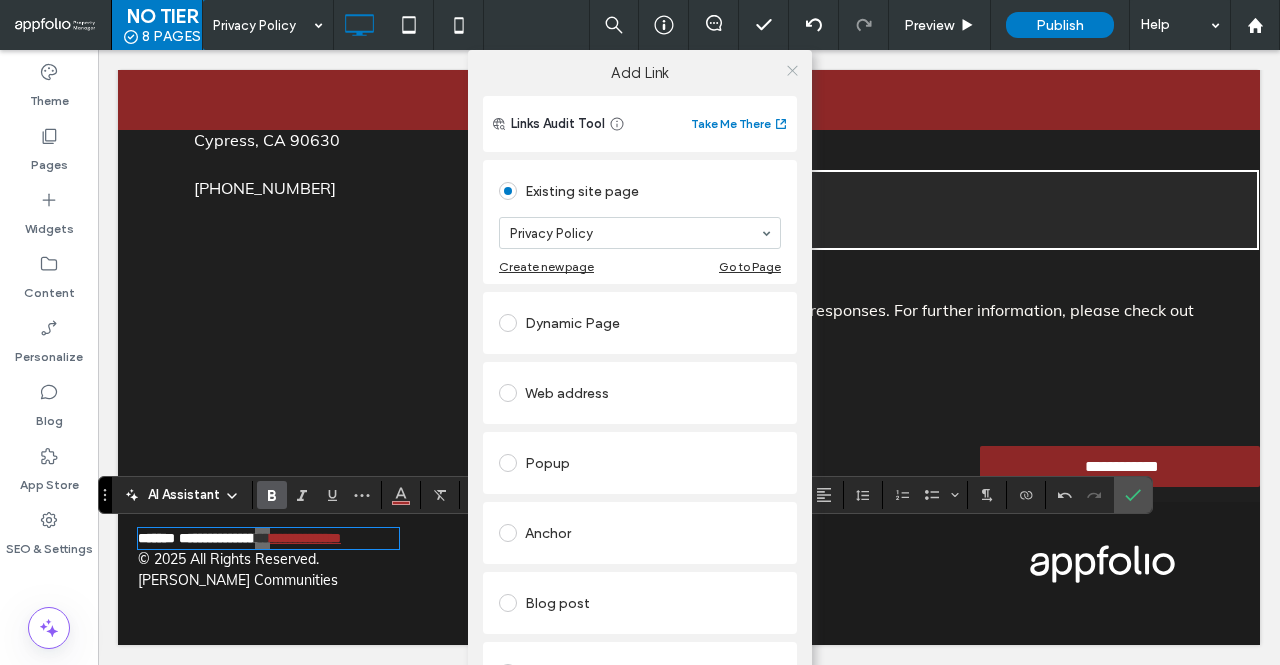 click 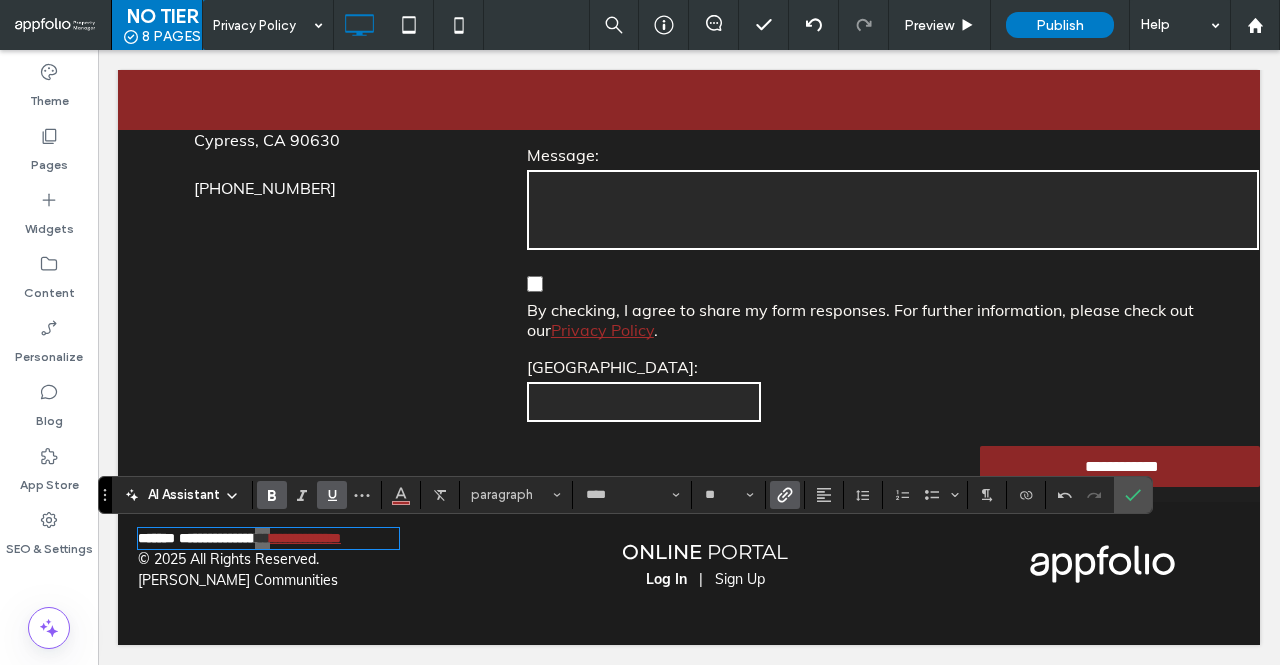 click 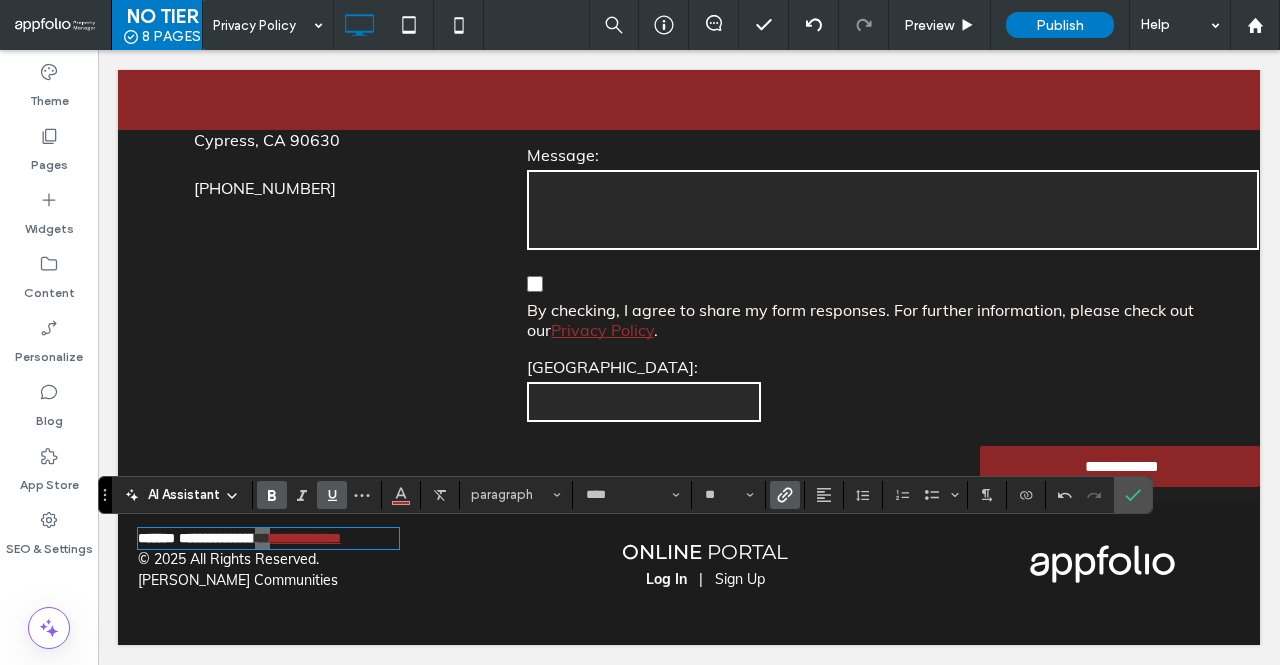 click 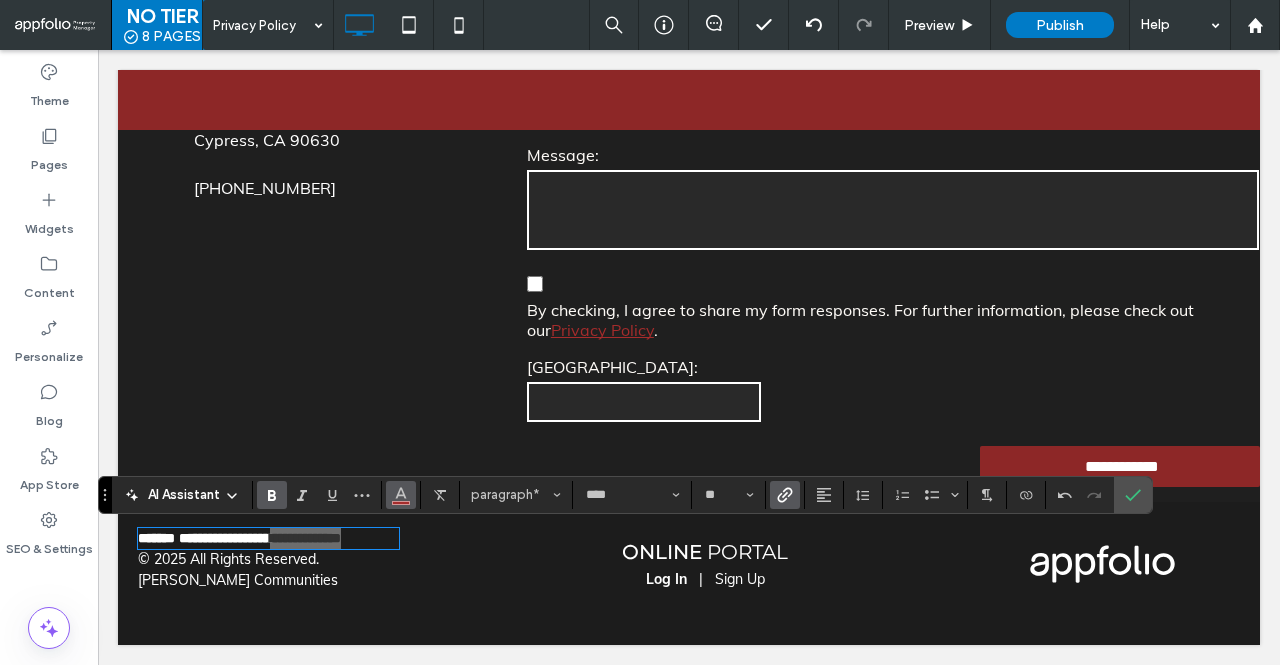 click at bounding box center [401, 495] 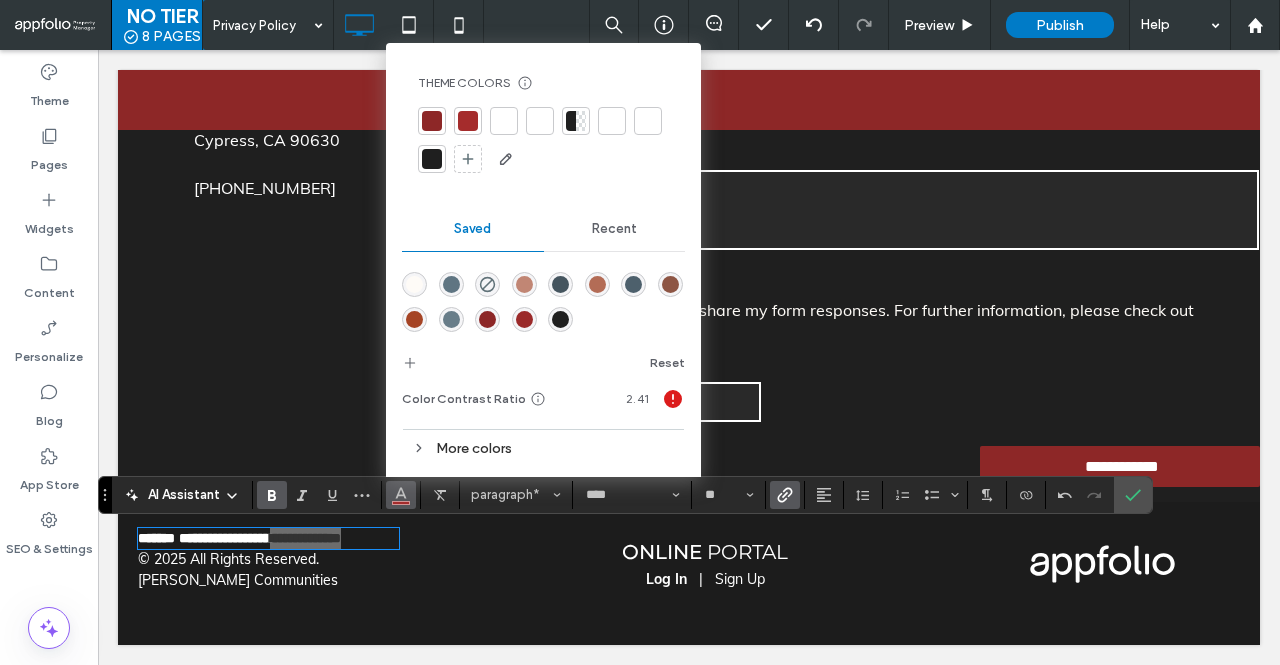 click at bounding box center (401, 495) 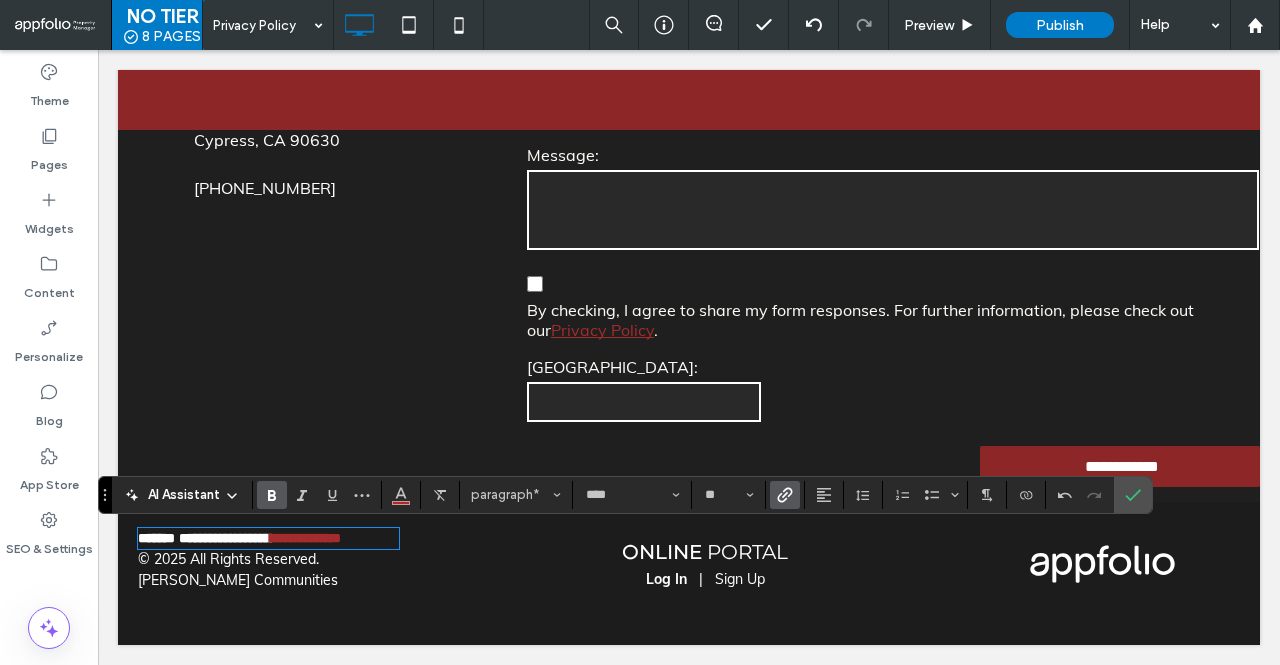 click on "Online   Portal
Log In
|
Sign Up
Click To Paste
Click To Paste" at bounding box center [689, 558] 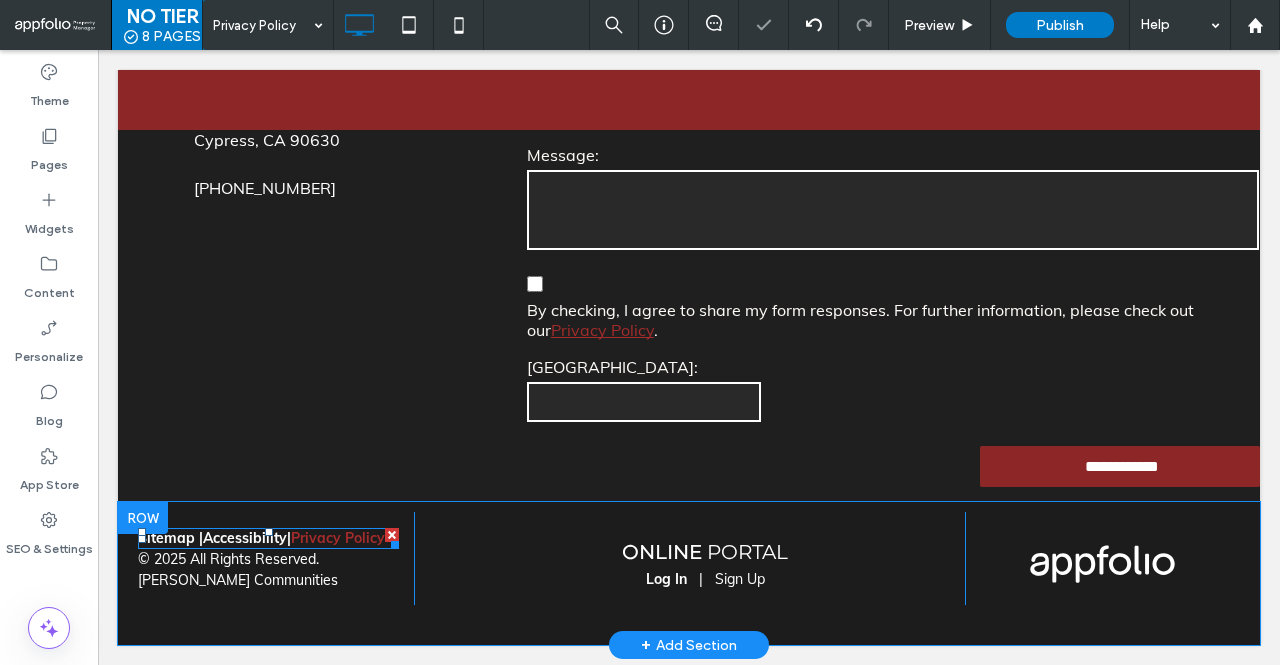 click on "Privacy Policy" at bounding box center [338, 538] 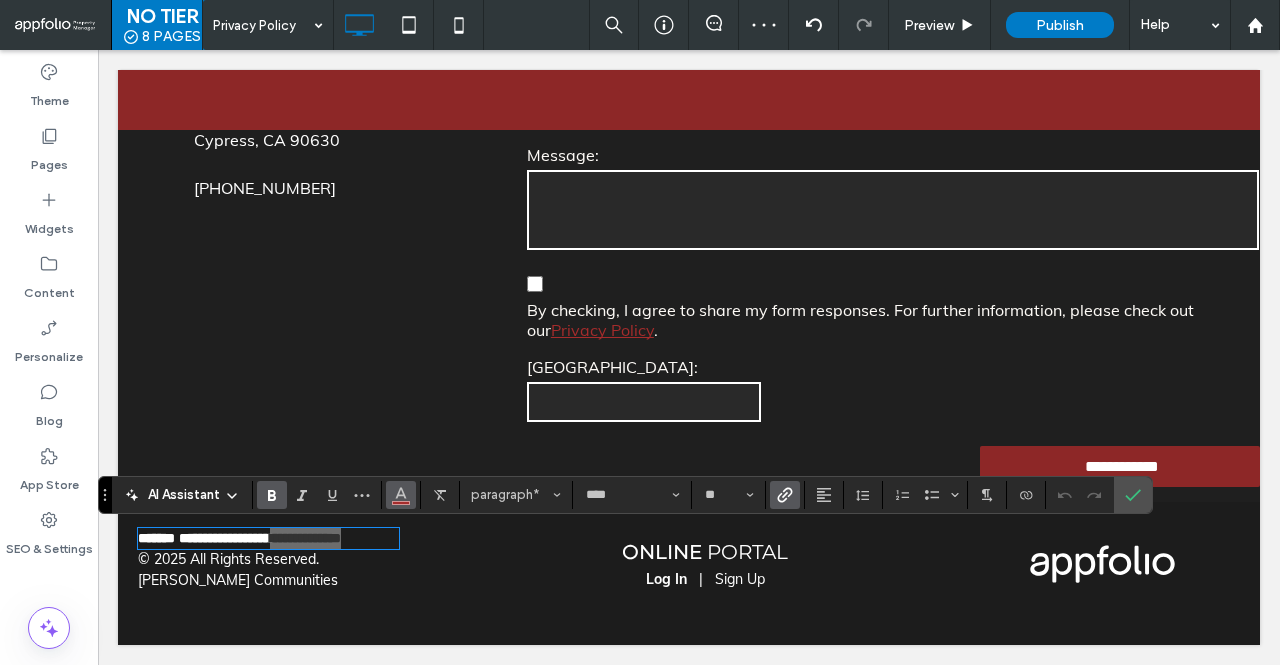 click at bounding box center (401, 493) 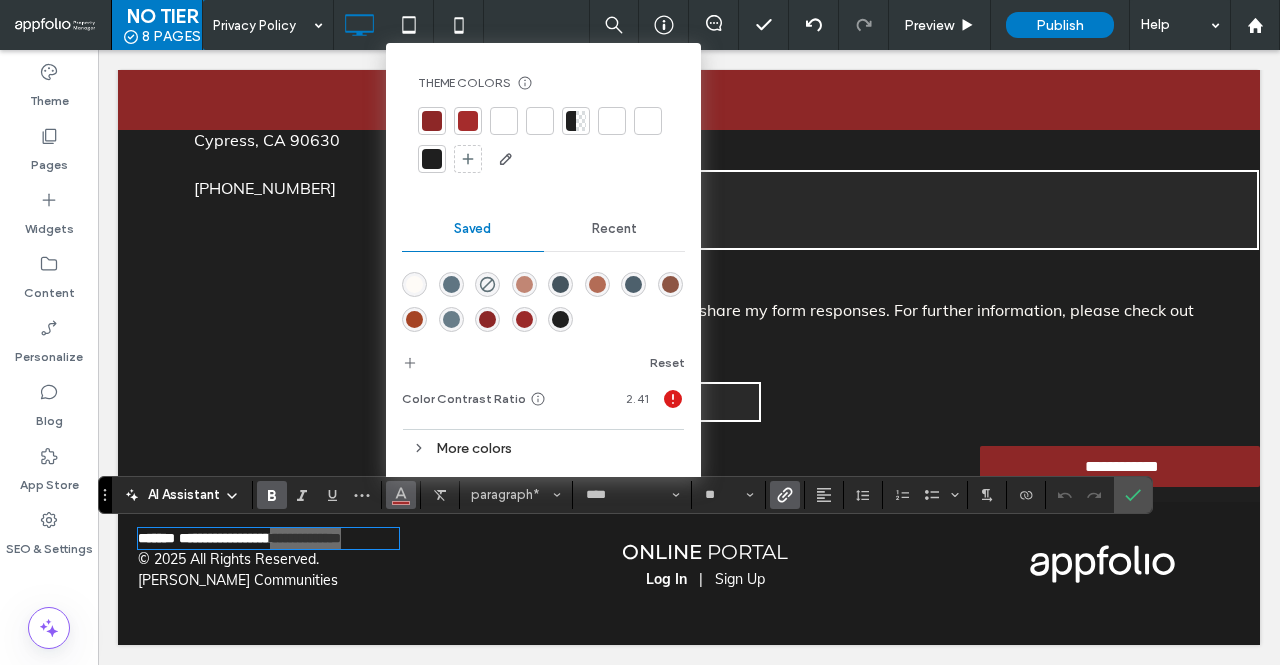click at bounding box center [414, 284] 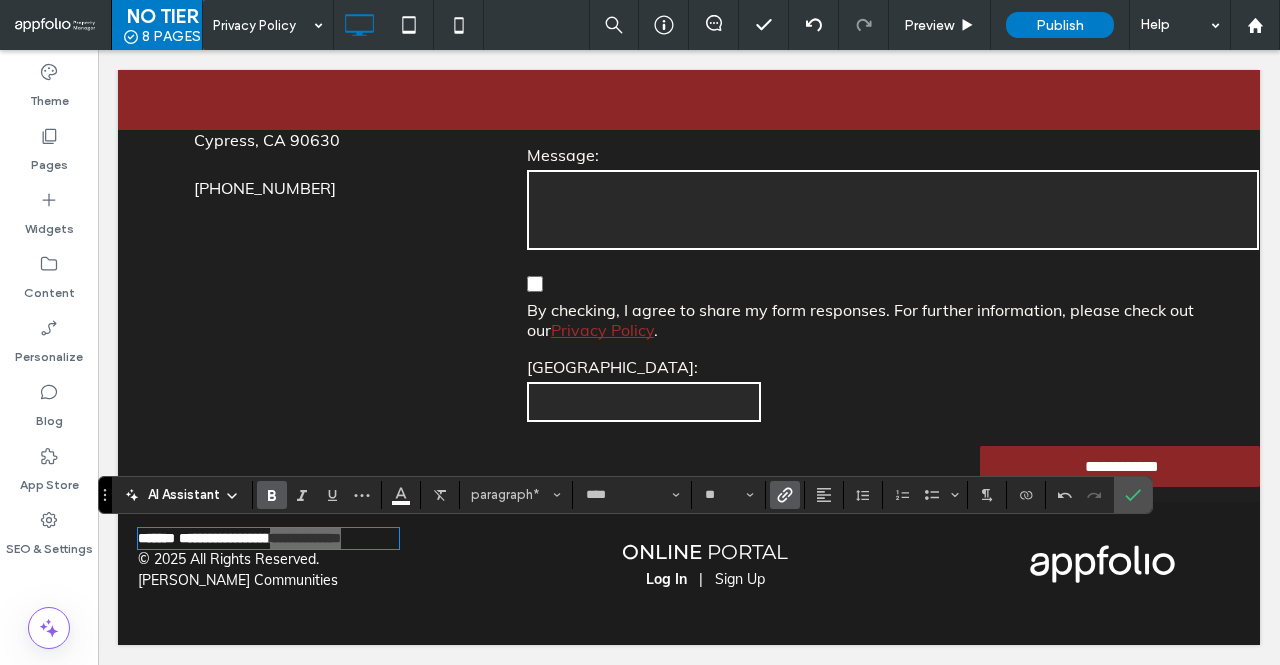 click on "AI Assistant paragraph* **** **" at bounding box center [625, 495] 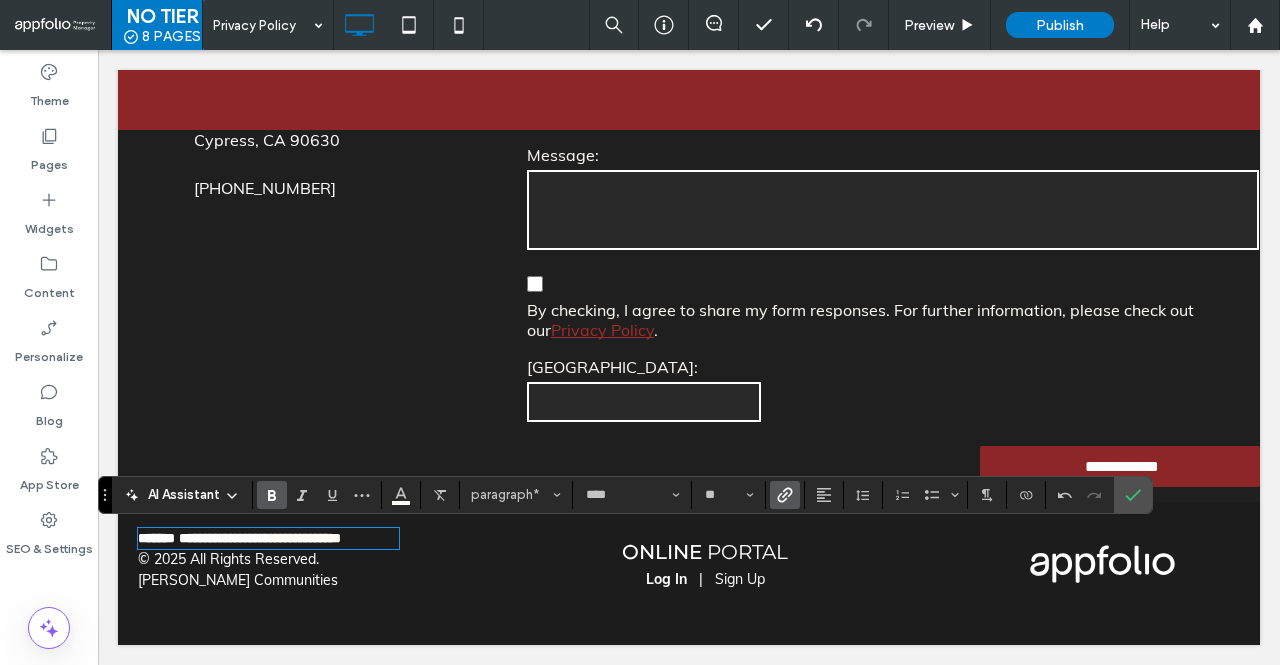 click on "Online   Portal
Log In
|
Sign Up
Click To Paste" at bounding box center [697, 558] 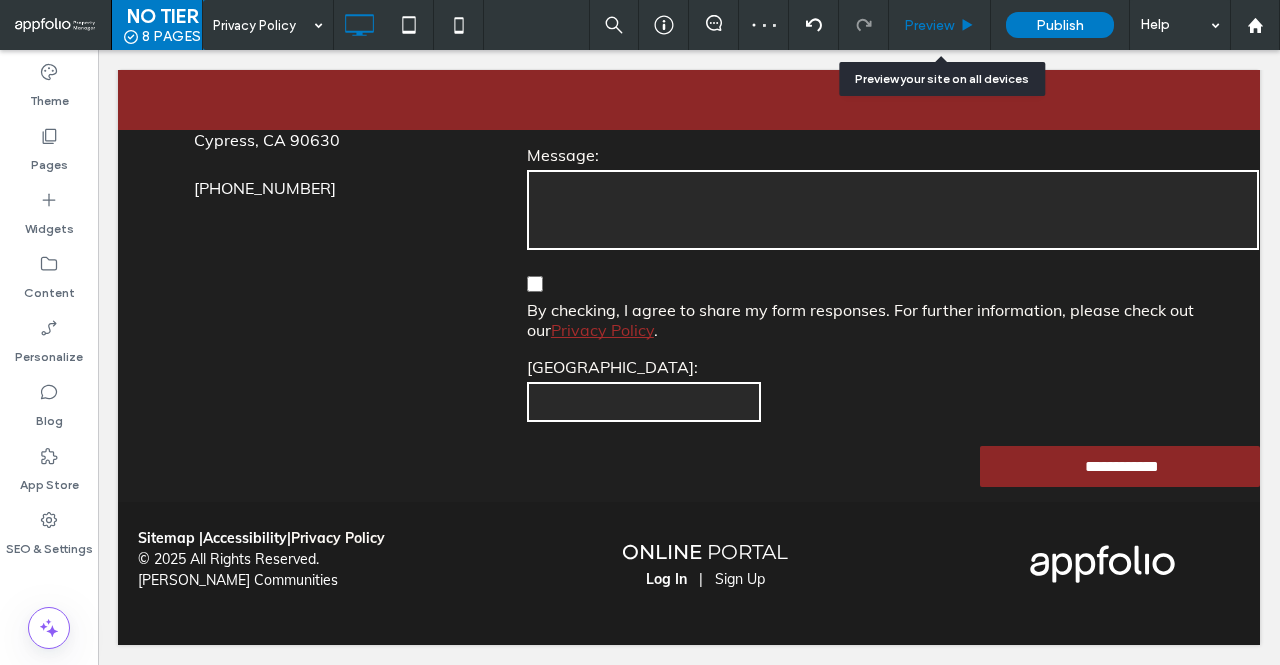 click on "Preview" at bounding box center [940, 25] 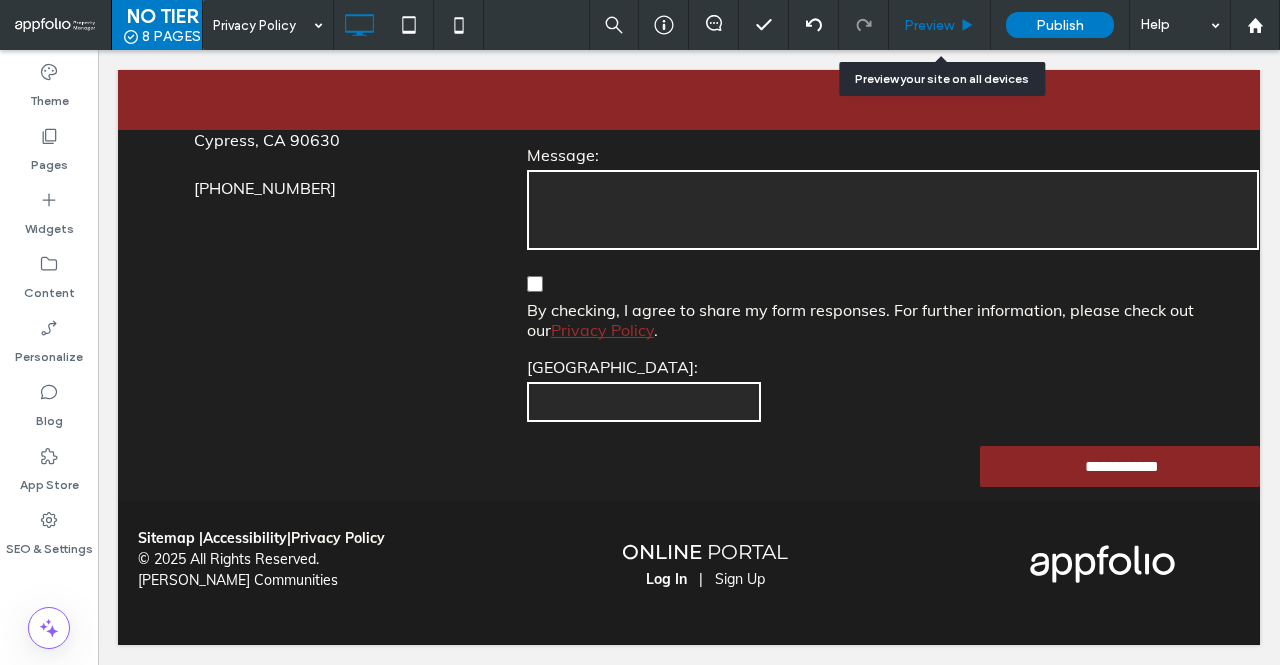 click on "Preview" at bounding box center (940, 25) 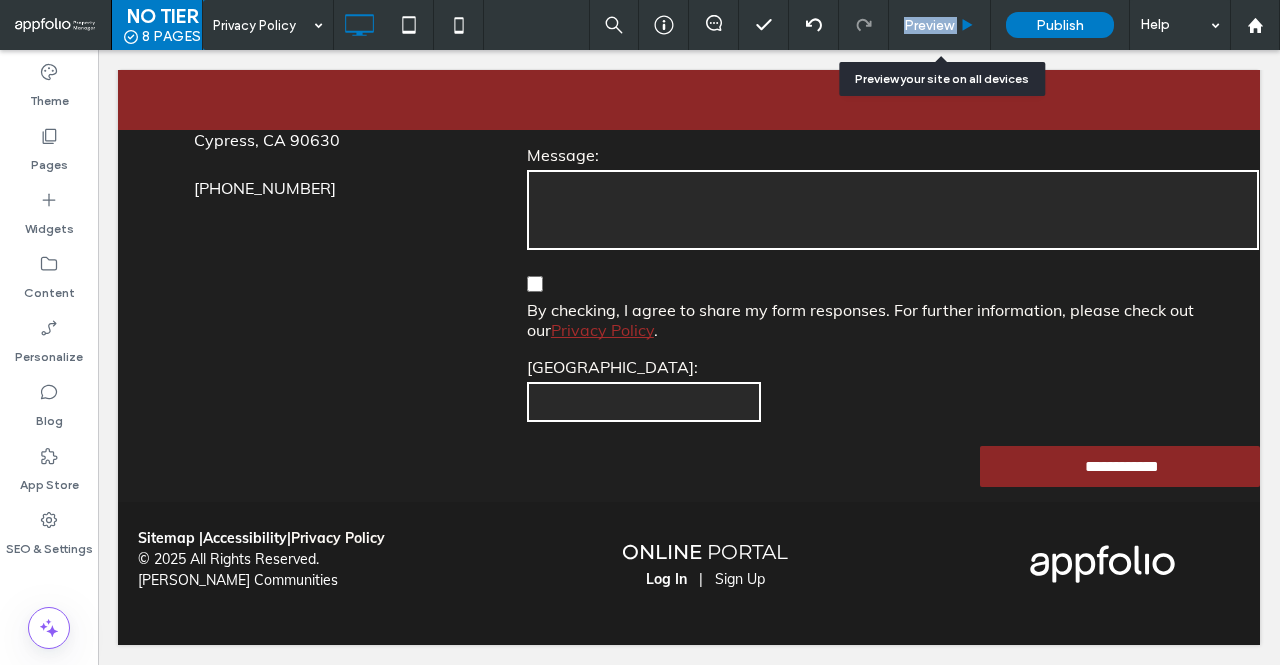 click on "Preview" at bounding box center [940, 25] 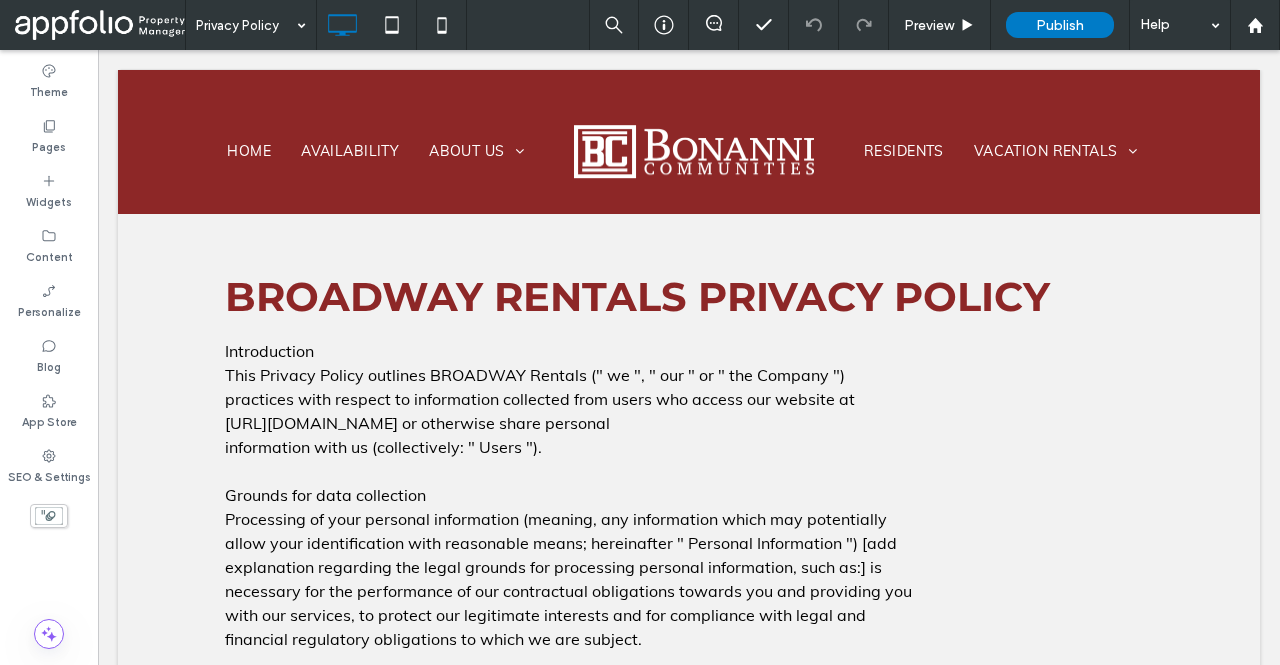 scroll, scrollTop: 6344, scrollLeft: 0, axis: vertical 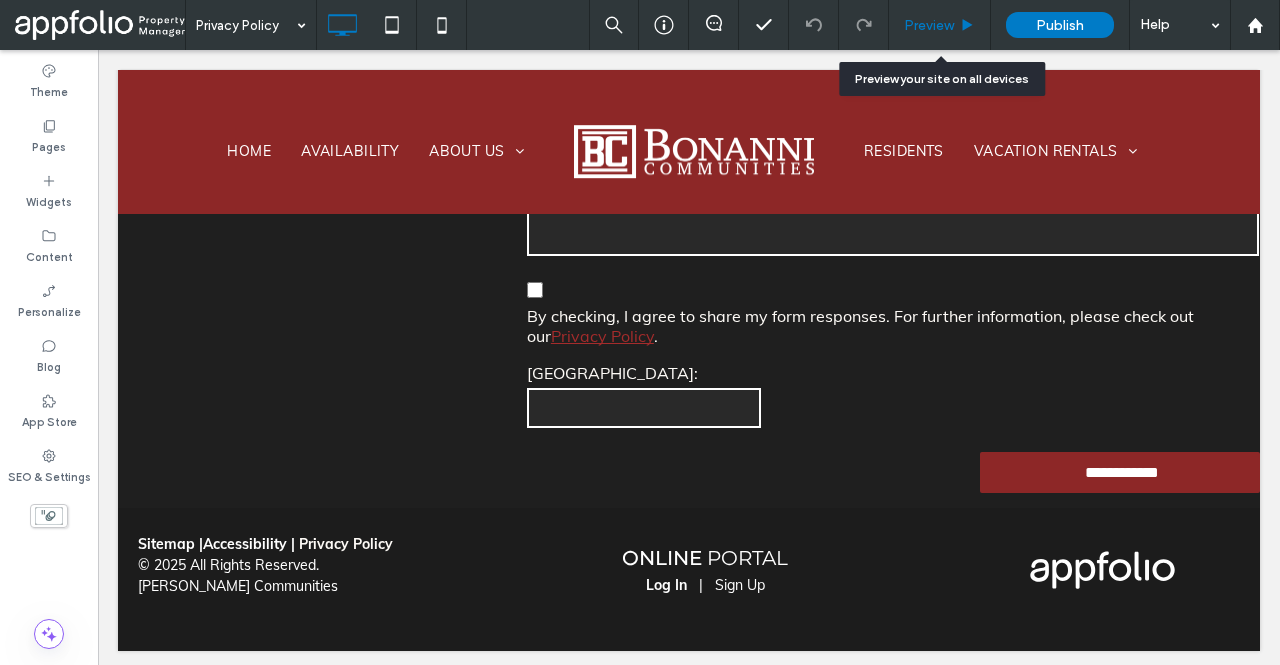 click on "Preview" at bounding box center (940, 25) 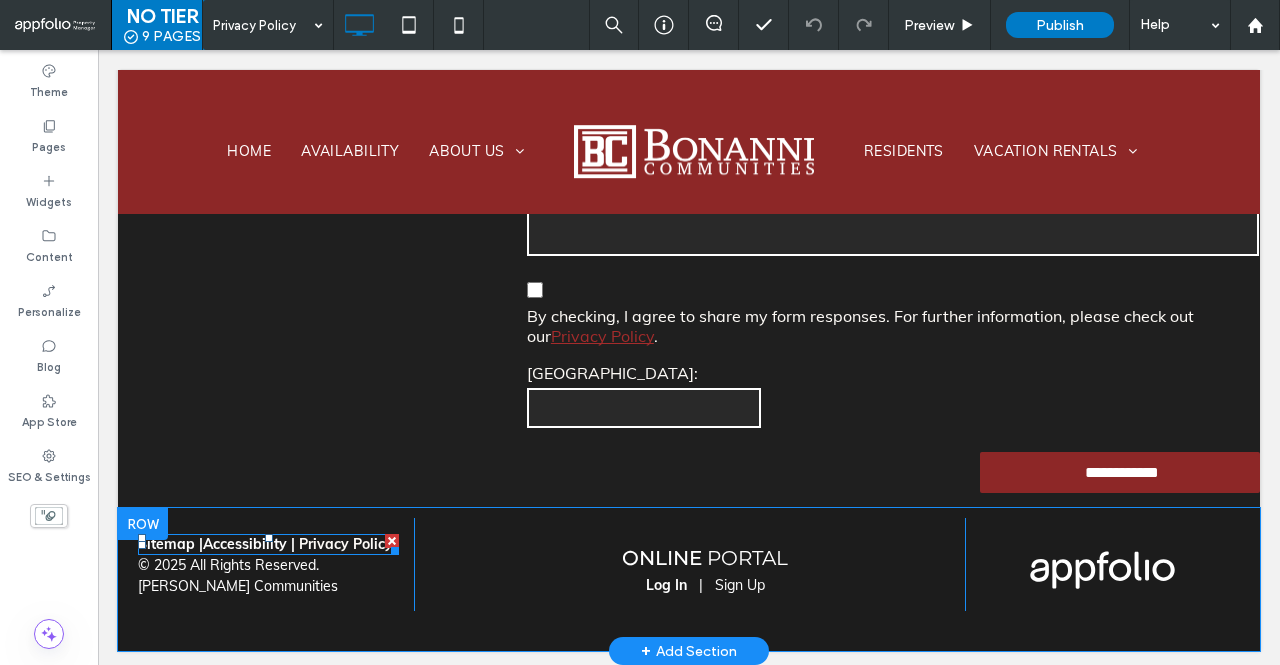 click on "Privacy Policy" at bounding box center [346, 544] 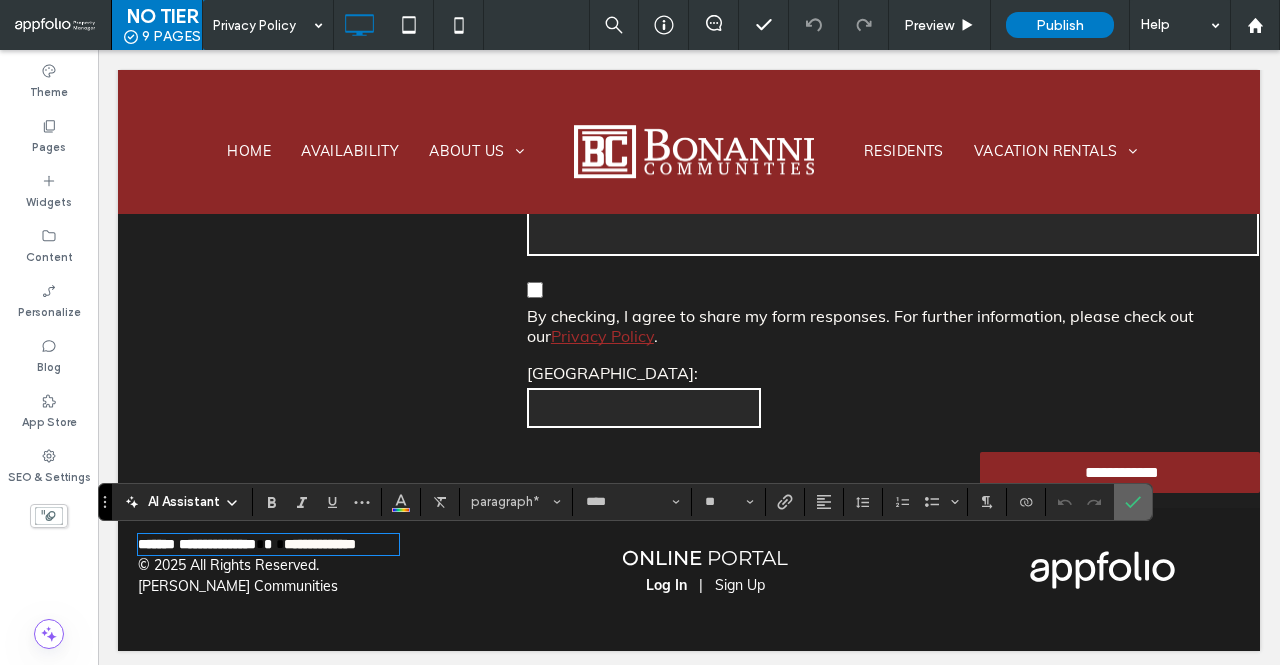click 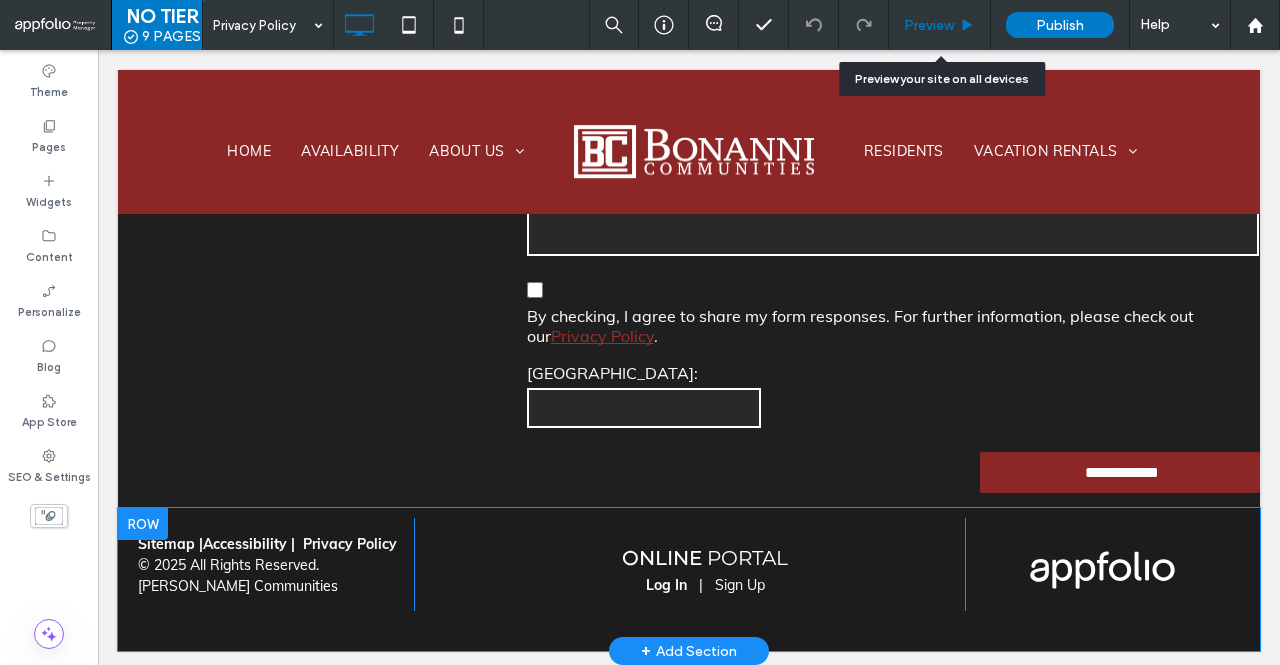 click on "Preview" at bounding box center (929, 25) 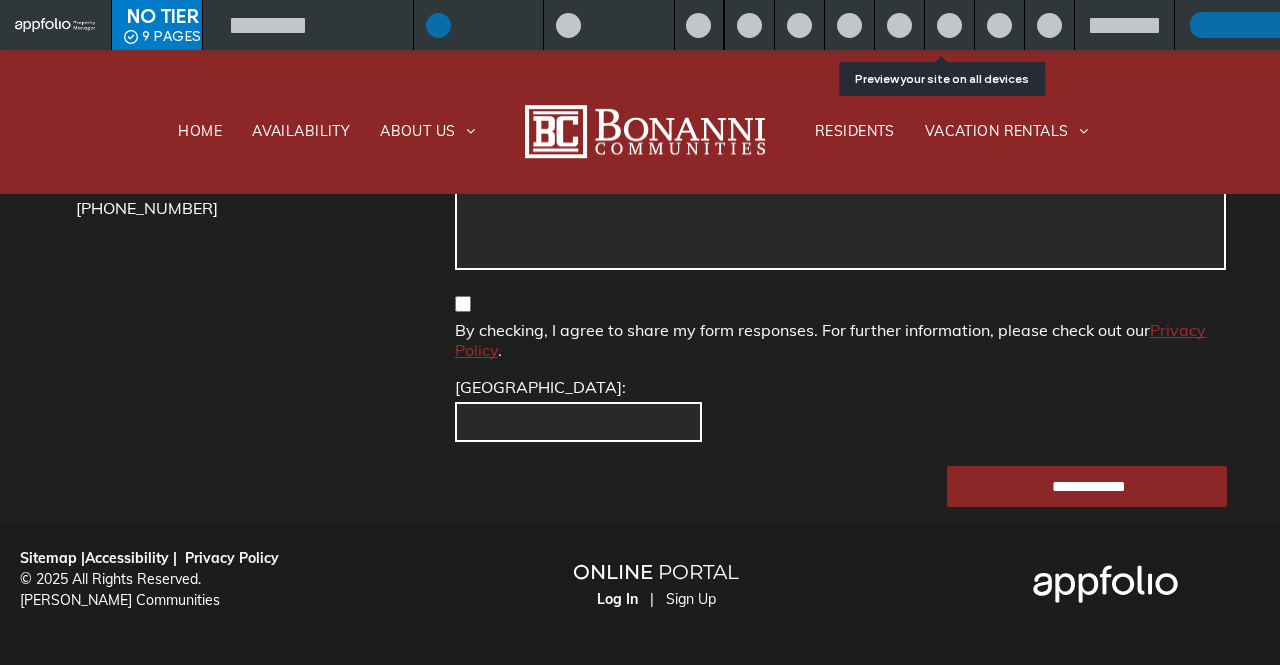 scroll, scrollTop: 6623, scrollLeft: 0, axis: vertical 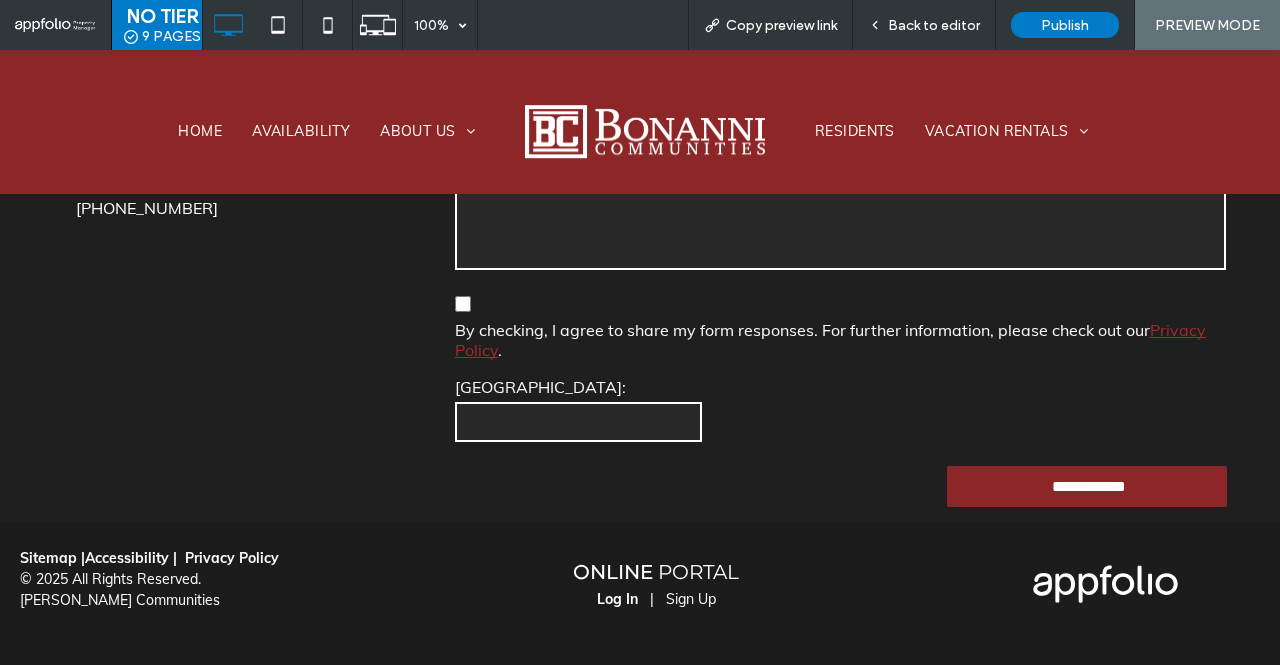 click on "Privacy Policy" at bounding box center [232, 558] 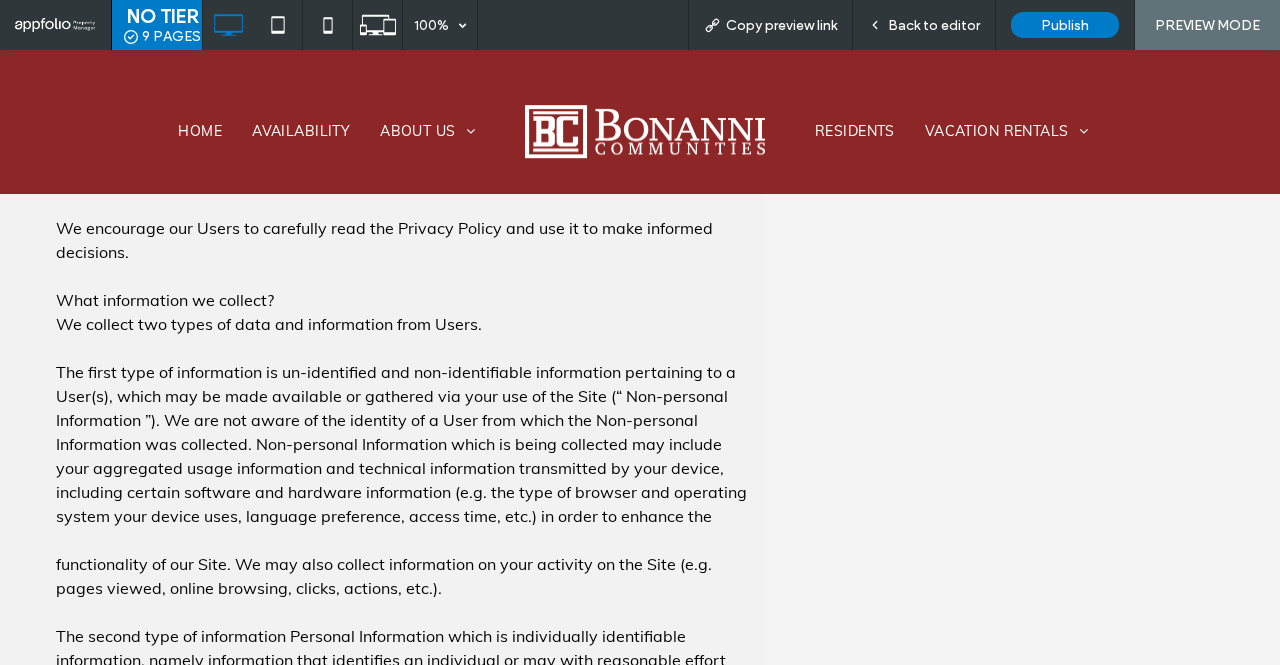 scroll, scrollTop: 516, scrollLeft: 0, axis: vertical 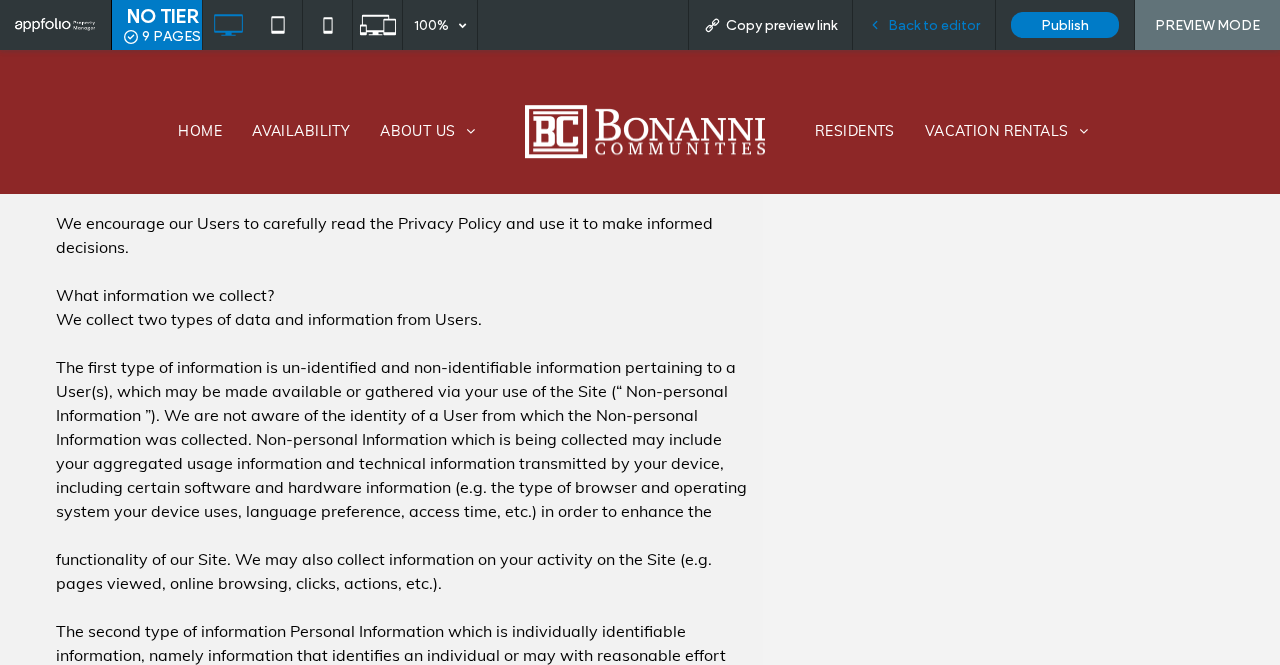 click on "Back to editor" at bounding box center (934, 25) 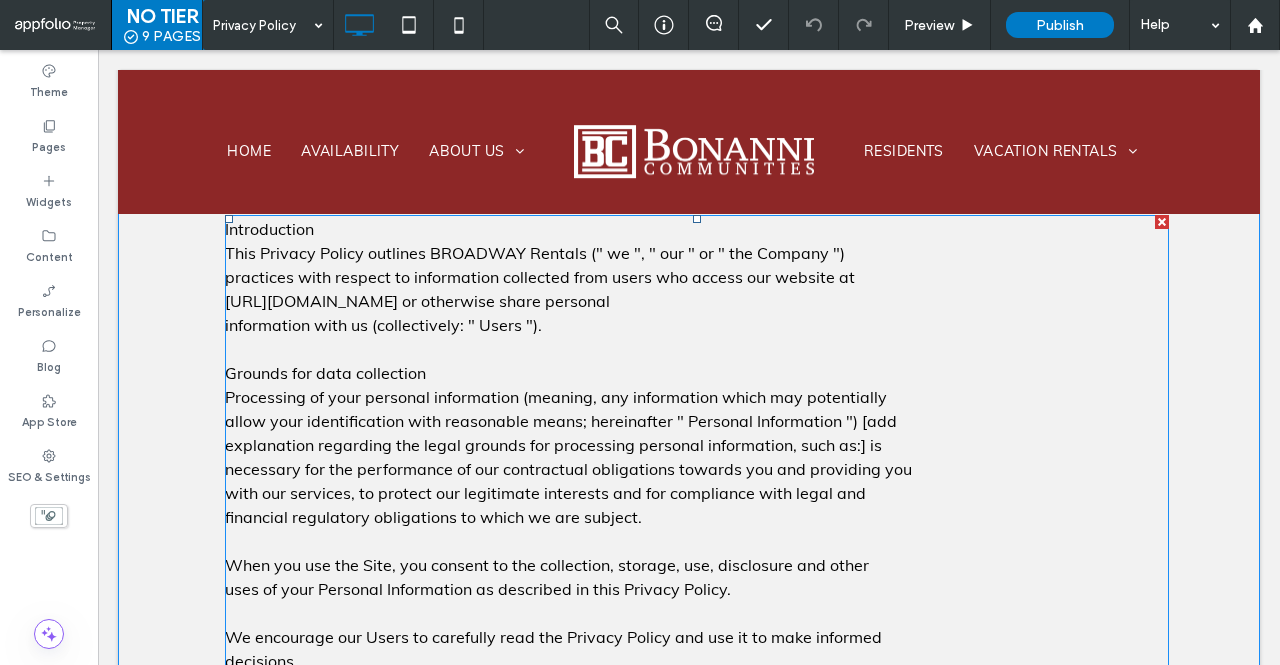scroll, scrollTop: 0, scrollLeft: 0, axis: both 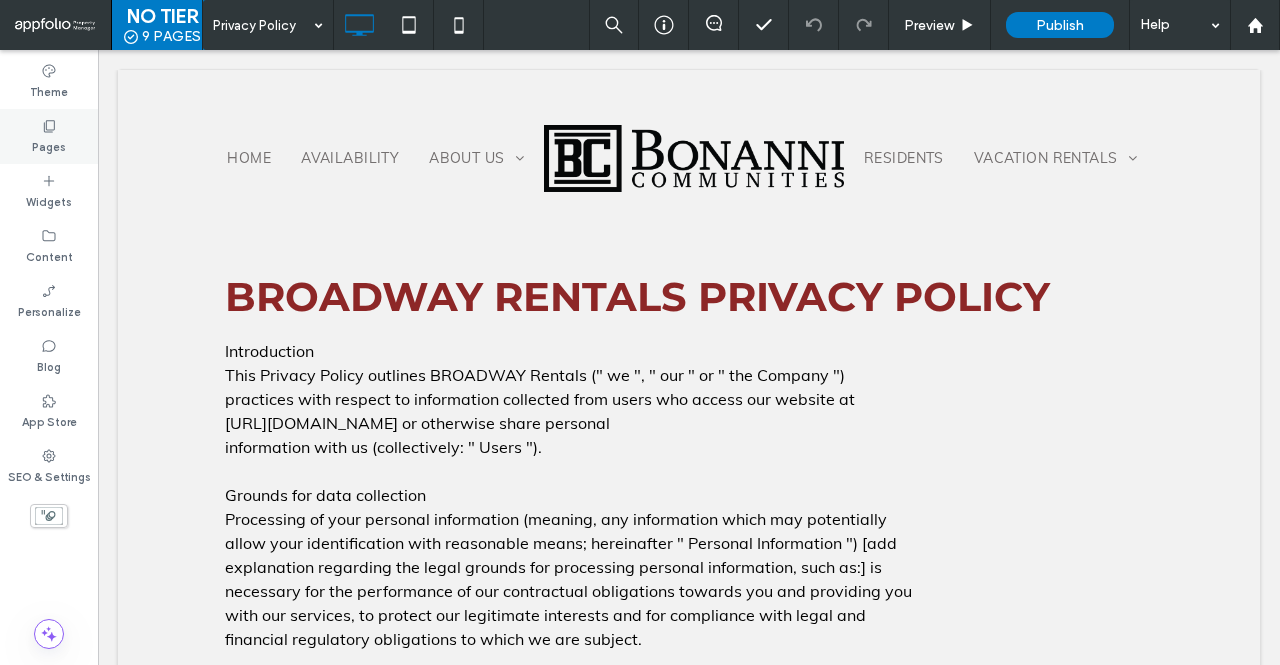 click on "Pages" at bounding box center (49, 136) 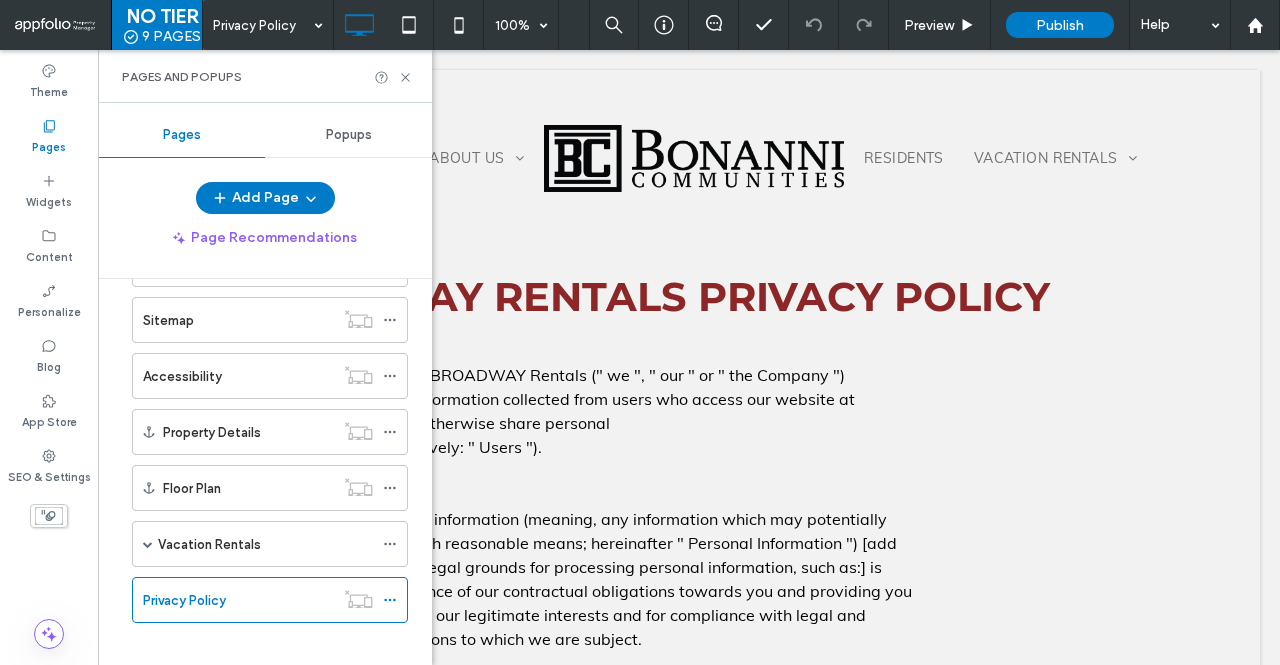 scroll, scrollTop: 360, scrollLeft: 0, axis: vertical 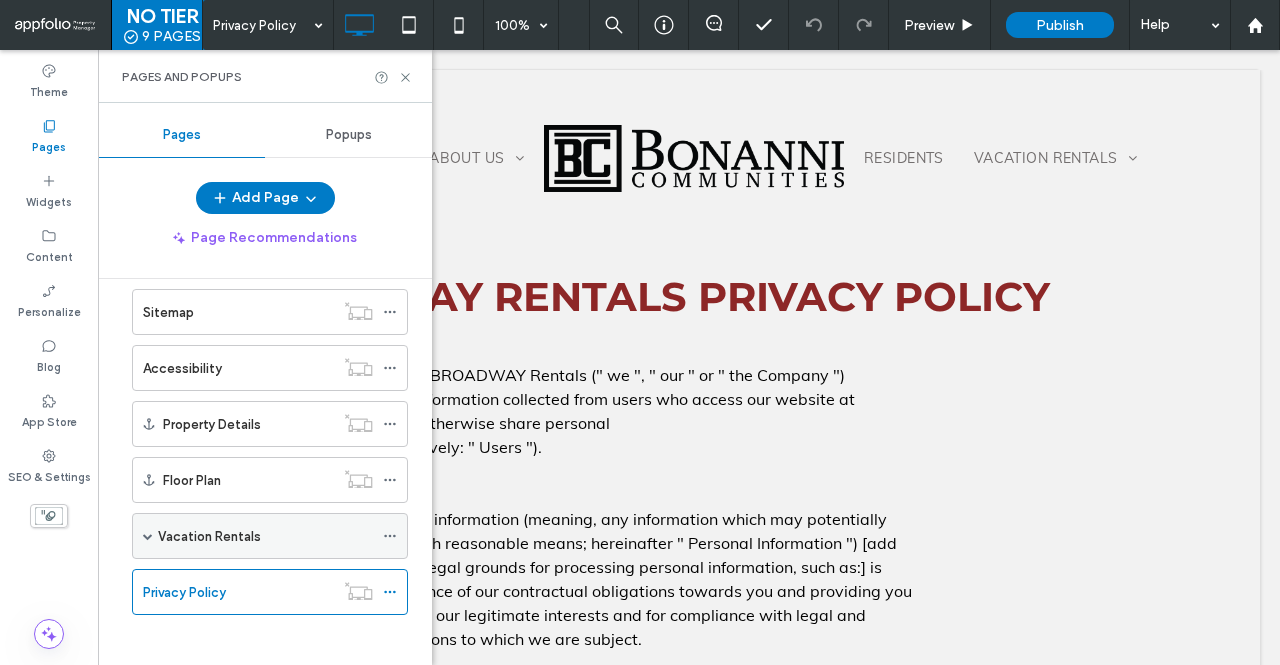 click on "Vacation Rentals" at bounding box center [265, 536] 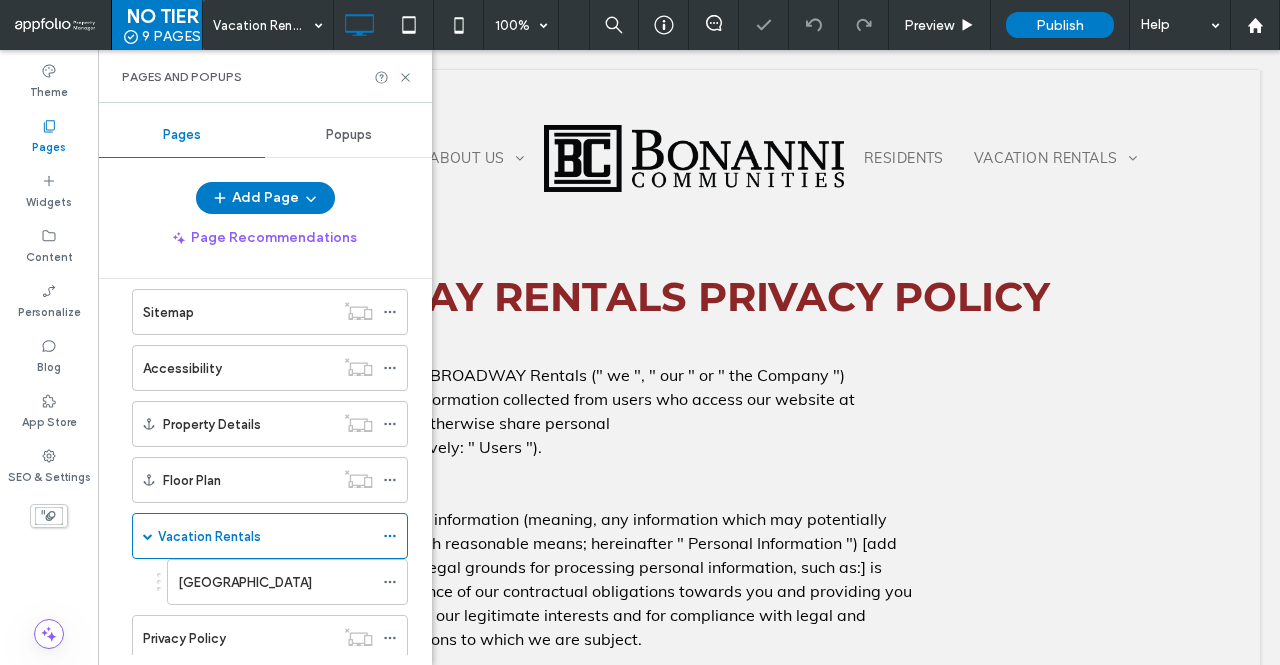 click on "Pages and Popups" at bounding box center [265, 76] 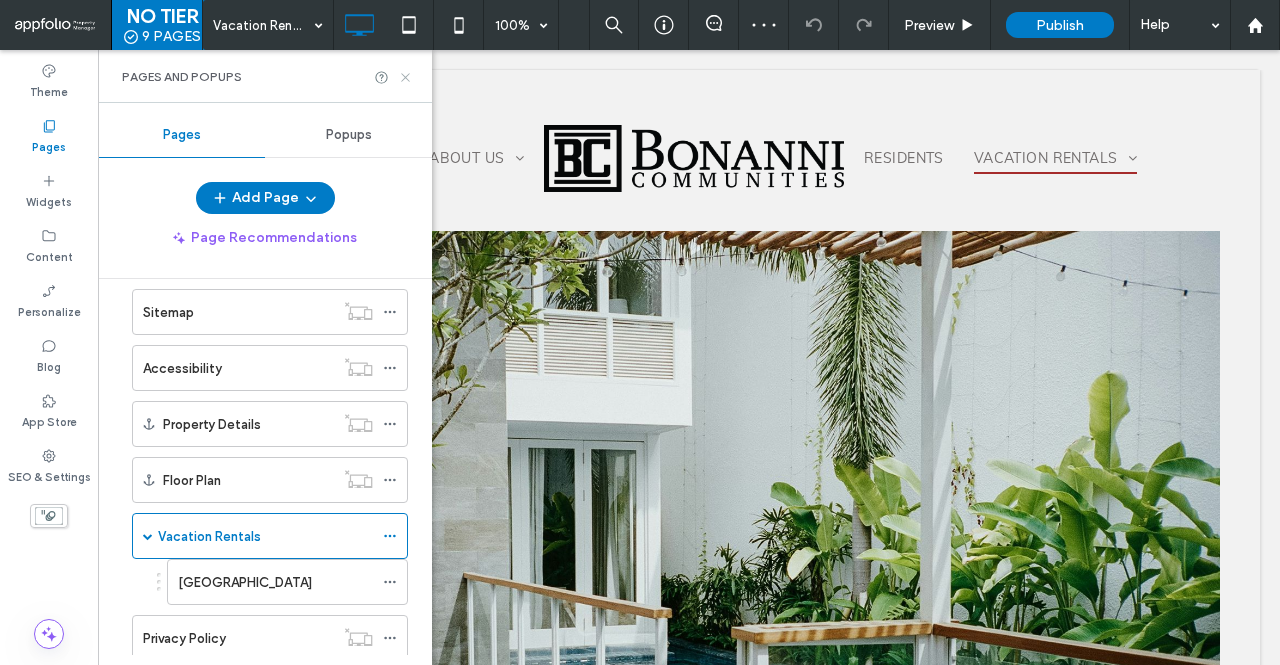 click 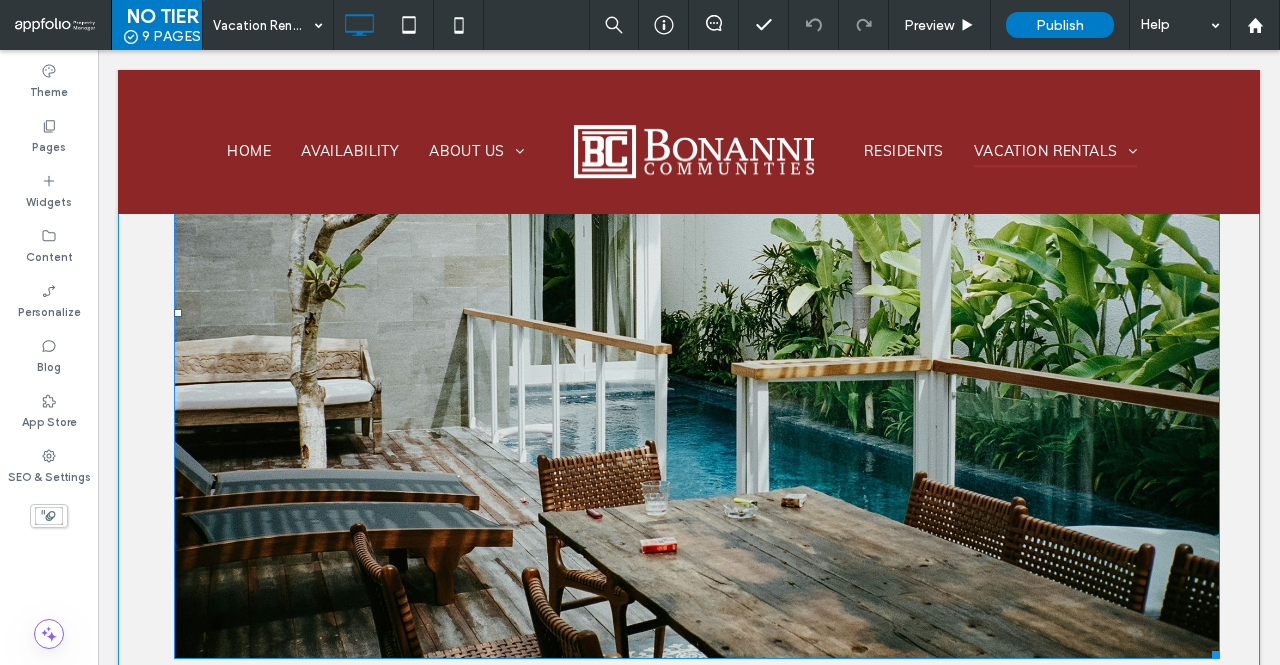 scroll, scrollTop: 636, scrollLeft: 0, axis: vertical 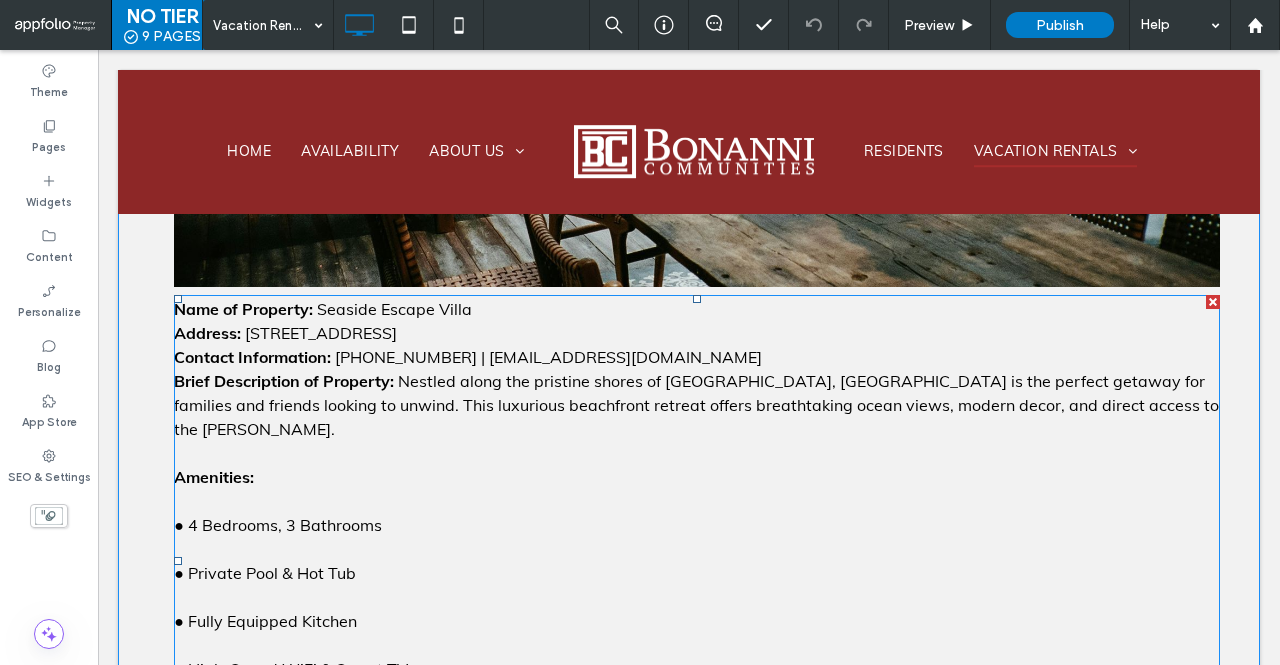 click on "Name of Property:   Seaside Escape Villa" at bounding box center (697, 309) 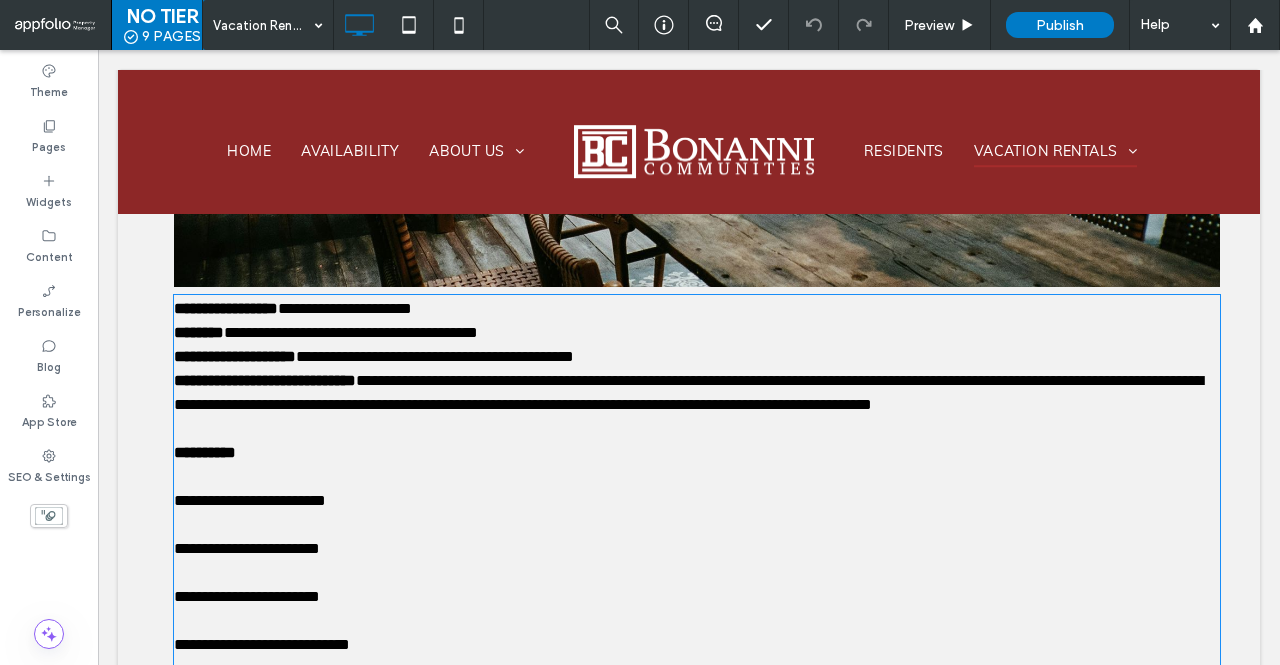 type on "****" 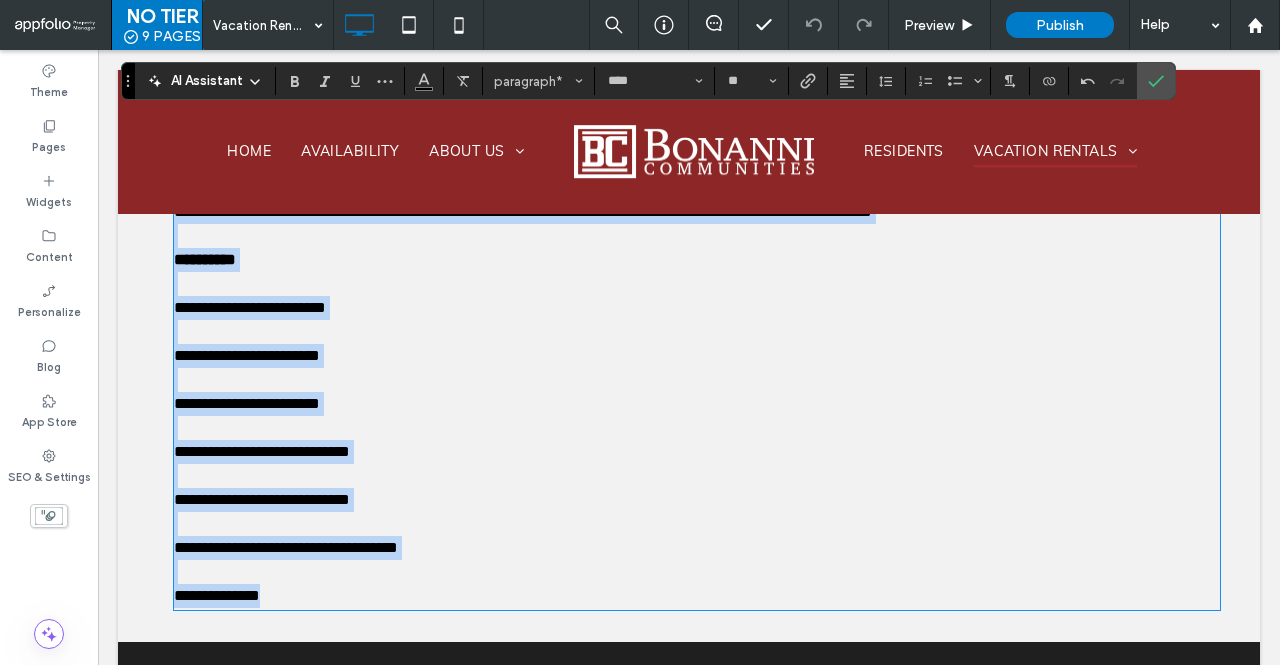 click at bounding box center [697, 284] 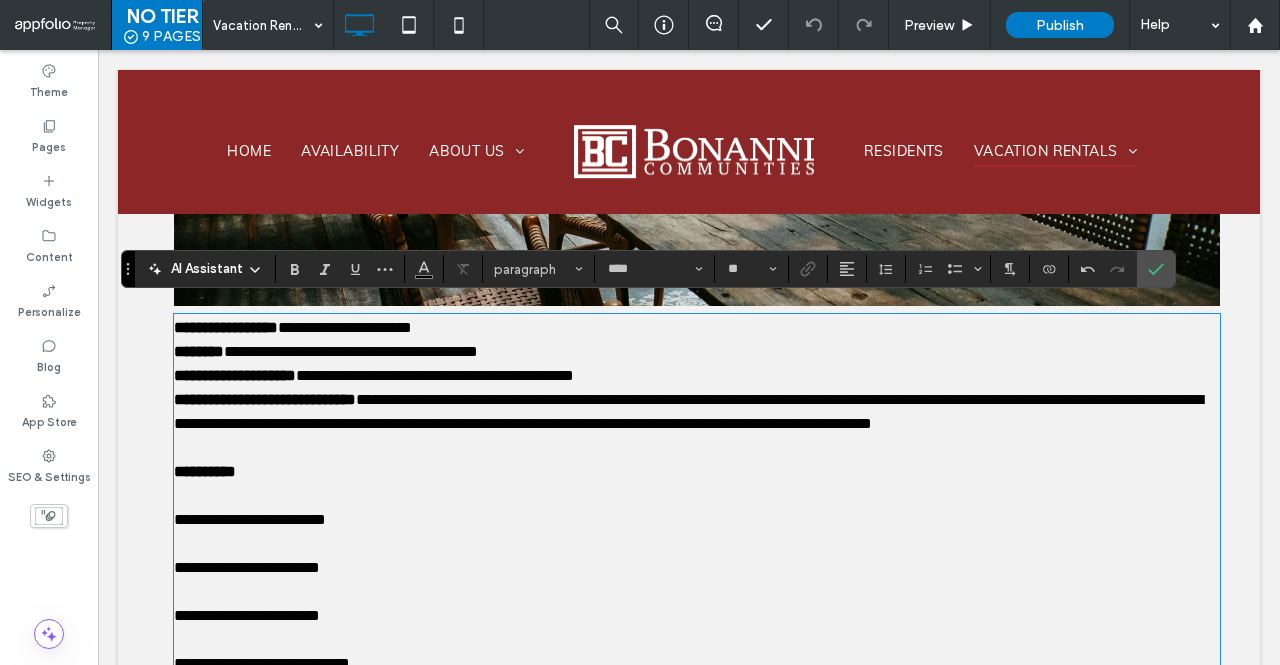 scroll, scrollTop: 618, scrollLeft: 0, axis: vertical 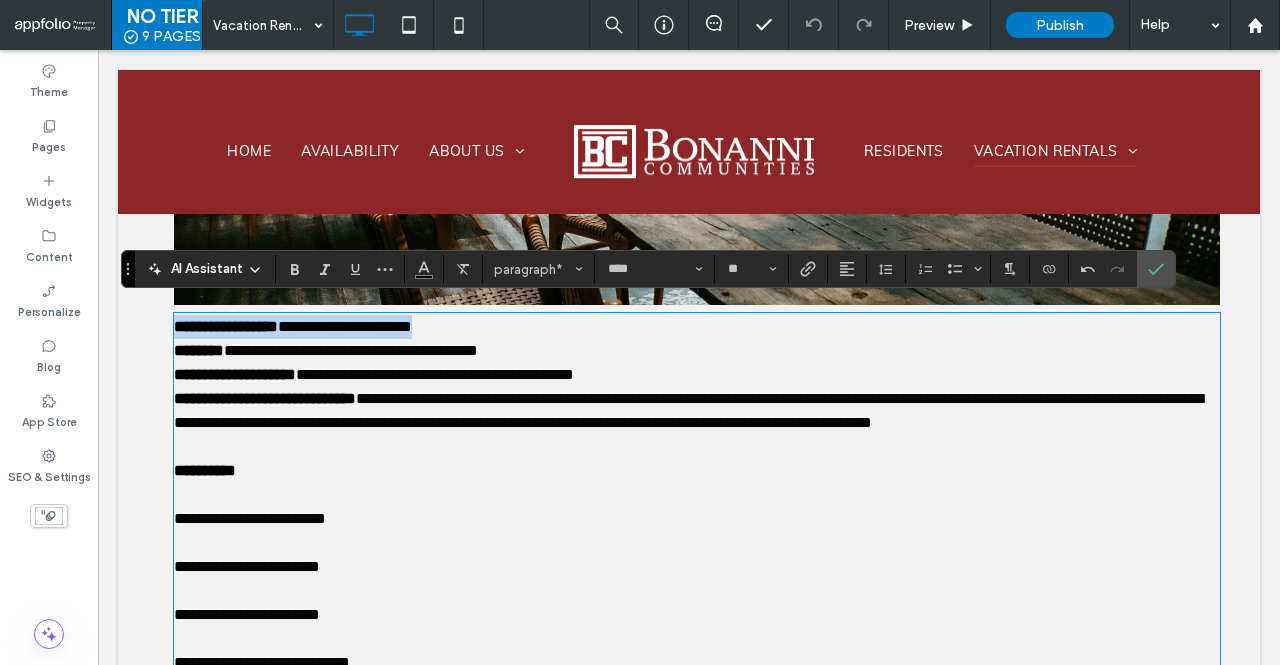 drag, startPoint x: 482, startPoint y: 313, endPoint x: 177, endPoint y: 309, distance: 305.0262 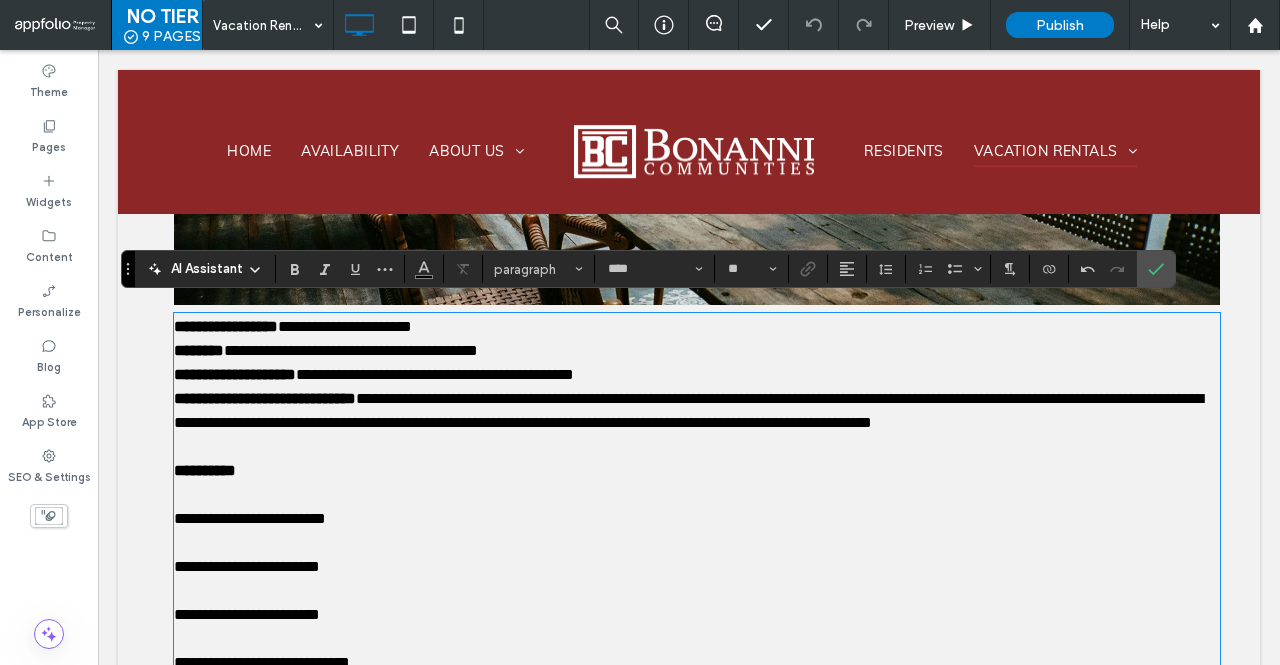 click at bounding box center (697, 447) 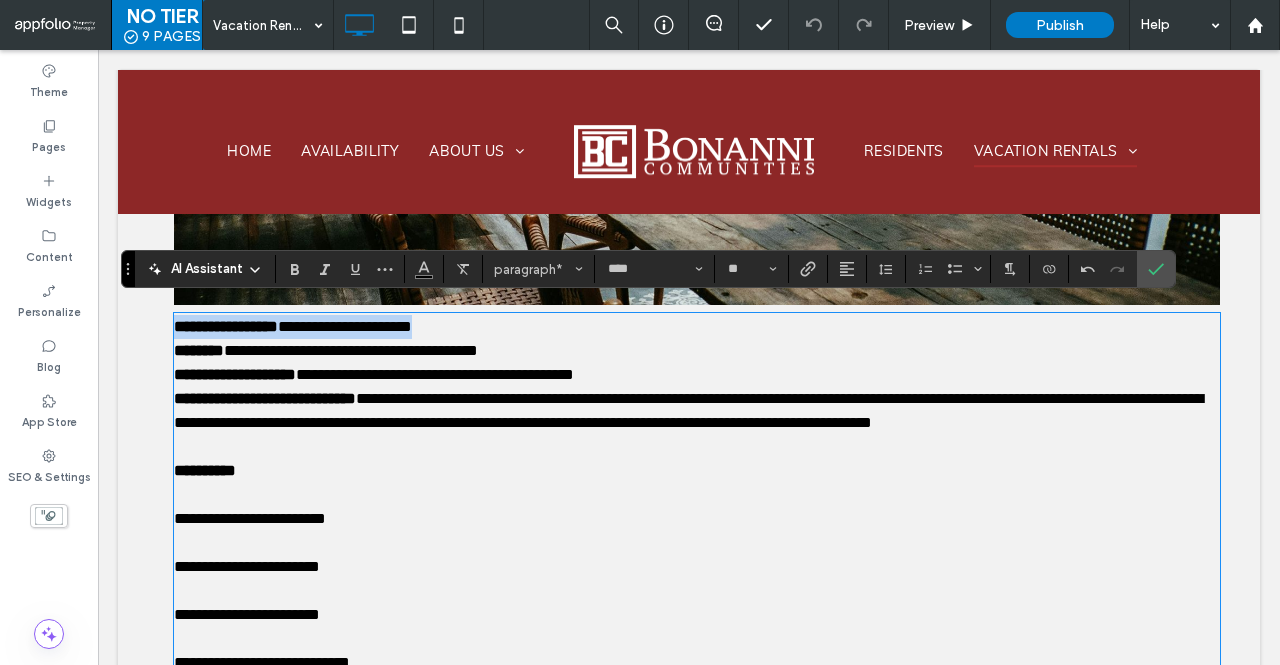 drag, startPoint x: 474, startPoint y: 317, endPoint x: 179, endPoint y: 320, distance: 295.01526 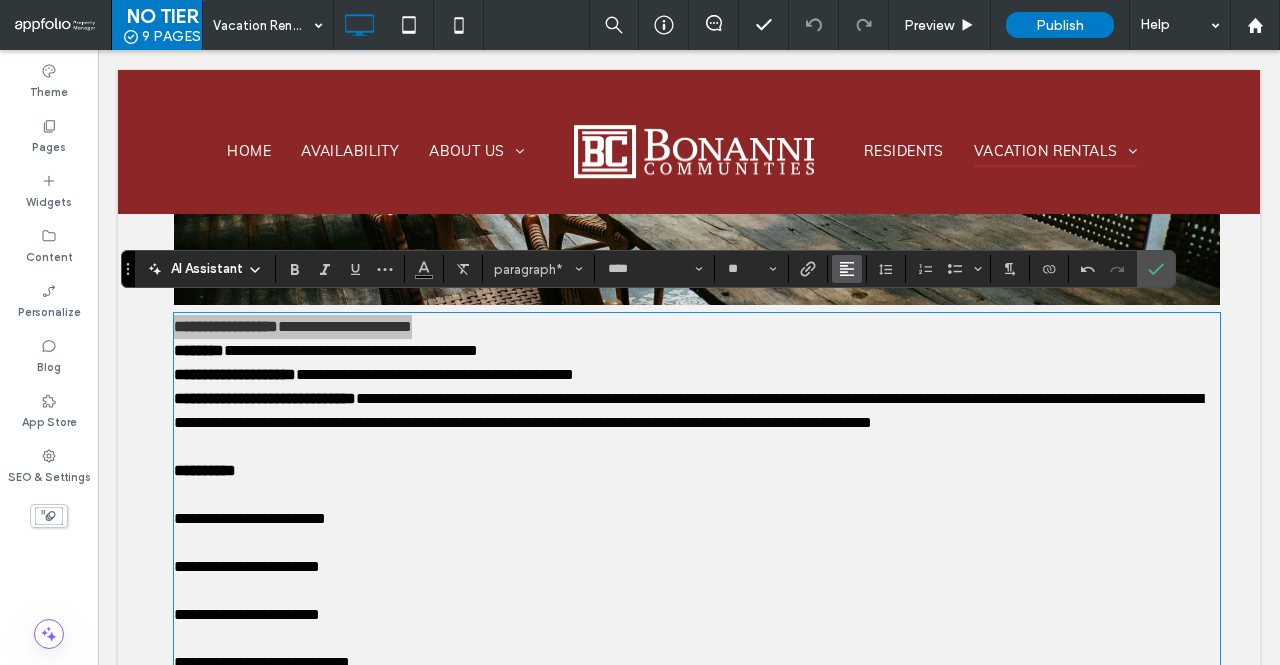 click 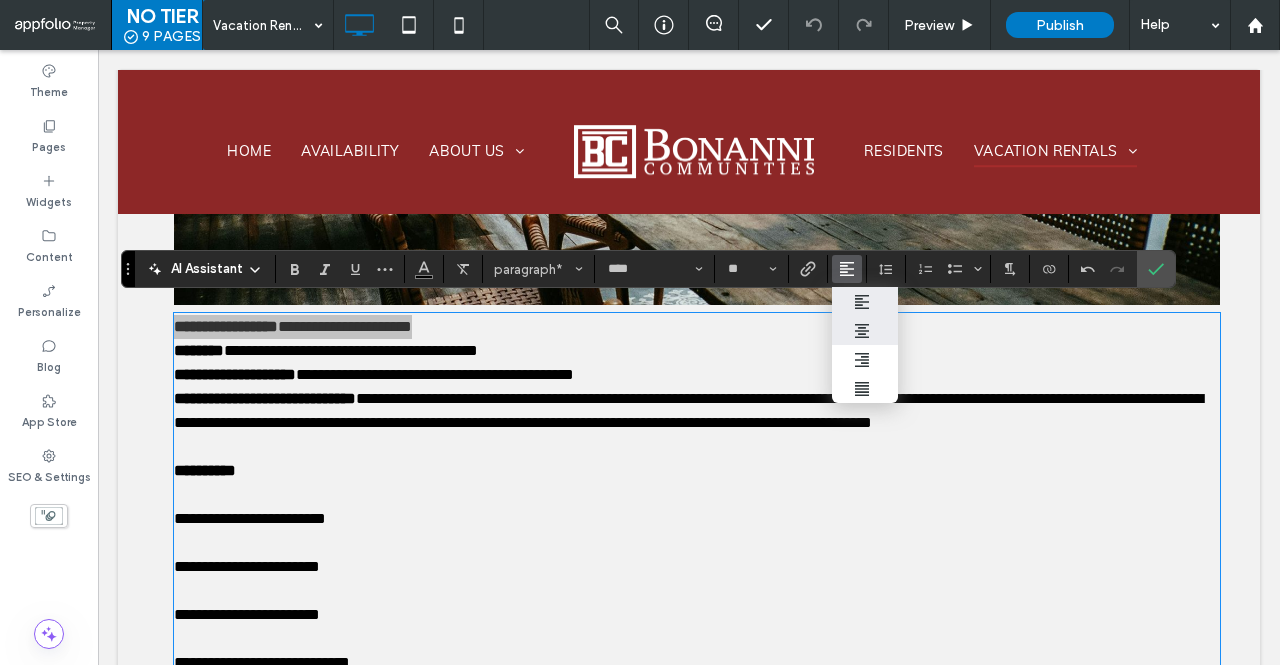 click at bounding box center (865, 330) 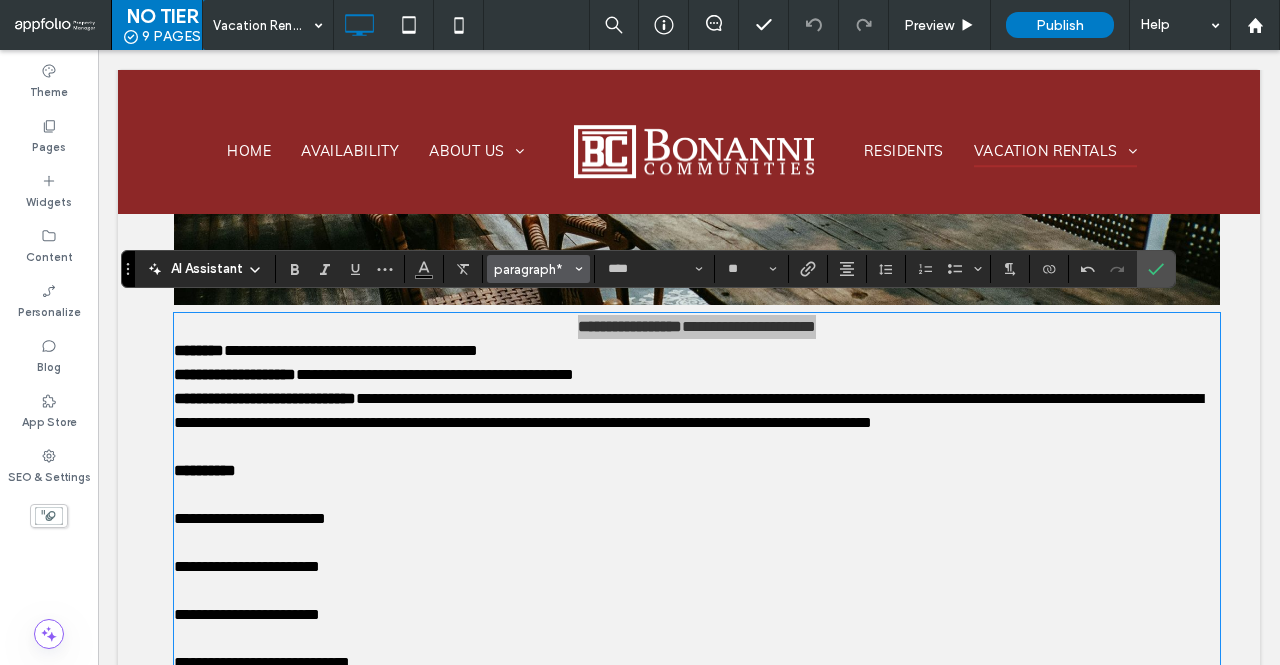 click on "paragraph*" at bounding box center (533, 269) 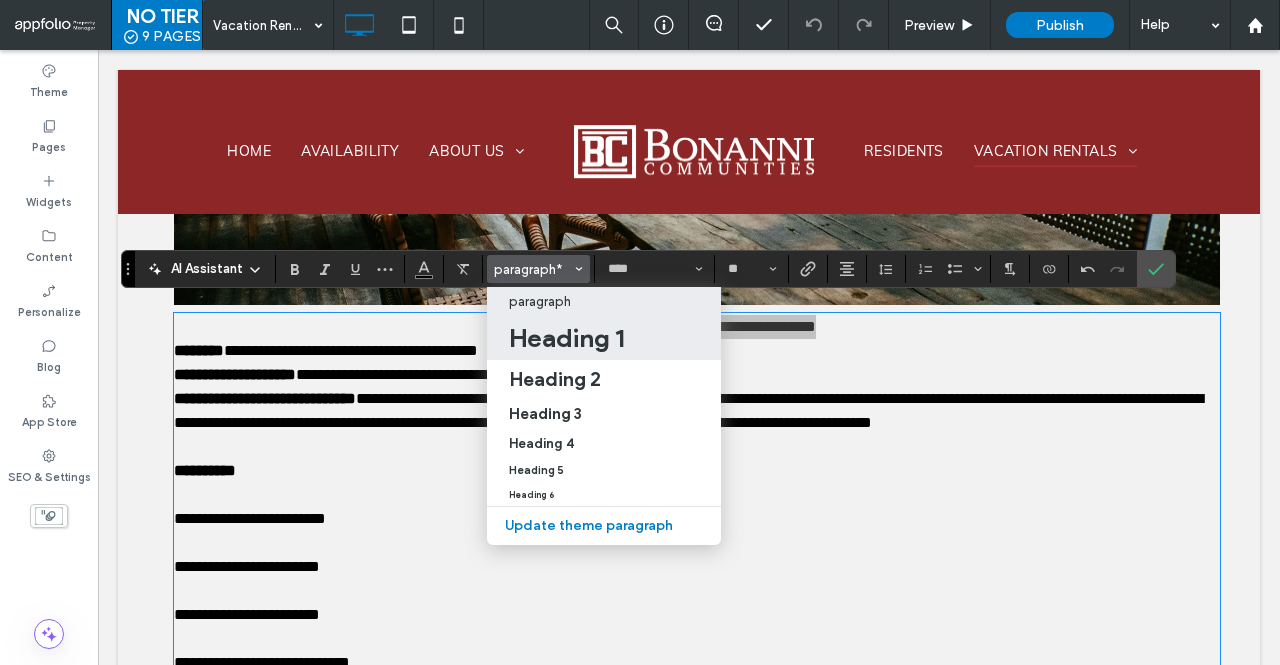 click on "Heading 1" at bounding box center [566, 338] 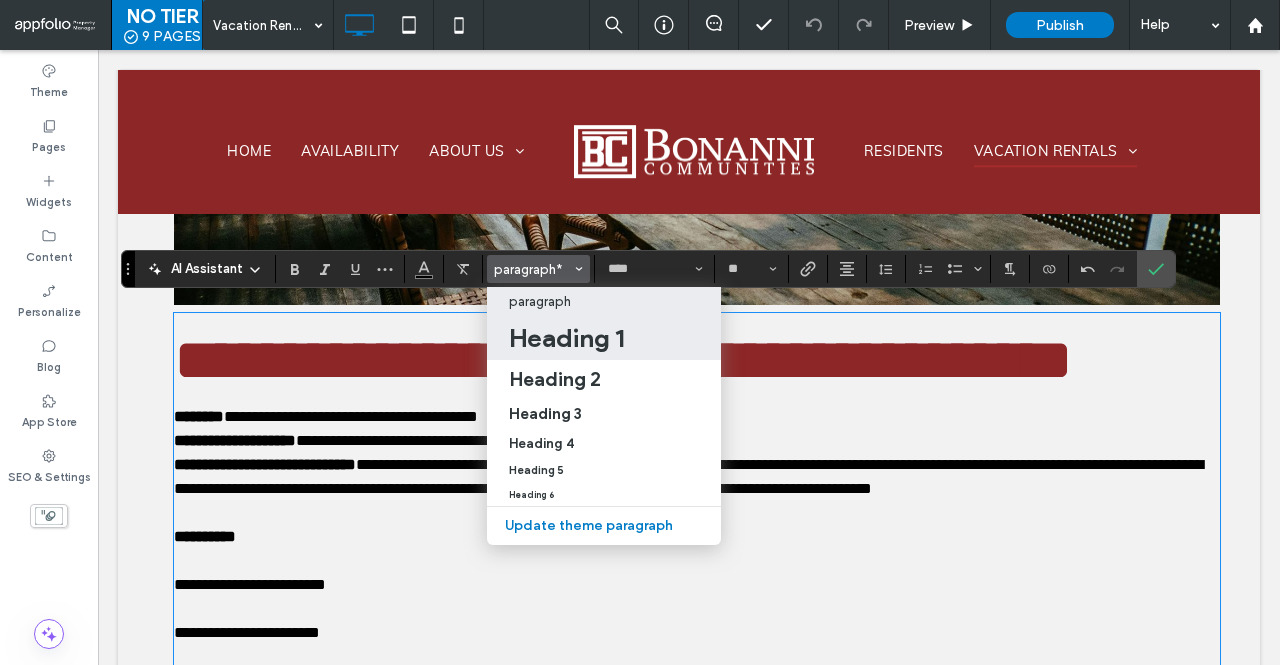 type on "**********" 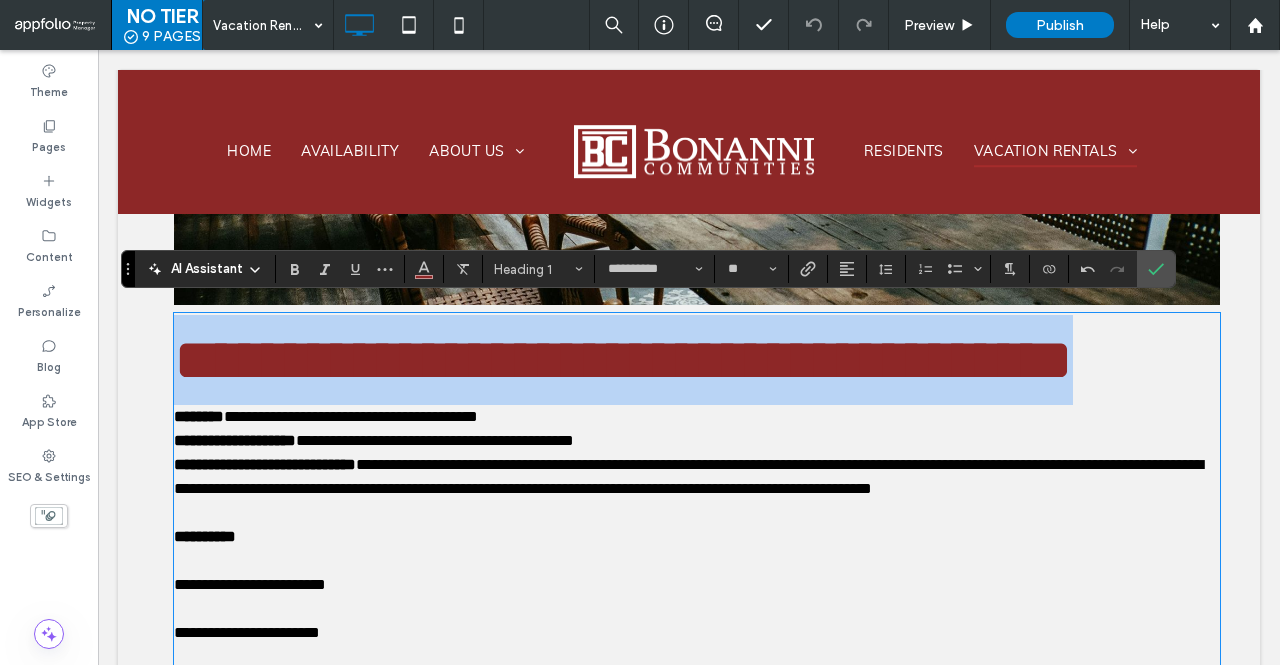 click on "**********" at bounding box center [697, 360] 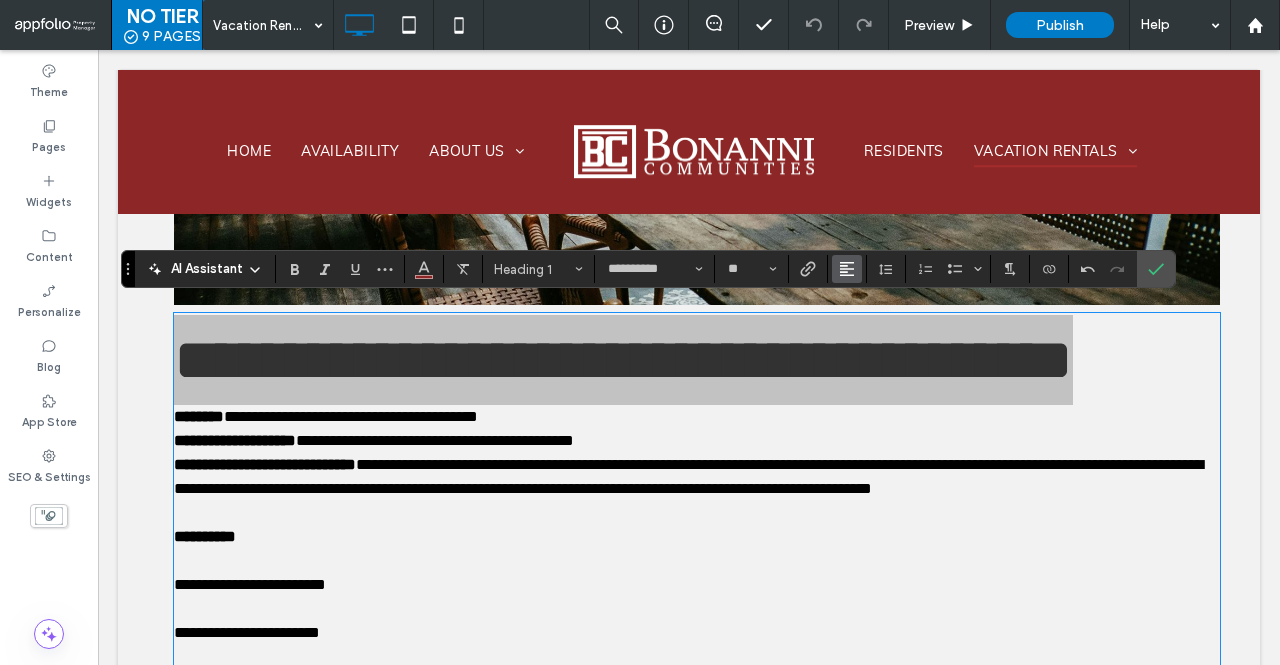 click 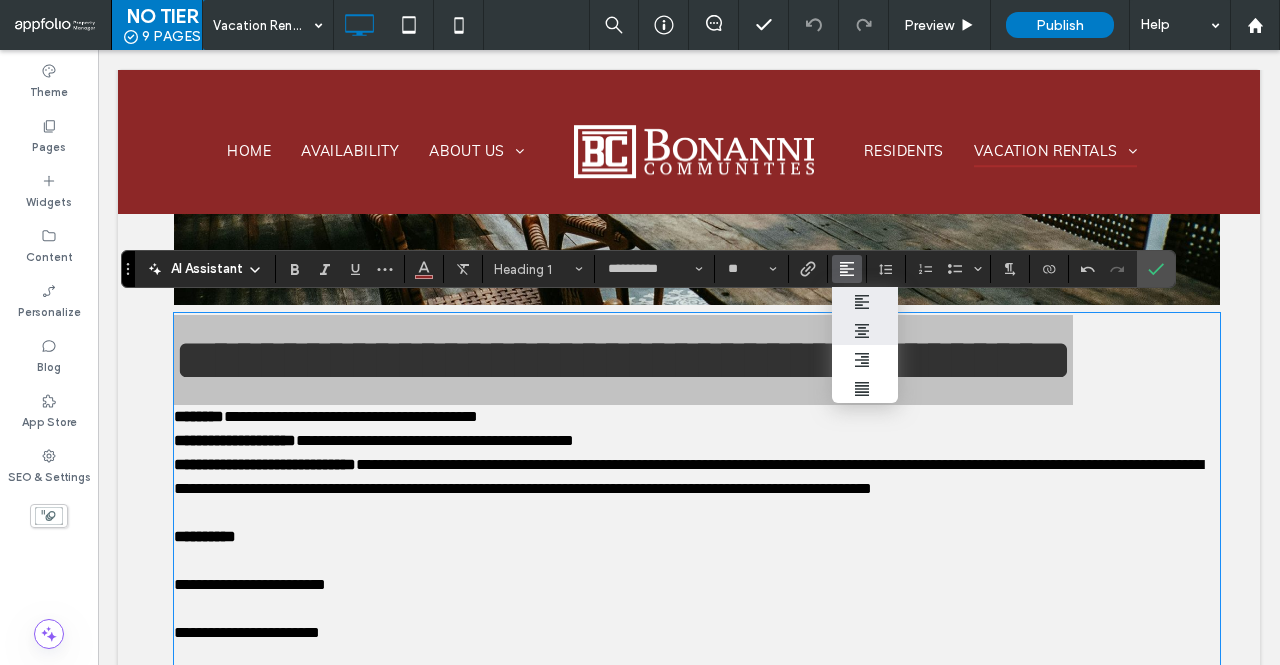 click at bounding box center [865, 330] 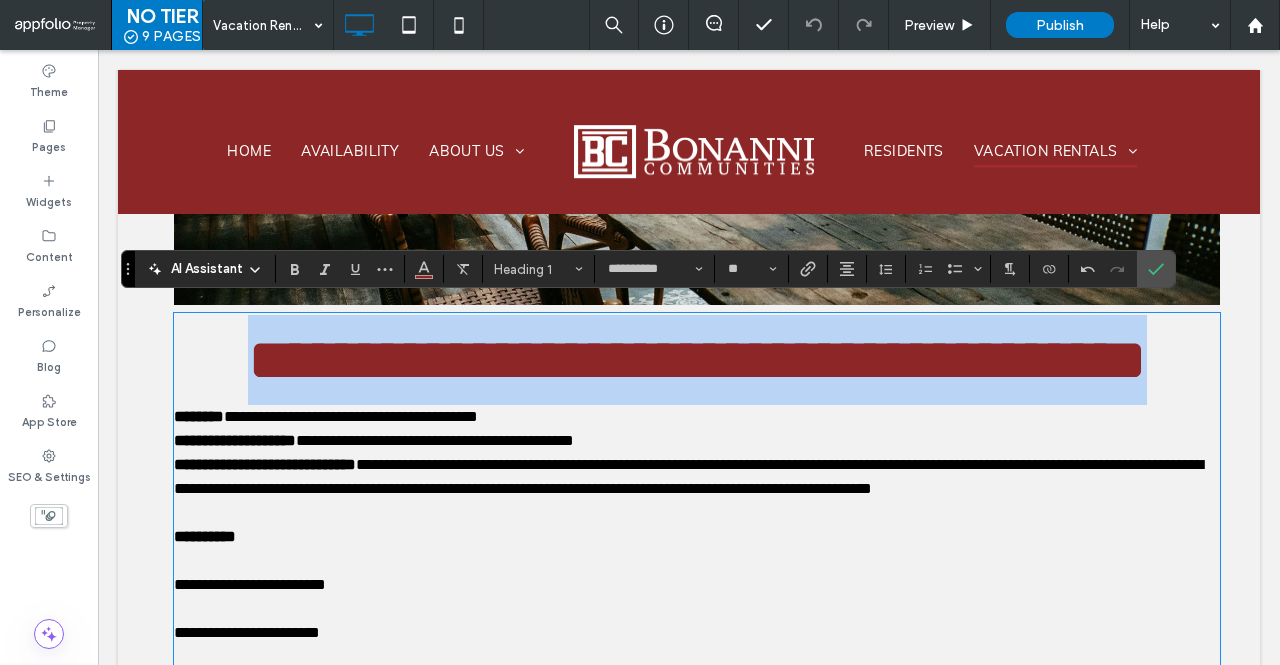 click on "**********" at bounding box center (697, 360) 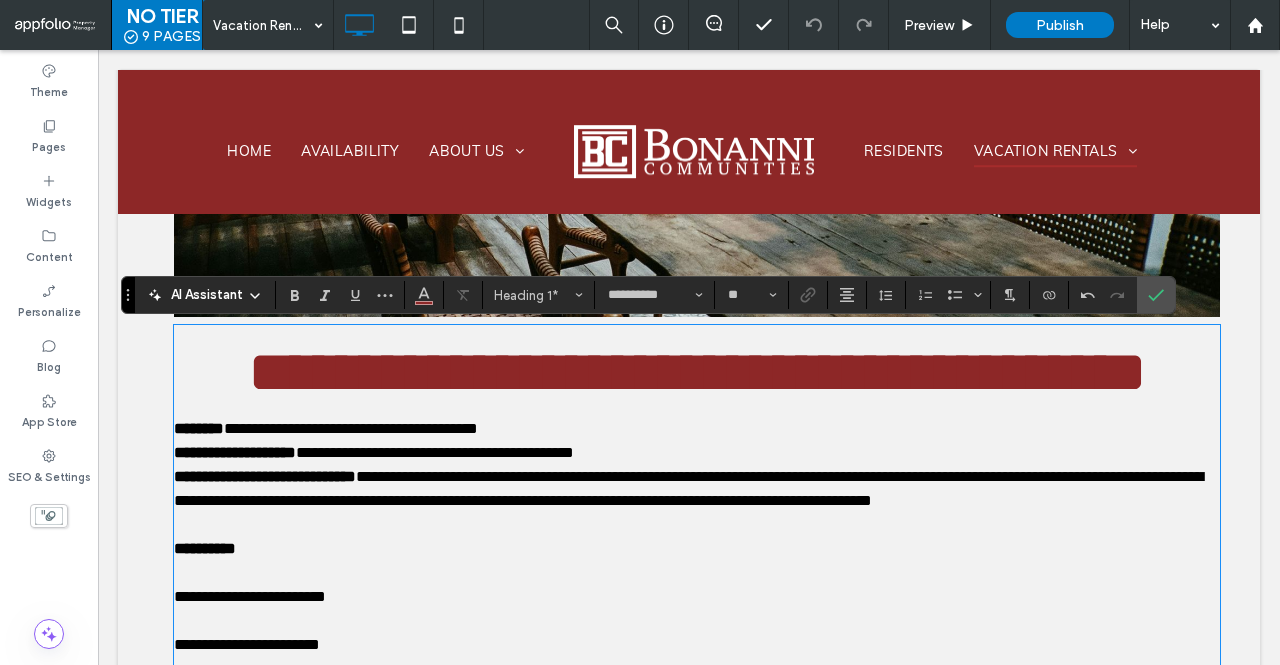 scroll, scrollTop: 588, scrollLeft: 0, axis: vertical 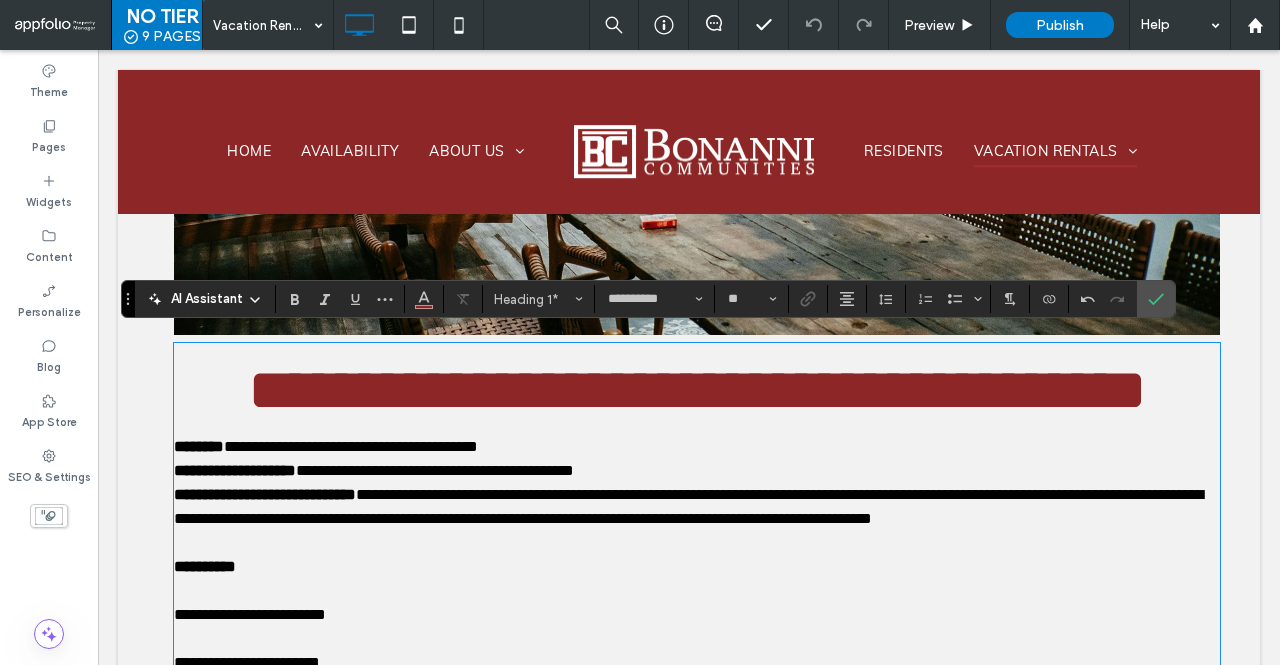 click on "**********" at bounding box center [697, 390] 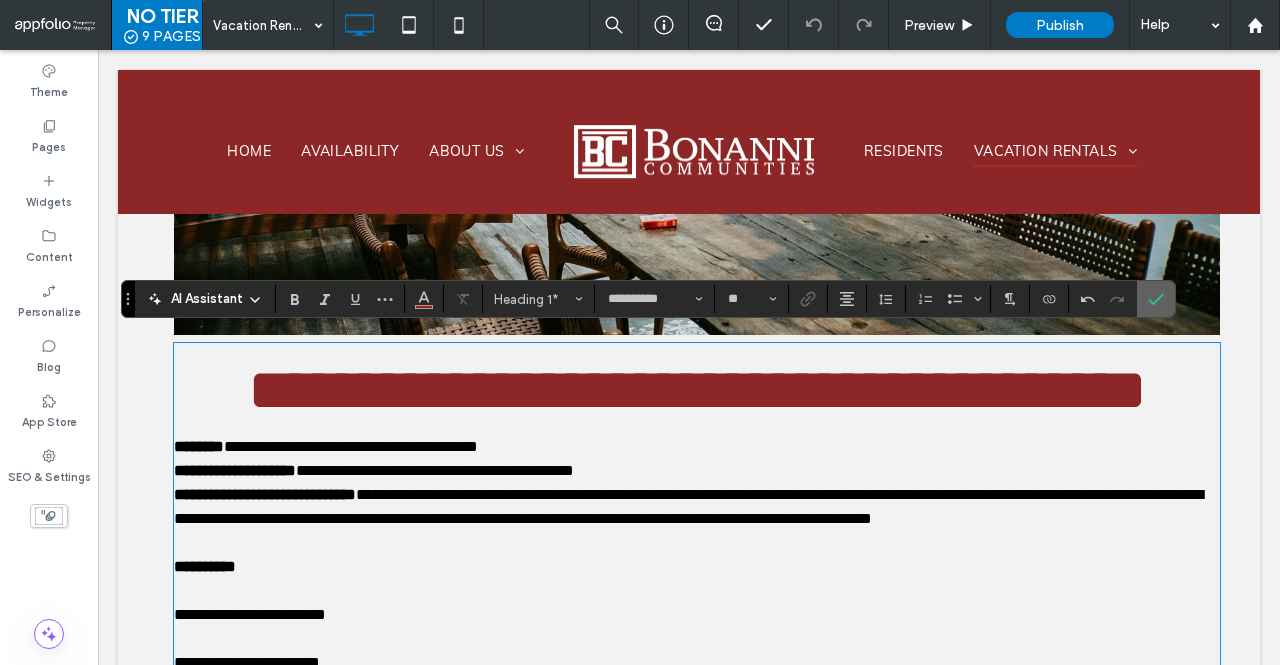 click at bounding box center [1156, 299] 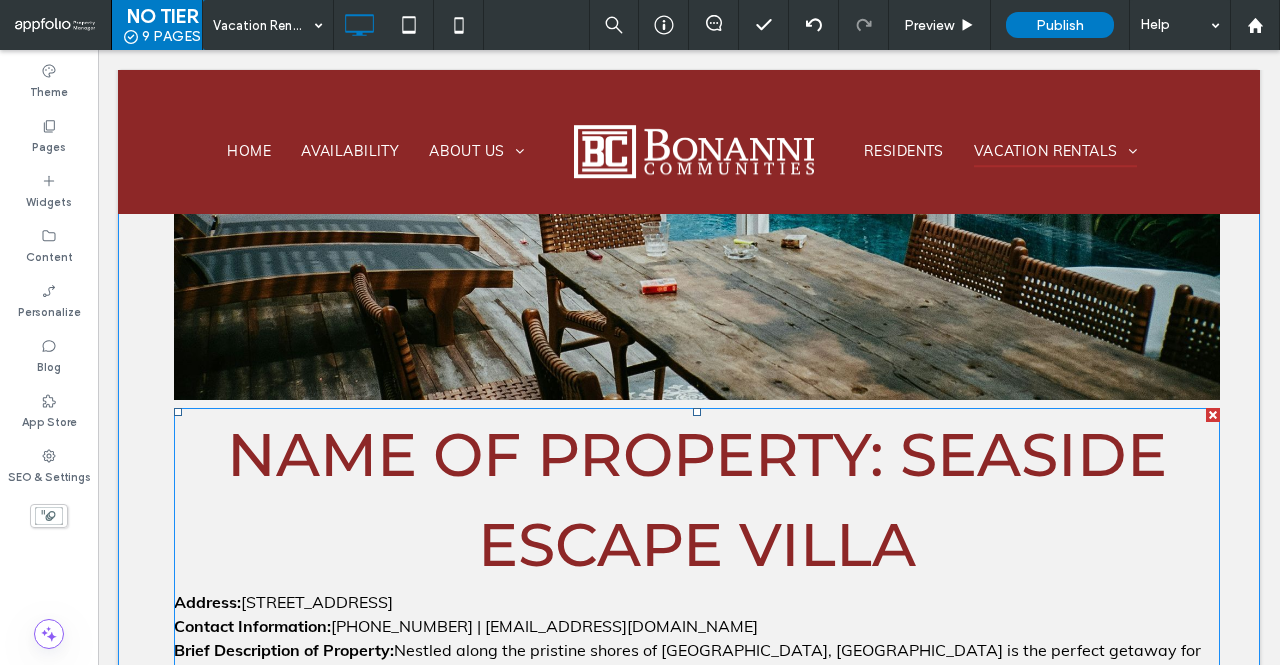 scroll, scrollTop: 524, scrollLeft: 0, axis: vertical 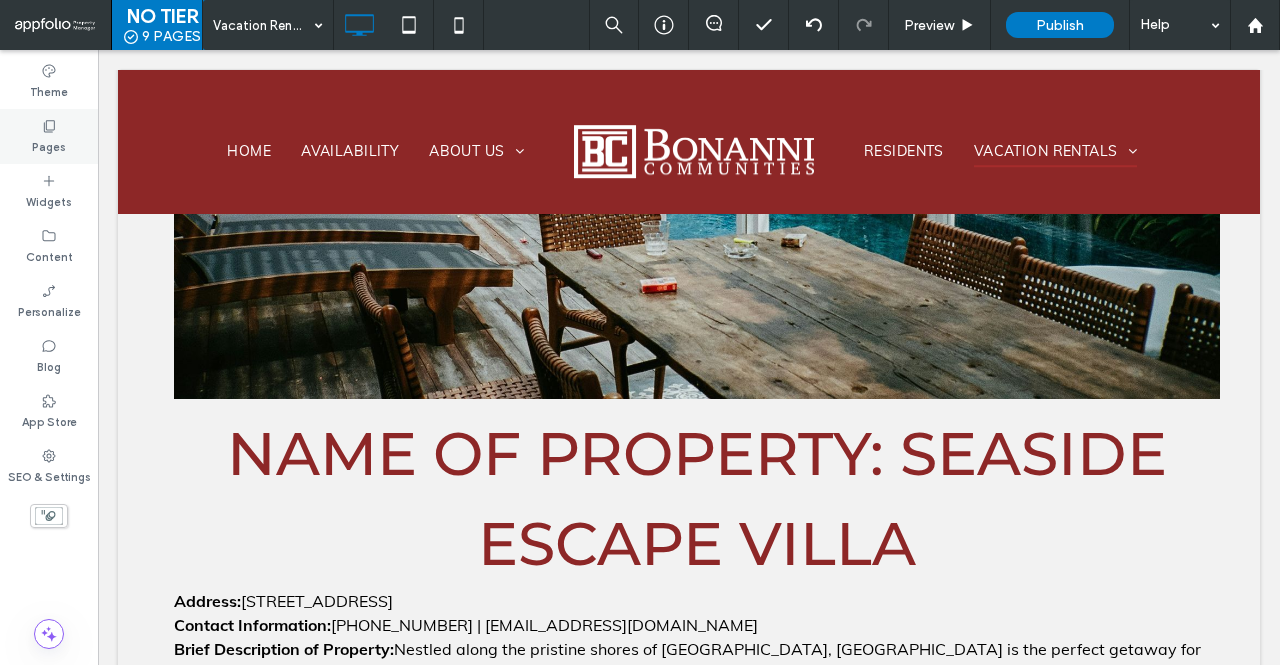 click on "Pages" at bounding box center [49, 136] 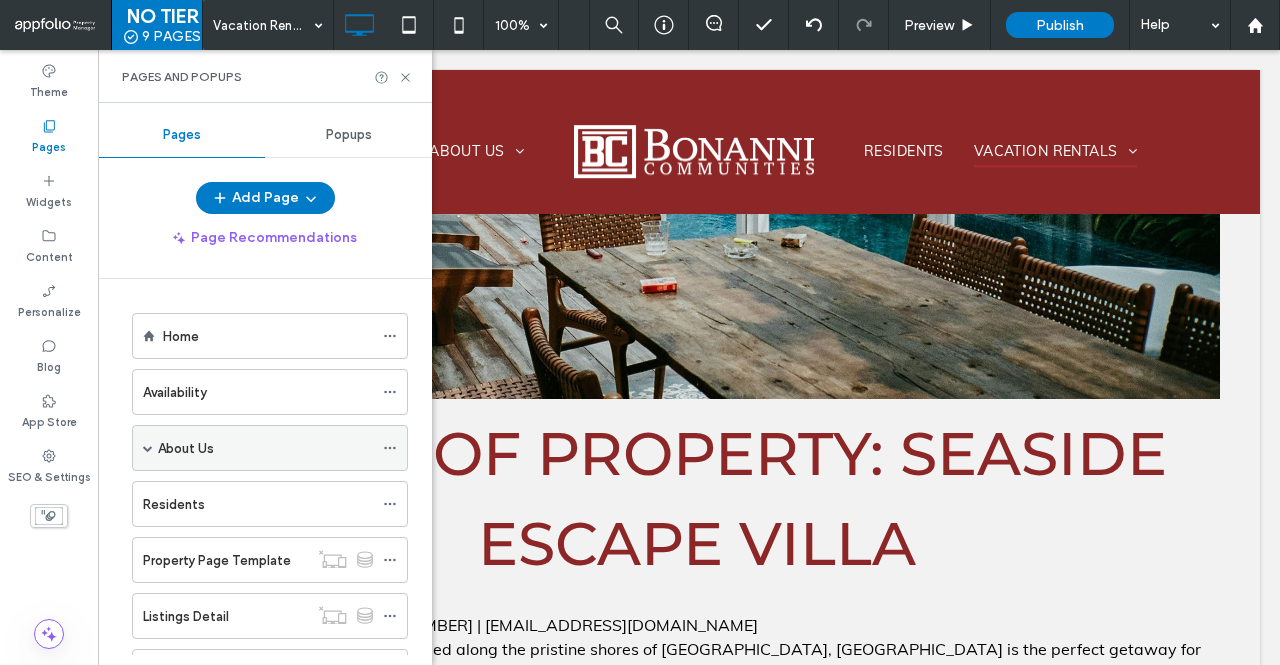scroll, scrollTop: 406, scrollLeft: 0, axis: vertical 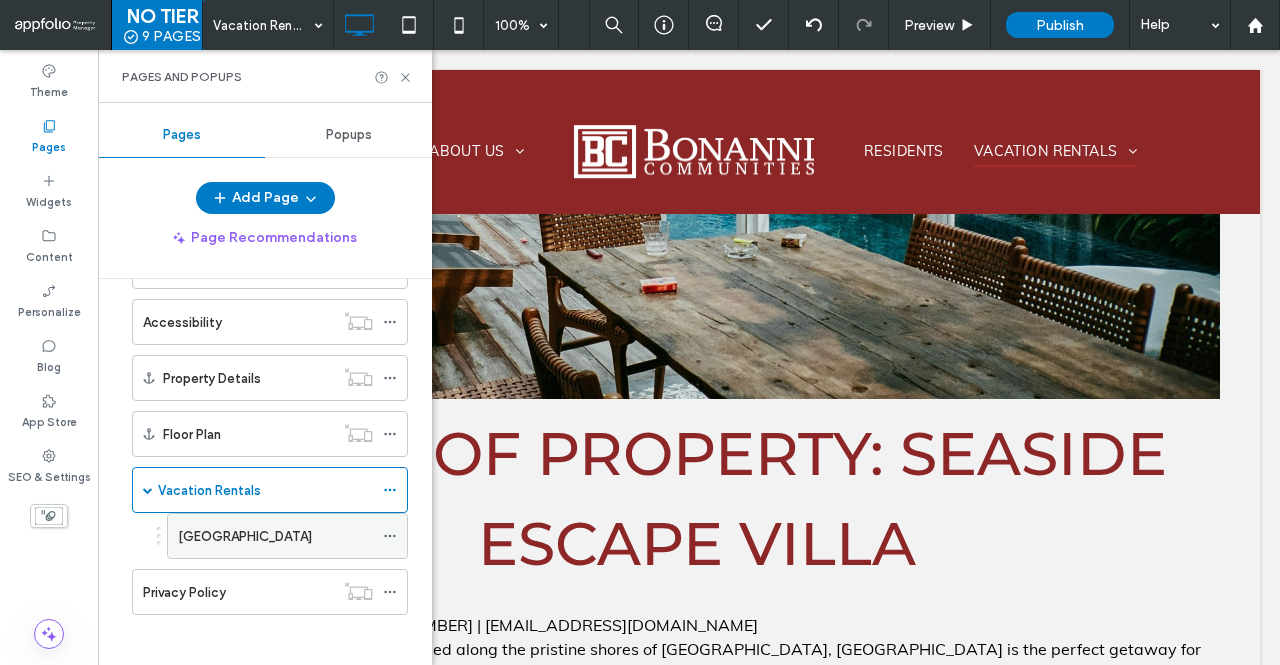 click on "[GEOGRAPHIC_DATA]" at bounding box center [275, 536] 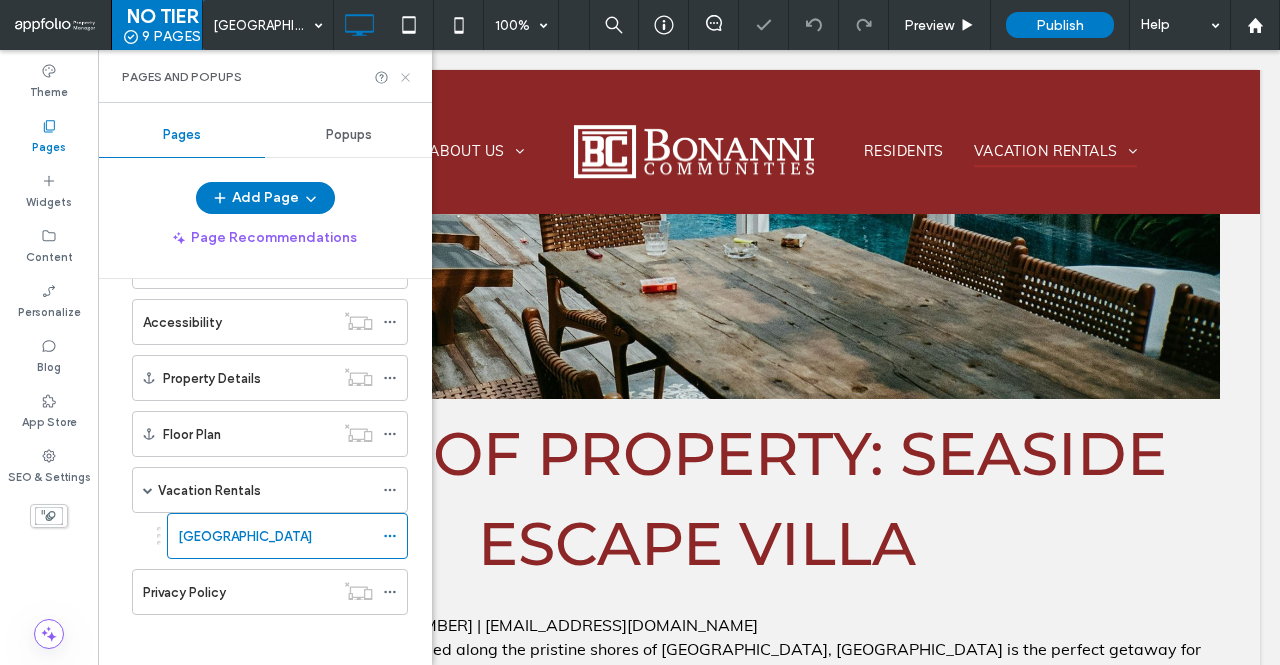 click 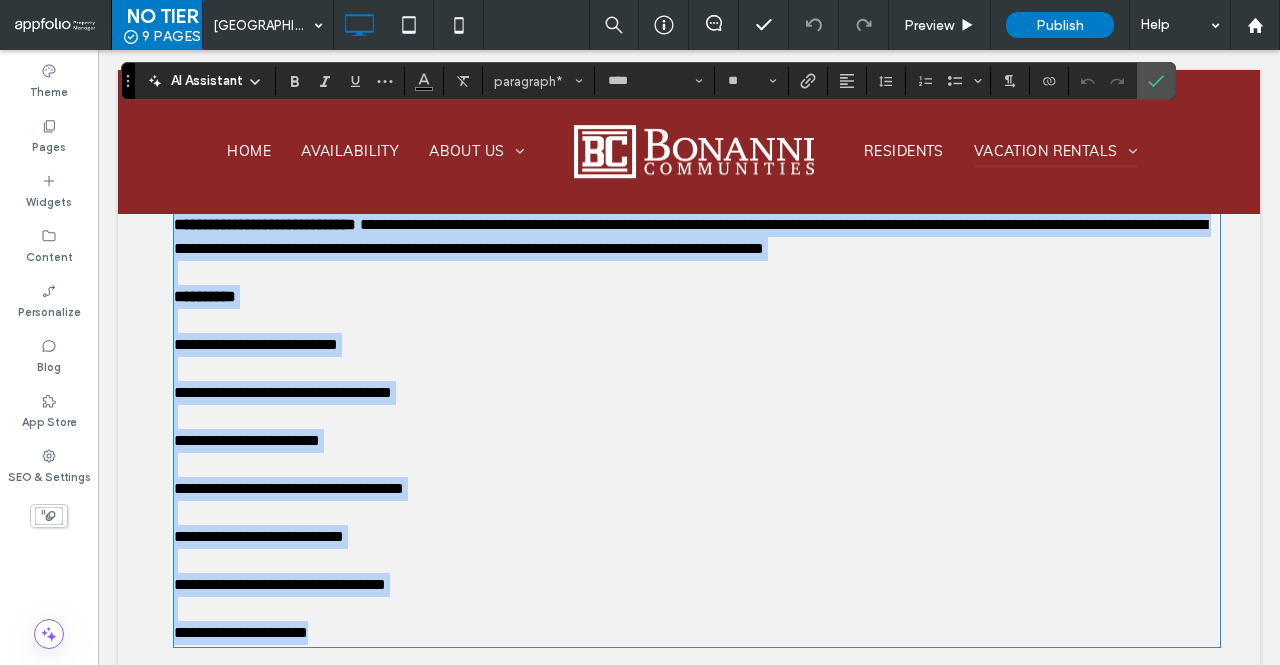 click on "**********" at bounding box center [697, 393] 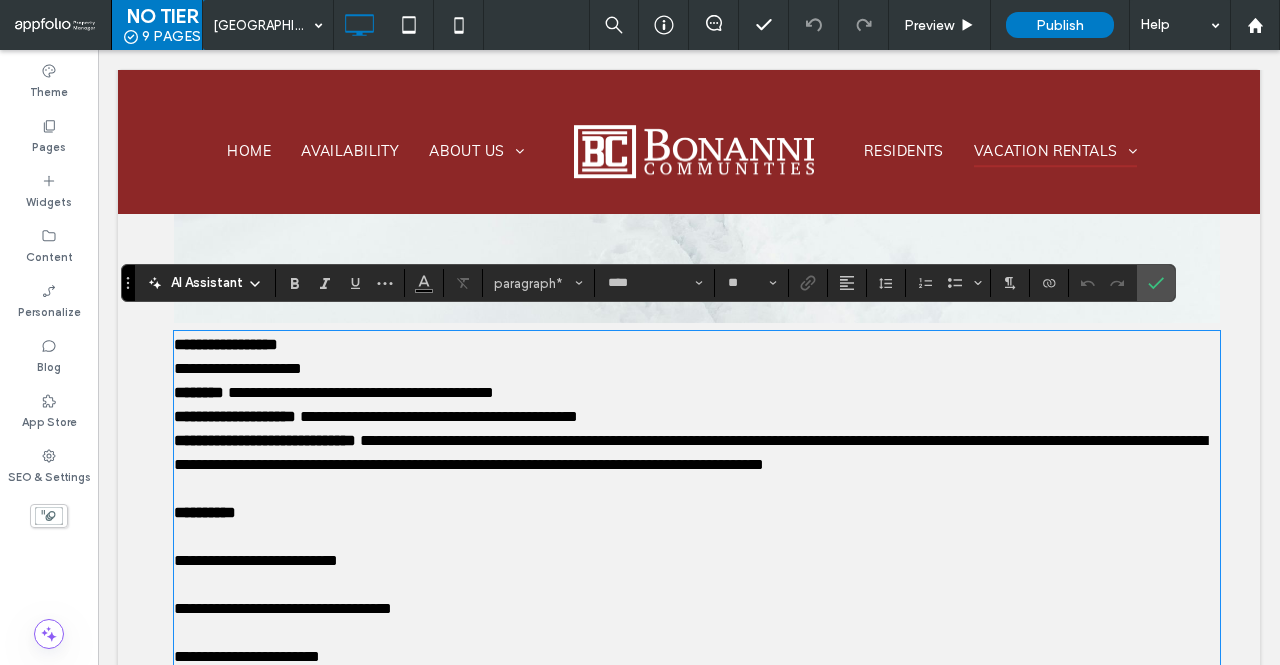 scroll, scrollTop: 1476, scrollLeft: 0, axis: vertical 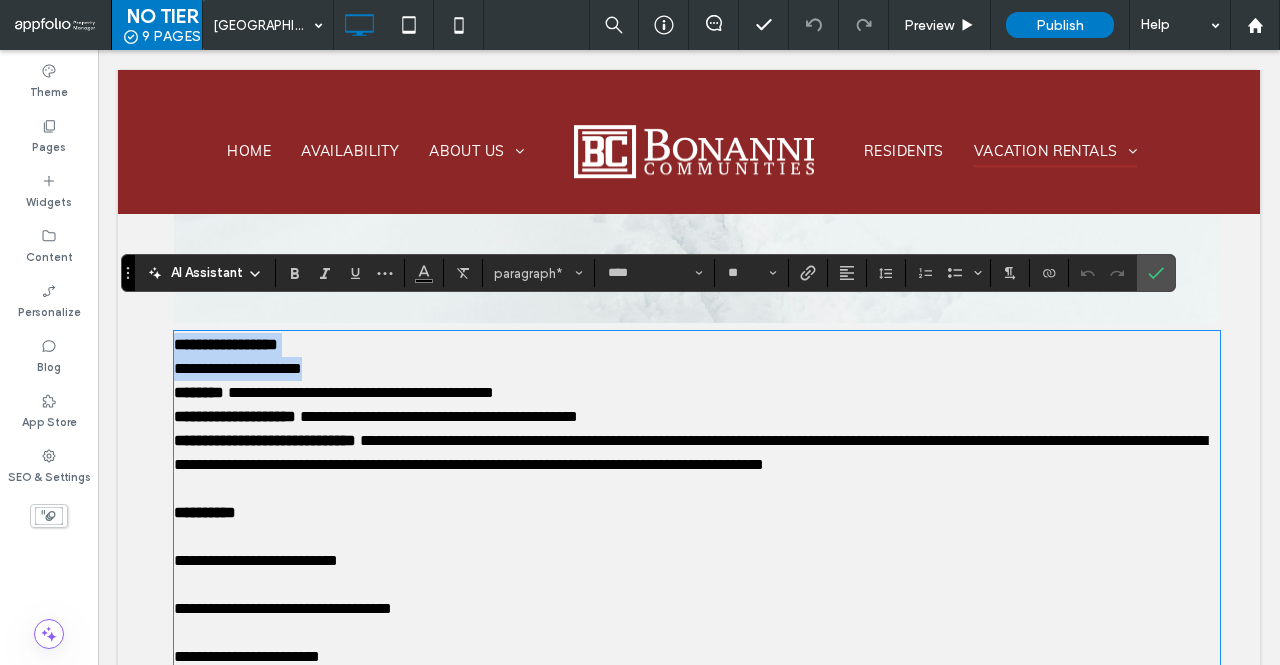 drag, startPoint x: 361, startPoint y: 342, endPoint x: 174, endPoint y: 324, distance: 187.86432 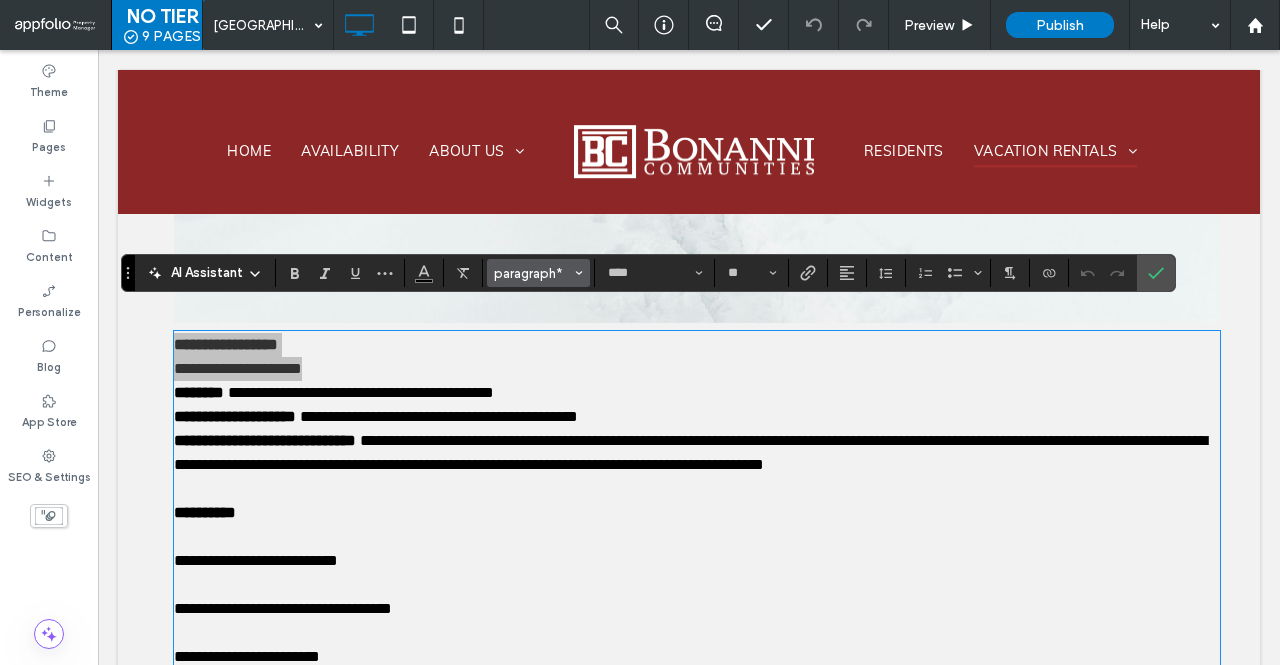 click on "paragraph*" at bounding box center (539, 273) 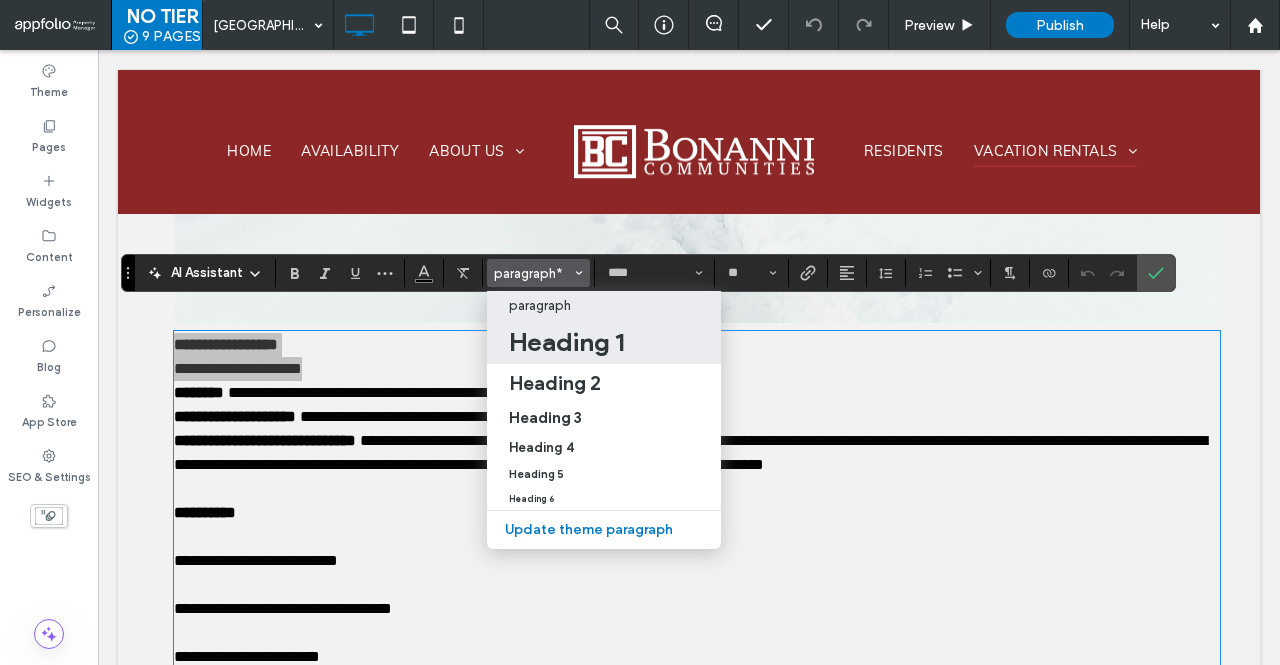 click on "Heading 1" at bounding box center (566, 342) 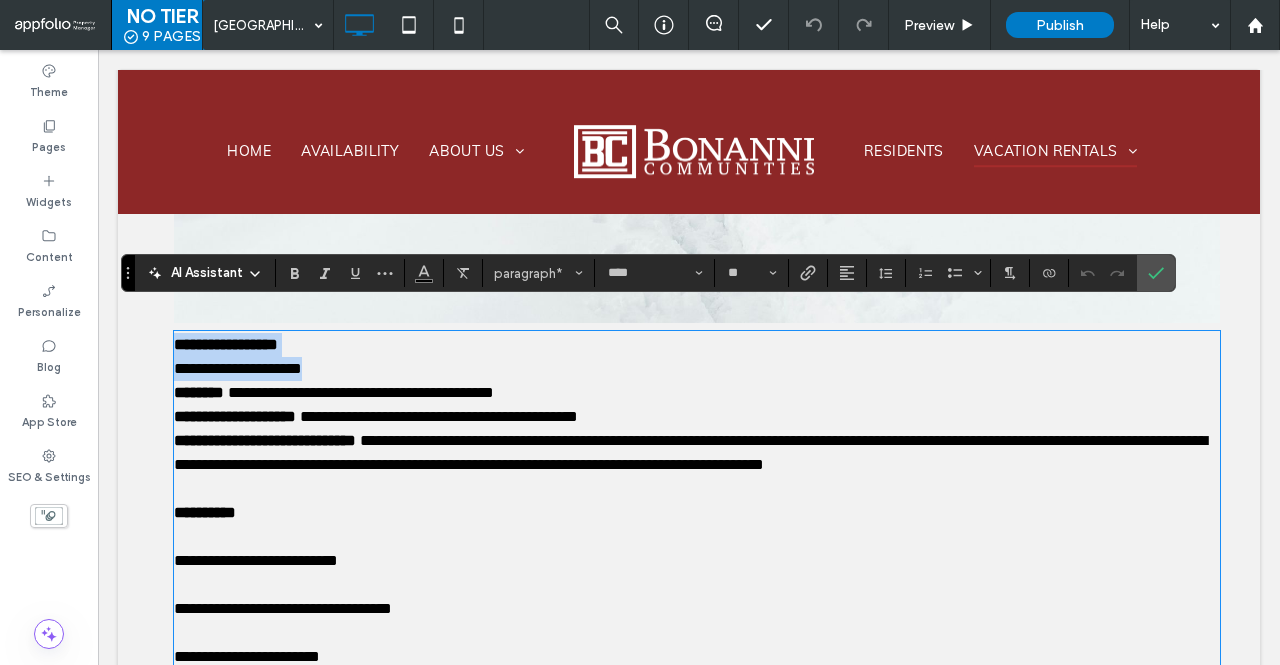 type on "**********" 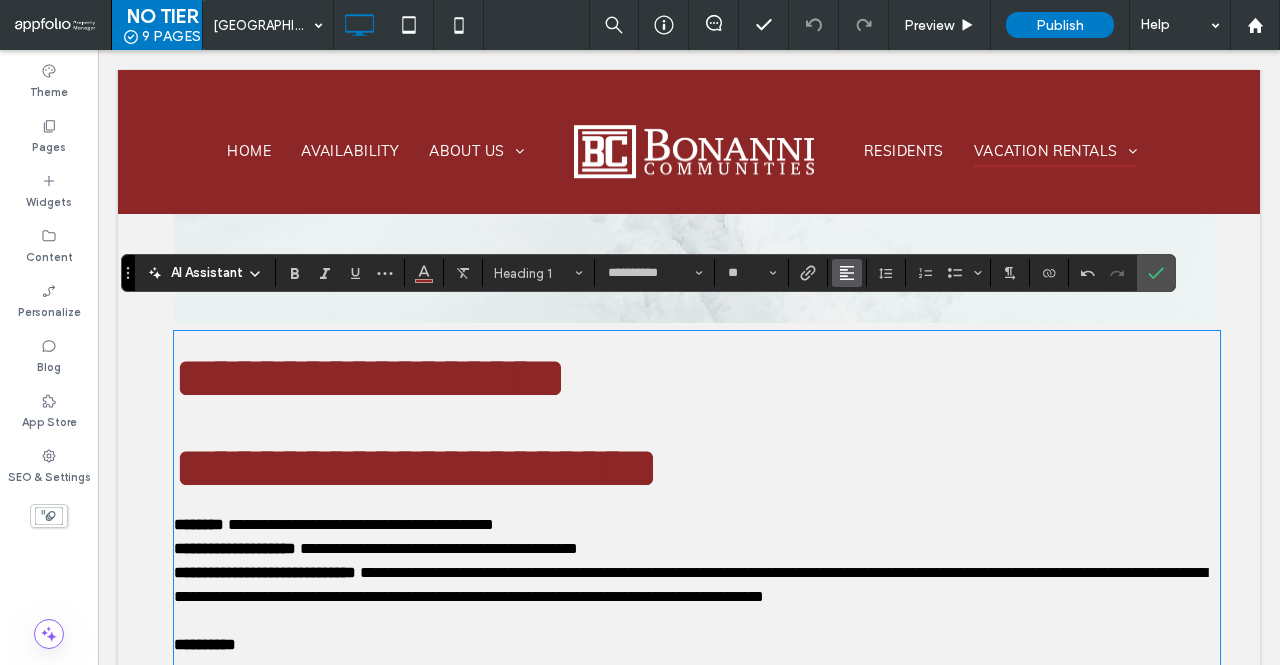 click 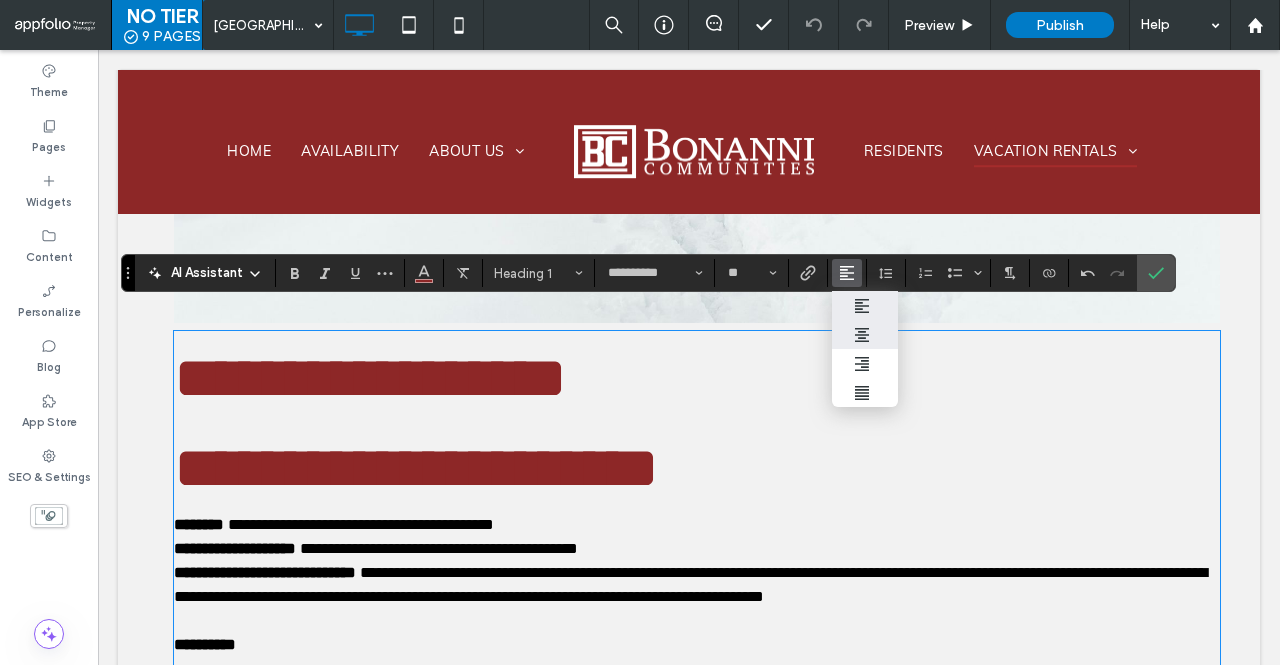 click at bounding box center [865, 334] 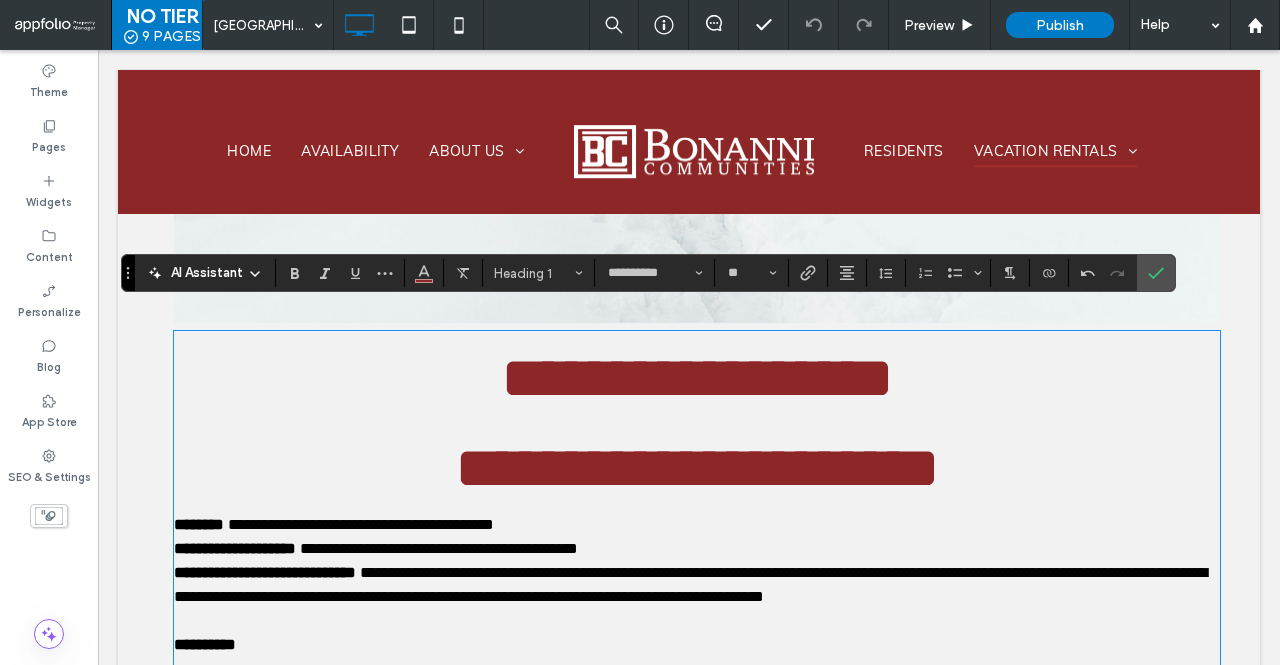 click on "**********" at bounding box center [697, 468] 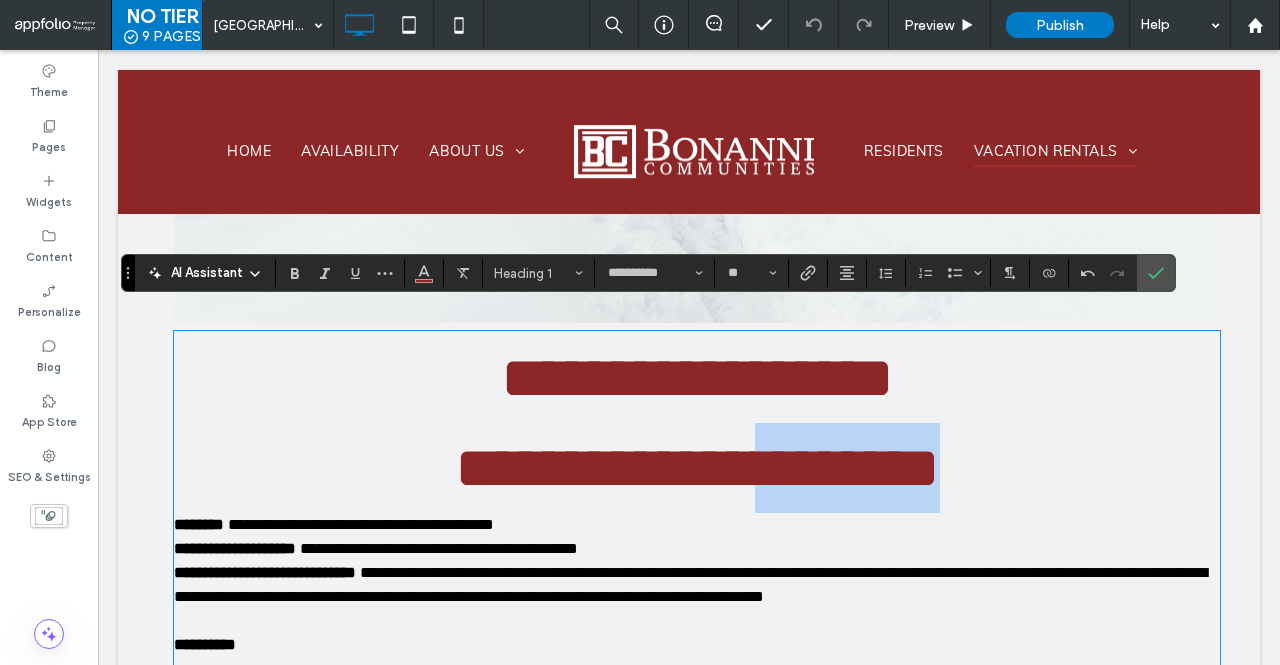 drag, startPoint x: 1115, startPoint y: 457, endPoint x: 798, endPoint y: 401, distance: 321.9084 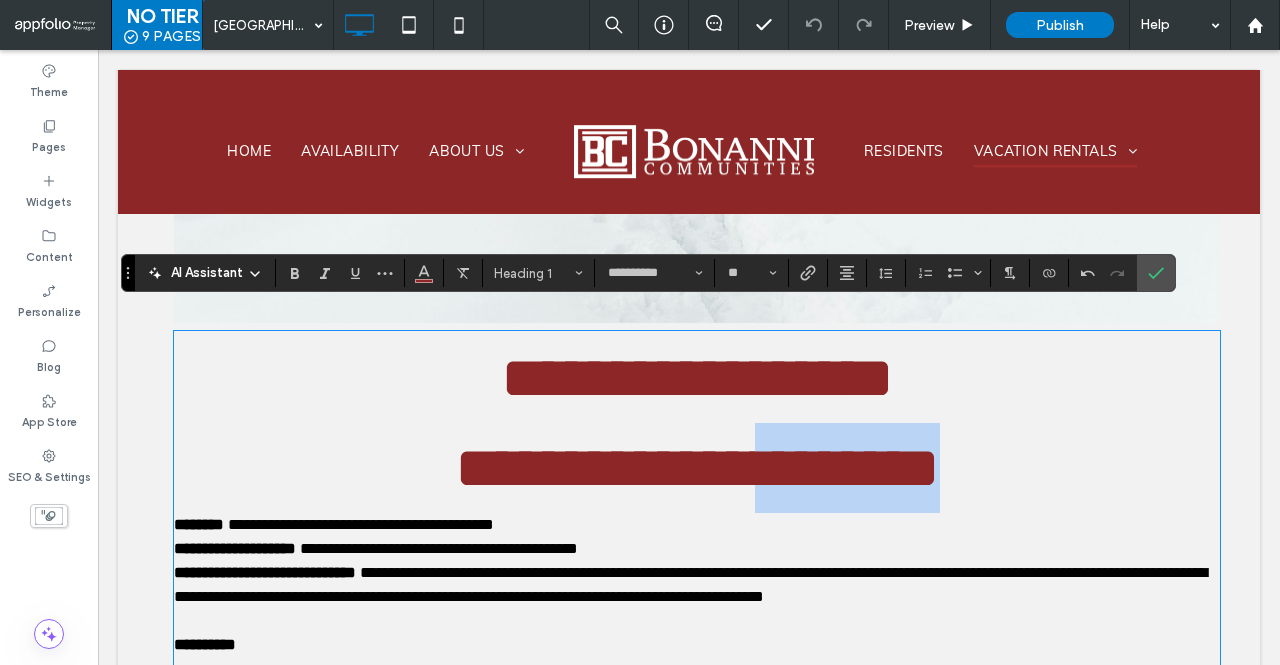 click on "**********" at bounding box center [697, 468] 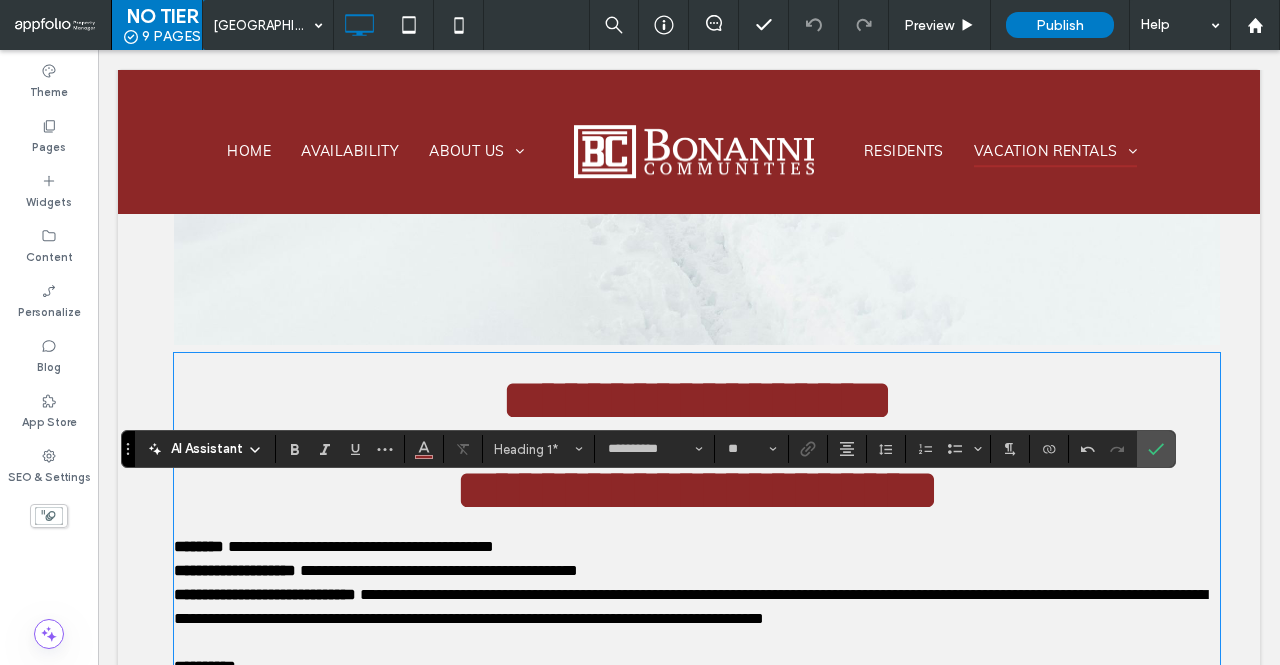 scroll, scrollTop: 1544, scrollLeft: 0, axis: vertical 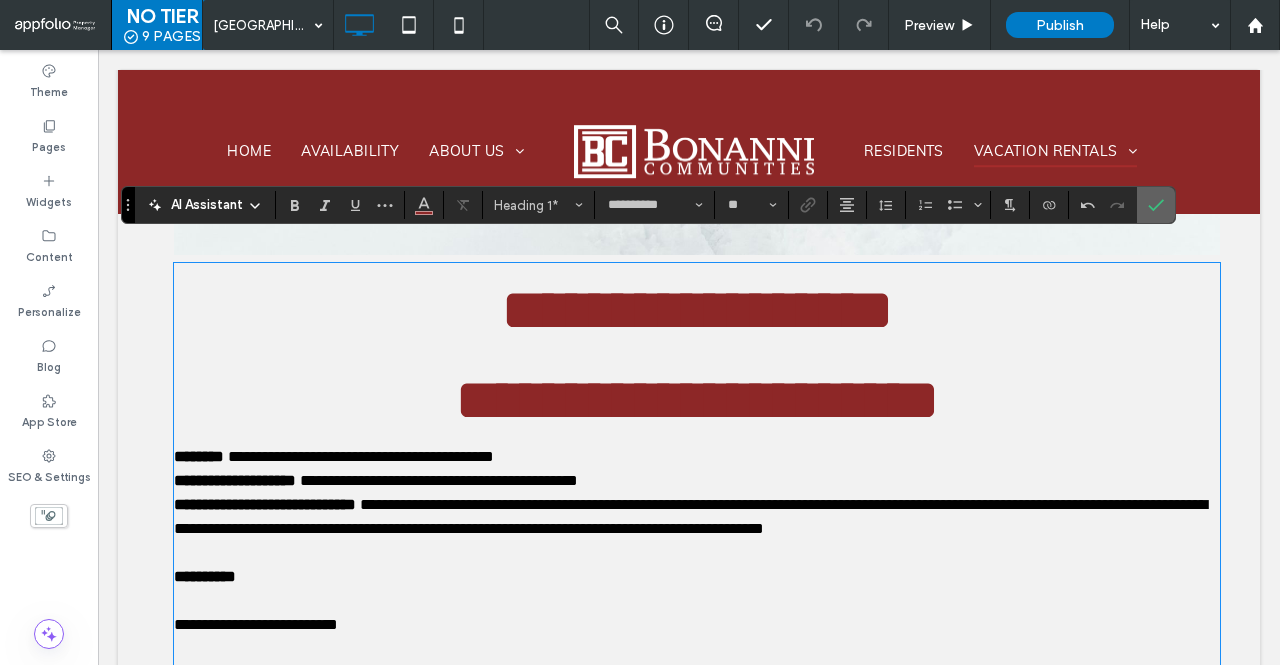 click 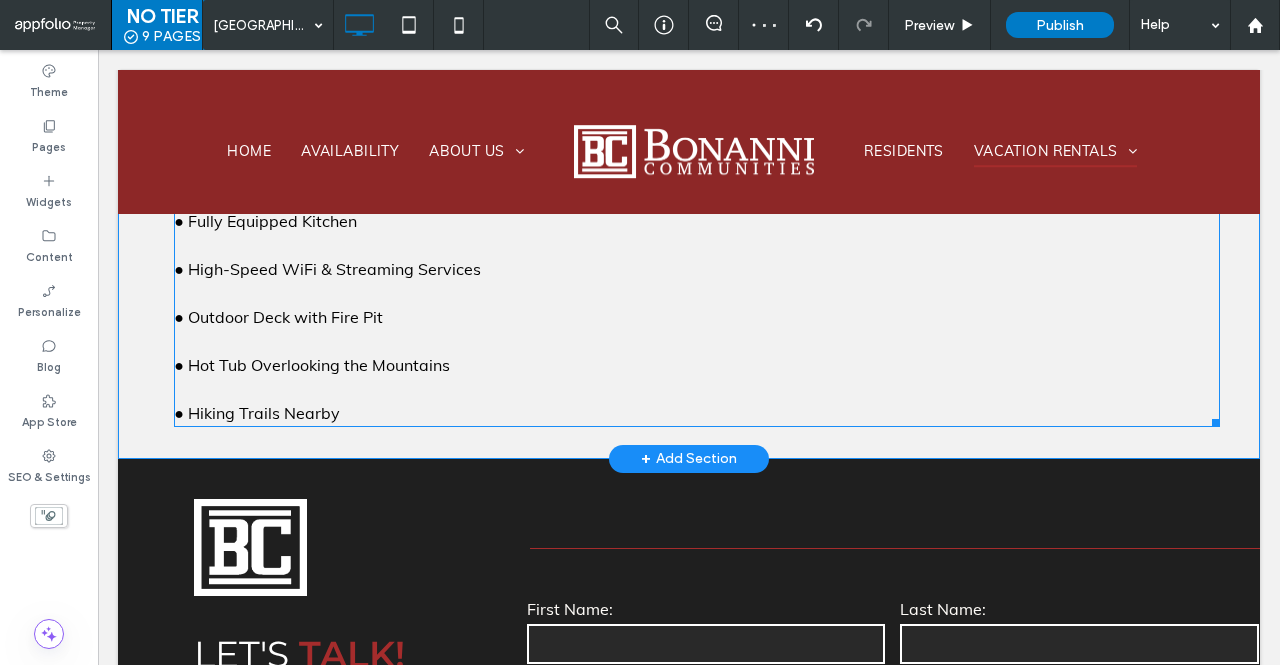 scroll, scrollTop: 2044, scrollLeft: 0, axis: vertical 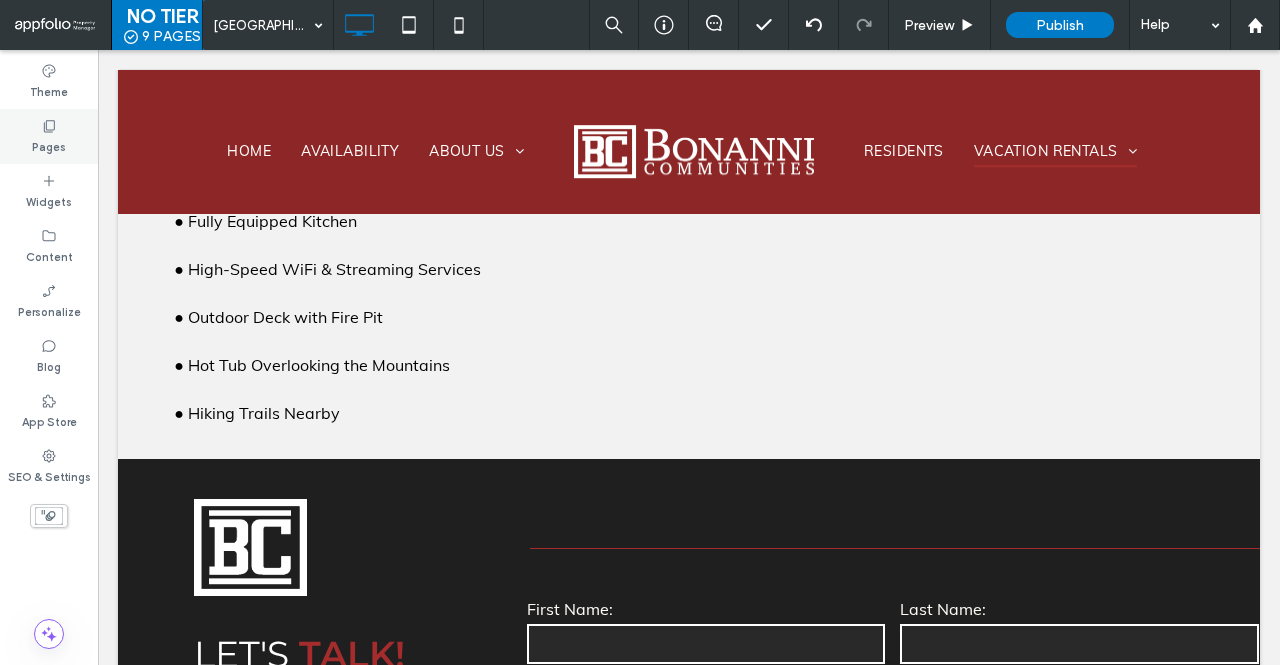 click on "Pages" at bounding box center (49, 136) 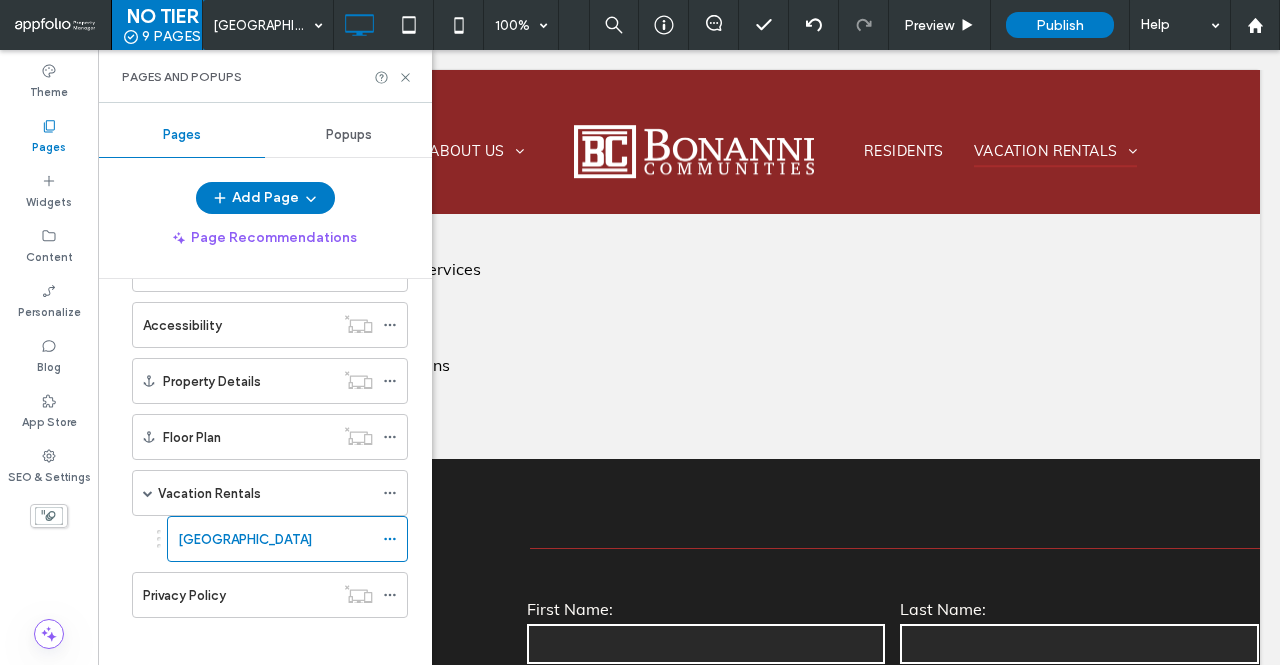 scroll, scrollTop: 406, scrollLeft: 0, axis: vertical 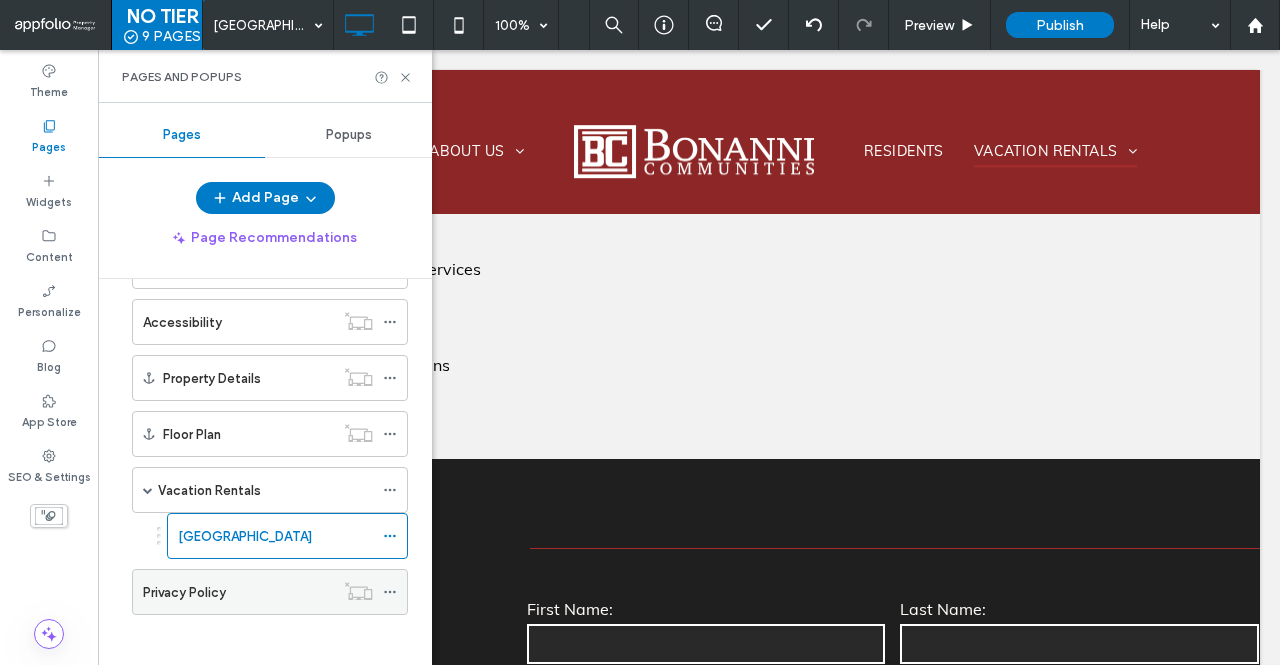 click on "Privacy Policy" at bounding box center (238, 592) 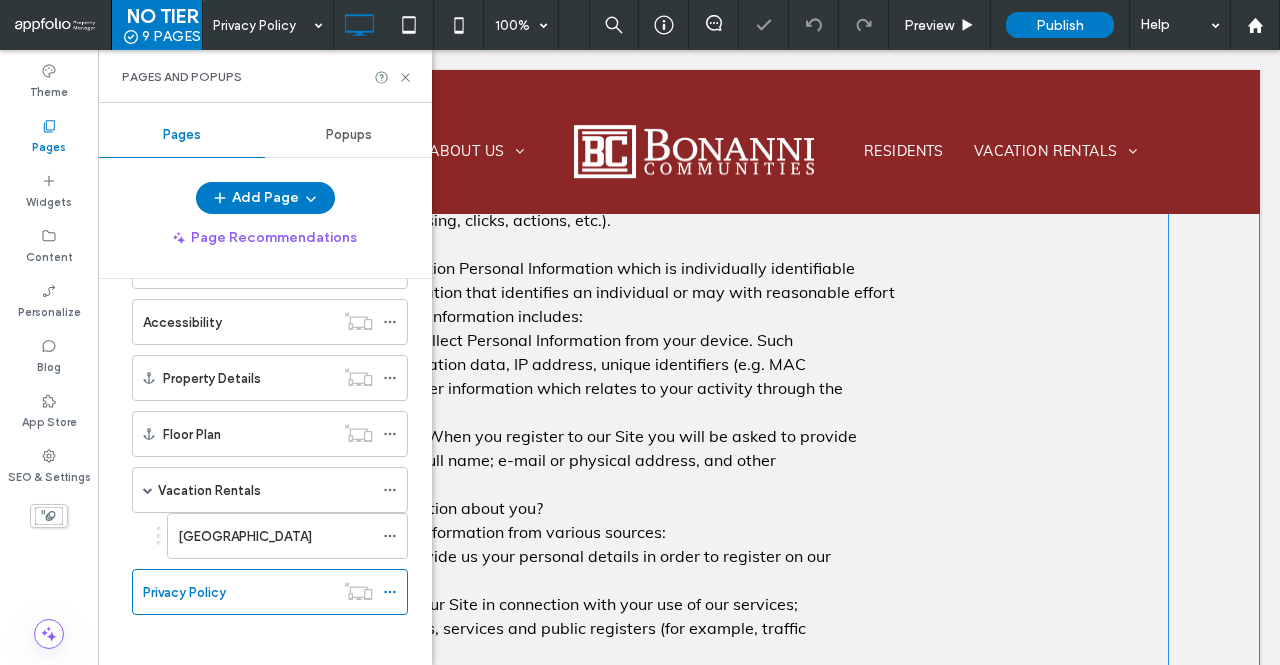 scroll, scrollTop: 911, scrollLeft: 0, axis: vertical 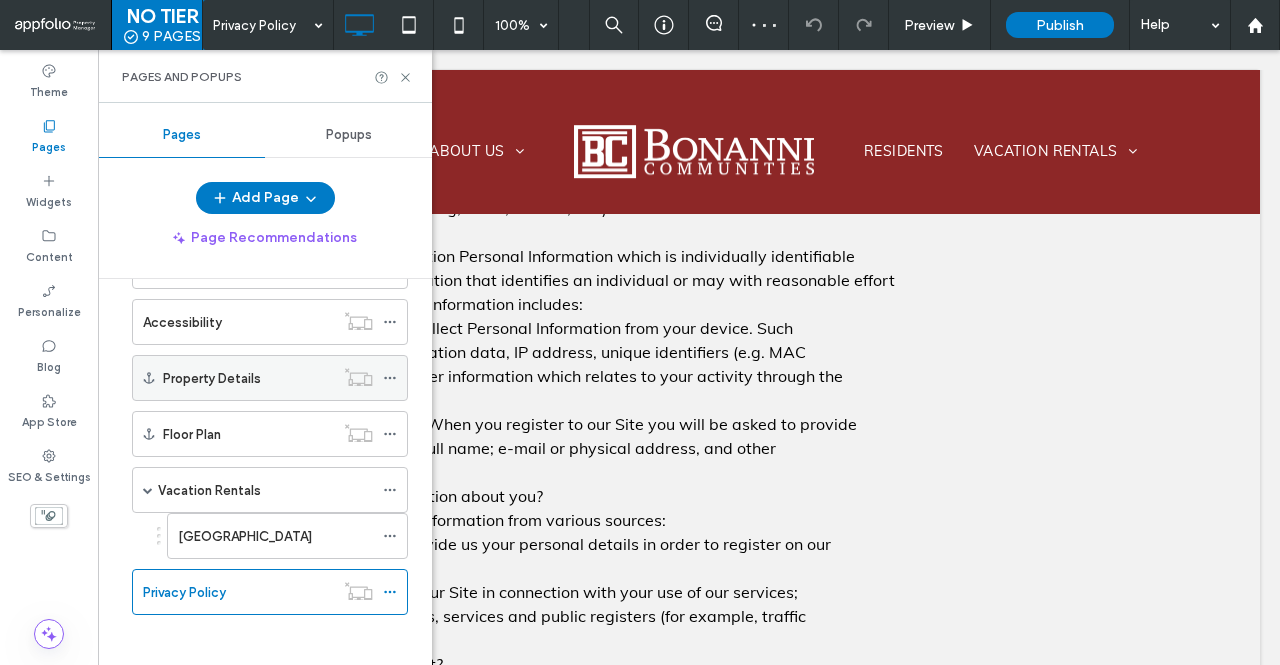 click on "Property Details" at bounding box center (212, 378) 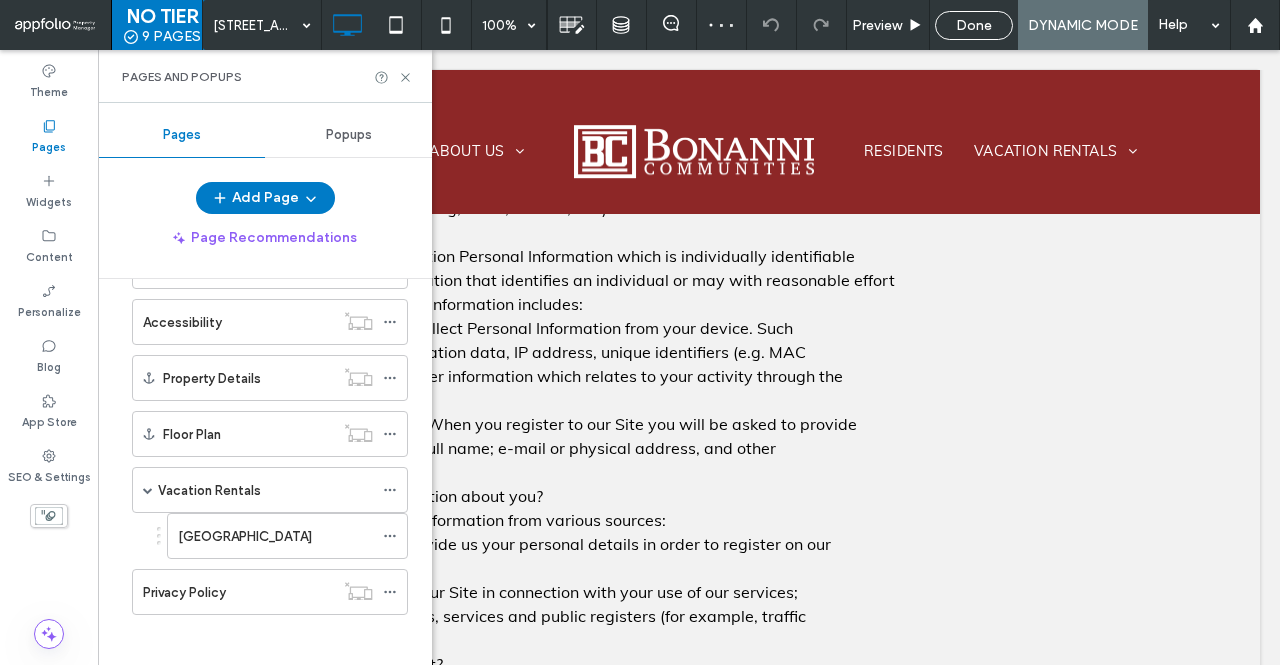 scroll, scrollTop: 360, scrollLeft: 0, axis: vertical 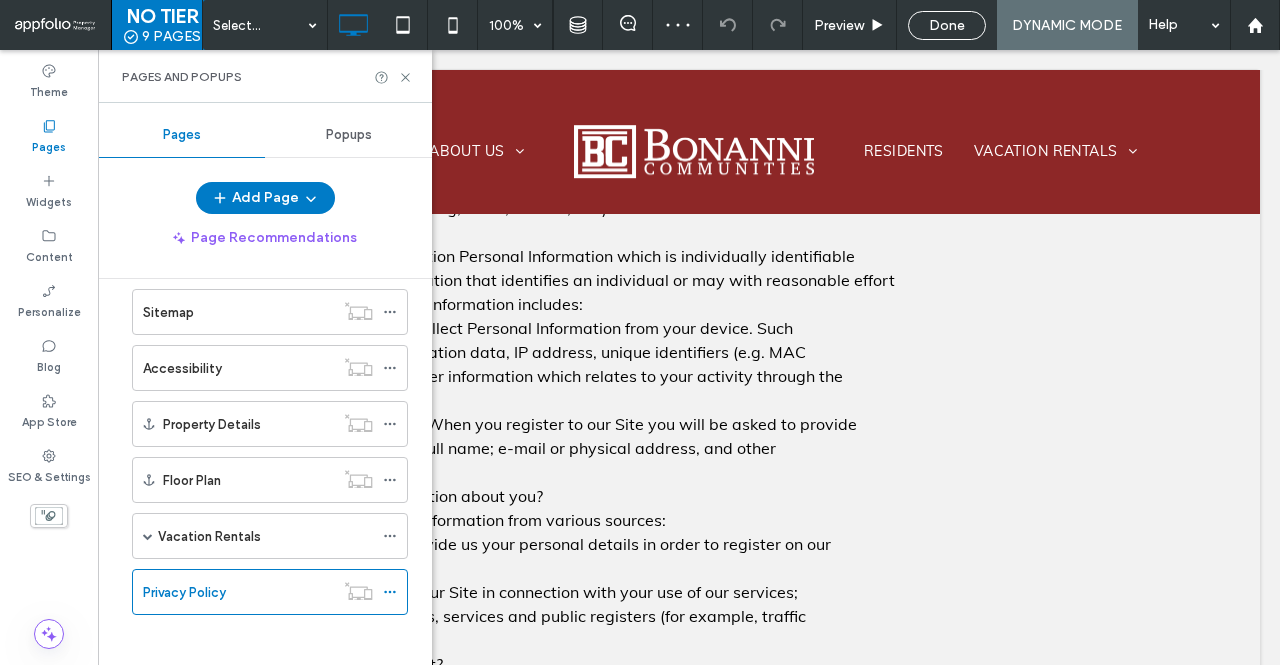 click on "NO TIER
9 PAGES
Select... 100% Preview Done DYNAMIC MODE Help
Site Comments Team & Clients Automate new comments Instantly notify your team when someone adds or updates a comment on a site. See Zap Examples
Theme Pages Widgets Content Personalize Blog App Store SEO & Settings Pages and Popups Pages Popups Add Page Page Recommendations Home Availability About Us Contact Residents Property Page Template Listings Detail Sitemap Accessibility Property Details Floor Plan Vacation Rentals Mountain Haven Lodge Privacy Policy" at bounding box center (640, 332) 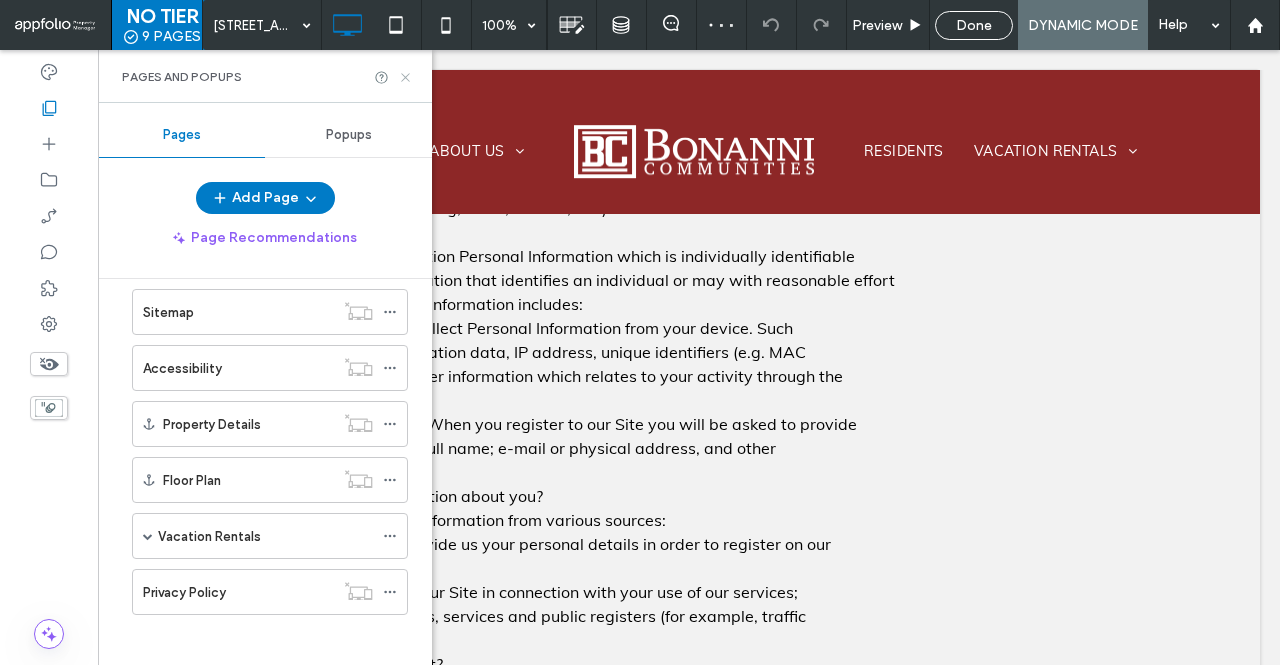 click 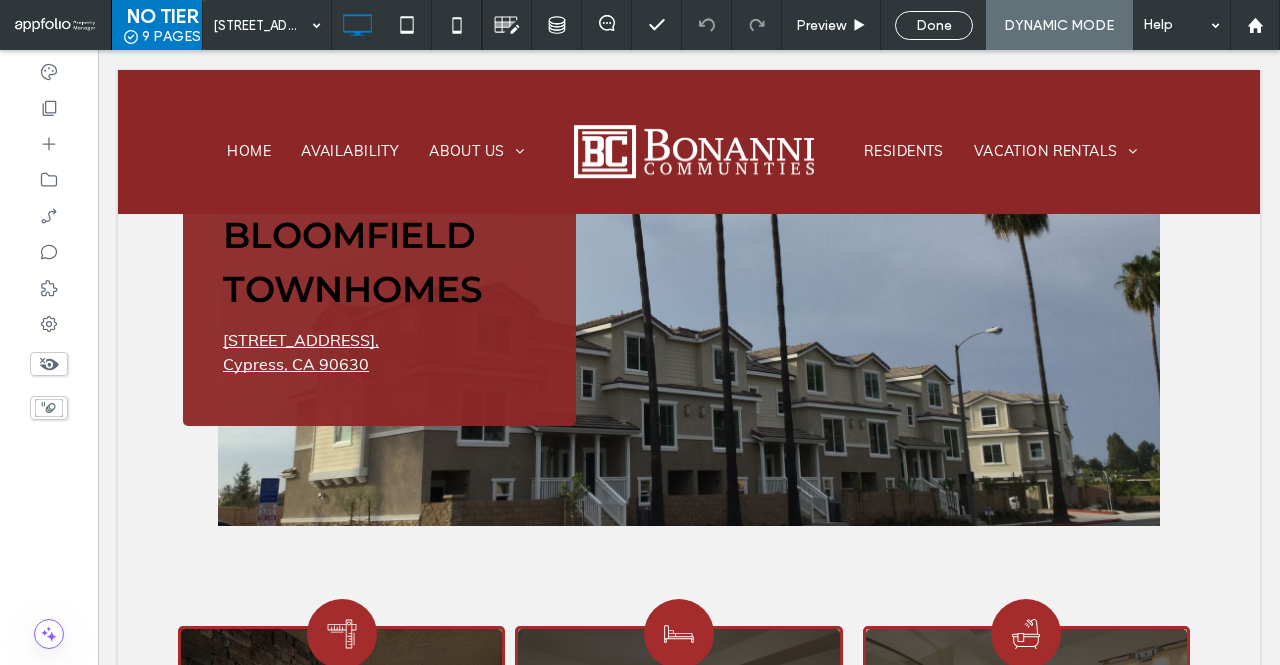 scroll, scrollTop: 0, scrollLeft: 0, axis: both 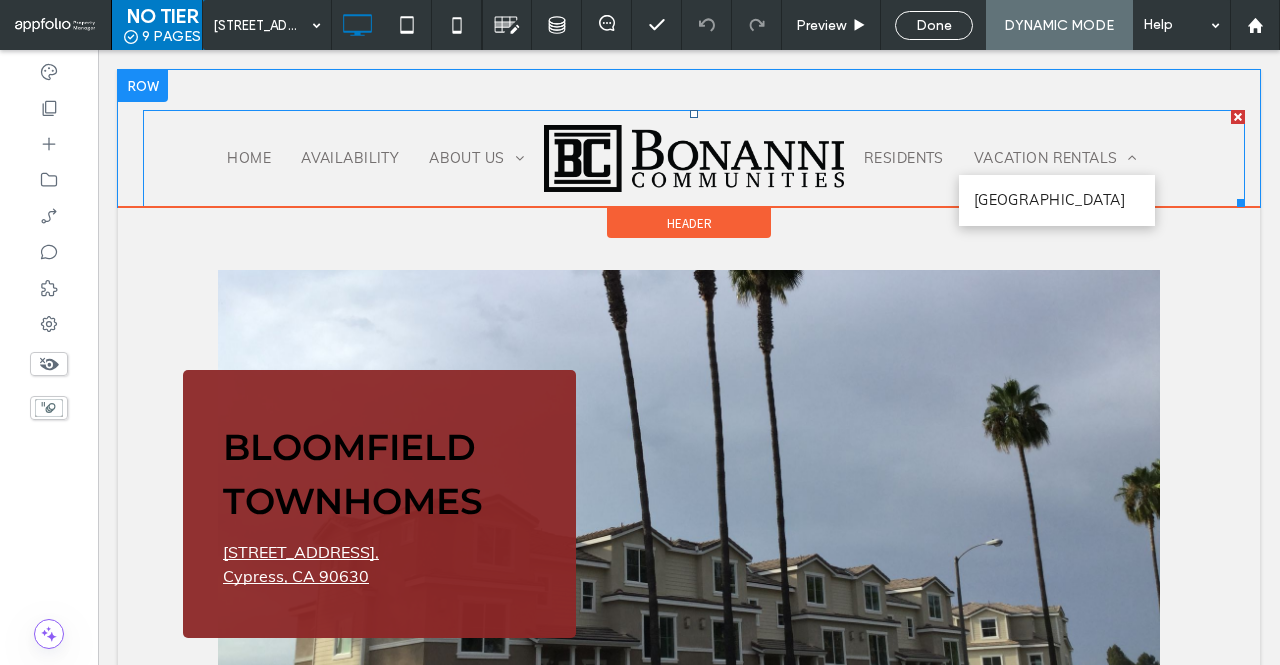 click on "[GEOGRAPHIC_DATA]" at bounding box center (1049, 200) 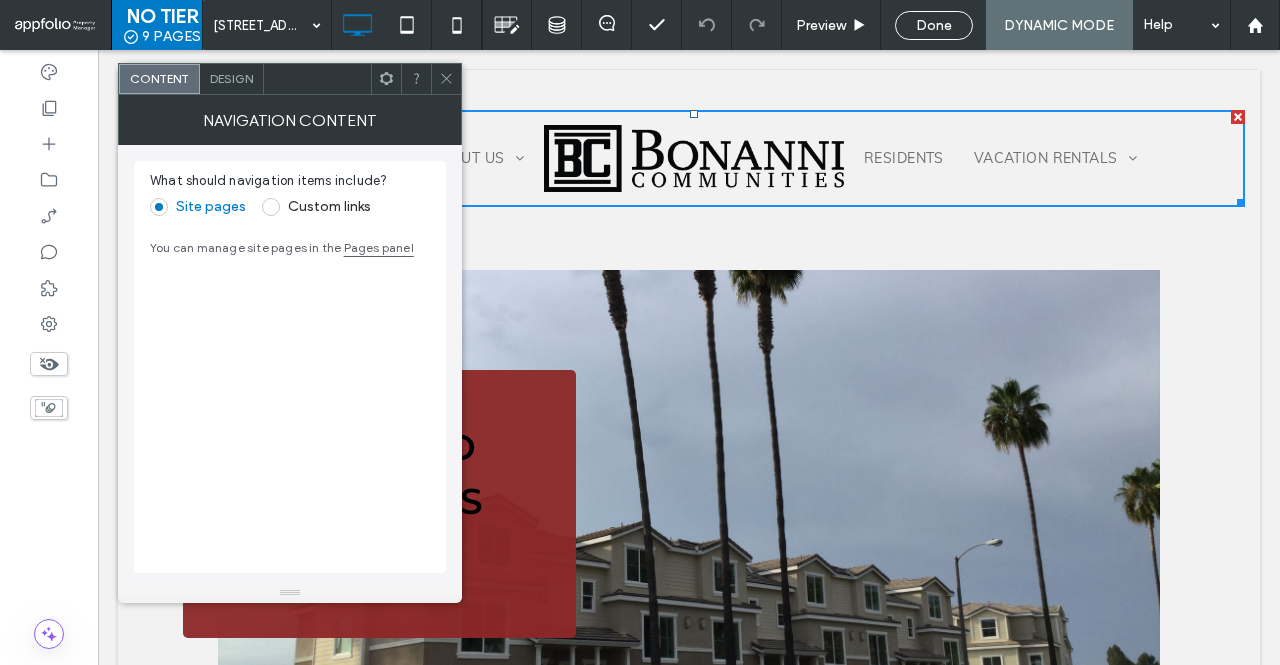 click 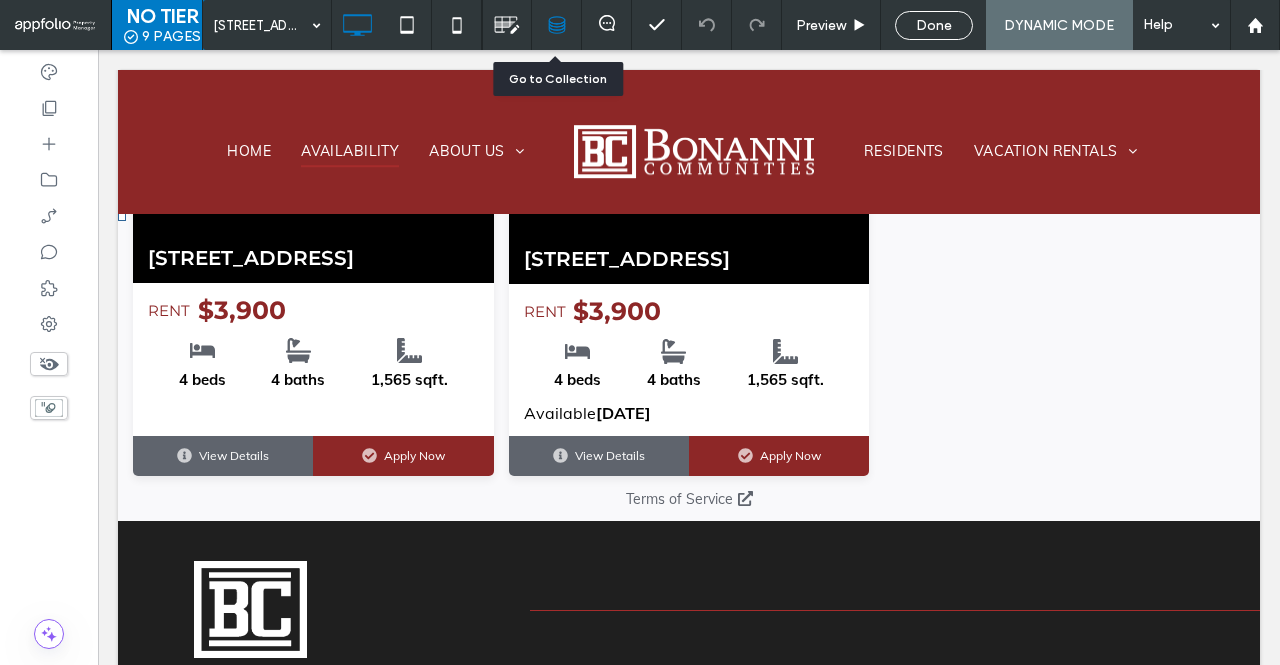 scroll, scrollTop: 1760, scrollLeft: 0, axis: vertical 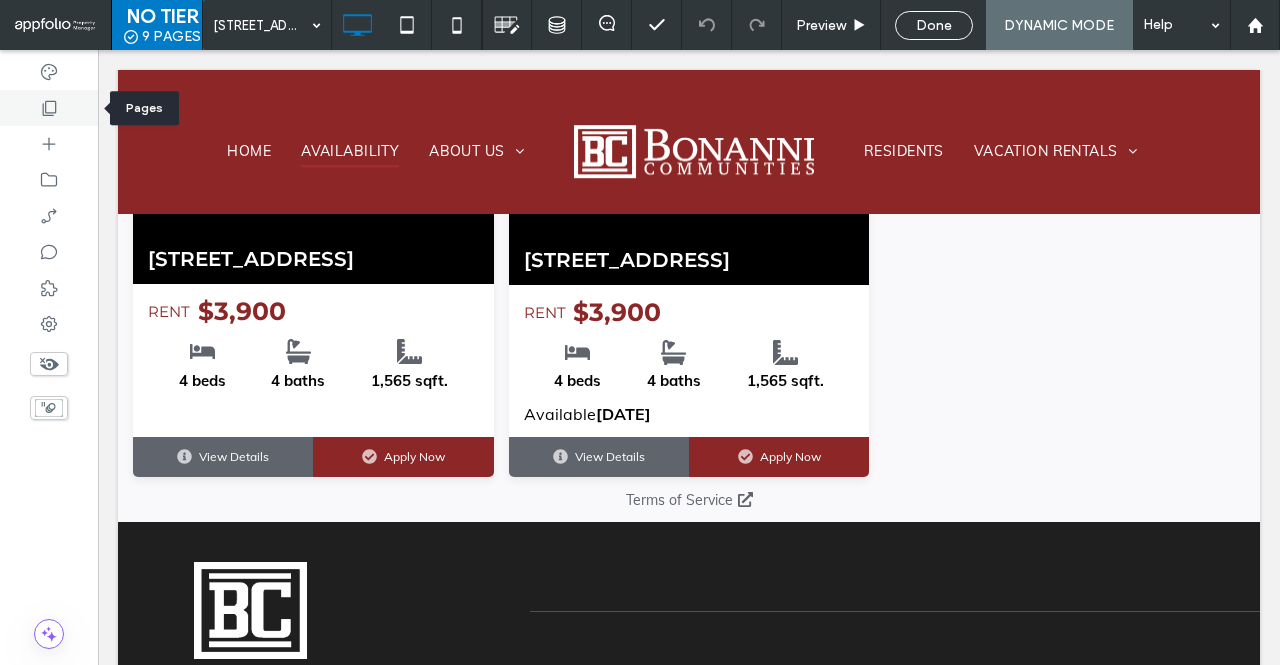 click at bounding box center (49, 108) 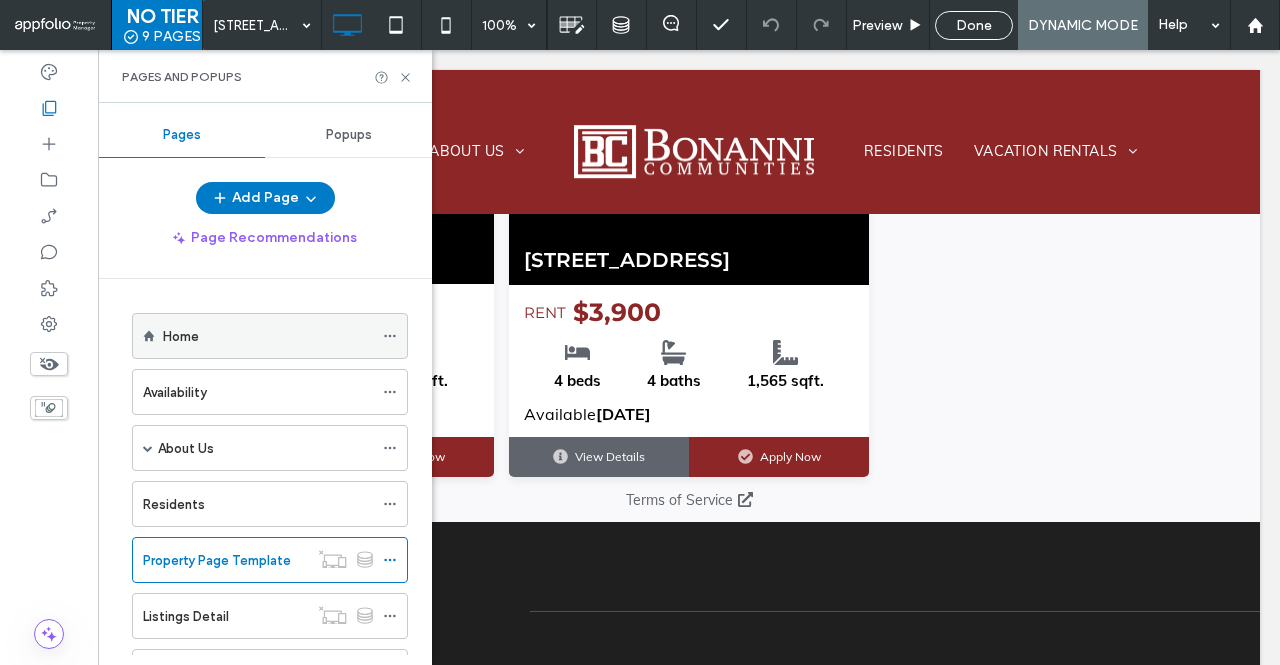 click on "Home" at bounding box center (268, 336) 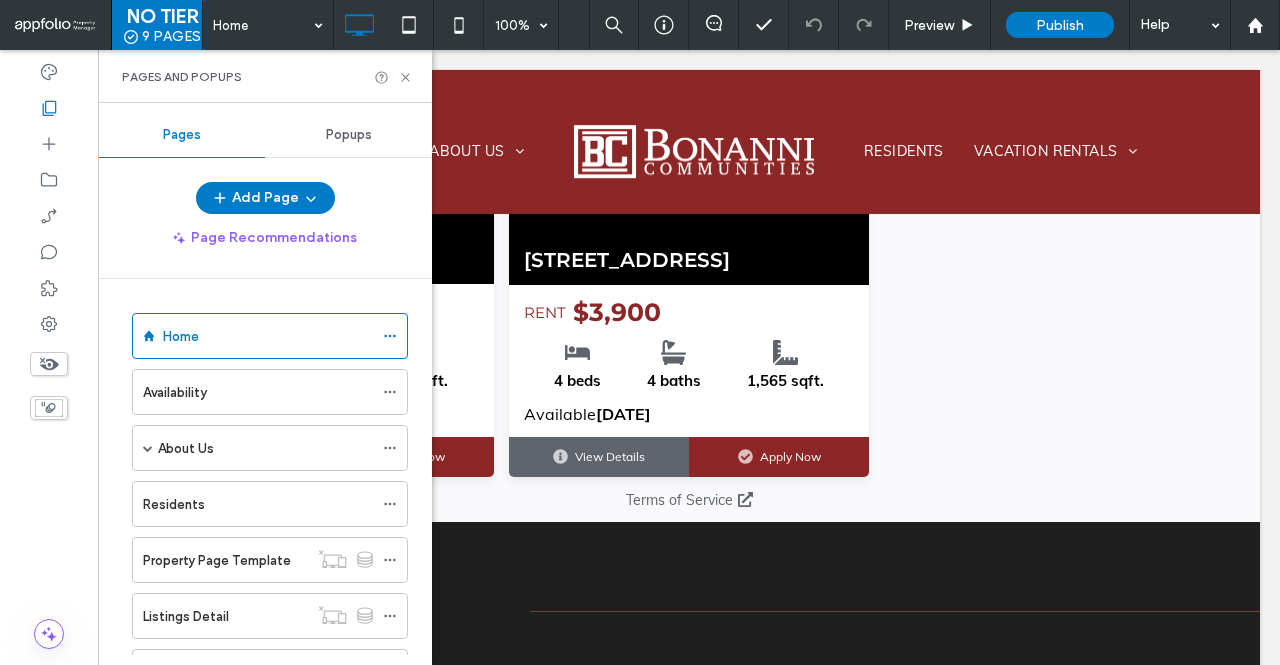 click at bounding box center [640, 332] 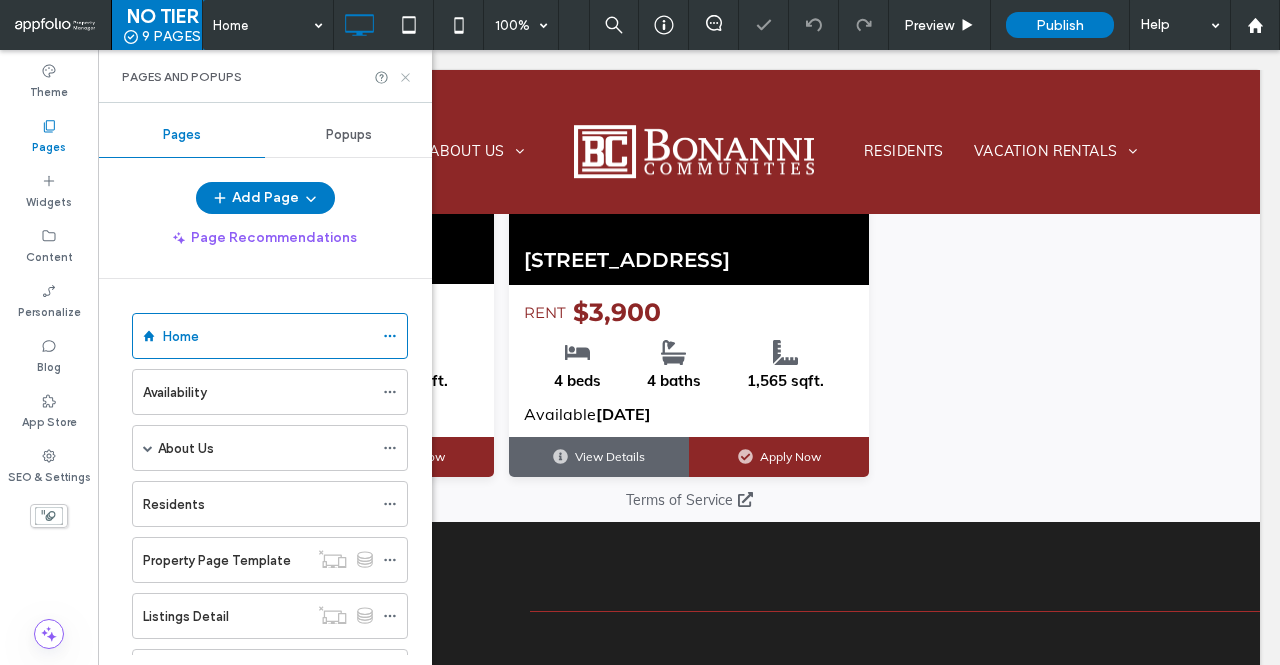 click 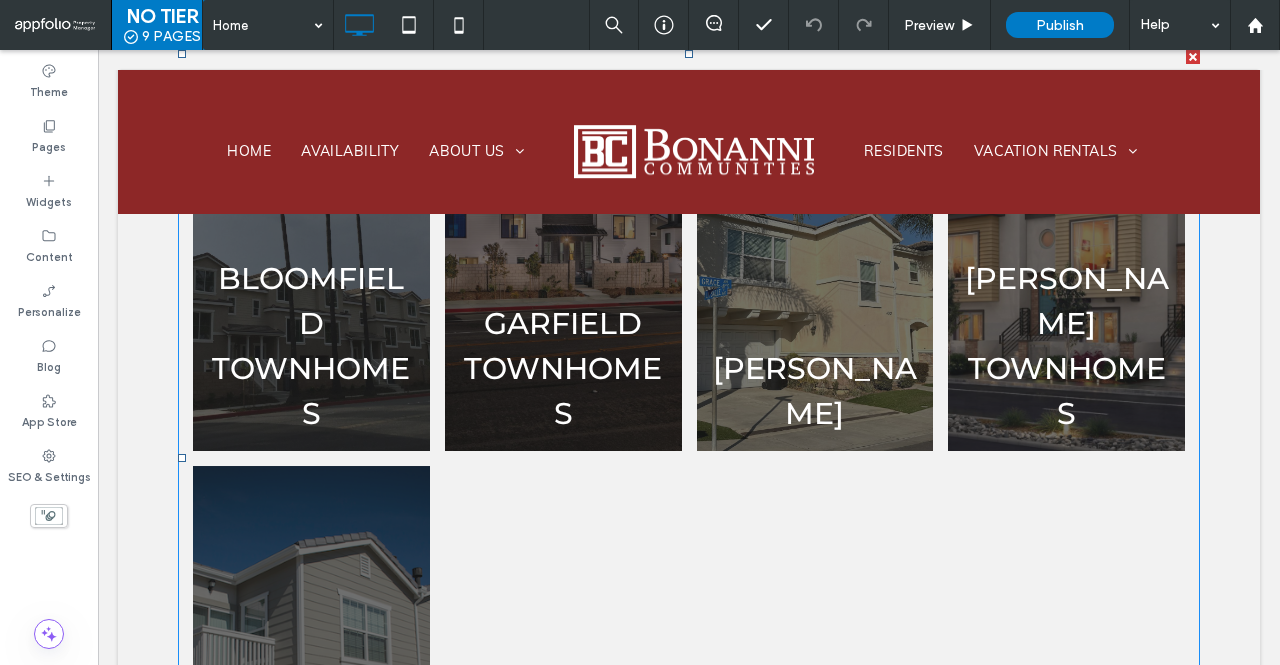 scroll, scrollTop: 3150, scrollLeft: 0, axis: vertical 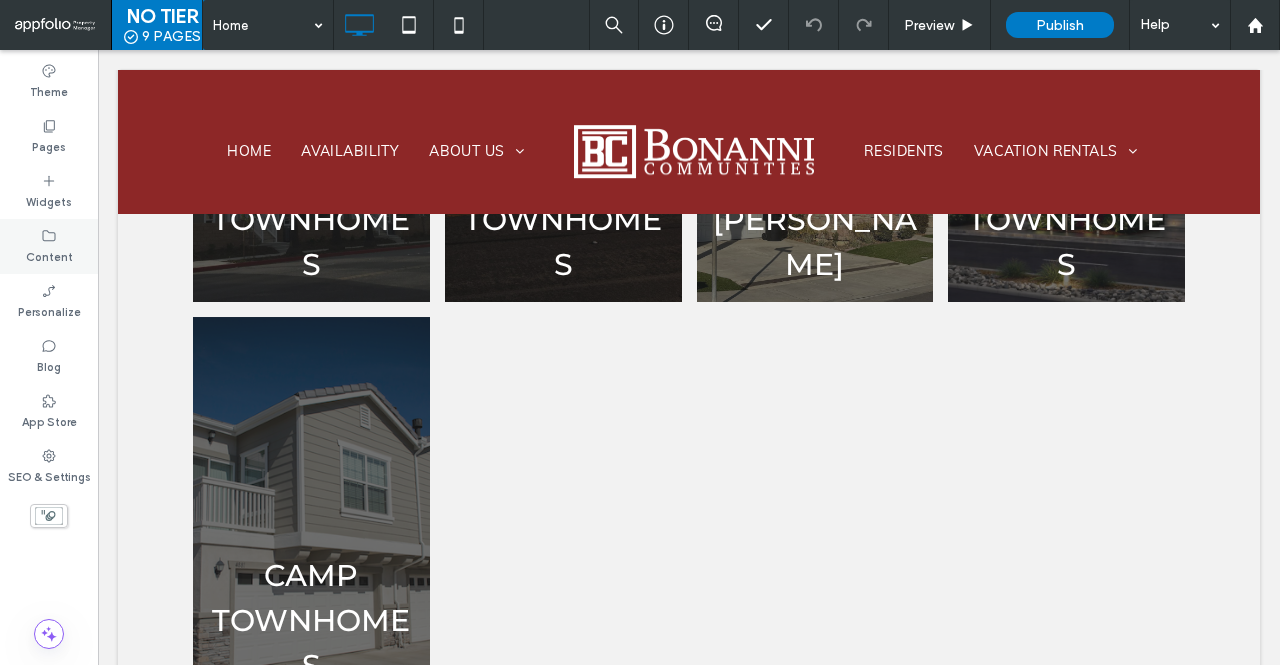 click on "Content" at bounding box center [49, 255] 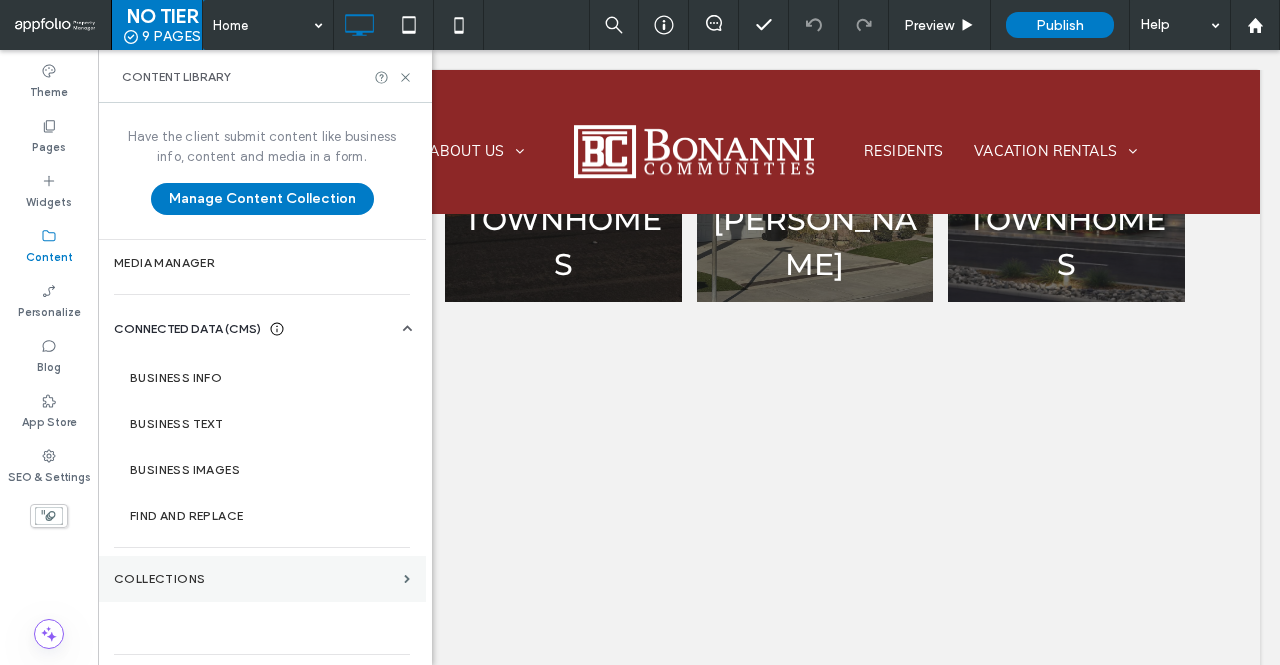 click on "Collections" at bounding box center [262, 579] 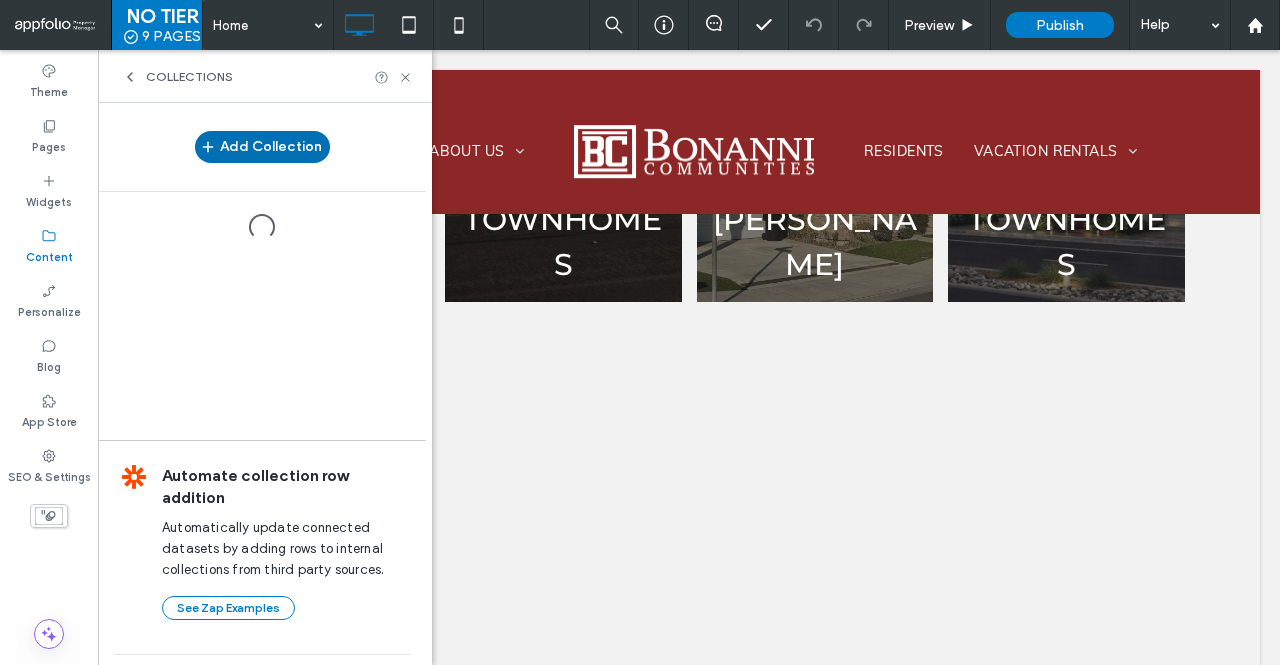 click on "Add Collection" at bounding box center (262, 147) 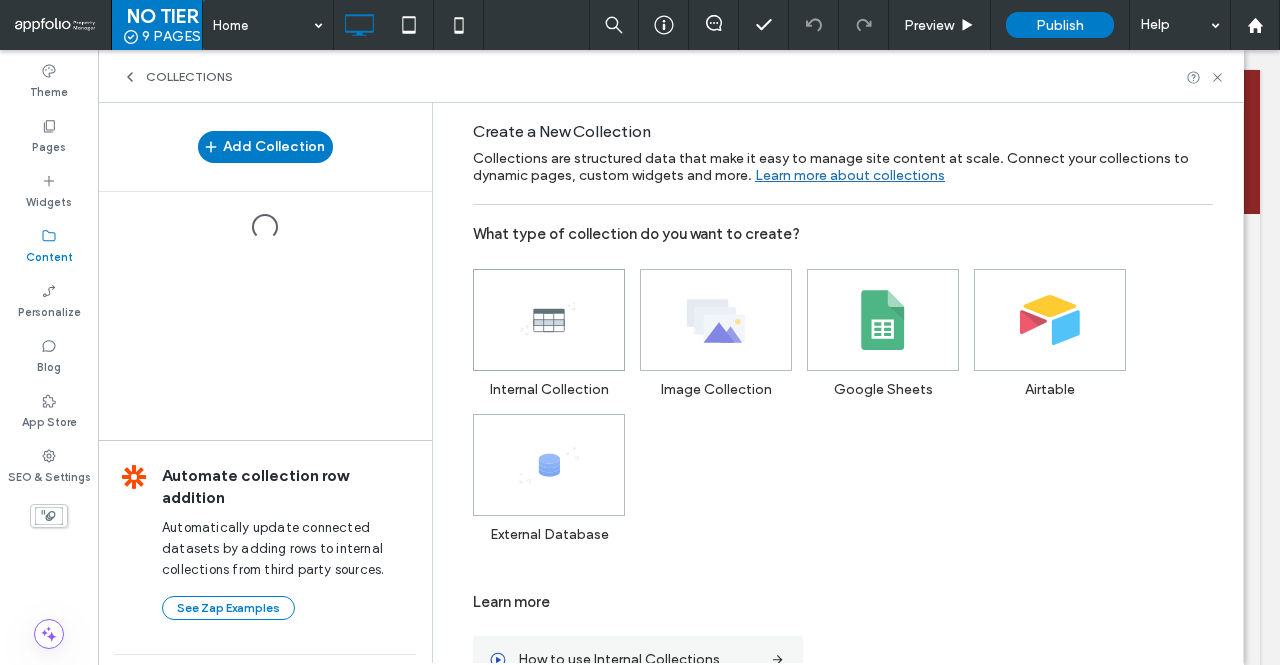 click 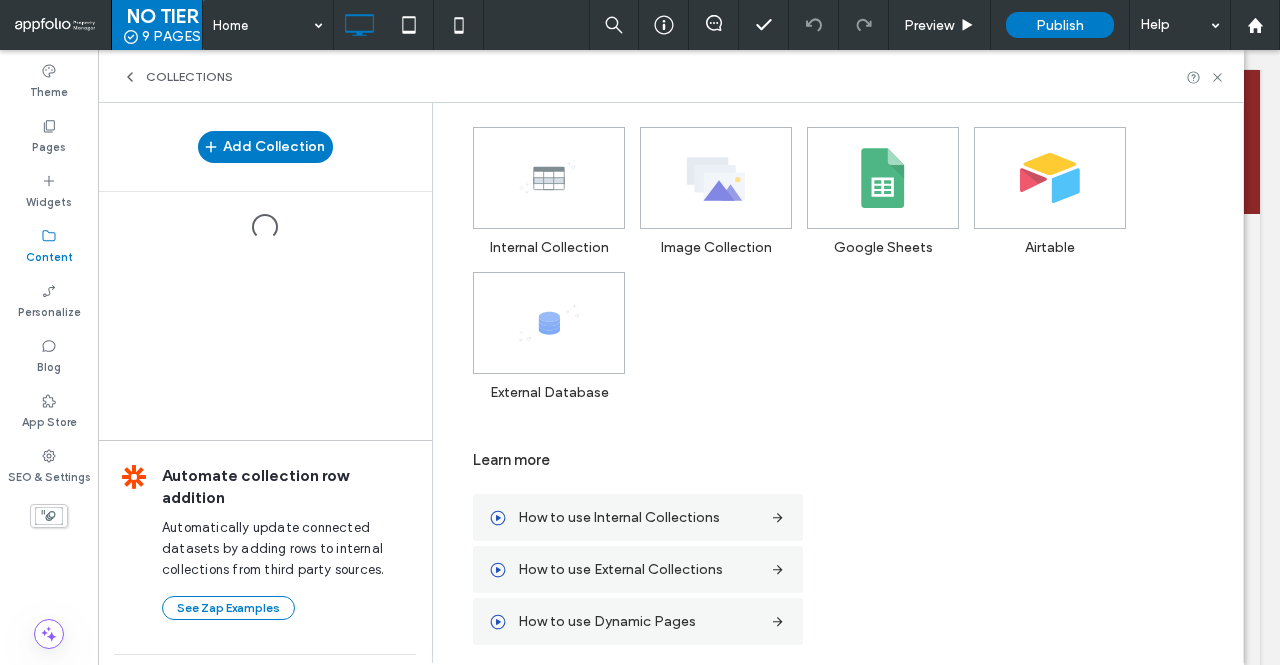 scroll, scrollTop: 0, scrollLeft: 0, axis: both 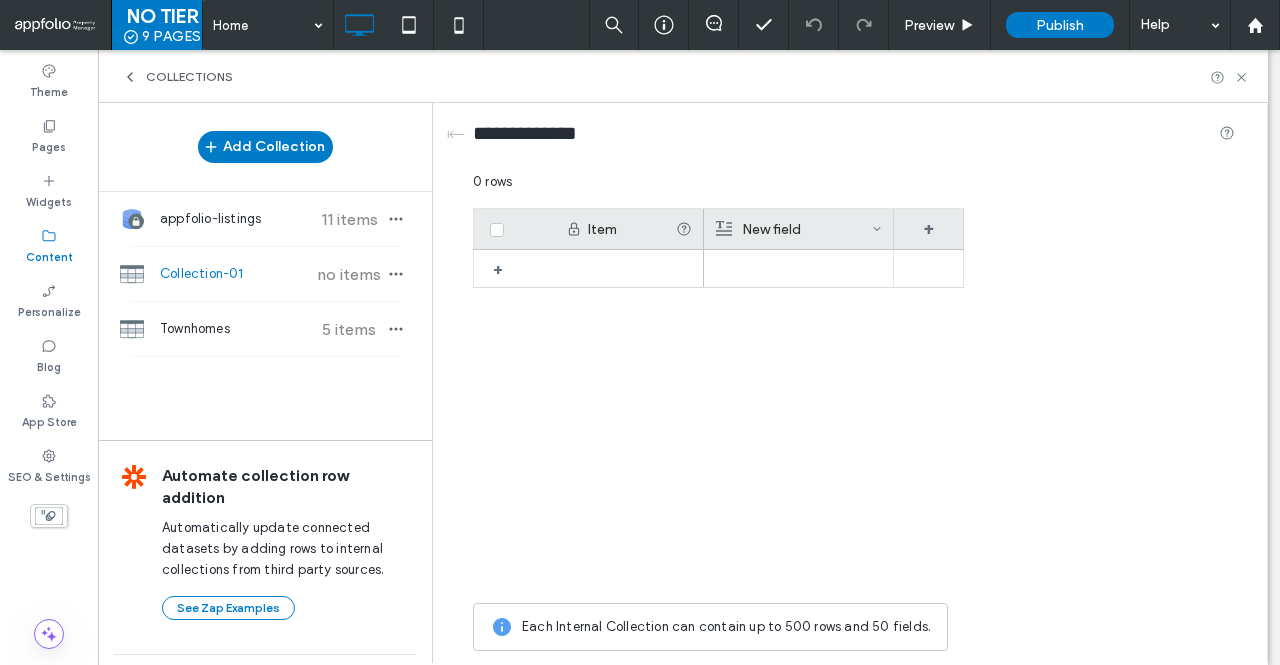 click on "New field" at bounding box center (794, 229) 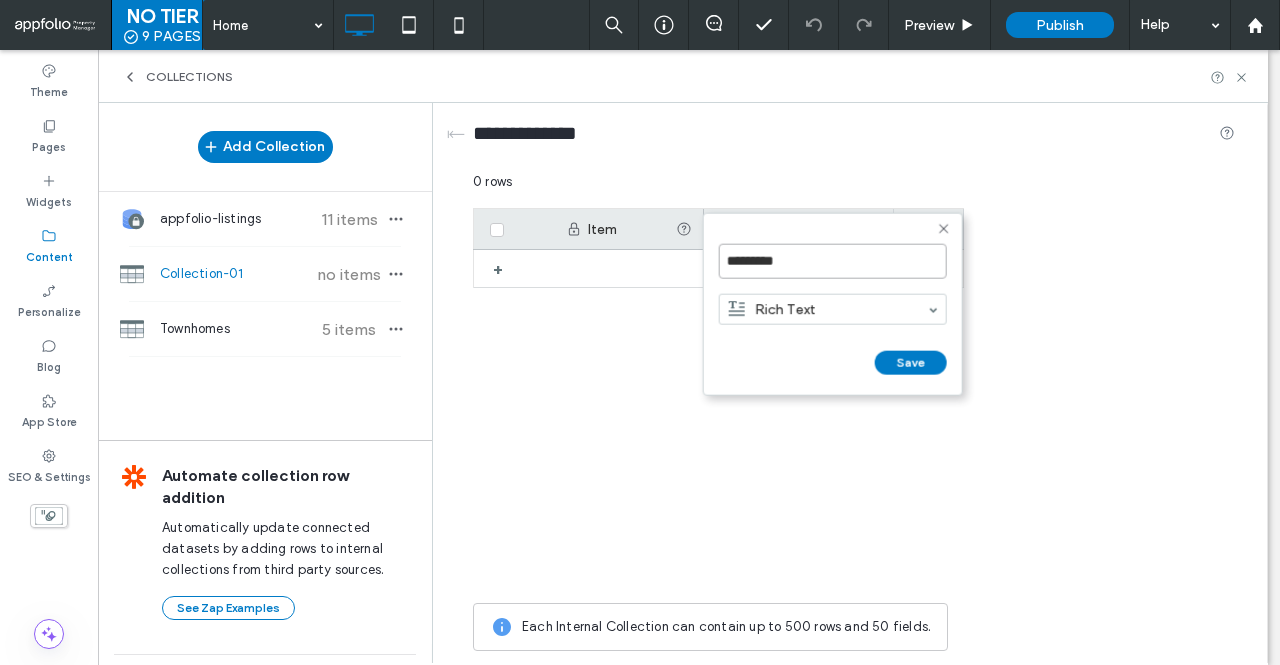 click on "*********" at bounding box center (833, 261) 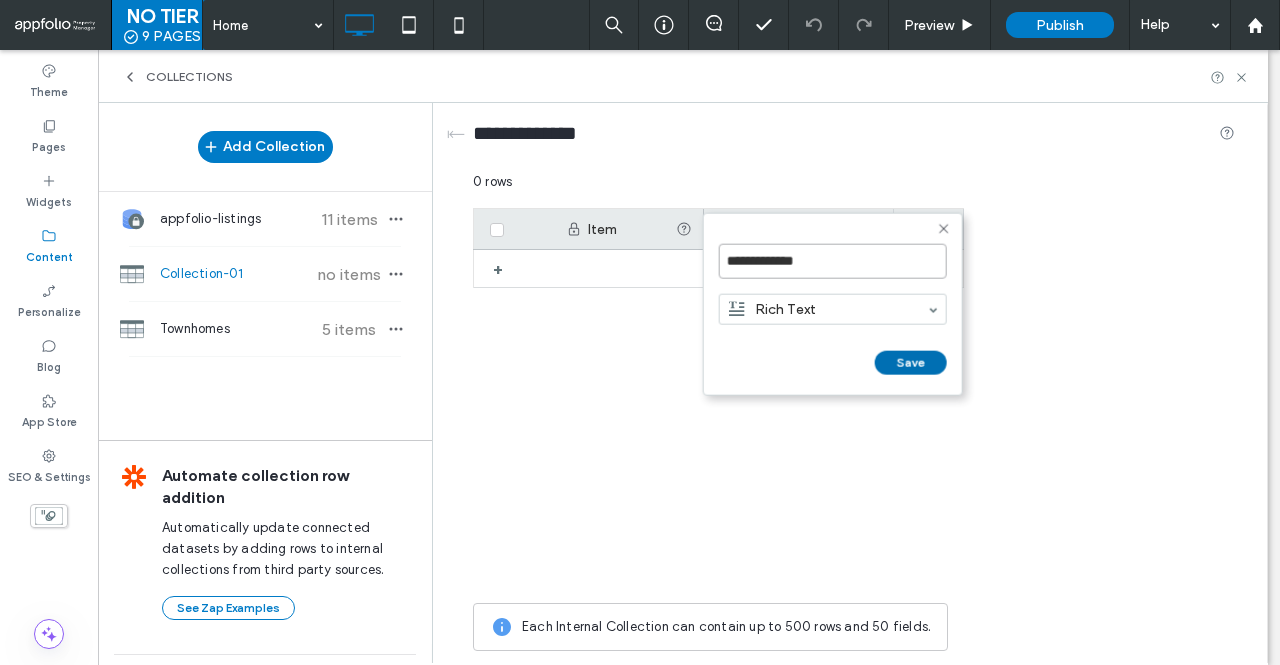 type on "**********" 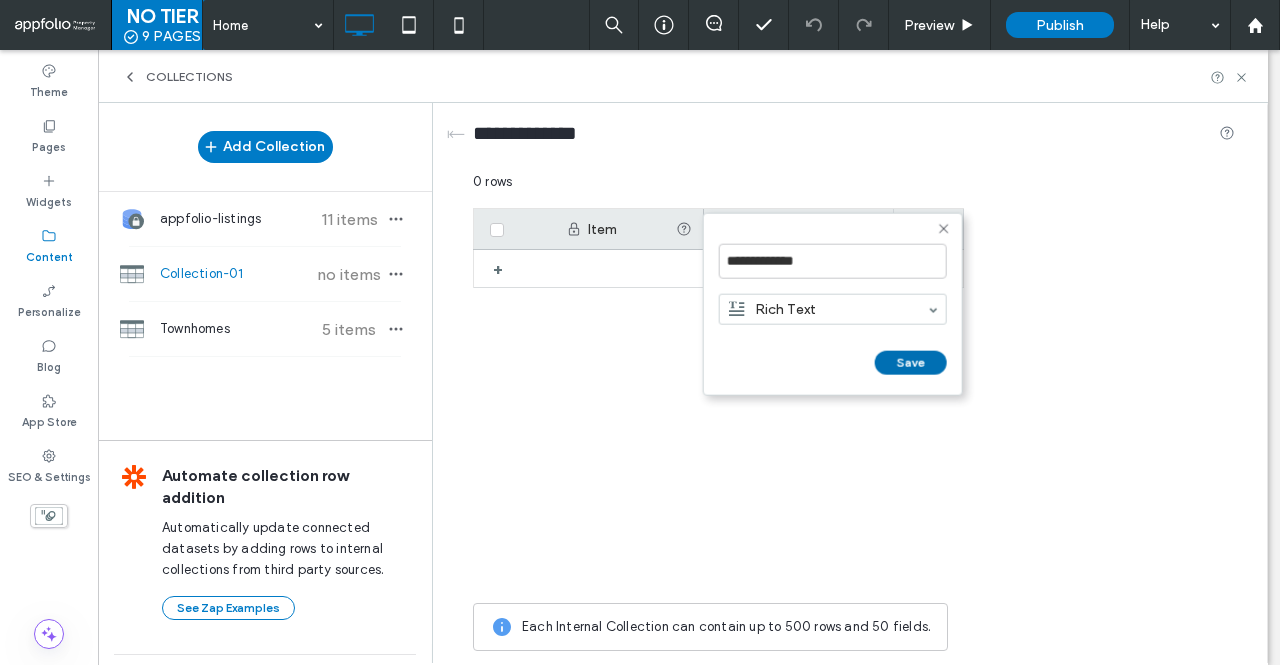 click on "Save" at bounding box center [911, 363] 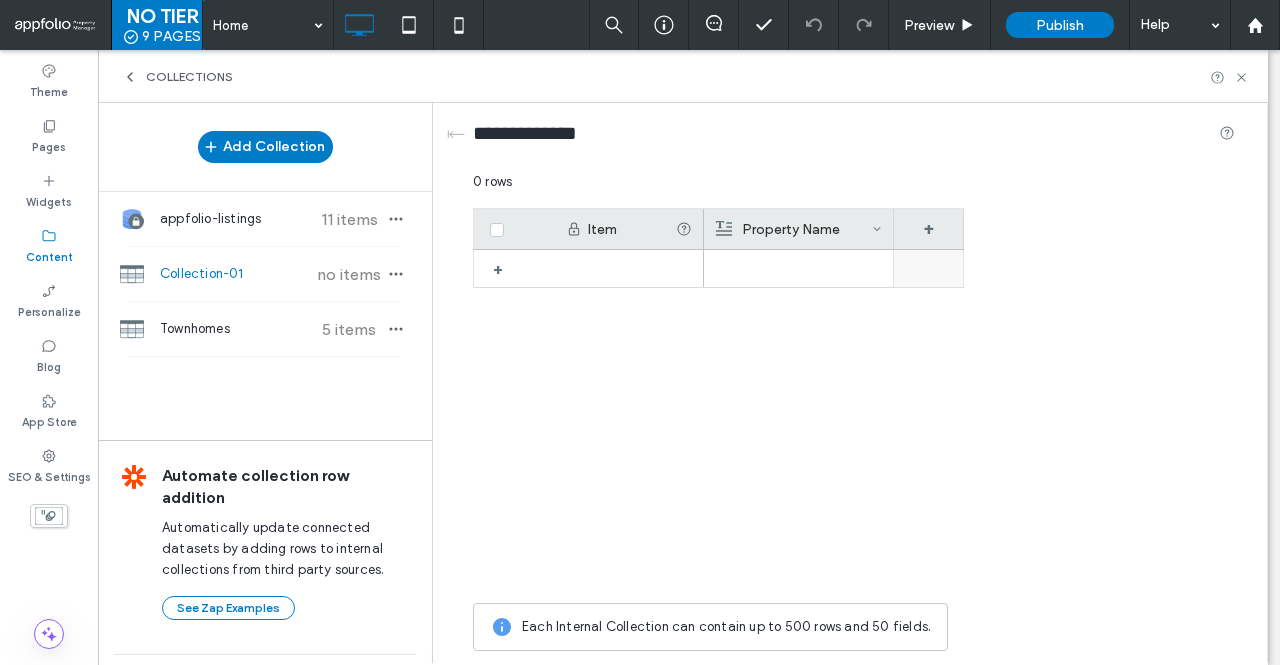 click on "+" at bounding box center [929, 229] 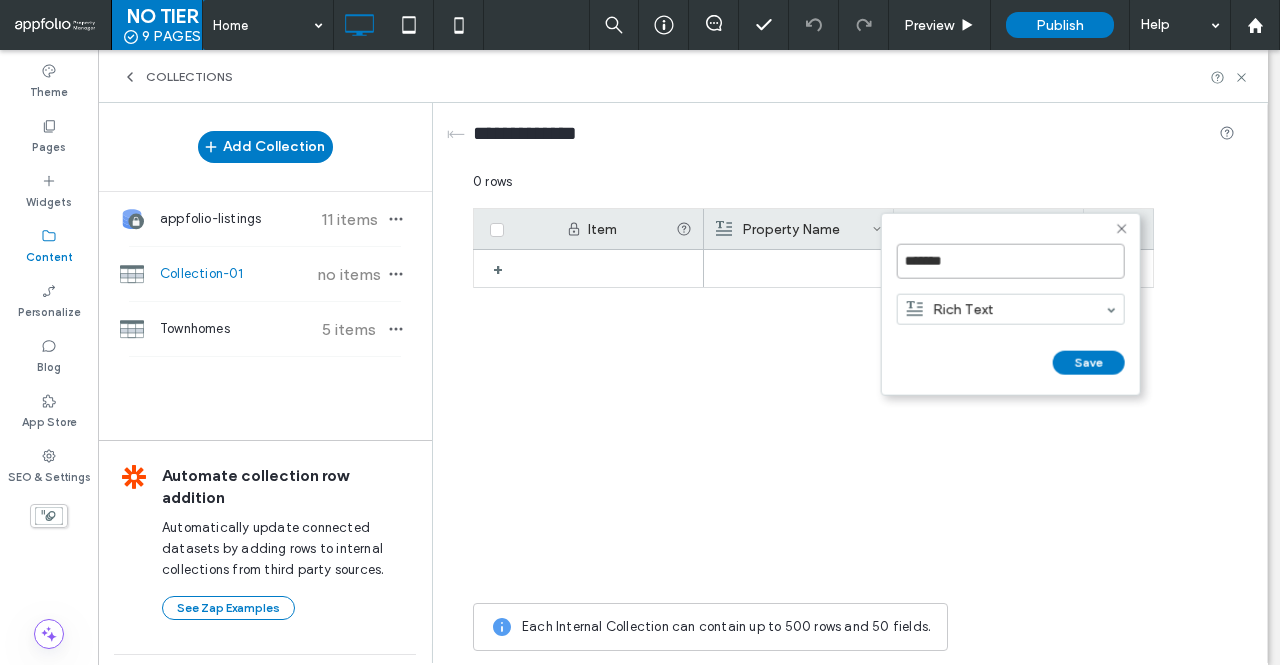 click on "*******" at bounding box center [1011, 261] 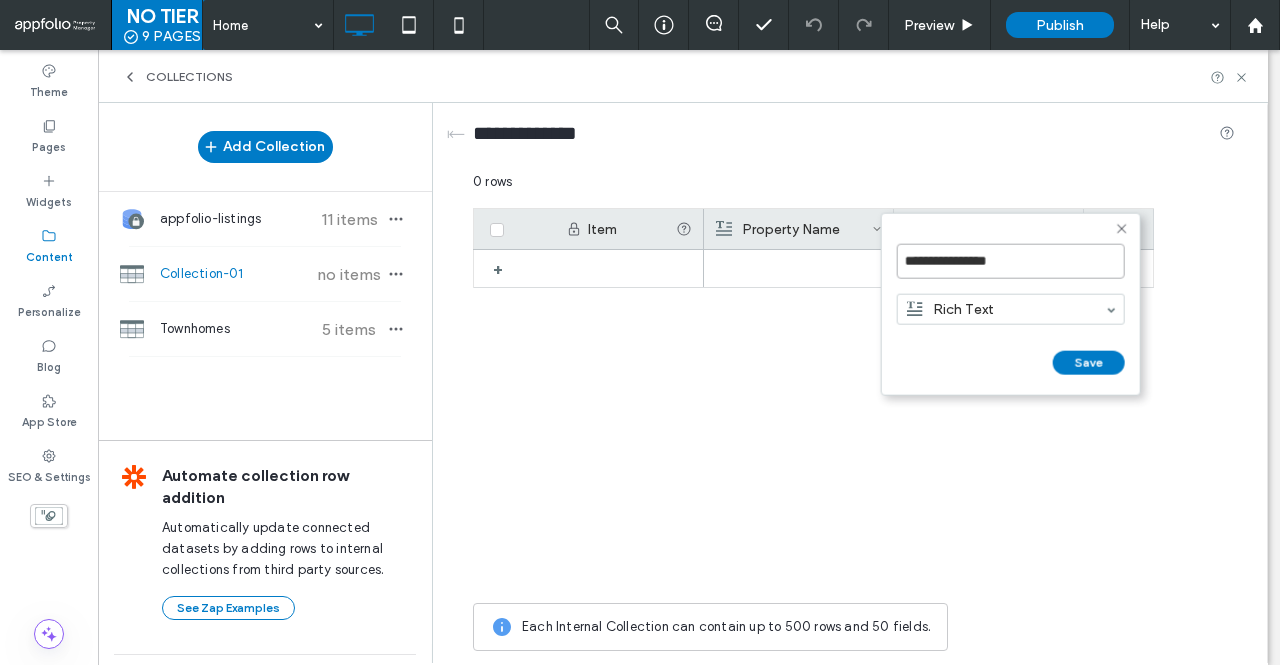 type on "**********" 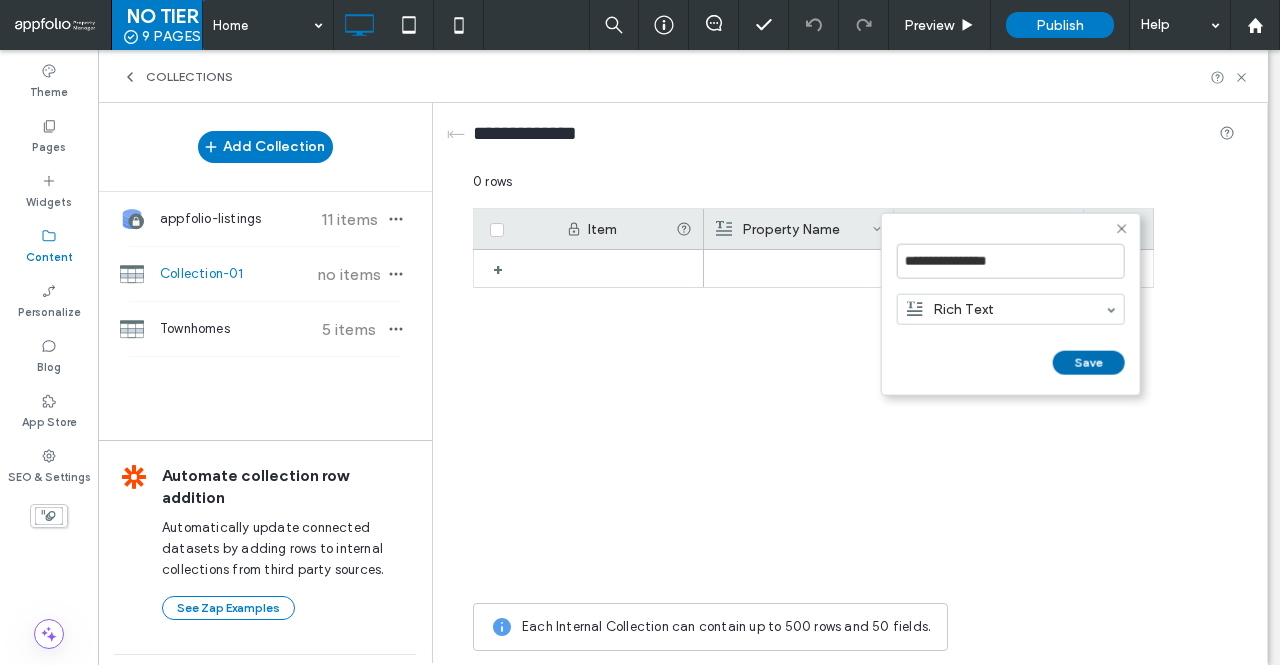 drag, startPoint x: 1082, startPoint y: 347, endPoint x: 1090, endPoint y: 357, distance: 12.806249 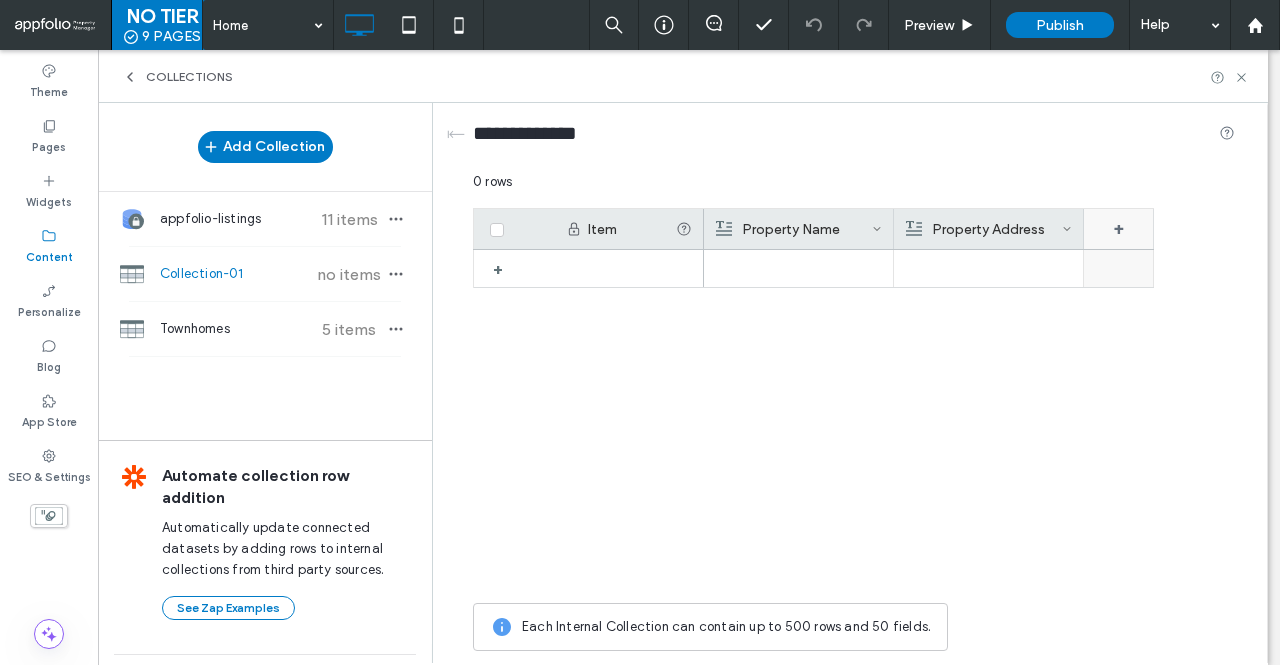 click on "+" at bounding box center [1119, 229] 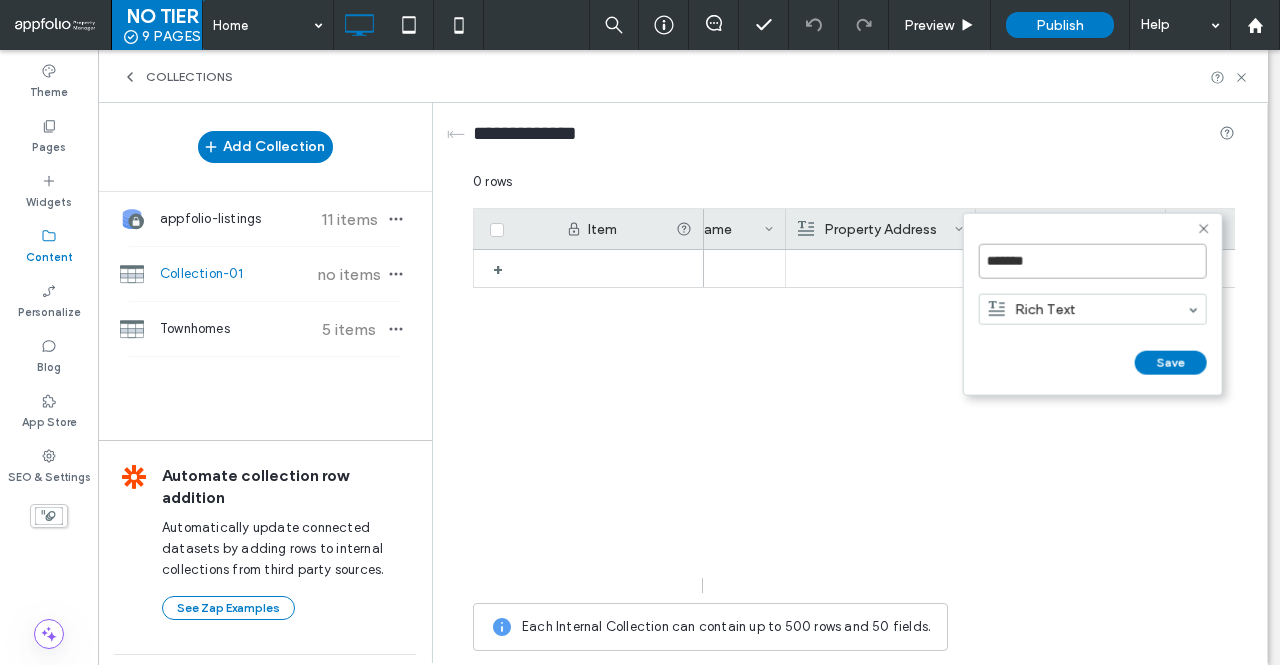 click on "*******" at bounding box center [1093, 261] 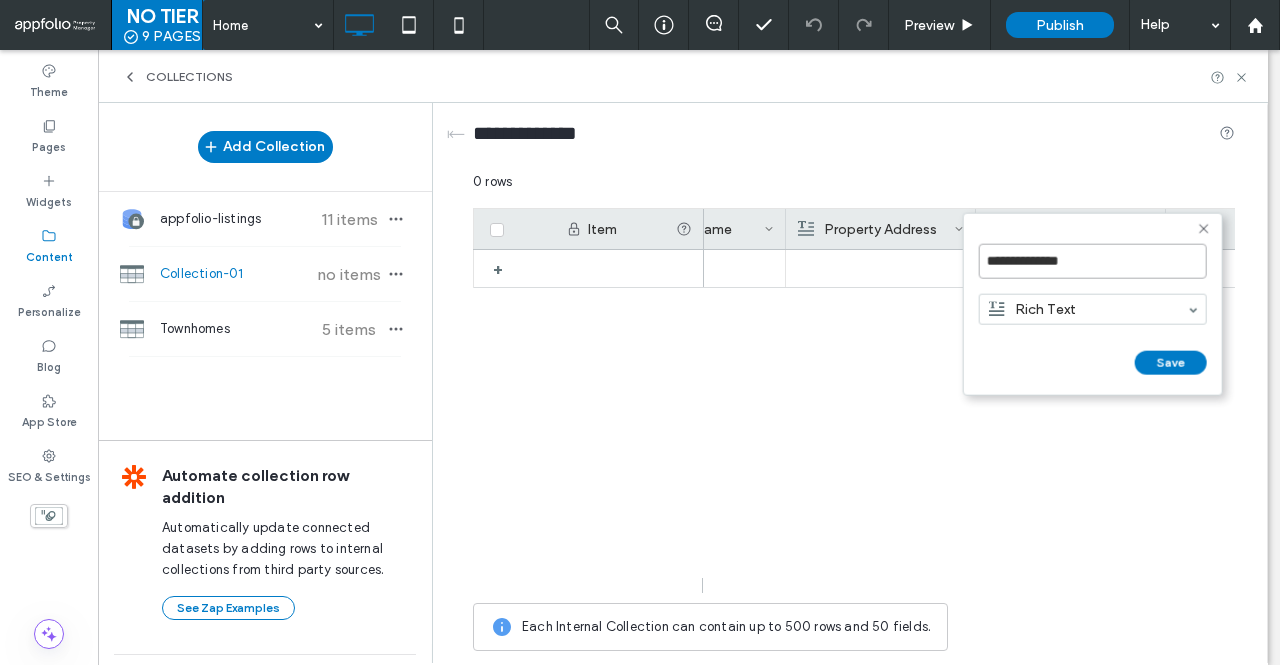 type on "**********" 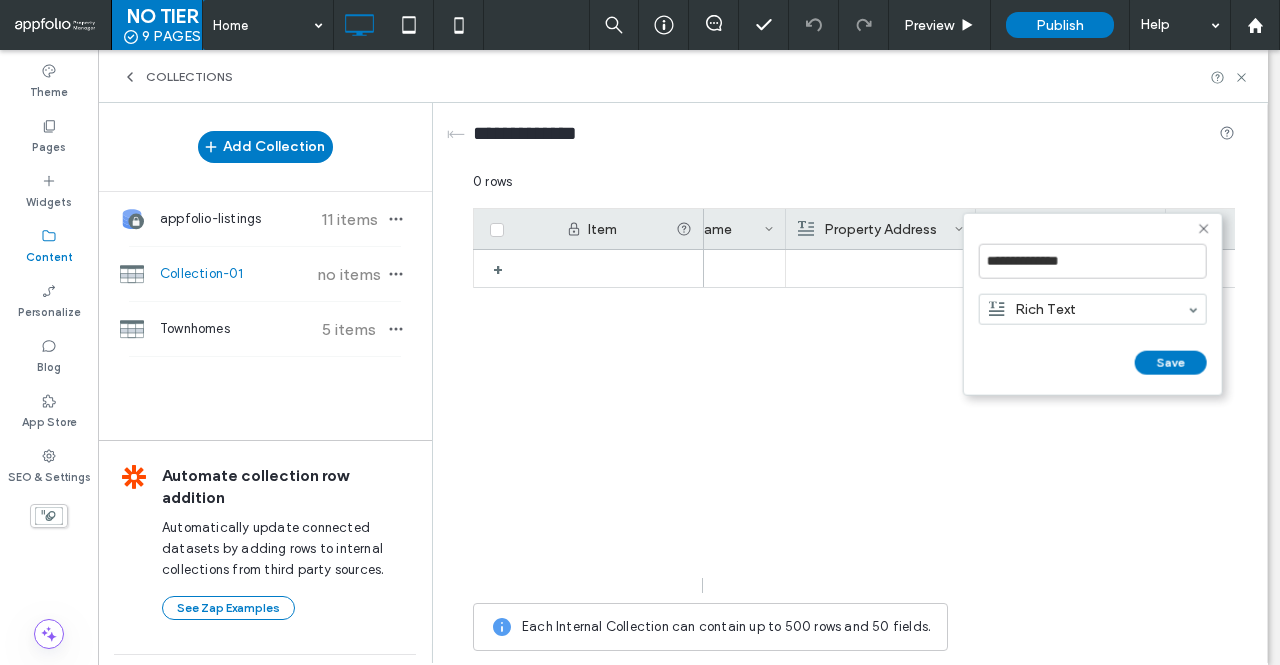 click on "**********" at bounding box center [1093, 304] 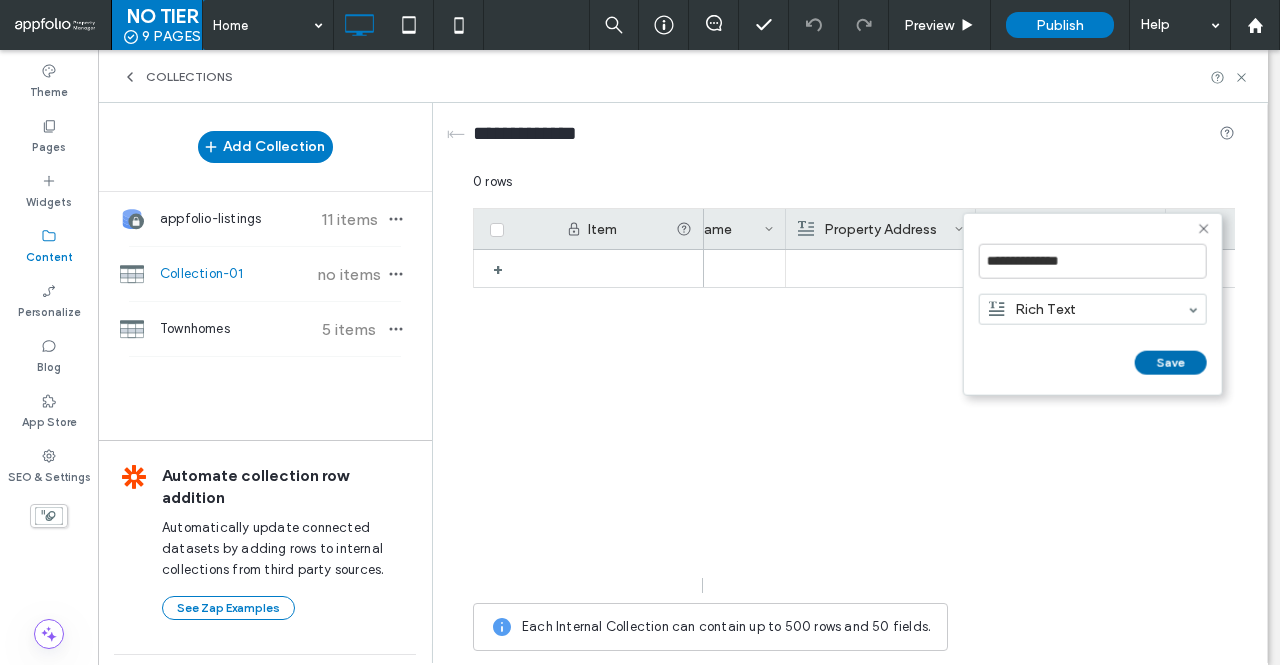 click on "Save" at bounding box center [1171, 363] 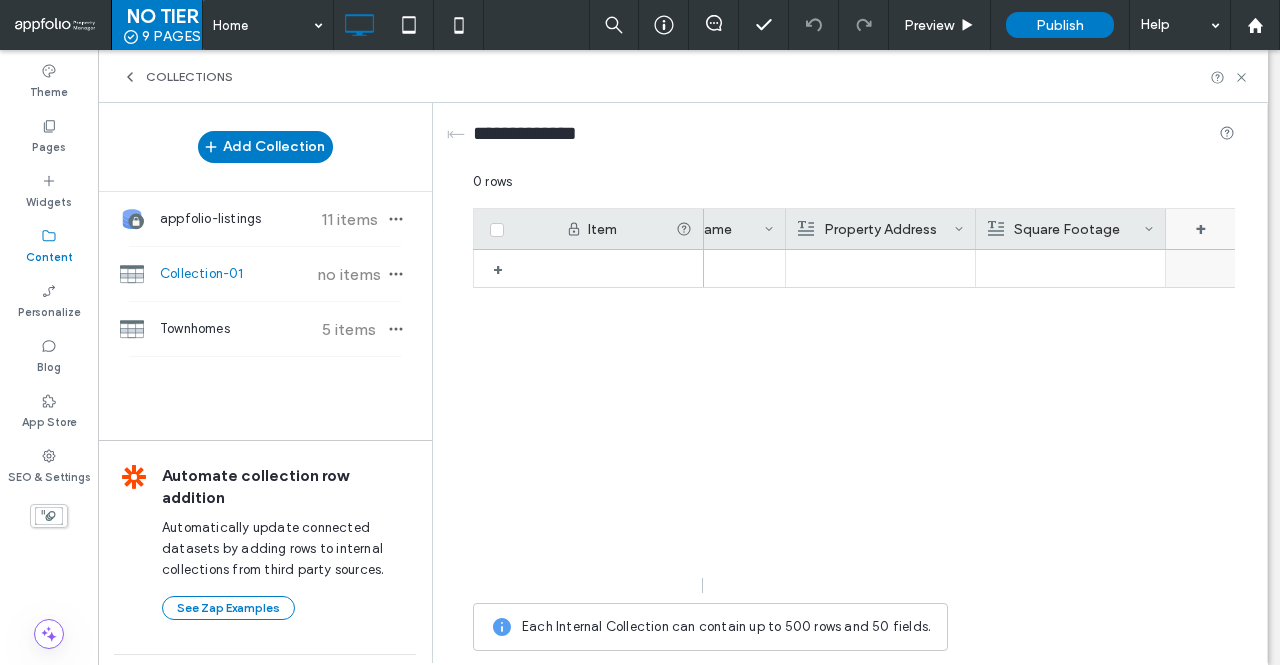 click on "+" at bounding box center (1201, 229) 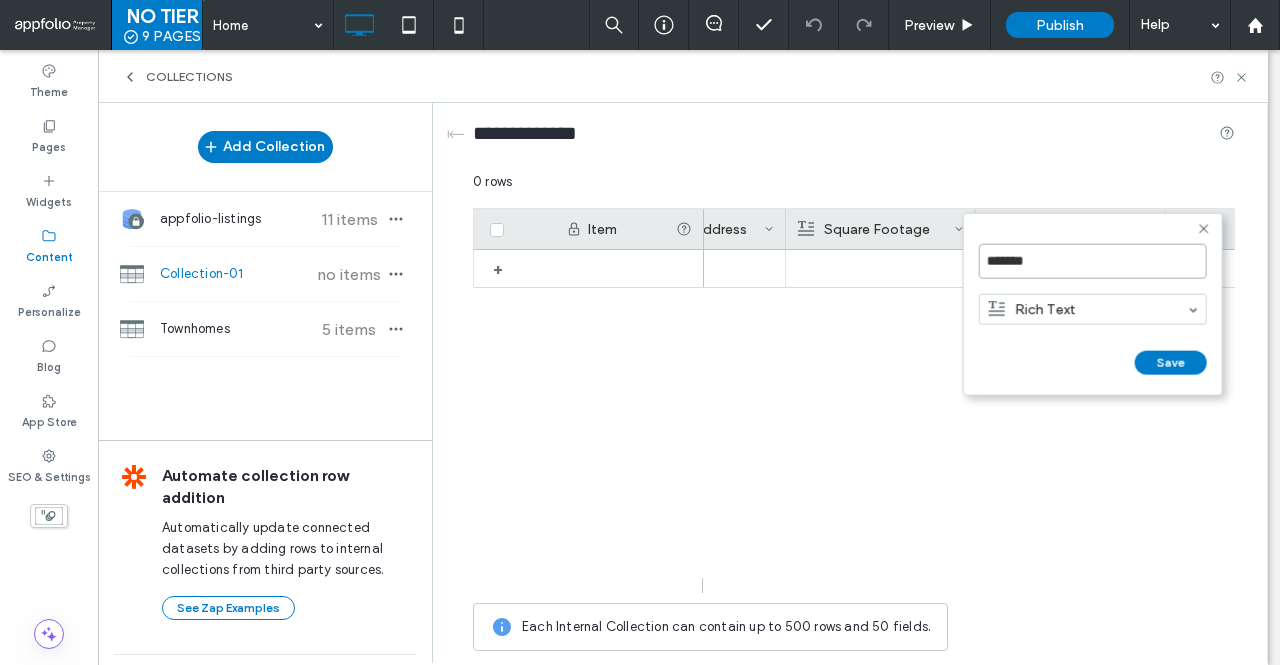 paste on "**" 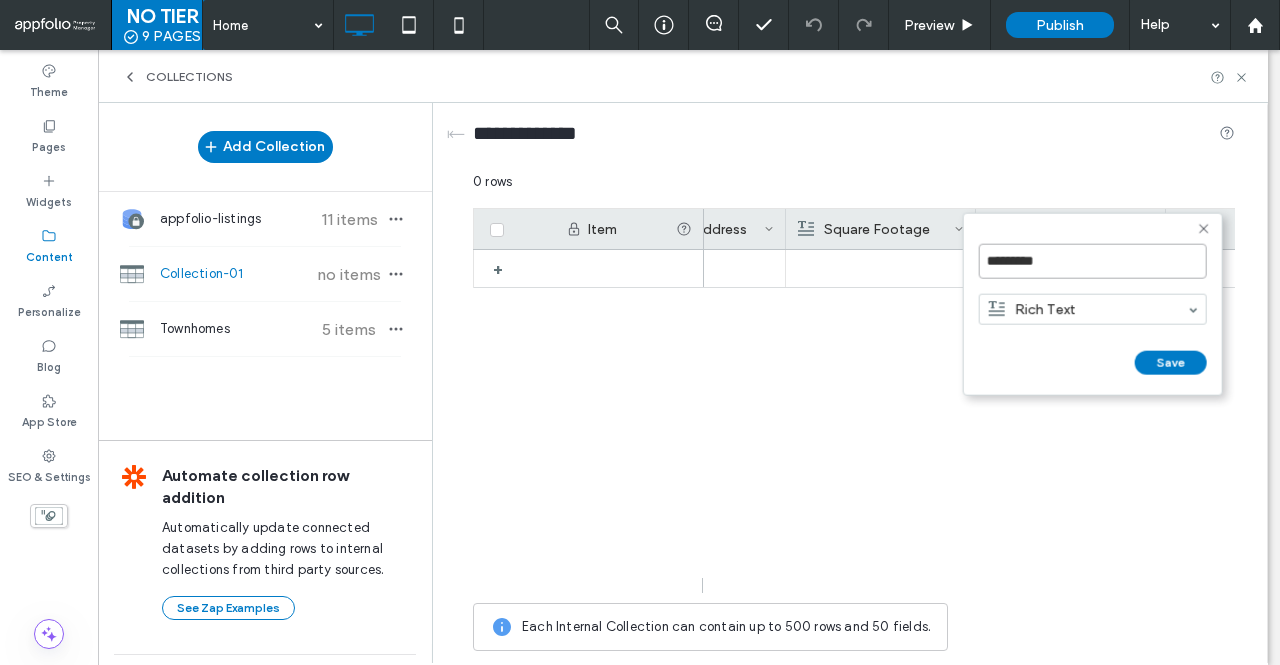 click on "*********" at bounding box center (1093, 261) 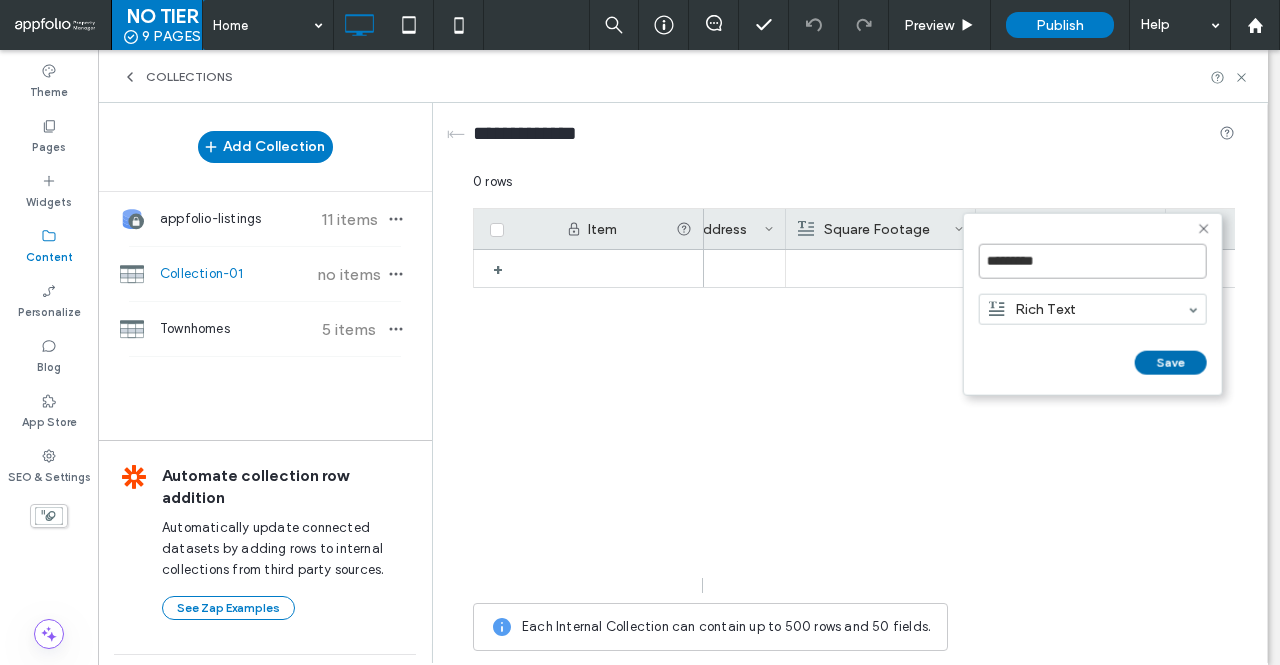 type on "*********" 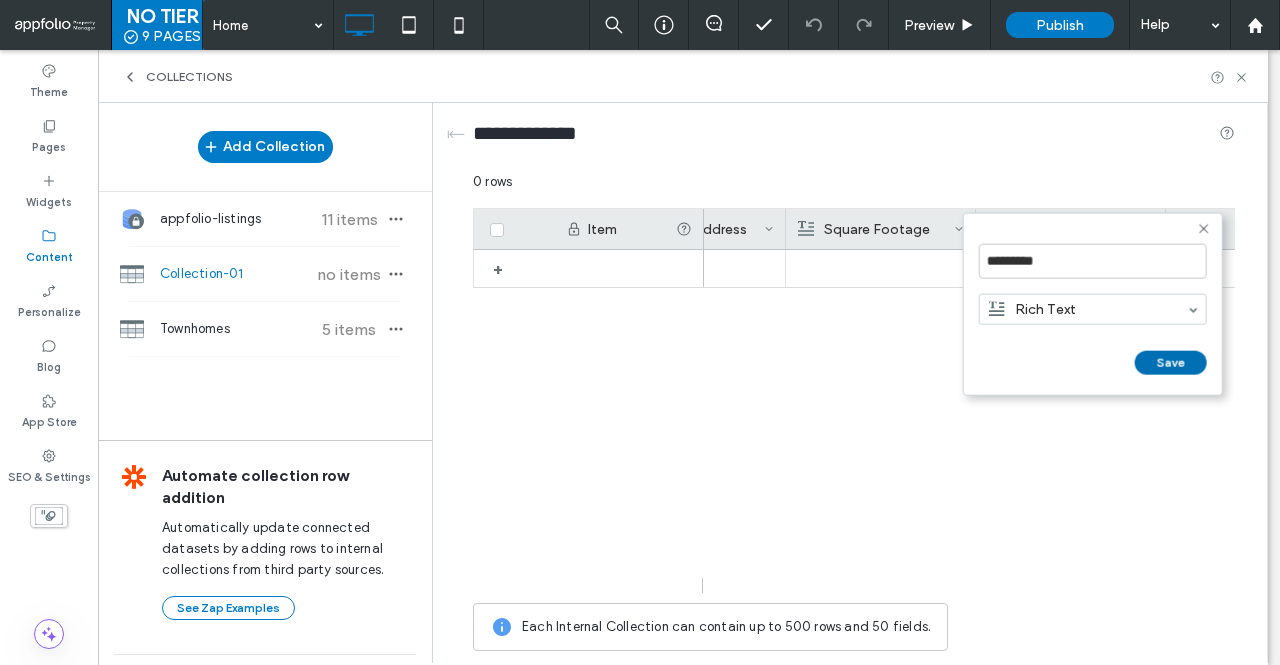 click on "Save" at bounding box center (1171, 363) 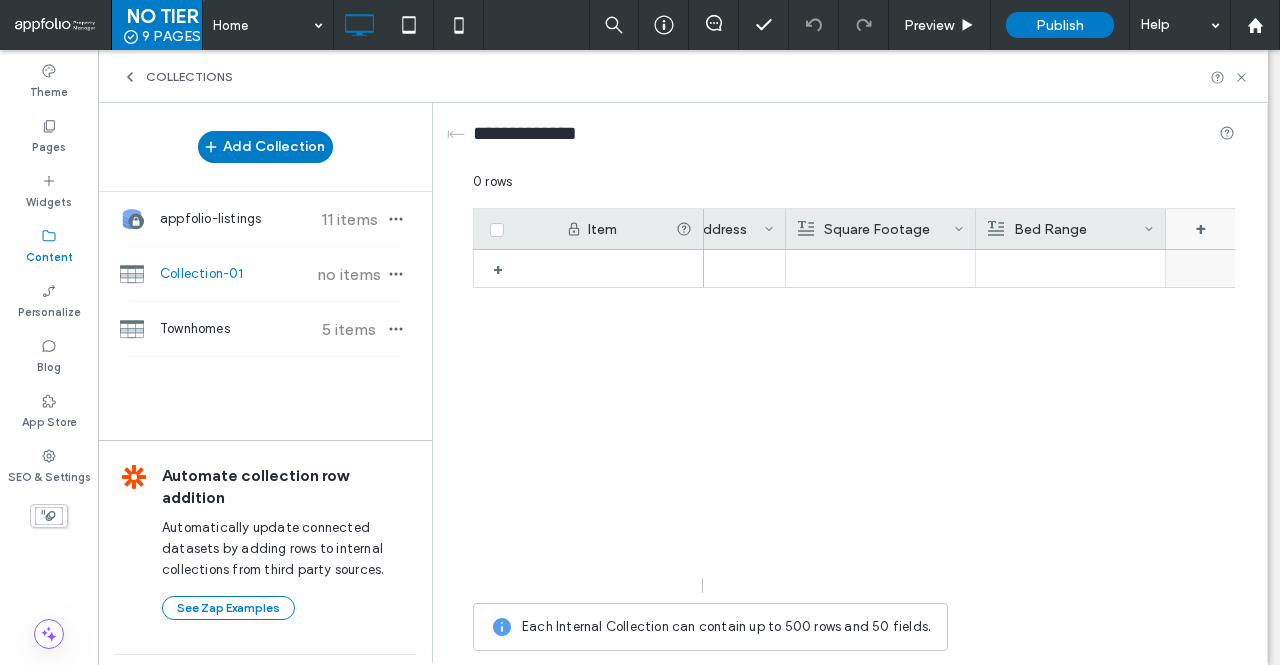 click on "+" at bounding box center [1201, 229] 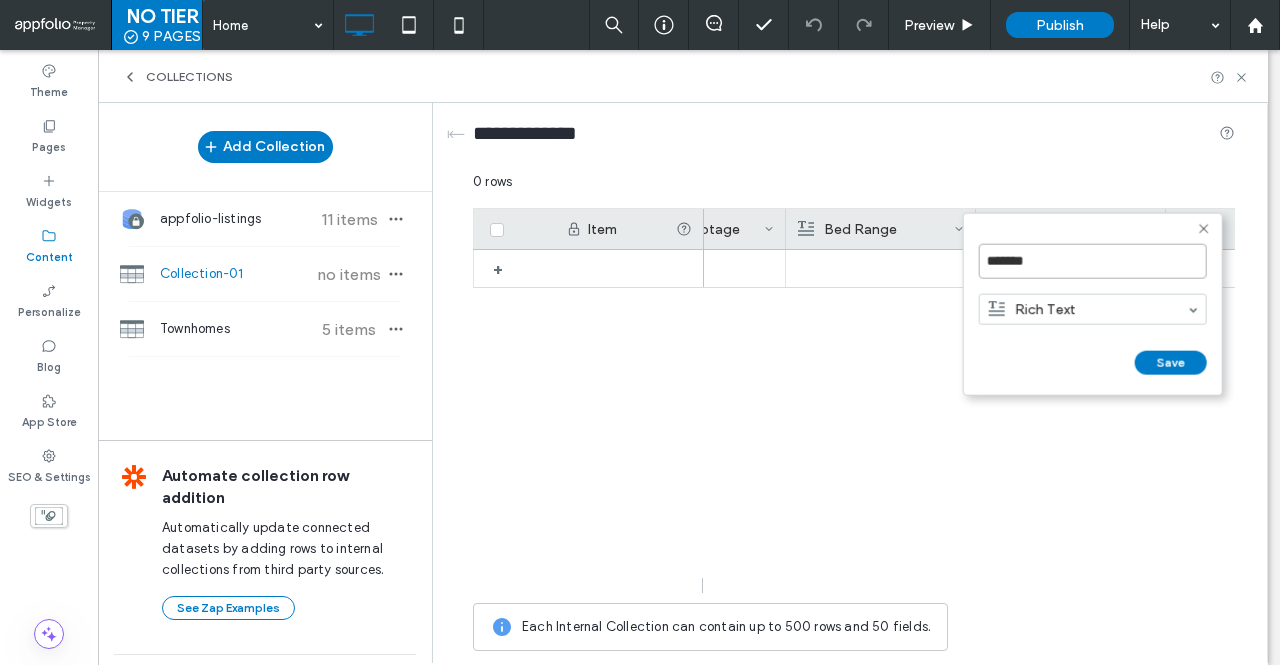 paste on "***" 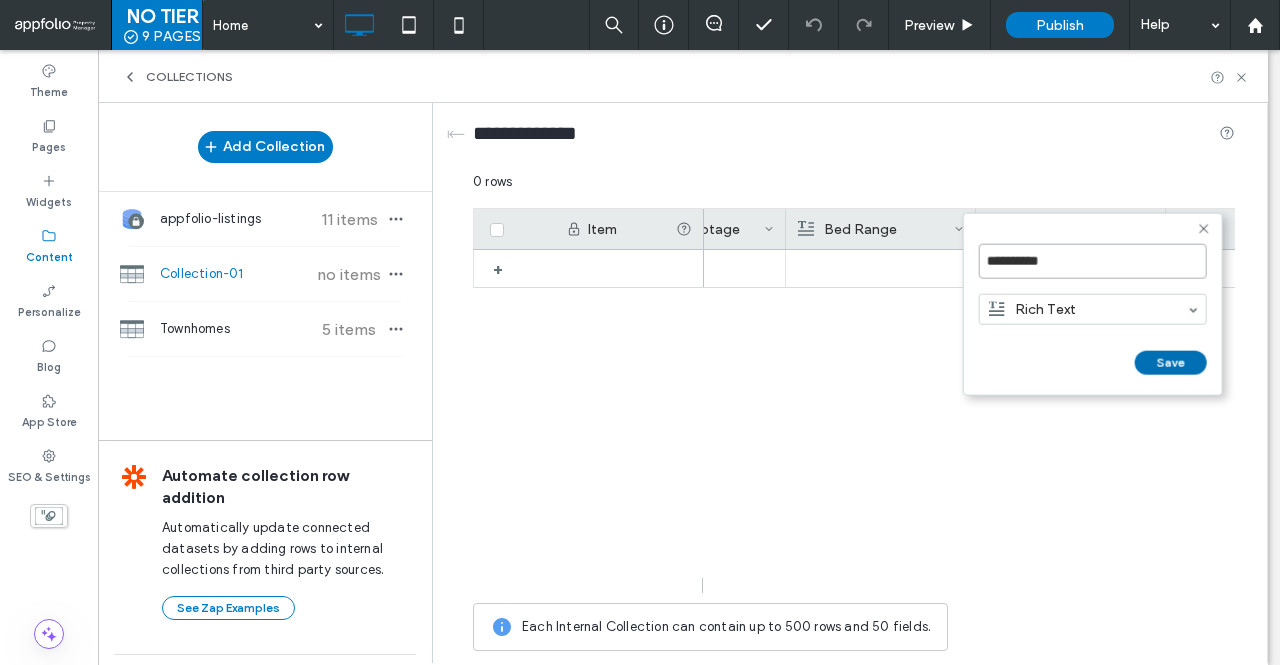 type on "**********" 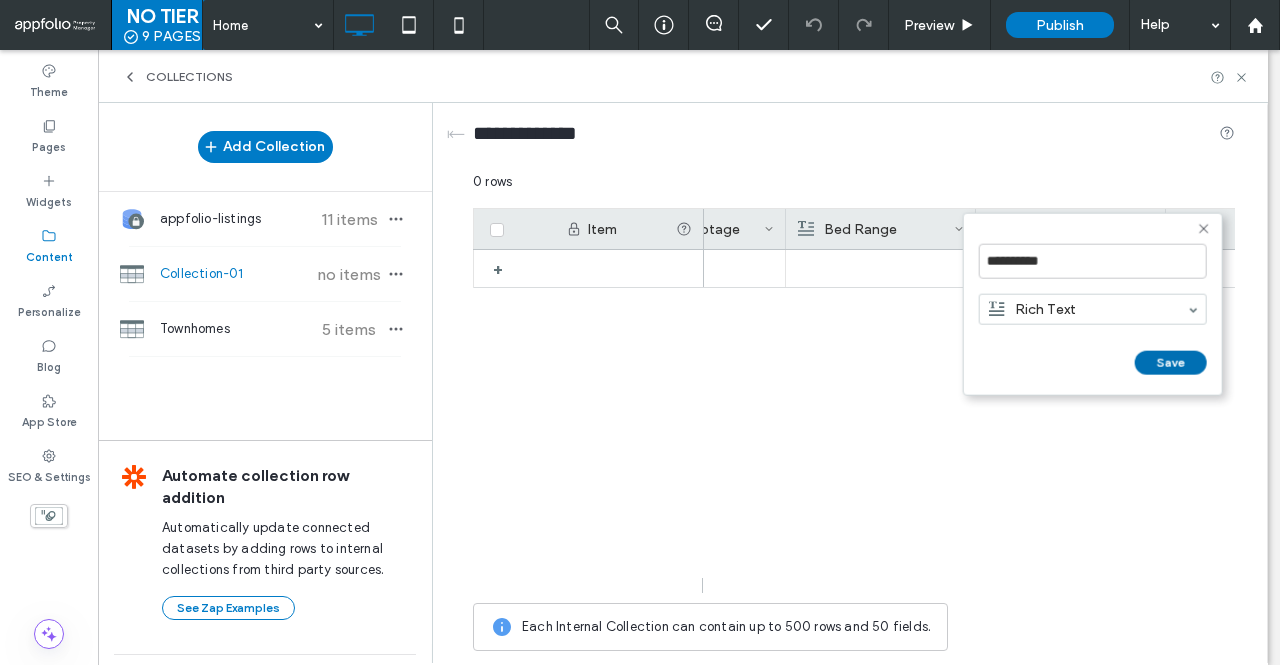 click on "Save" at bounding box center (1171, 363) 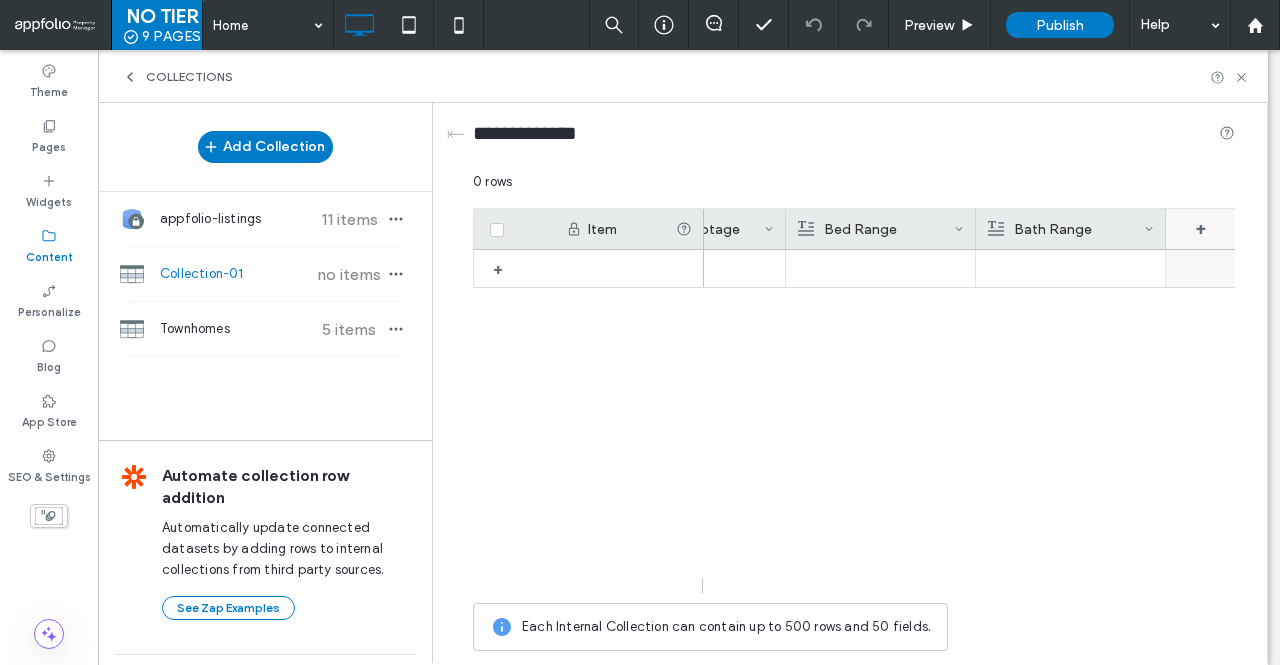 click on "+" at bounding box center [1201, 229] 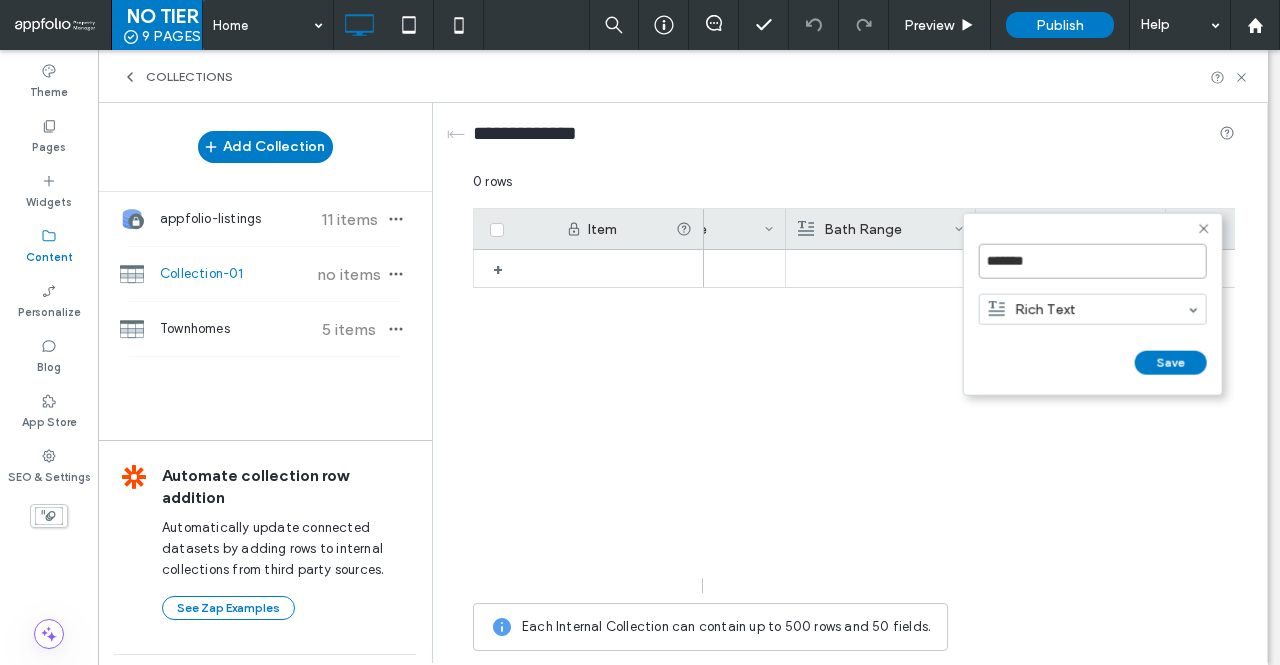 click on "*******" at bounding box center [1093, 261] 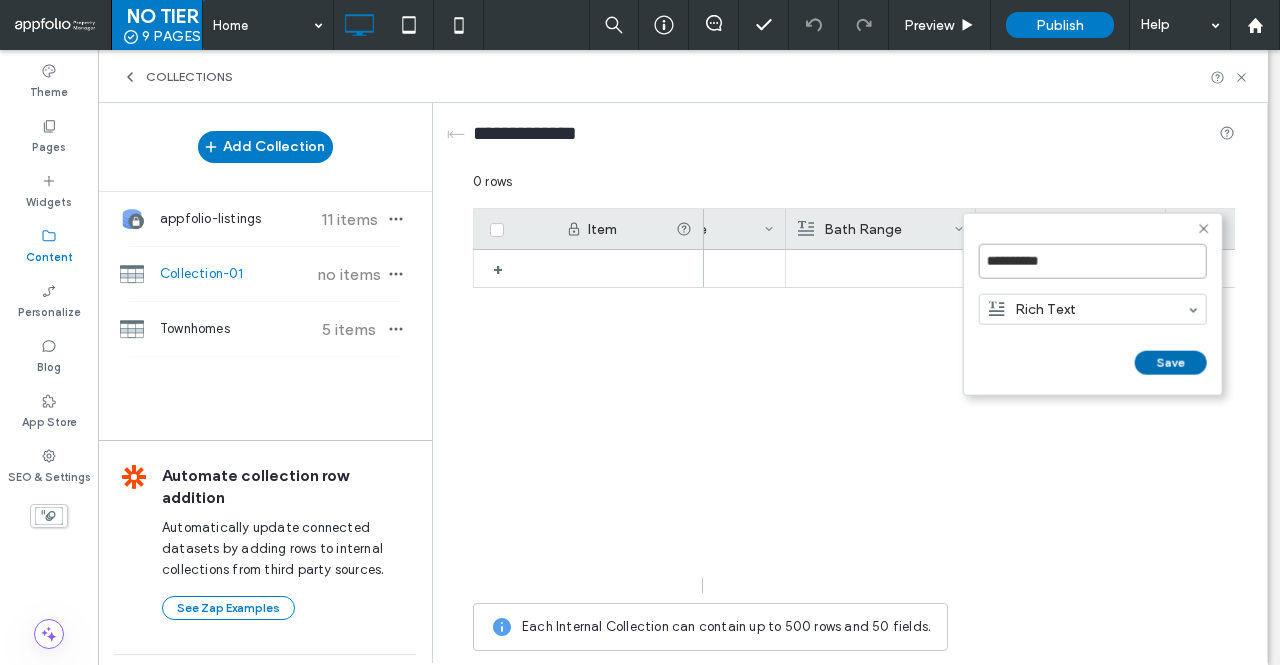 type on "**********" 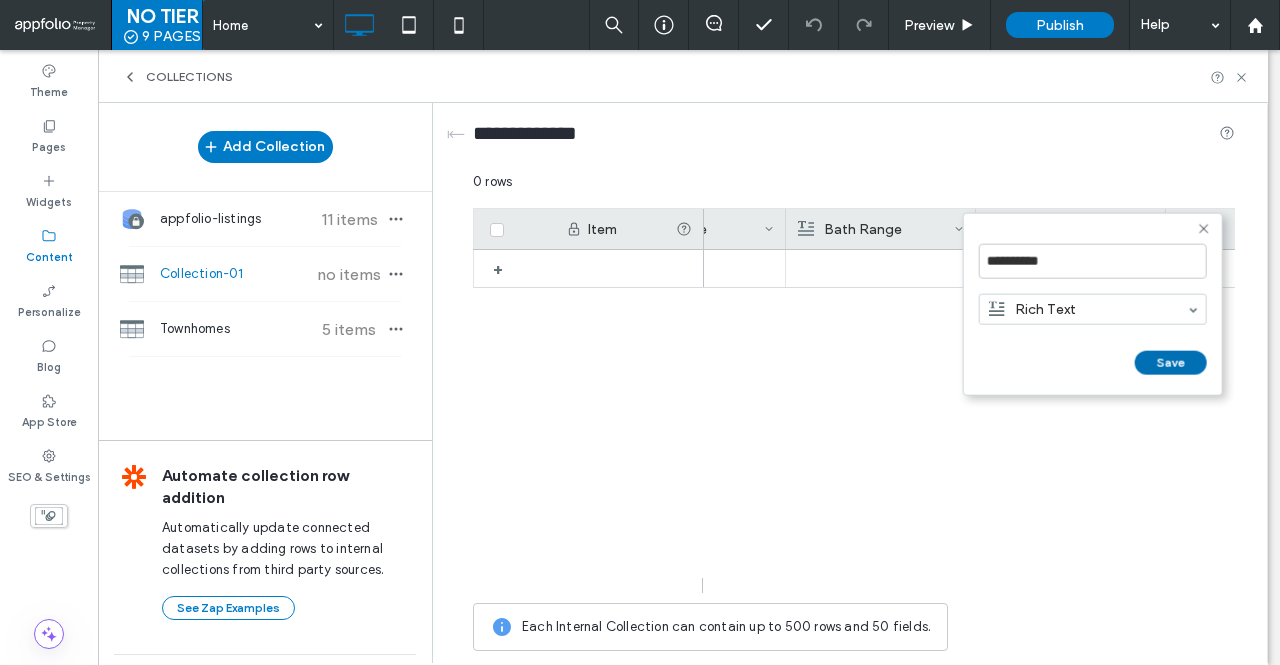 click on "Save" at bounding box center (1171, 363) 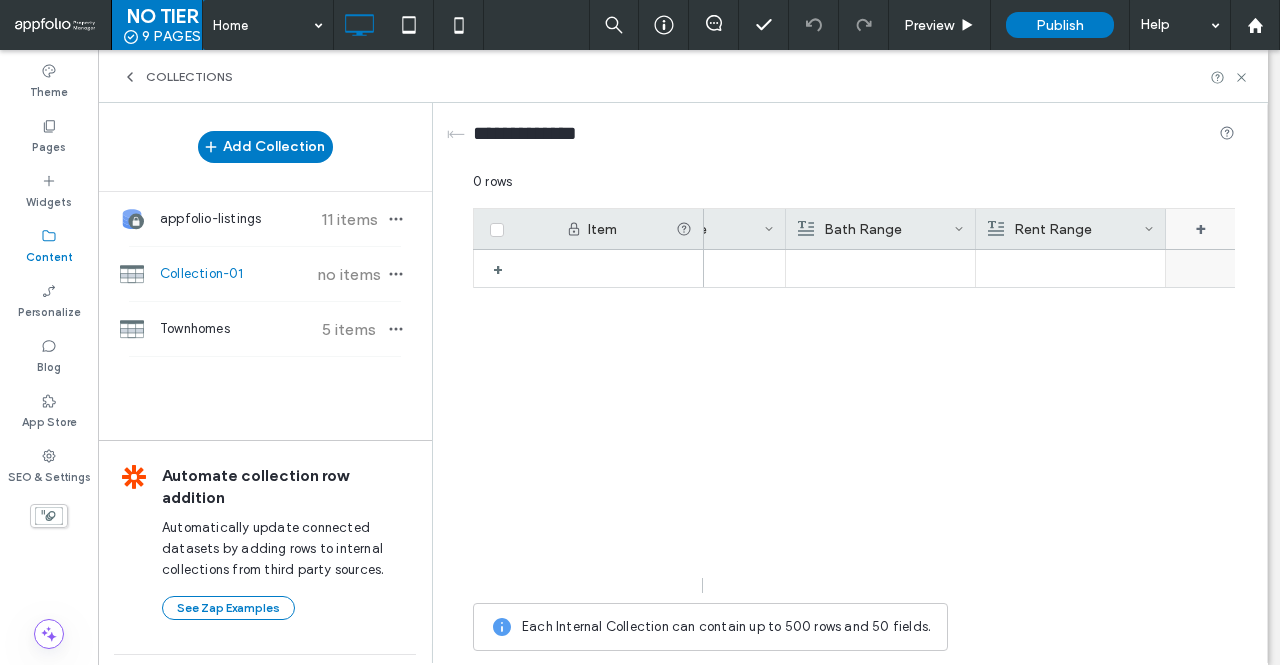 click on "+" at bounding box center (1201, 229) 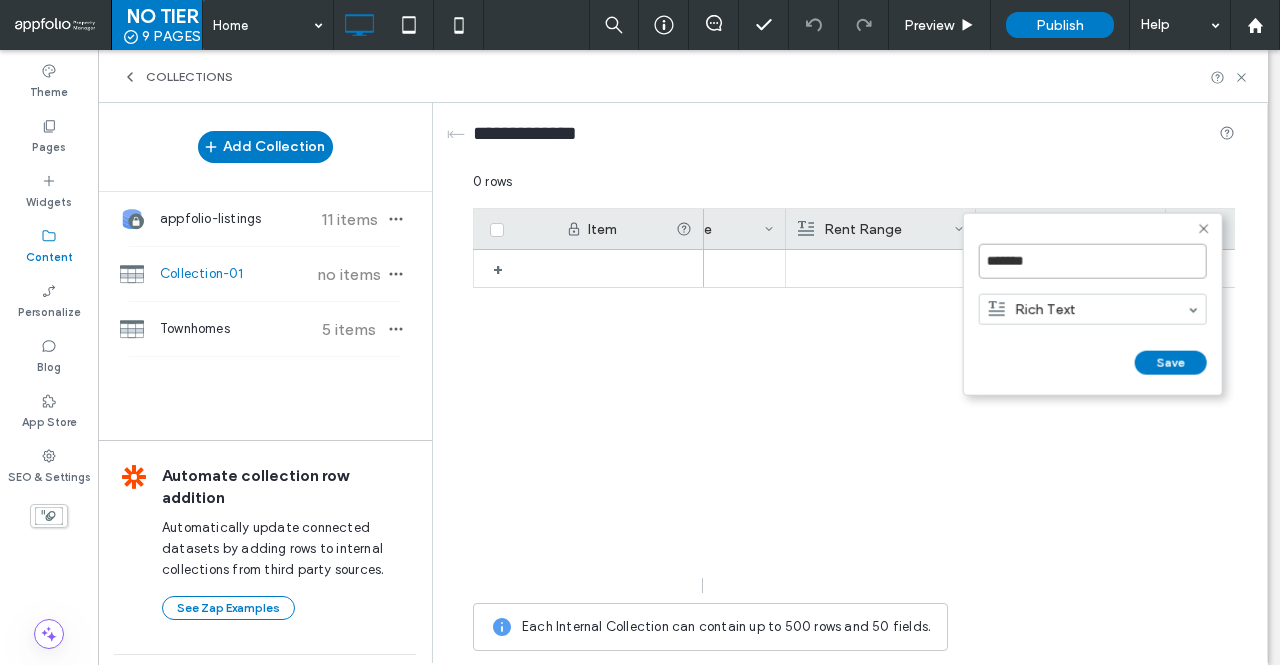click on "*******" at bounding box center (1093, 261) 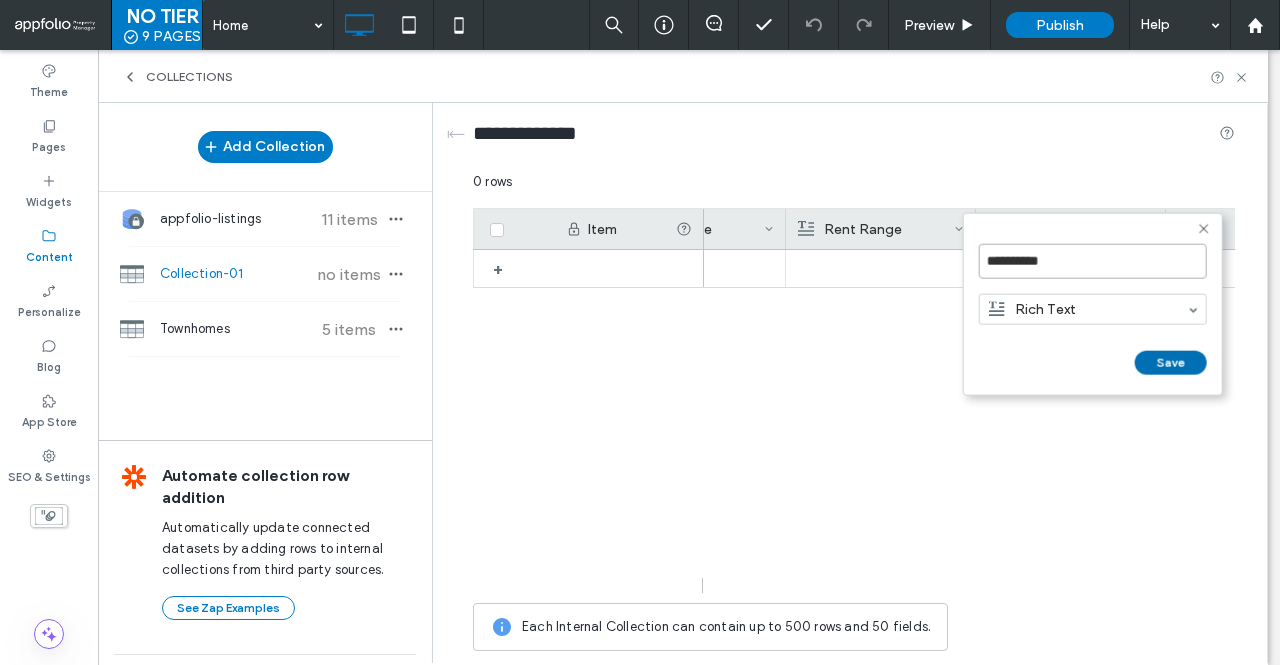 type on "**********" 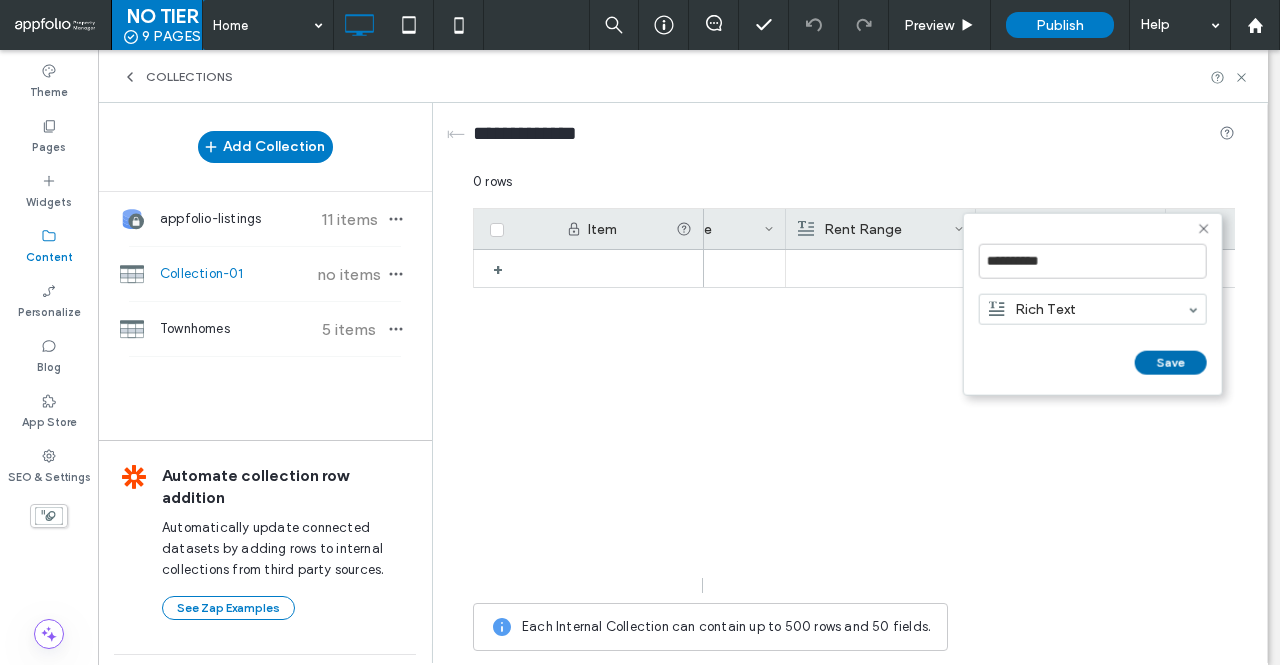click on "Save" at bounding box center (1171, 363) 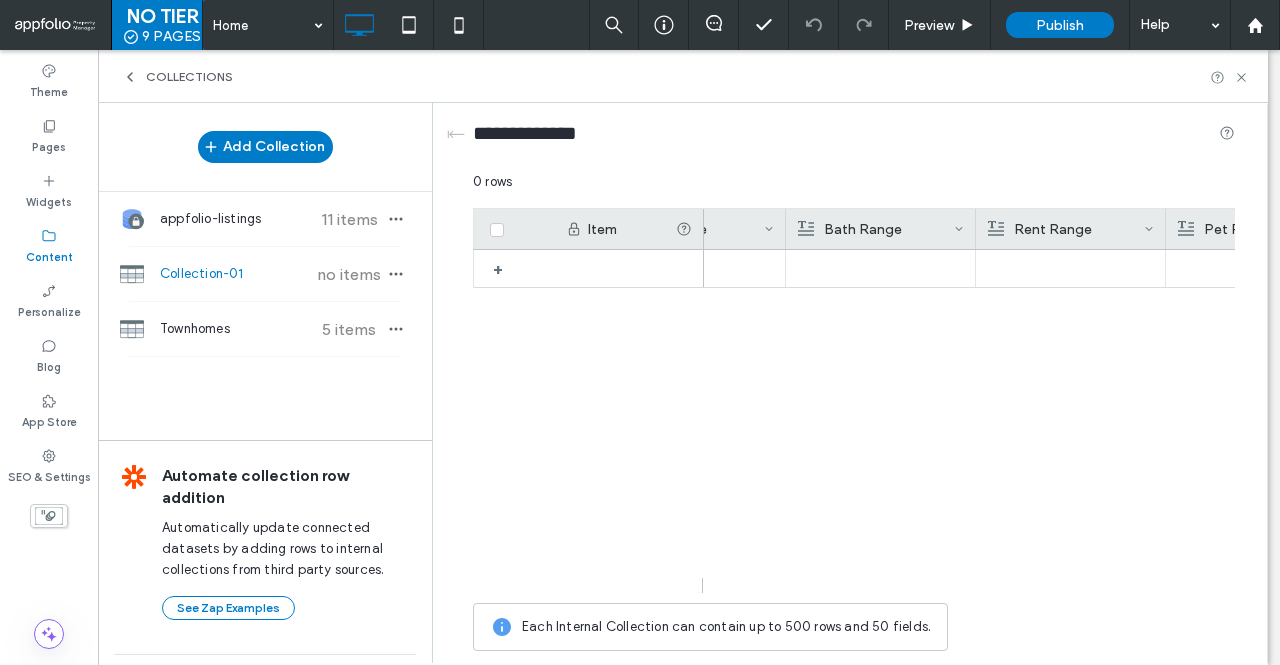 scroll, scrollTop: 0, scrollLeft: 462, axis: horizontal 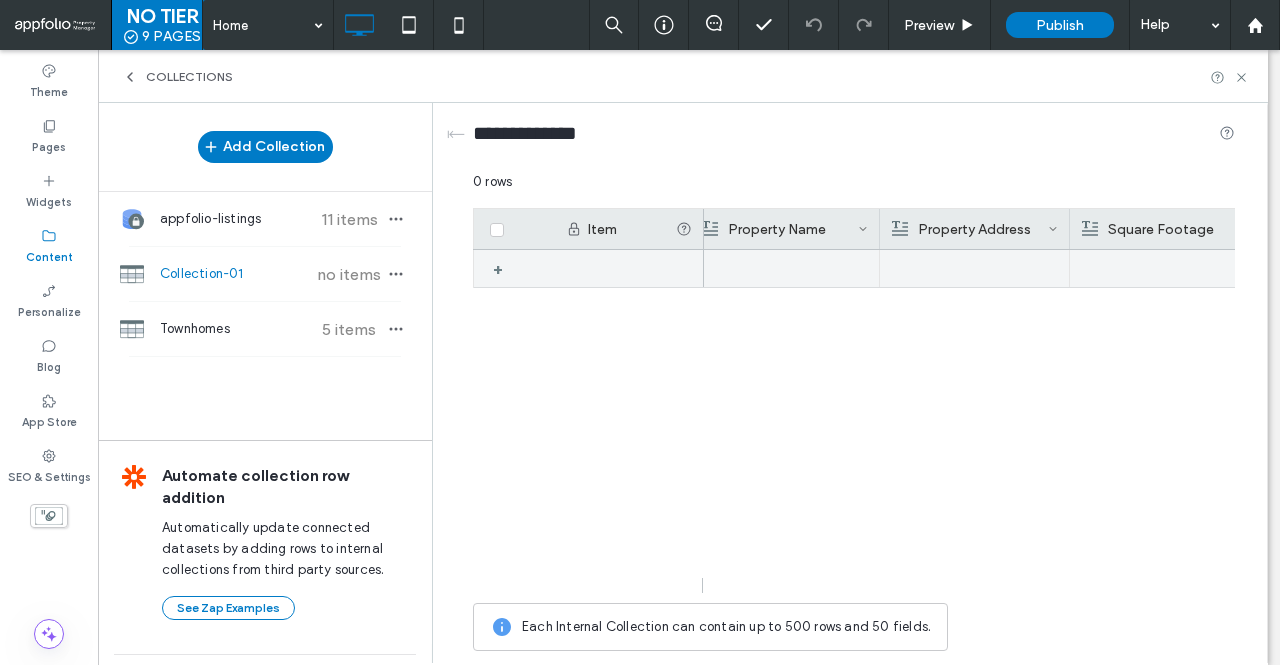 click on "+" at bounding box center (505, 269) 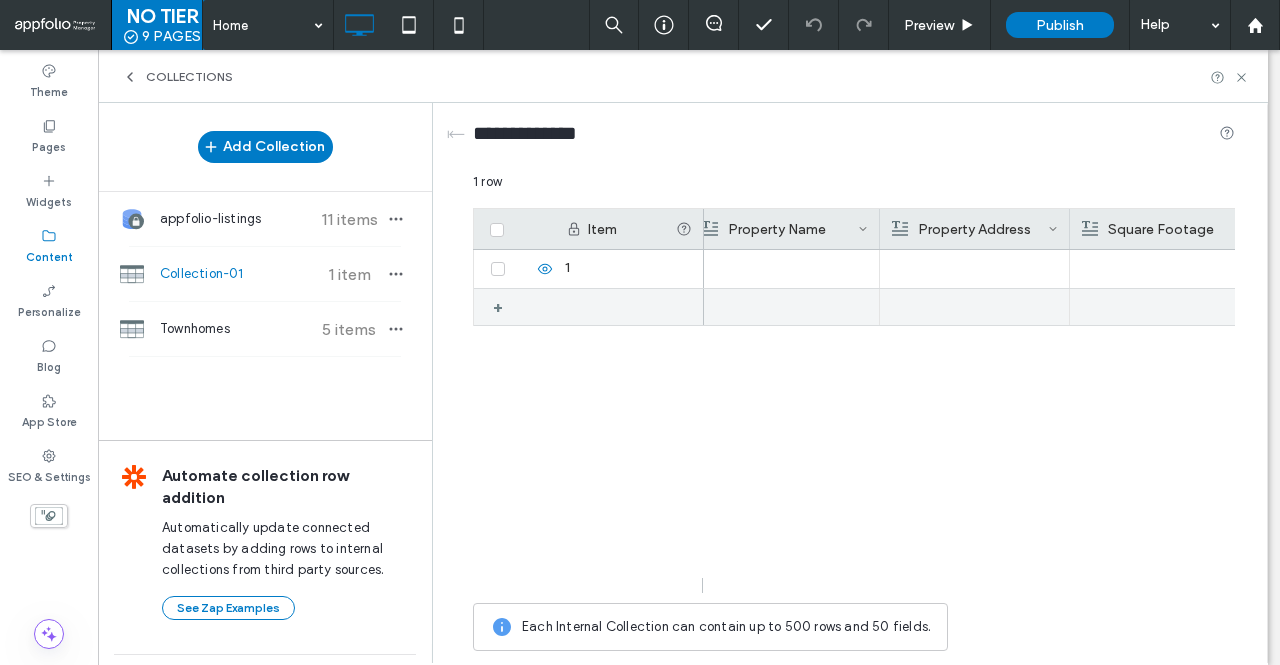 click on "+" at bounding box center [505, 307] 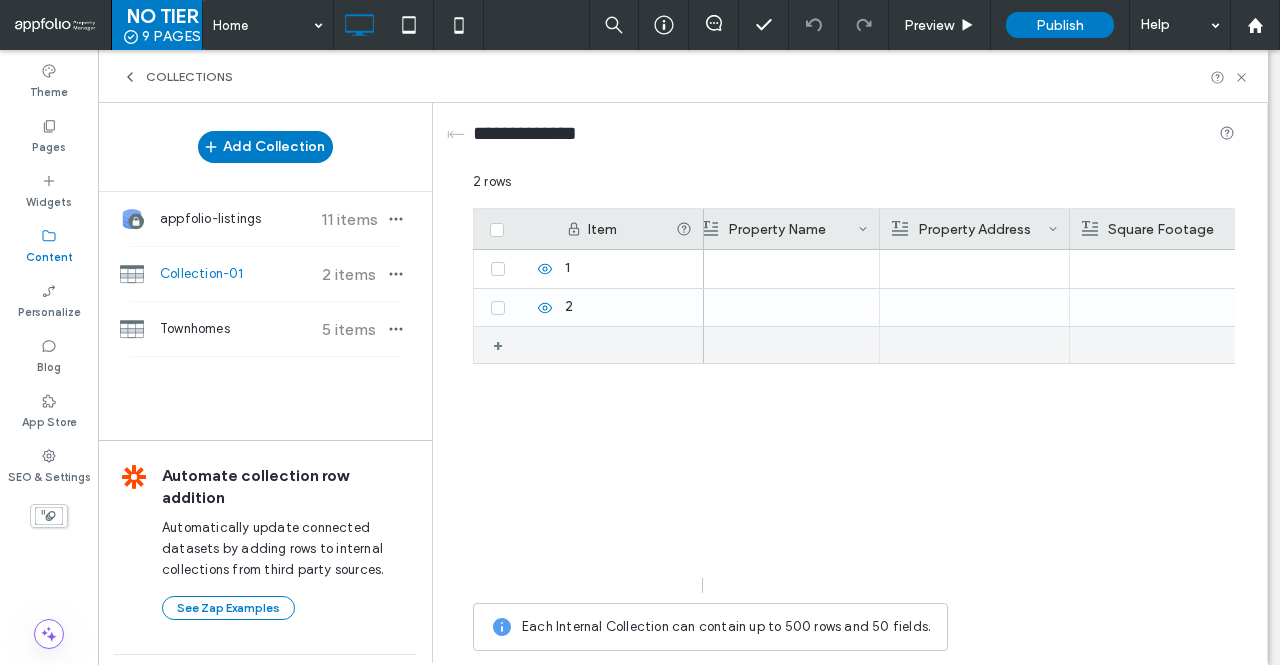 click on "+" at bounding box center (505, 345) 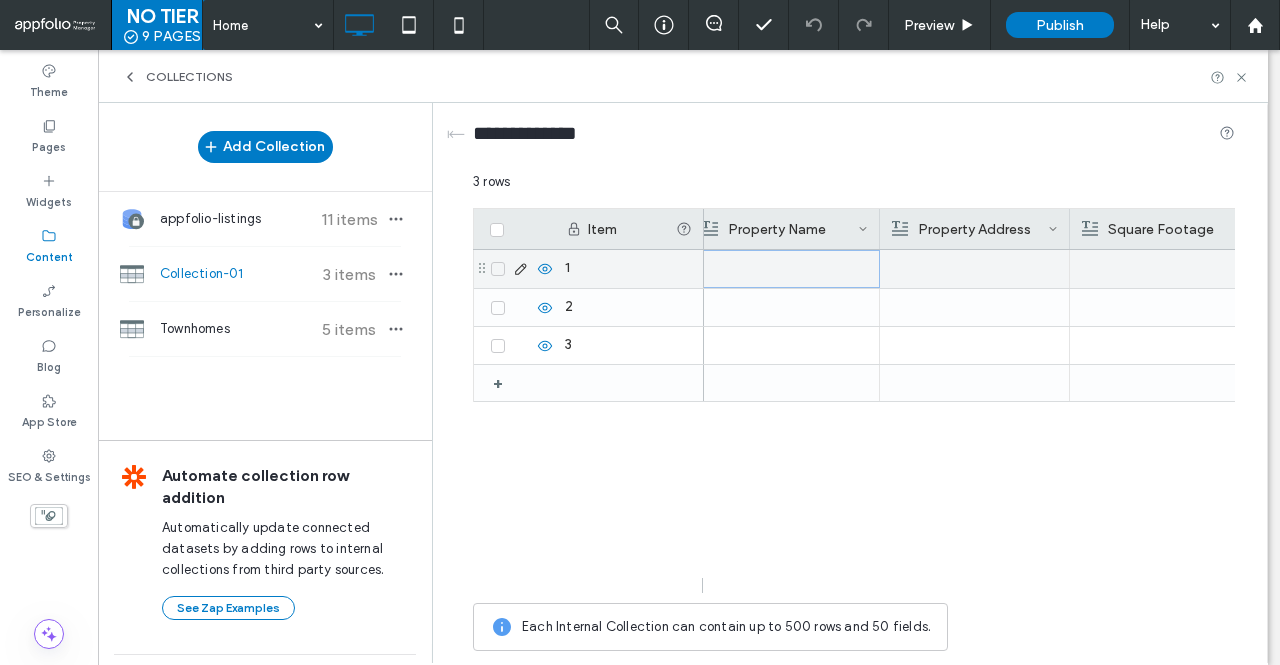 click at bounding box center (785, 269) 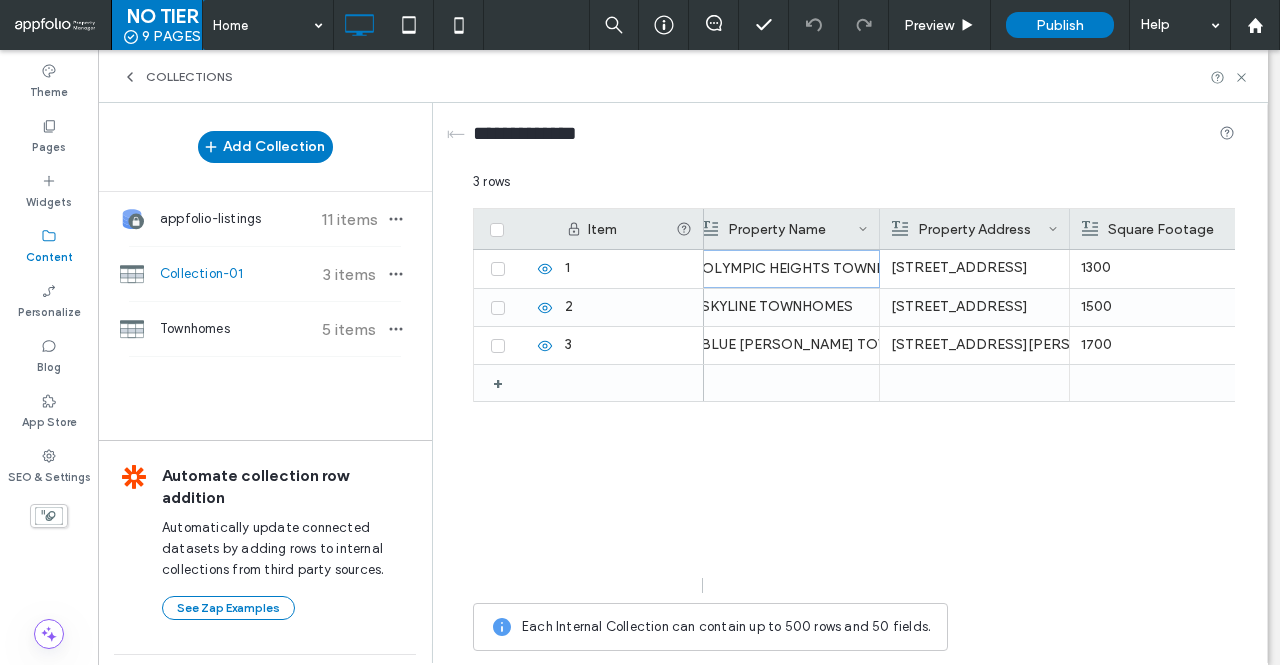 scroll, scrollTop: 0, scrollLeft: 160, axis: horizontal 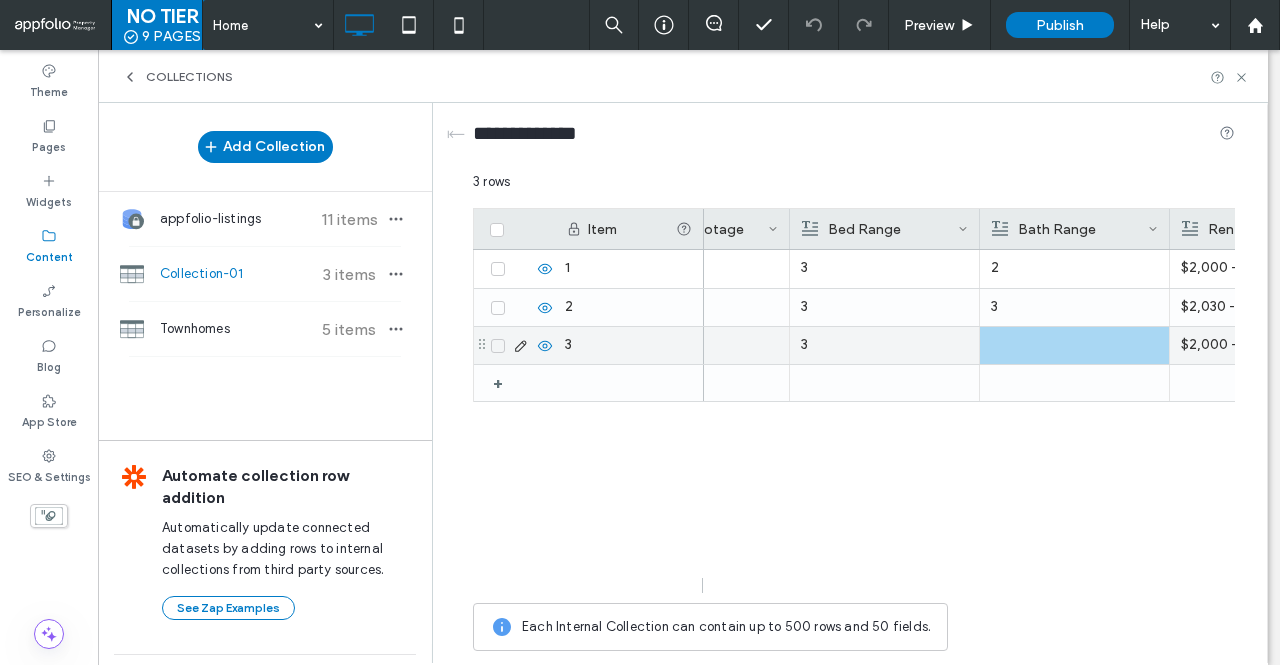 click at bounding box center (1074, 345) 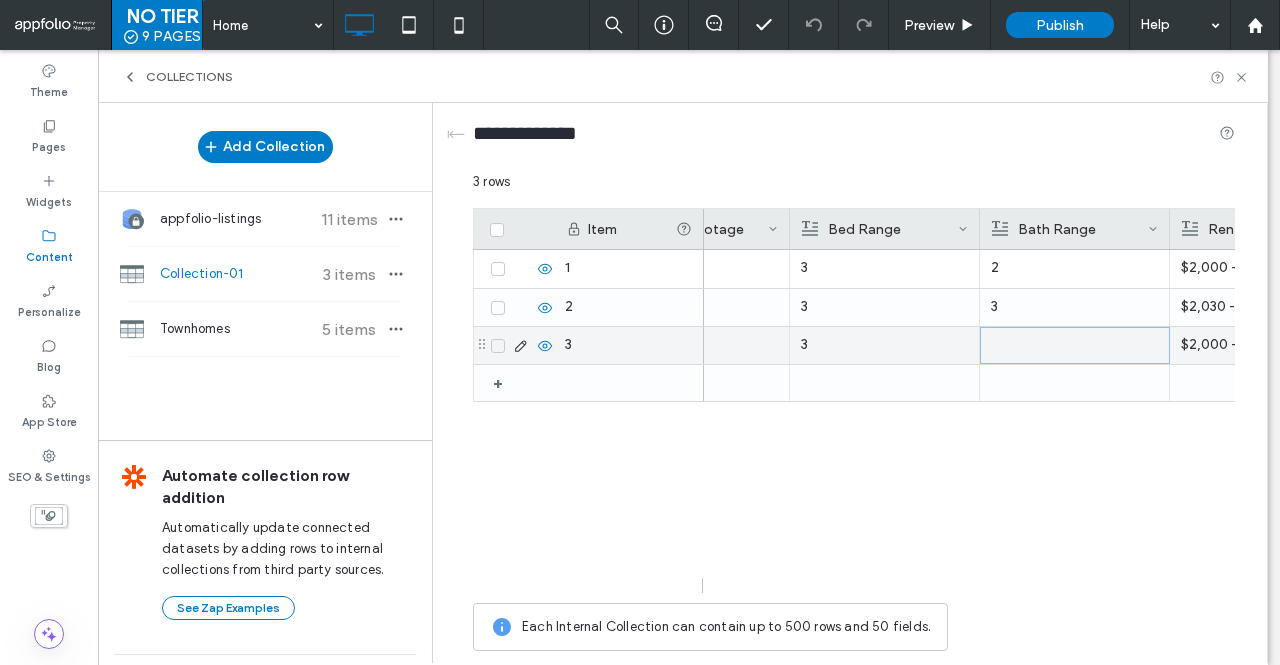 click at bounding box center (1075, 345) 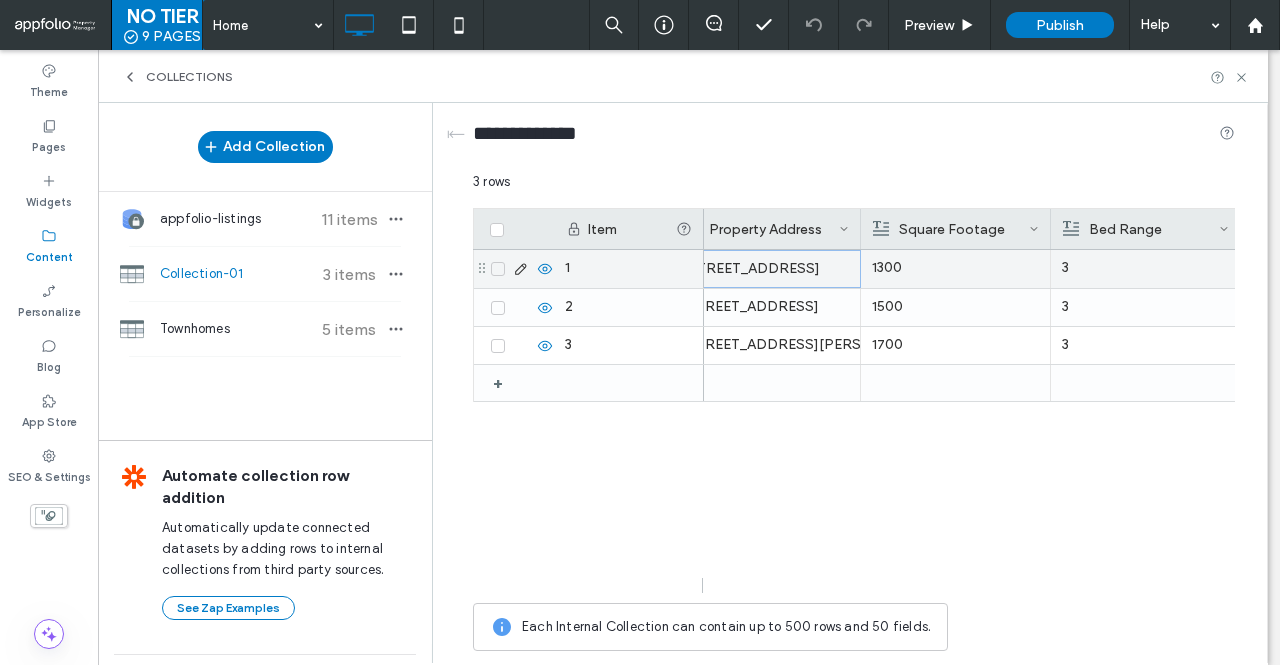 click on "[STREET_ADDRESS]" at bounding box center (766, 269) 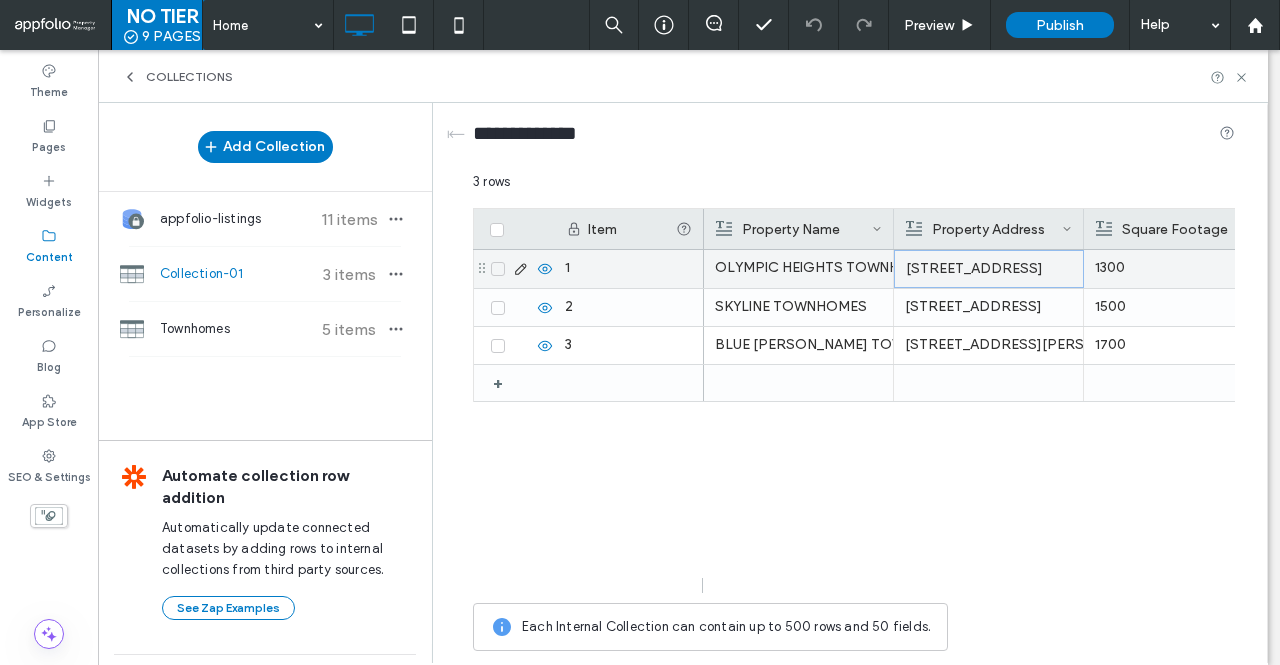 click on "OLYMPIC HEIGHTS TOWNHOMES" at bounding box center (798, 268) 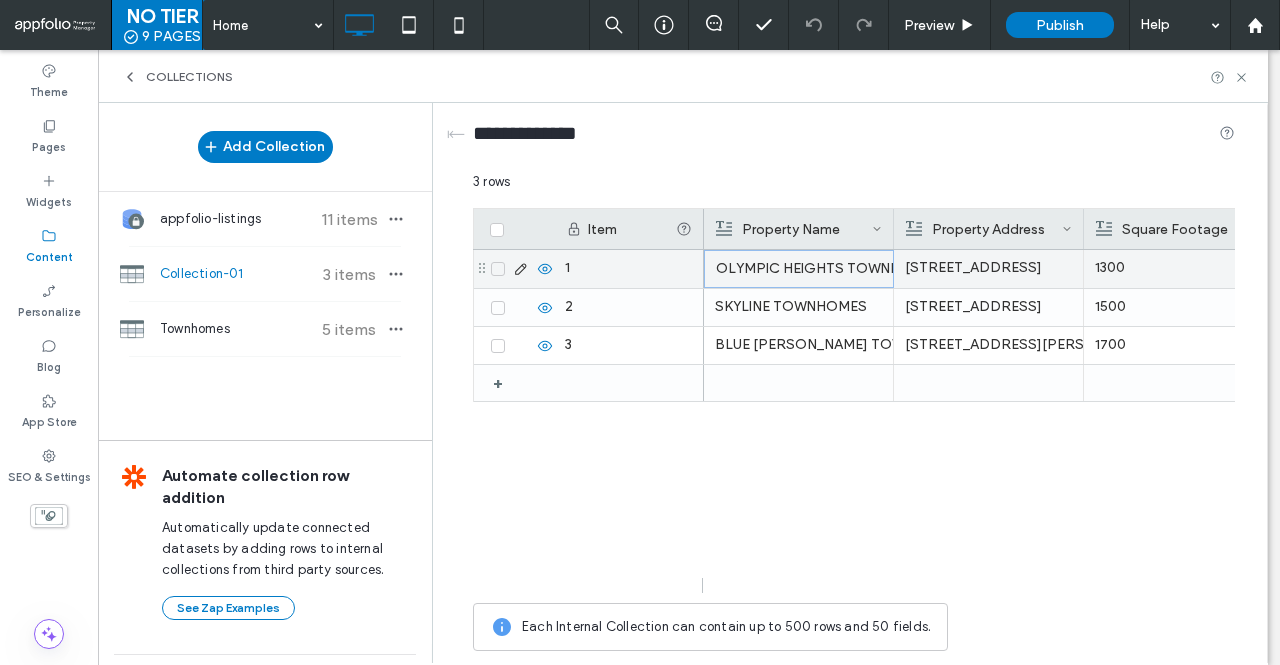click on "OLYMPIC HEIGHTS TOWNHOMES" at bounding box center (799, 269) 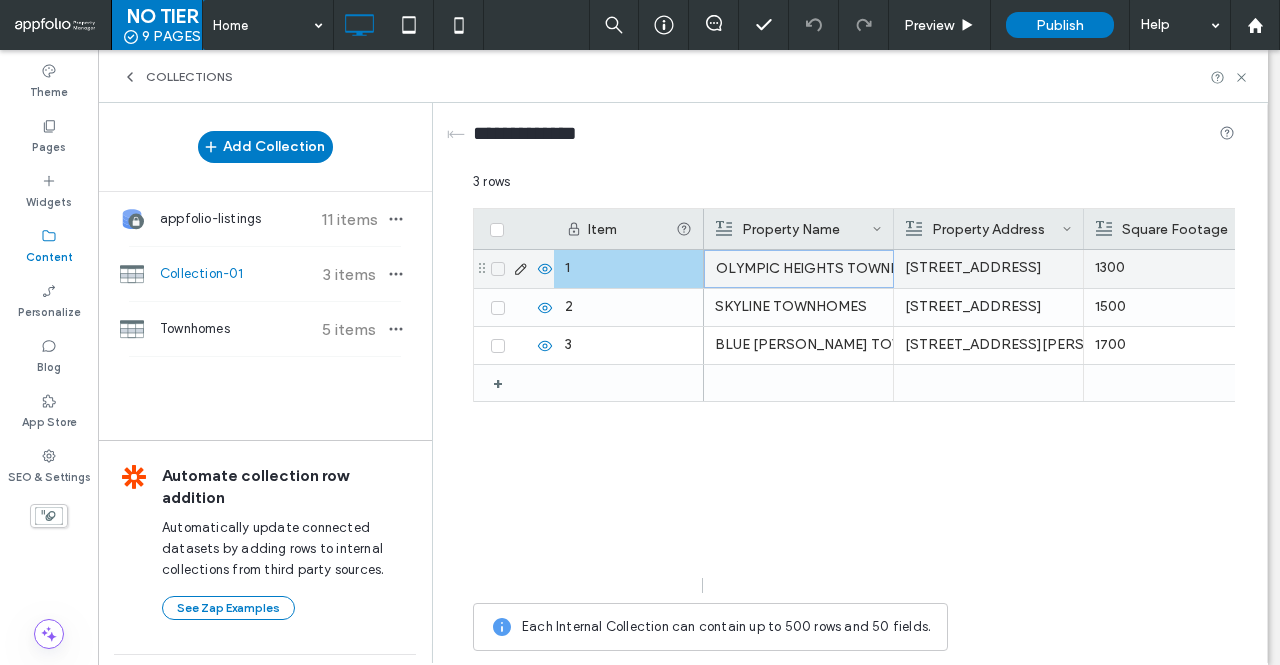 click on "1" at bounding box center [629, 269] 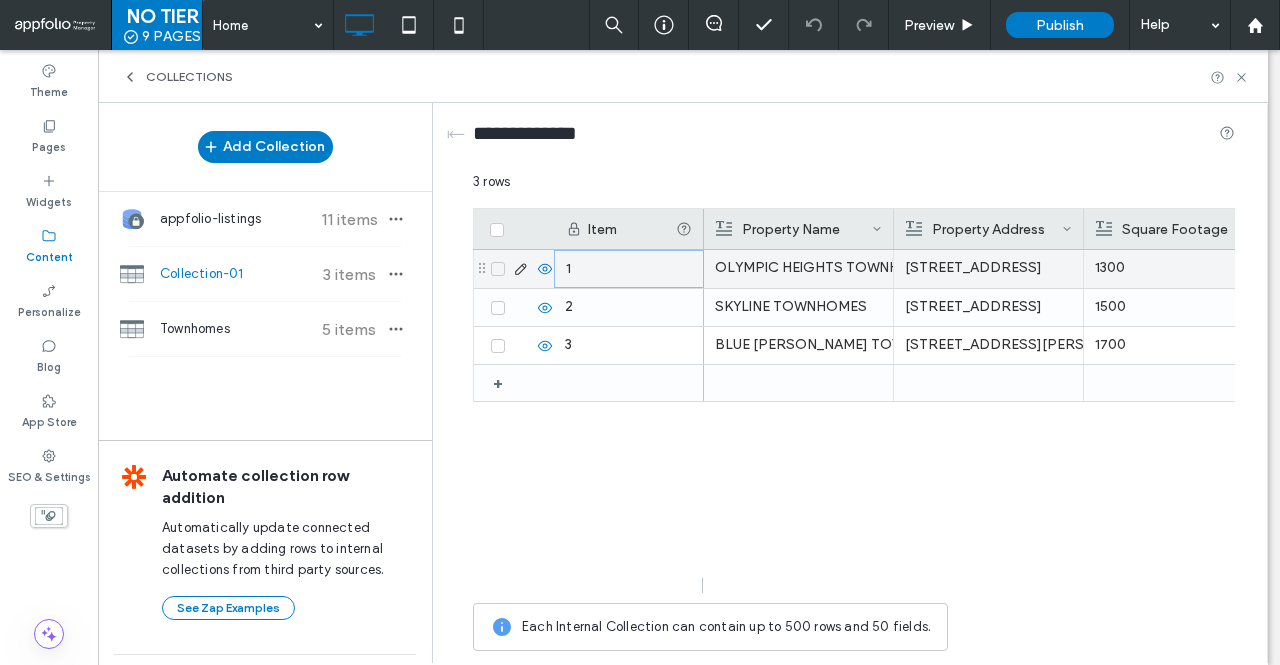click on "1" at bounding box center (629, 269) 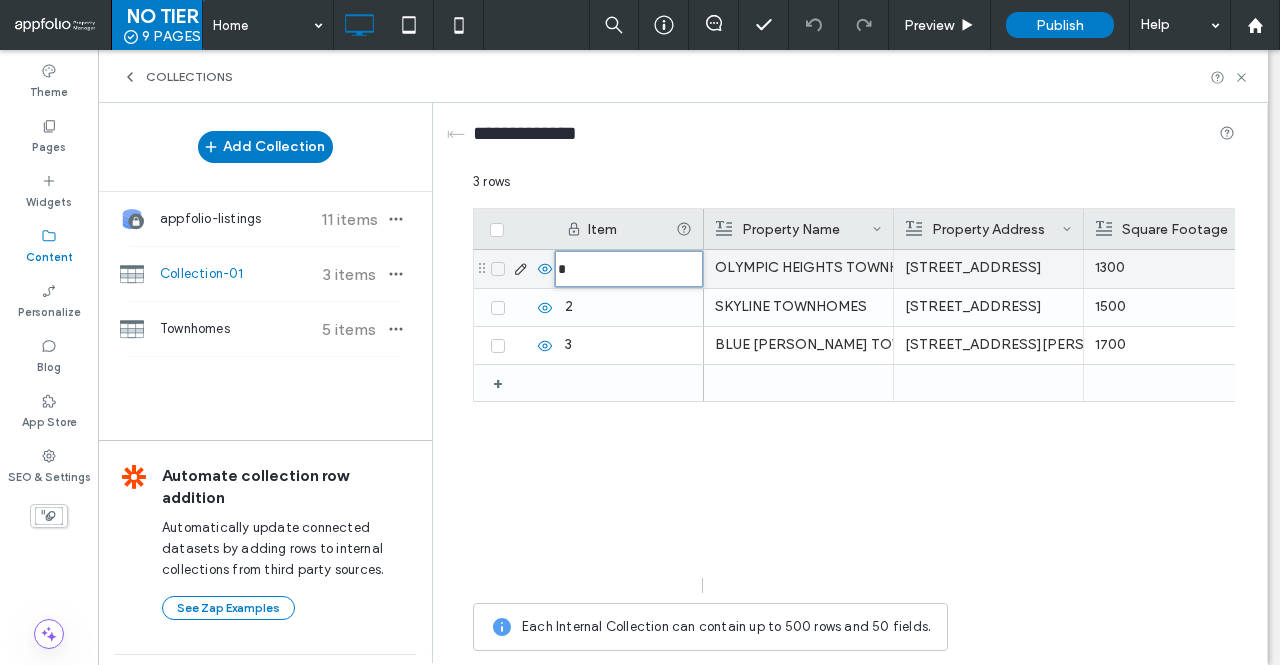 type on "**********" 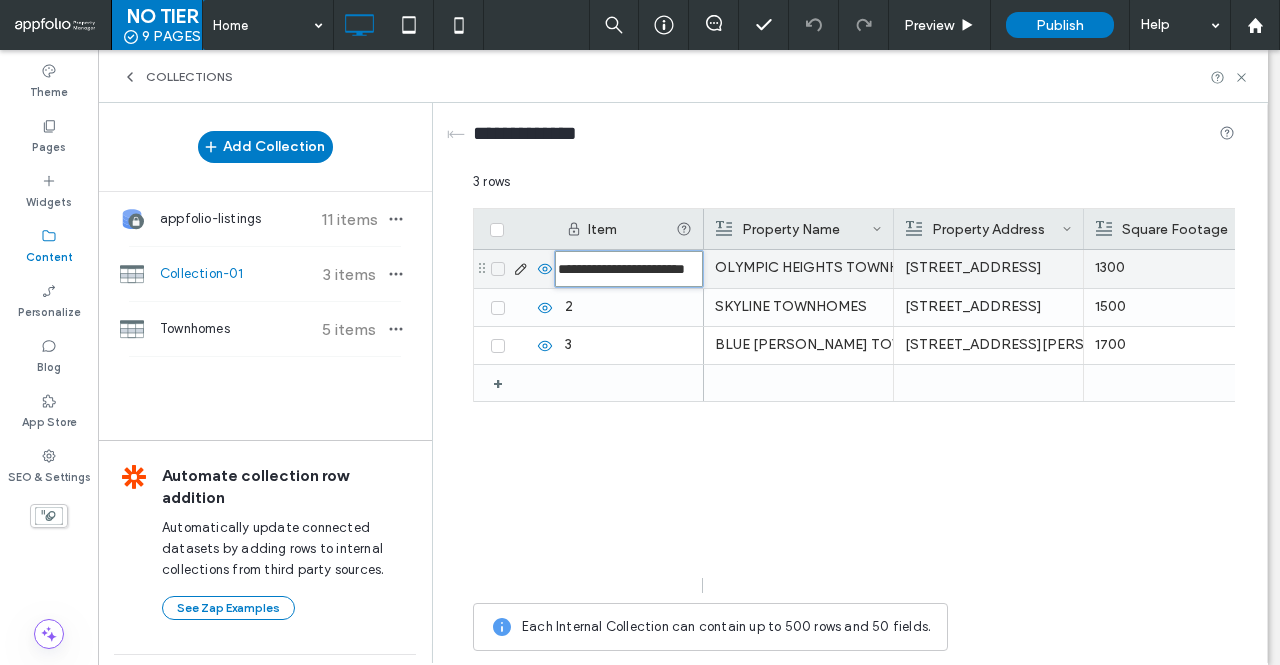 scroll, scrollTop: 0, scrollLeft: 79, axis: horizontal 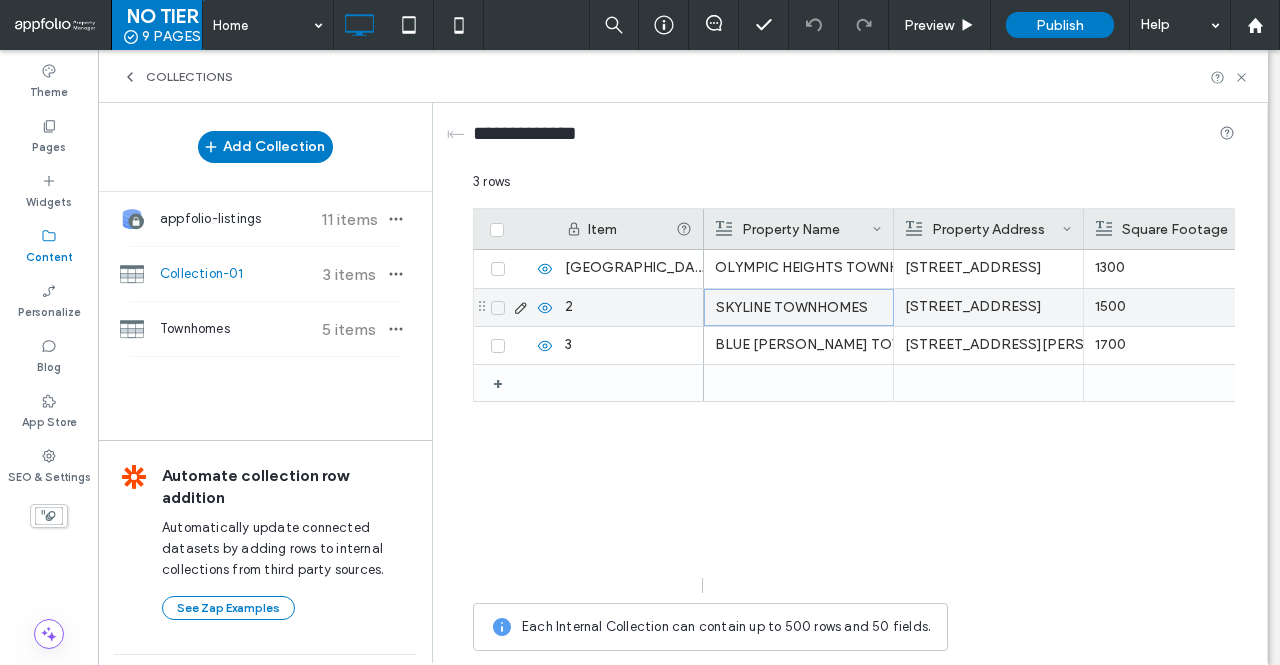 click on "SKYLINE TOWNHOMES" at bounding box center (799, 308) 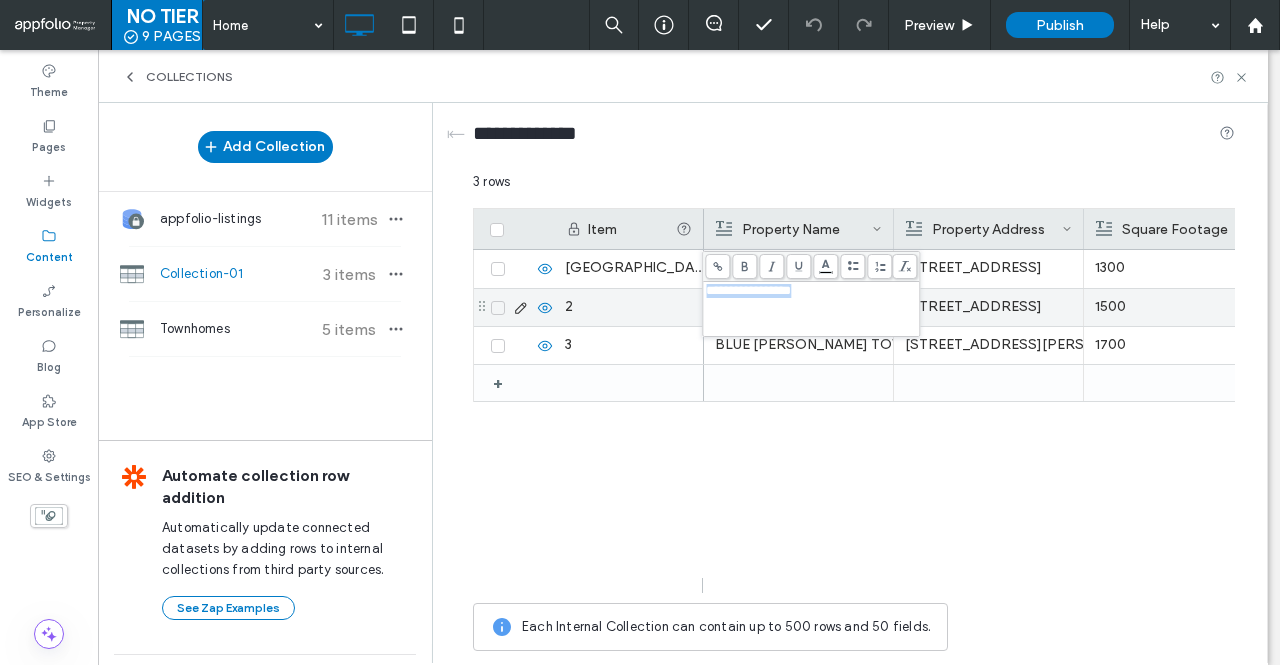 click on "2" at bounding box center [629, 307] 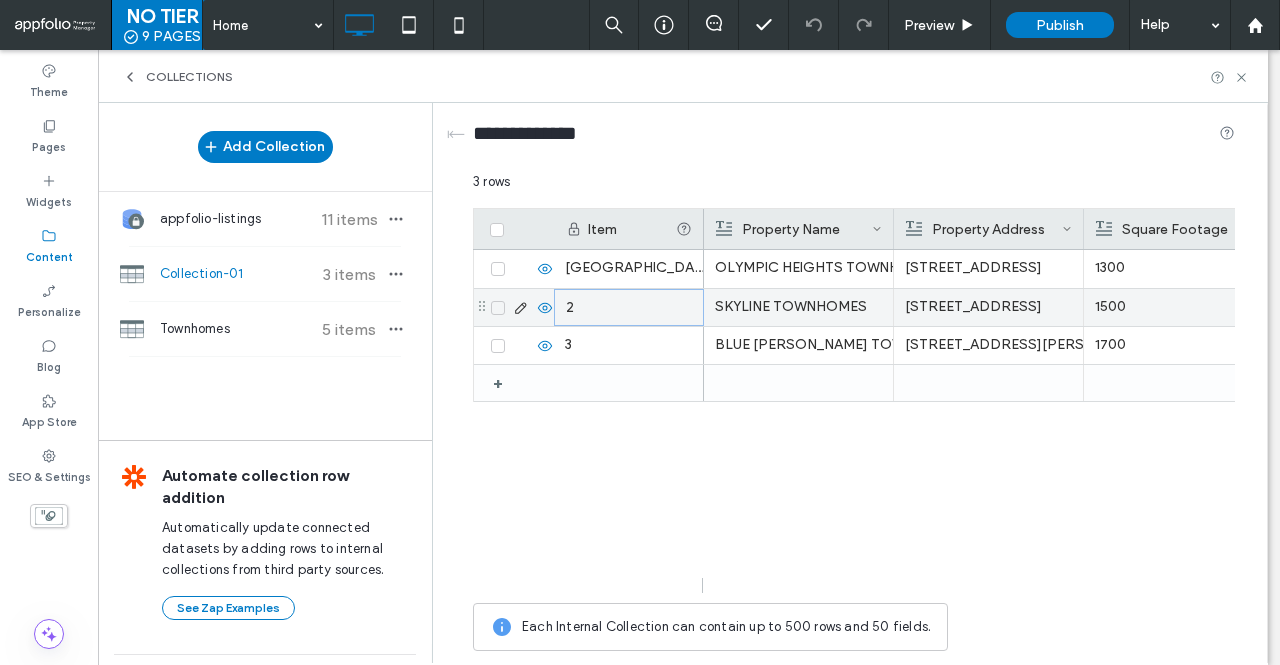 click on "2" at bounding box center (629, 307) 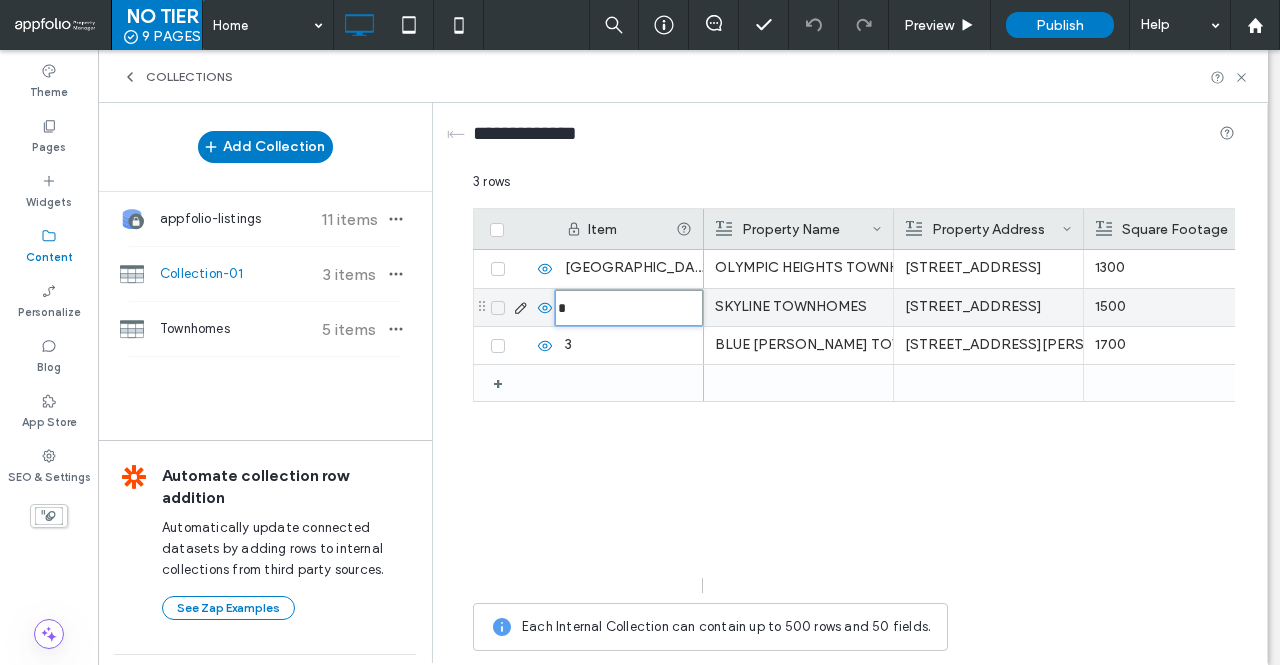 type on "**********" 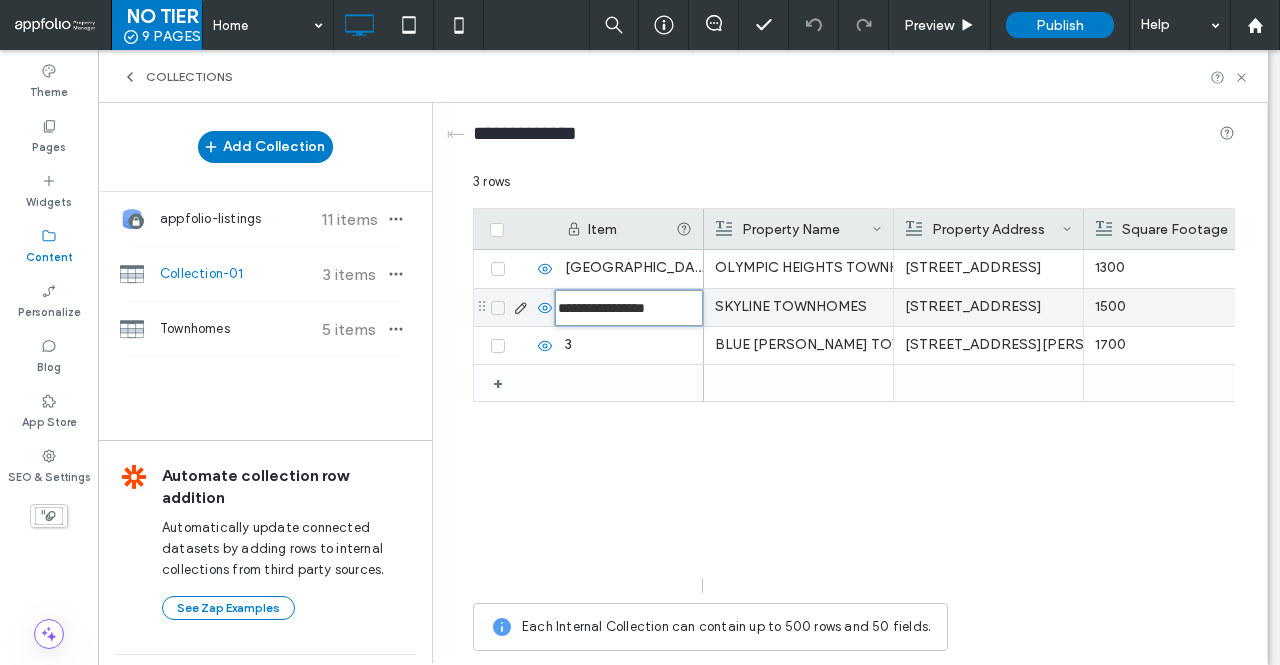 scroll, scrollTop: 0, scrollLeft: 9, axis: horizontal 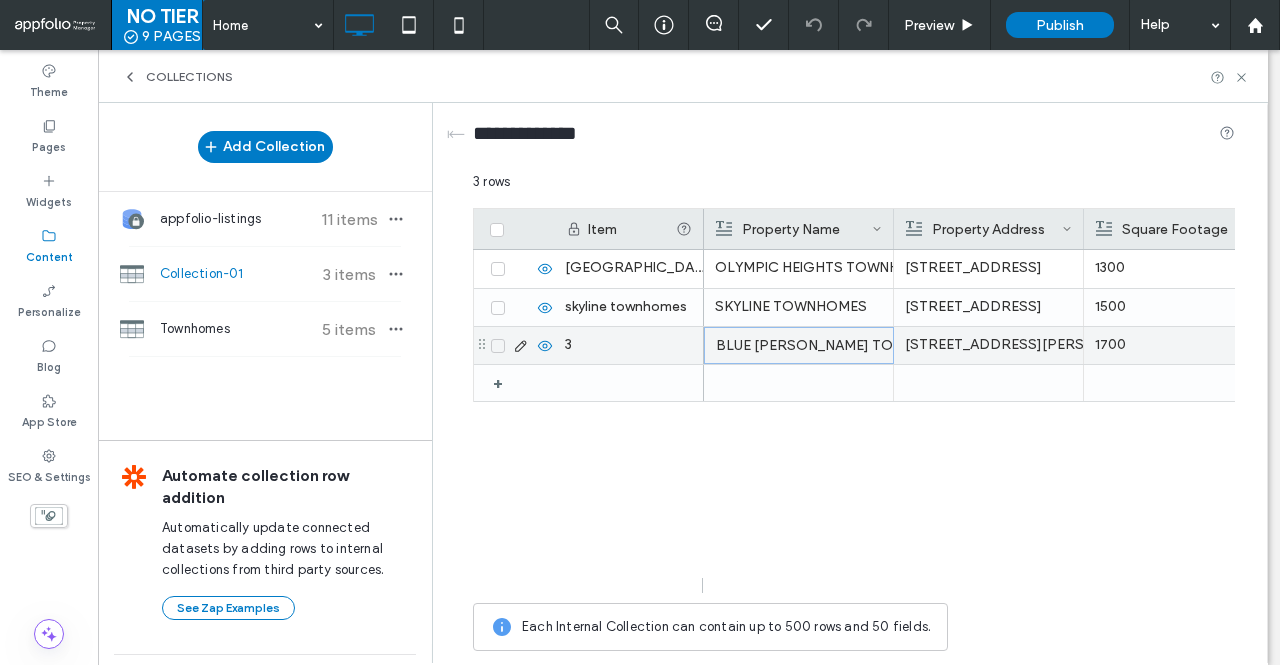 click on "BLUE [PERSON_NAME] TOWNHOMES" at bounding box center [799, 346] 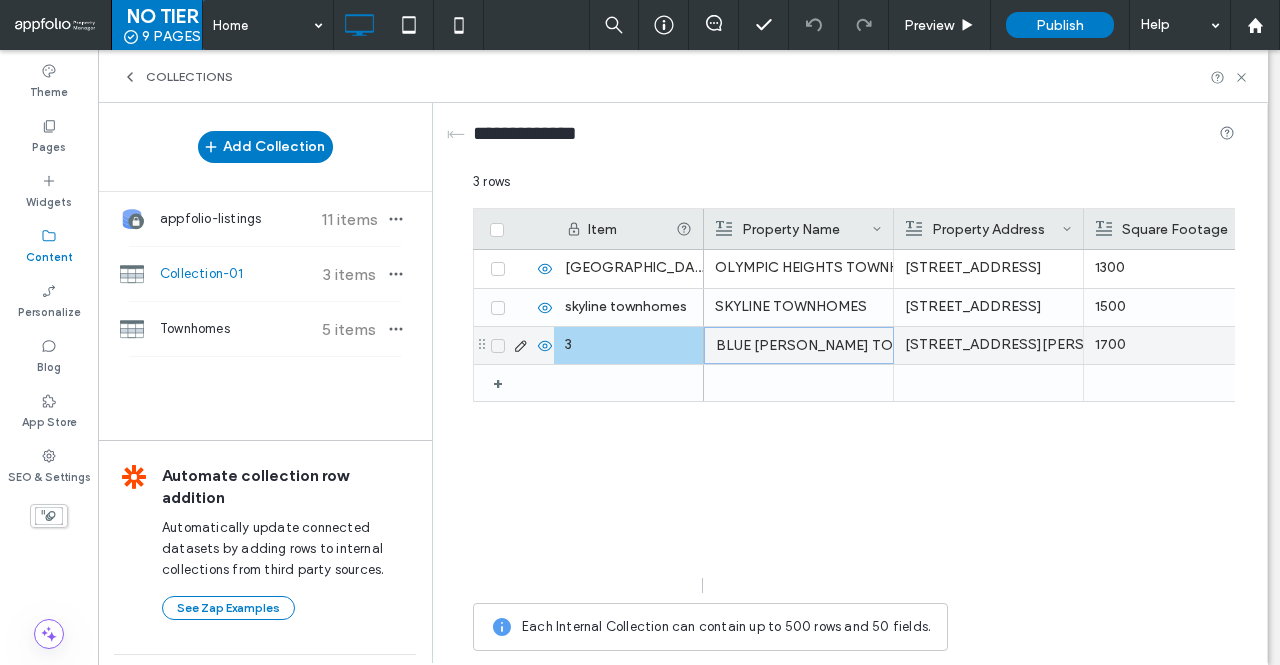 click on "3" at bounding box center [629, 345] 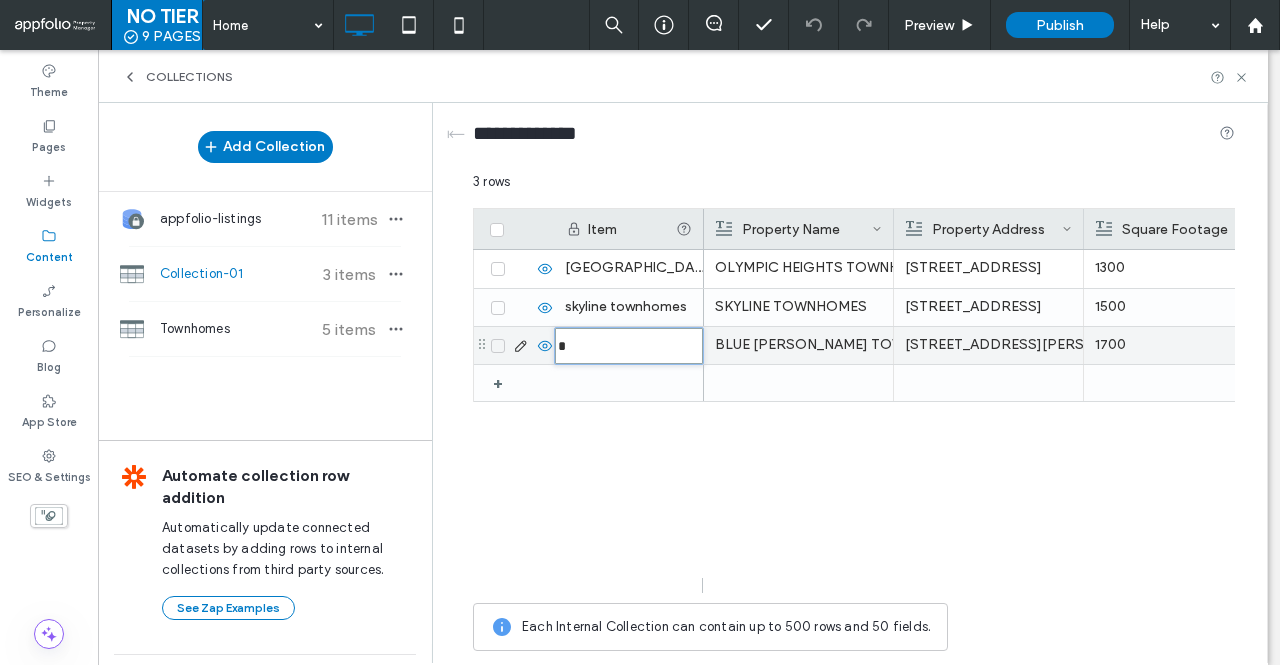 type on "**********" 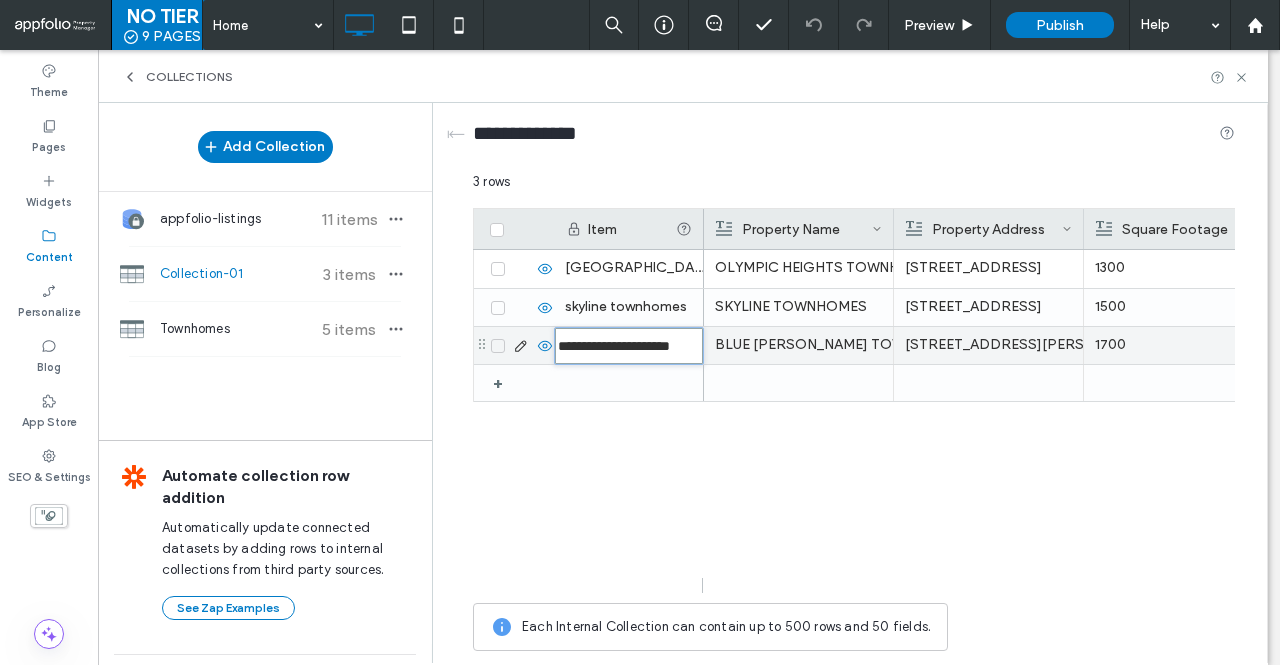 scroll, scrollTop: 0, scrollLeft: 64, axis: horizontal 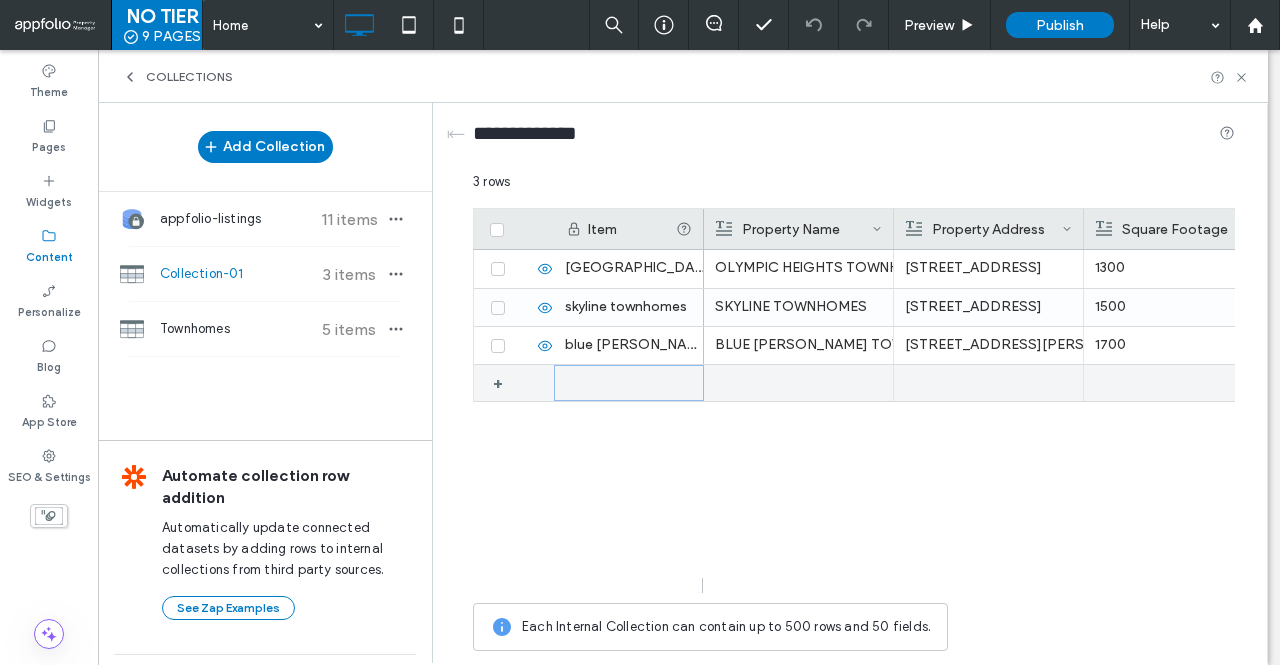 click at bounding box center [629, 383] 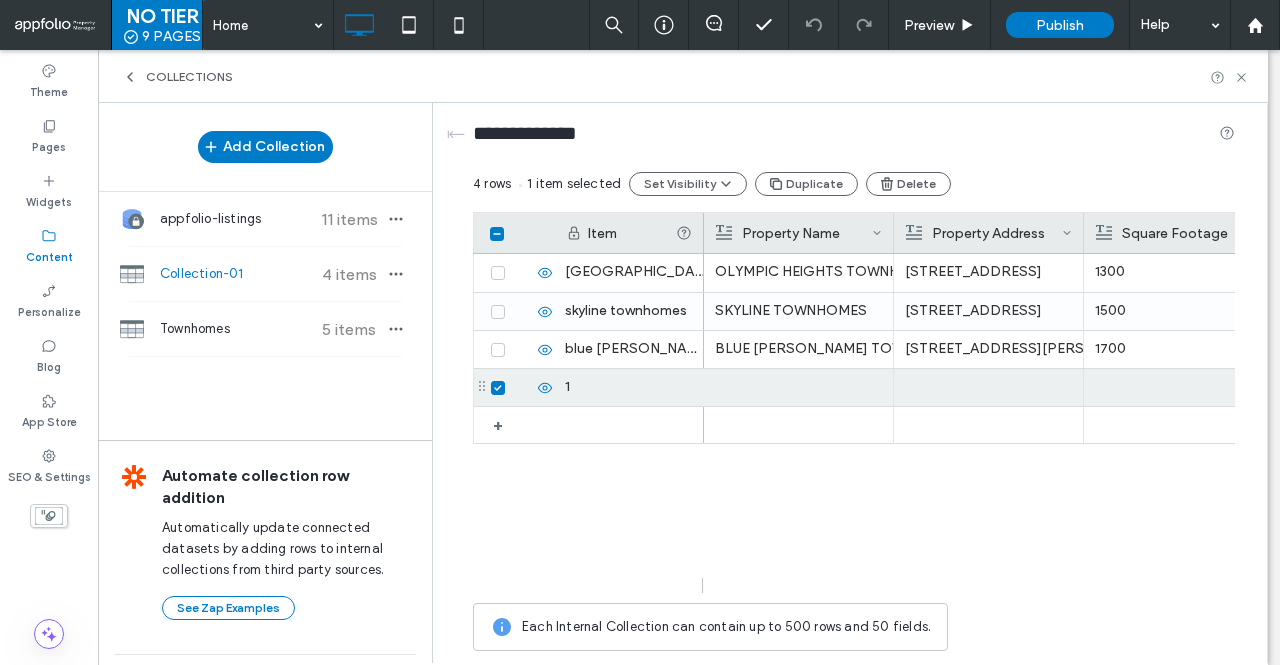 click on "1
+
blue meadows townhomes
skyline townhomes
olympic heights townhomes
BLUE MEADOWS TOWNHOMES 9101 Serenity Dr, Orlando, FL 32822 1700 3 SKYLINE TOWNHOMES 5678 Sunset Blvd, Los Angeles, CA 90028 1500 3 OLYMPIC HEIGHTS TOWNHOMES 1234 Maple Lane, Austin, TX 78701 1300 3" at bounding box center [854, 416] 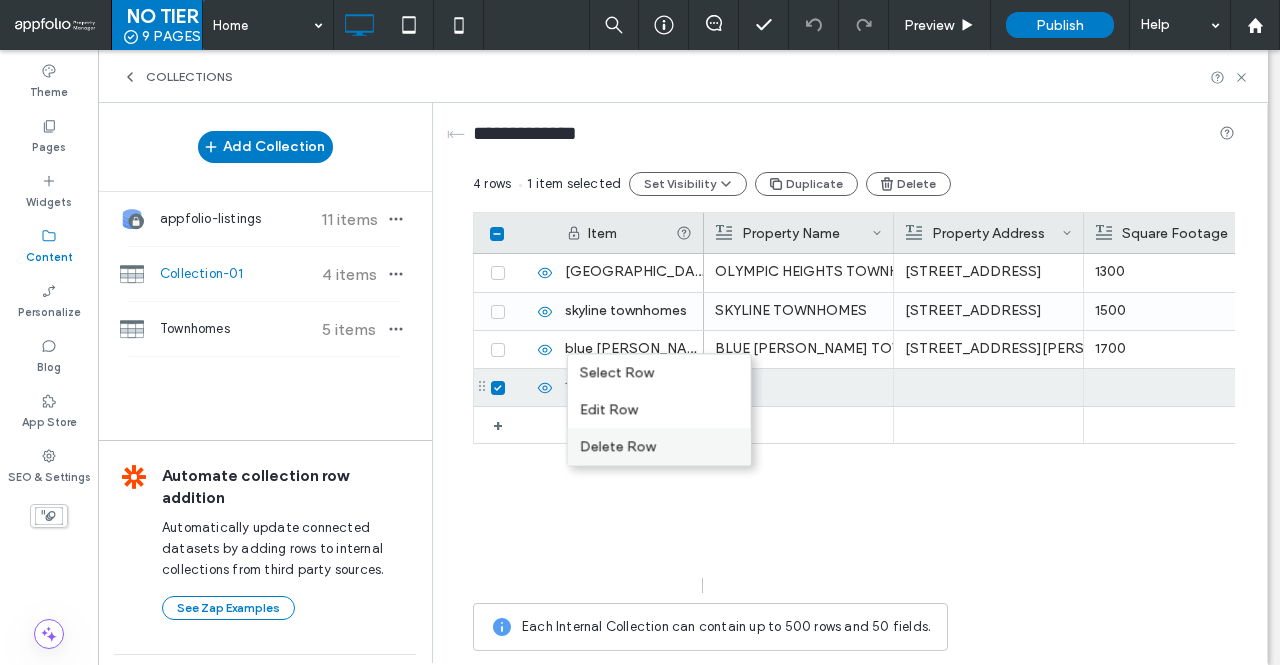 click on "Delete Row" at bounding box center (659, 446) 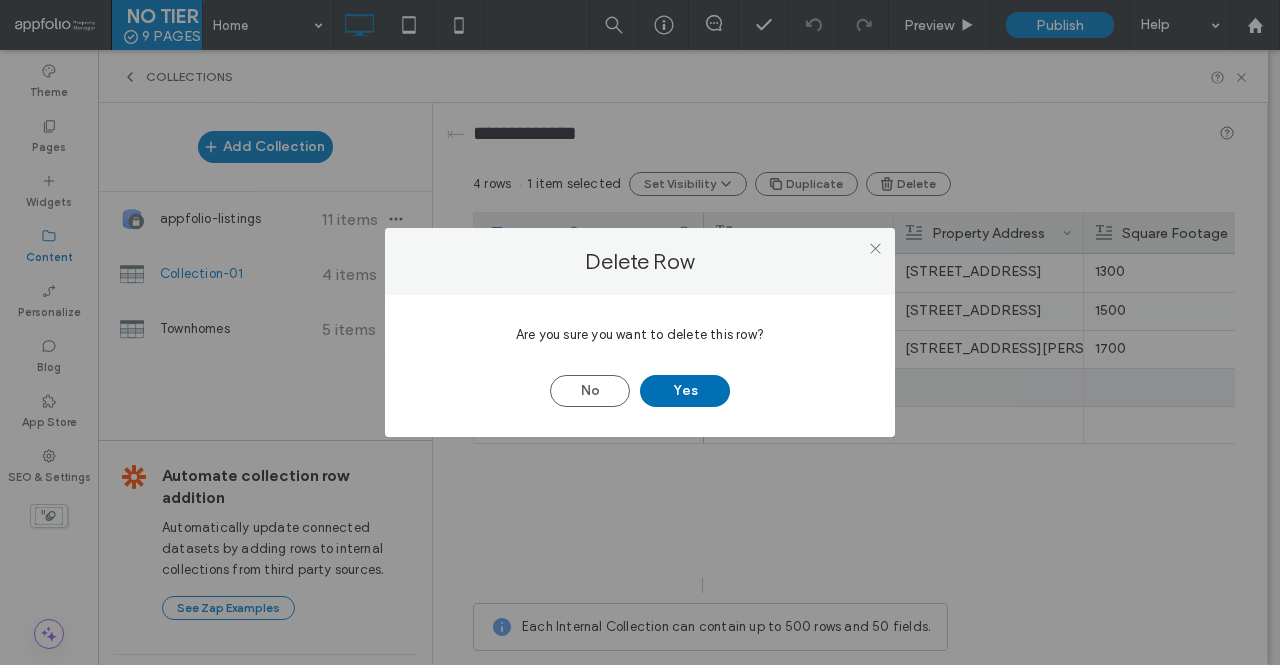 click on "Yes" at bounding box center [685, 391] 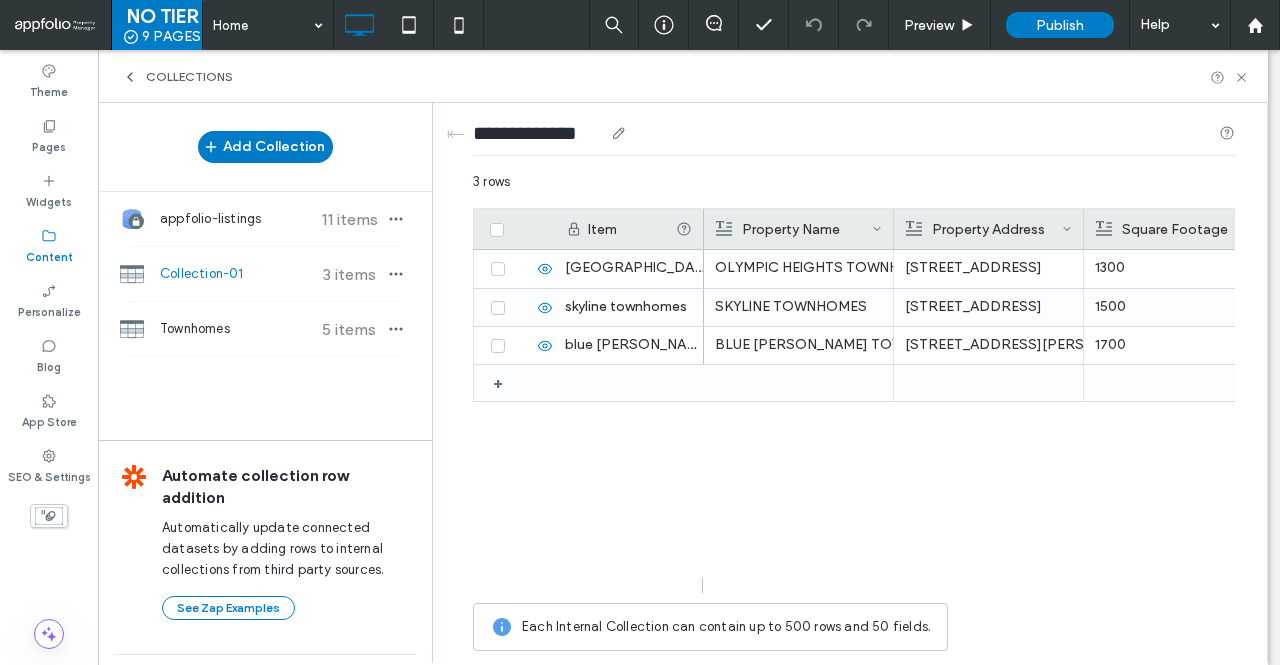 click on "**********" at bounding box center (538, 133) 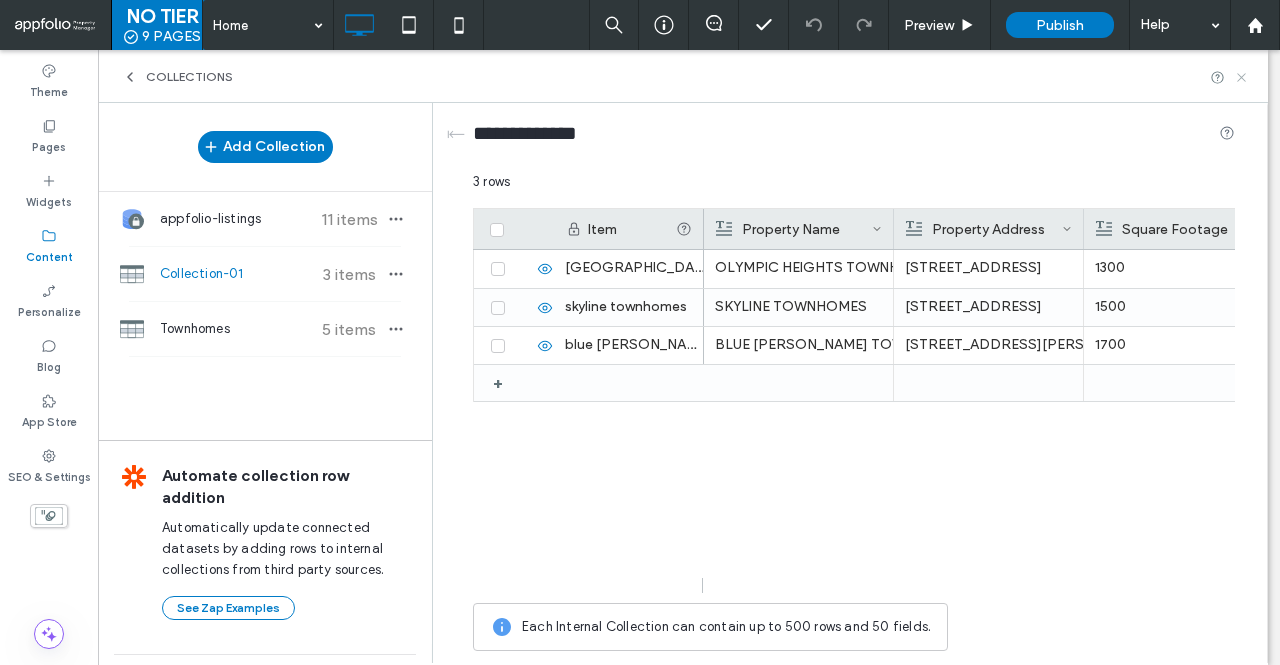 click 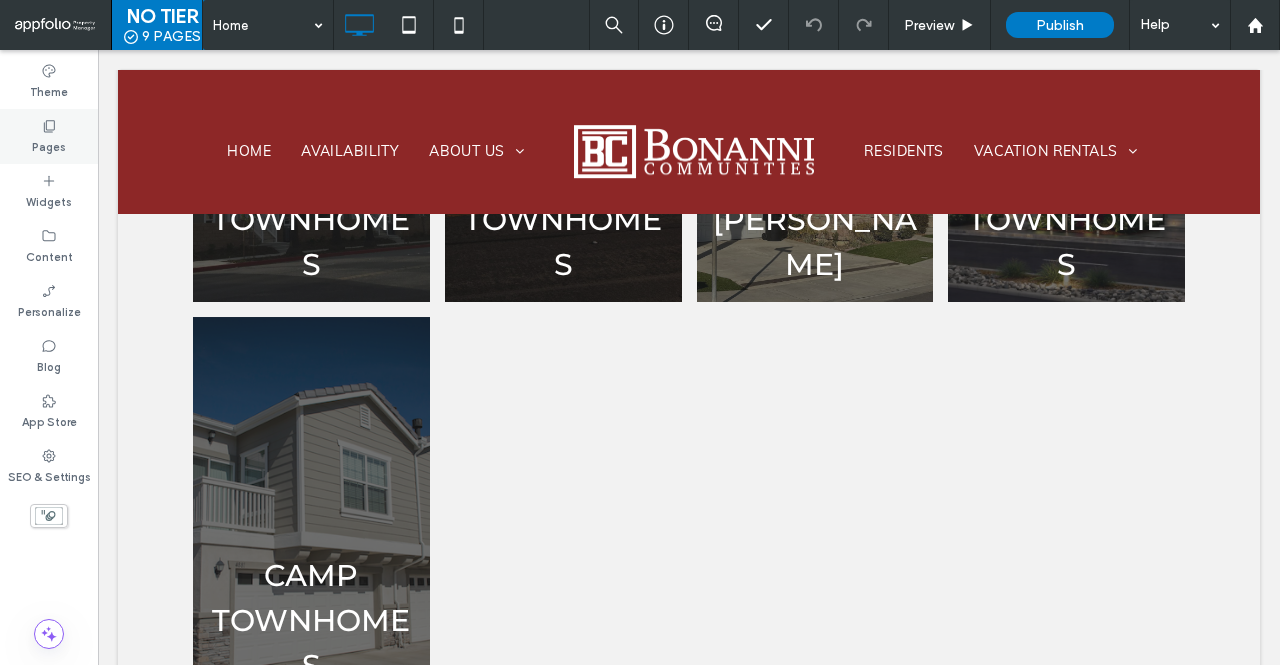 click on "Pages" at bounding box center [49, 145] 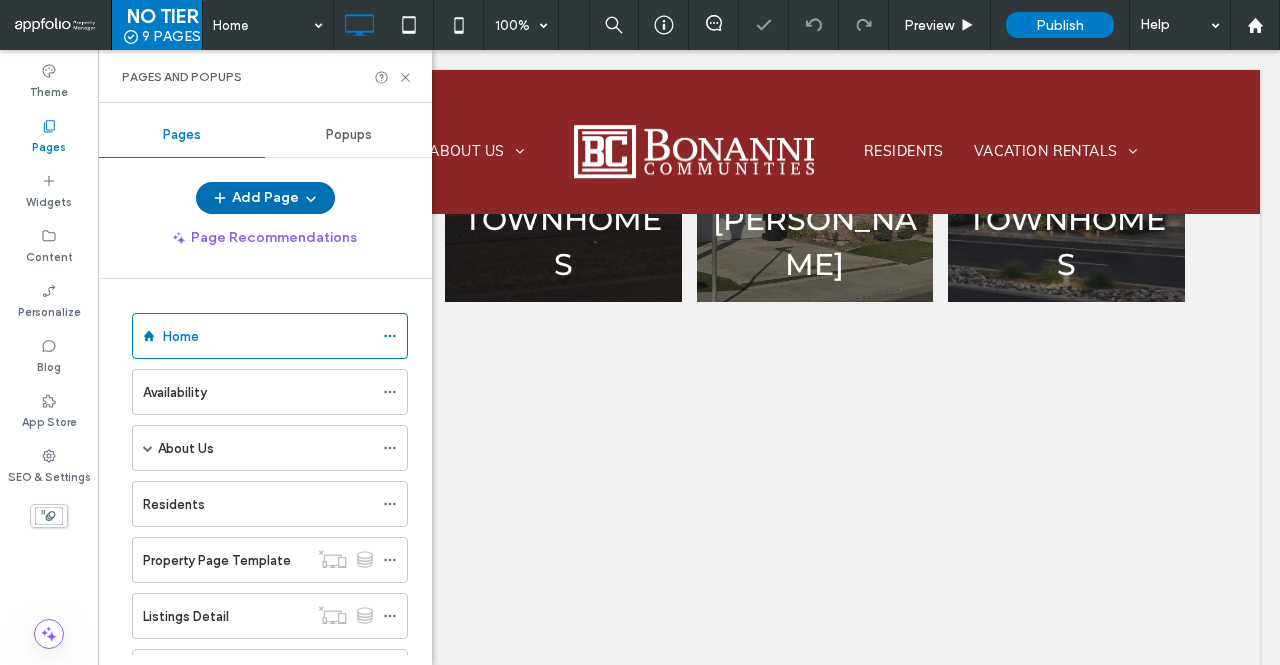 click on "Add Page" at bounding box center (265, 198) 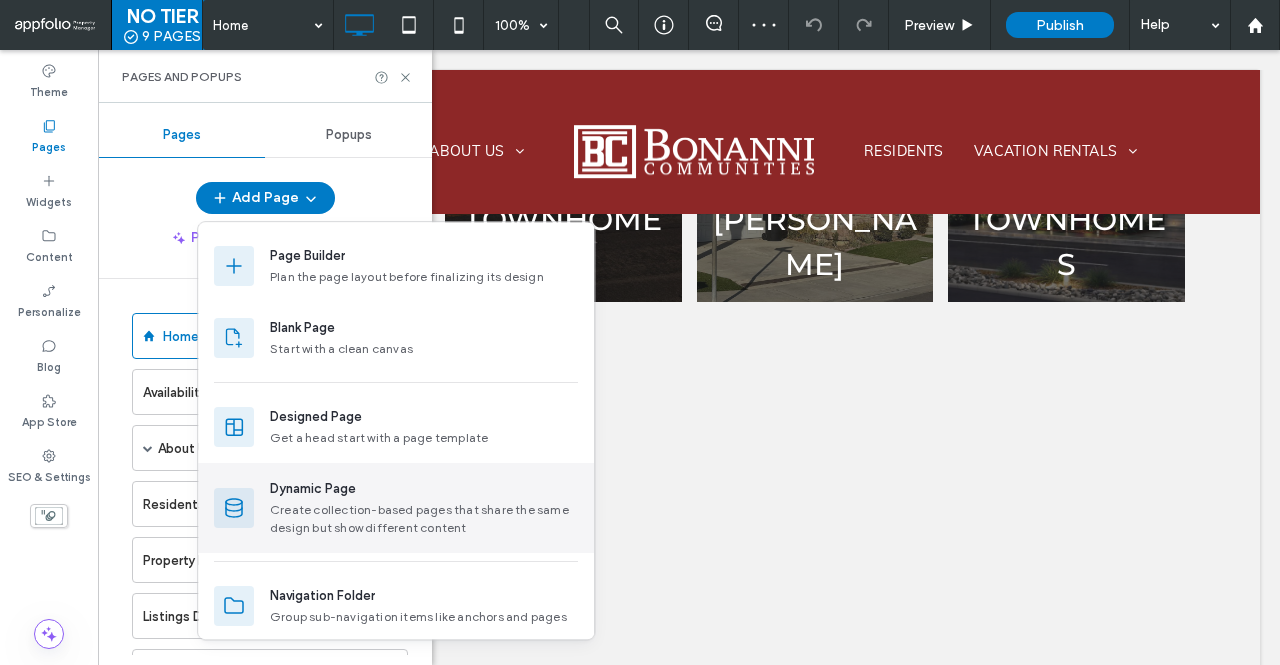 click on "Dynamic Page" at bounding box center (313, 489) 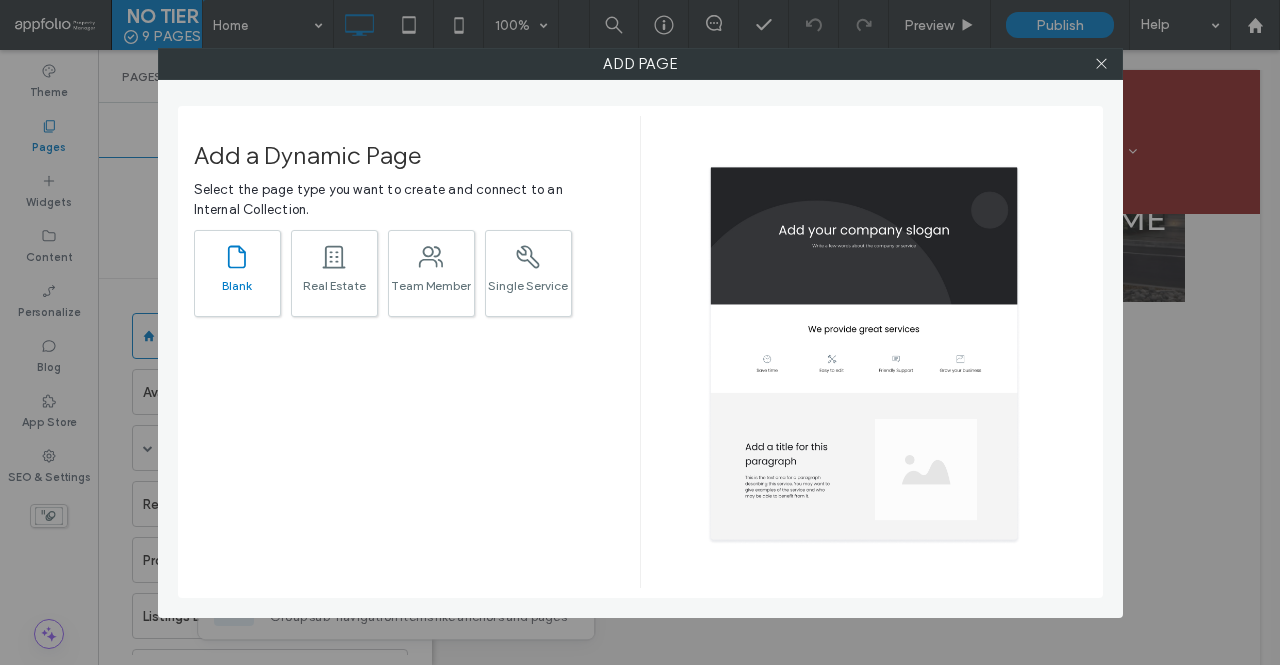 click on ".st0{fill:currentColor;}
Blank" at bounding box center [237, 273] 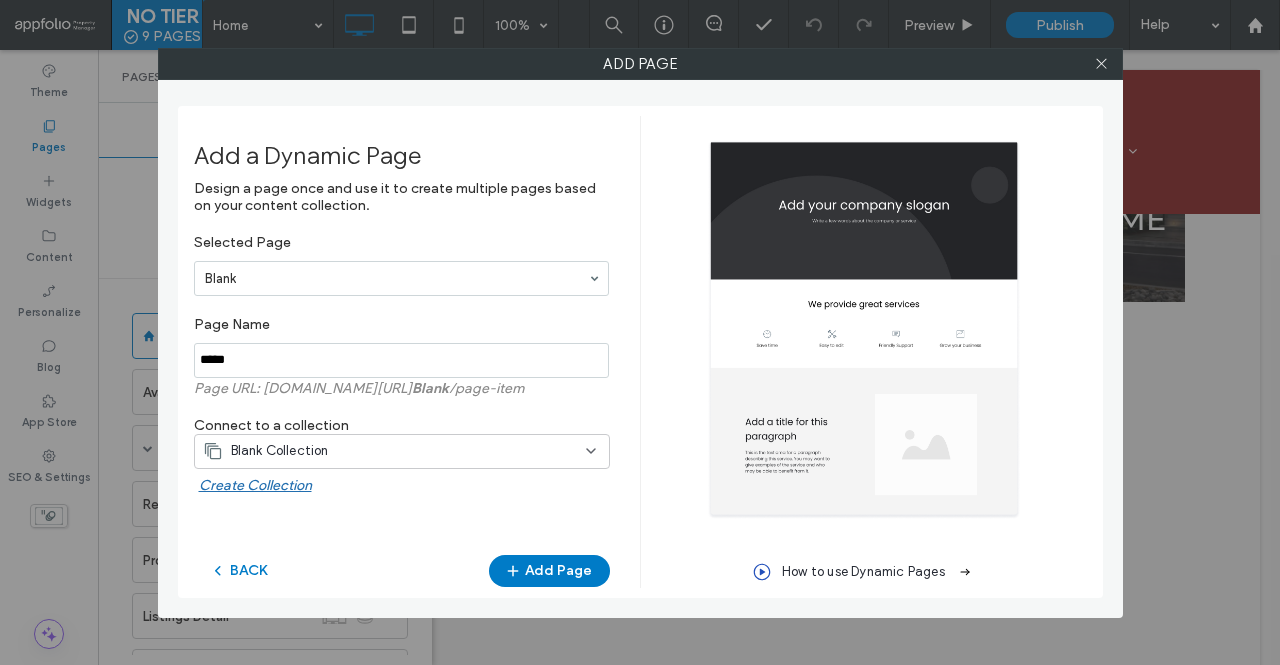 click on "Blank Collection" at bounding box center [390, 451] 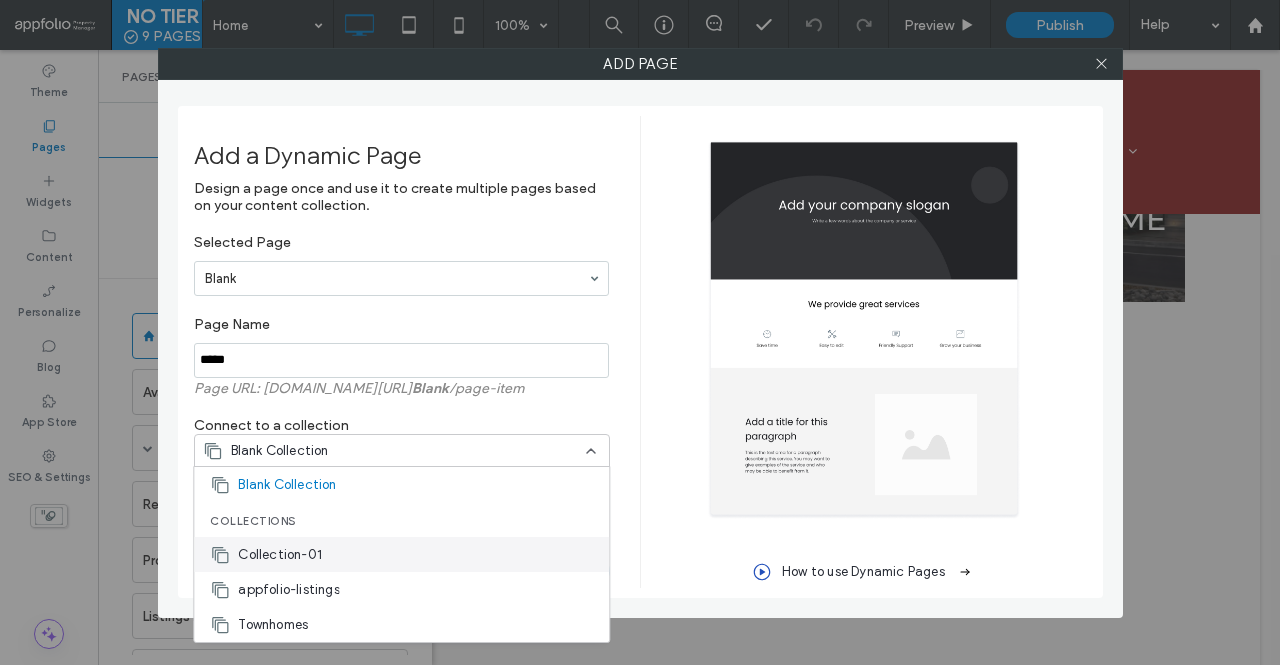 click on "Collection-01" at bounding box center [280, 555] 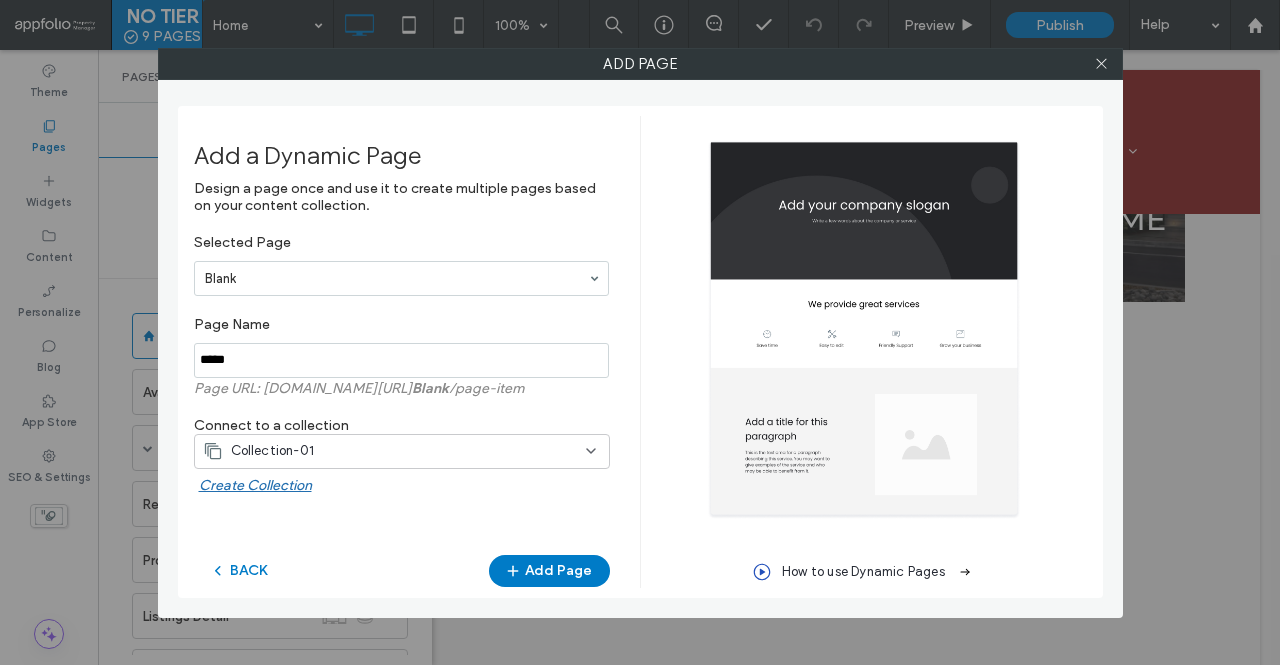 click at bounding box center (401, 360) 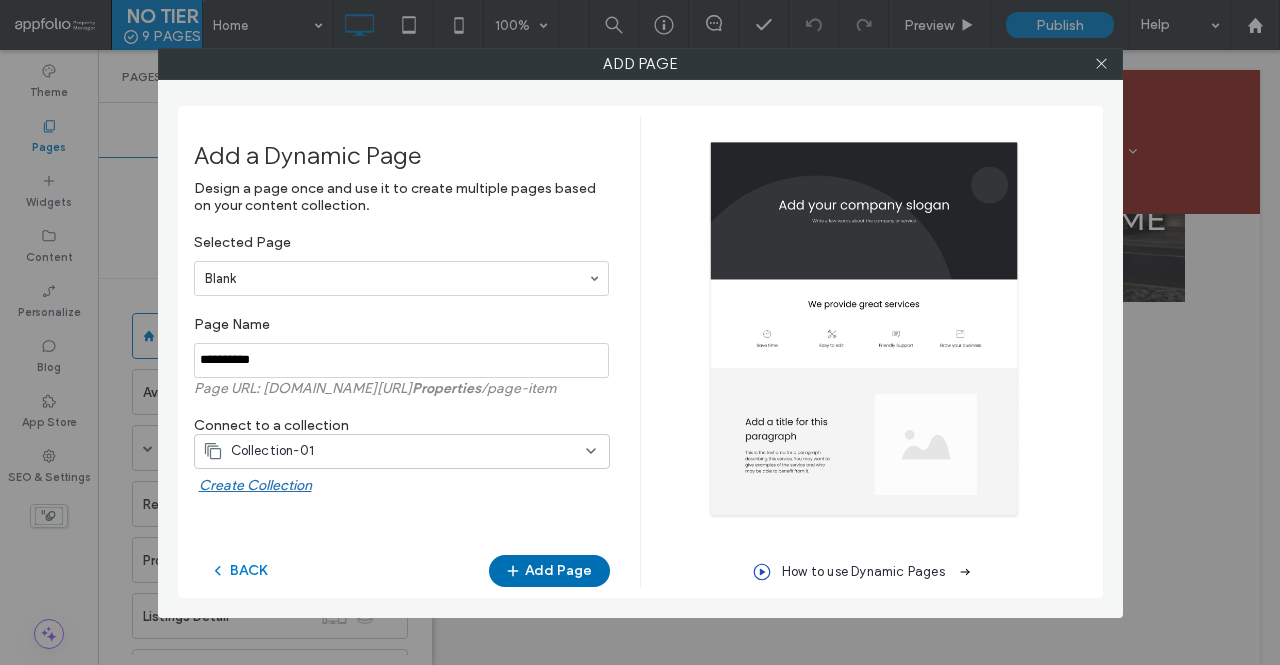 type on "**********" 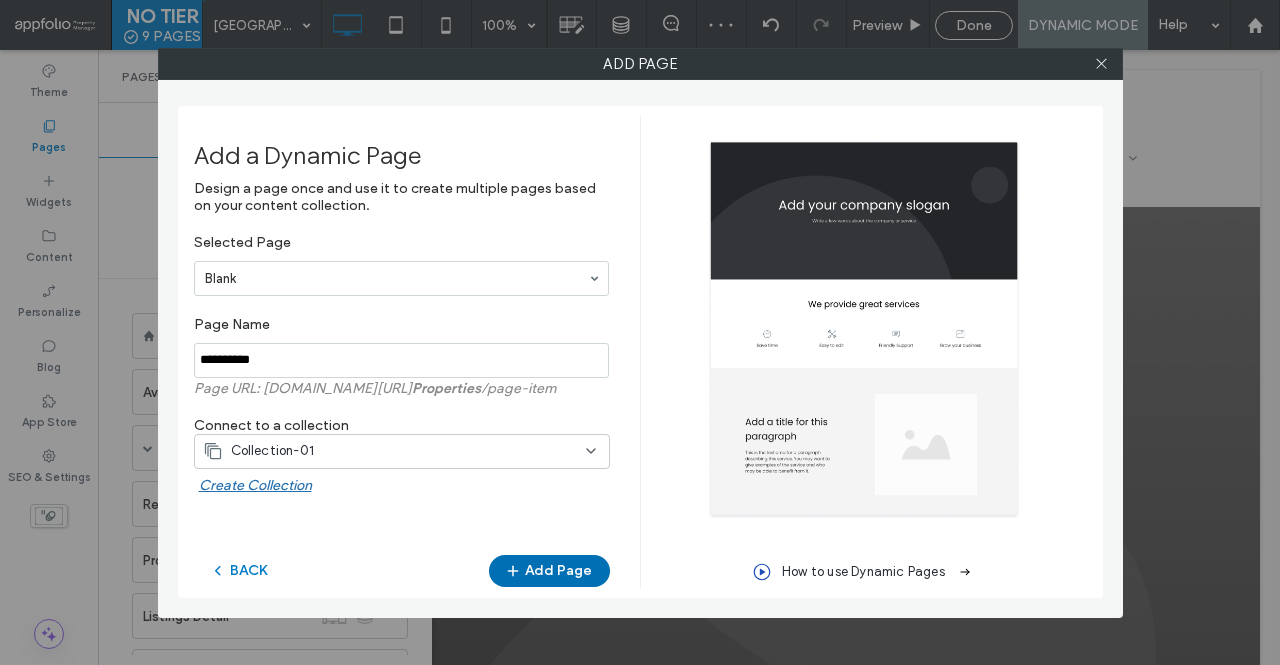 scroll, scrollTop: 0, scrollLeft: 0, axis: both 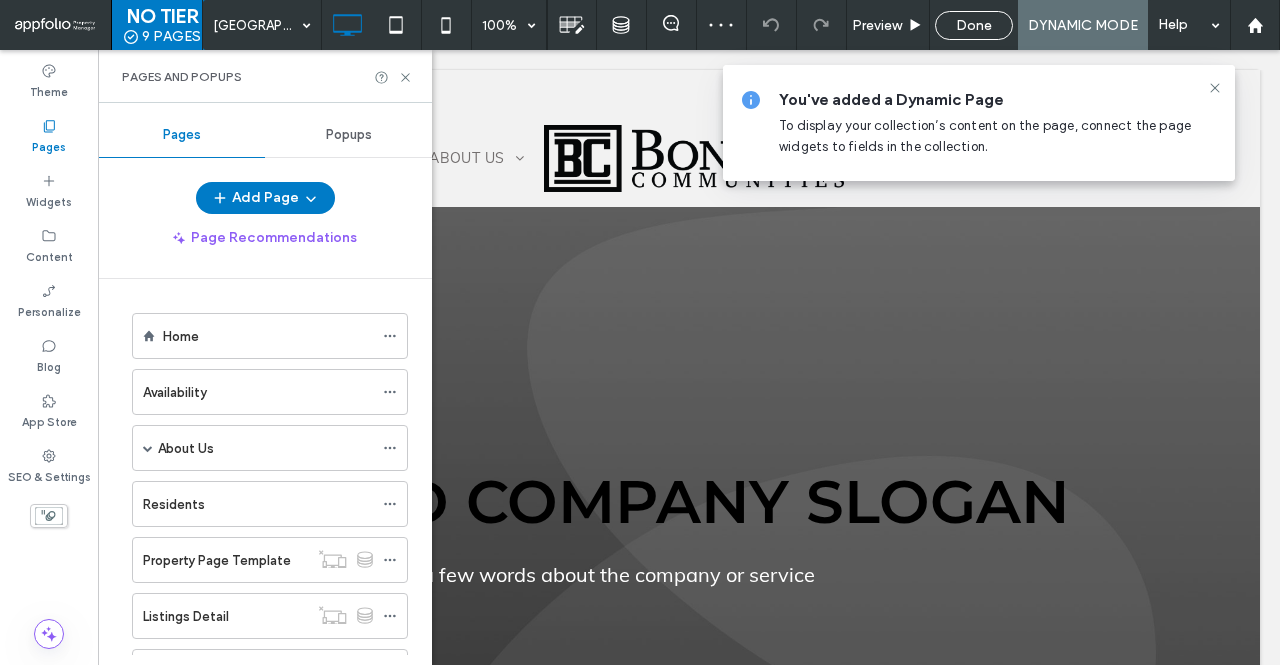 click at bounding box center (1215, 88) 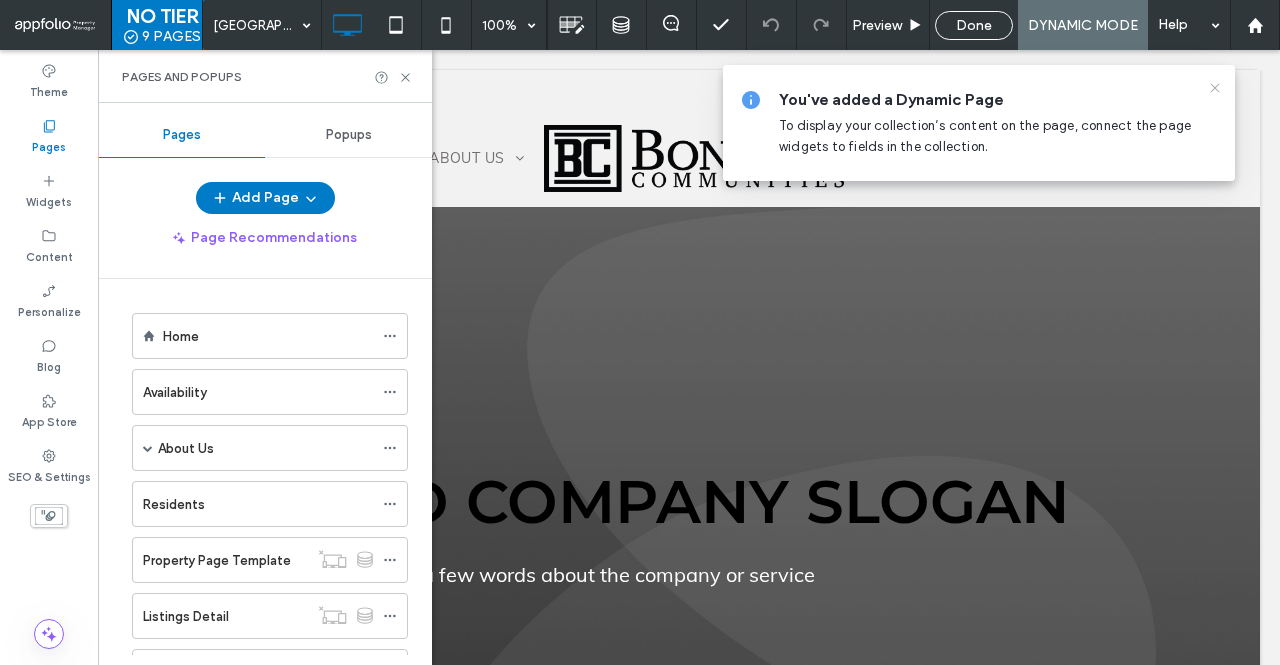 click 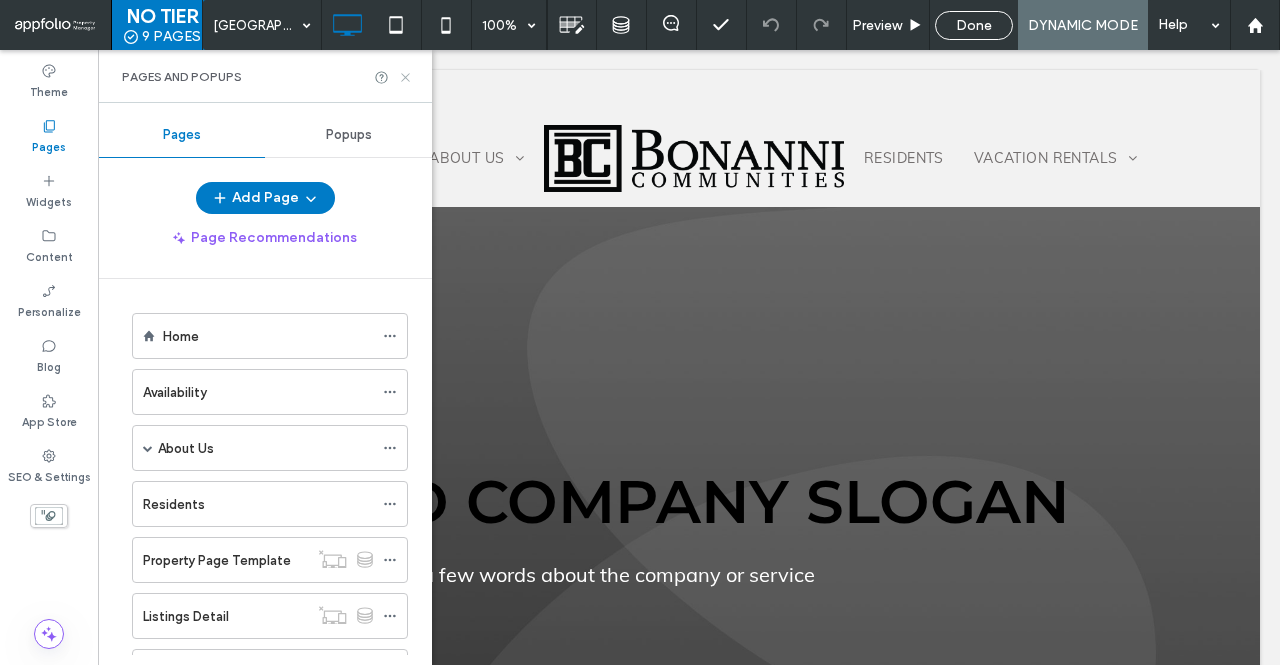 click 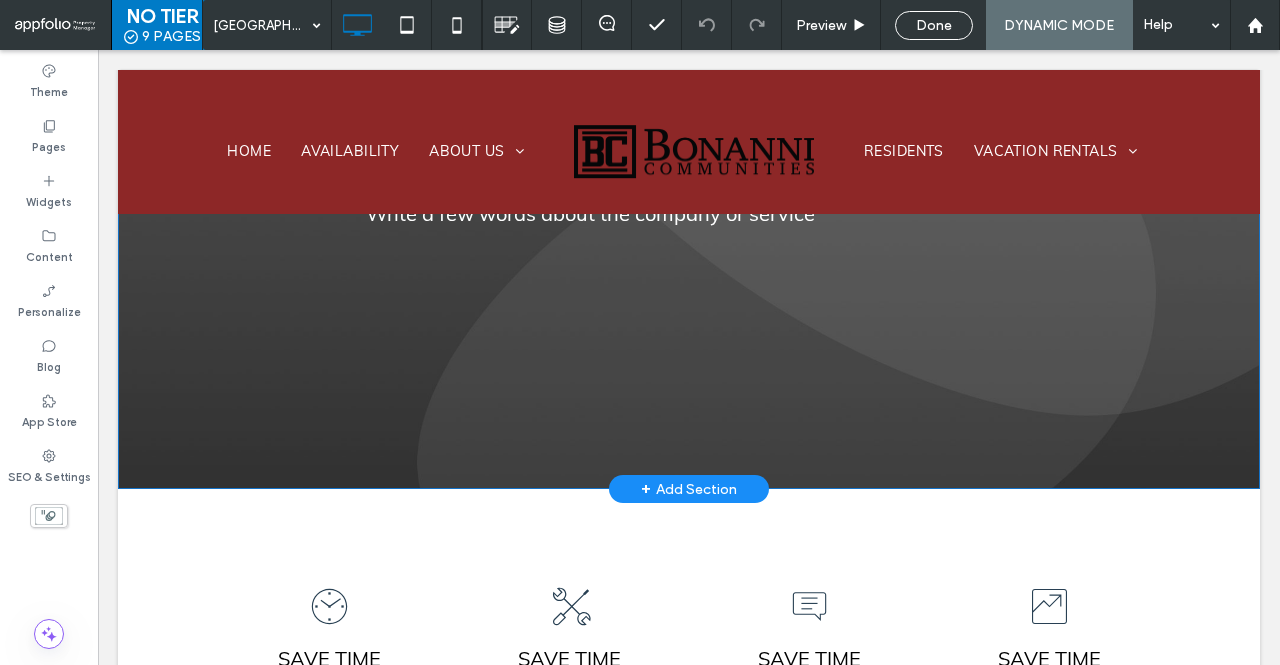 scroll, scrollTop: 347, scrollLeft: 0, axis: vertical 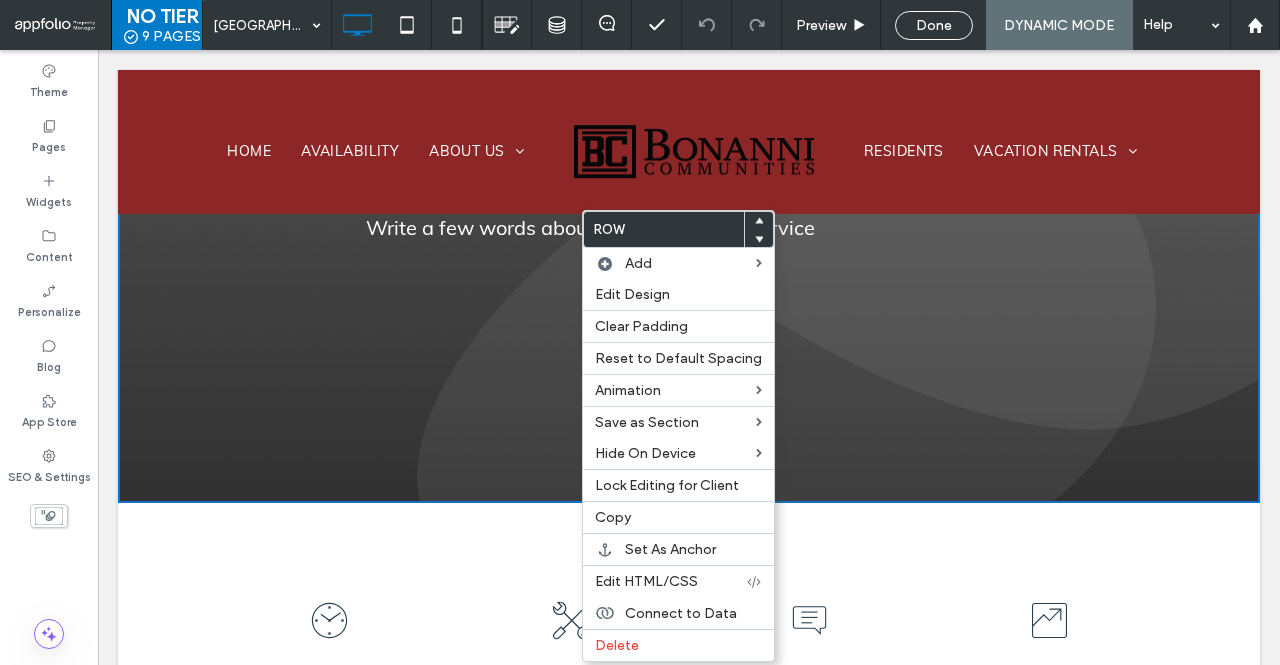 click on "Save time
Click To Paste
Save time
Click To Paste
Save time
Click To Paste
Save time
Click To Paste
Row + Add Section" at bounding box center [689, 640] 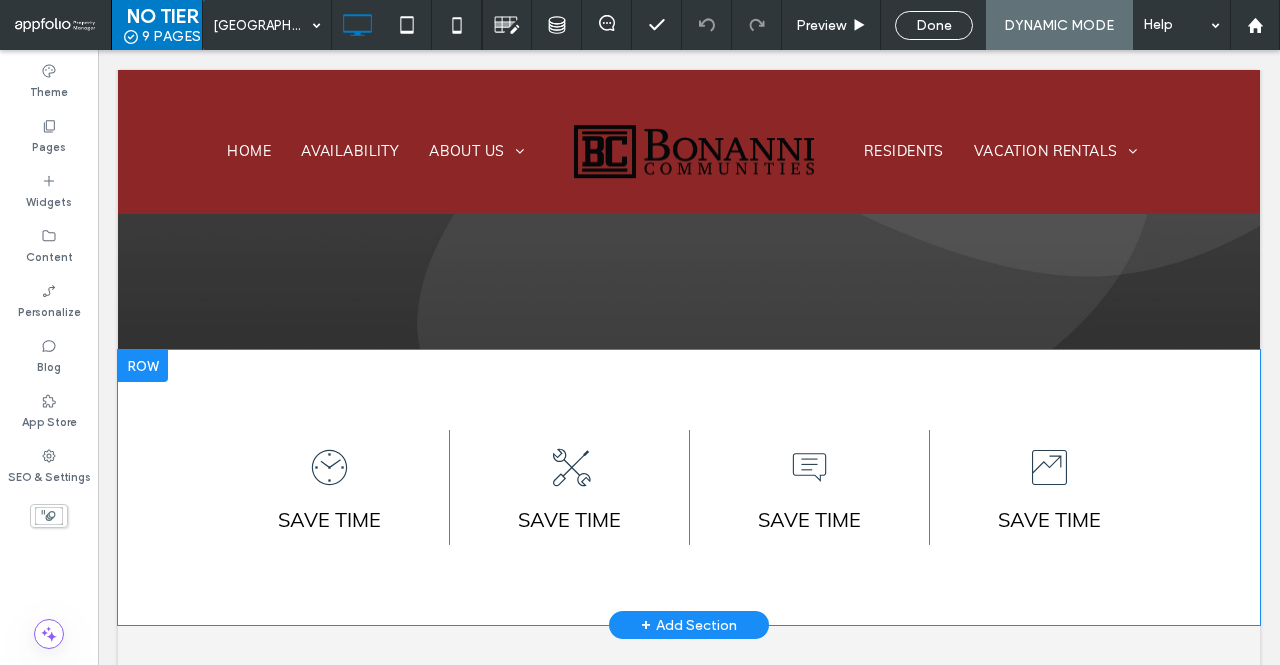 scroll, scrollTop: 499, scrollLeft: 0, axis: vertical 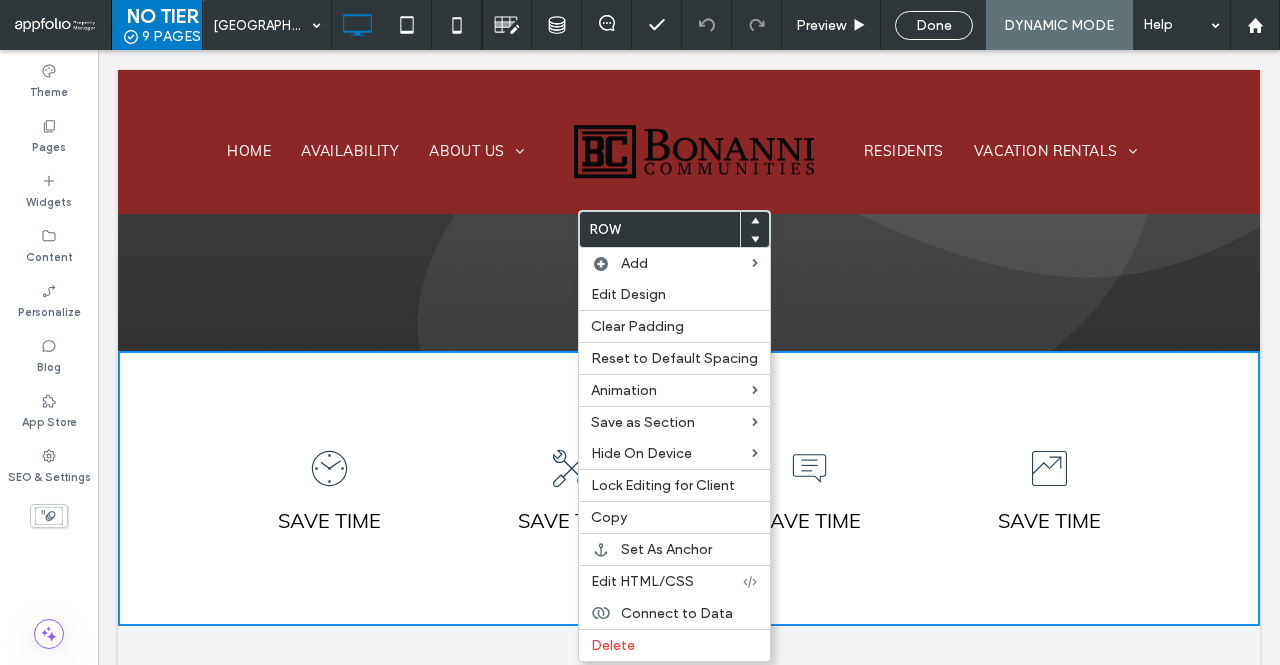click on "Save time
Click To Paste
Save time
Click To Paste
Save time
Click To Paste
Save time
Click To Paste
Row + Add Section" at bounding box center [689, 488] 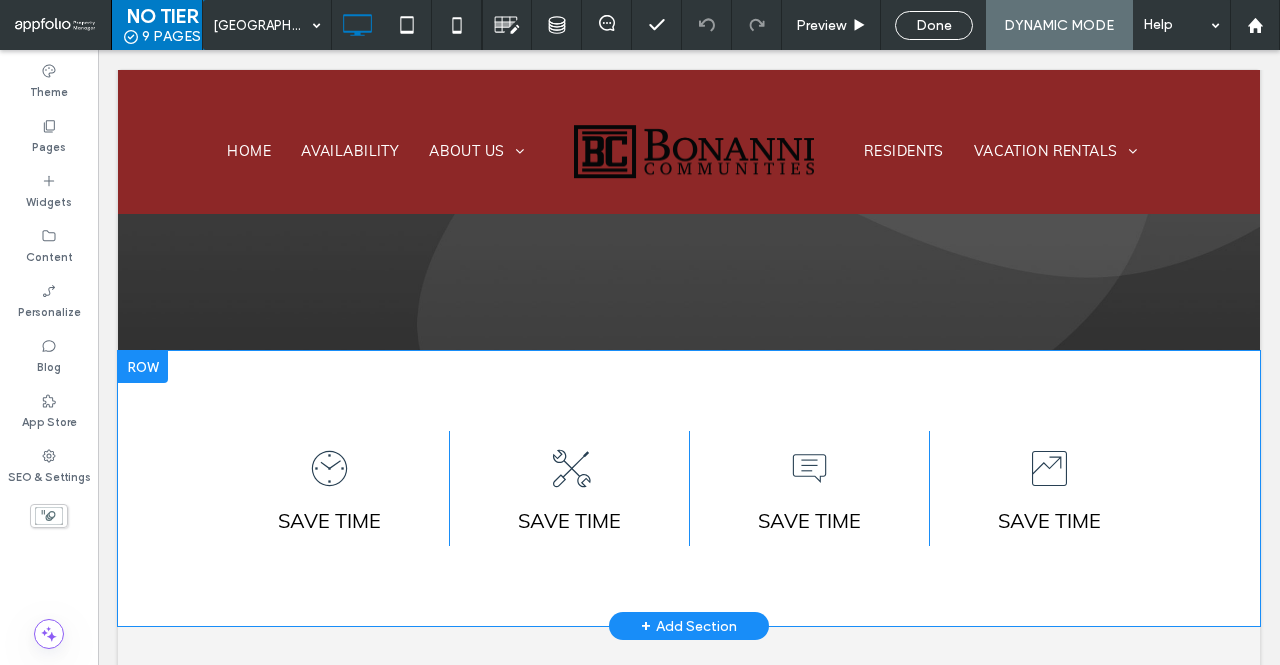 click at bounding box center [143, 367] 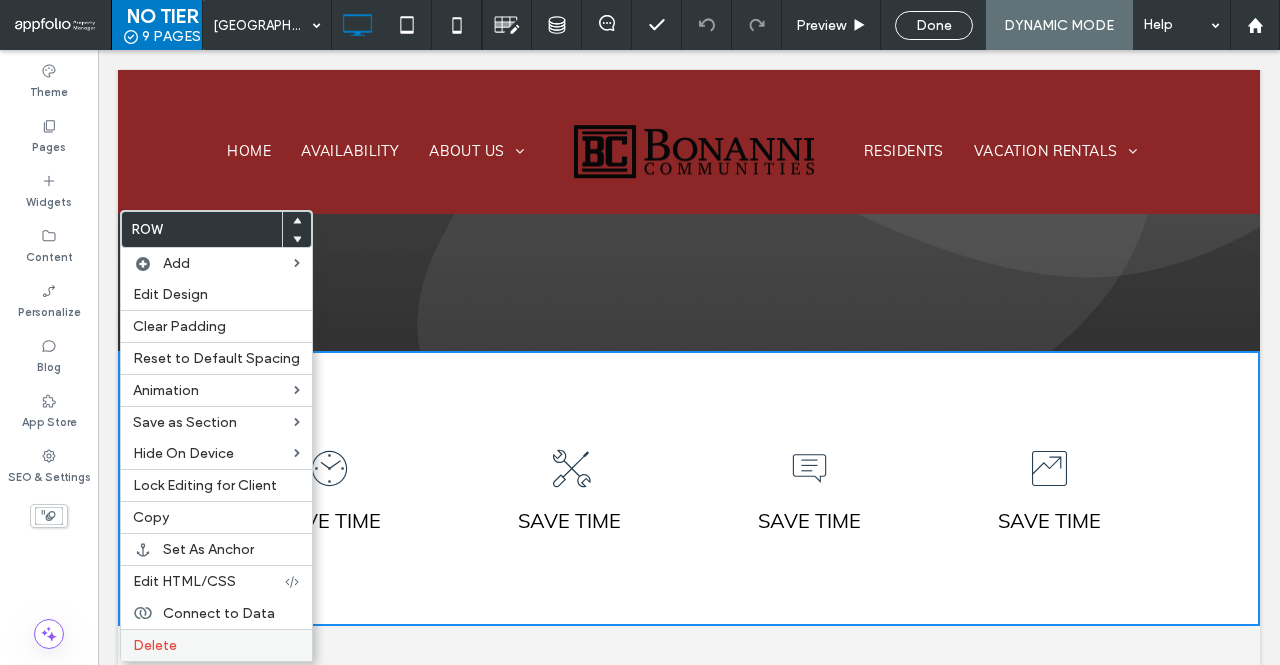 click on "Delete" at bounding box center [216, 645] 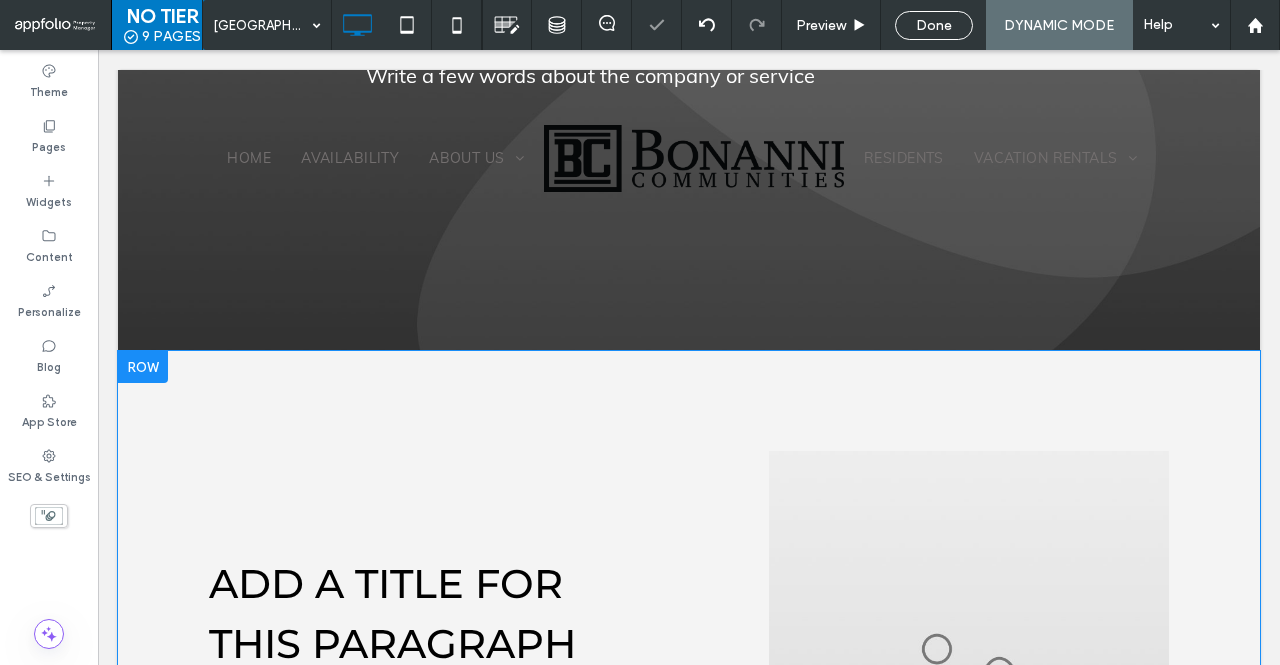 click at bounding box center (143, 367) 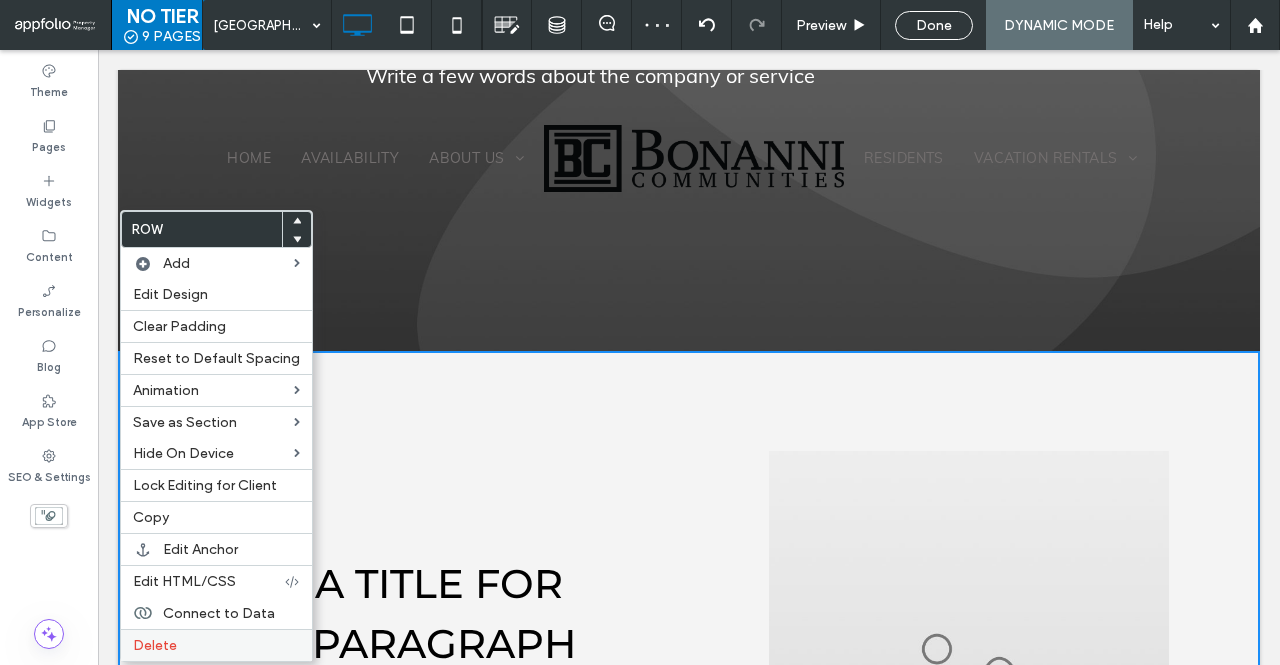 click on "Delete" at bounding box center [216, 645] 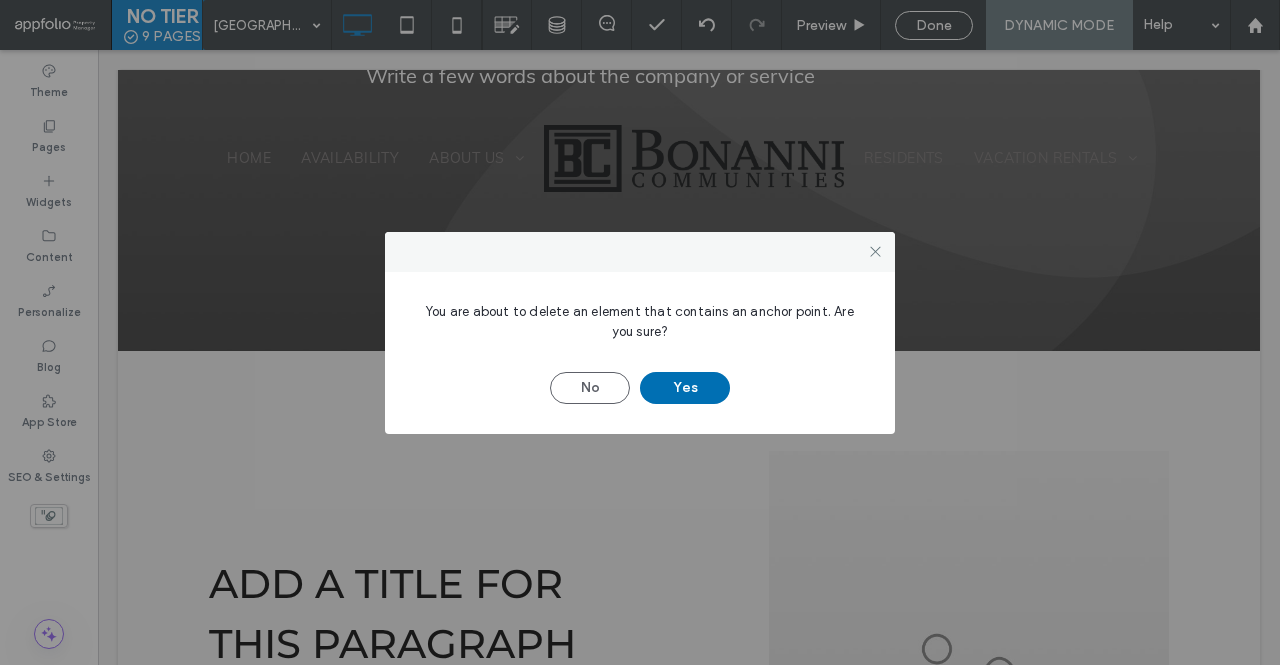 click on "Yes" at bounding box center (685, 388) 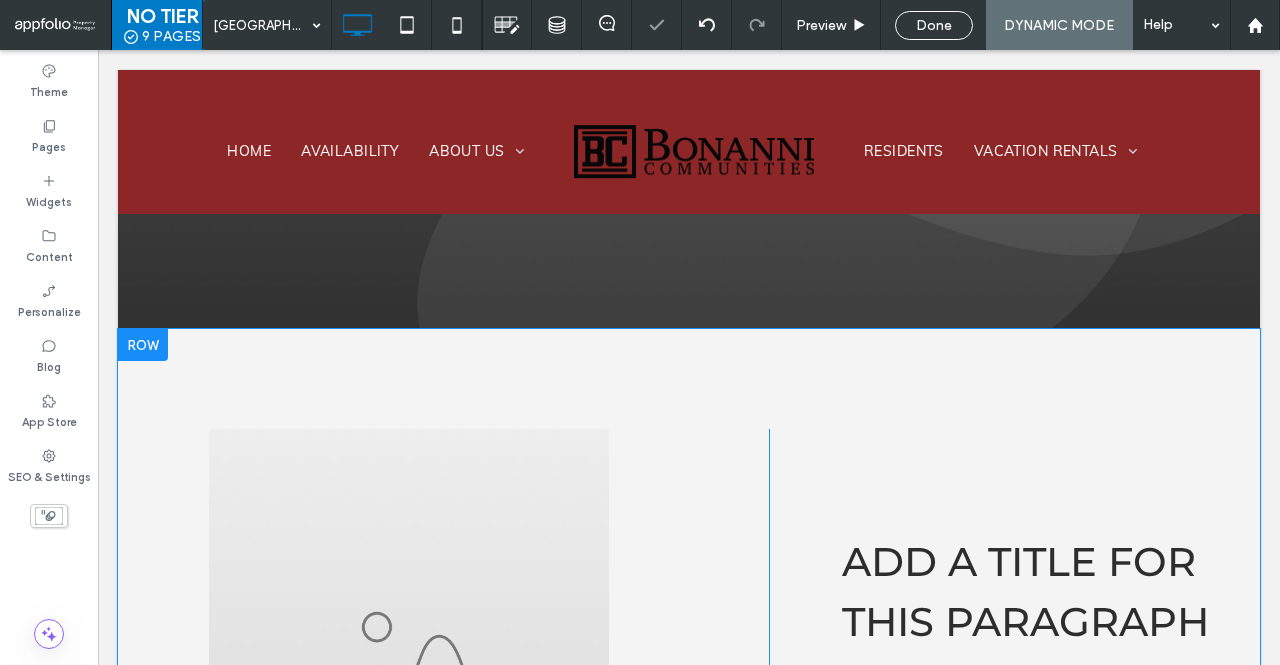 scroll, scrollTop: 521, scrollLeft: 0, axis: vertical 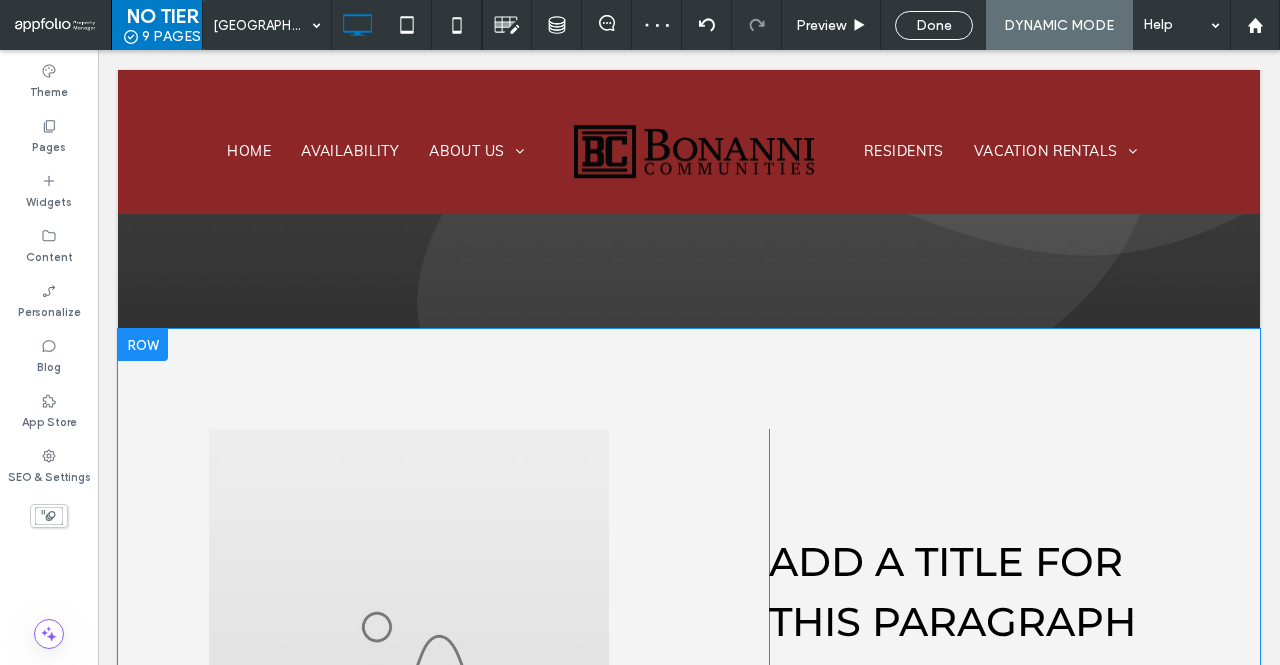 click at bounding box center (143, 345) 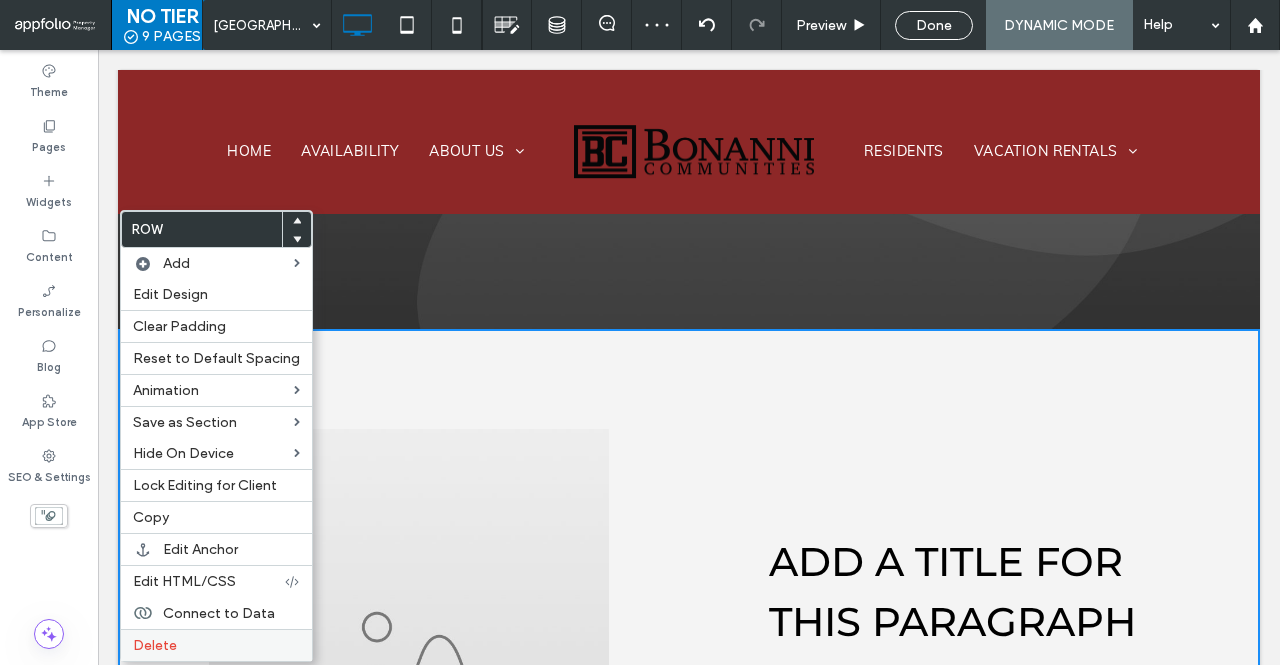 click on "Delete" at bounding box center [155, 645] 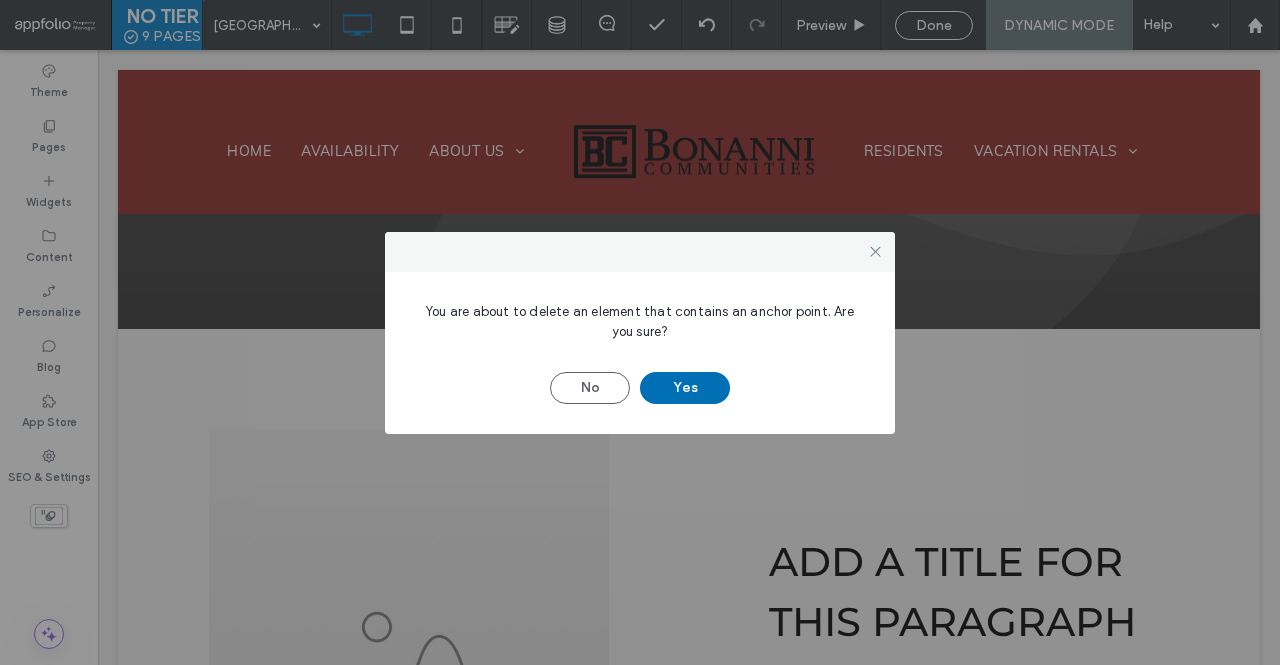 click on "Yes" at bounding box center (685, 388) 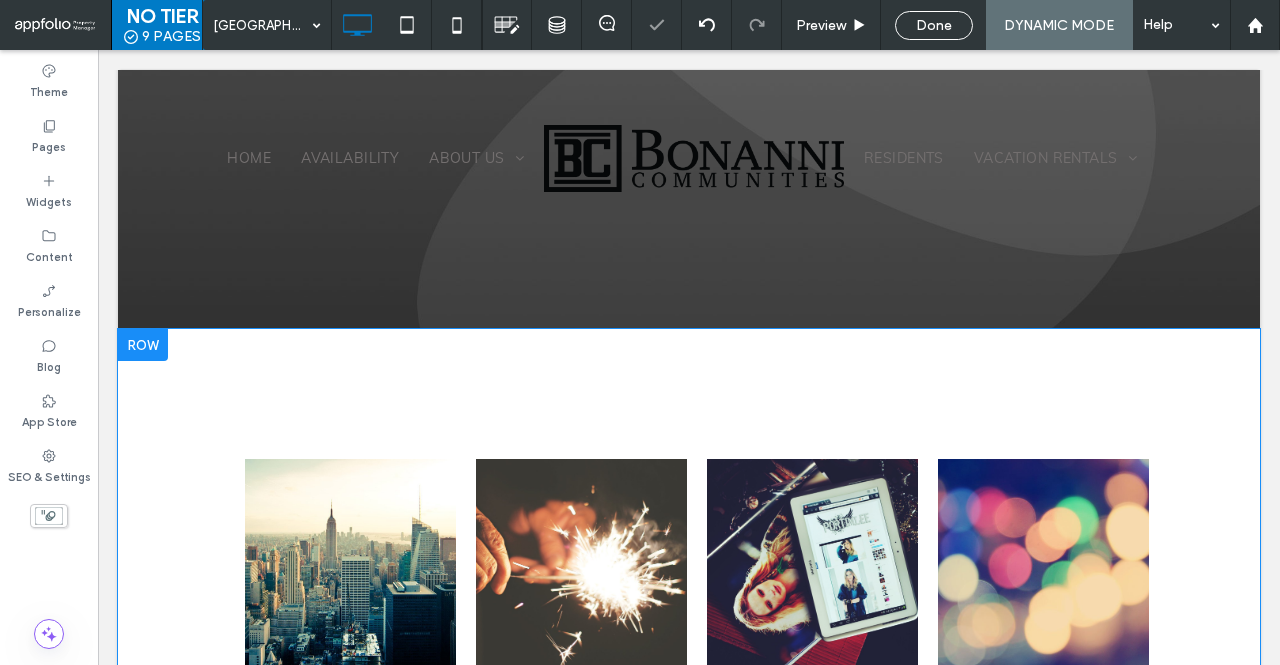 click at bounding box center (143, 345) 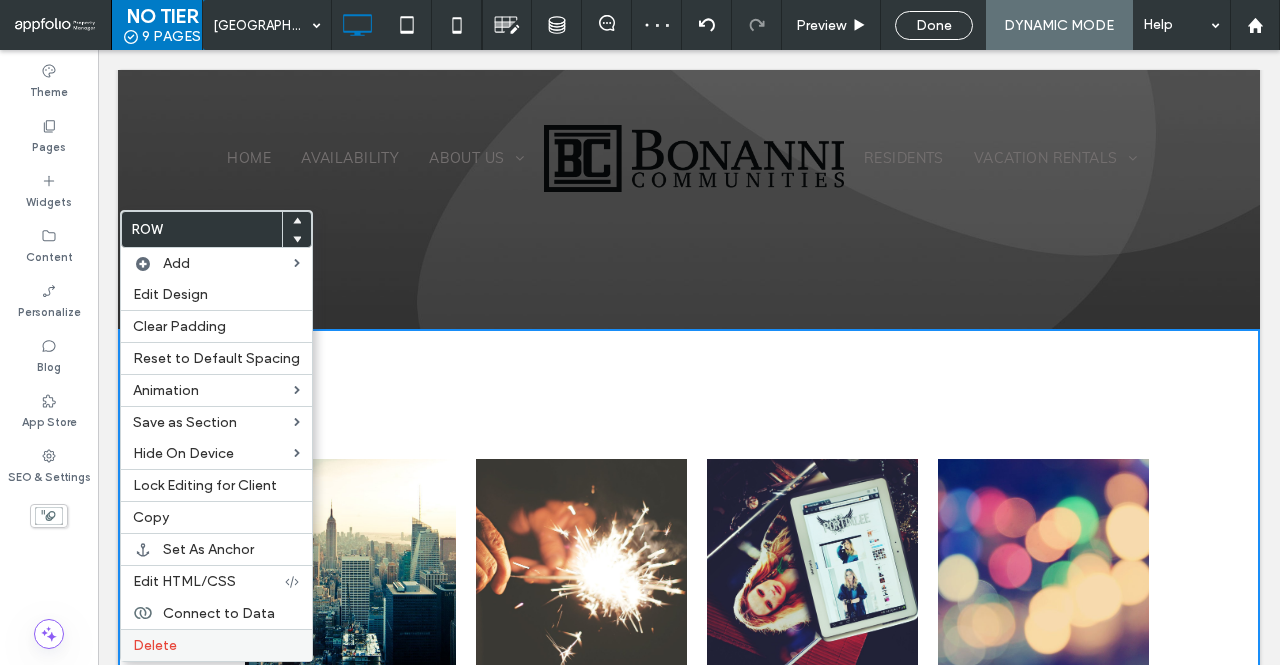 click on "Delete" at bounding box center (216, 645) 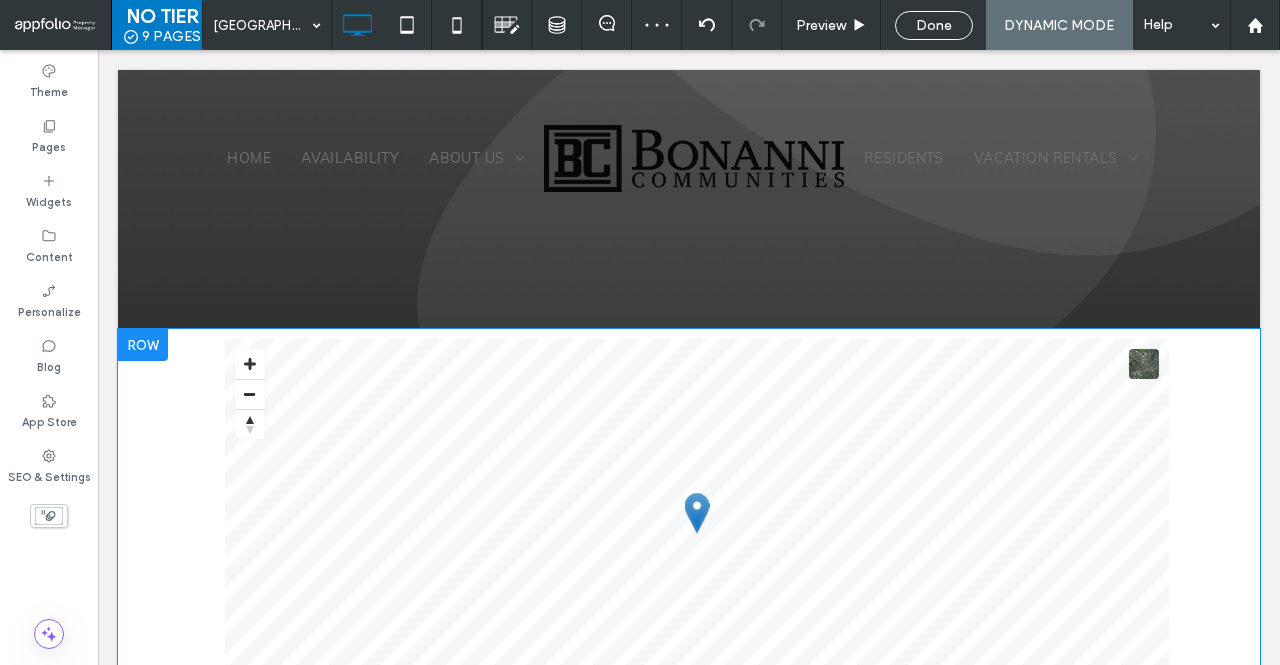 click at bounding box center (143, 345) 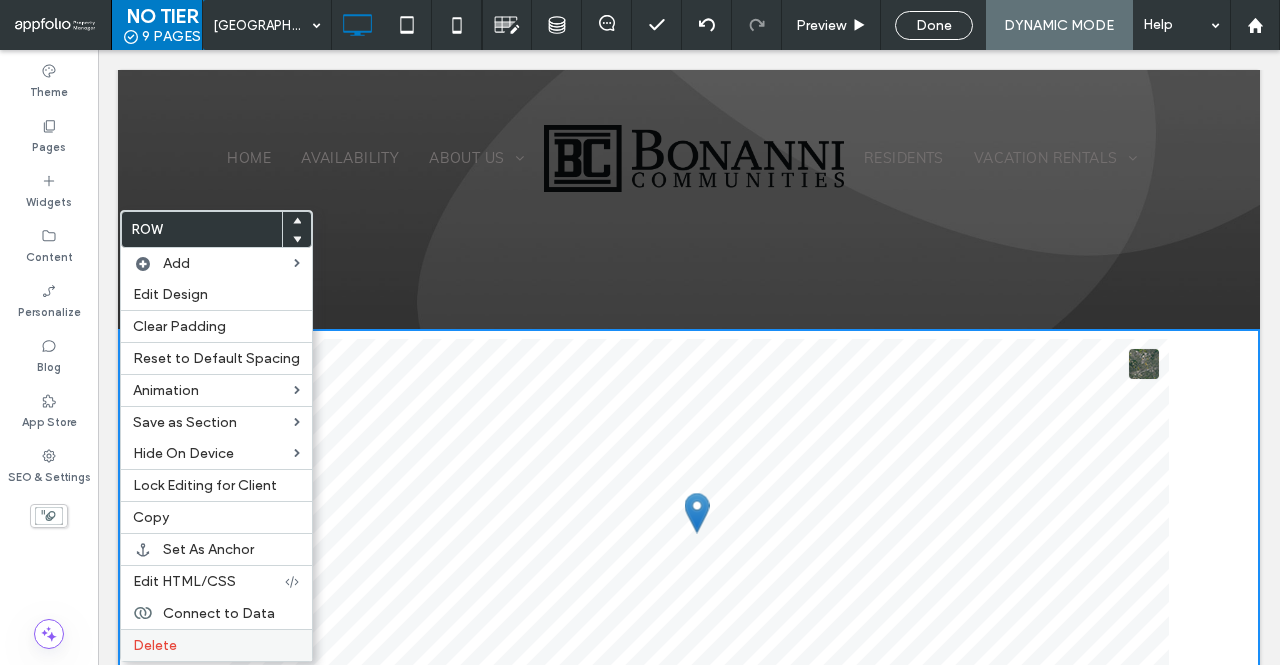 click on "Delete" at bounding box center [216, 645] 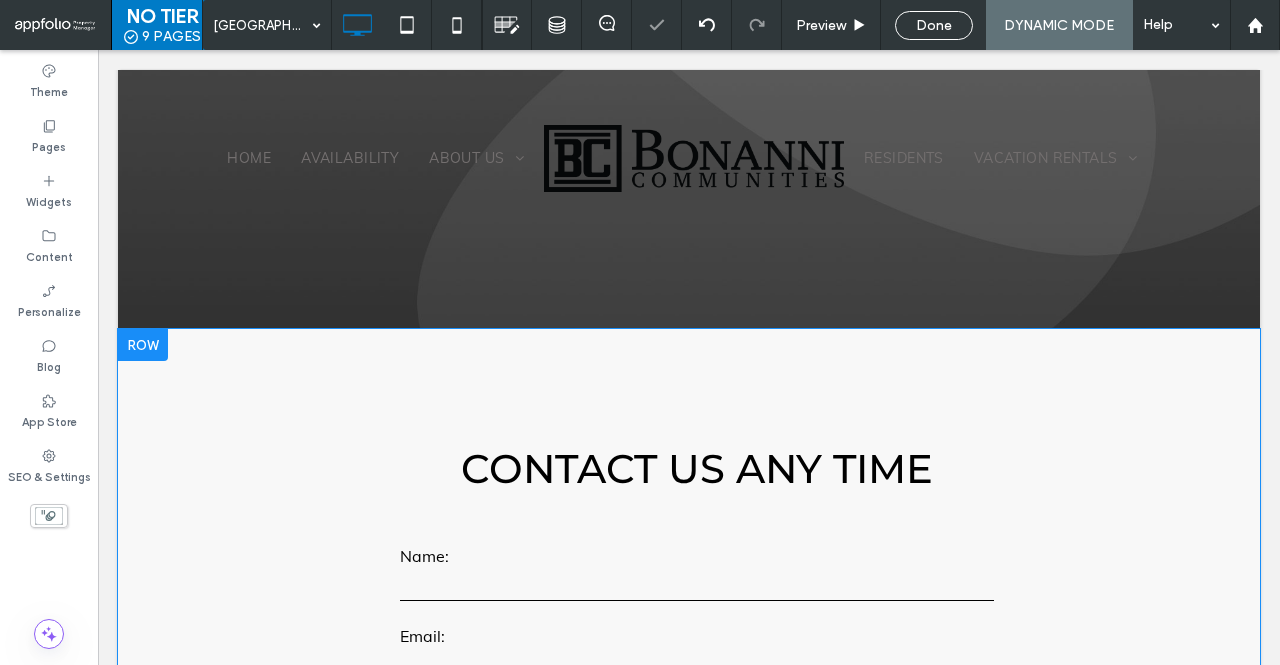 click at bounding box center (143, 345) 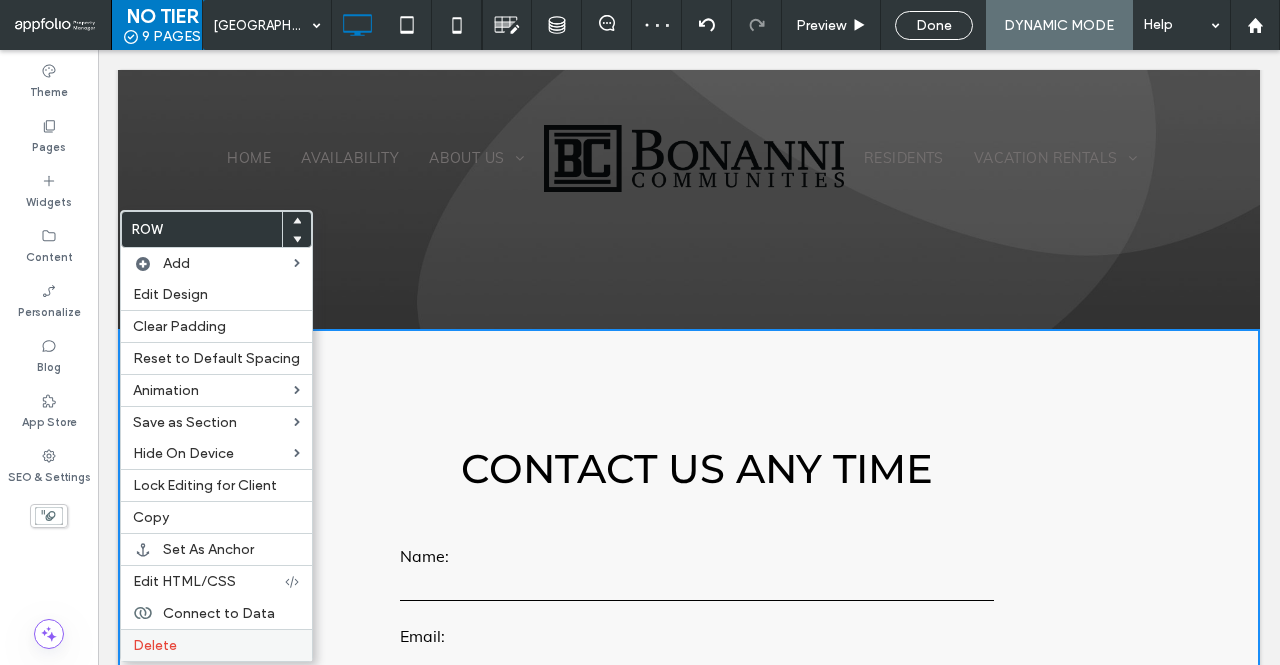 click on "Delete" at bounding box center [216, 645] 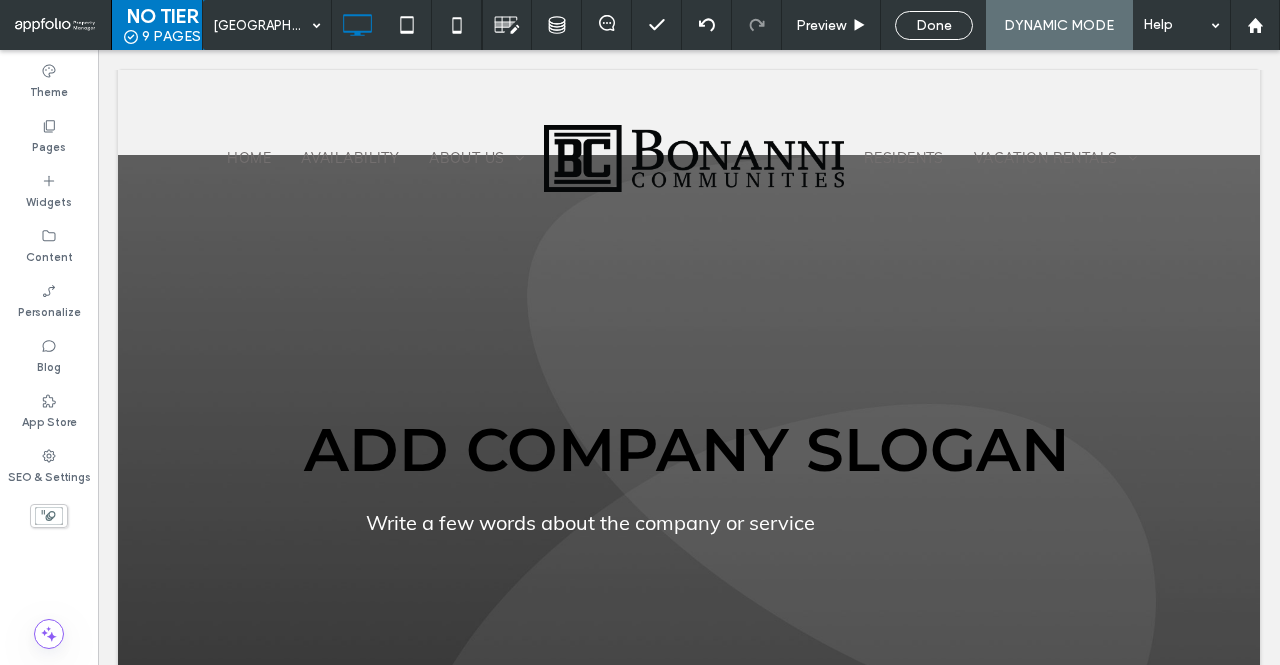 scroll, scrollTop: 0, scrollLeft: 0, axis: both 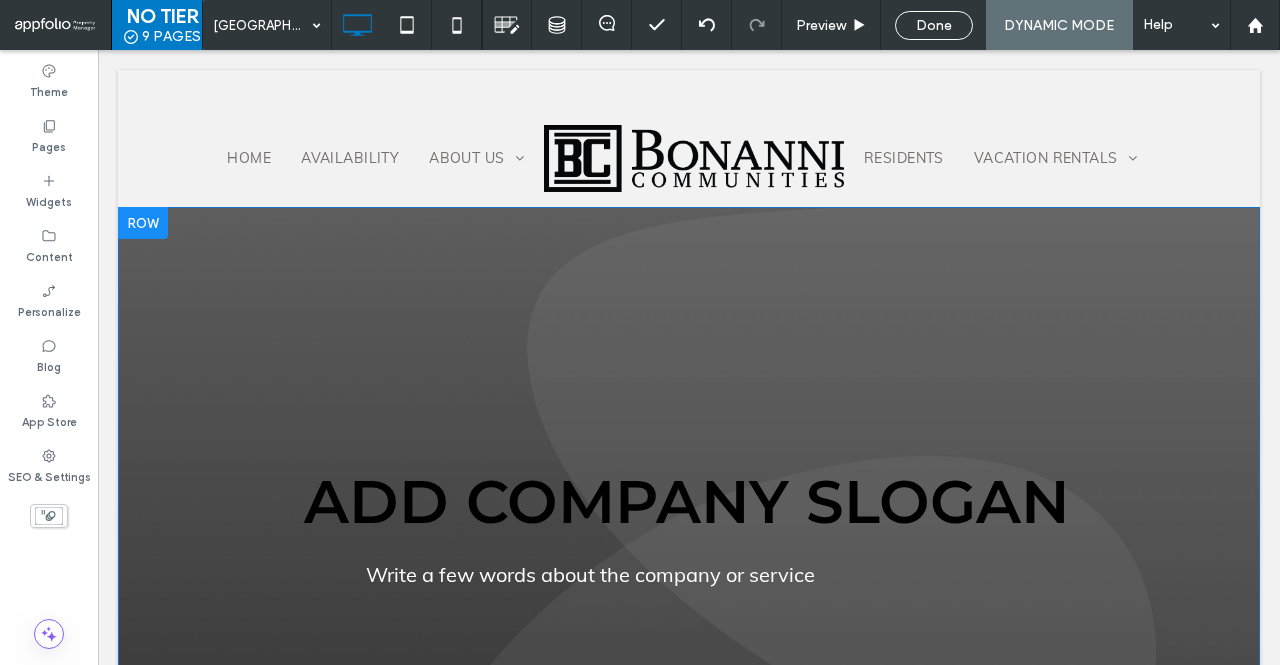 click on "Add company slogan   Write a few words about the company or service Click To Paste
Row + Add Section" at bounding box center [689, 528] 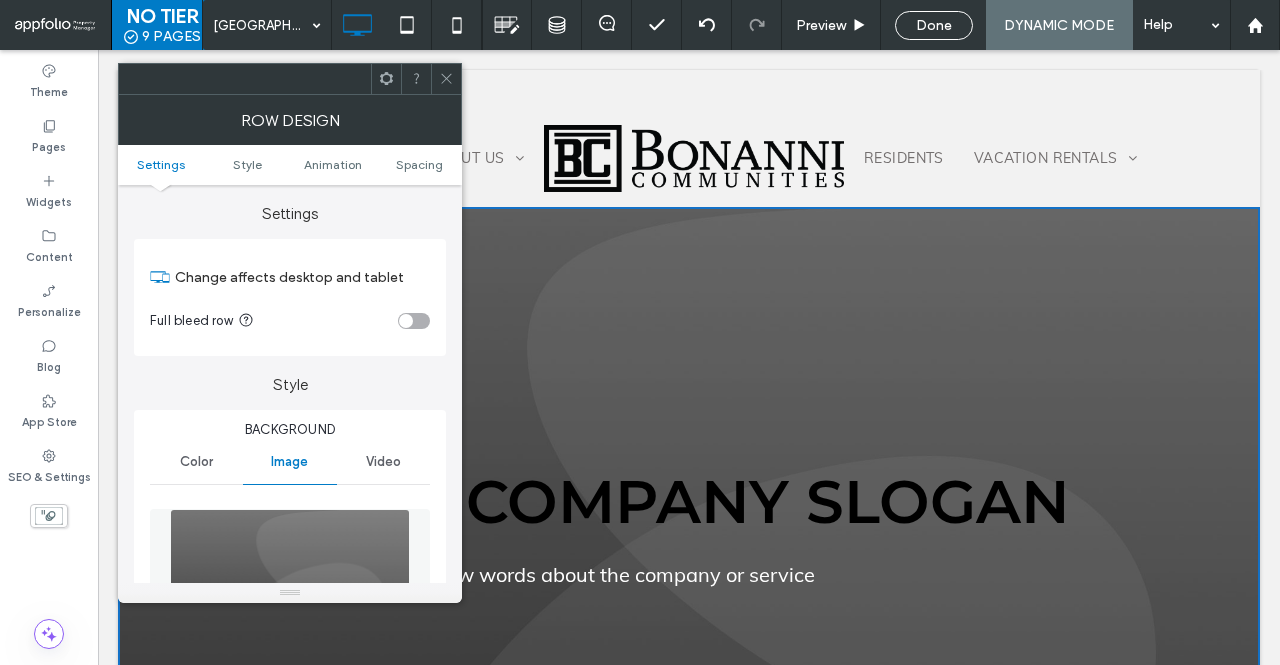 click at bounding box center (446, 79) 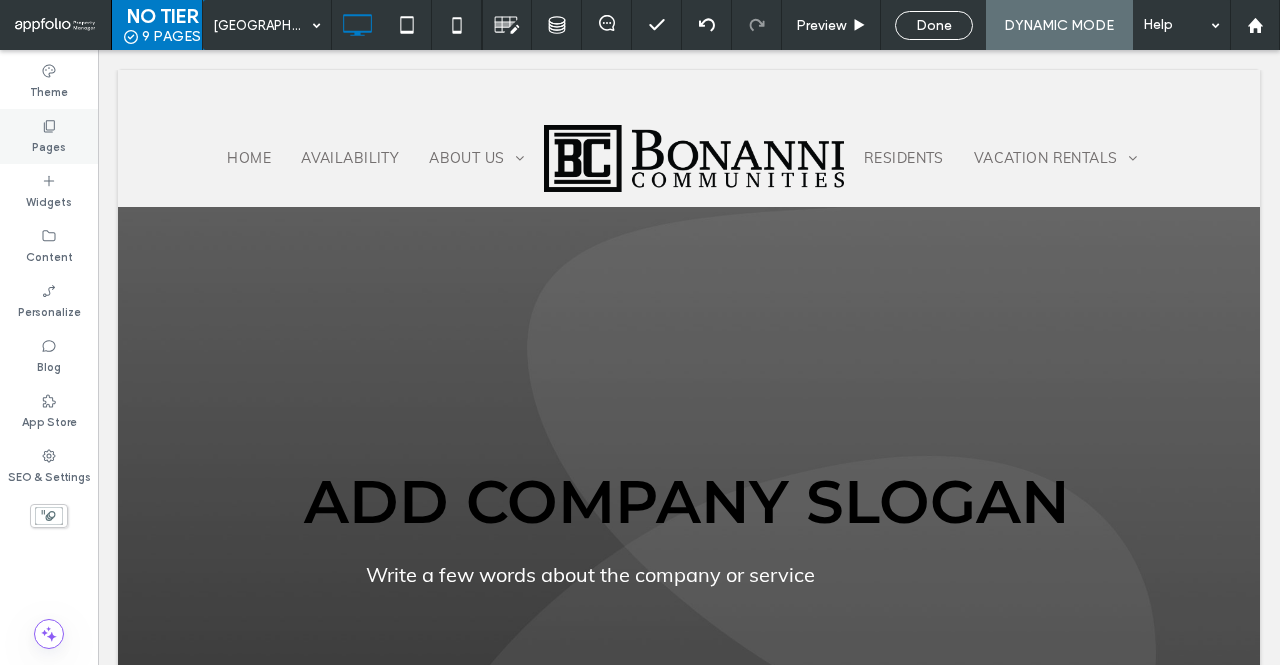 click on "Pages" at bounding box center [49, 136] 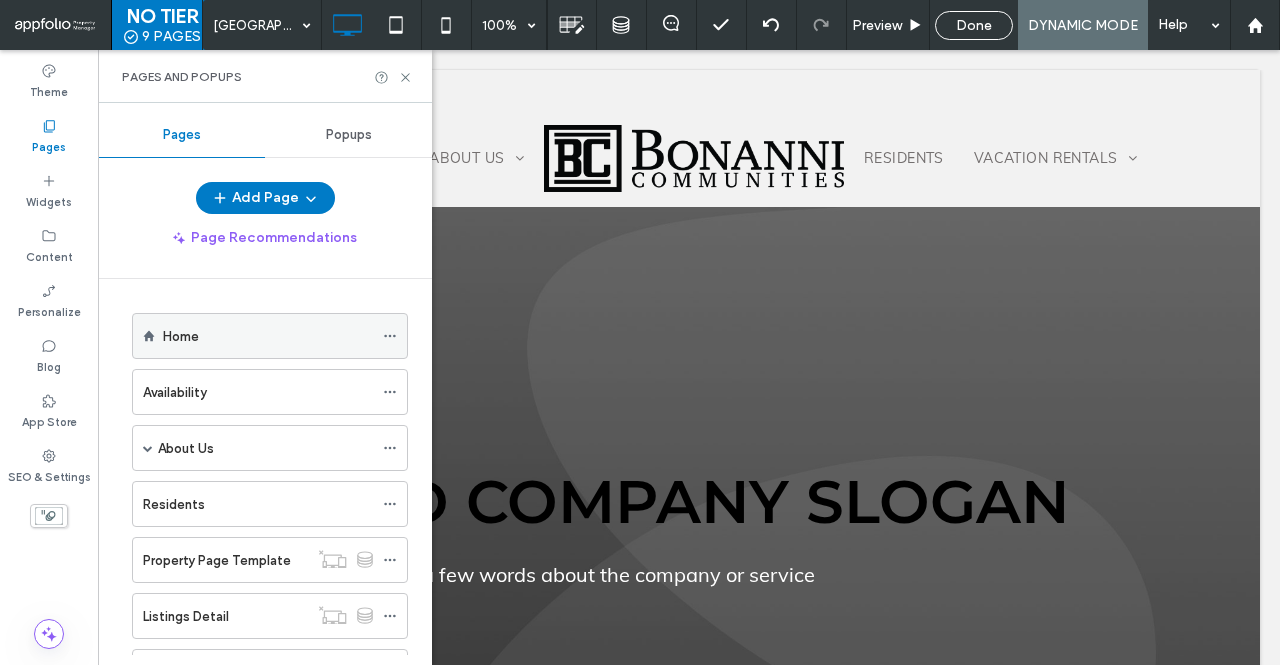click on "Home" at bounding box center (268, 336) 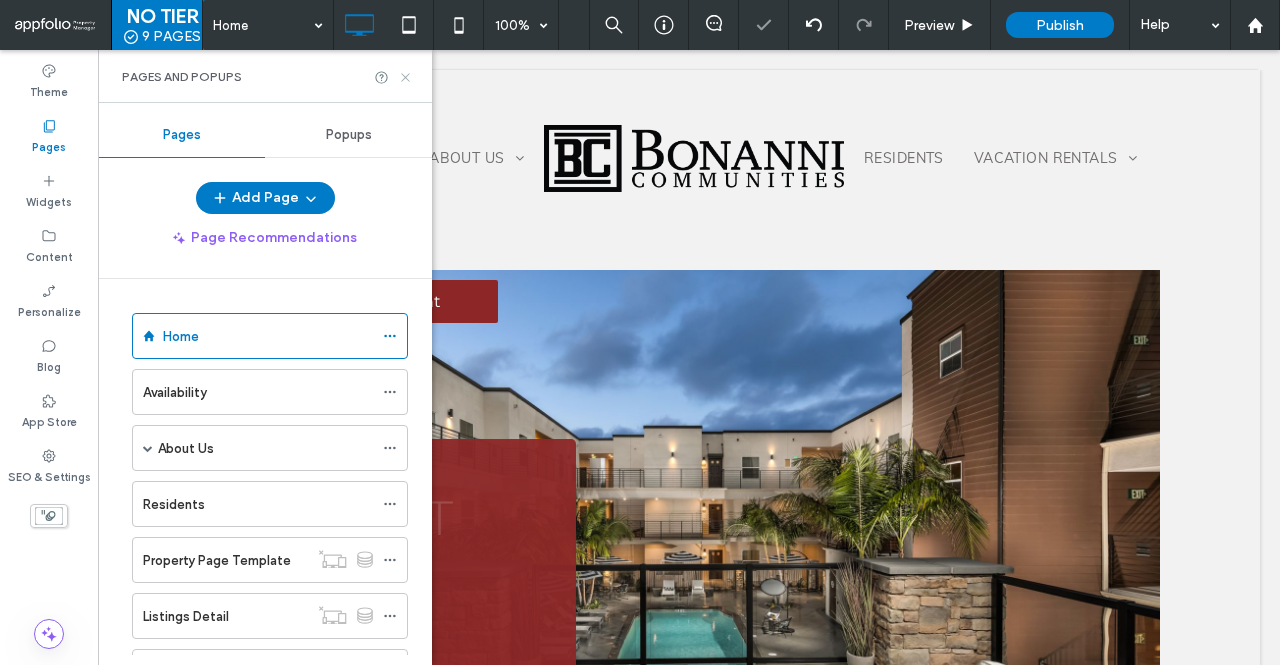 scroll, scrollTop: 0, scrollLeft: 0, axis: both 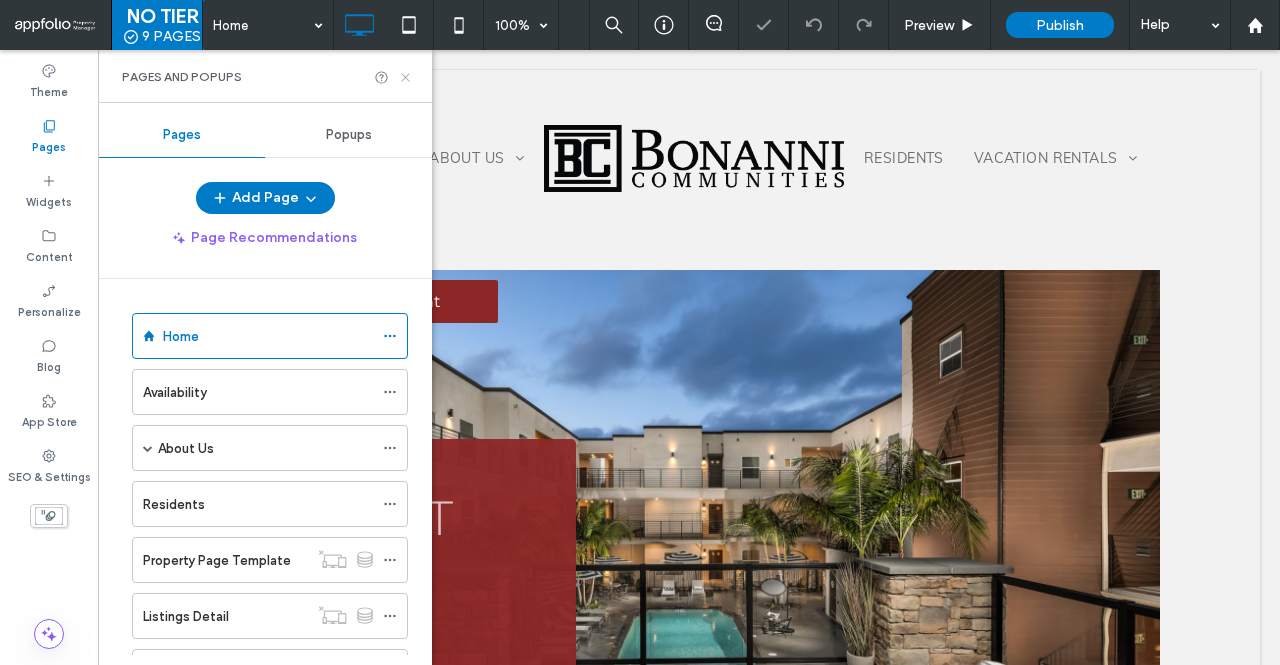 click 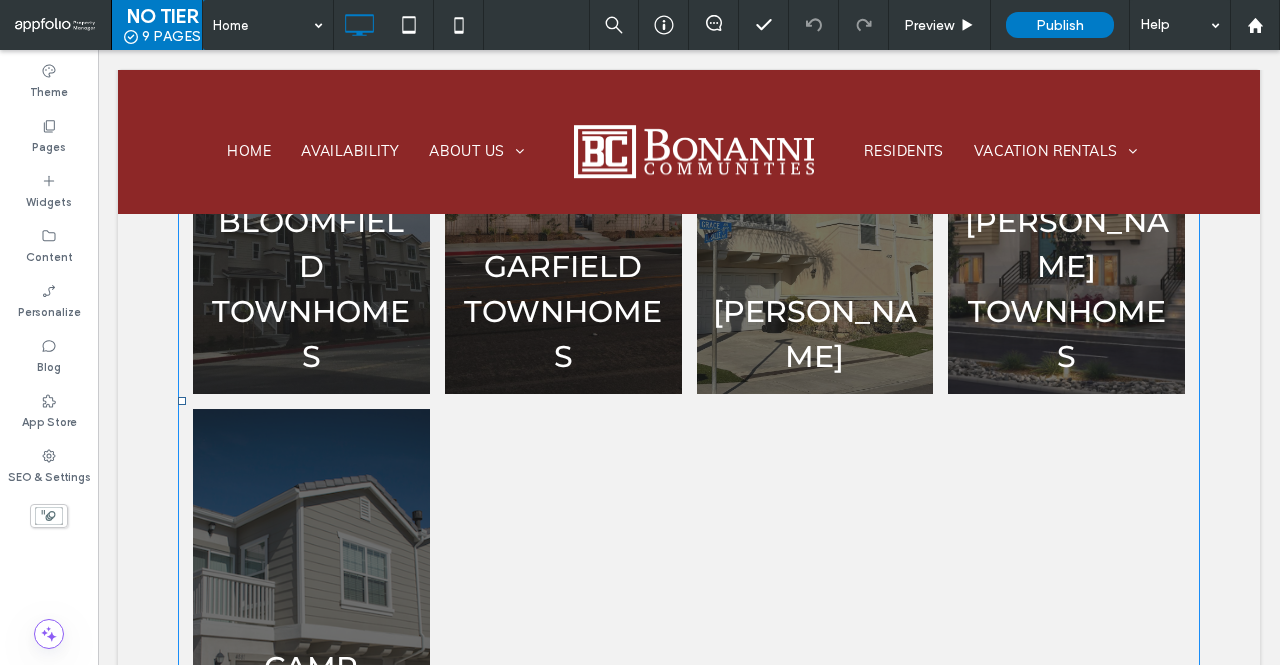 scroll, scrollTop: 2623, scrollLeft: 0, axis: vertical 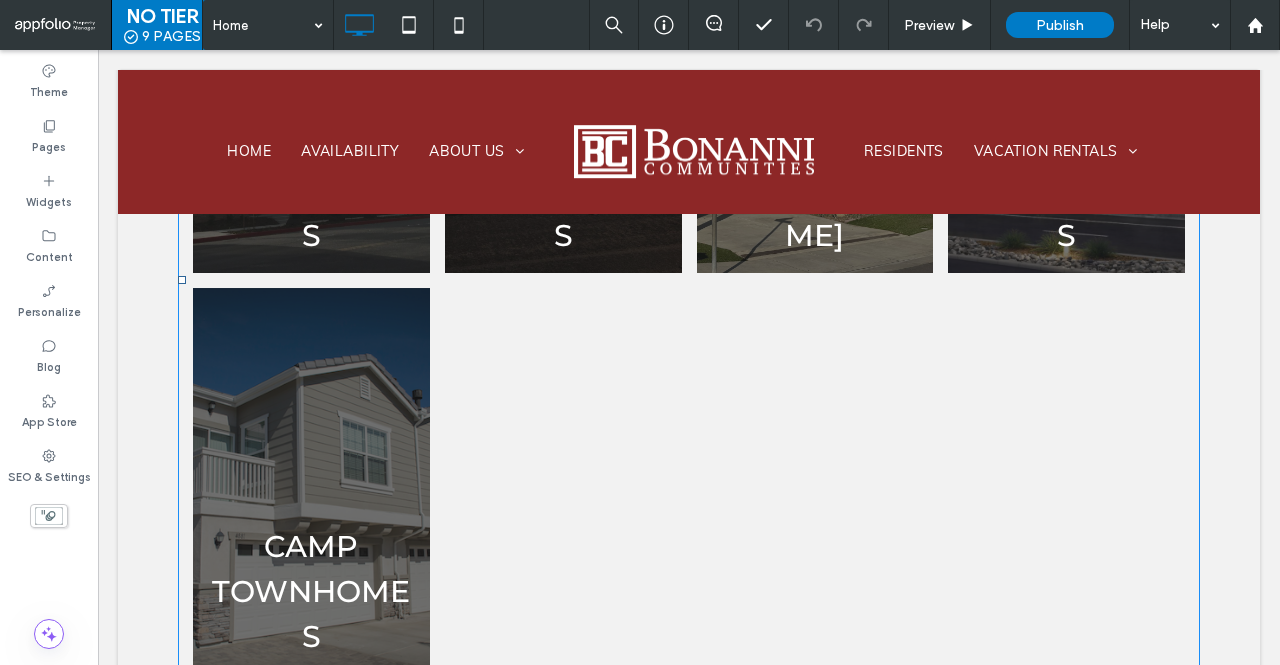 click at bounding box center (563, 480) 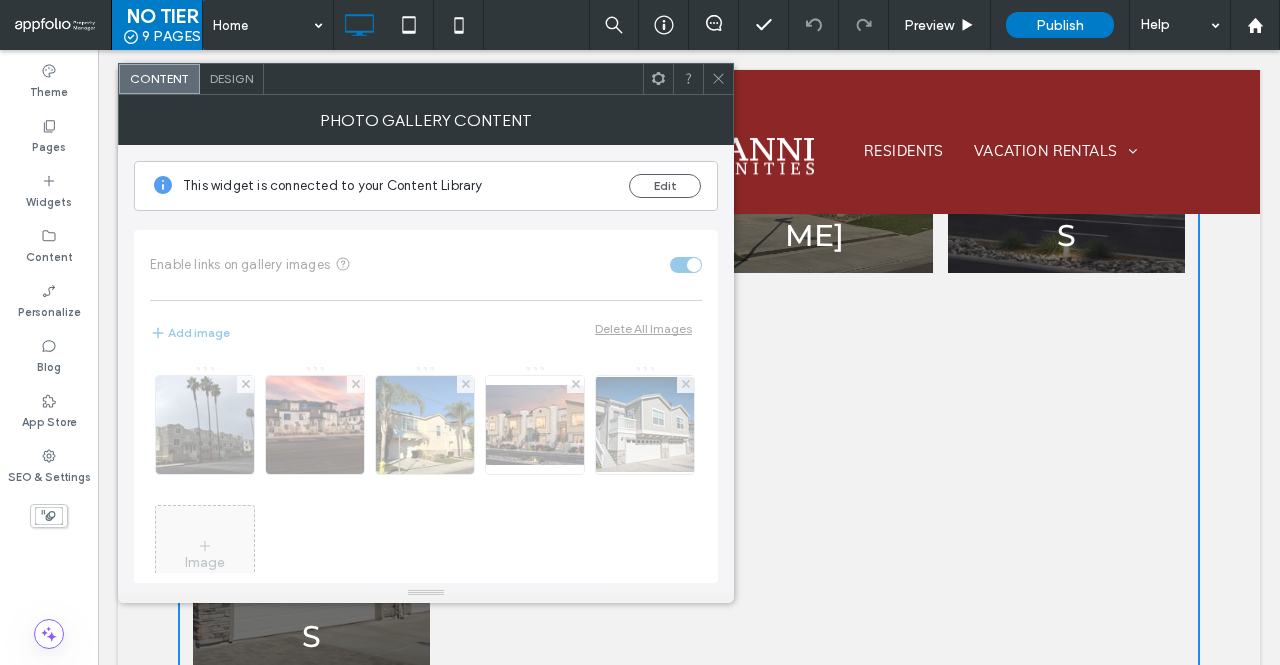 click at bounding box center [718, 79] 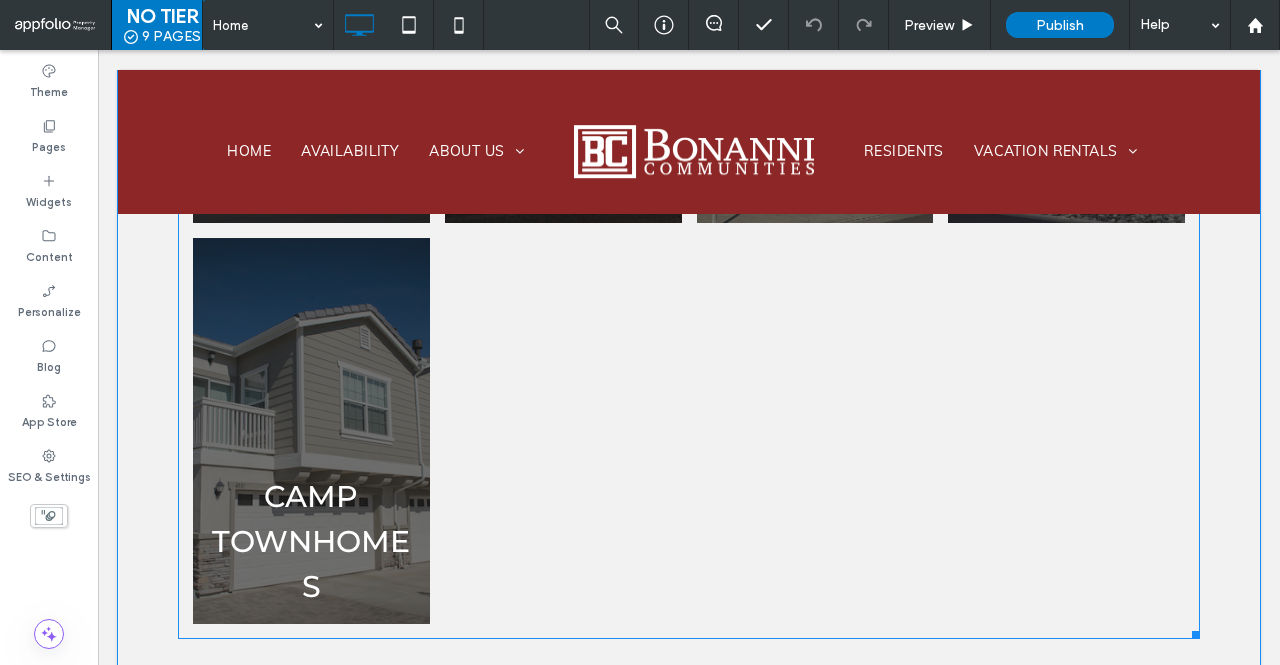scroll, scrollTop: 2666, scrollLeft: 0, axis: vertical 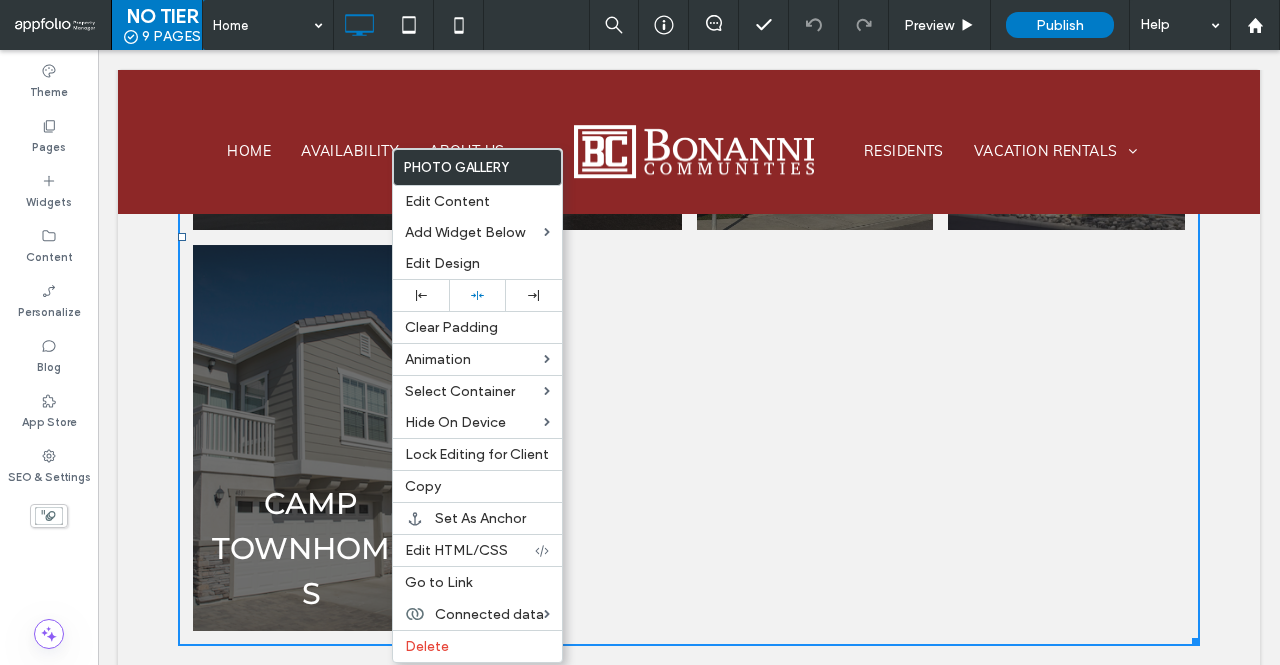 click at bounding box center (563, 437) 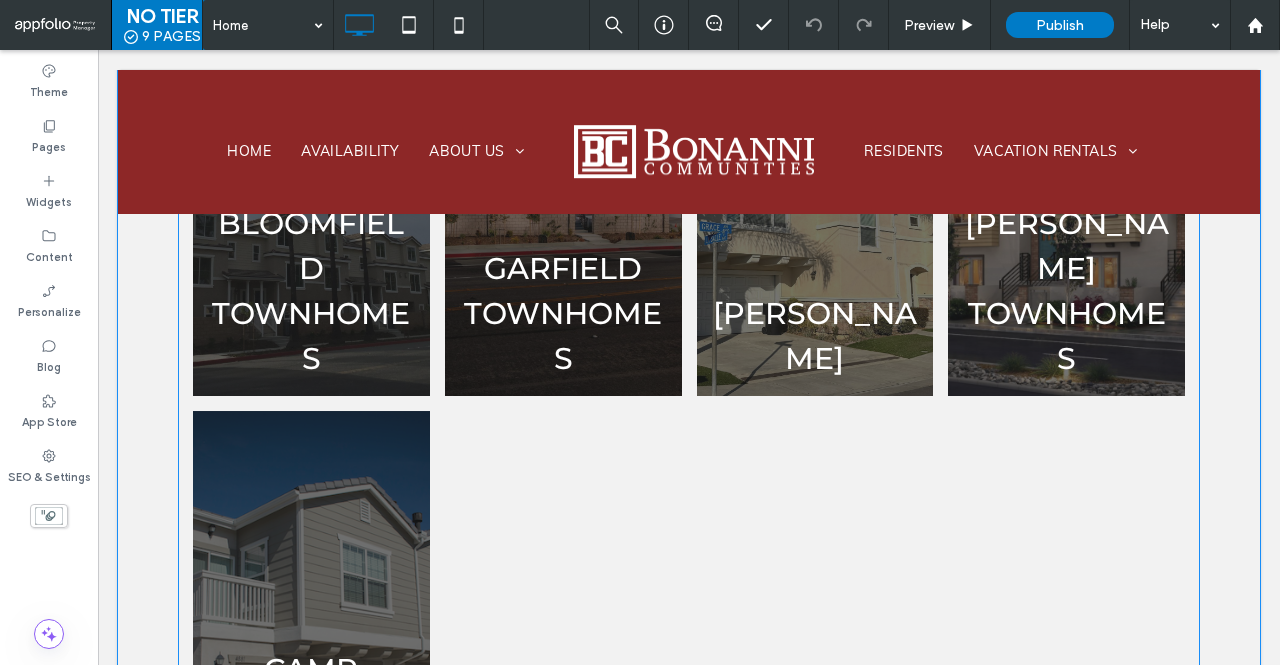scroll, scrollTop: 2601, scrollLeft: 0, axis: vertical 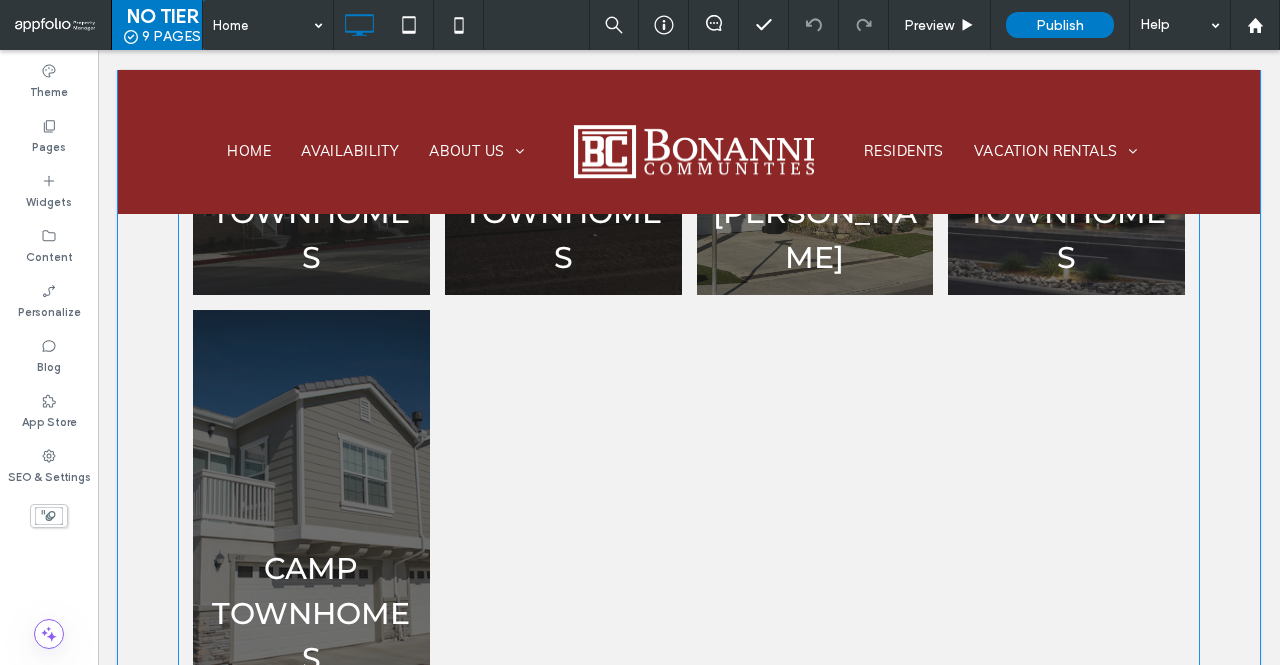 click at bounding box center (563, 502) 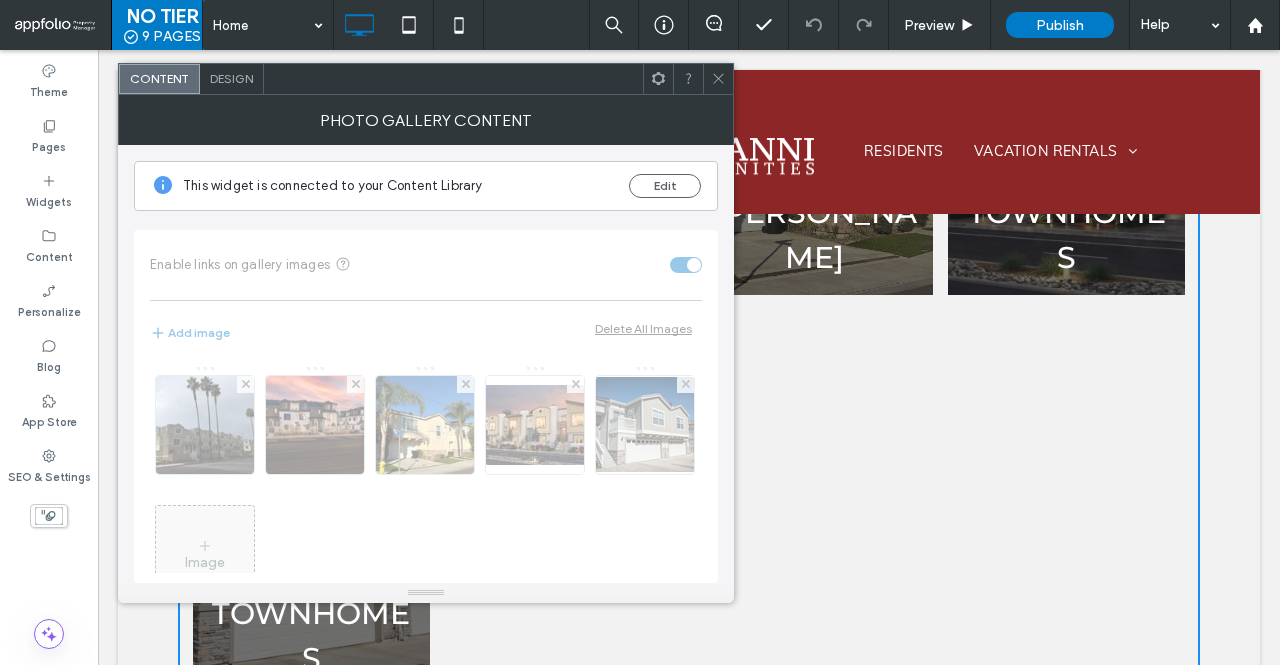scroll, scrollTop: 62, scrollLeft: 0, axis: vertical 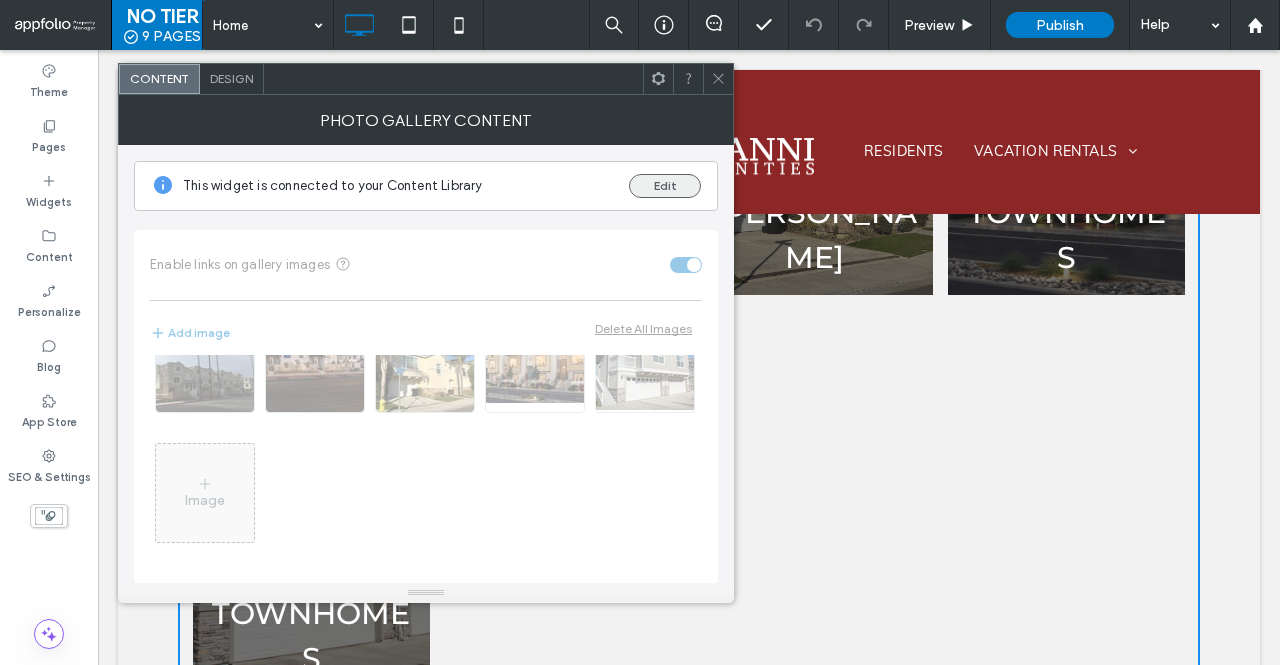 click on "Edit" at bounding box center (665, 186) 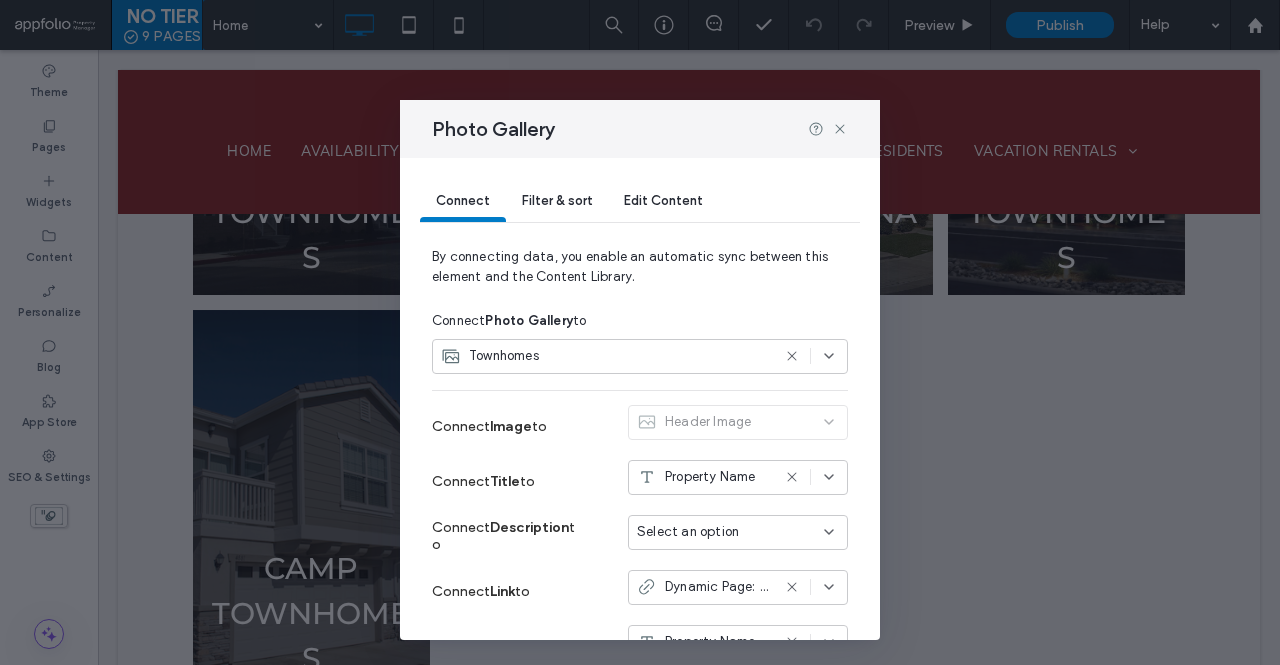 scroll, scrollTop: 169, scrollLeft: 0, axis: vertical 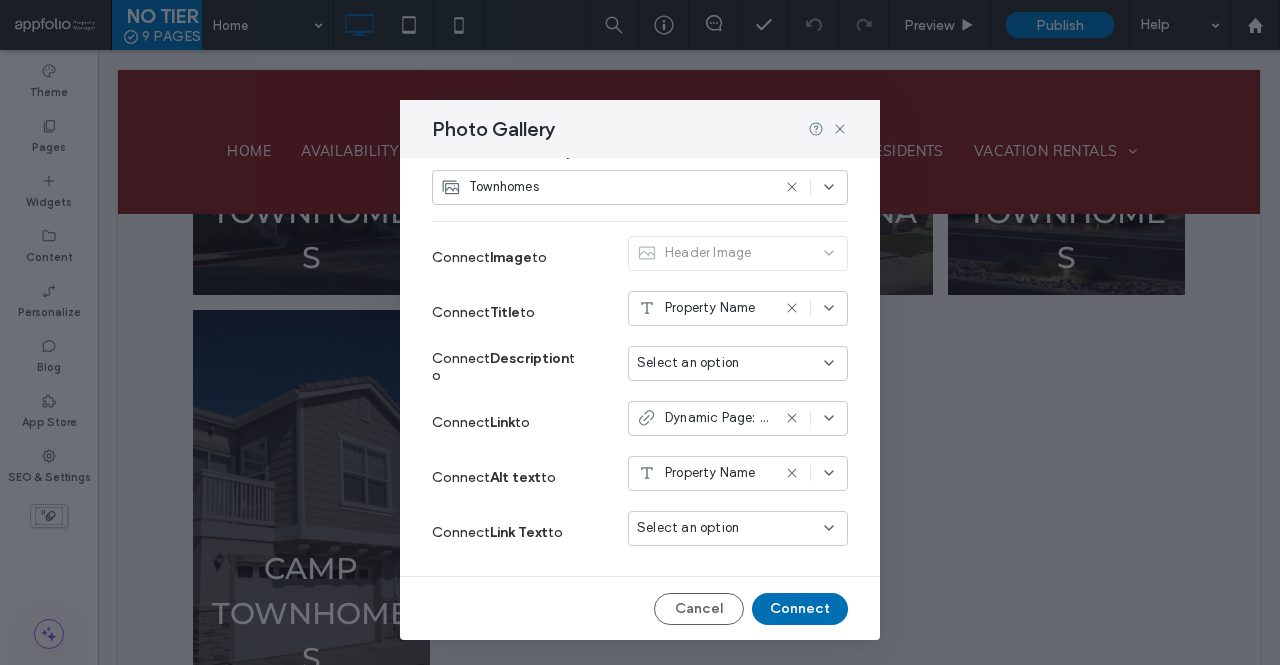click on "Connect" at bounding box center [800, 609] 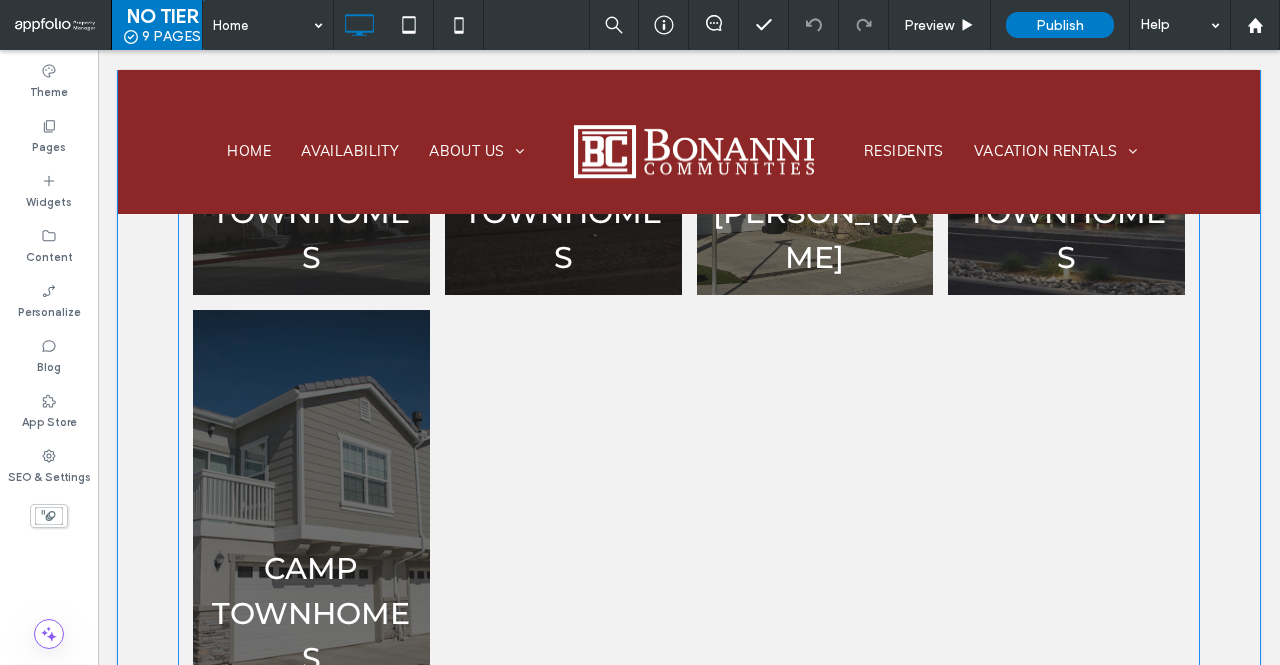 click at bounding box center (563, 502) 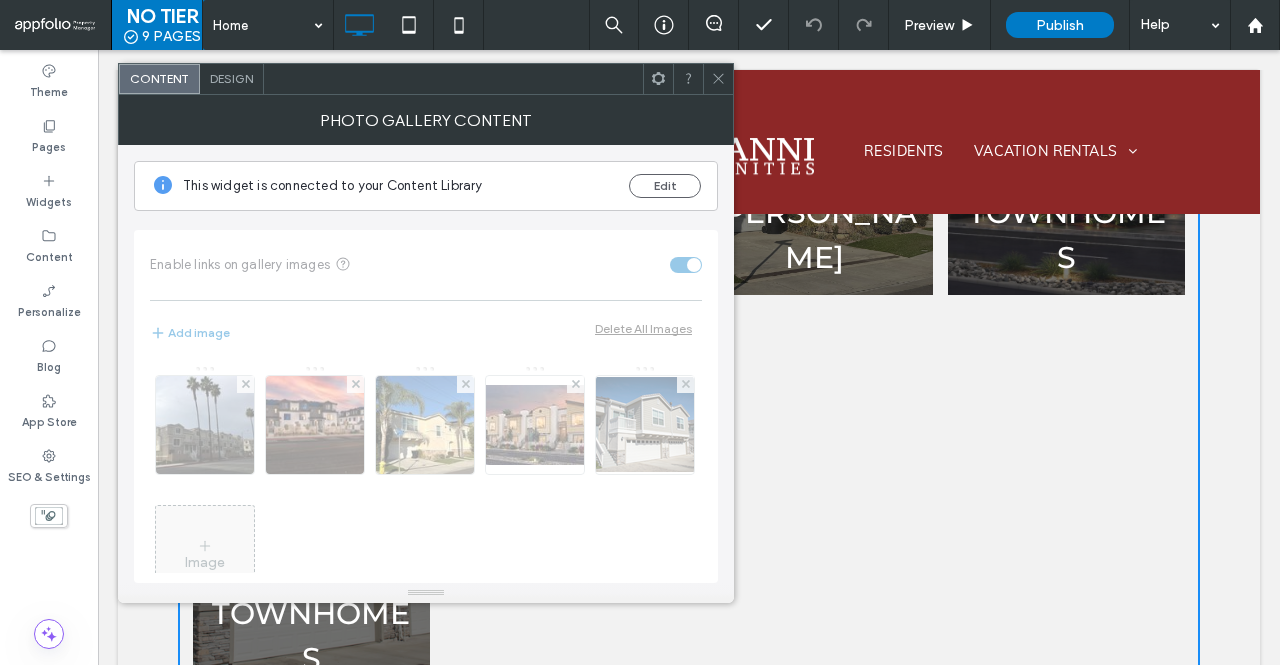 scroll, scrollTop: 62, scrollLeft: 0, axis: vertical 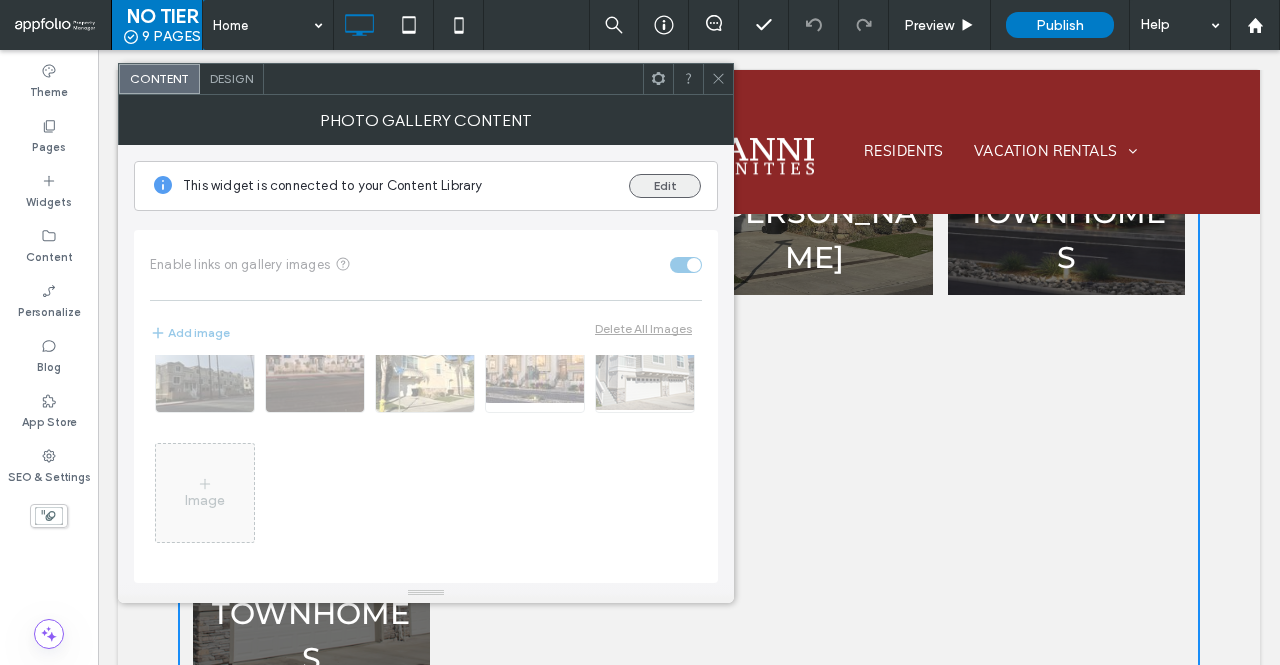 click on "Edit" at bounding box center [665, 186] 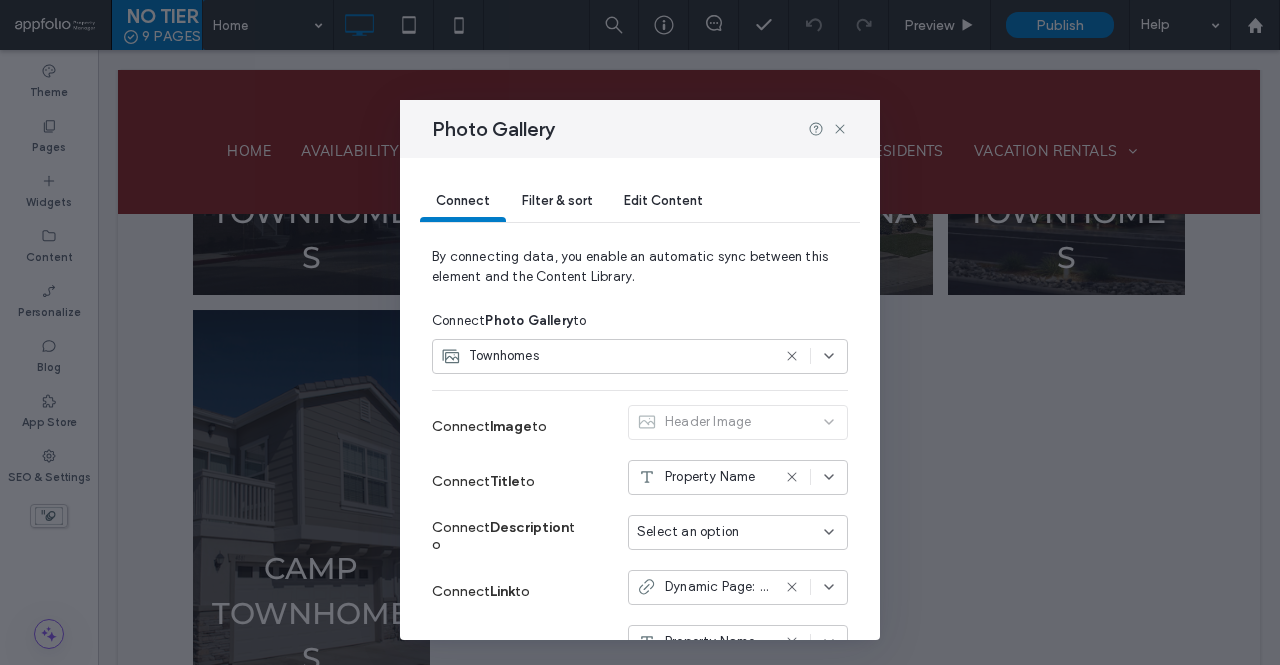 click on "Edit Content" at bounding box center (663, 200) 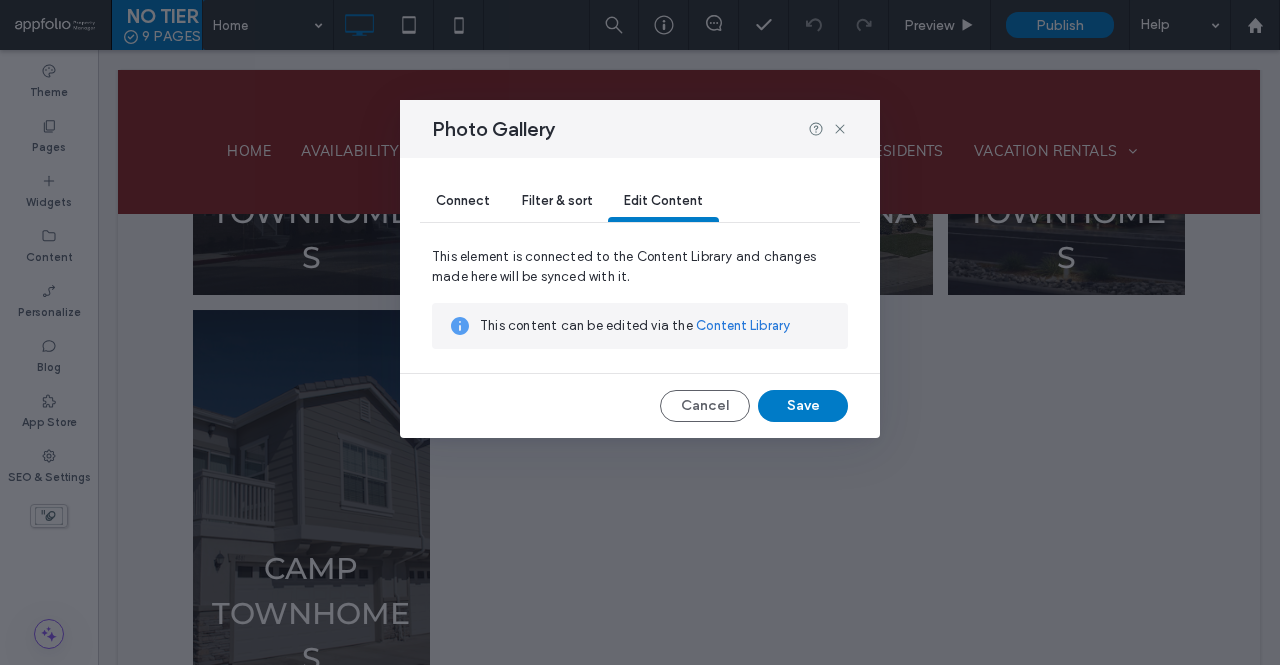 click on "Content Library" at bounding box center [743, 326] 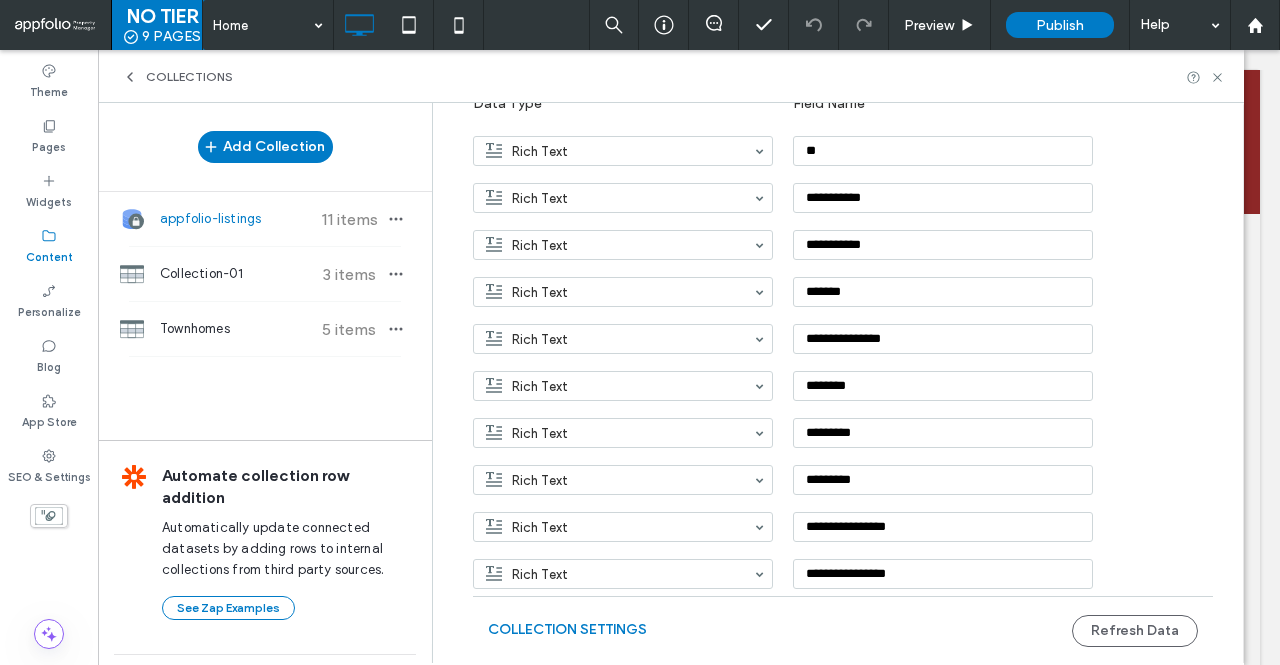scroll, scrollTop: 61, scrollLeft: 0, axis: vertical 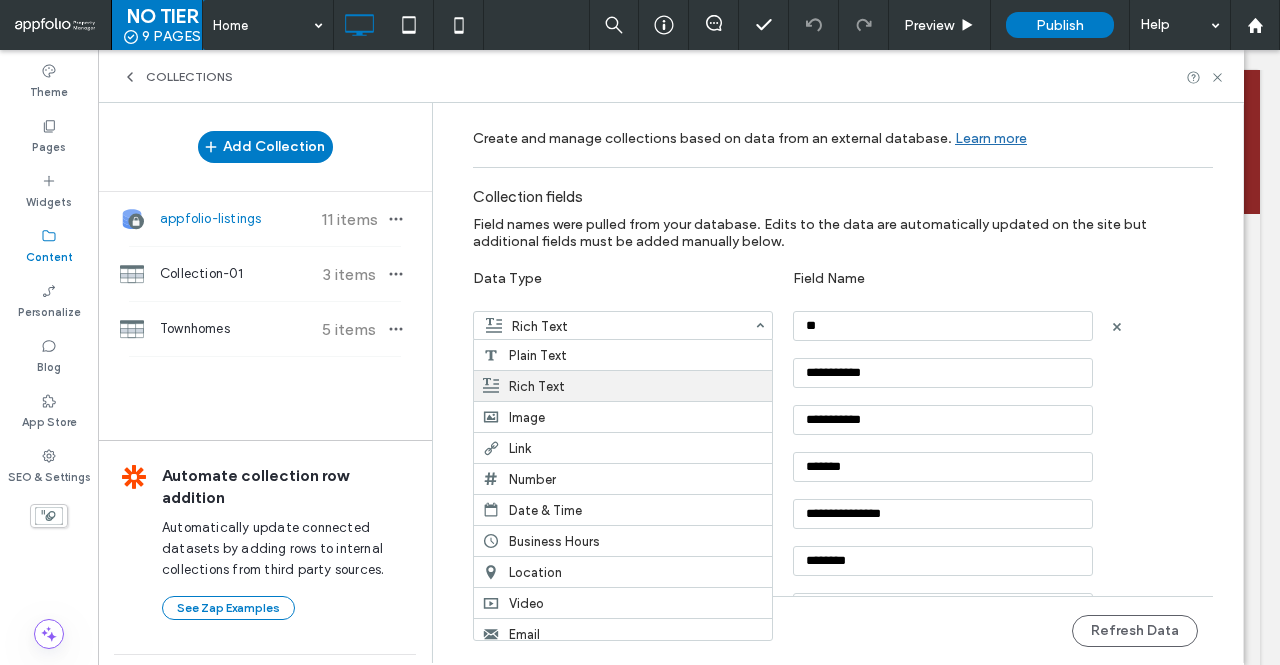 click on "Rich Text" at bounding box center (611, 326) 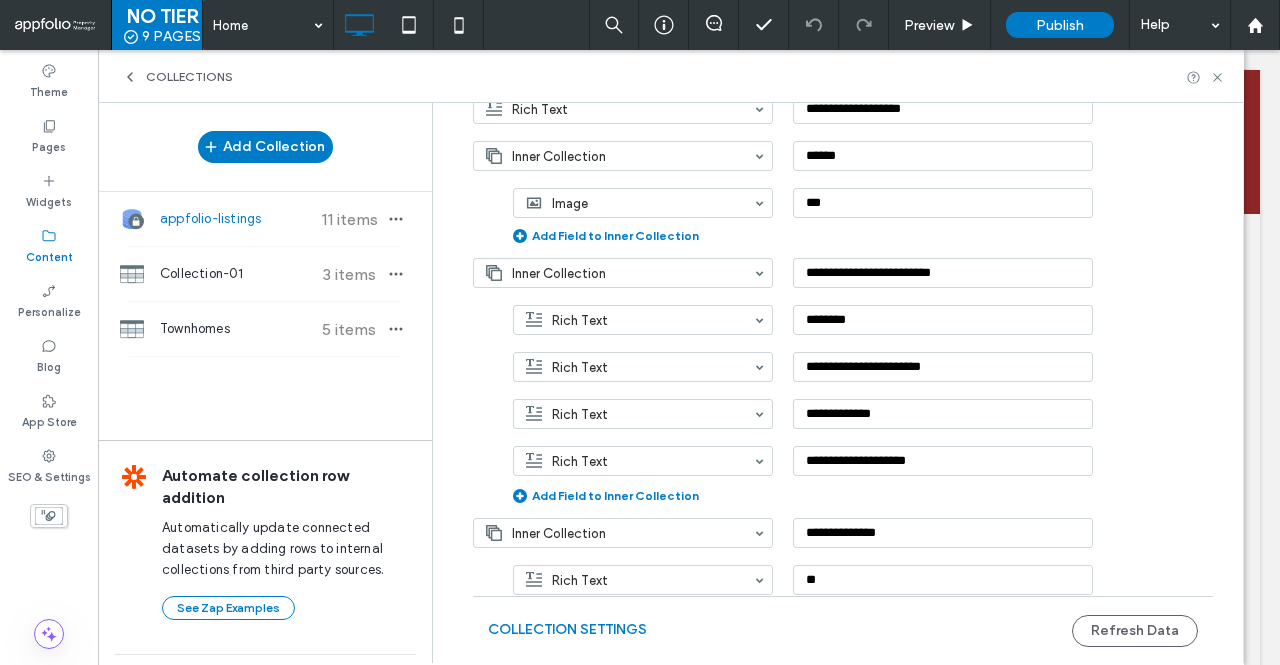 scroll, scrollTop: 3186, scrollLeft: 0, axis: vertical 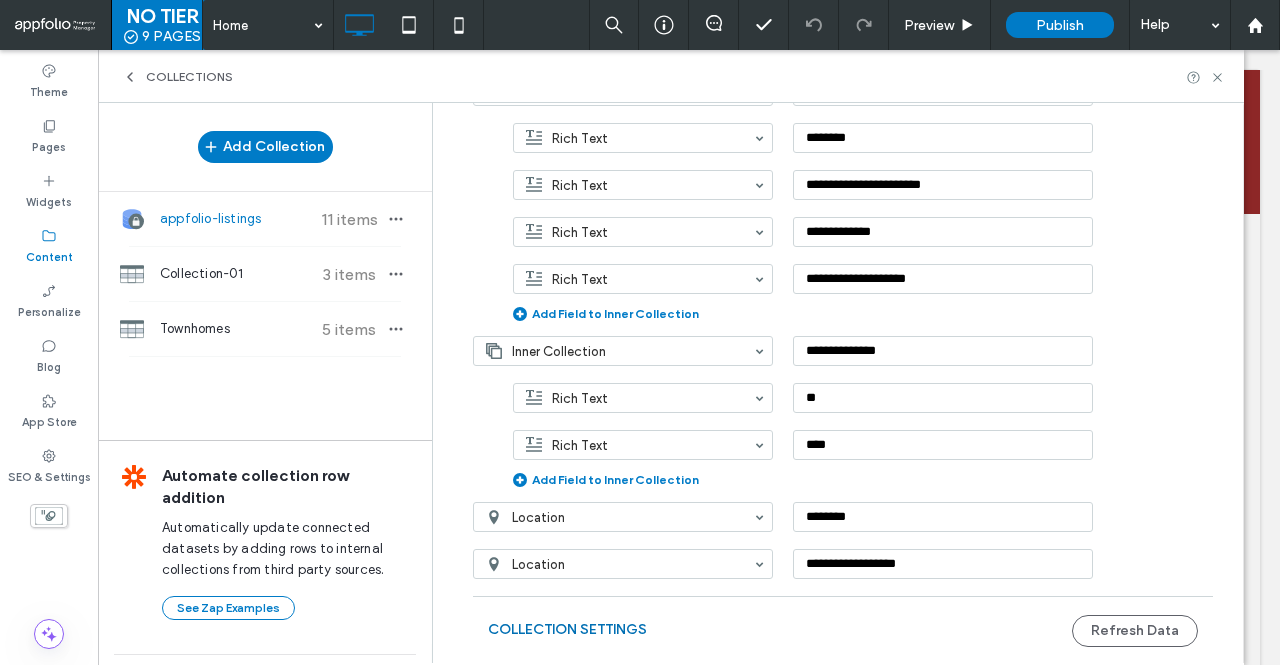 click on "Collection Settings" at bounding box center [567, 630] 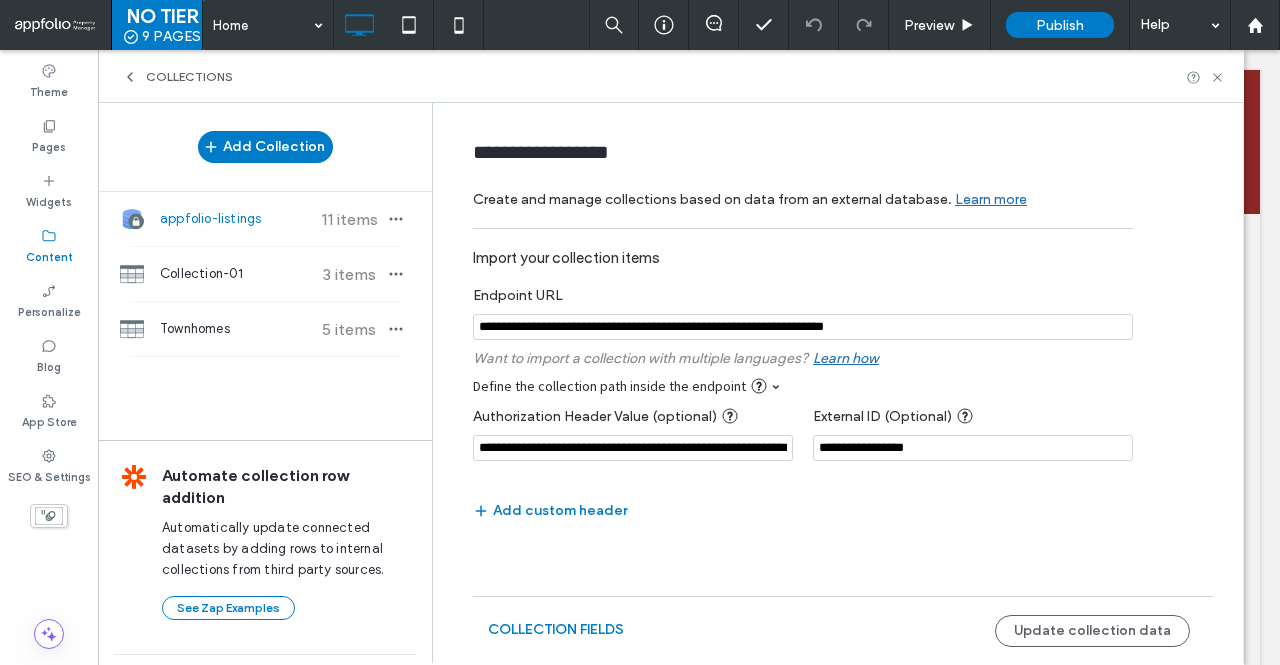 scroll, scrollTop: 0, scrollLeft: 0, axis: both 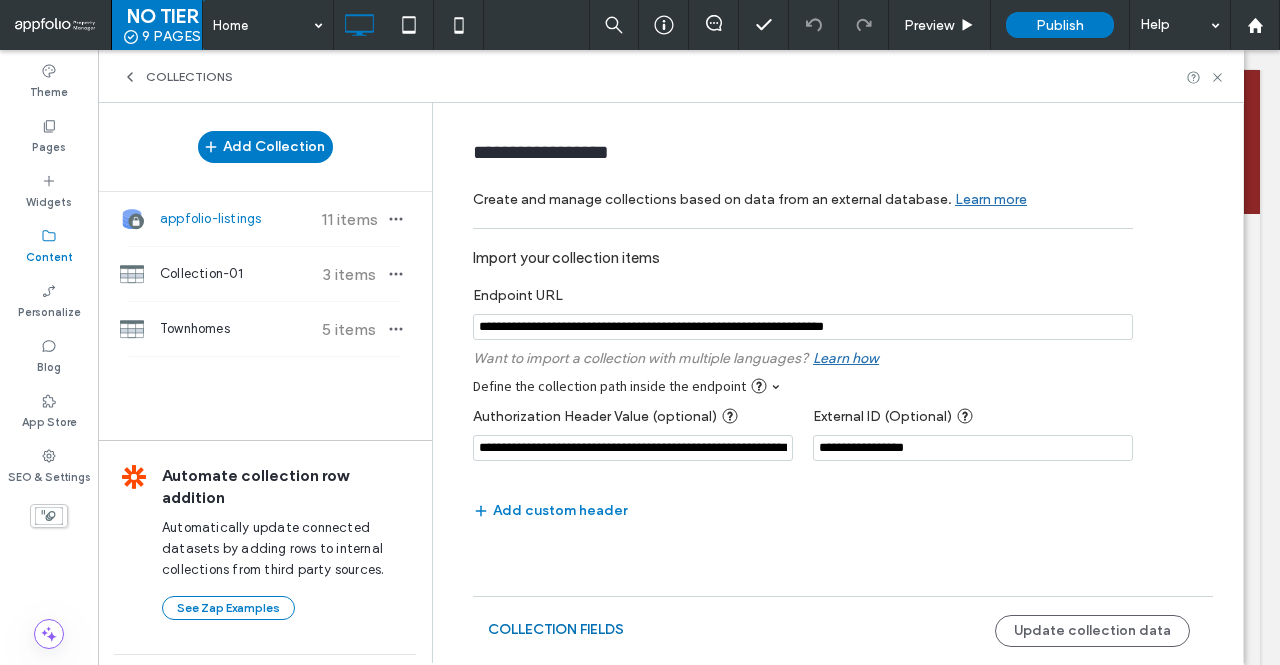 click on "collection fields" at bounding box center (556, 630) 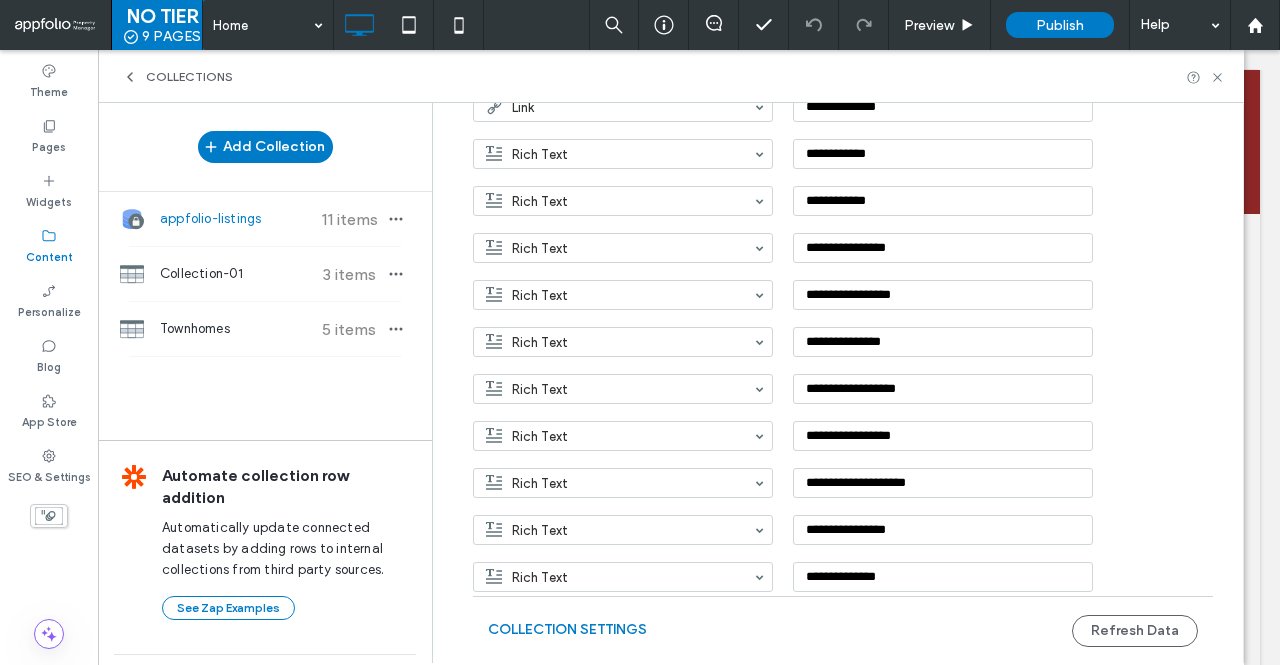 scroll, scrollTop: 1219, scrollLeft: 0, axis: vertical 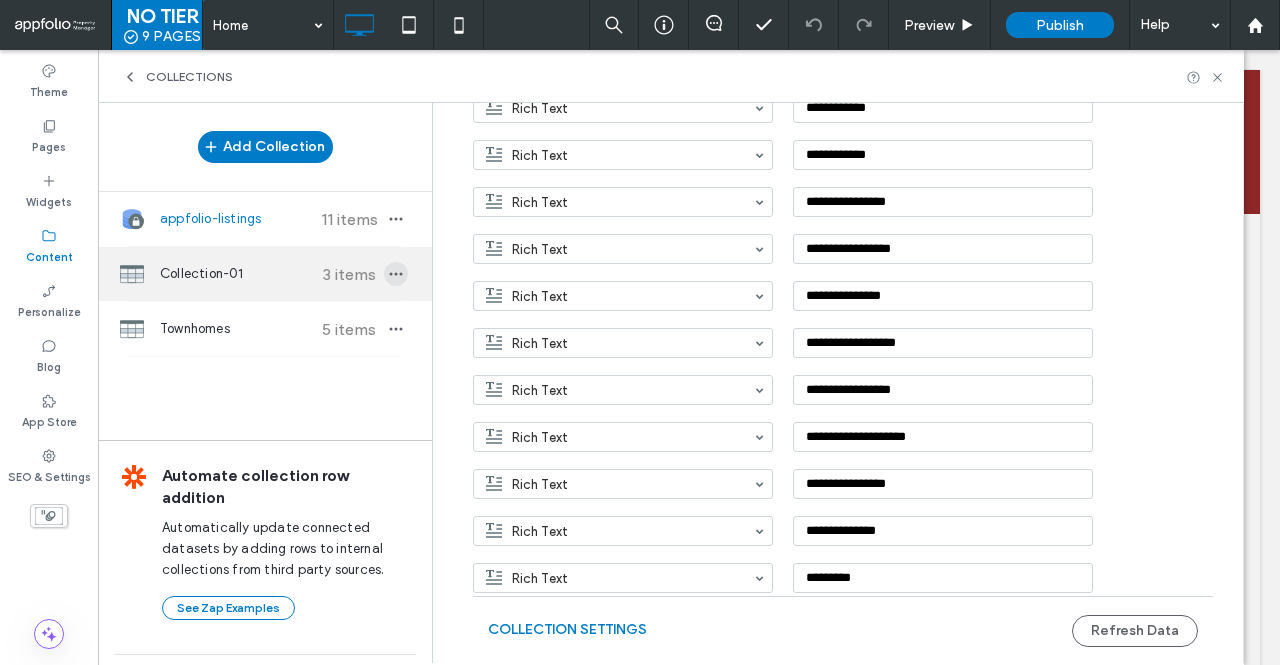 click 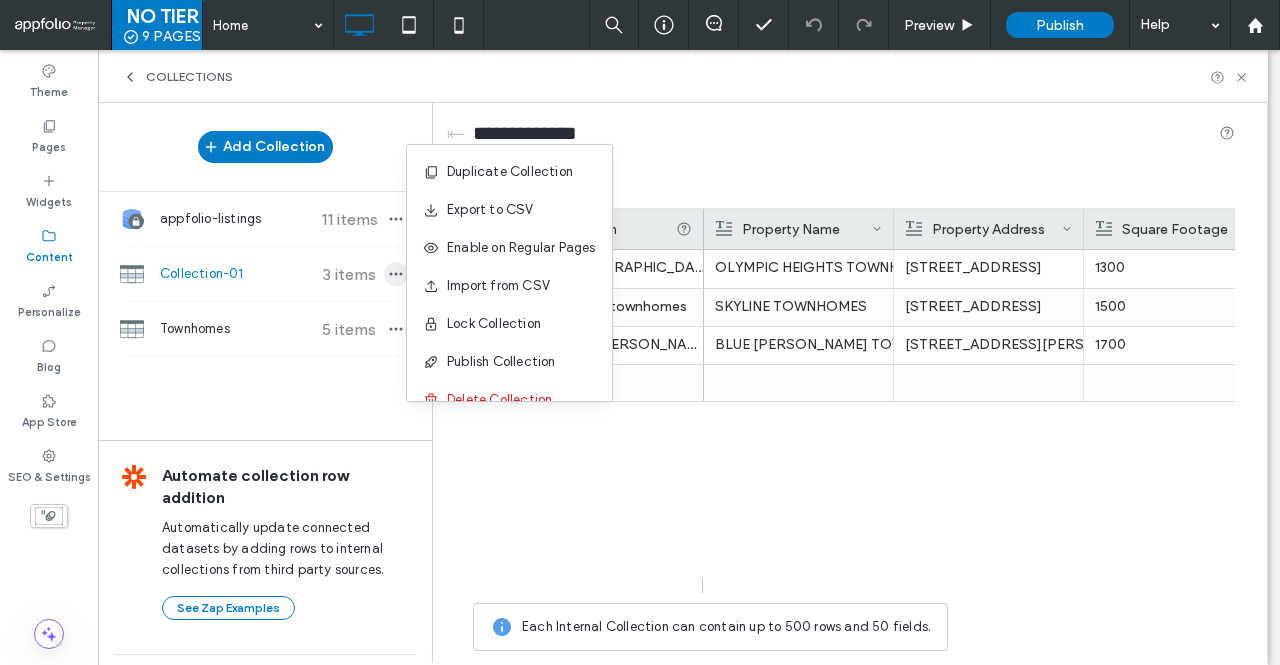 click 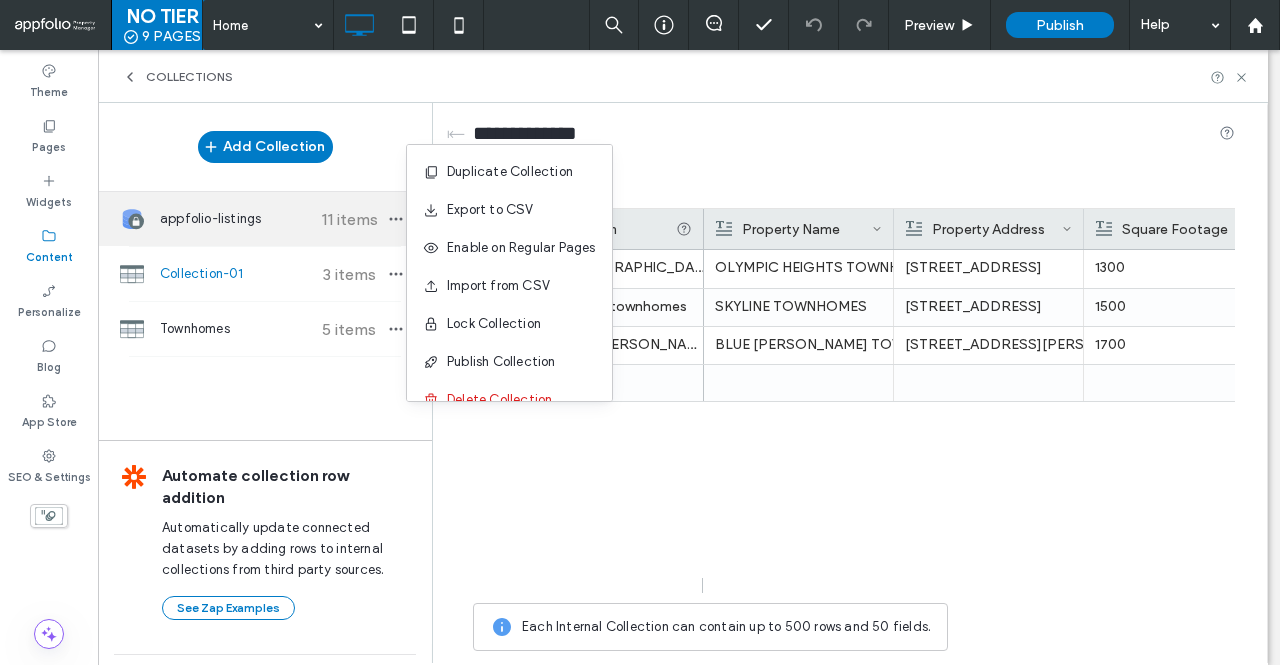 click on "appfolio-listings 11 items" at bounding box center (265, 219) 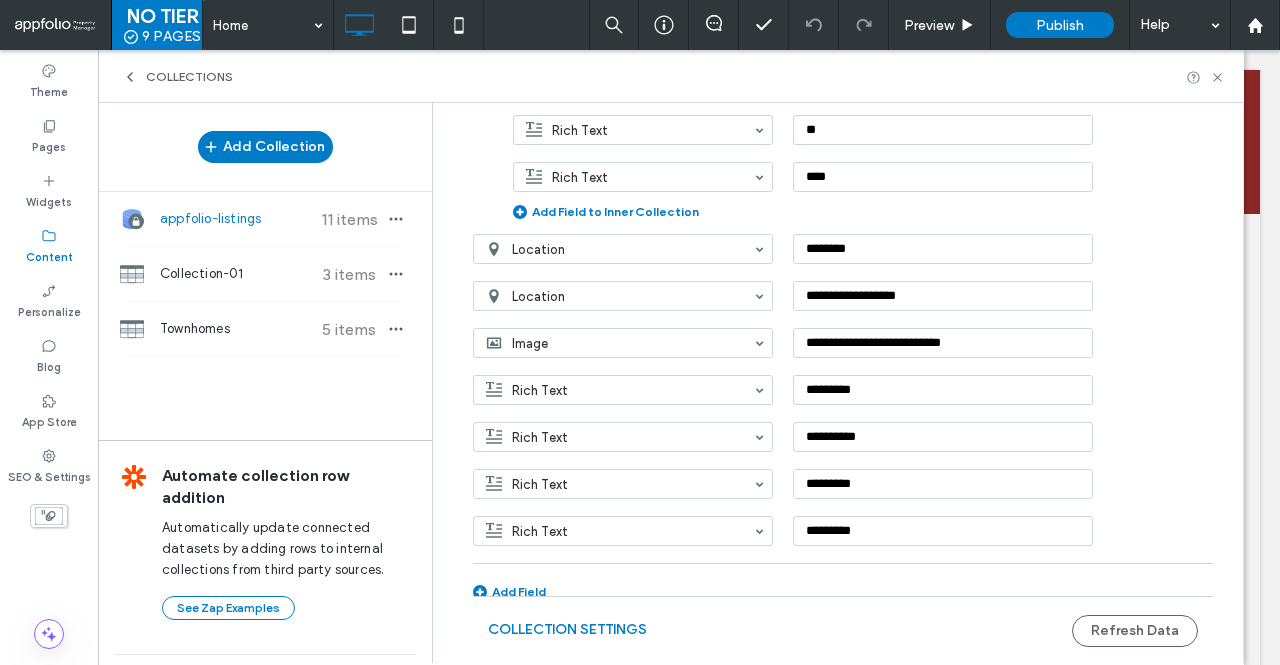 scroll, scrollTop: 3462, scrollLeft: 0, axis: vertical 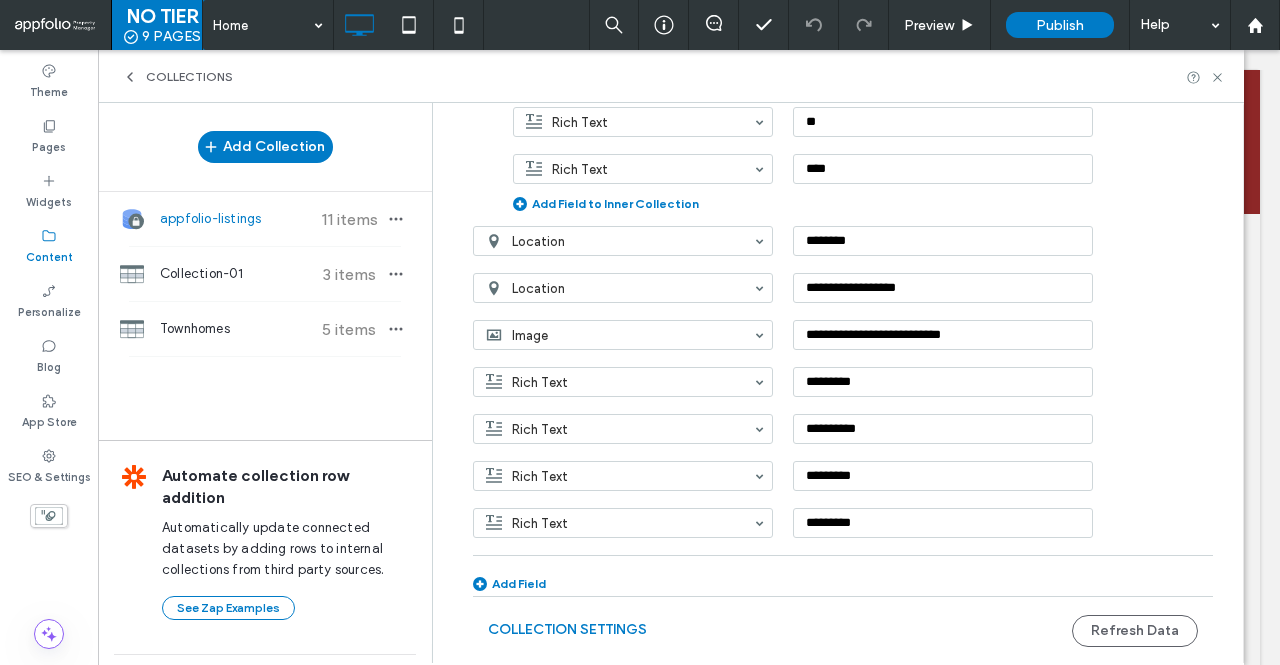 drag, startPoint x: 149, startPoint y: 213, endPoint x: 370, endPoint y: 180, distance: 223.45021 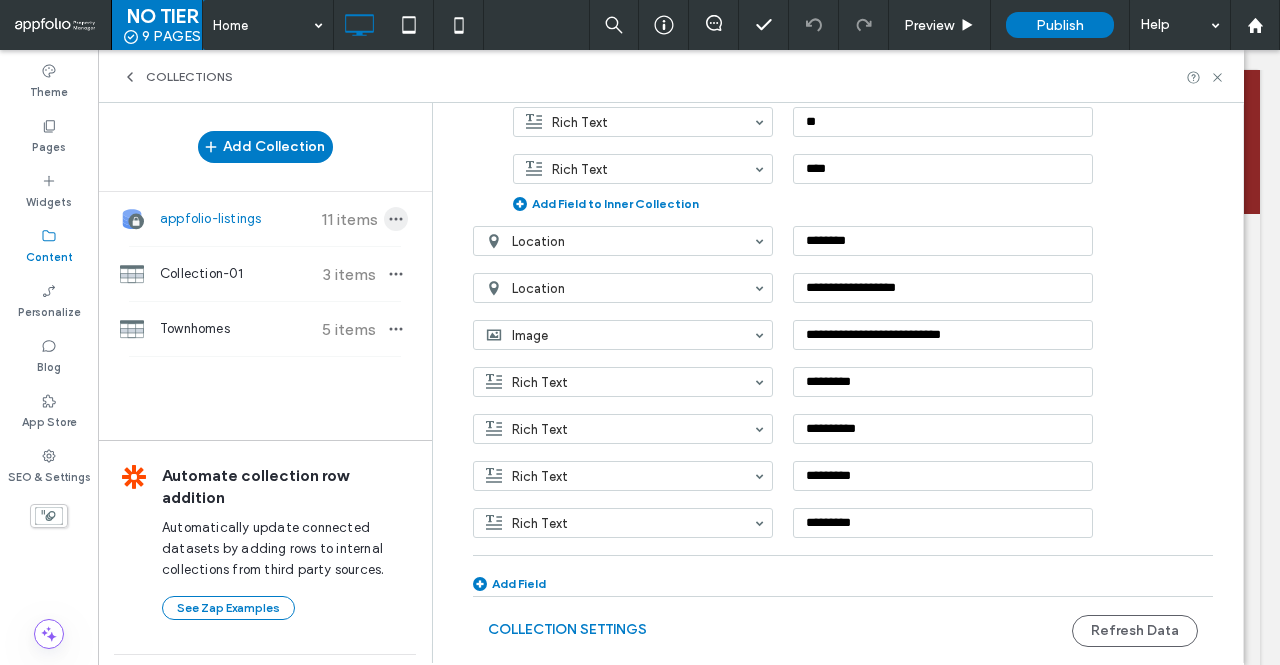 click 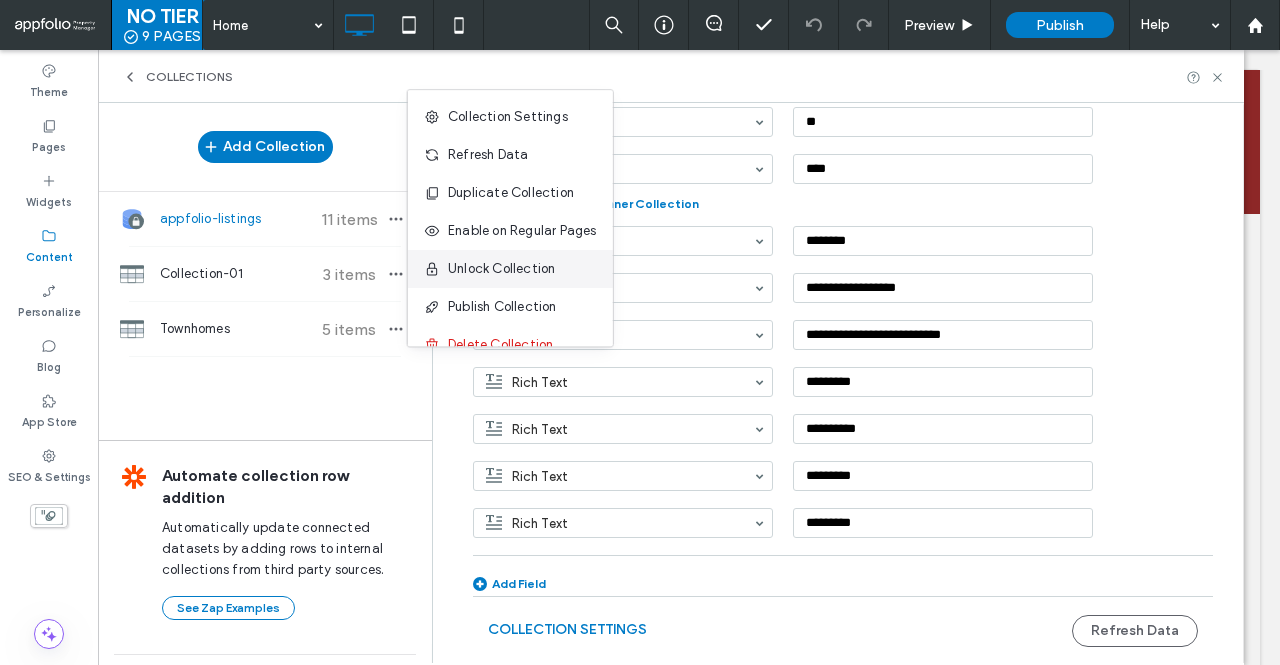 click on "Unlock Collection" at bounding box center [501, 269] 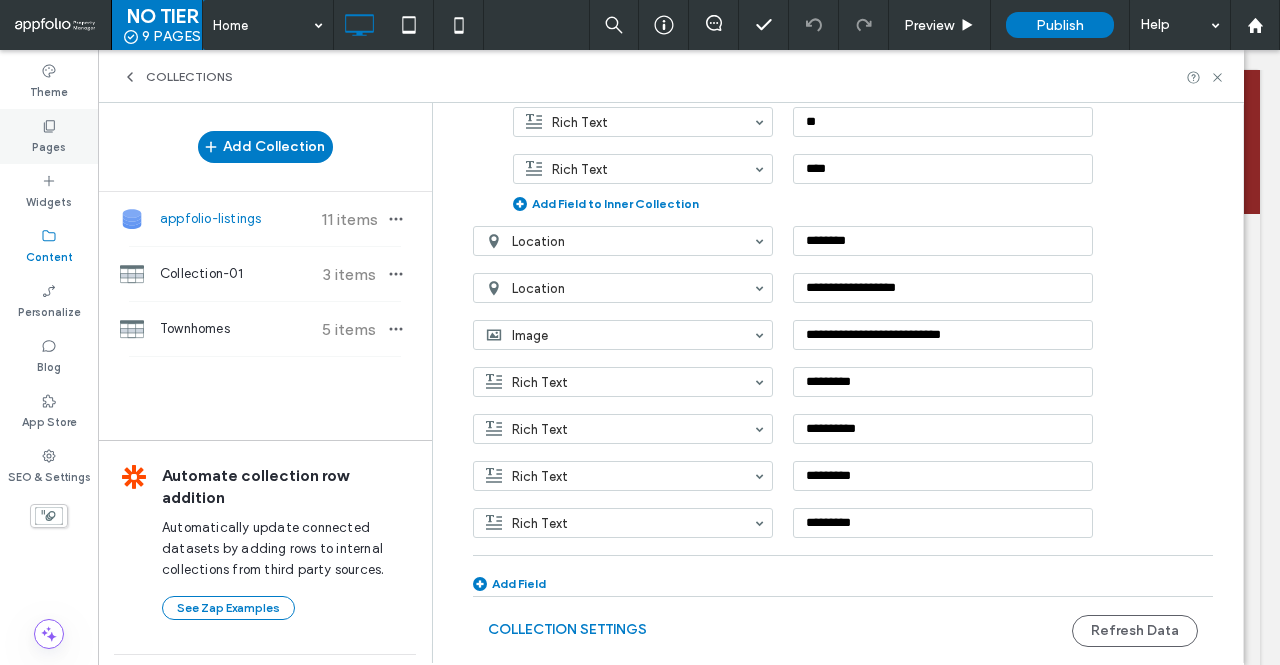 click on "Pages" at bounding box center [49, 136] 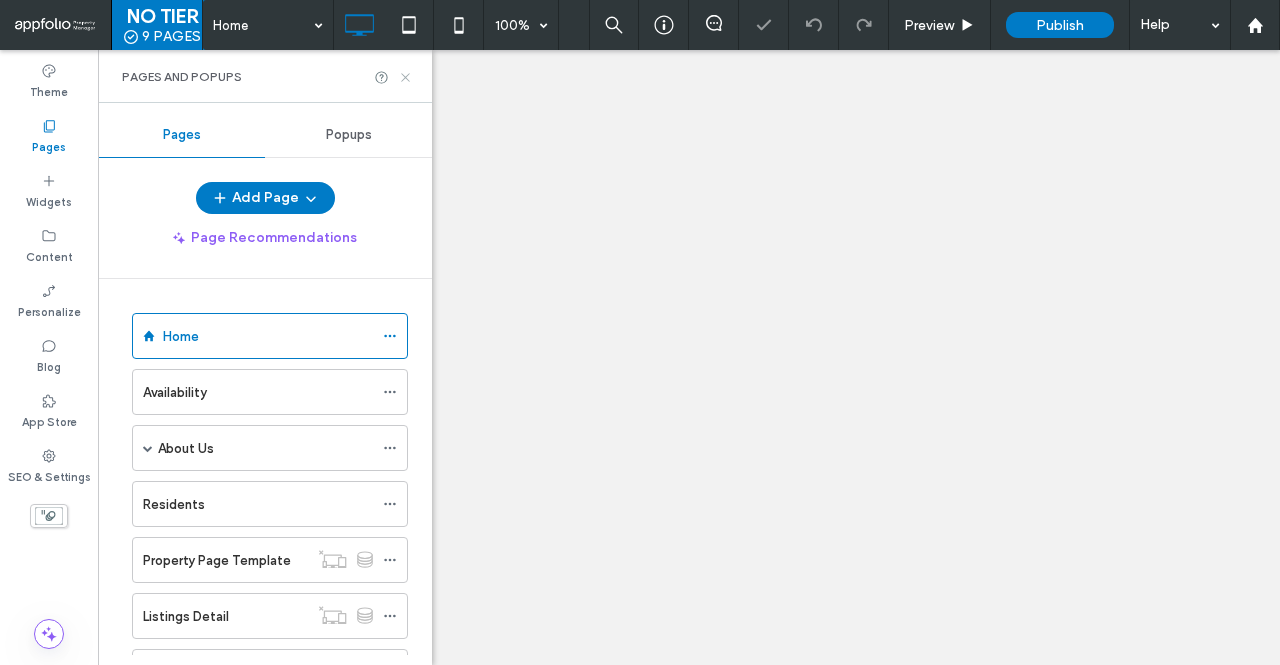 click 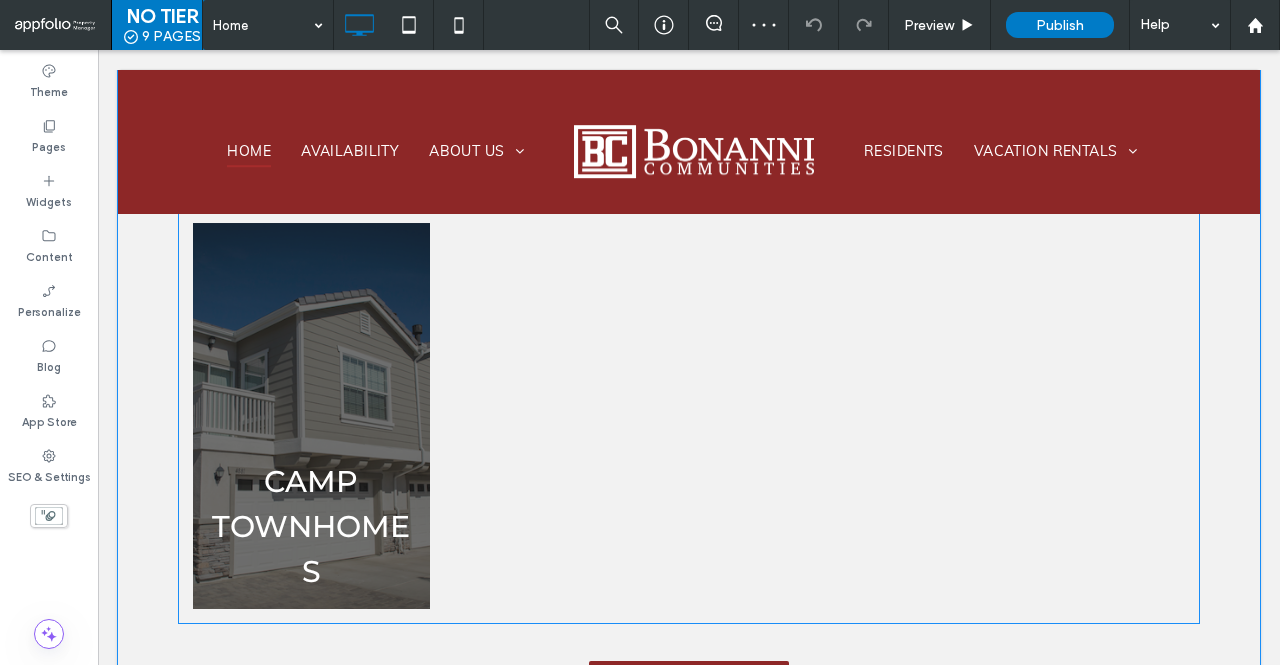 scroll, scrollTop: 2687, scrollLeft: 0, axis: vertical 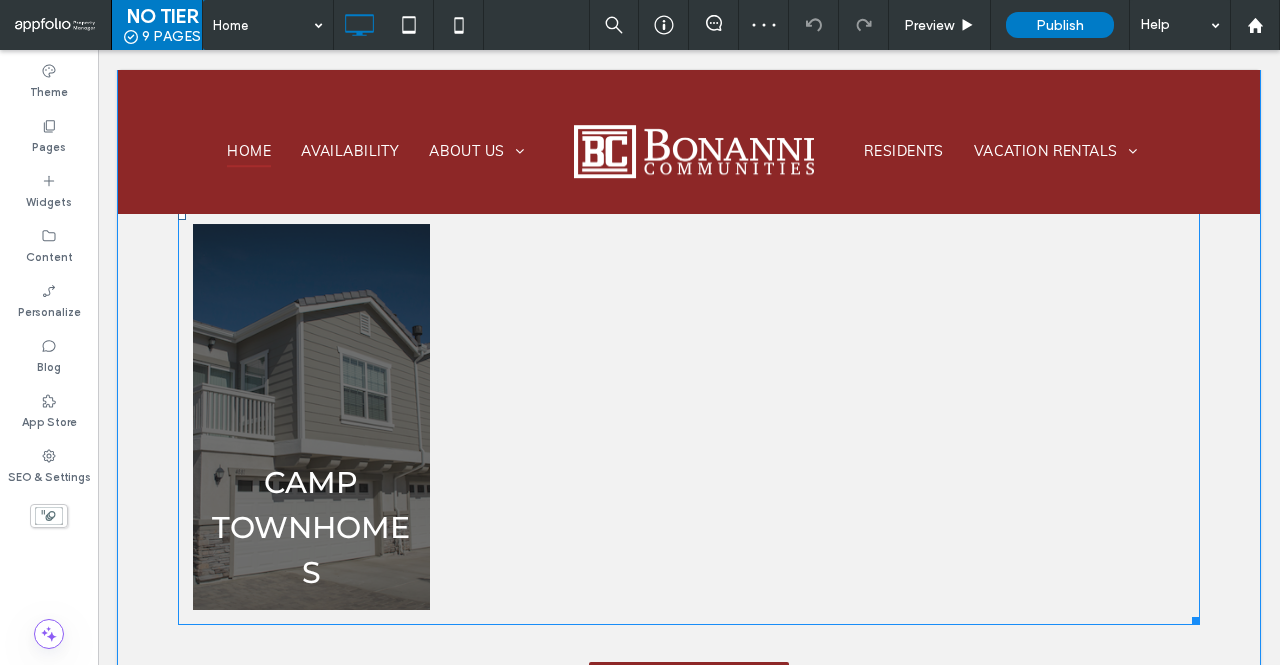 click at bounding box center (563, 416) 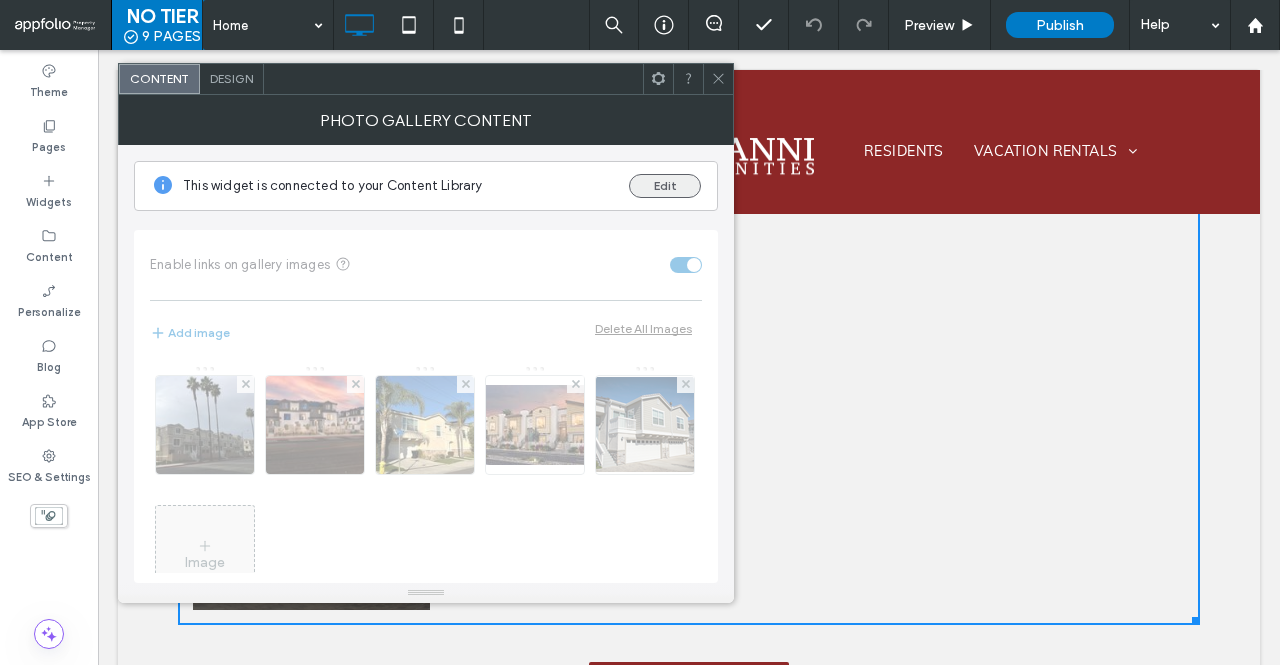 click on "Edit" at bounding box center (665, 186) 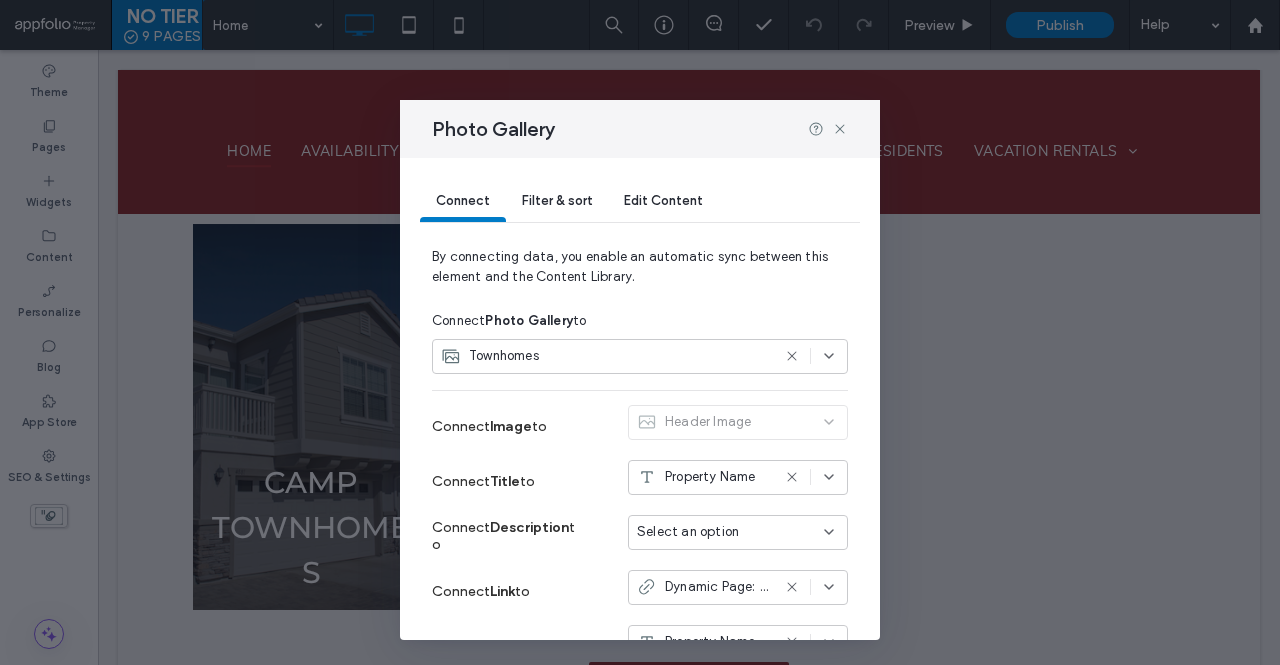 click on "Townhomes" at bounding box center (605, 356) 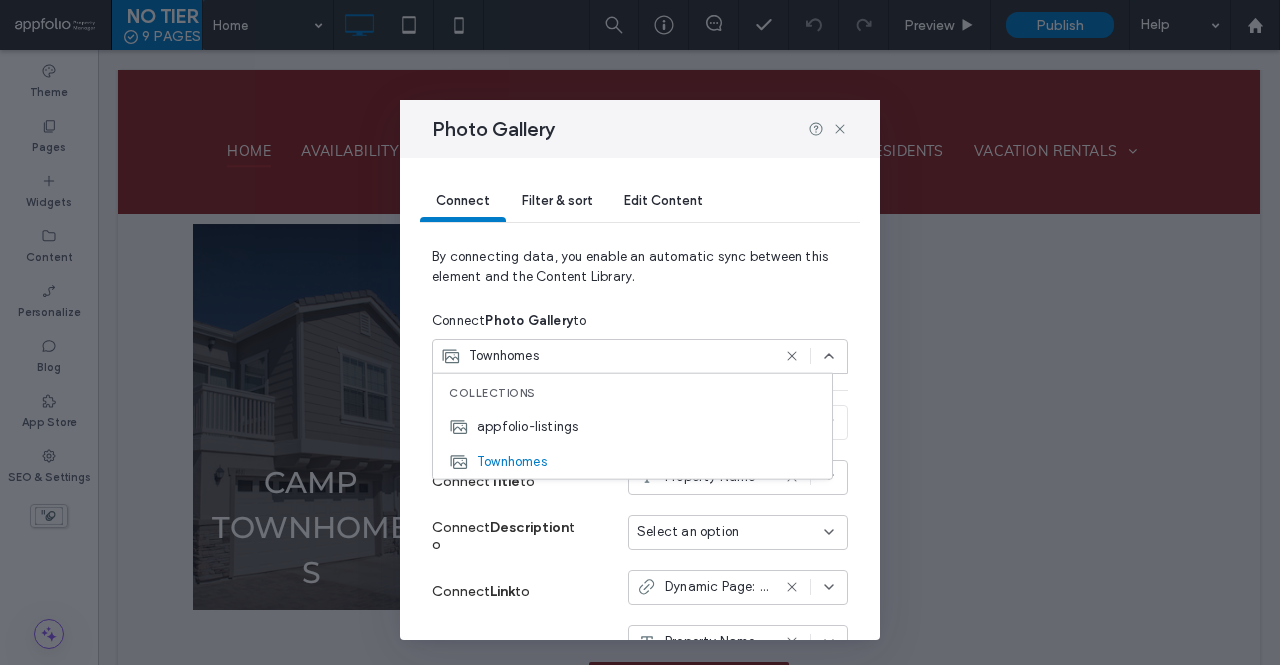 click on "Townhomes" at bounding box center (605, 356) 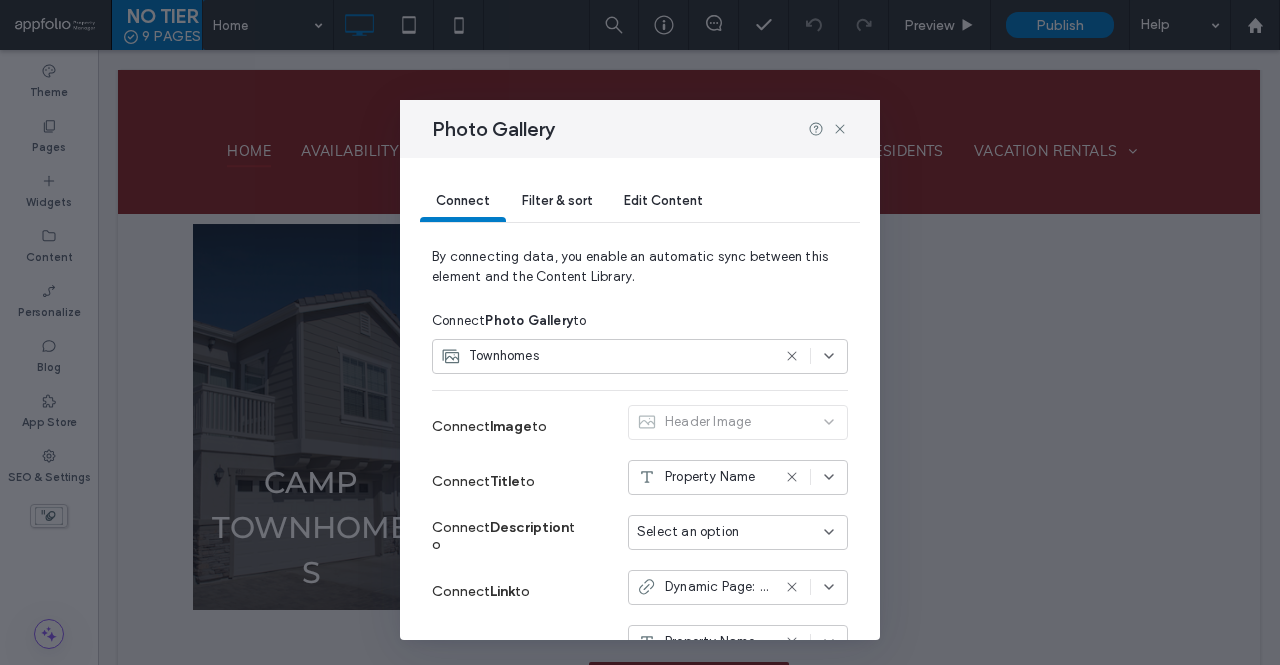 click on "Townhomes" at bounding box center [605, 356] 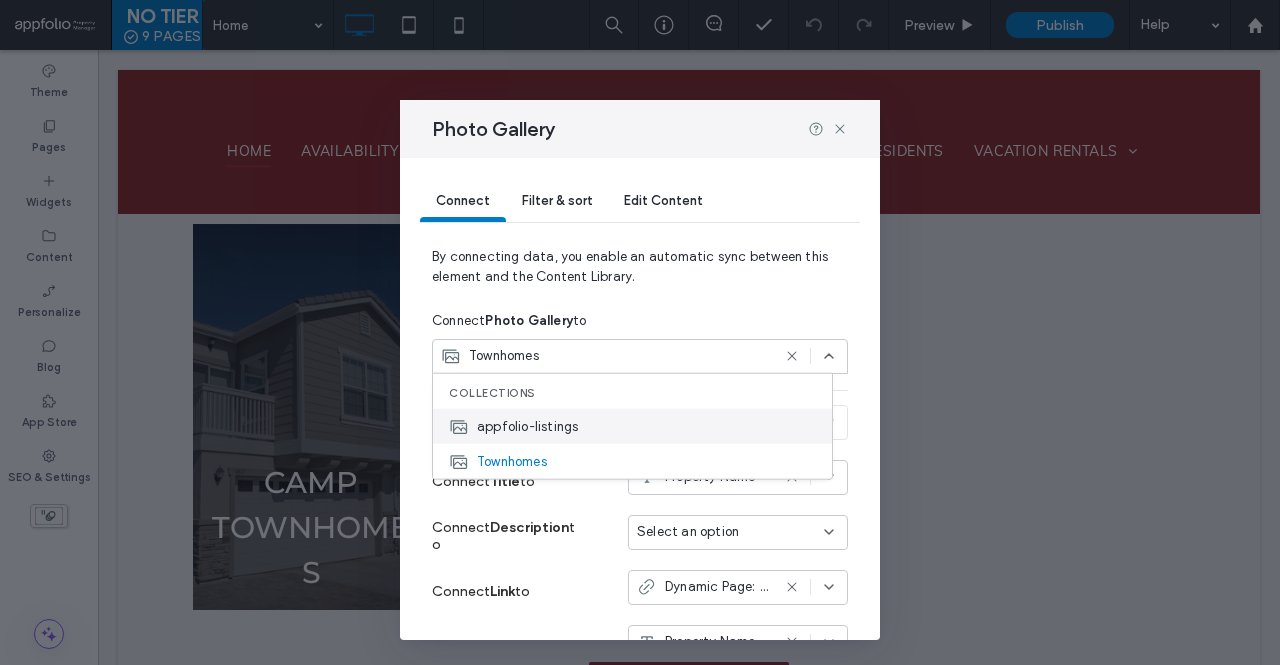 click on "appfolio-listings" at bounding box center (632, 426) 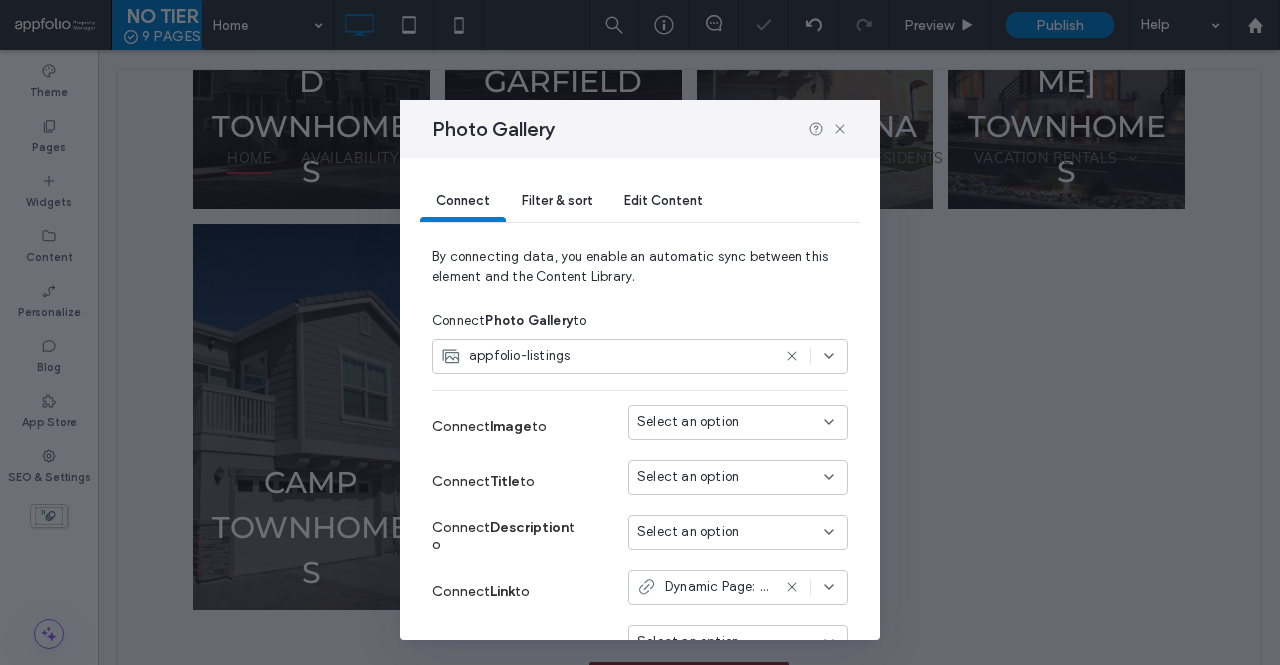 scroll, scrollTop: 3088, scrollLeft: 0, axis: vertical 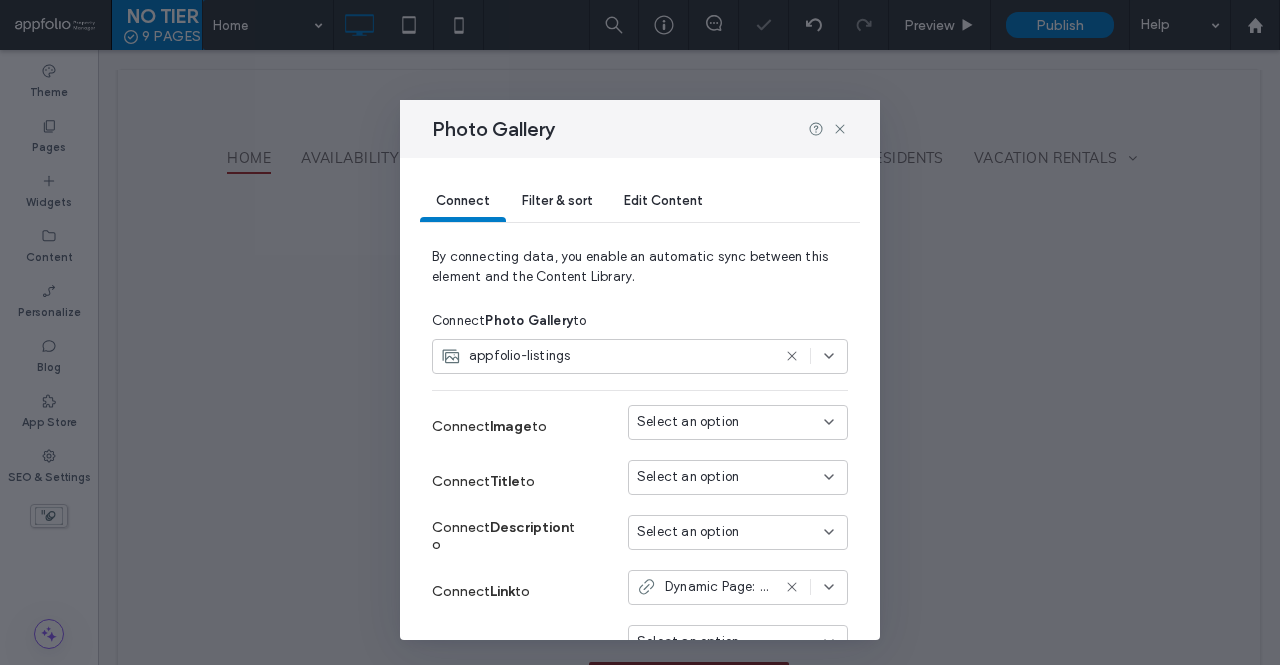 click on "appfolio-listings" at bounding box center [605, 356] 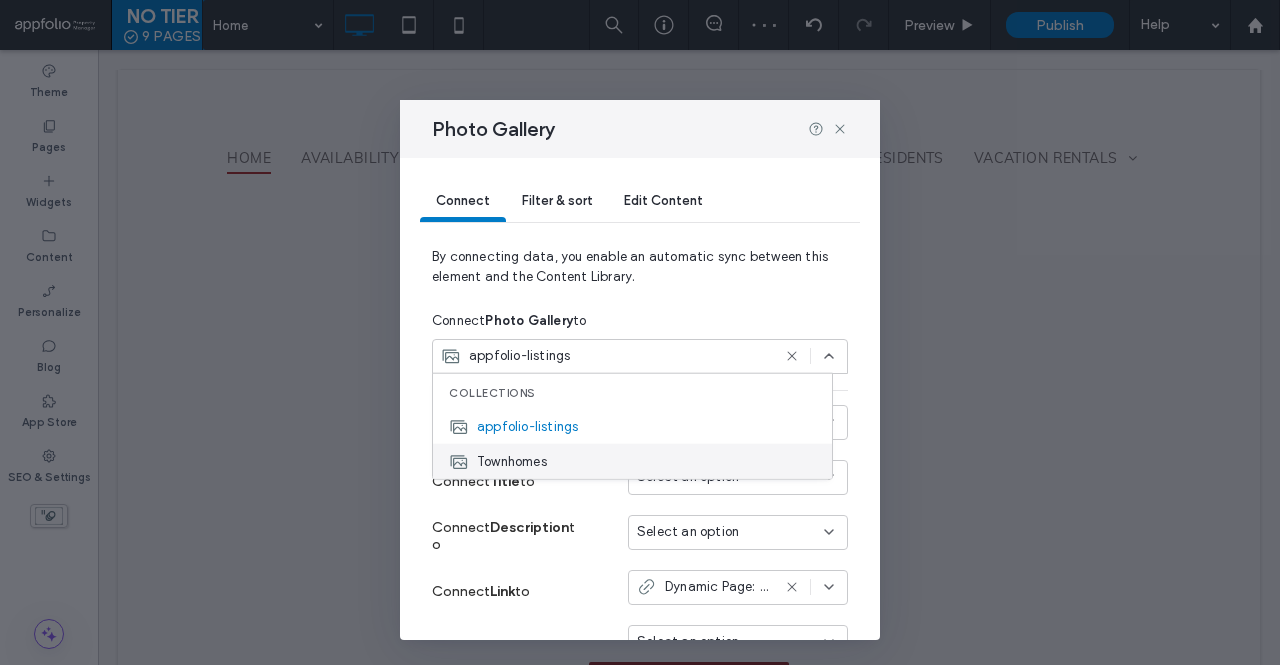 click on "Townhomes" at bounding box center [512, 461] 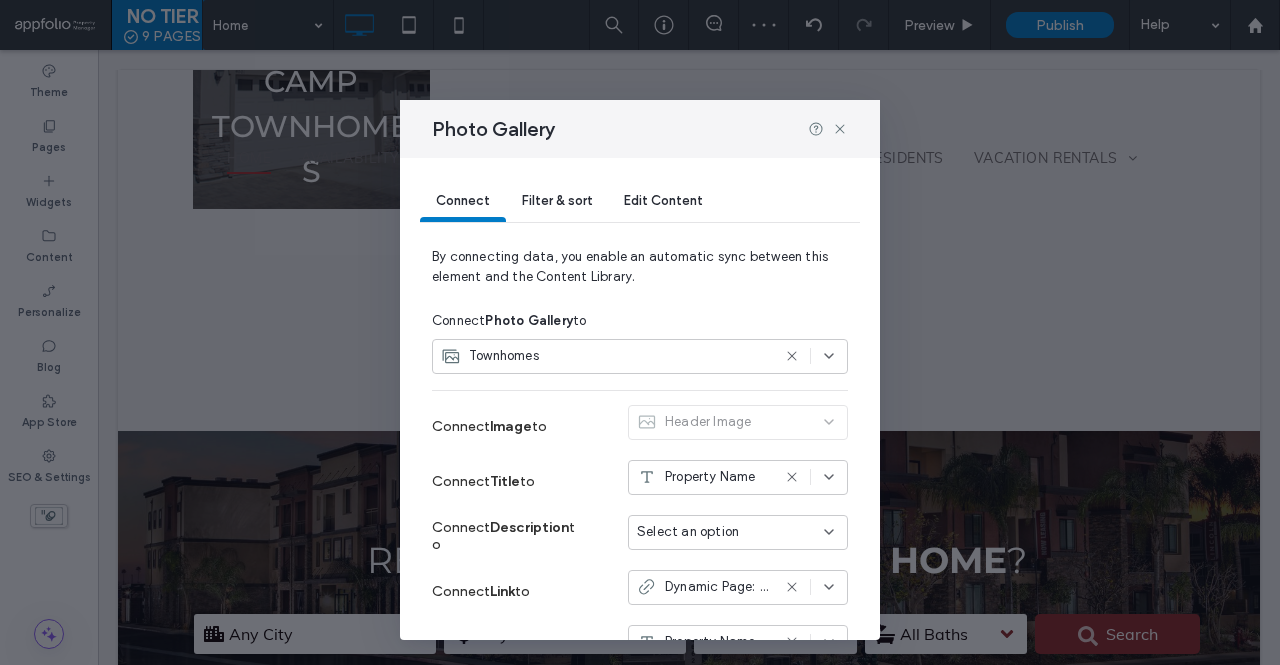 scroll, scrollTop: 155, scrollLeft: 0, axis: vertical 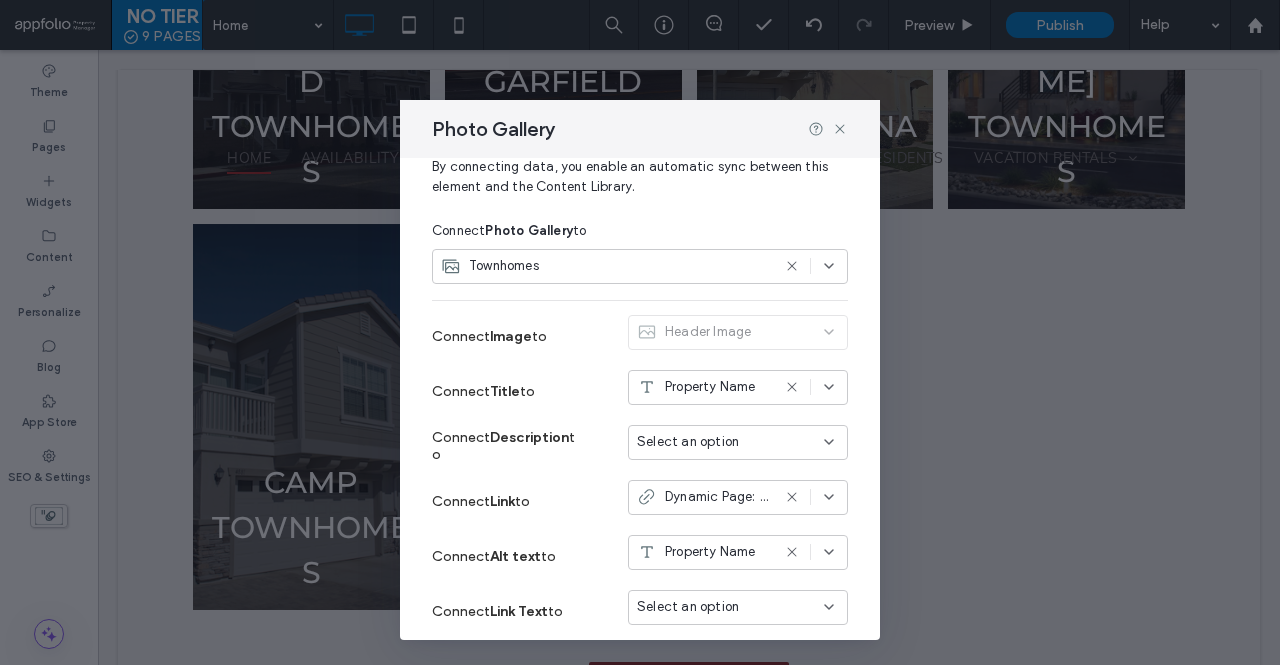 click on "Header Image" at bounding box center [738, 336] 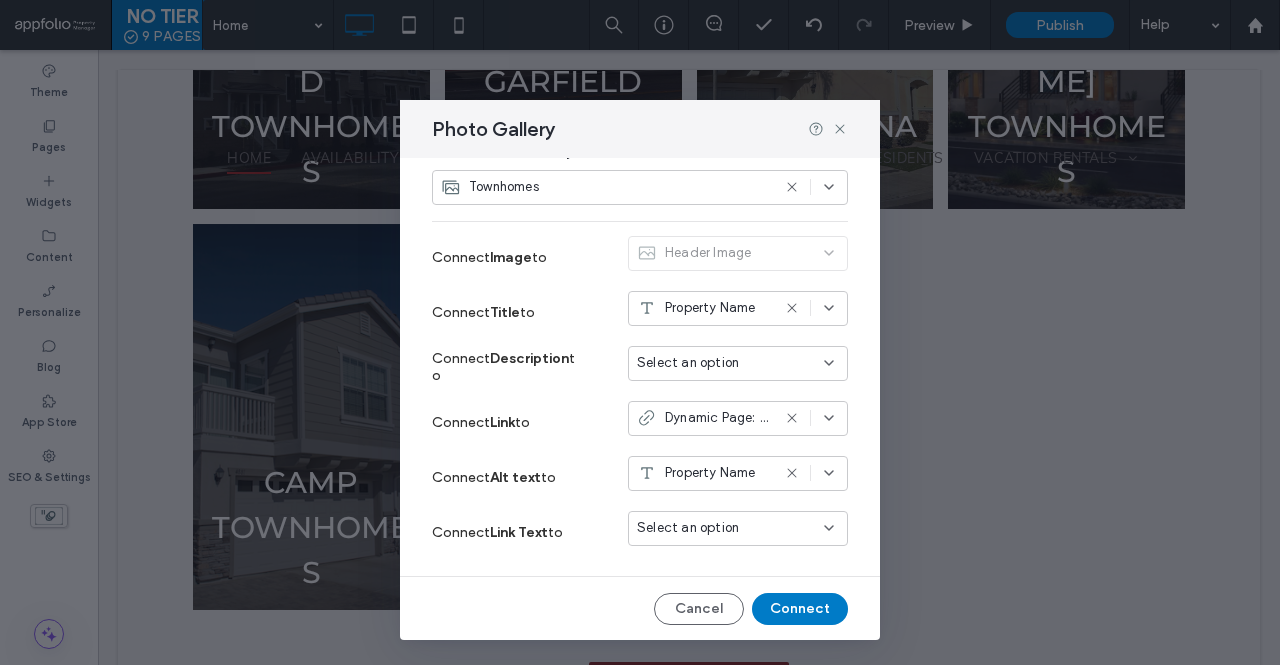 click on "Dynamic Page: Property Page Template" at bounding box center (717, 418) 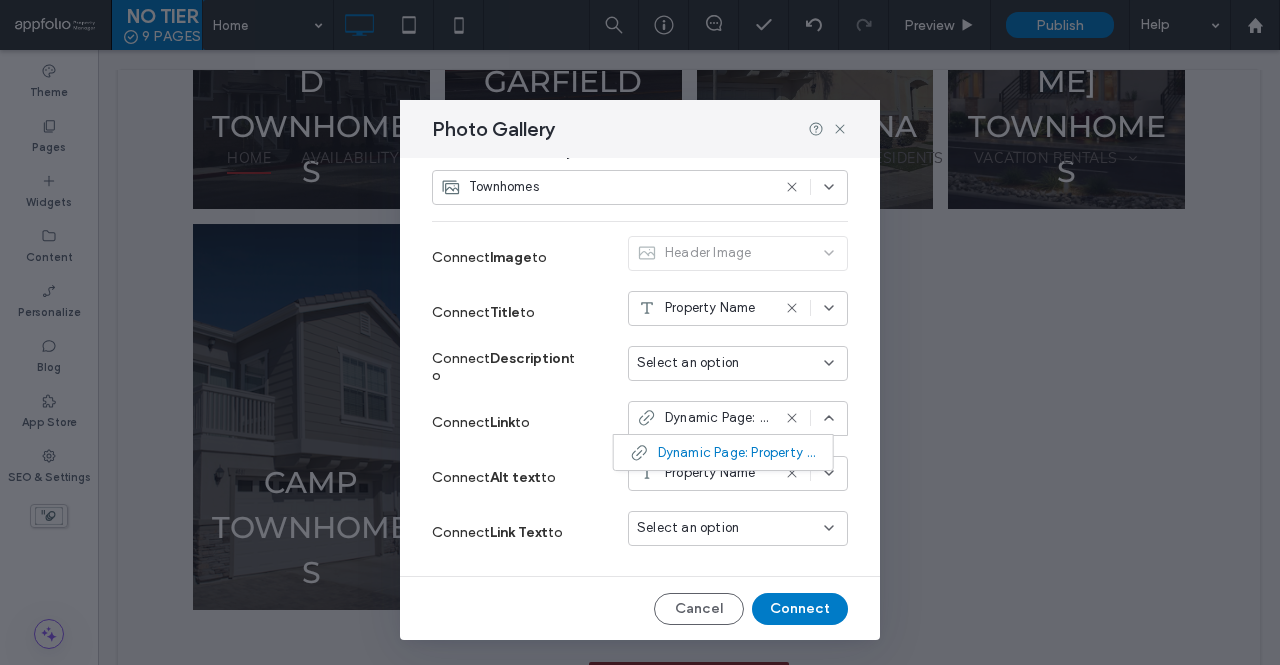 click on "Dynamic Page: Property Page Template" at bounding box center [717, 418] 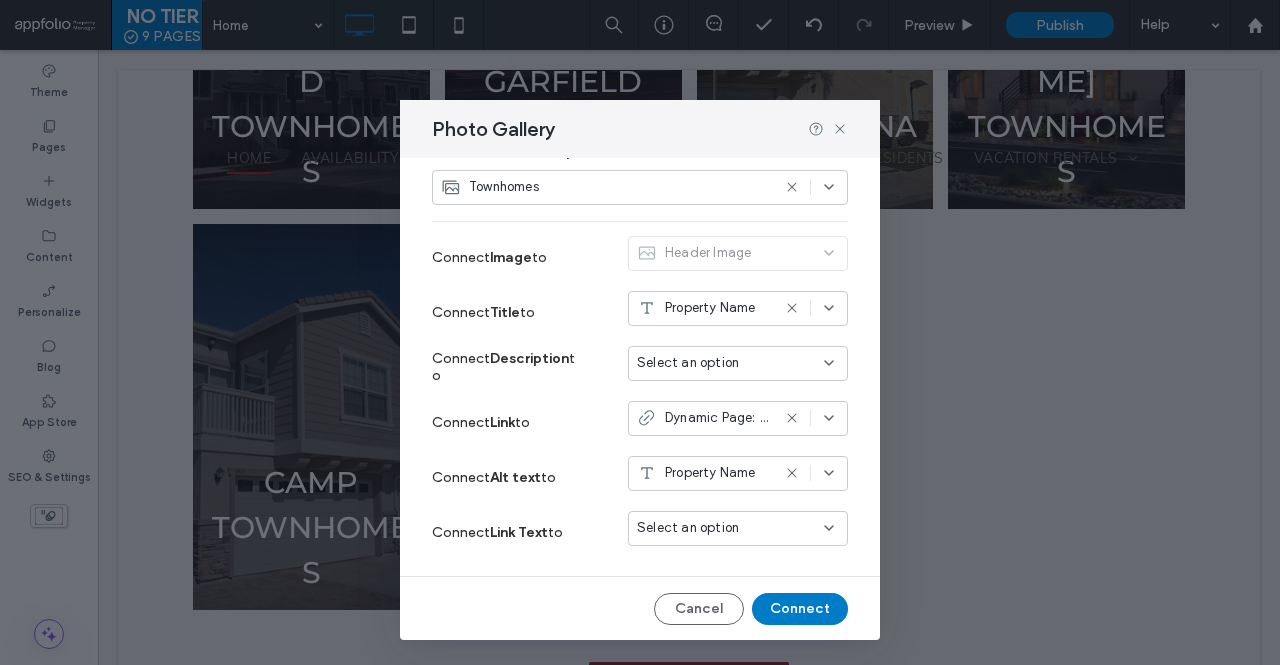 click on "Dynamic Page: Property Page Template" at bounding box center (717, 418) 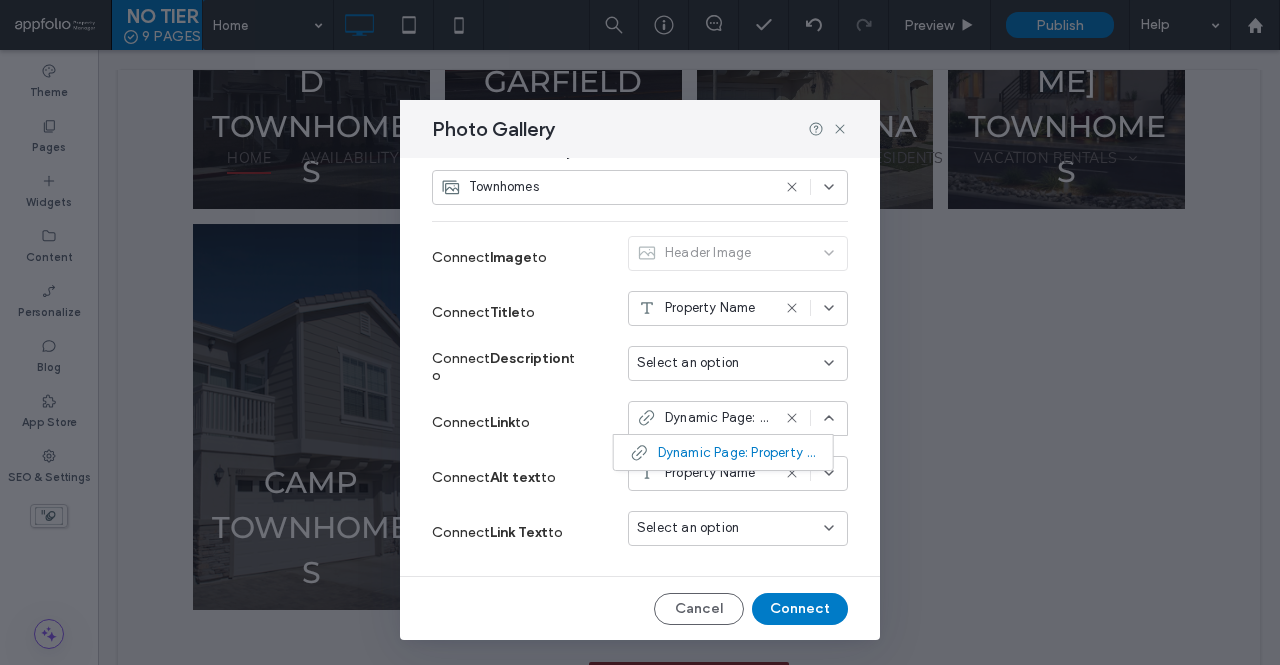 click on "Dynamic Page: Property Page Template" at bounding box center [717, 418] 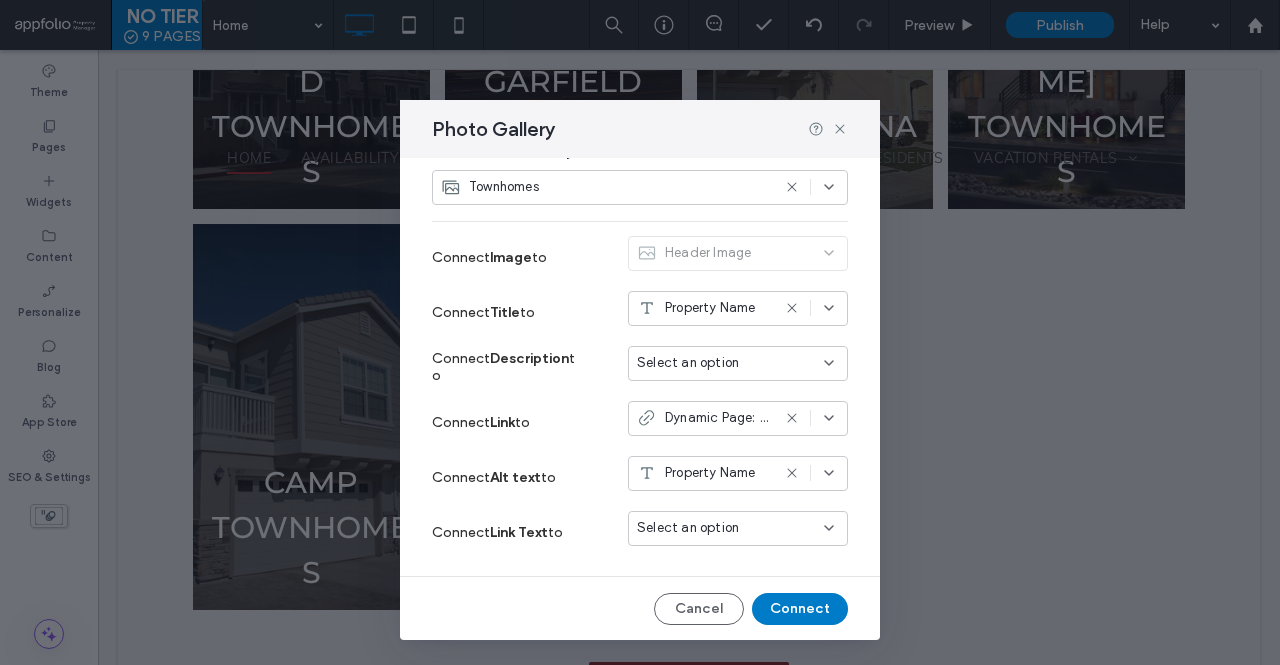 click on "Header Image" at bounding box center [738, 257] 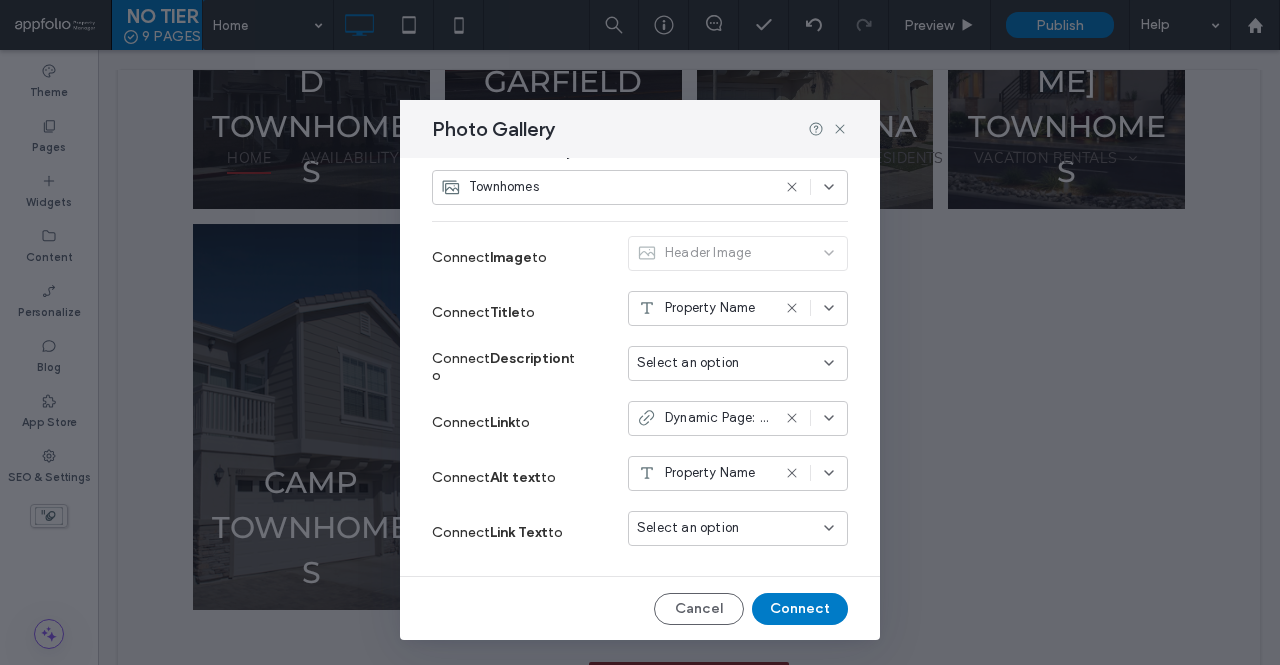 click on "Townhomes" at bounding box center [605, 187] 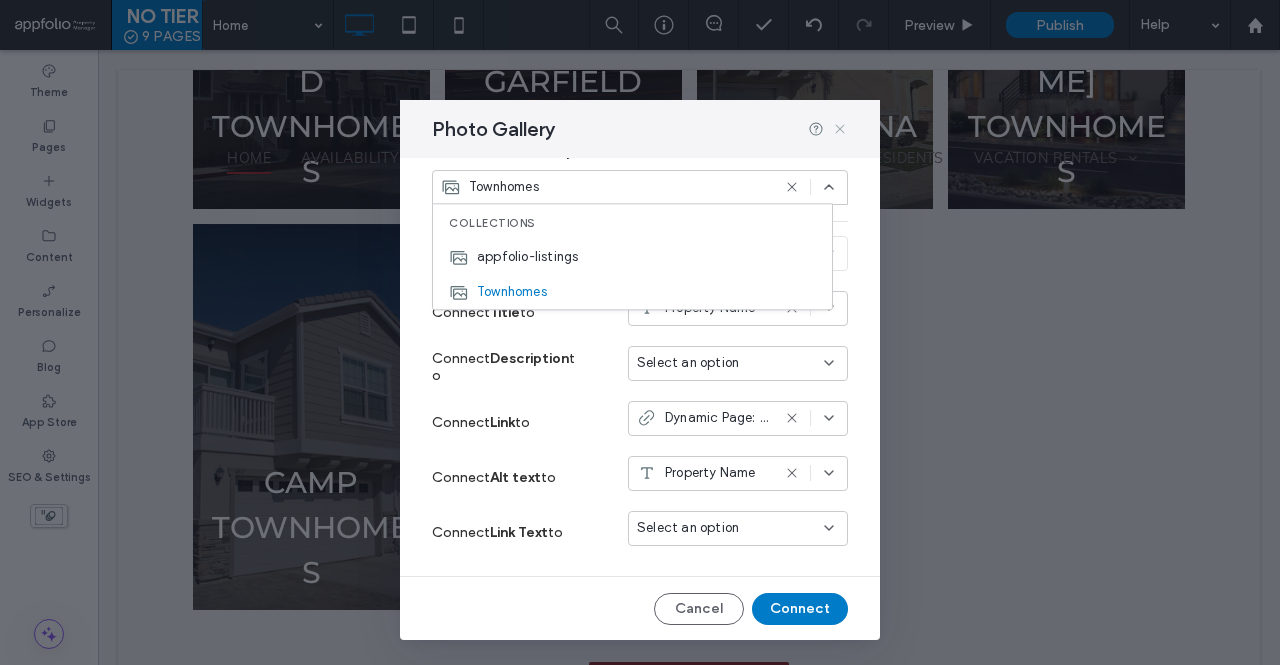 click 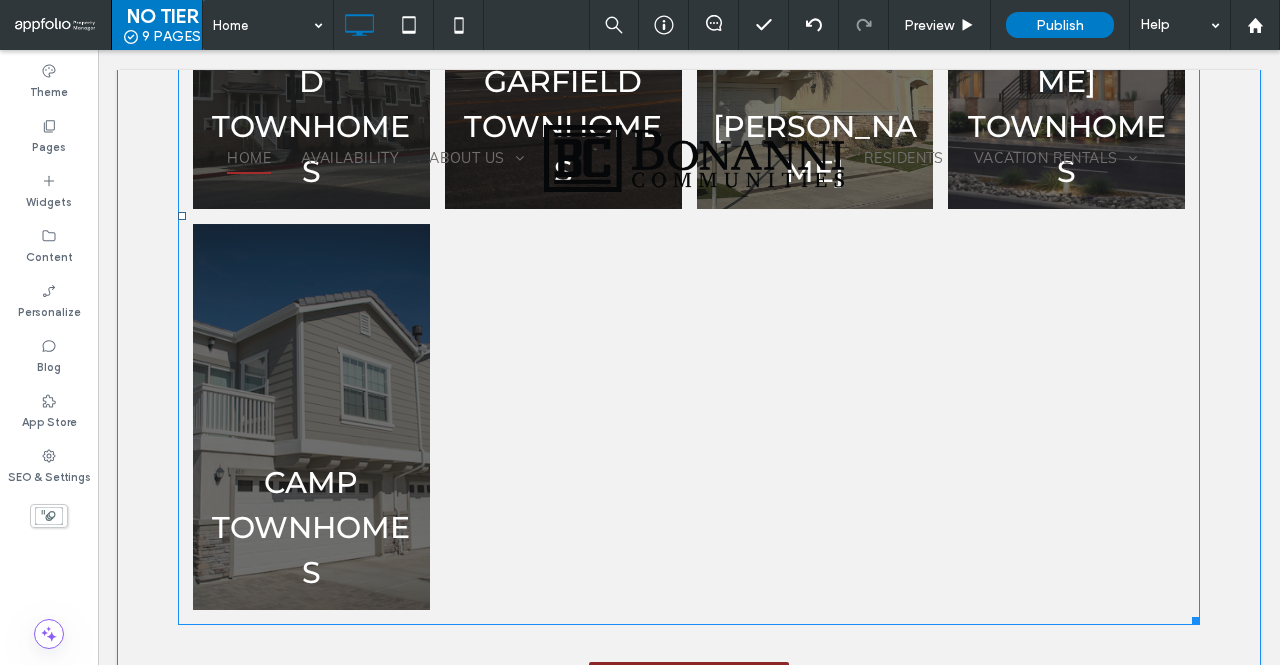 click at bounding box center (311, 417) 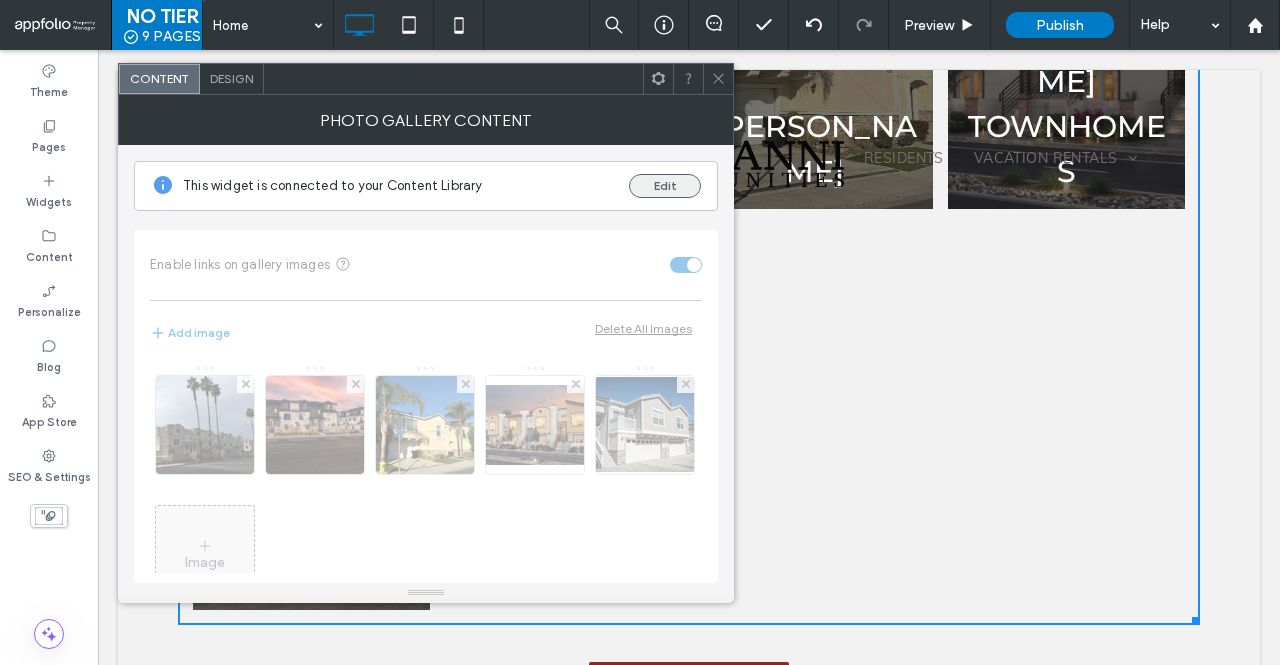 click on "Edit" at bounding box center [665, 186] 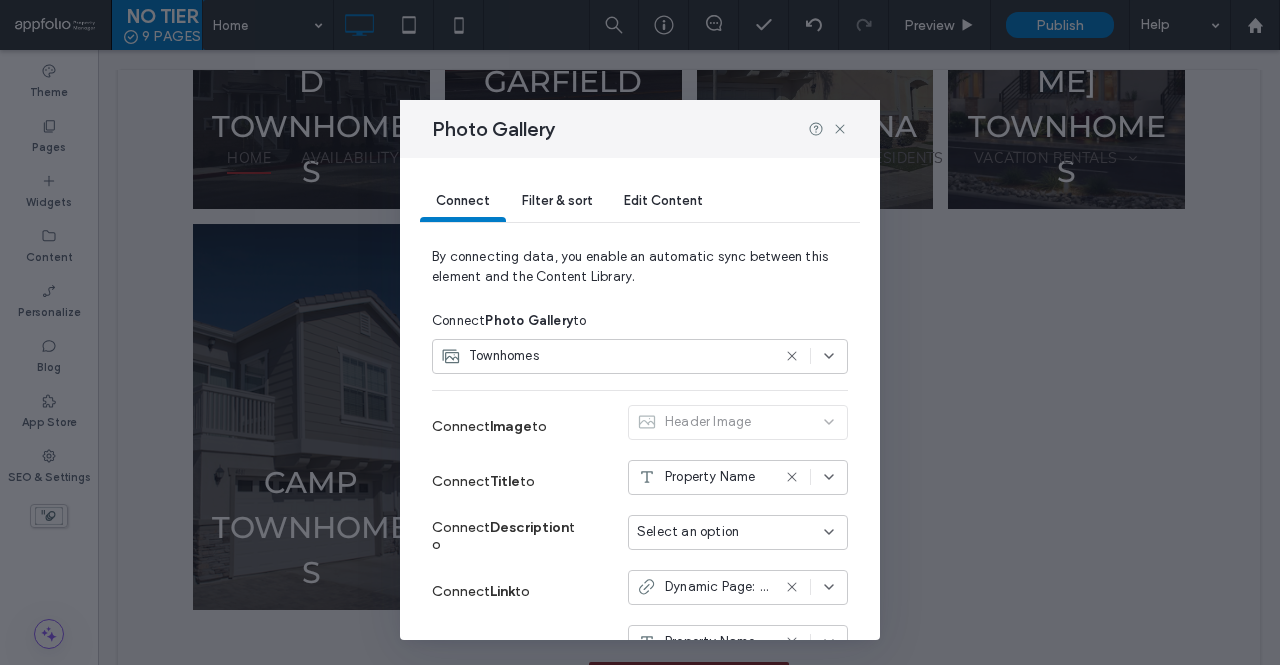 click on "Edit Content" at bounding box center [663, 202] 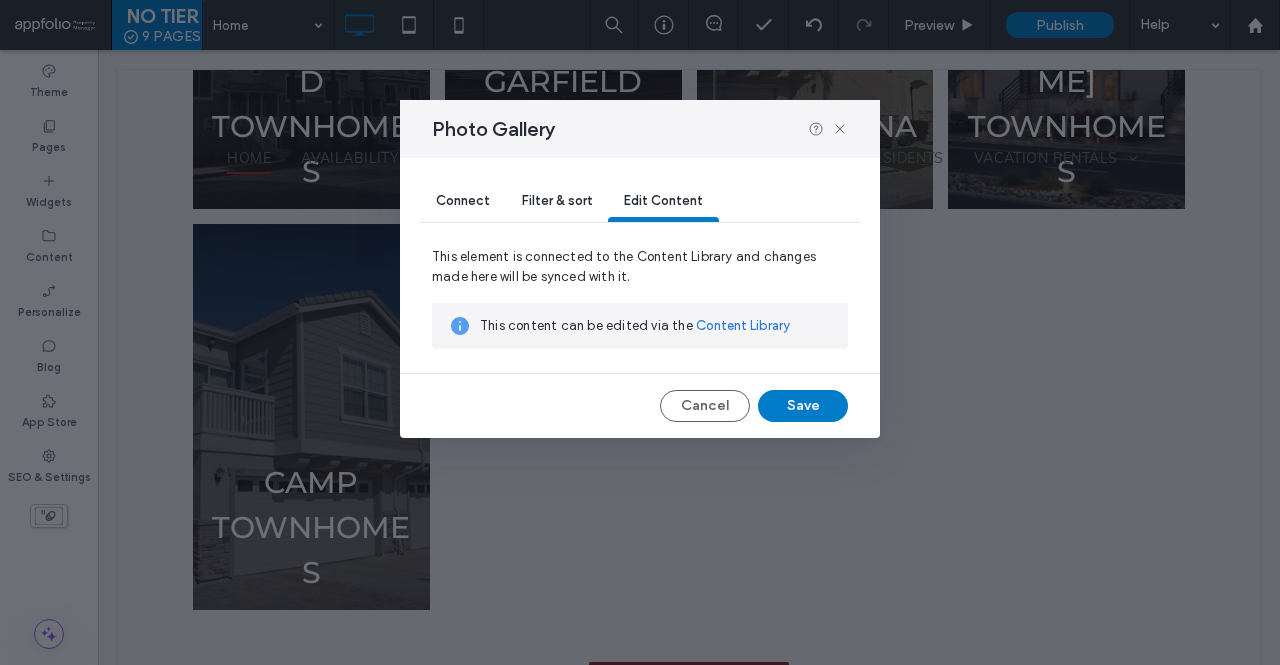click on "Content Library" at bounding box center (743, 326) 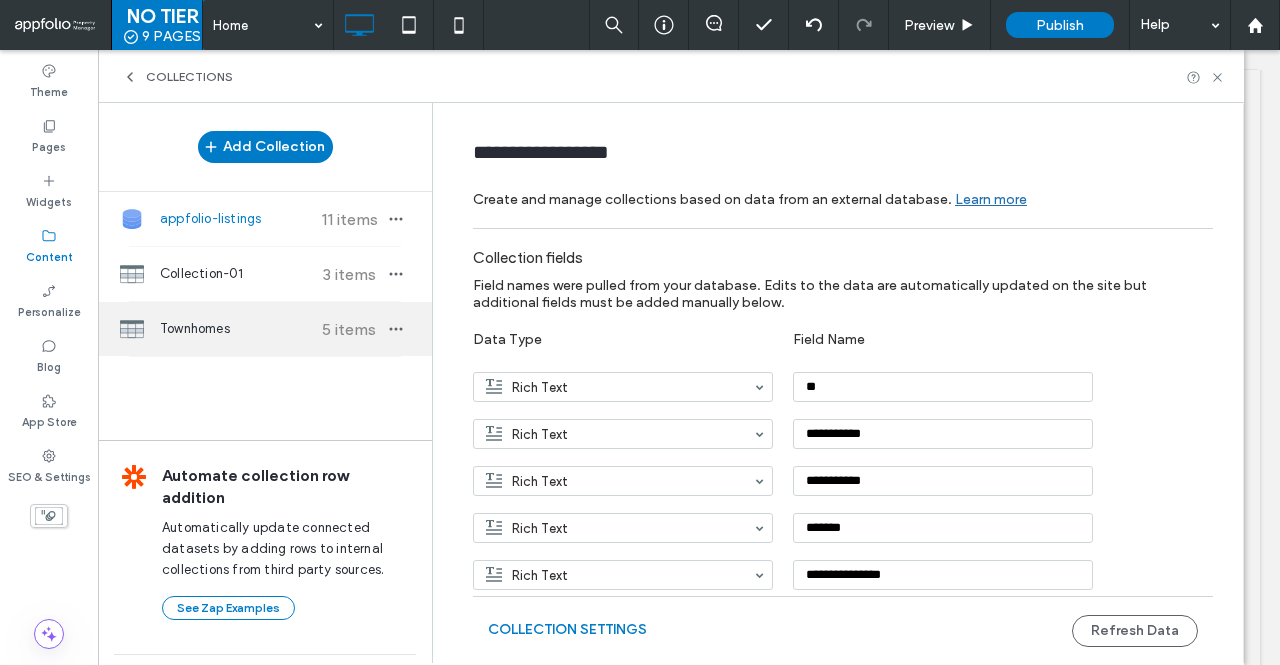 click on "Townhomes" at bounding box center (234, 329) 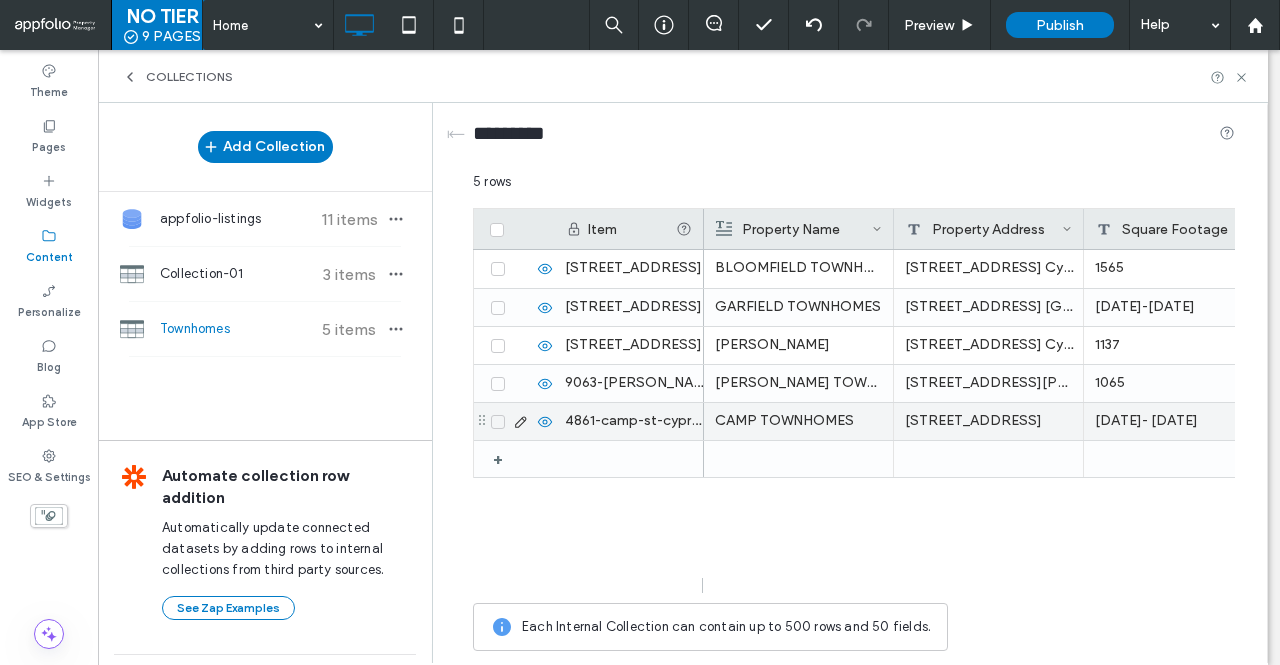 scroll, scrollTop: 0, scrollLeft: 163, axis: horizontal 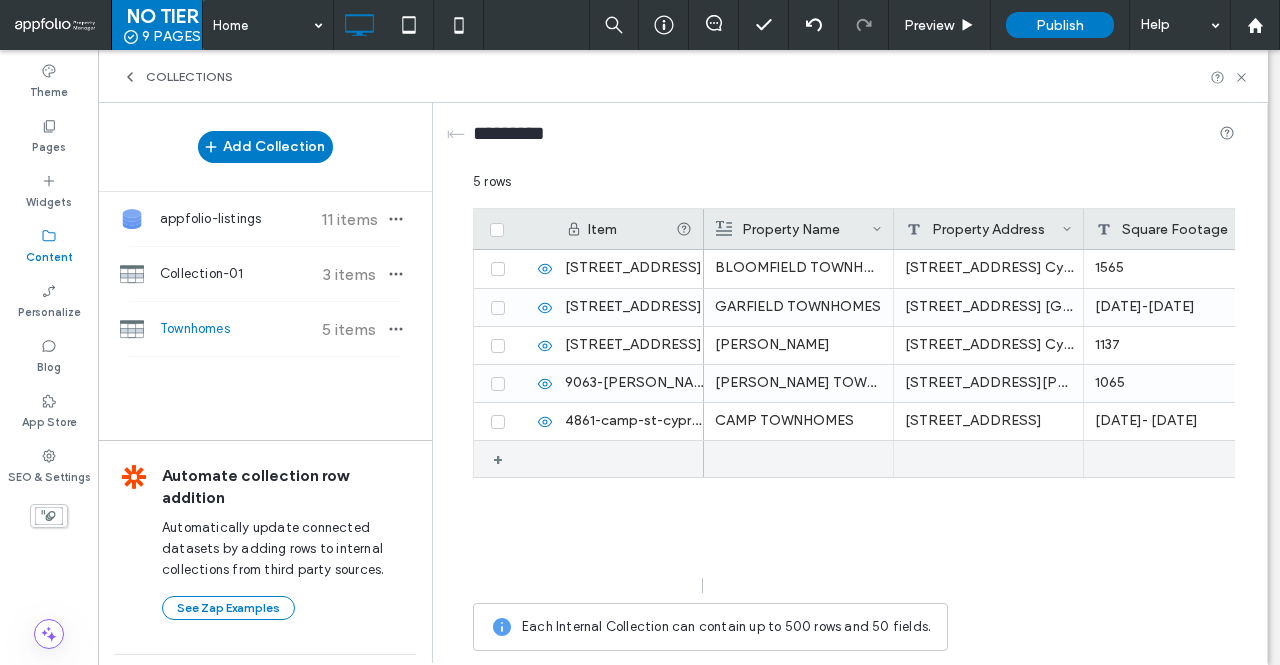 click on "+" at bounding box center [505, 459] 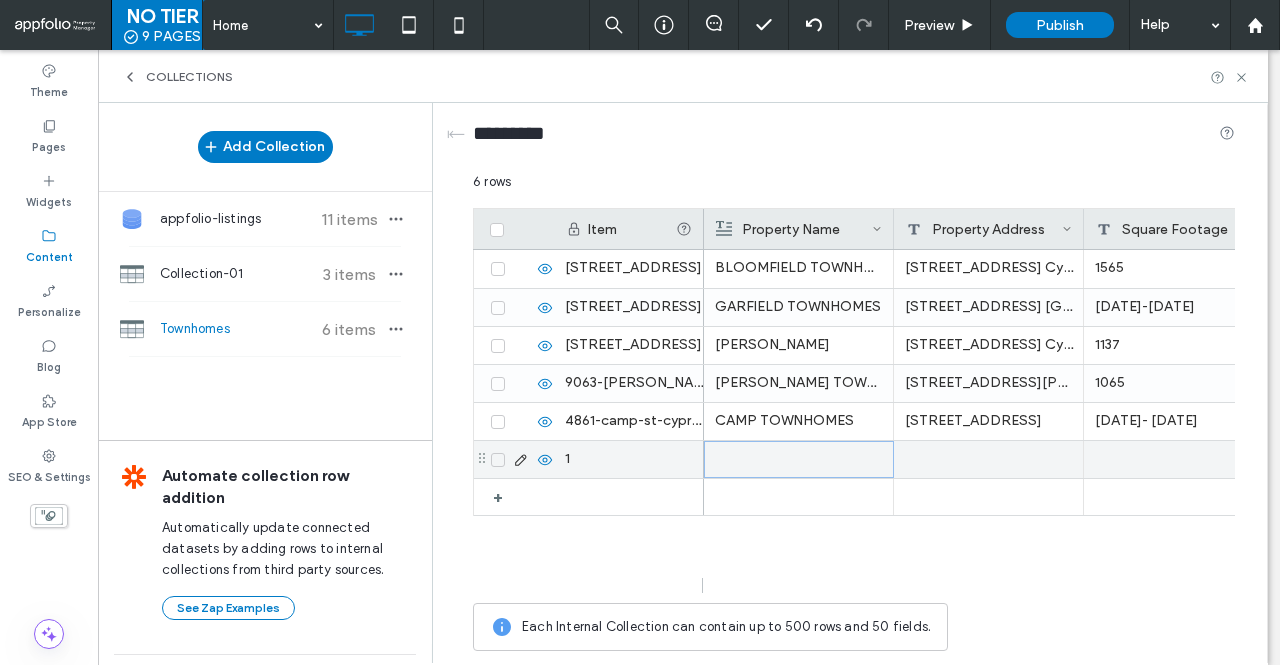 click at bounding box center [799, 459] 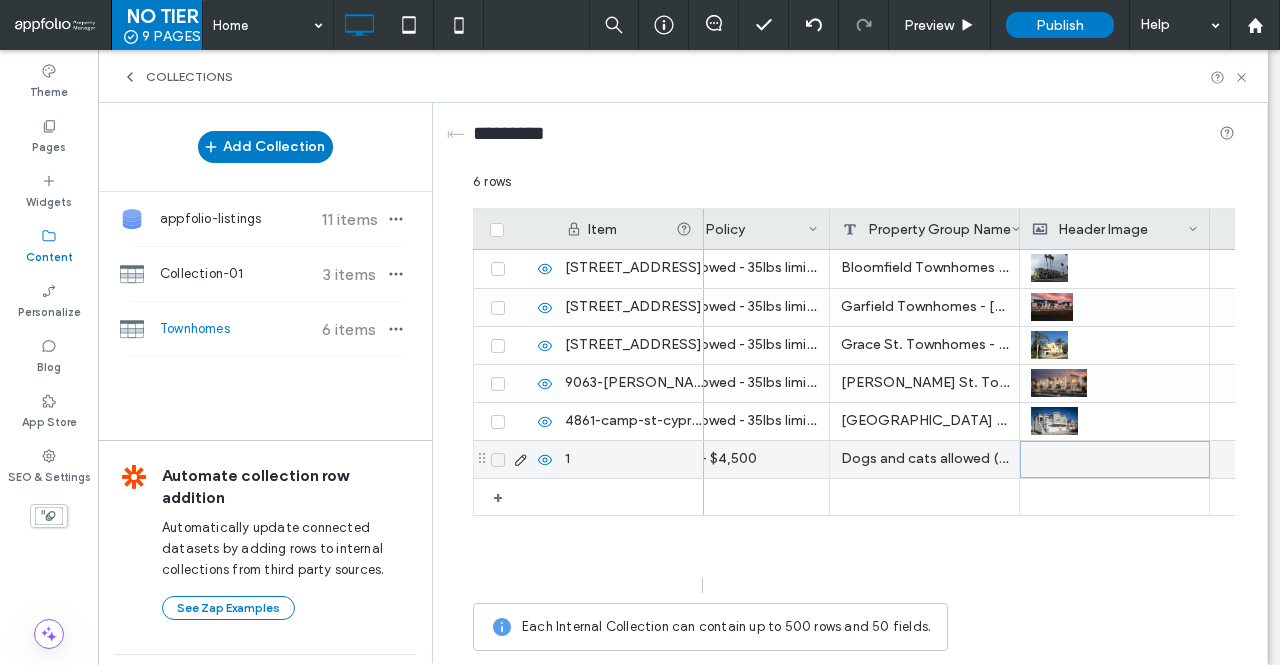 click at bounding box center [1115, 459] 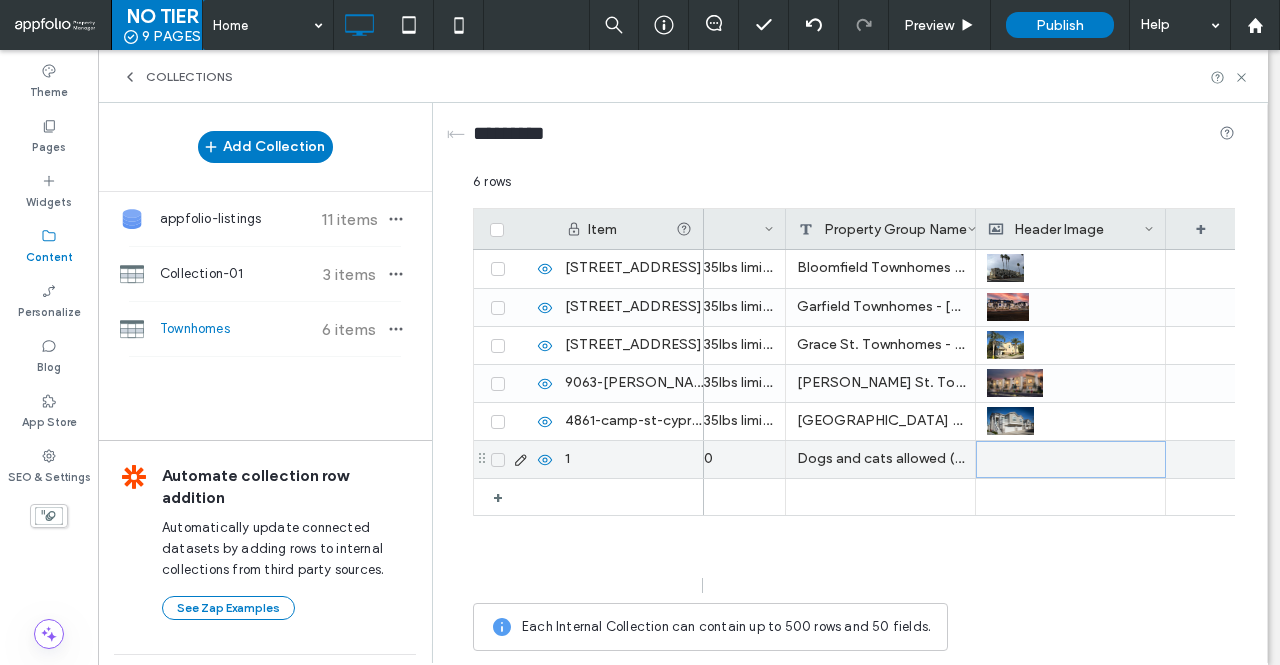 click at bounding box center (1071, 459) 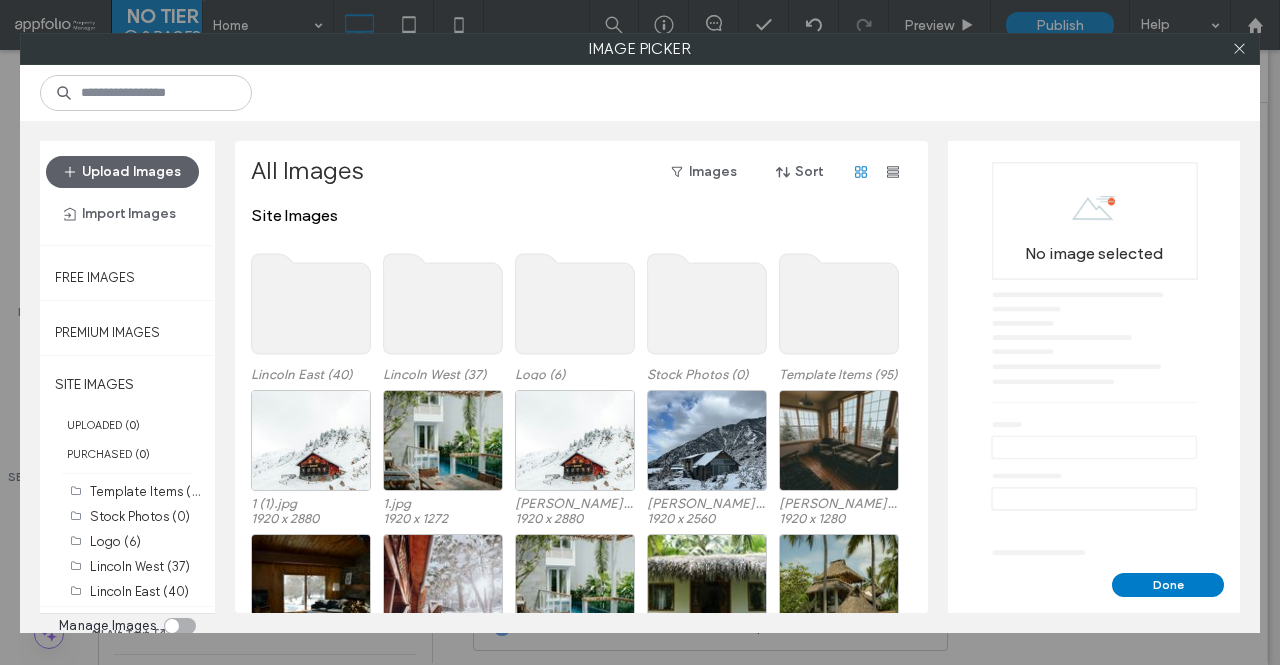 click on "No image selected" at bounding box center [1094, 358] 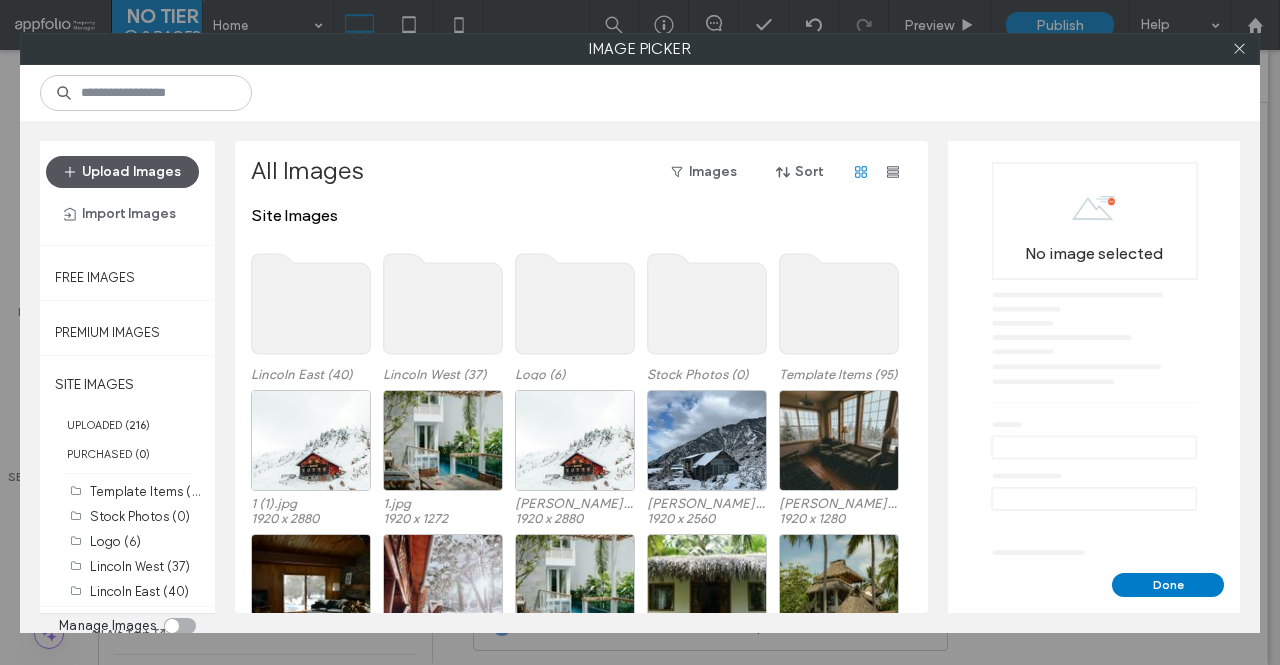 click on "Upload Images" at bounding box center [122, 172] 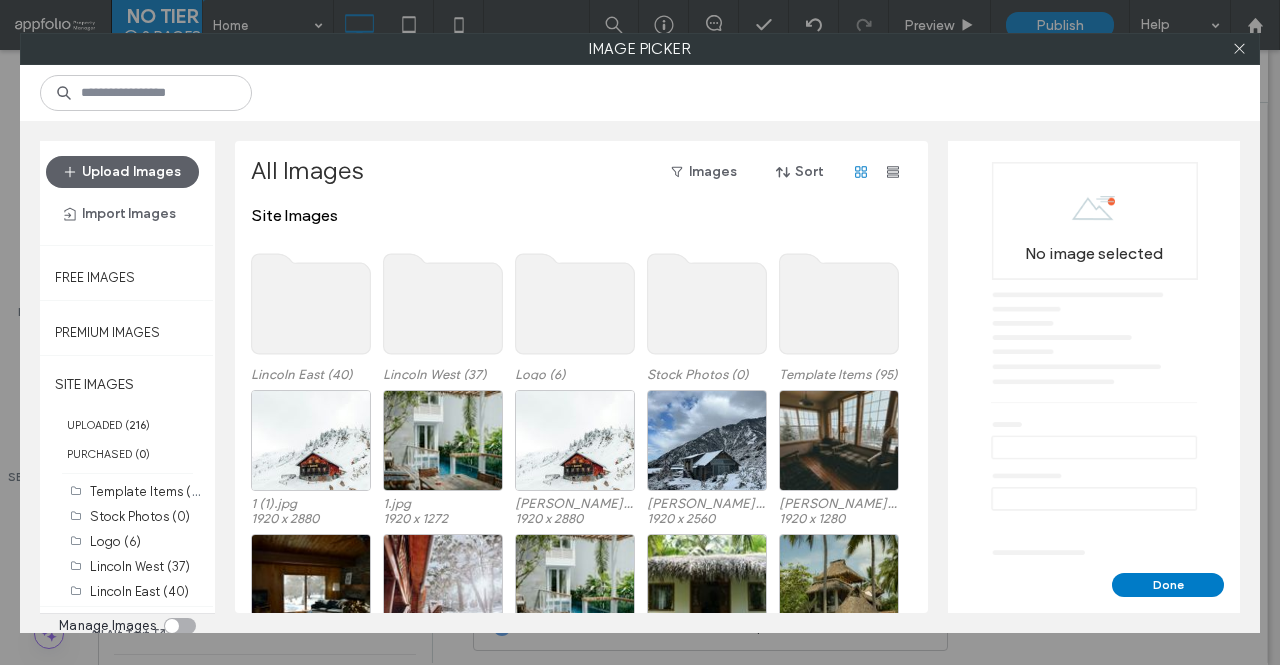 scroll, scrollTop: 0, scrollLeft: 0, axis: both 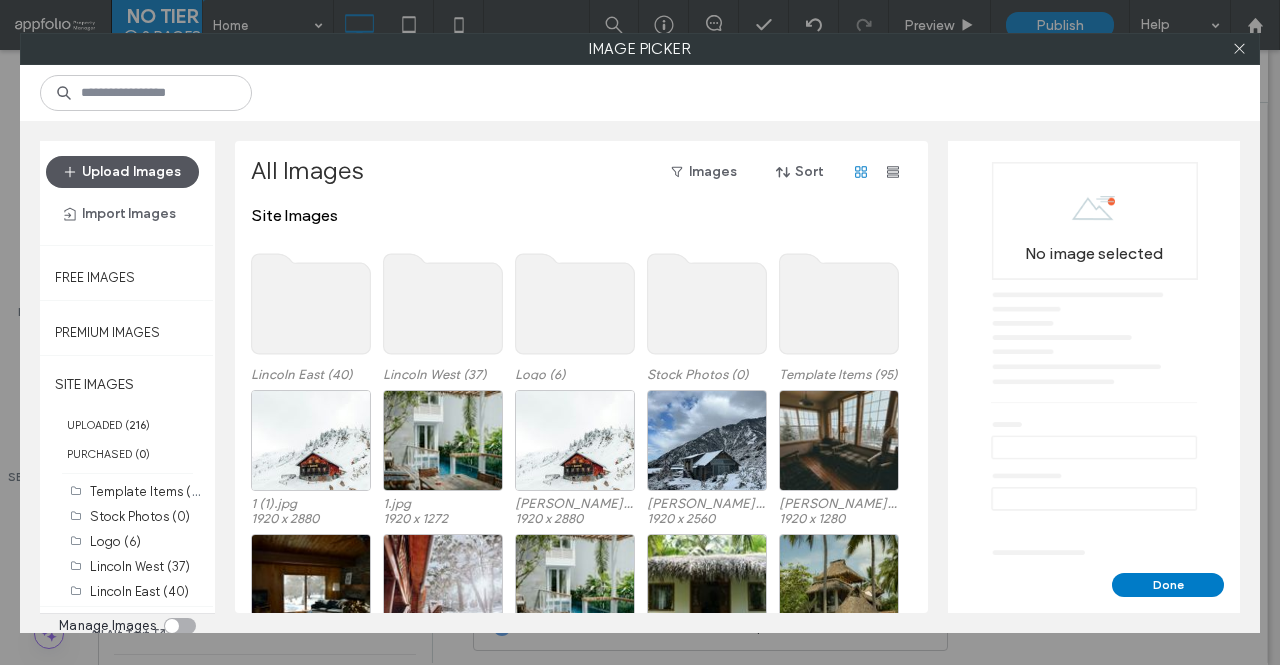 click on "Upload Images" at bounding box center [122, 172] 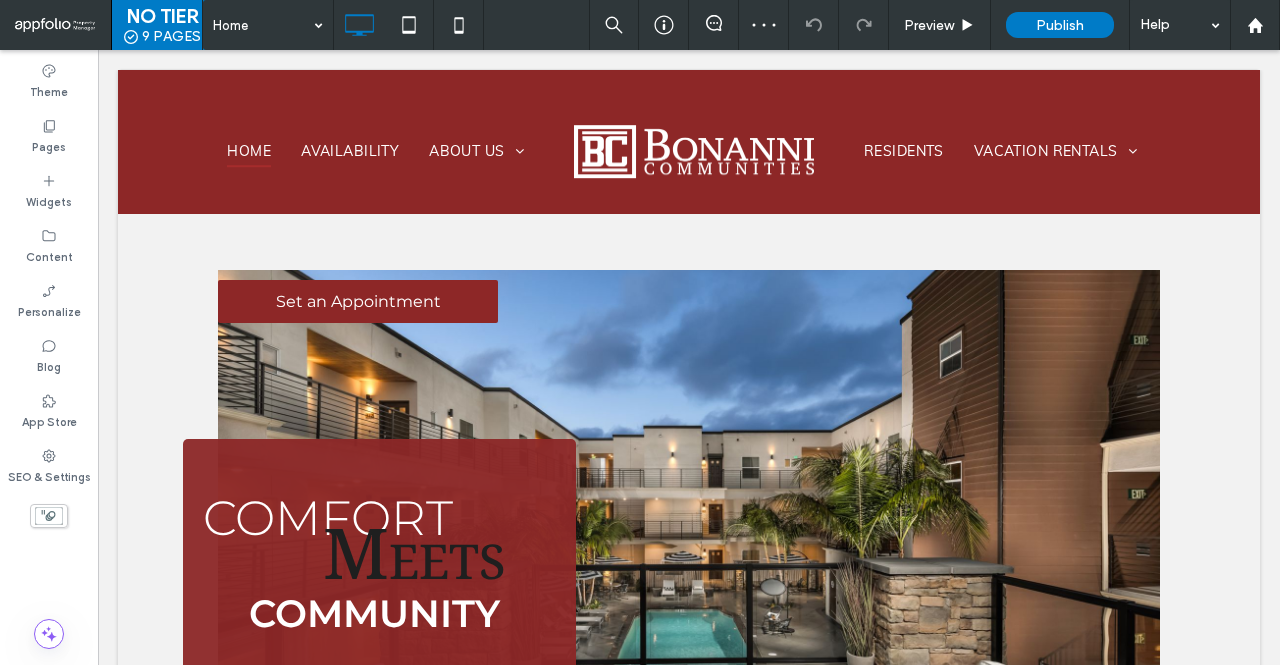 scroll, scrollTop: 3192, scrollLeft: 0, axis: vertical 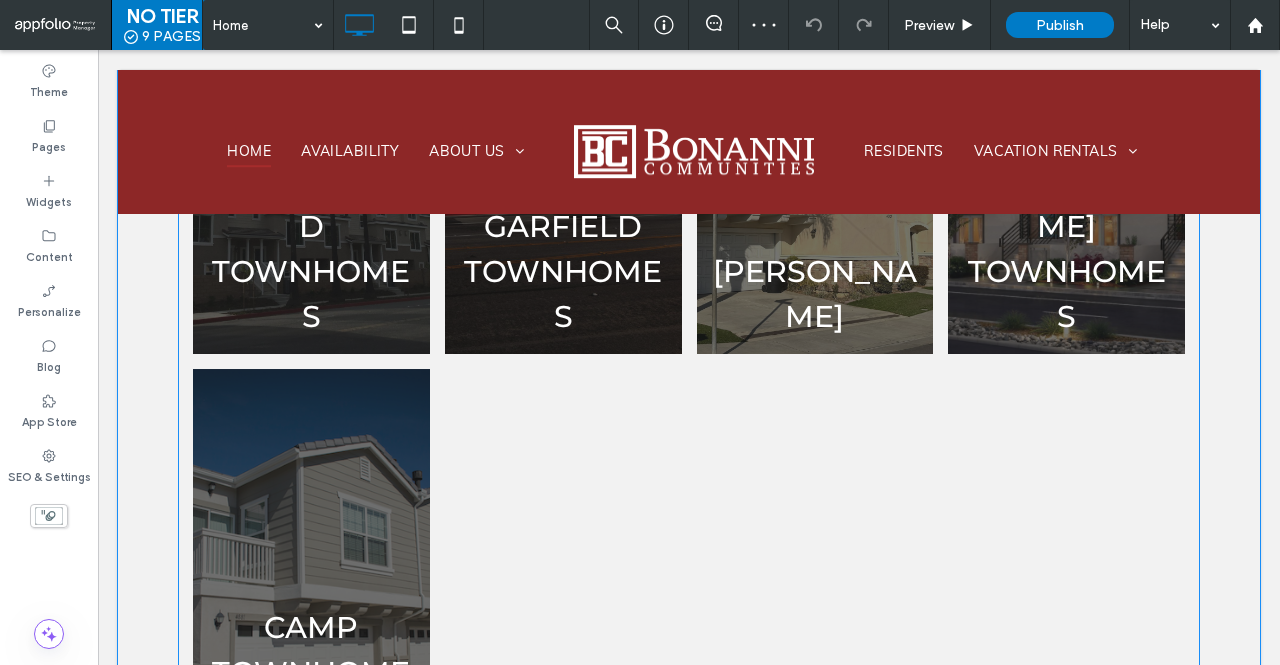click at bounding box center [563, 562] 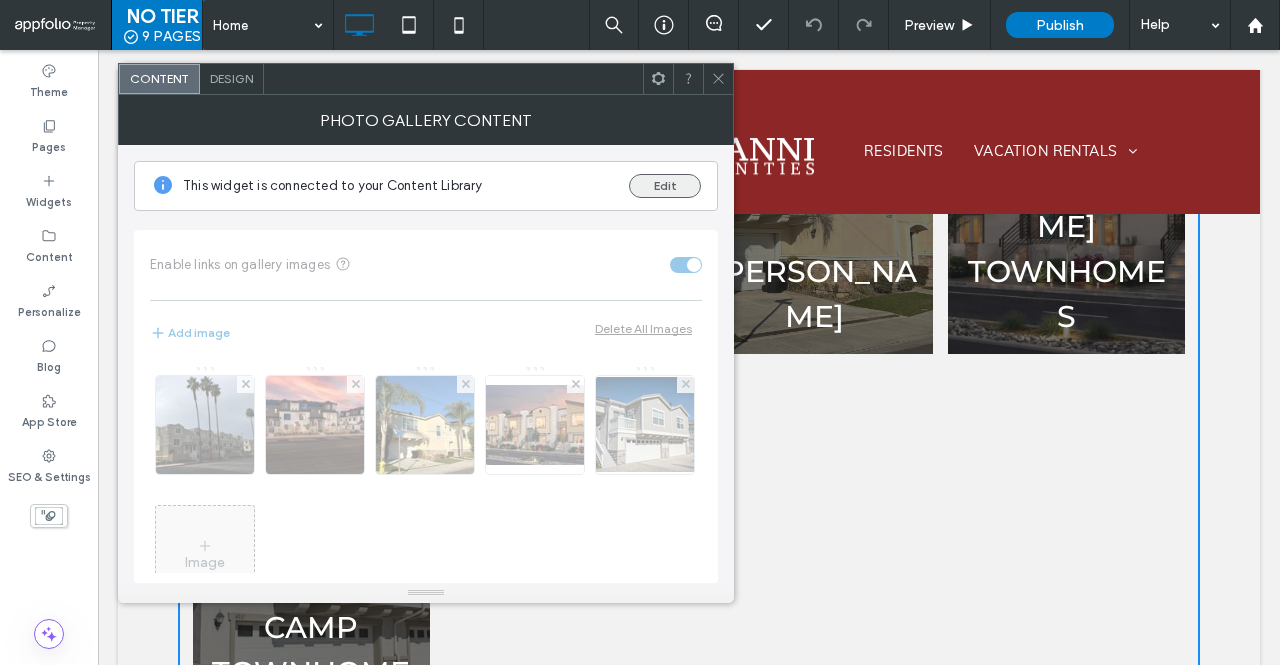click on "Edit" at bounding box center [665, 186] 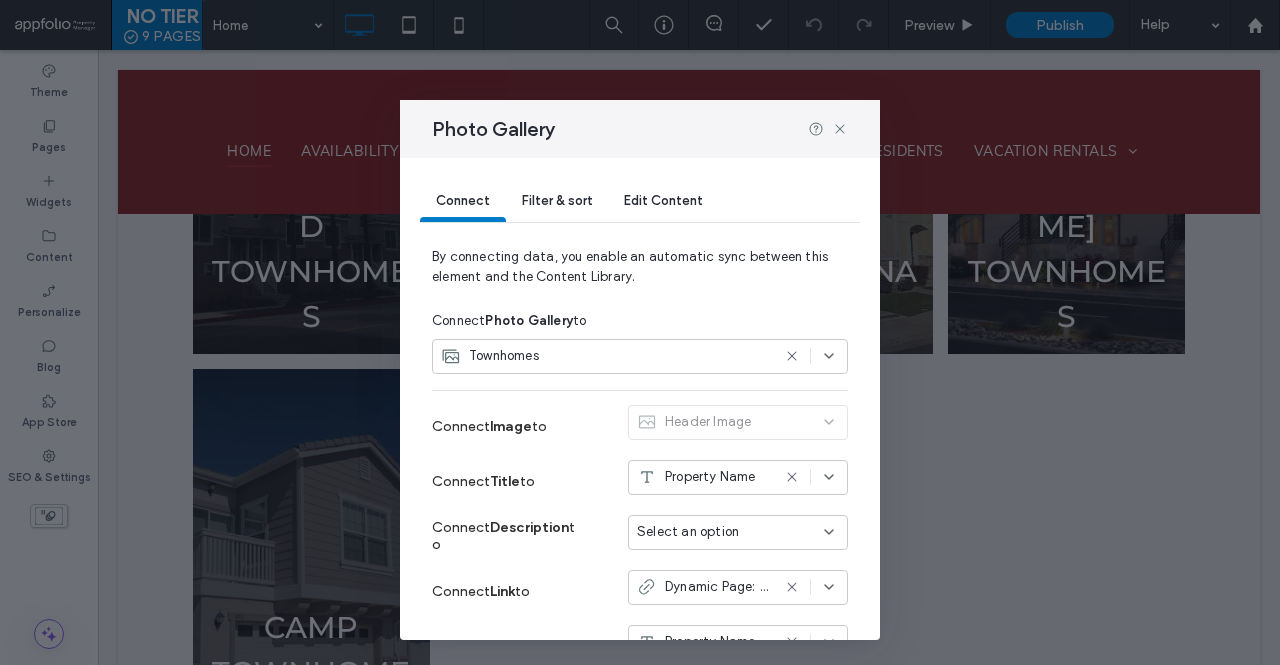 click on "Edit Content" at bounding box center [663, 200] 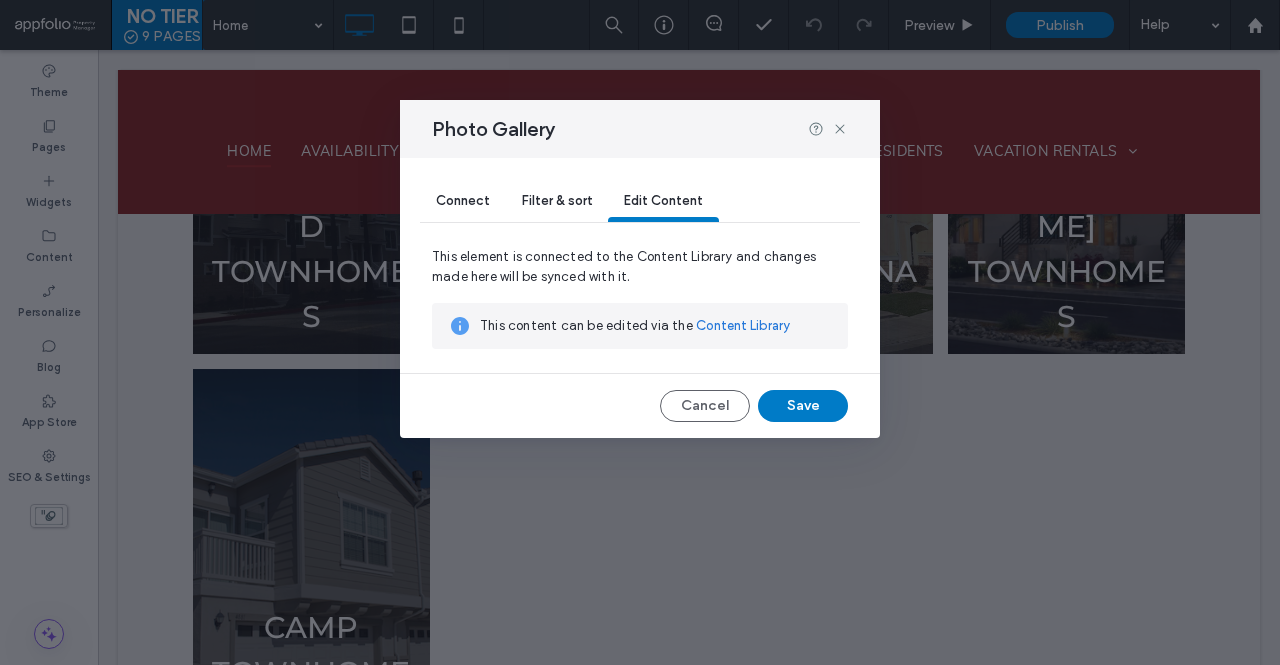 click on "Content Library" at bounding box center (743, 326) 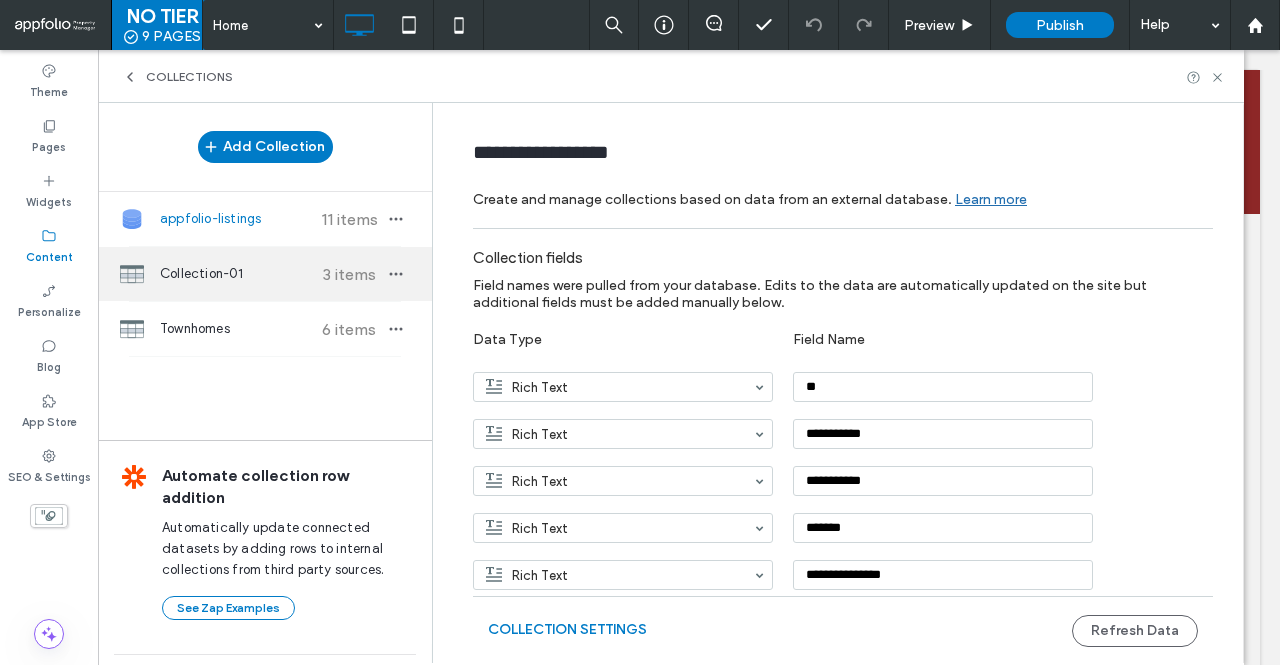 click on "3 items" at bounding box center [349, 274] 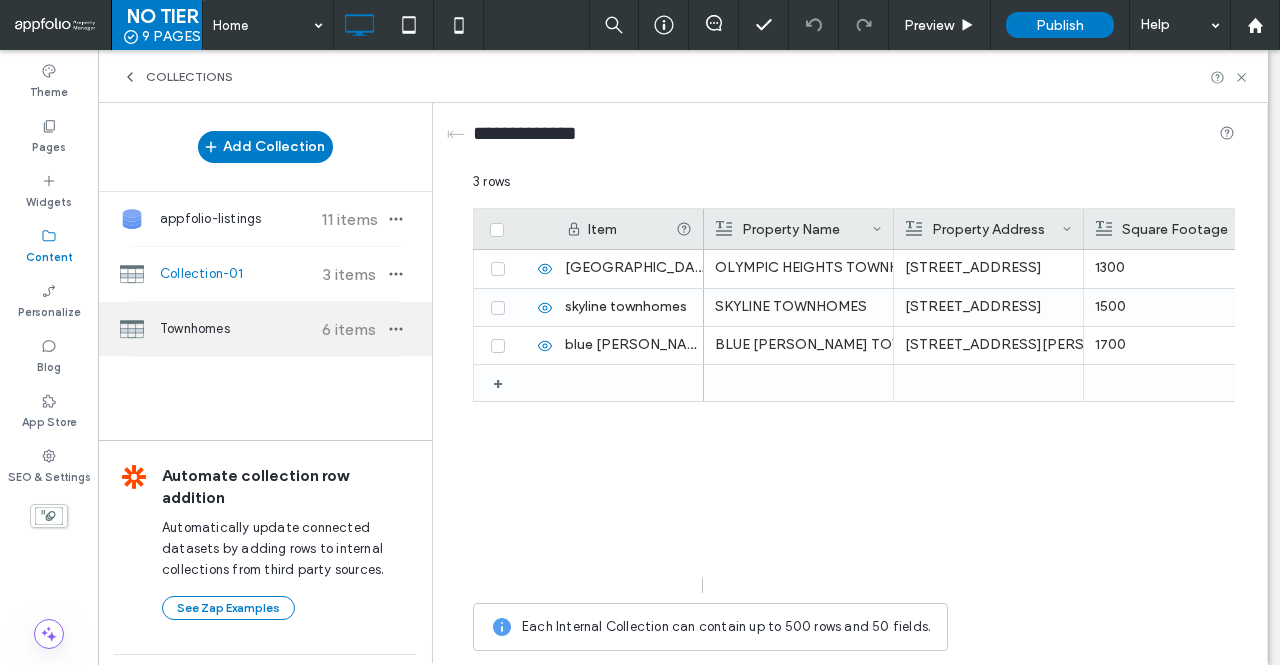 click on "Townhomes" at bounding box center (234, 329) 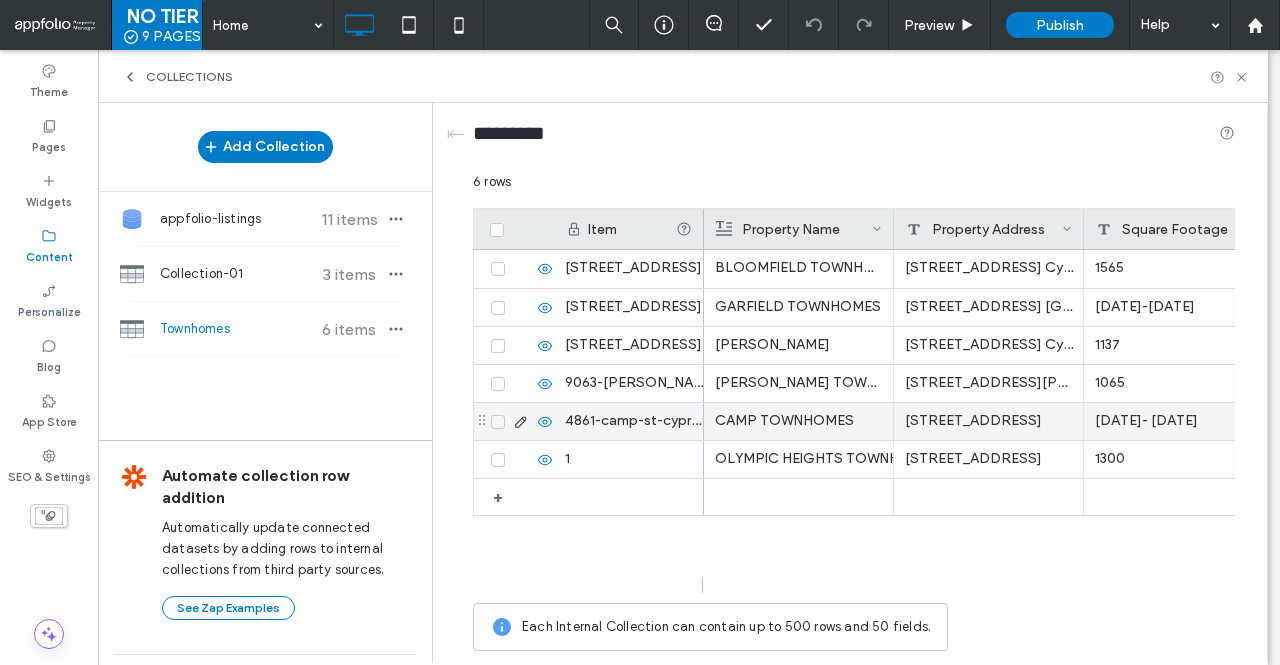 scroll, scrollTop: 0, scrollLeft: 385, axis: horizontal 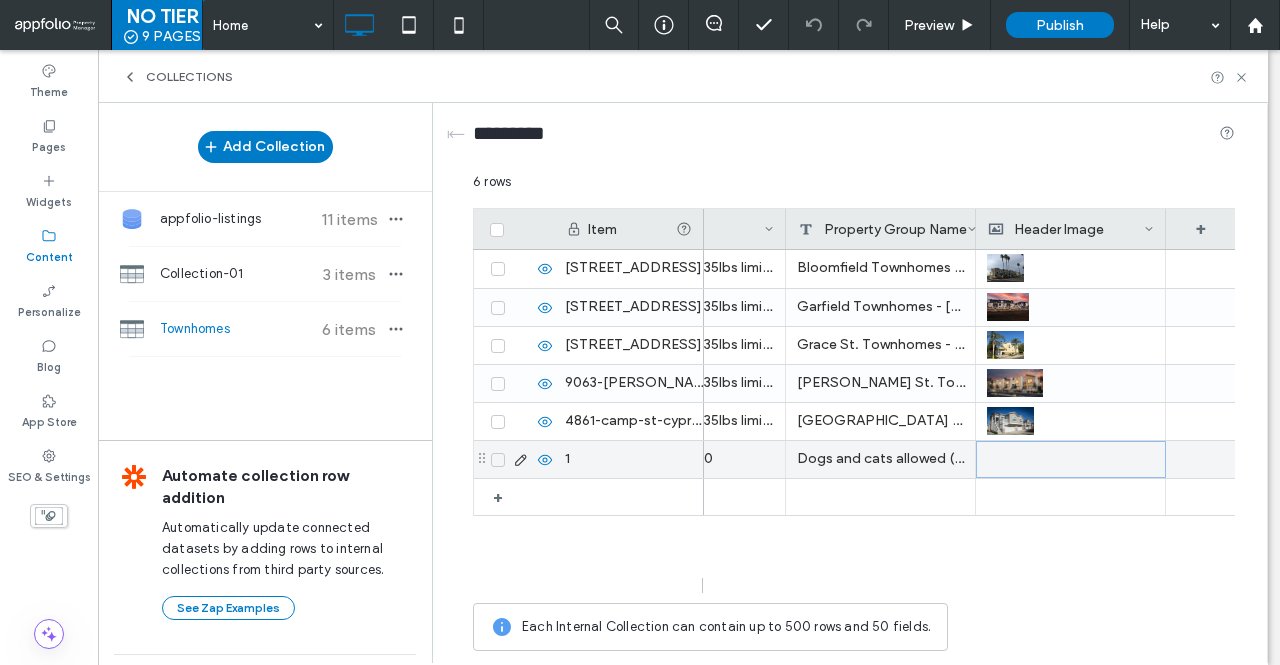 click at bounding box center (1071, 459) 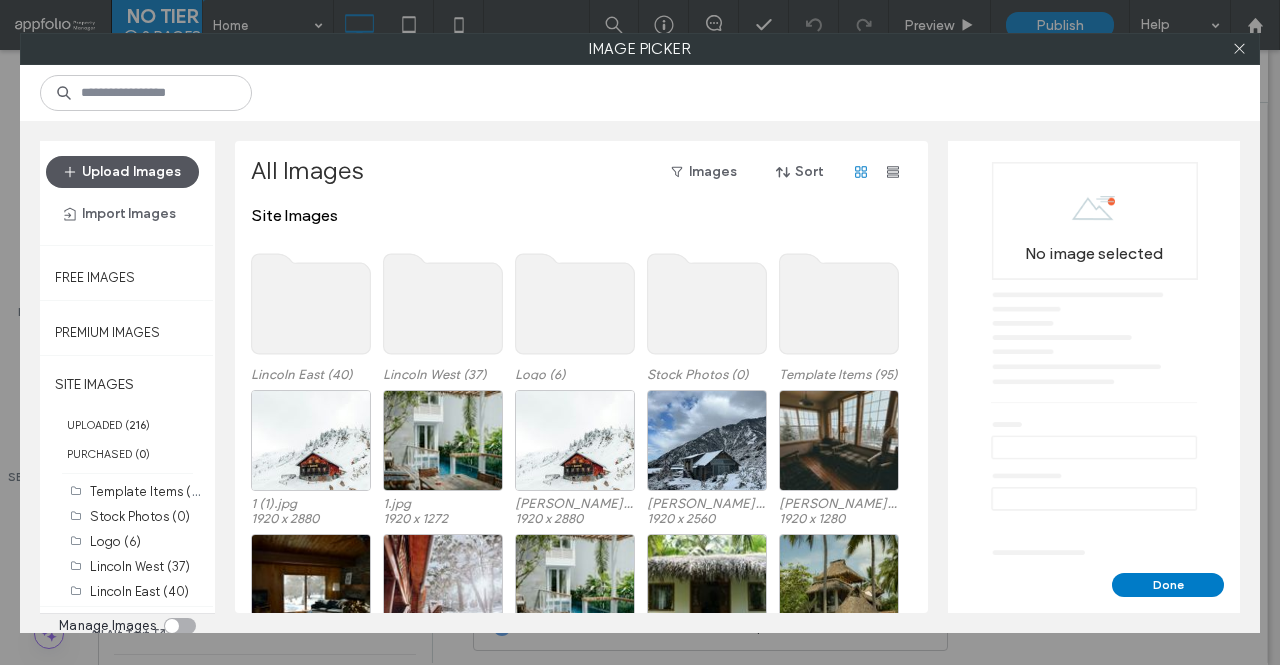 click on "Upload Images" at bounding box center (122, 172) 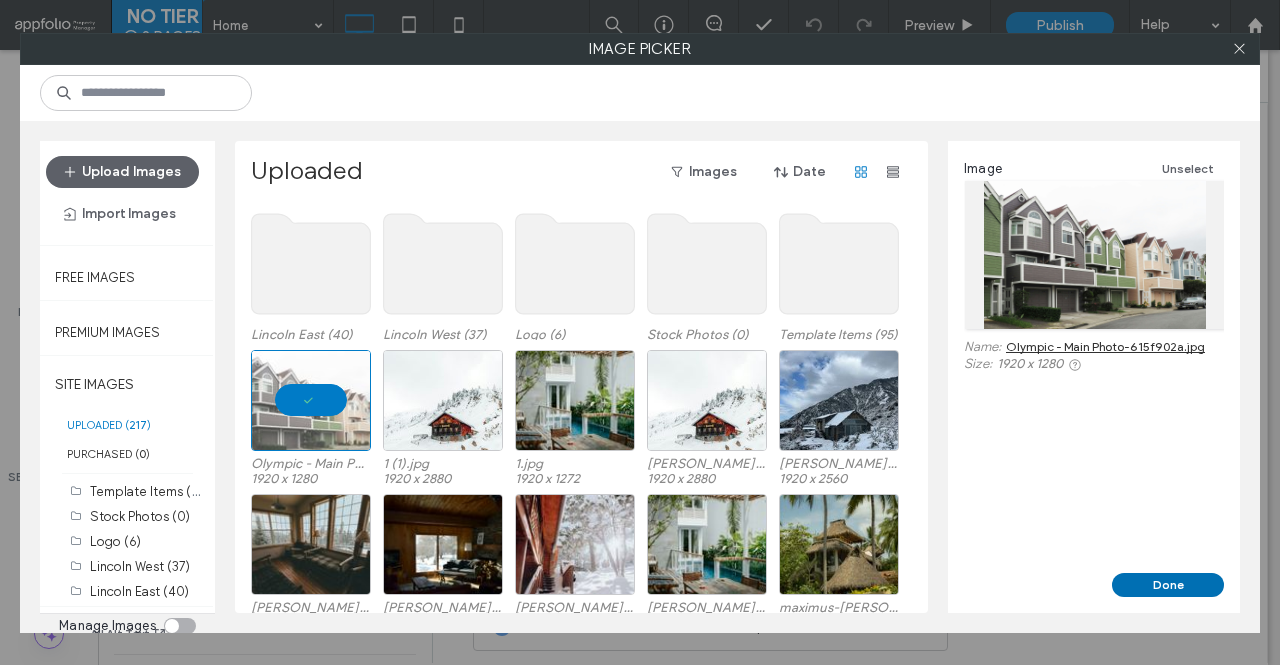 click on "Done" at bounding box center [1168, 585] 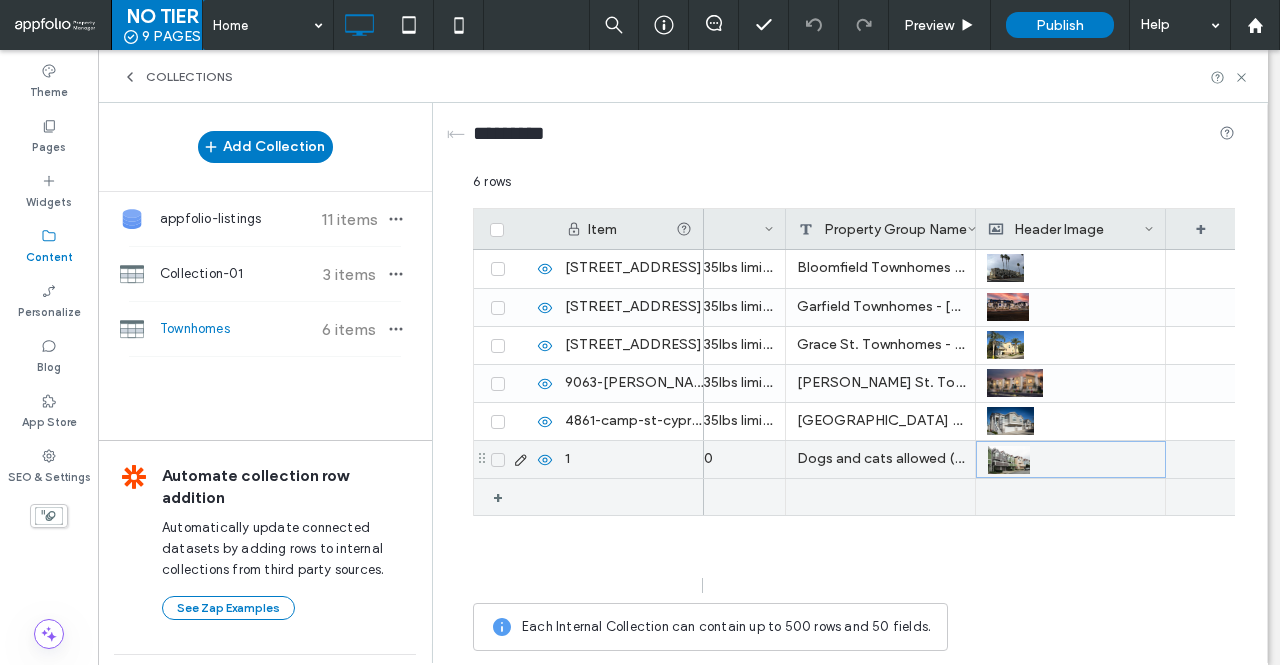 scroll, scrollTop: 0, scrollLeft: 600, axis: horizontal 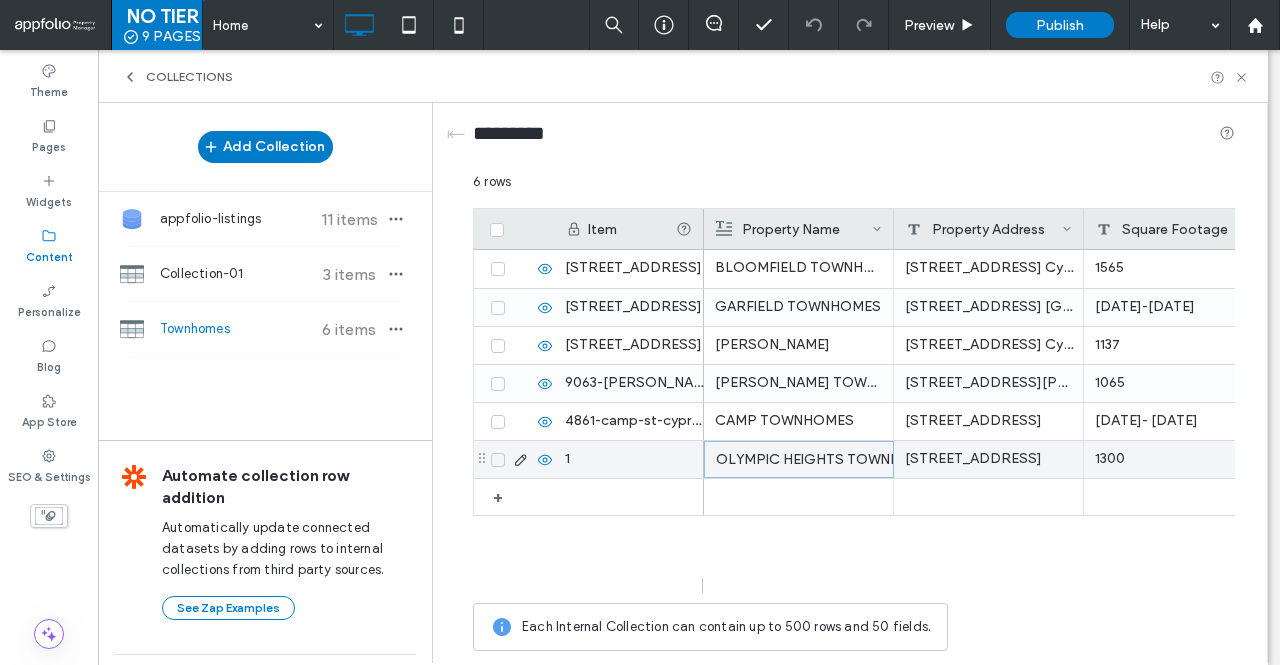 click on "OLYMPIC HEIGHTS TOWNHOMES" at bounding box center [799, 460] 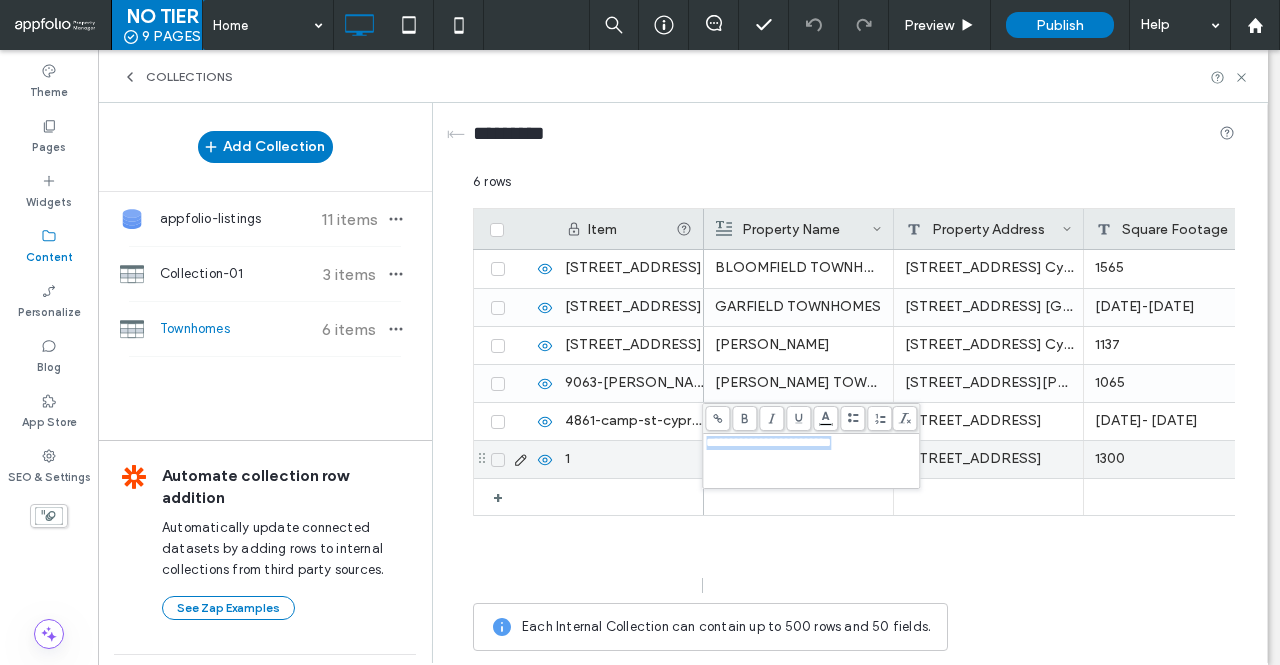 click on "1" at bounding box center (629, 459) 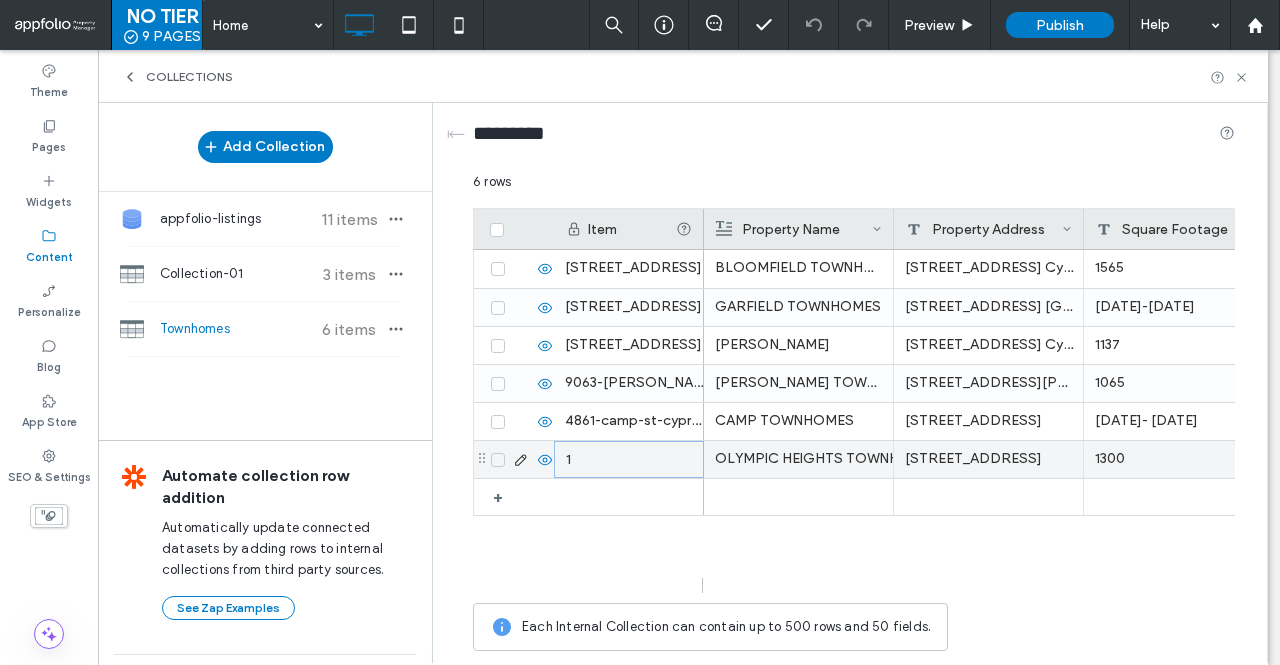 click on "1" at bounding box center [629, 459] 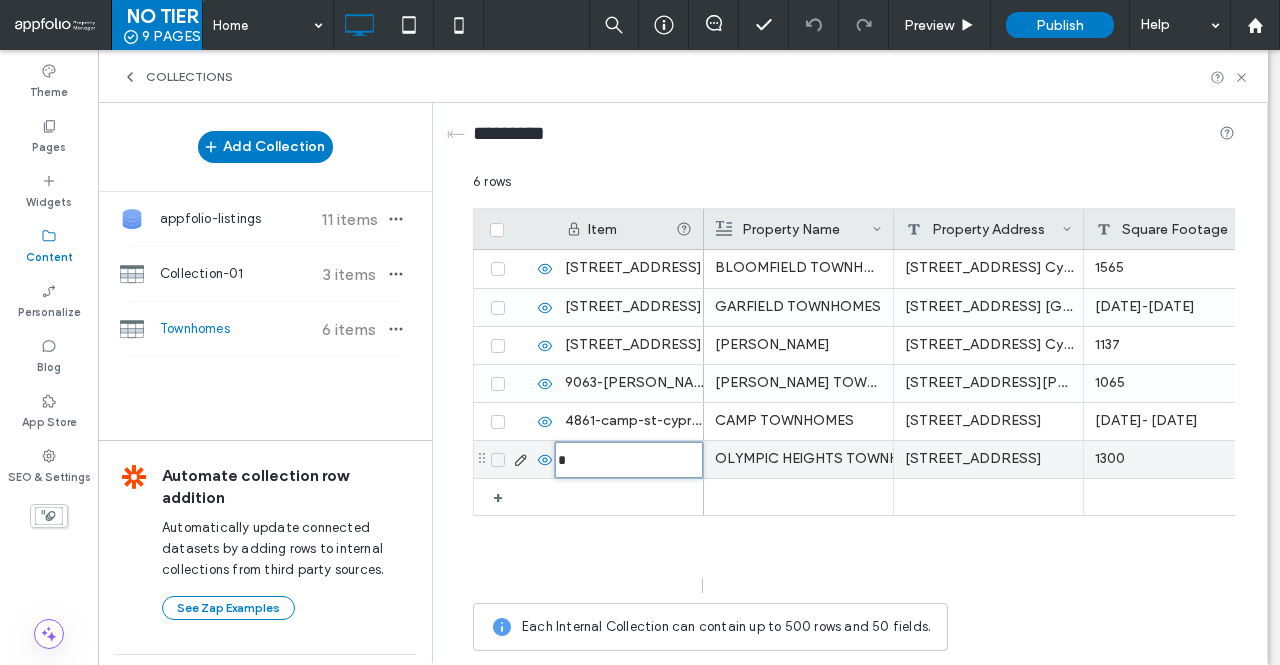type on "**********" 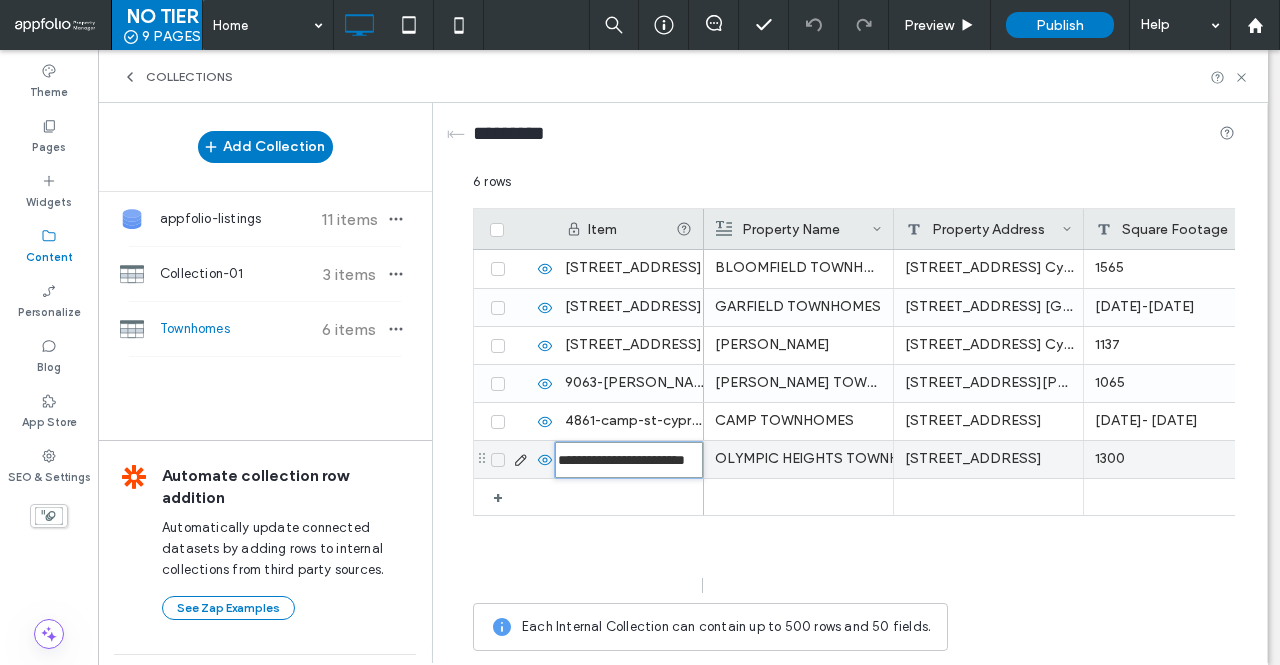 scroll, scrollTop: 0, scrollLeft: 79, axis: horizontal 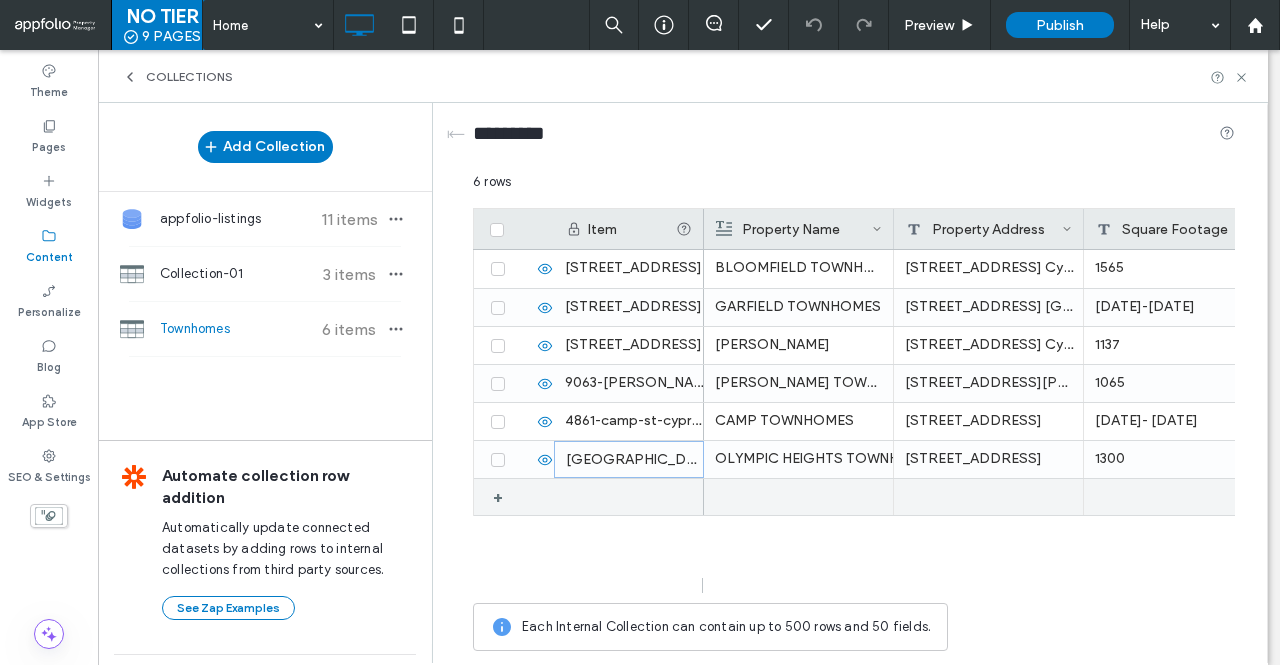 click at bounding box center [629, 497] 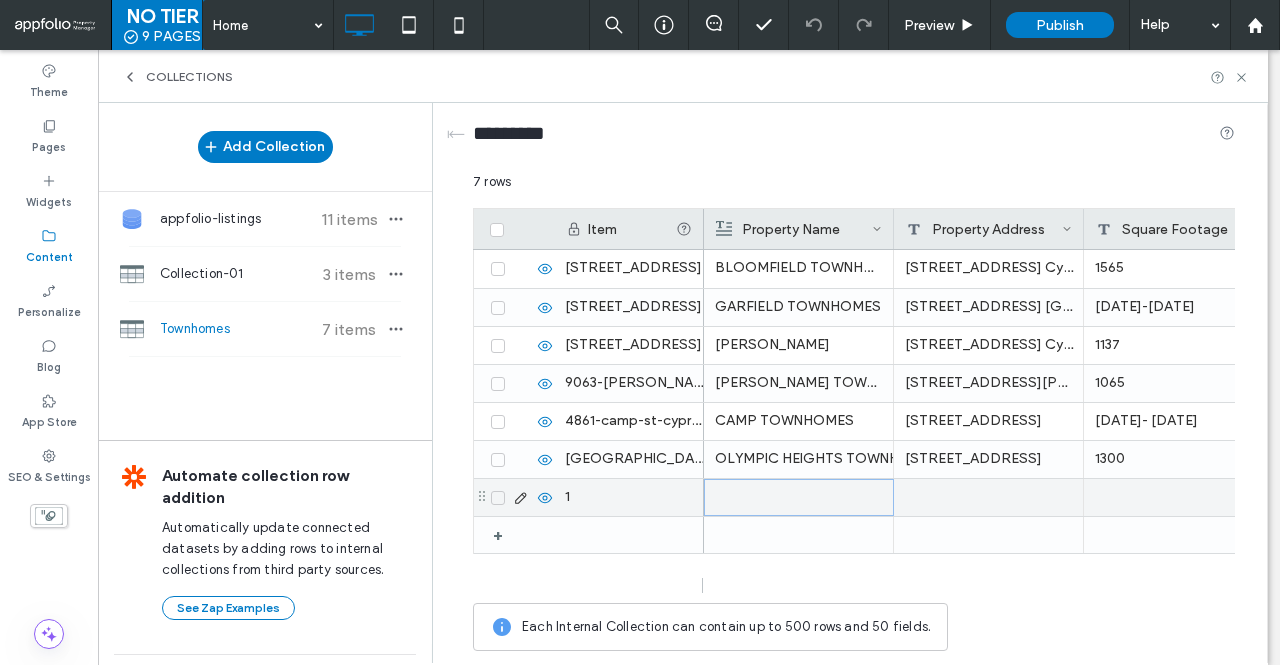 click at bounding box center (799, 497) 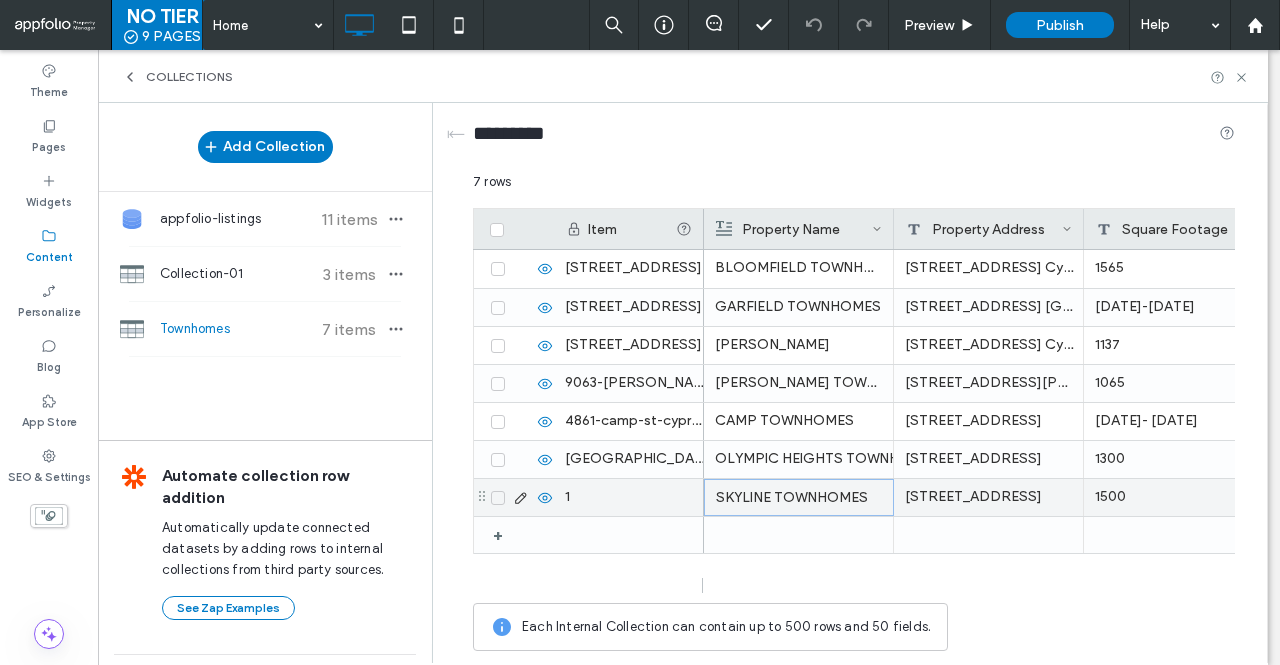 click on "SKYLINE TOWNHOMES" at bounding box center (799, 498) 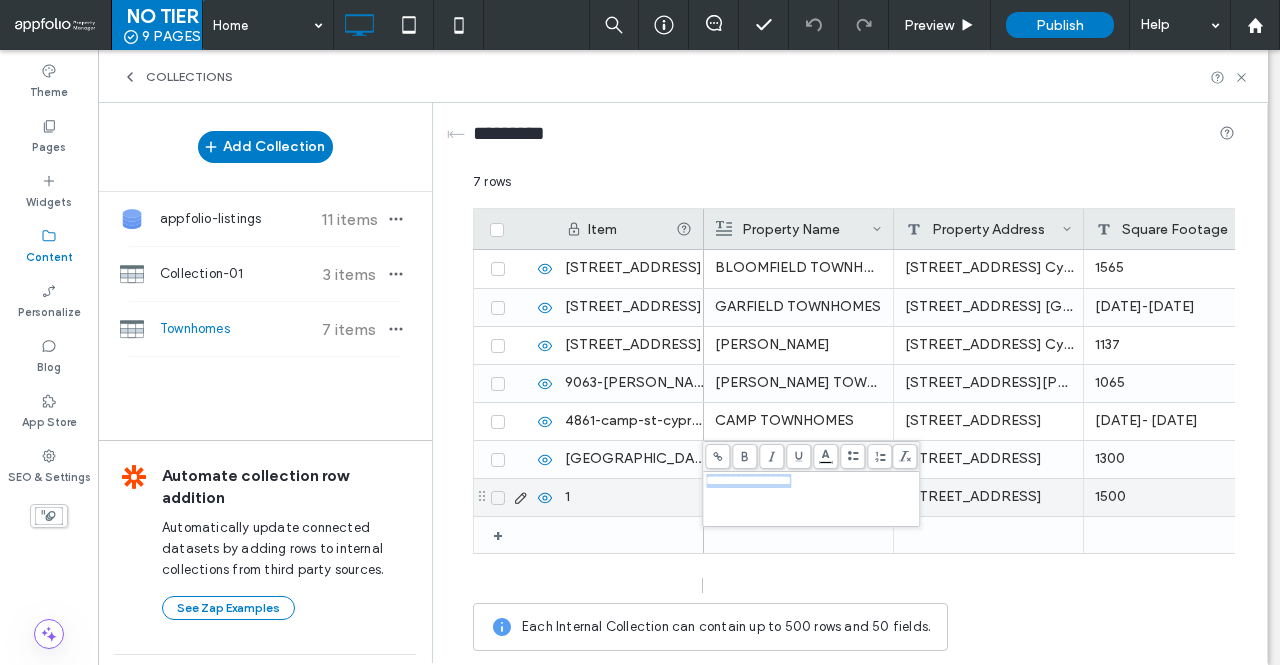 click on "1" at bounding box center (629, 497) 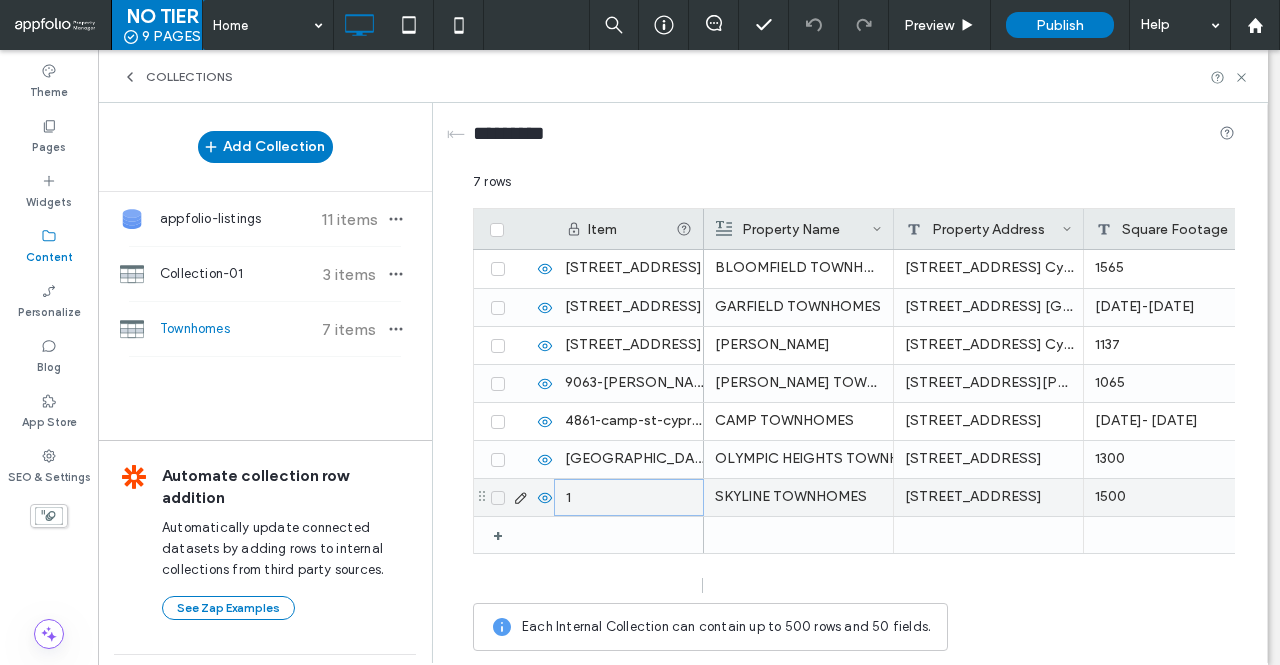 click on "1" at bounding box center [629, 497] 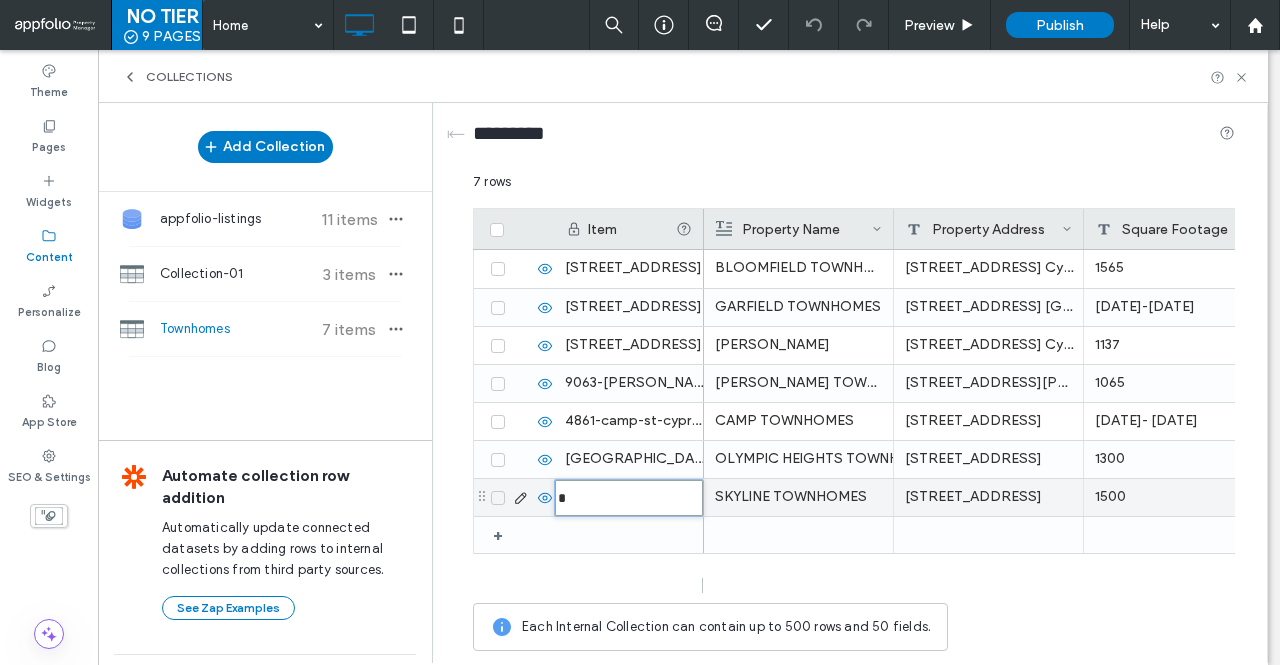 type on "**********" 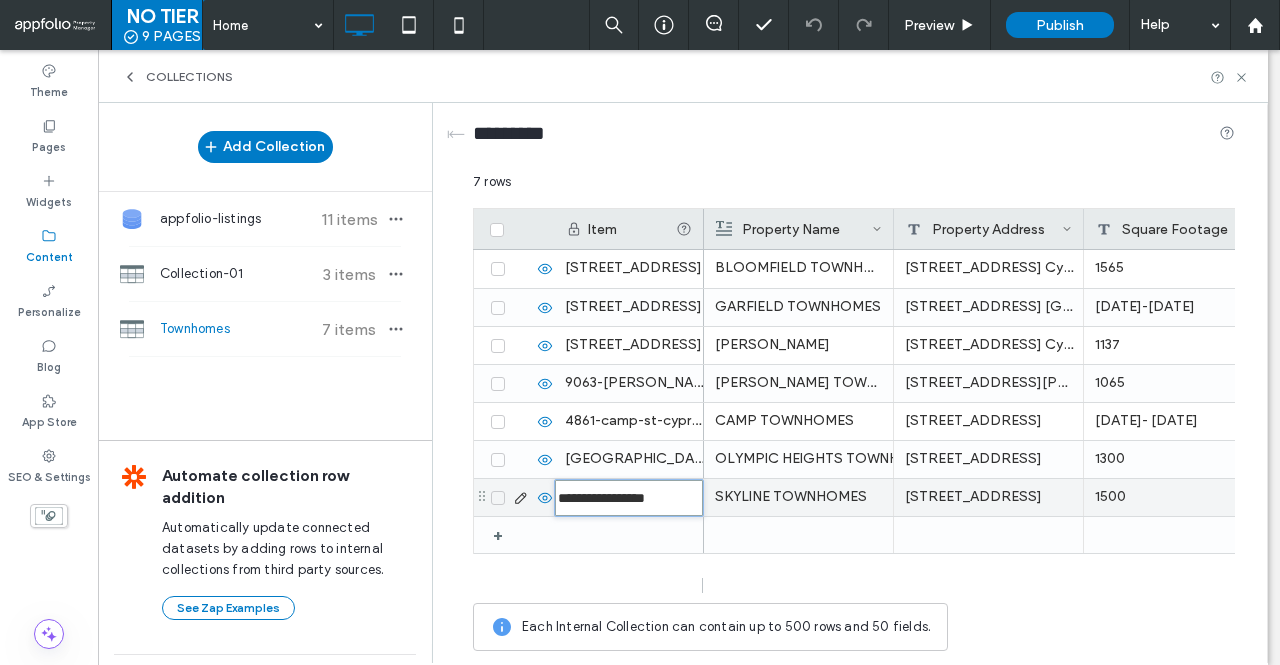 scroll, scrollTop: 0, scrollLeft: 9, axis: horizontal 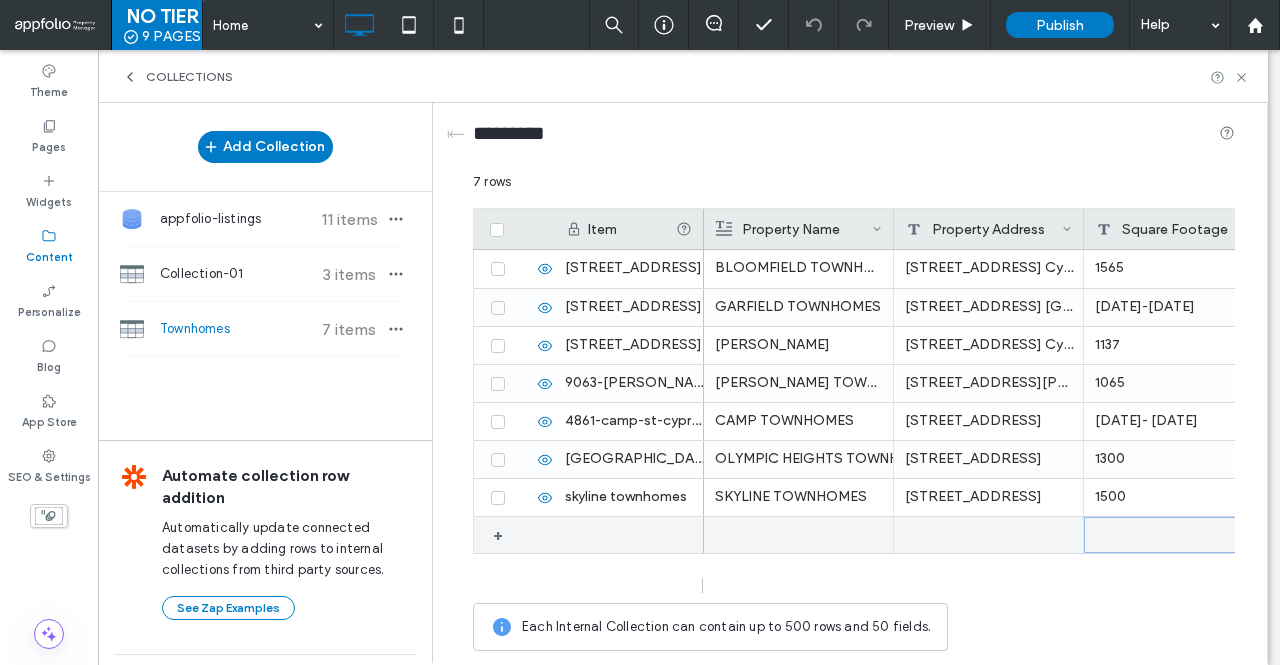 click at bounding box center (1179, 535) 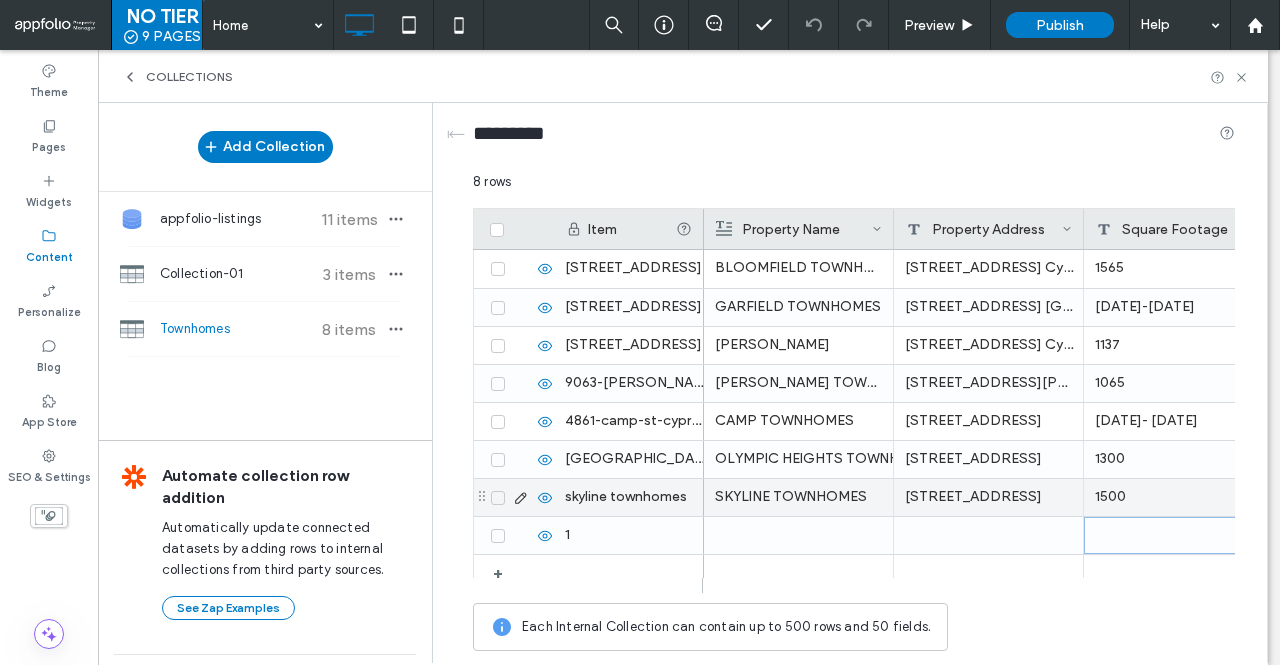 scroll, scrollTop: 0, scrollLeft: 266, axis: horizontal 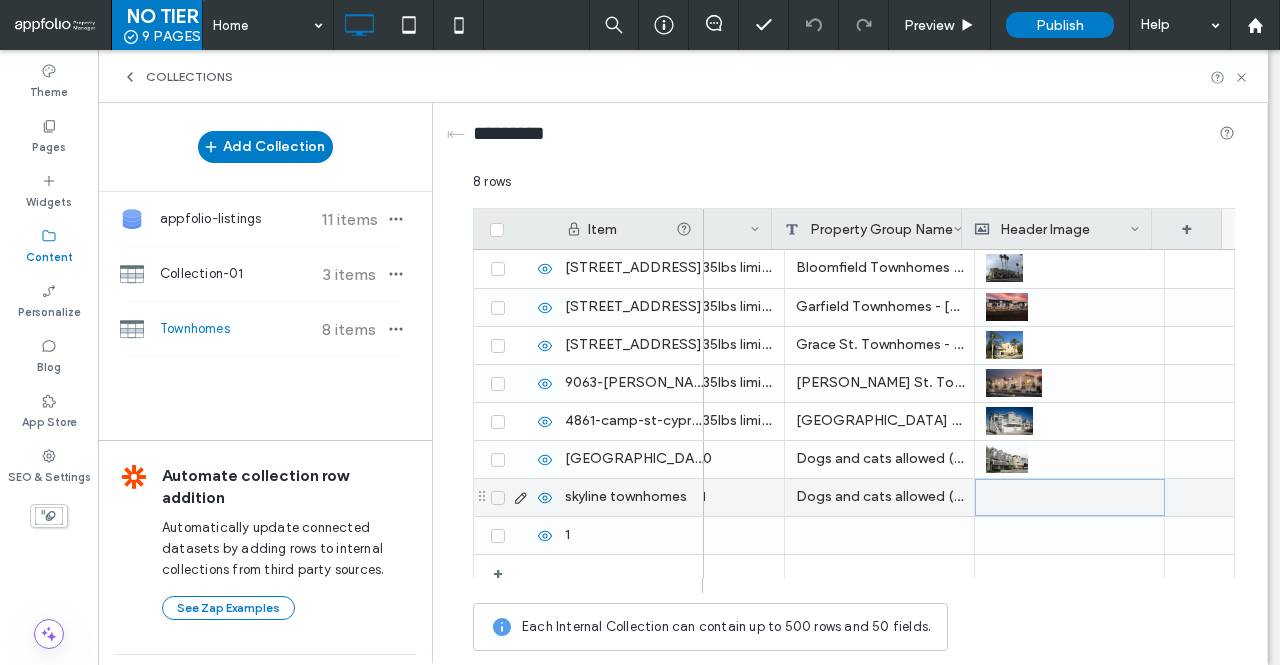 click at bounding box center (1070, 497) 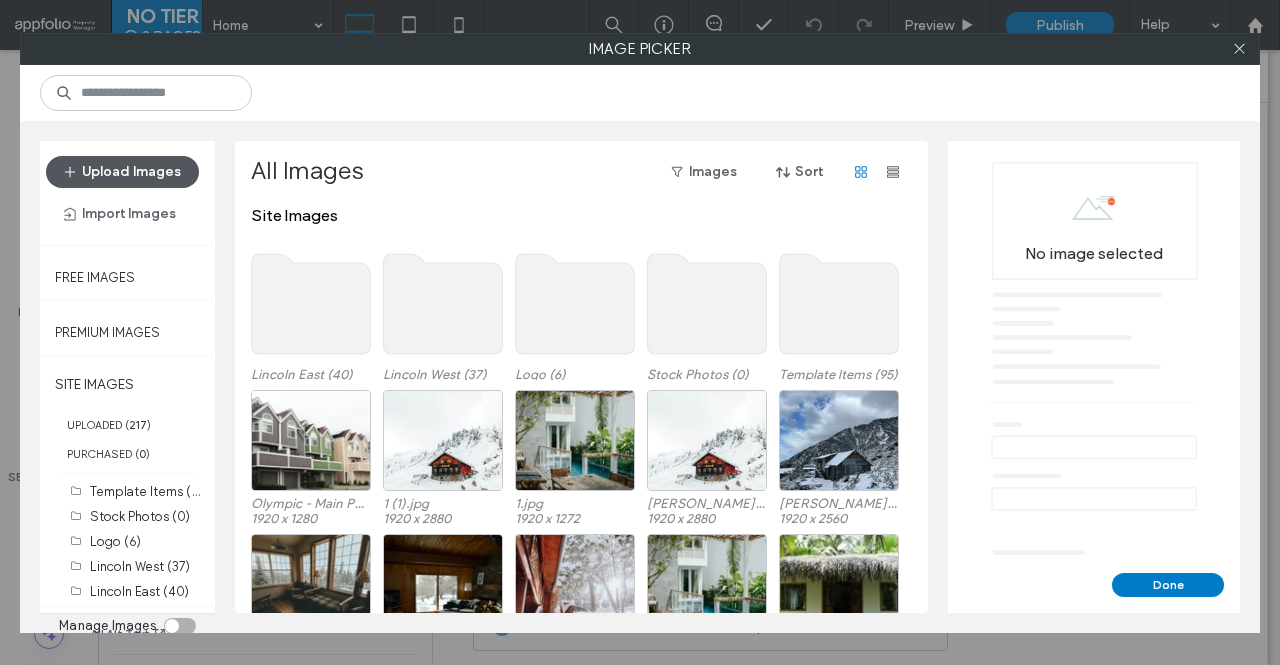 click on "Upload Images" at bounding box center [122, 172] 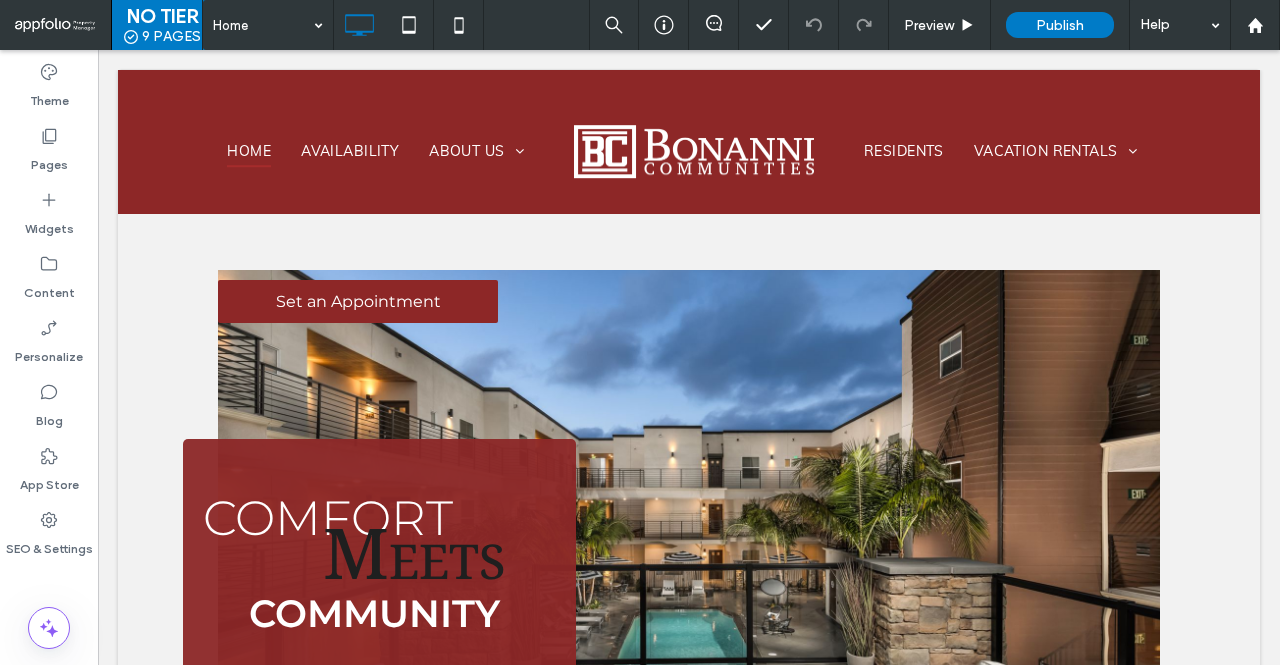 scroll, scrollTop: 3181, scrollLeft: 0, axis: vertical 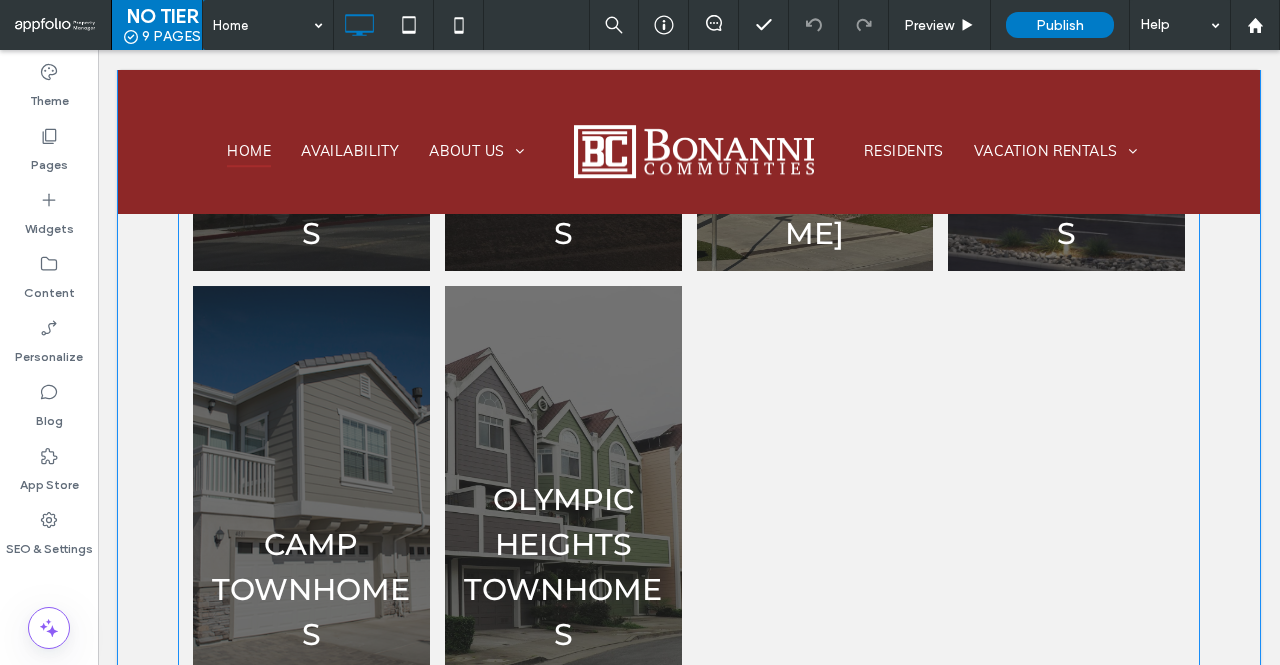 click at bounding box center [815, 479] 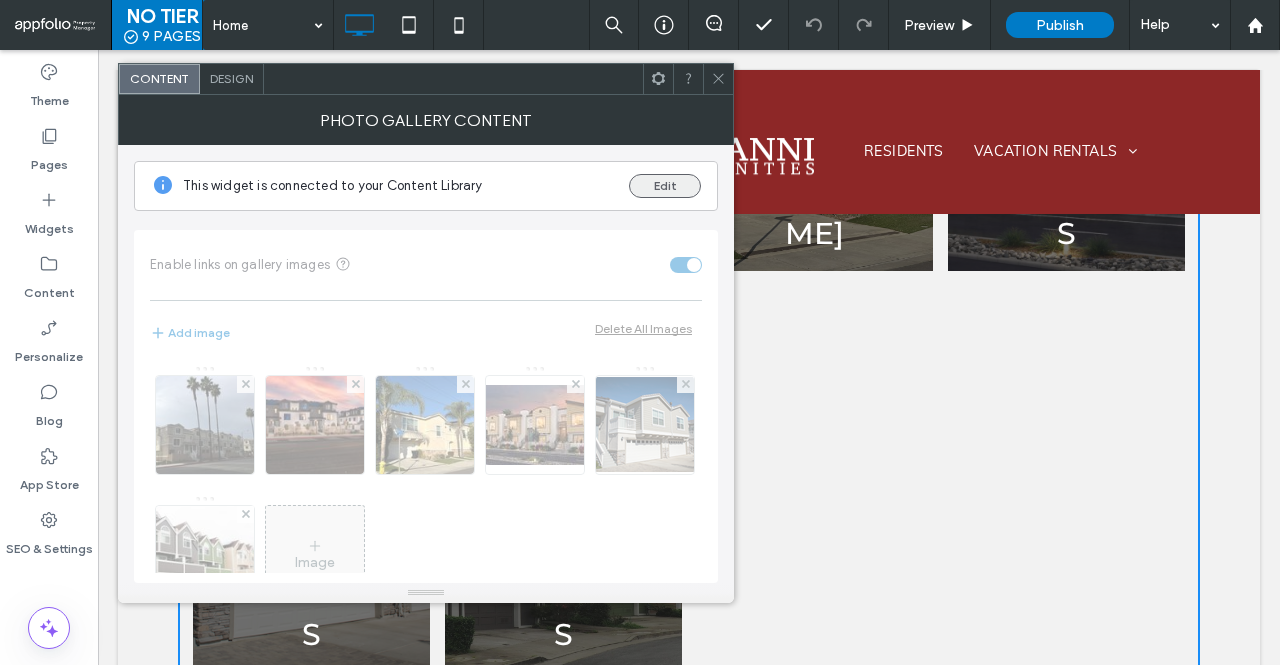 click on "Edit" at bounding box center (665, 186) 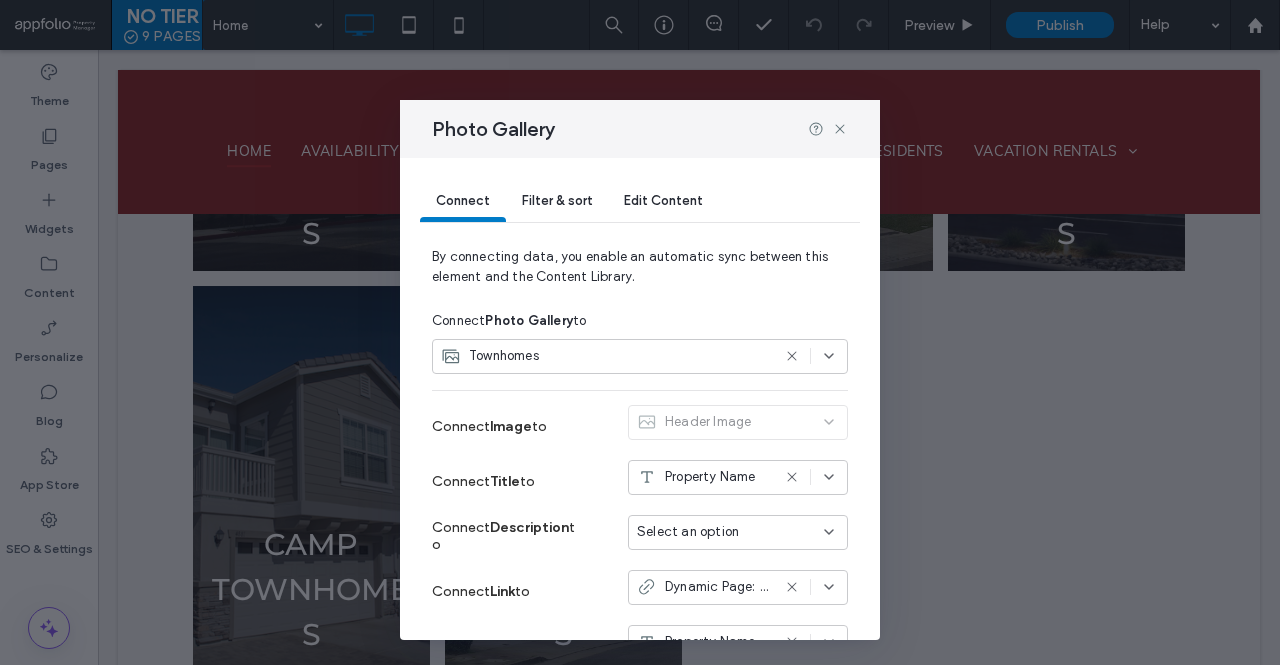 click on "Edit Content" at bounding box center (663, 200) 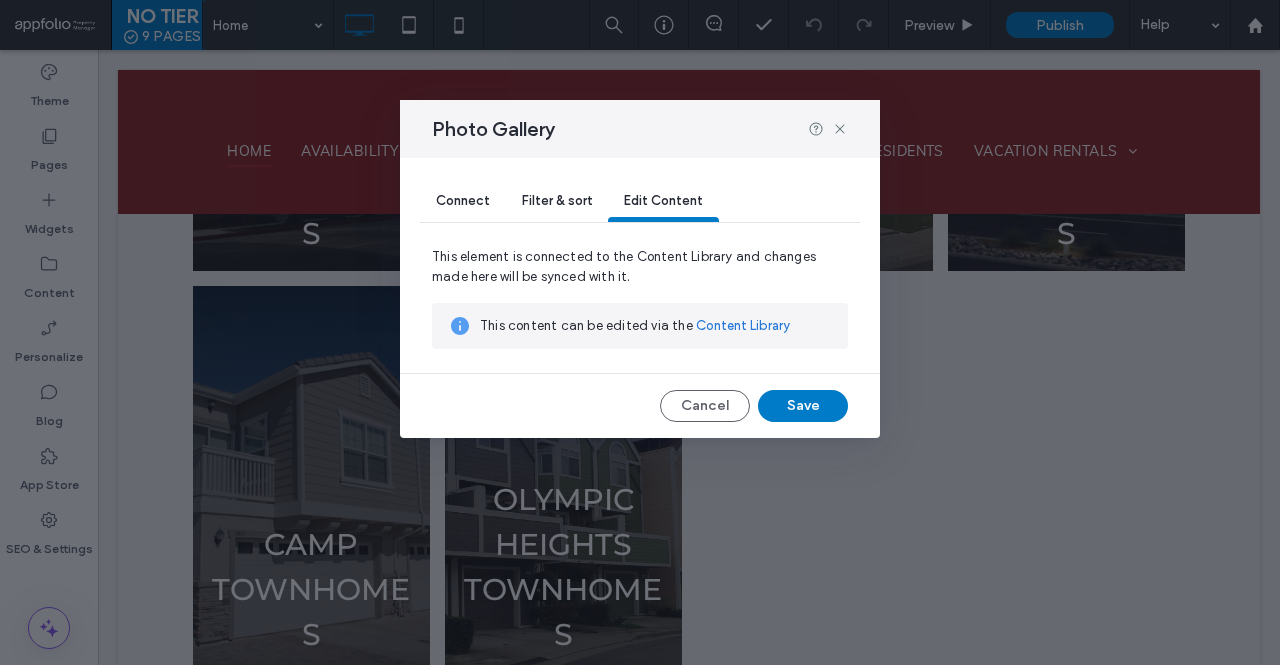 click on "Content Library" at bounding box center (743, 326) 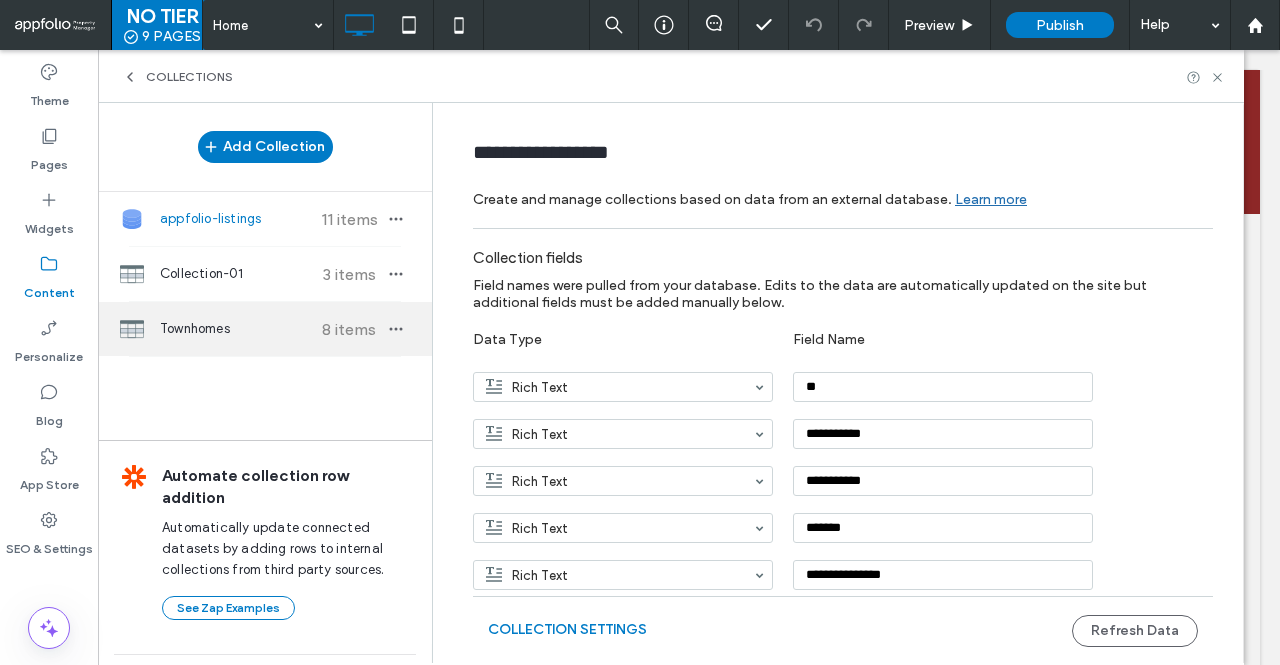 click on "Townhomes" at bounding box center [234, 329] 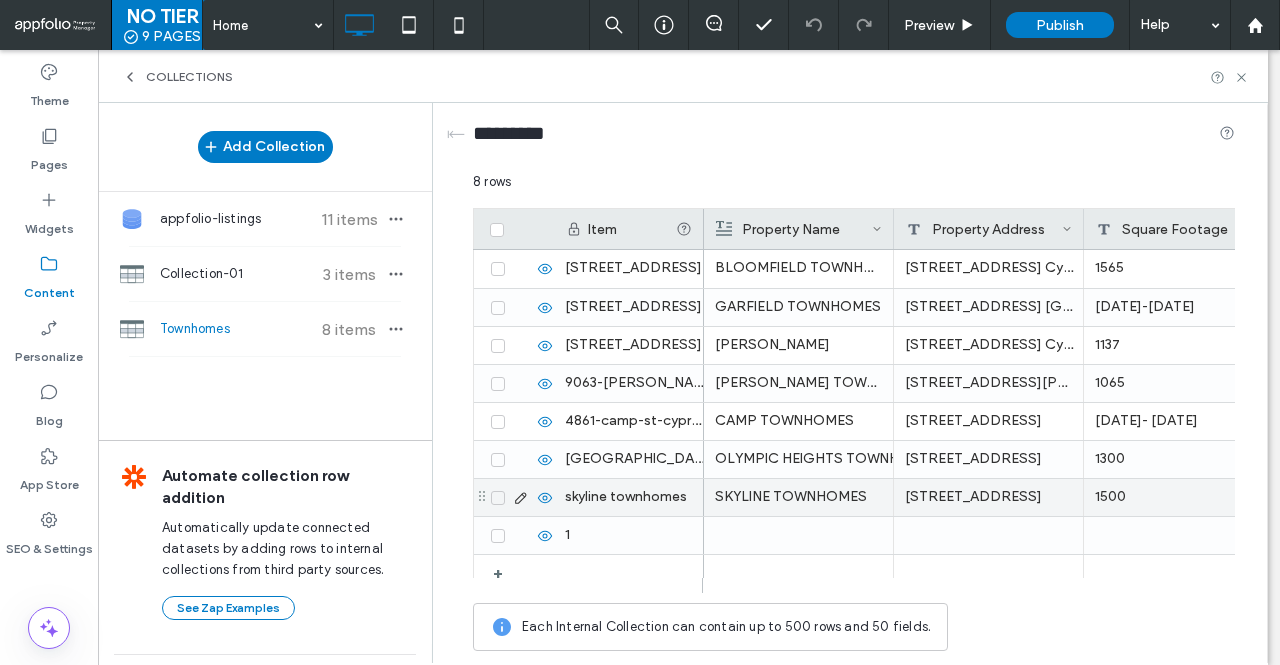 scroll, scrollTop: 0, scrollLeft: 384, axis: horizontal 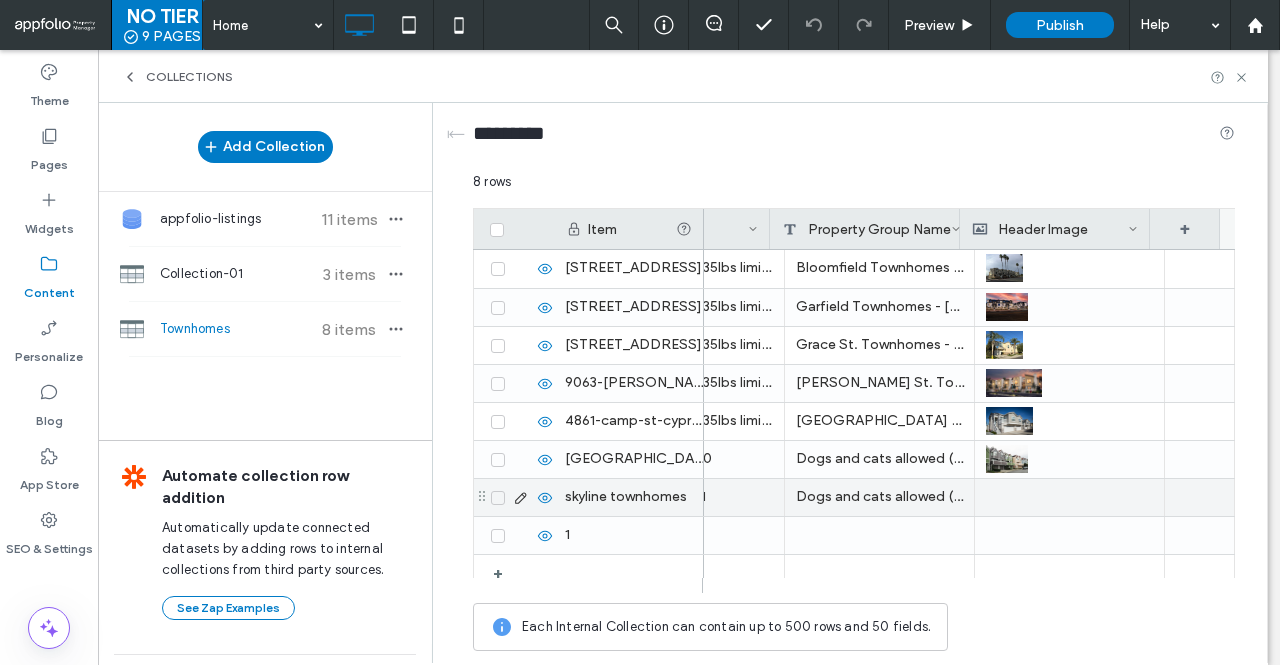 click at bounding box center [1069, 497] 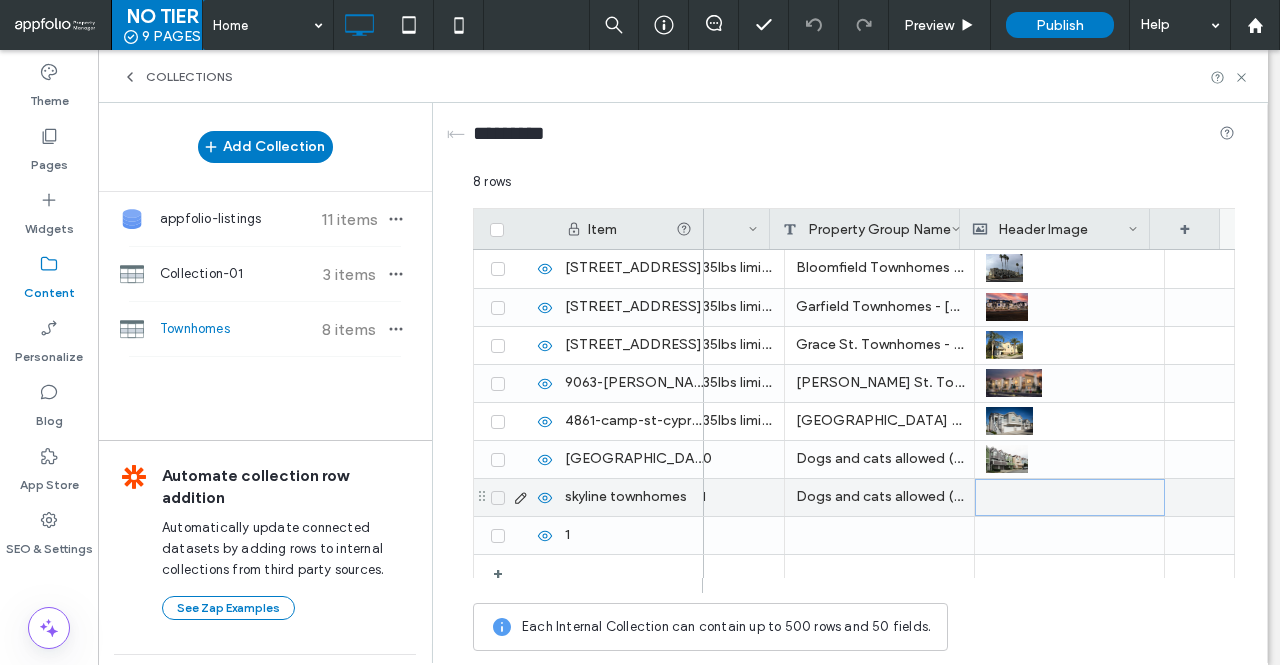 click at bounding box center [1070, 497] 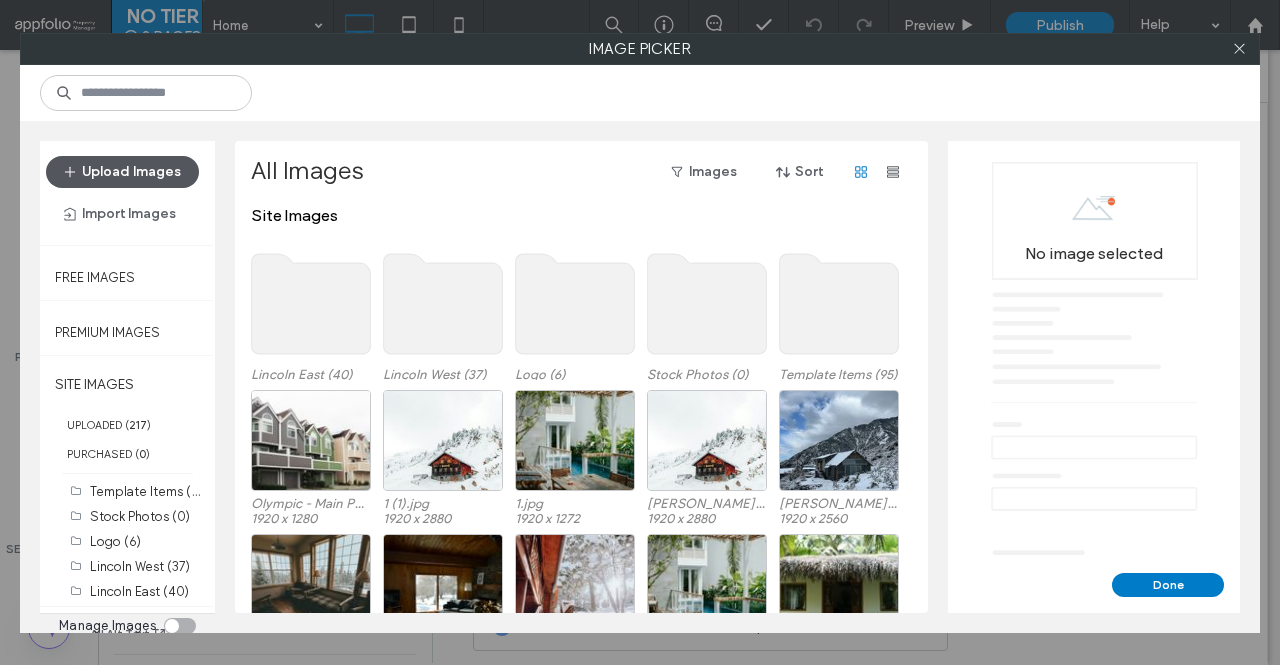 click on "Upload Images" at bounding box center [122, 172] 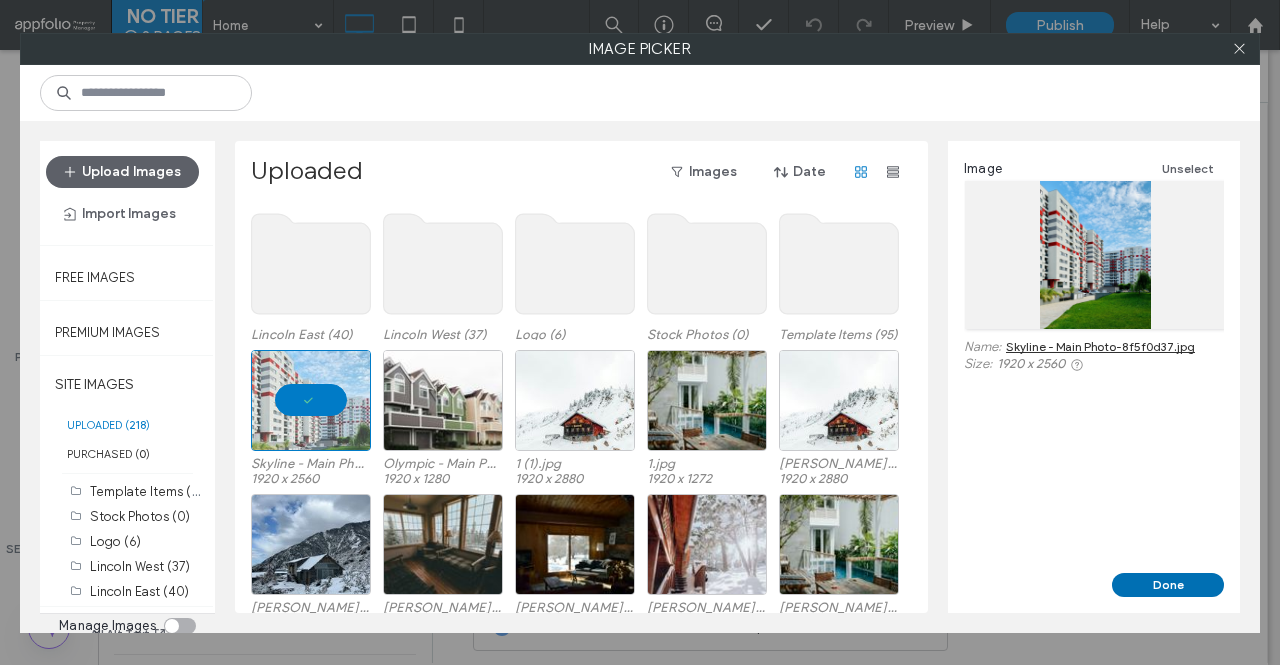 click on "Done" at bounding box center [1168, 585] 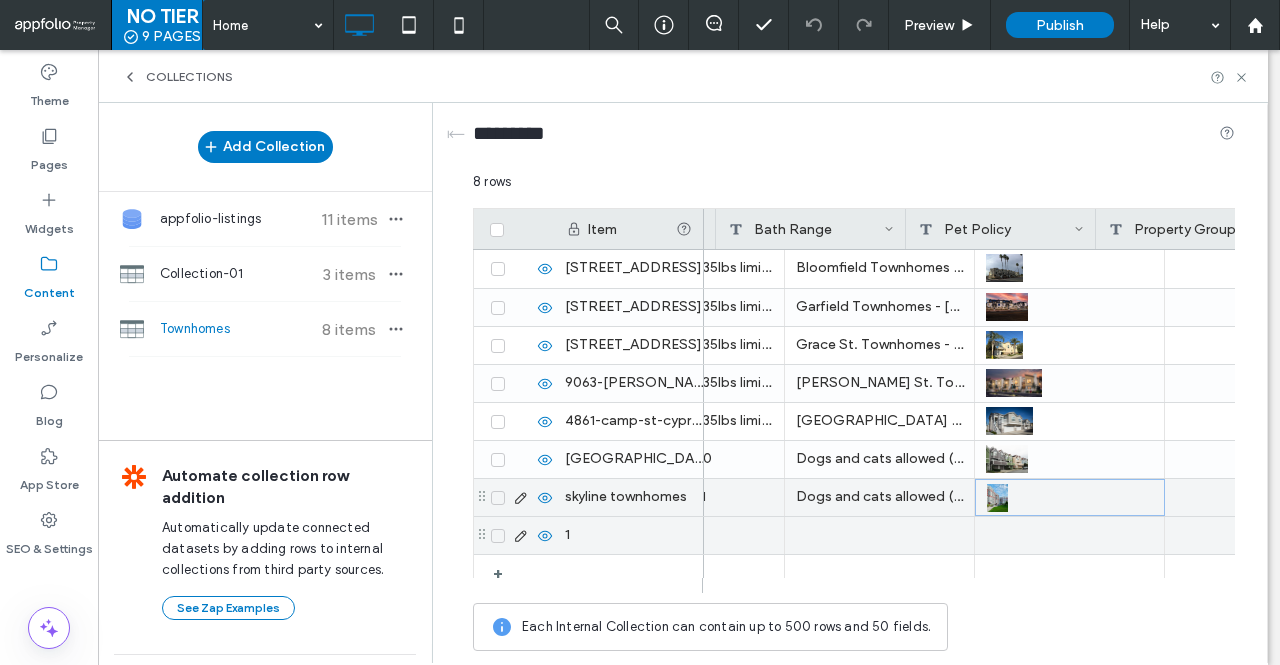 scroll, scrollTop: 0, scrollLeft: 529, axis: horizontal 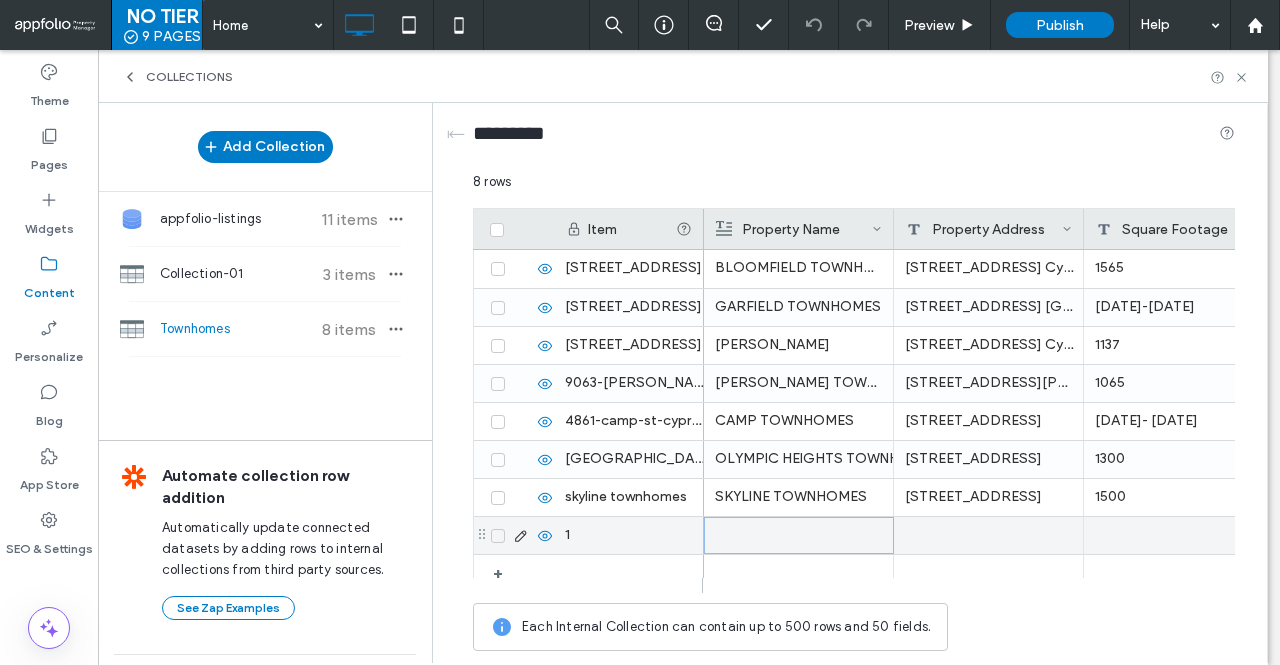 click at bounding box center [799, 535] 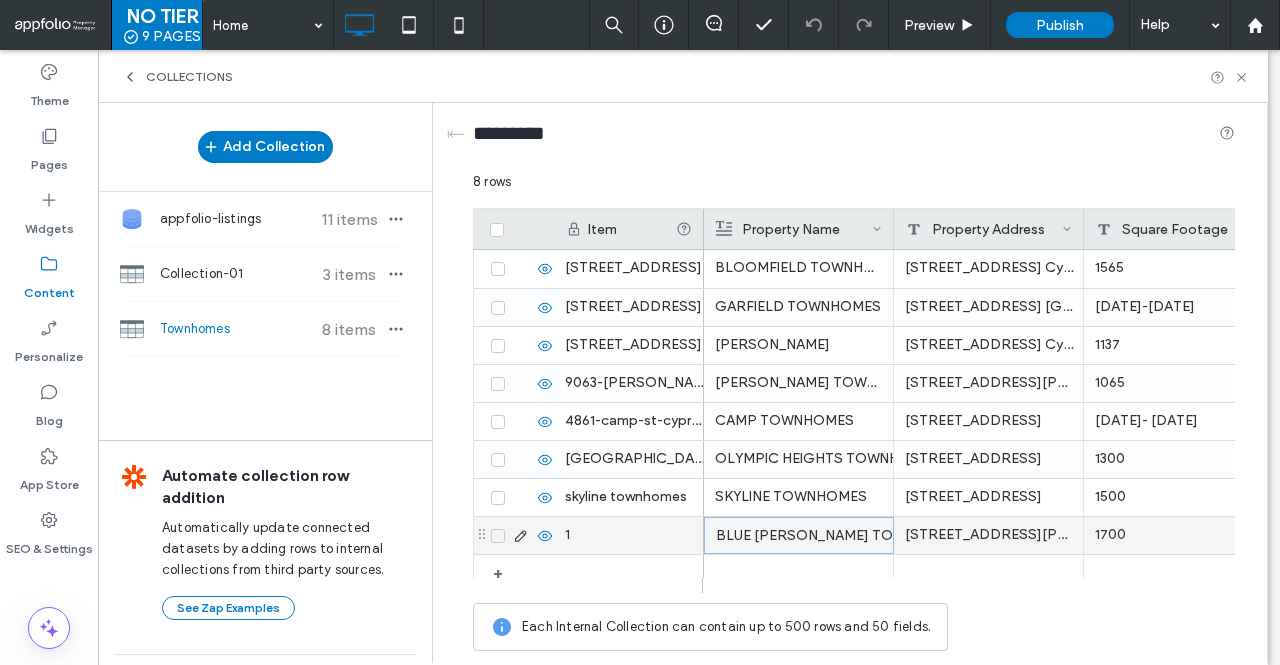 click on "BLUE [PERSON_NAME] TOWNHOMES" at bounding box center (799, 536) 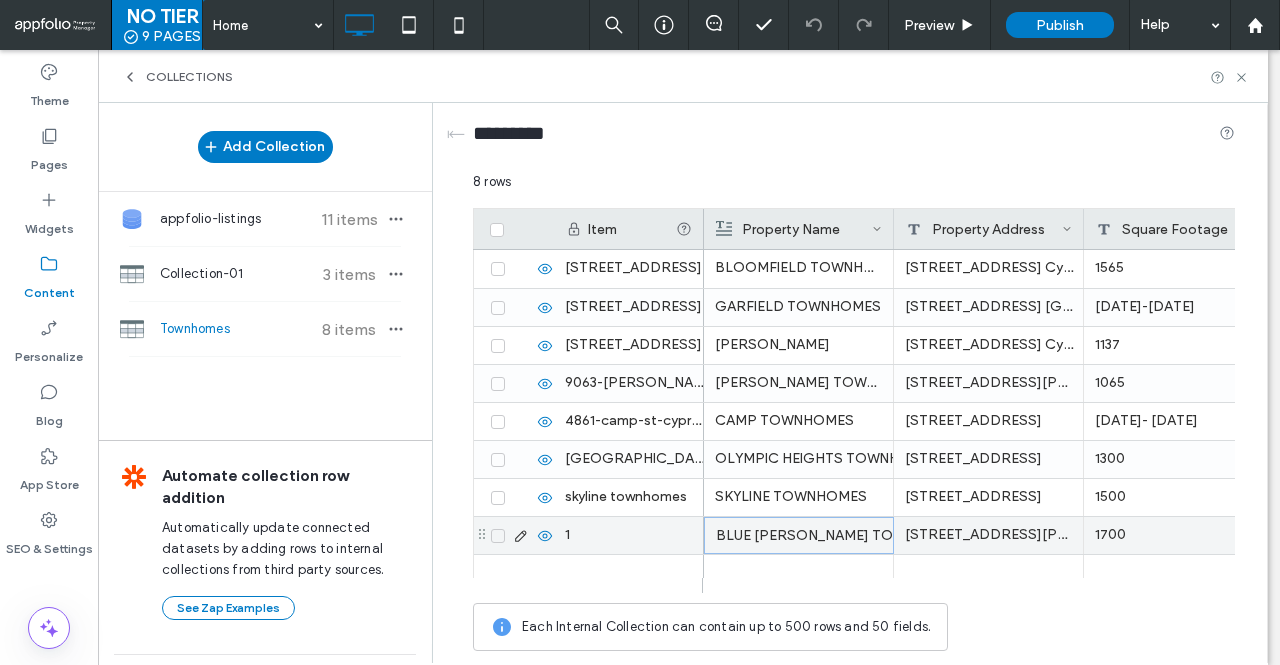 click on "BLUE [PERSON_NAME] TOWNHOMES" at bounding box center [799, 536] 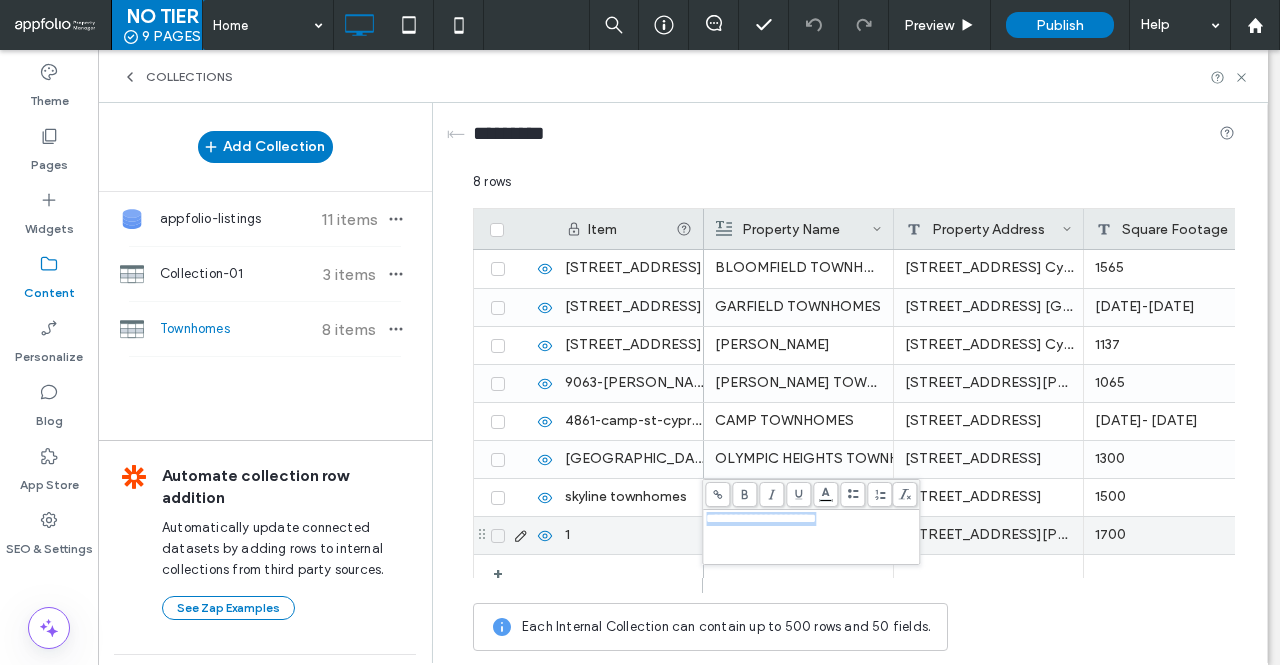 copy on "**********" 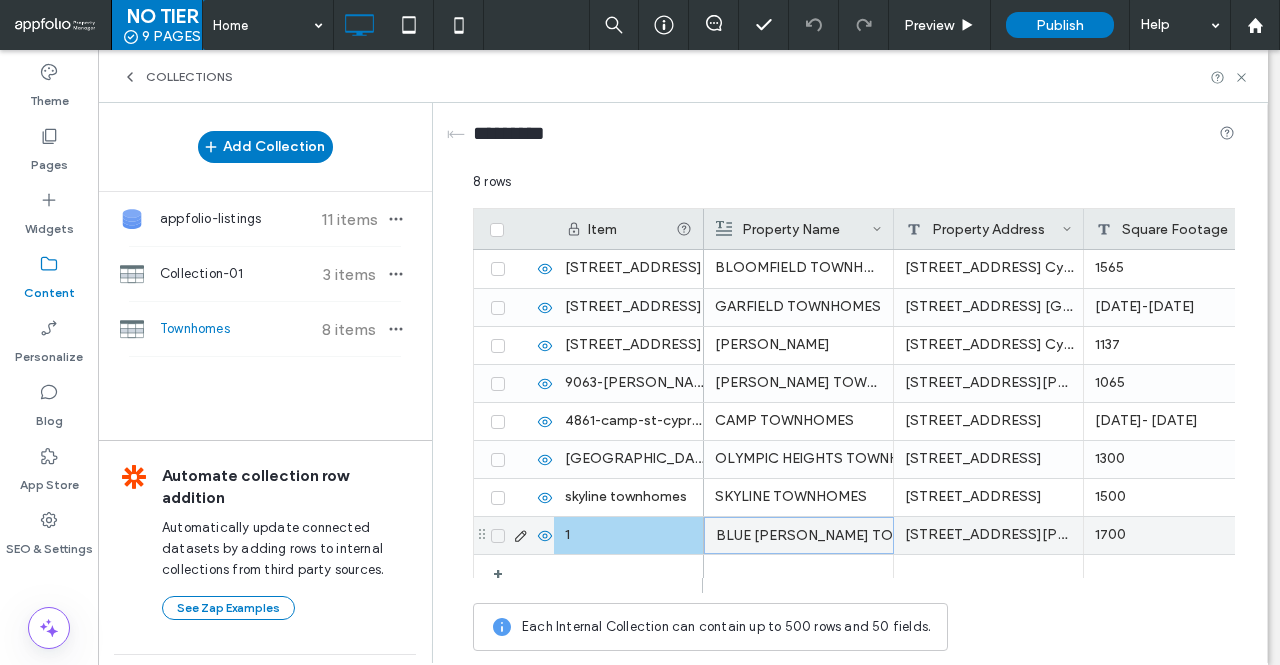 click on "1" at bounding box center (629, 535) 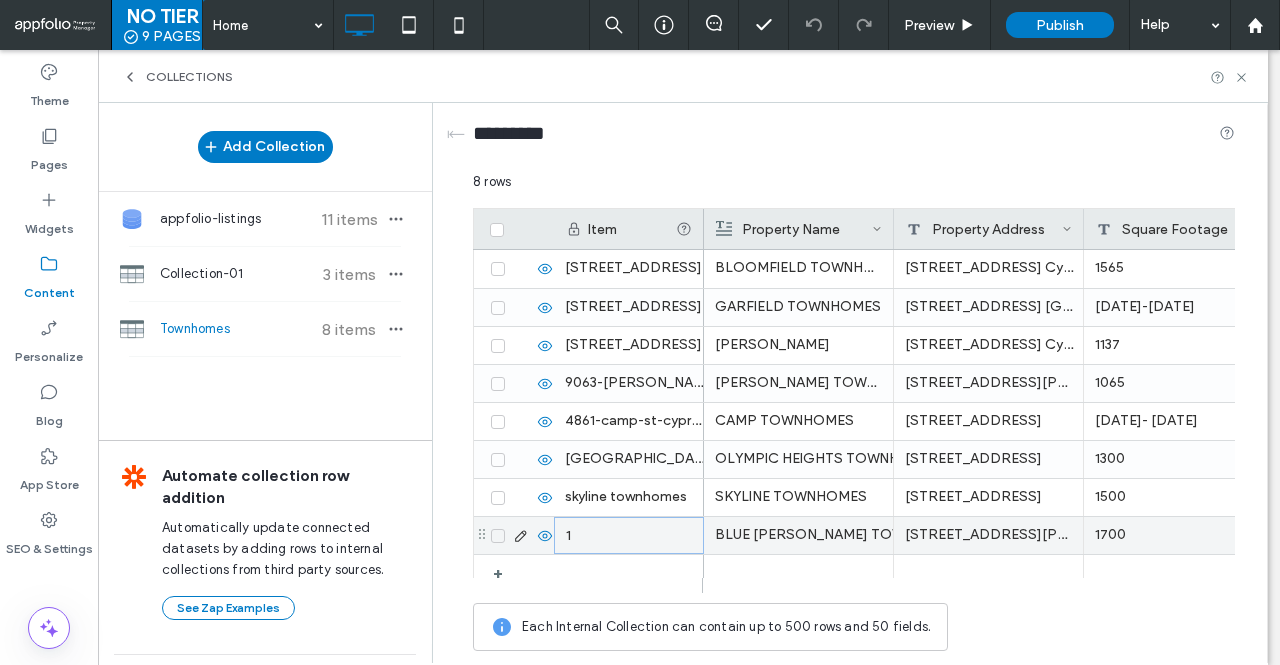click on "1" at bounding box center [629, 535] 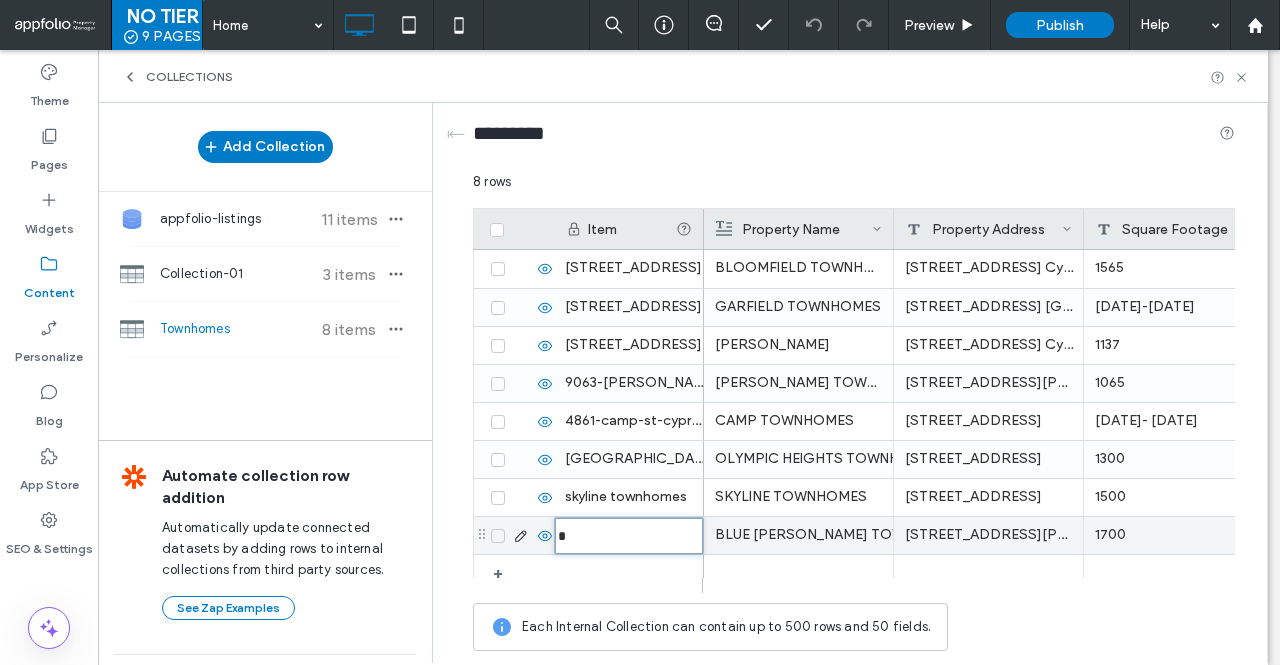 type on "**********" 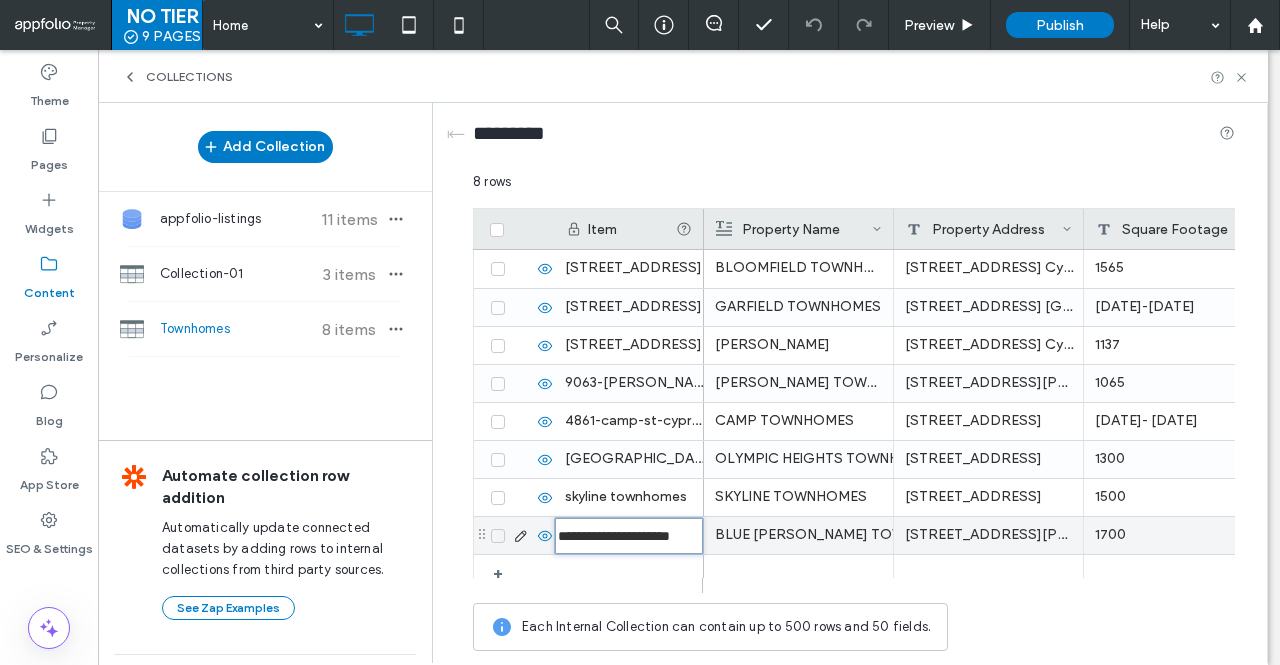 scroll, scrollTop: 0, scrollLeft: 64, axis: horizontal 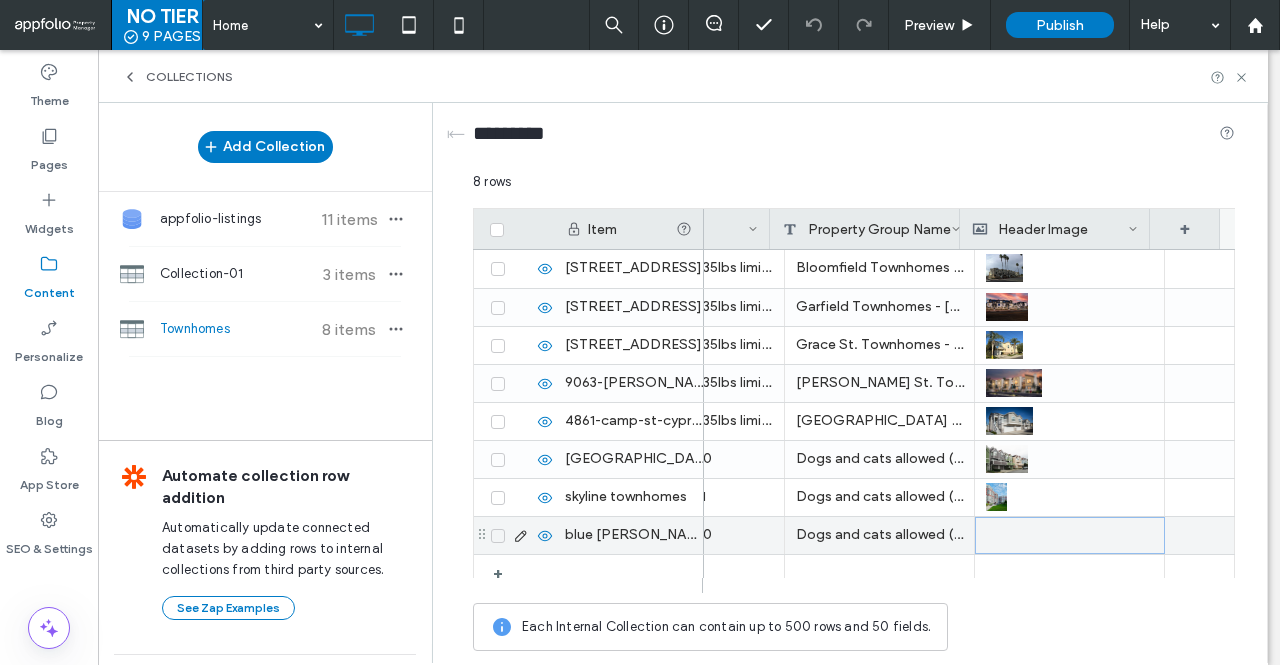 click at bounding box center (1070, 535) 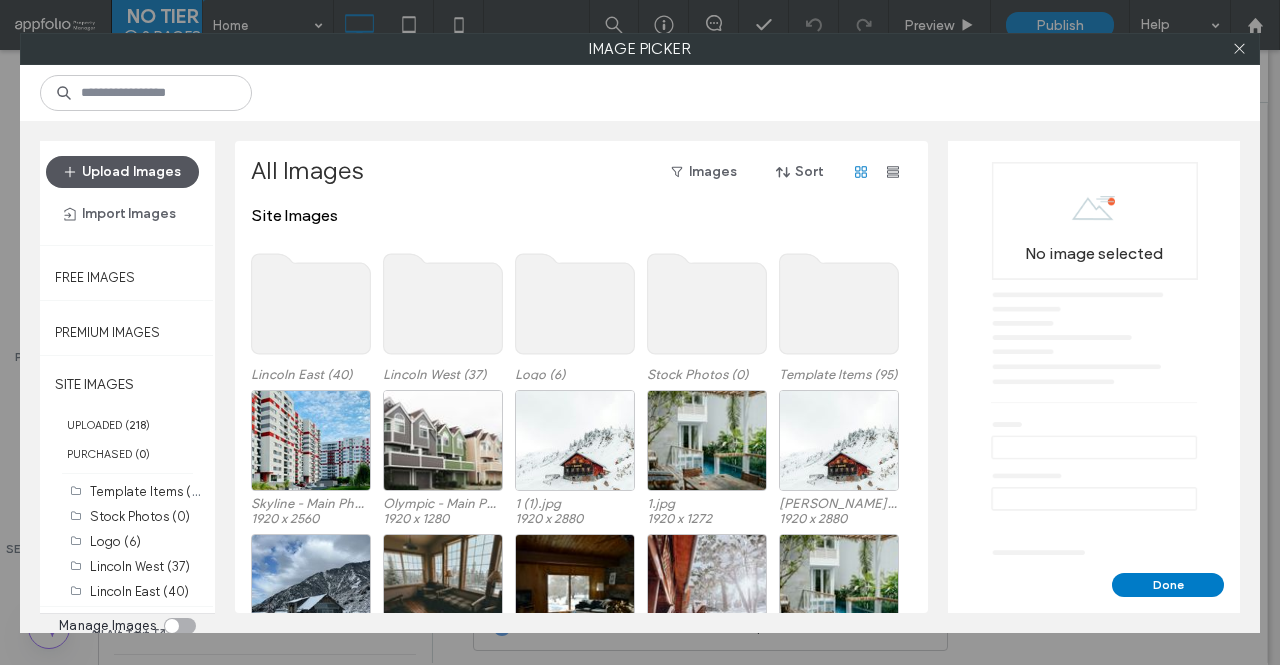 click on "Upload Images" at bounding box center [122, 172] 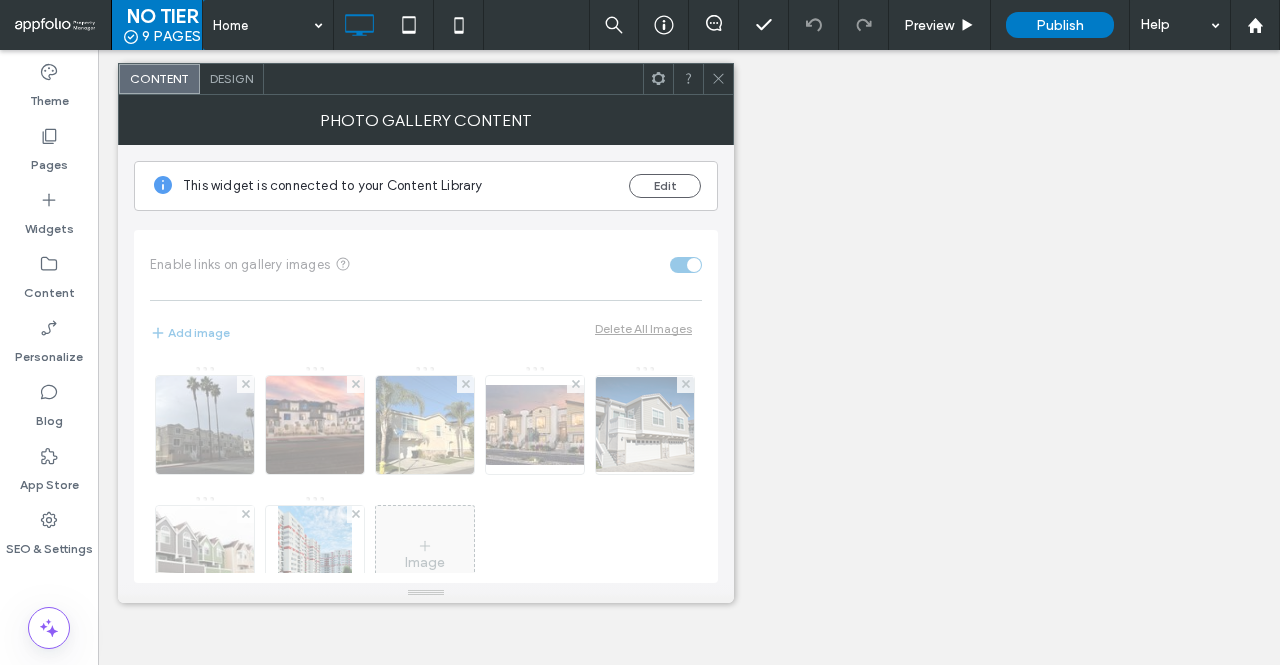 click on "Edit" at bounding box center [665, 186] 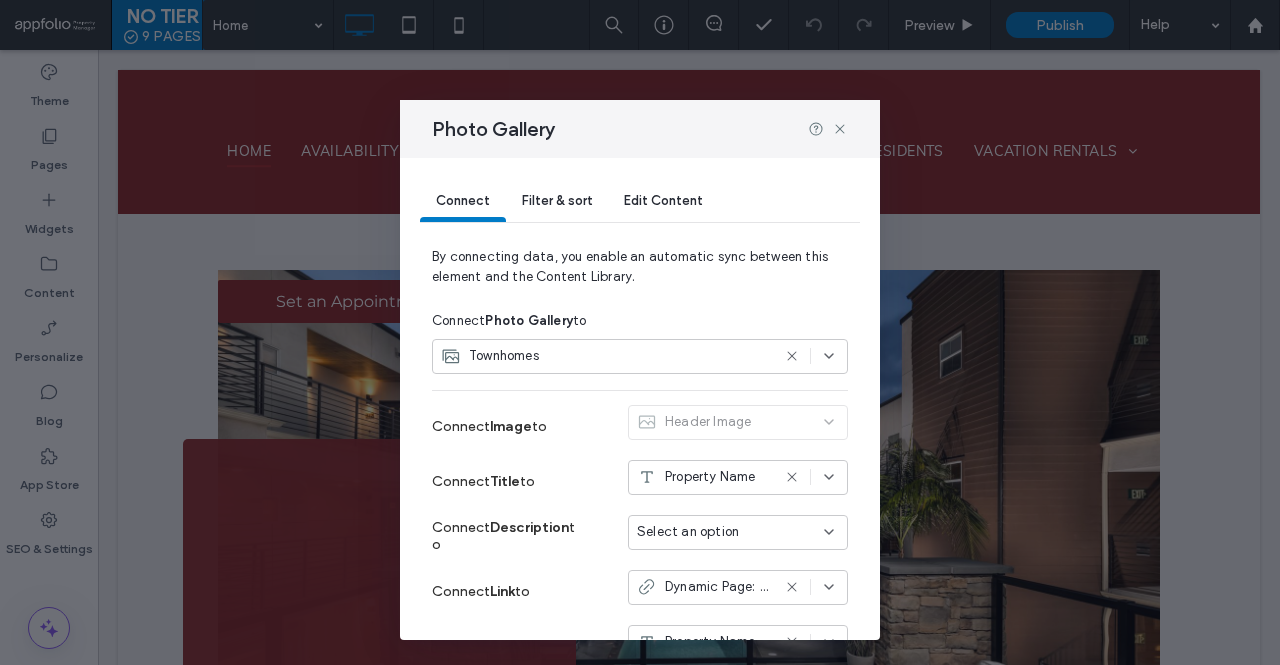 scroll, scrollTop: 3216, scrollLeft: 0, axis: vertical 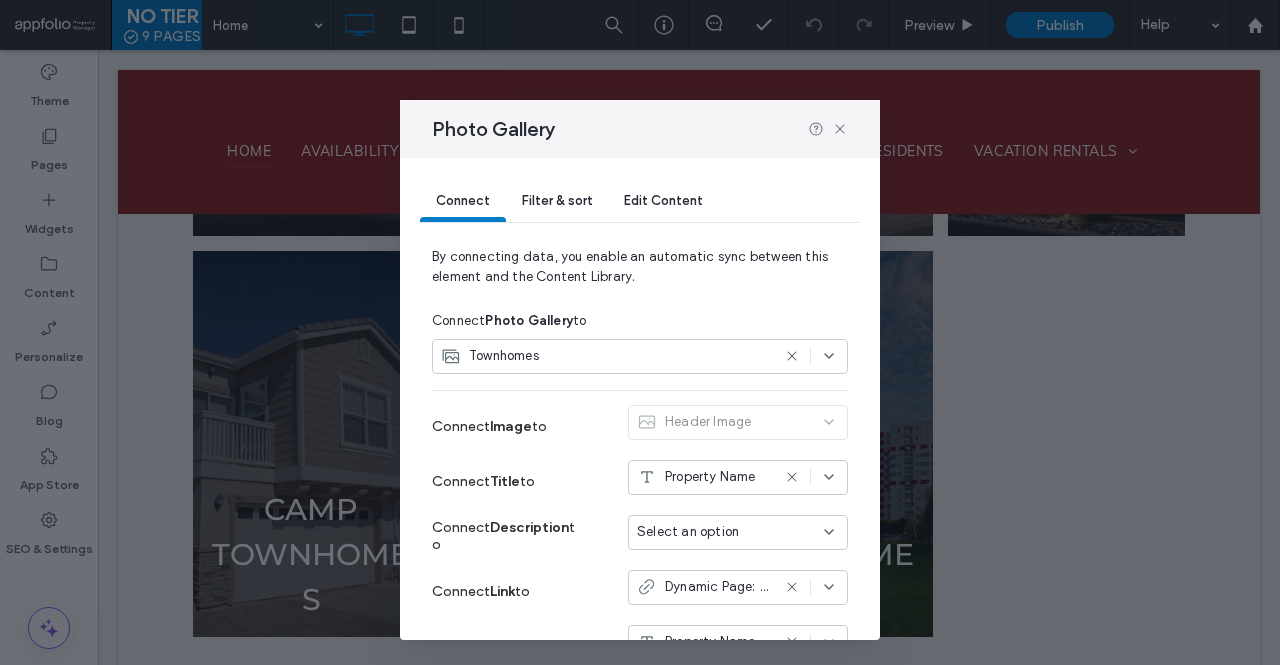 click on "Edit Content" at bounding box center [663, 202] 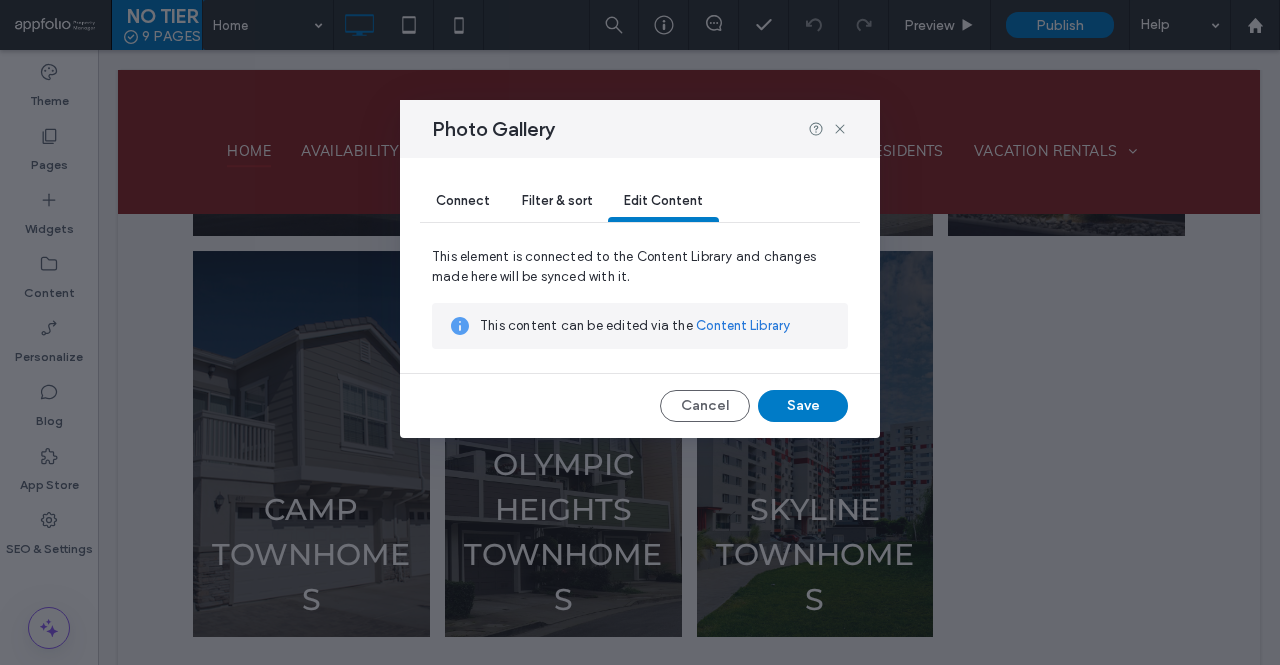 click on "Content Library" at bounding box center (743, 326) 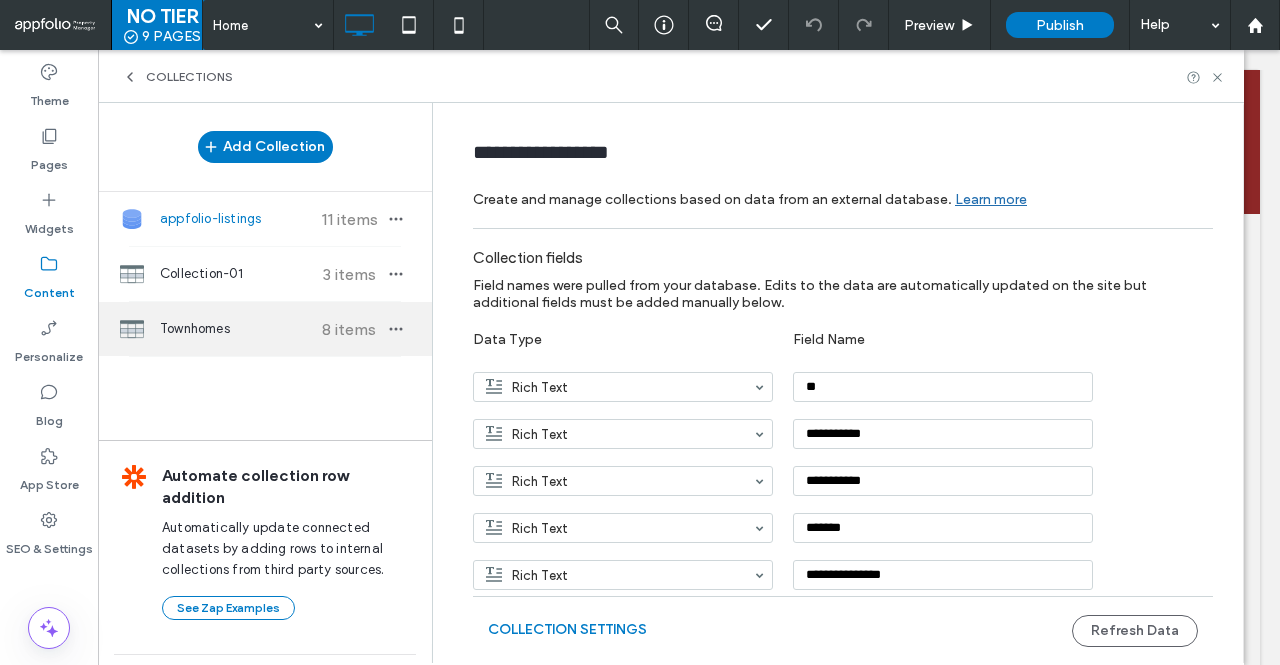 click on "Townhomes 8 items" at bounding box center [265, 329] 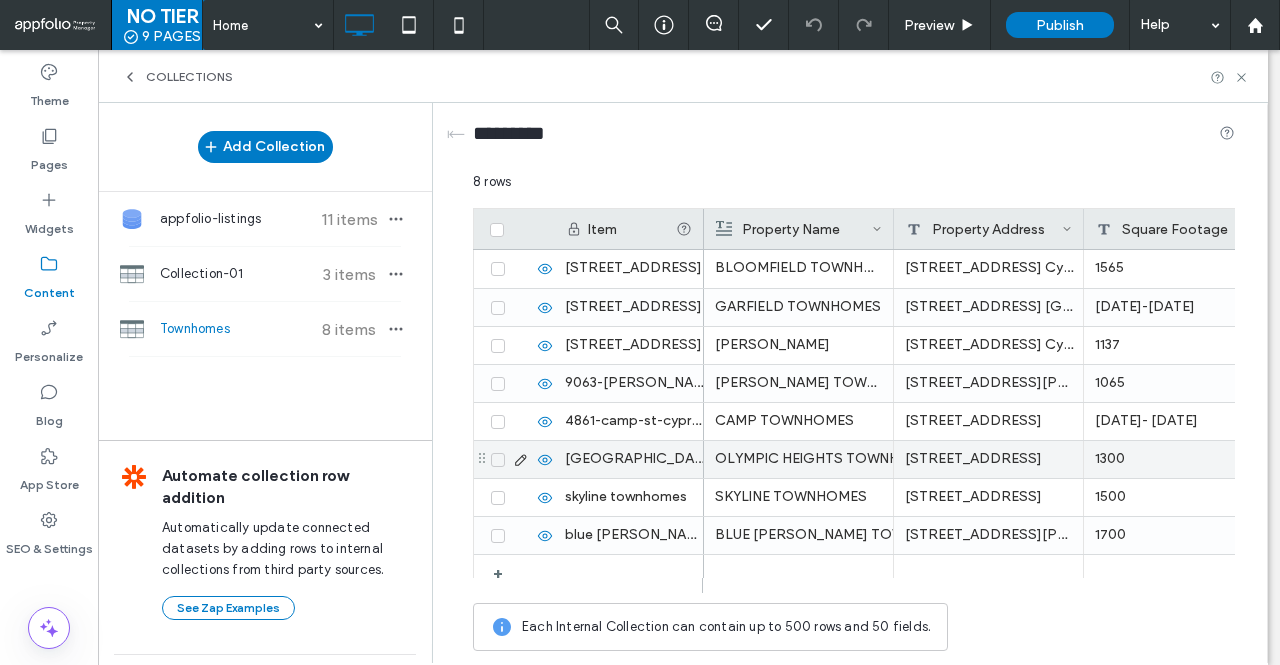 scroll, scrollTop: 0, scrollLeft: 676, axis: horizontal 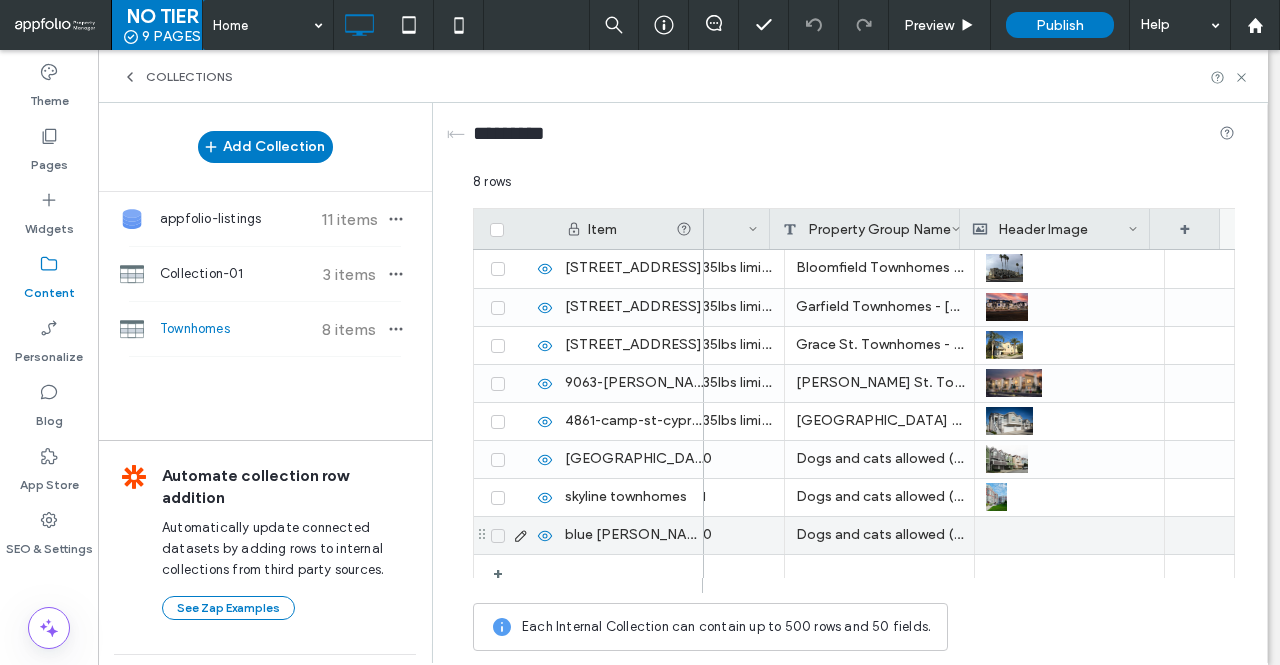 click at bounding box center [1069, 535] 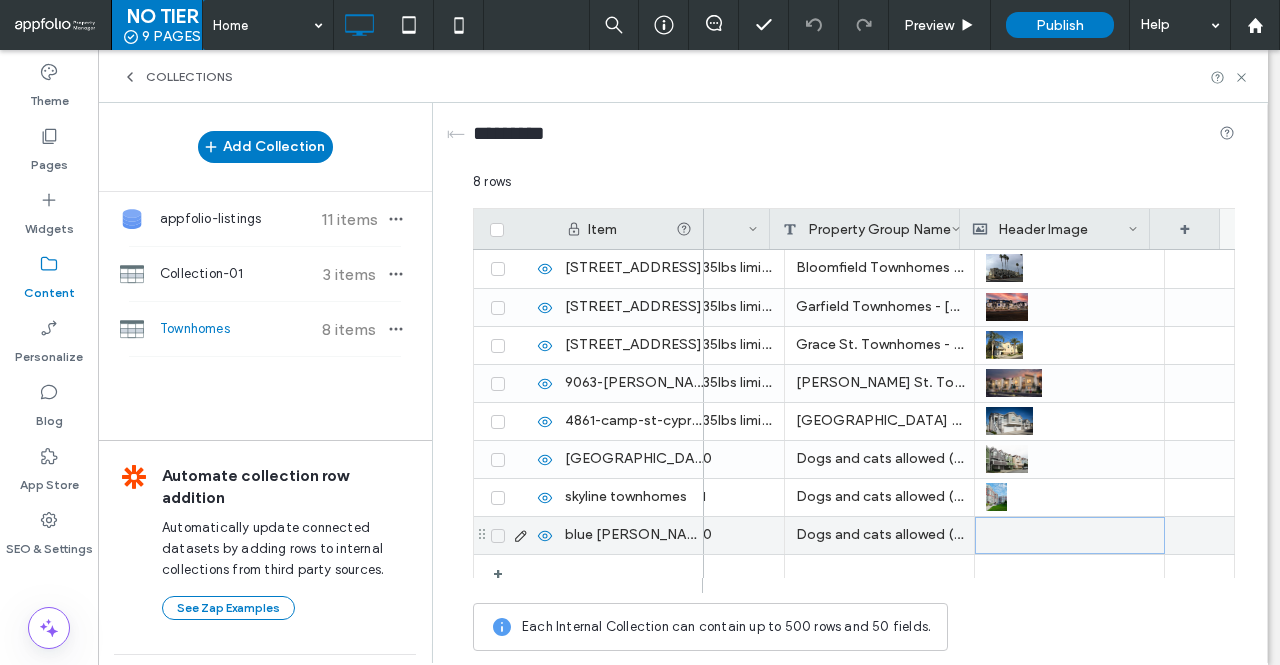 click at bounding box center (1070, 535) 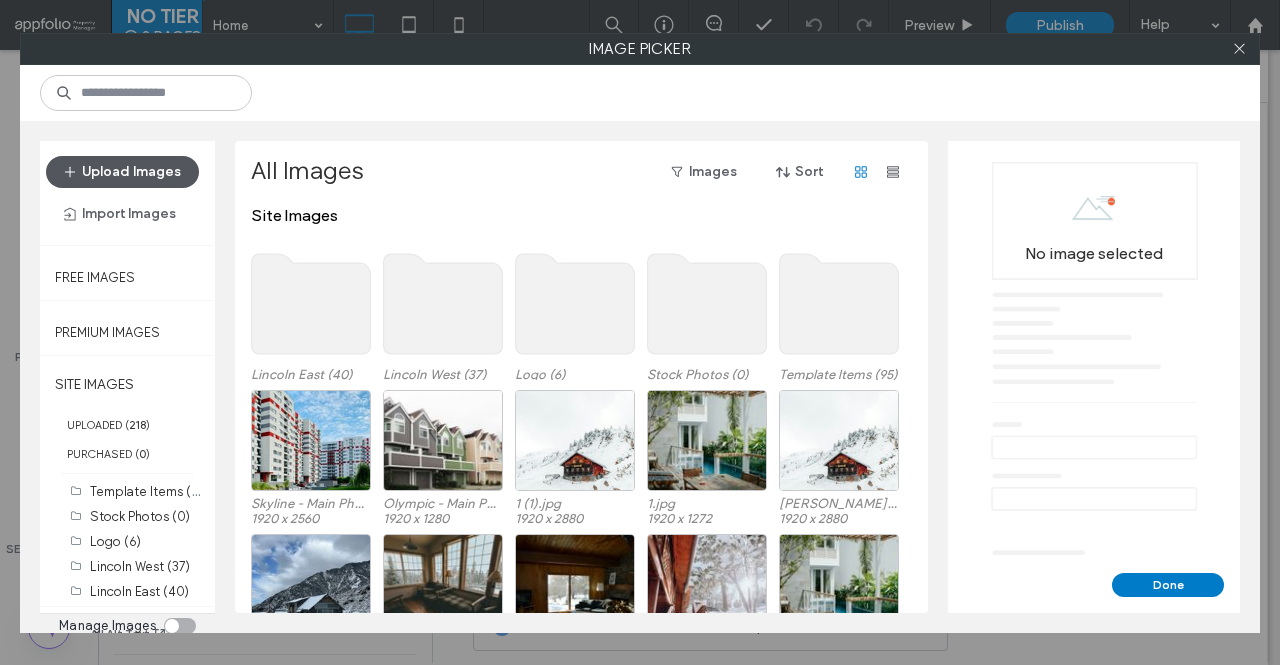 click on "Upload Images" at bounding box center (122, 172) 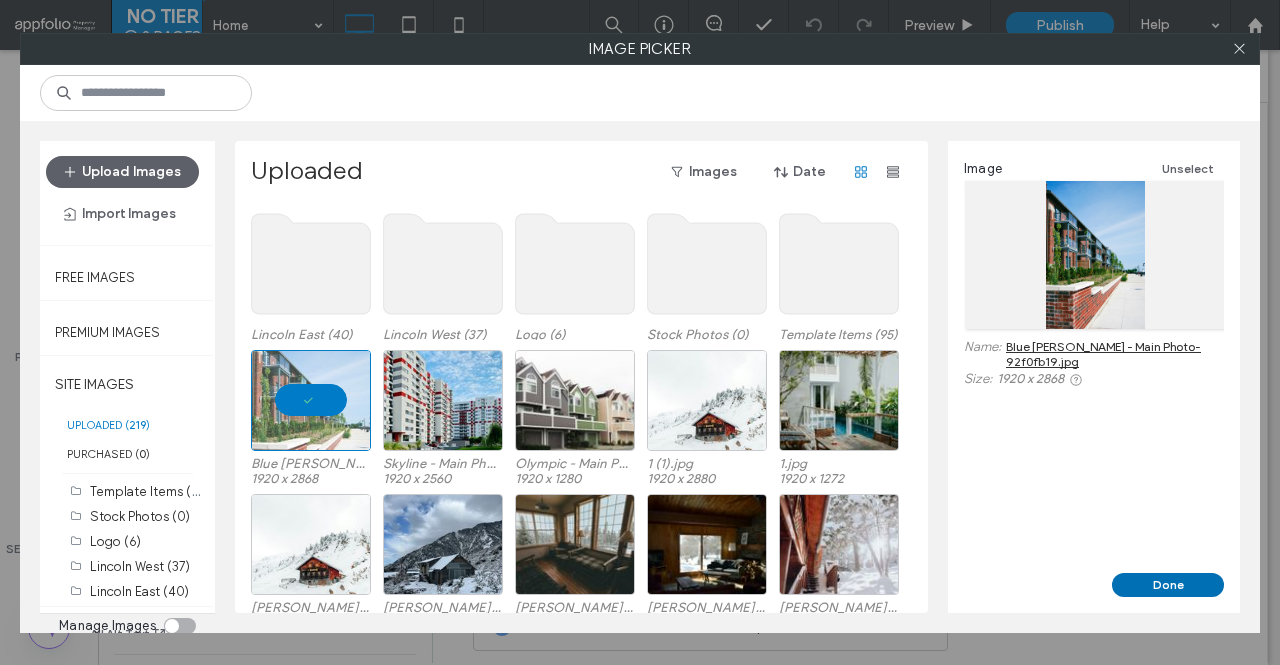 click on "Done" at bounding box center (1168, 585) 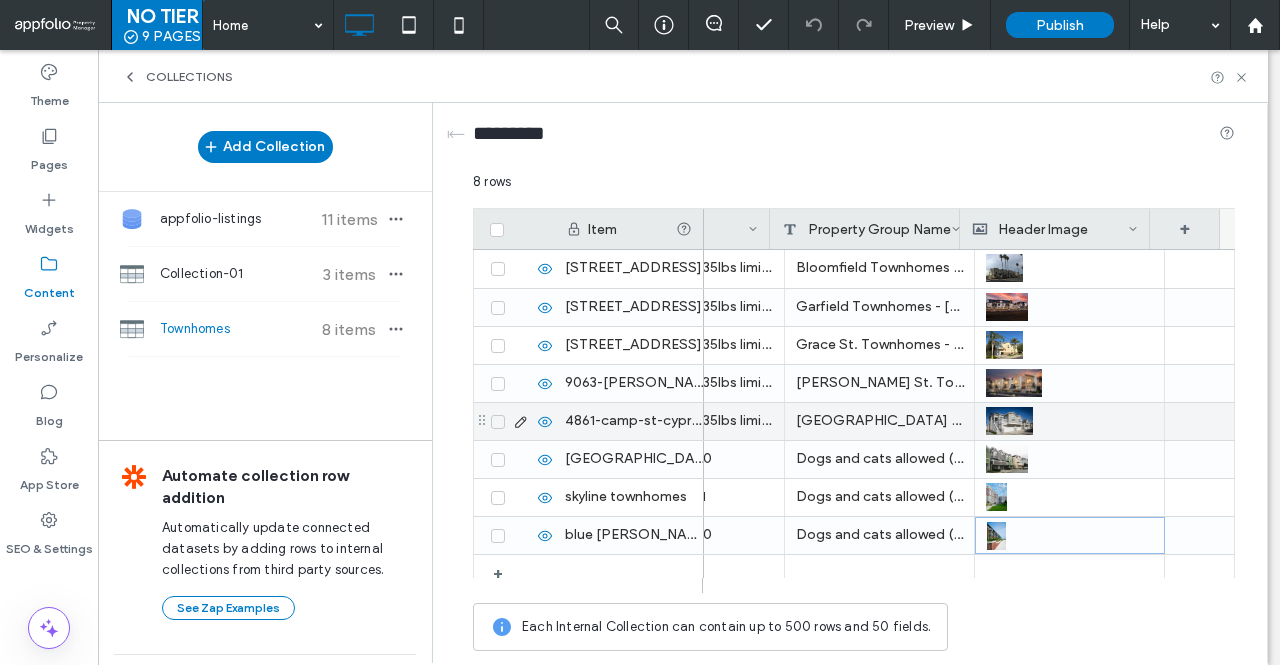 scroll, scrollTop: 0, scrollLeft: 714, axis: horizontal 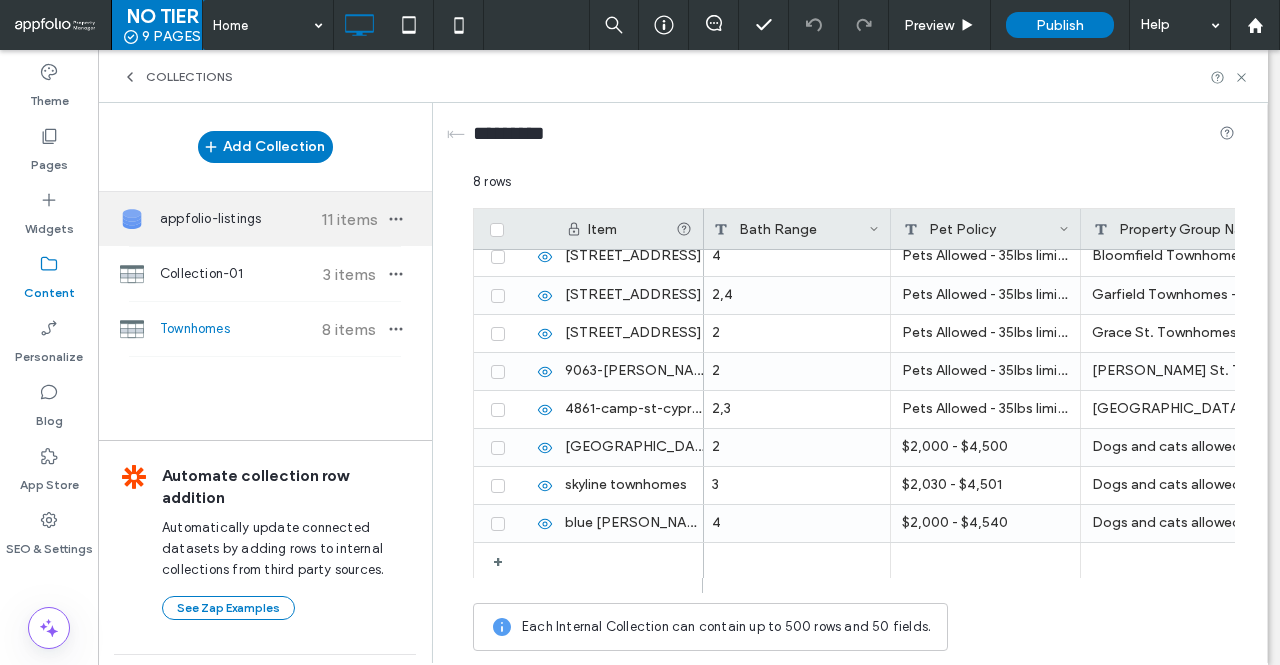 click on "appfolio-listings" at bounding box center [234, 219] 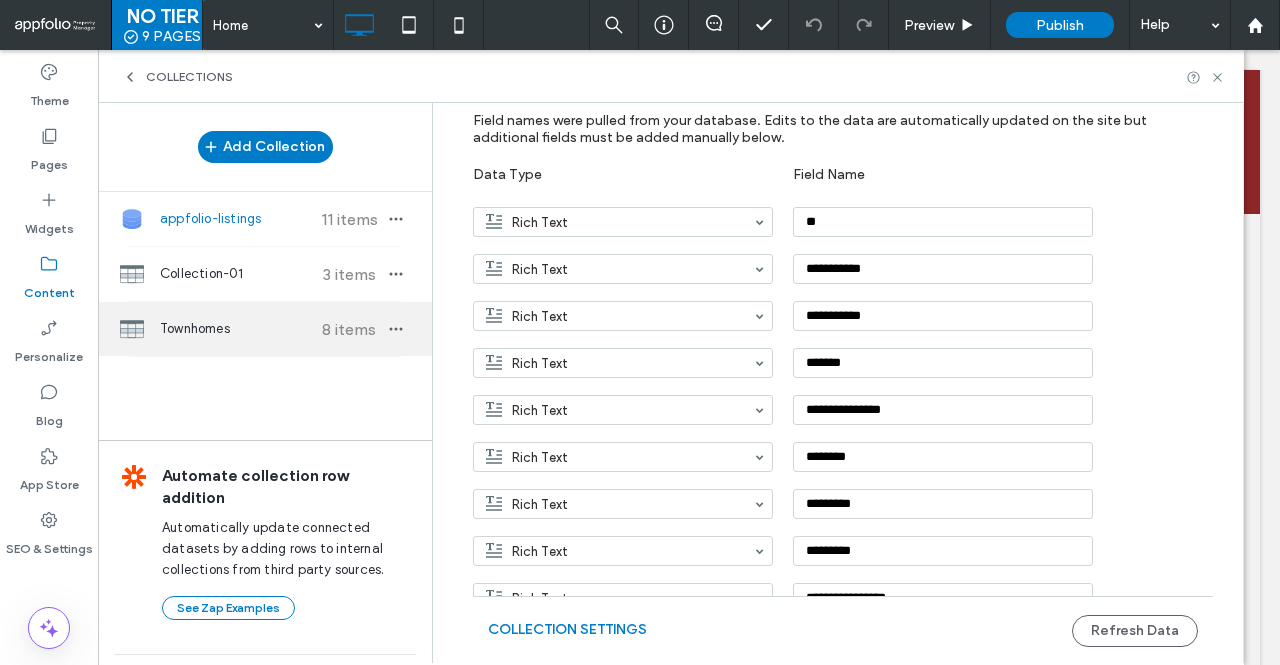 click on "Townhomes" at bounding box center (234, 329) 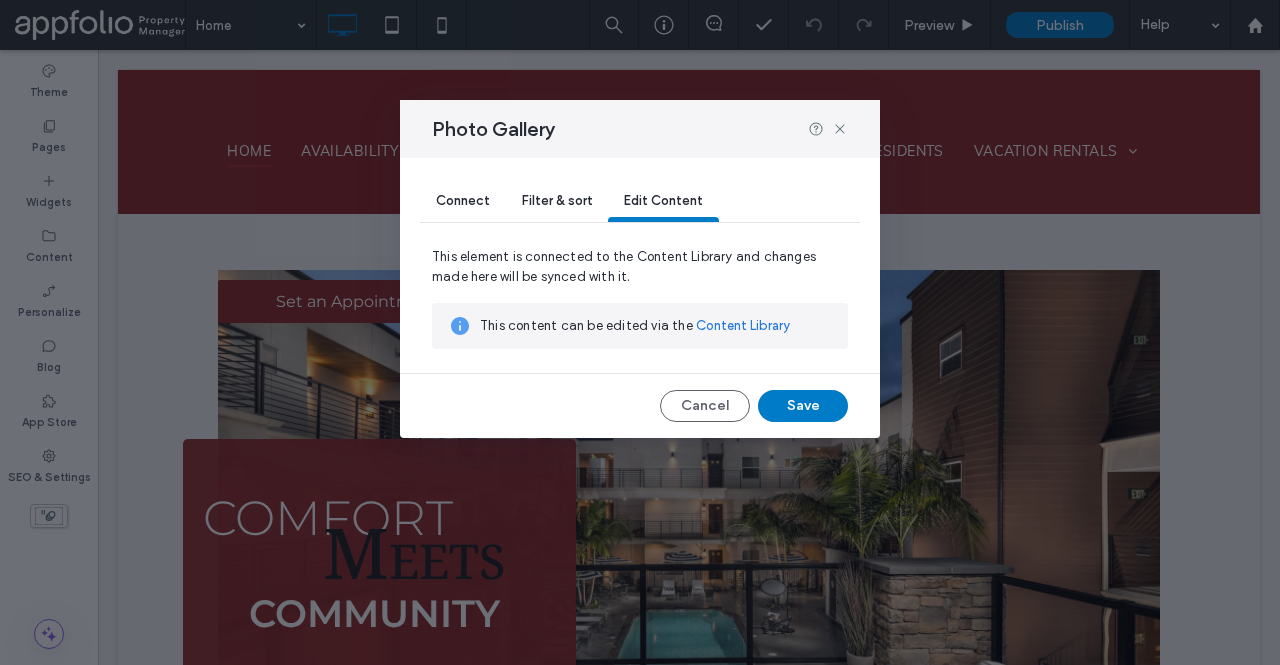 scroll, scrollTop: 3313, scrollLeft: 0, axis: vertical 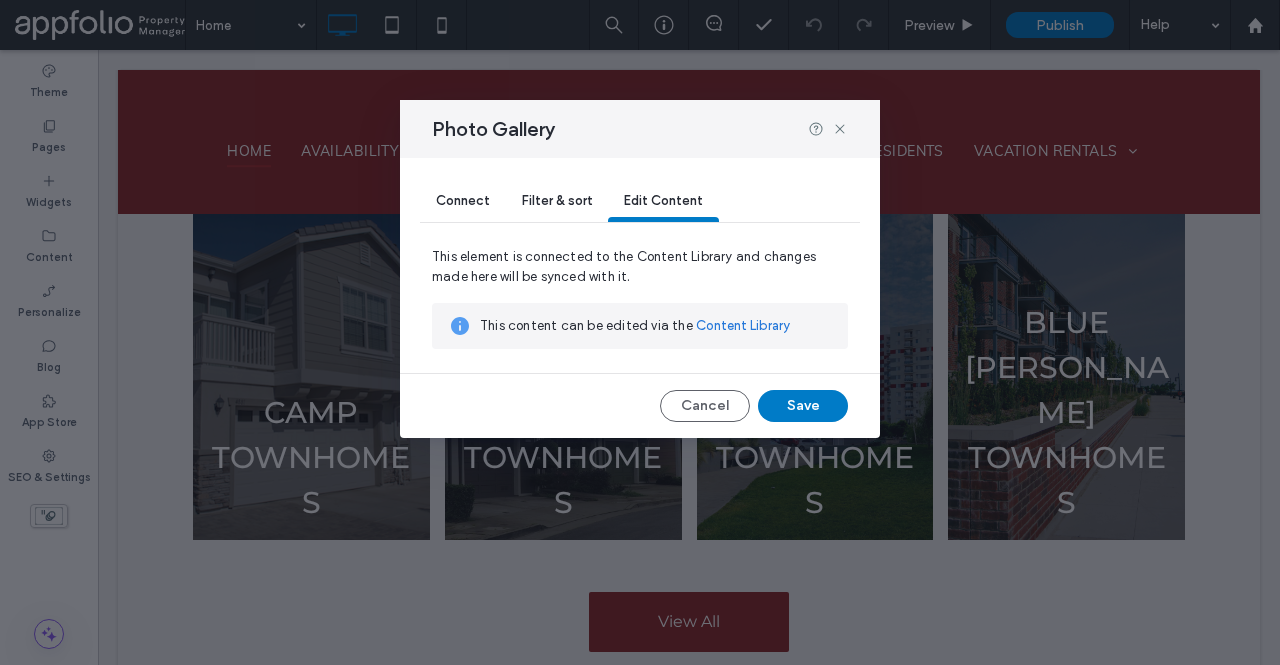 click on "Content Library" at bounding box center [743, 326] 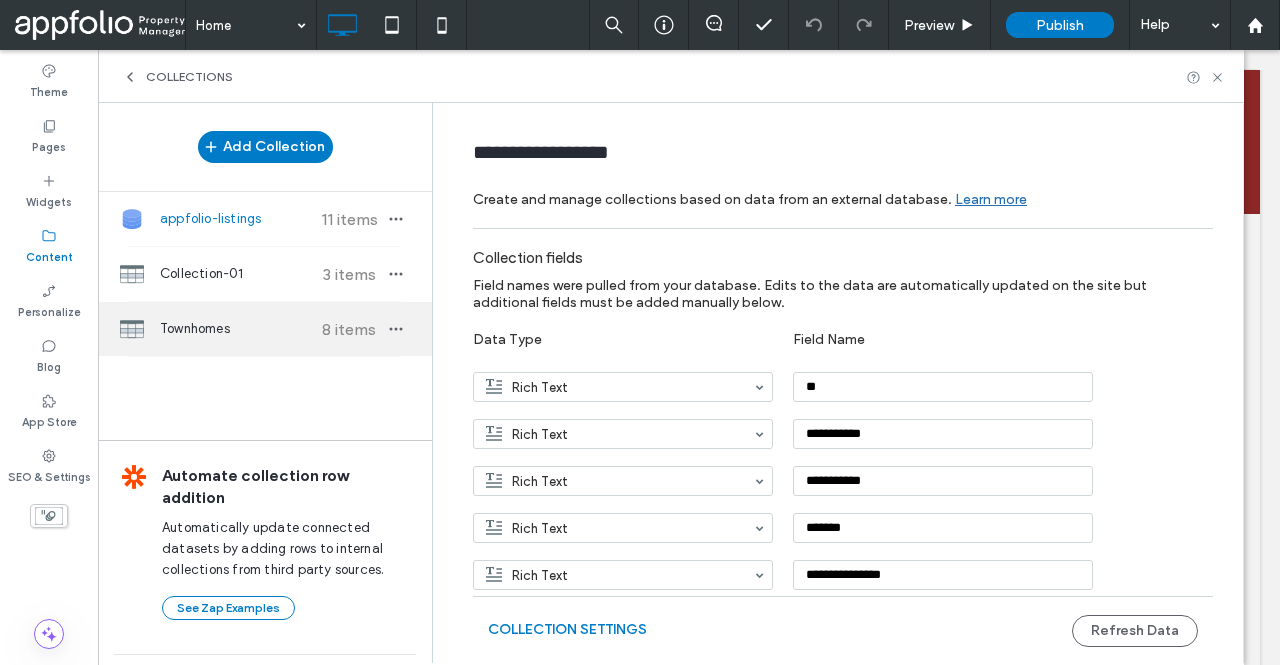 click on "Townhomes 8 items" at bounding box center (265, 329) 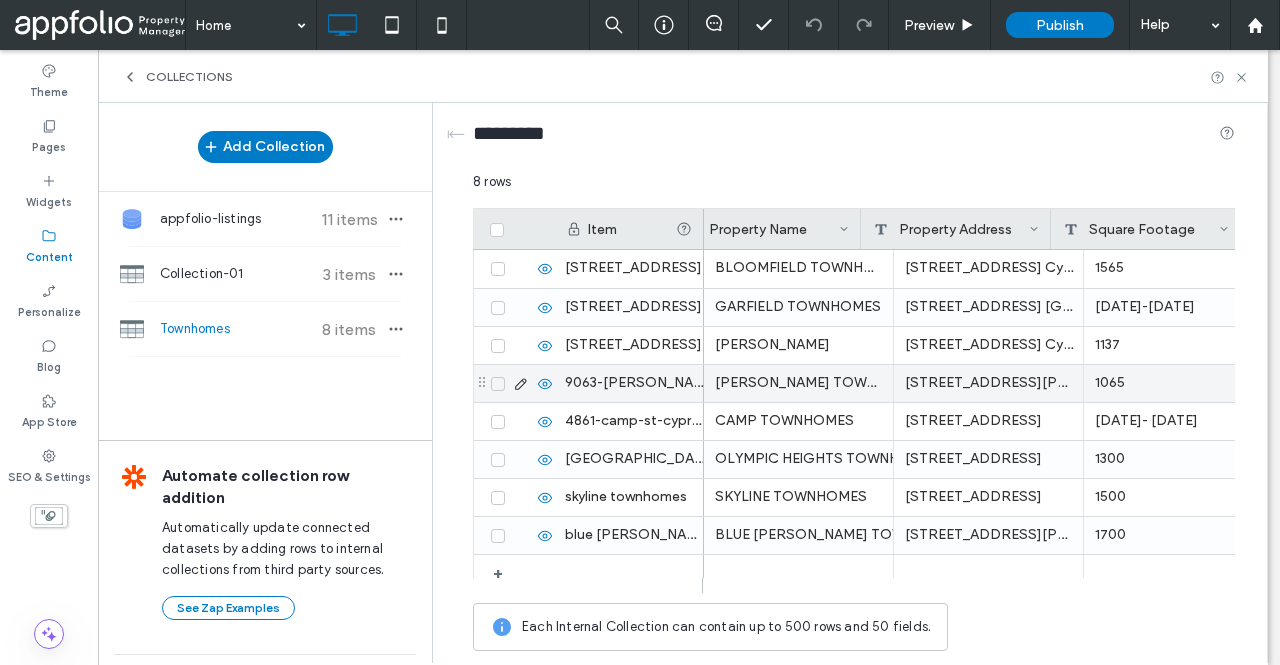scroll, scrollTop: 0, scrollLeft: 140, axis: horizontal 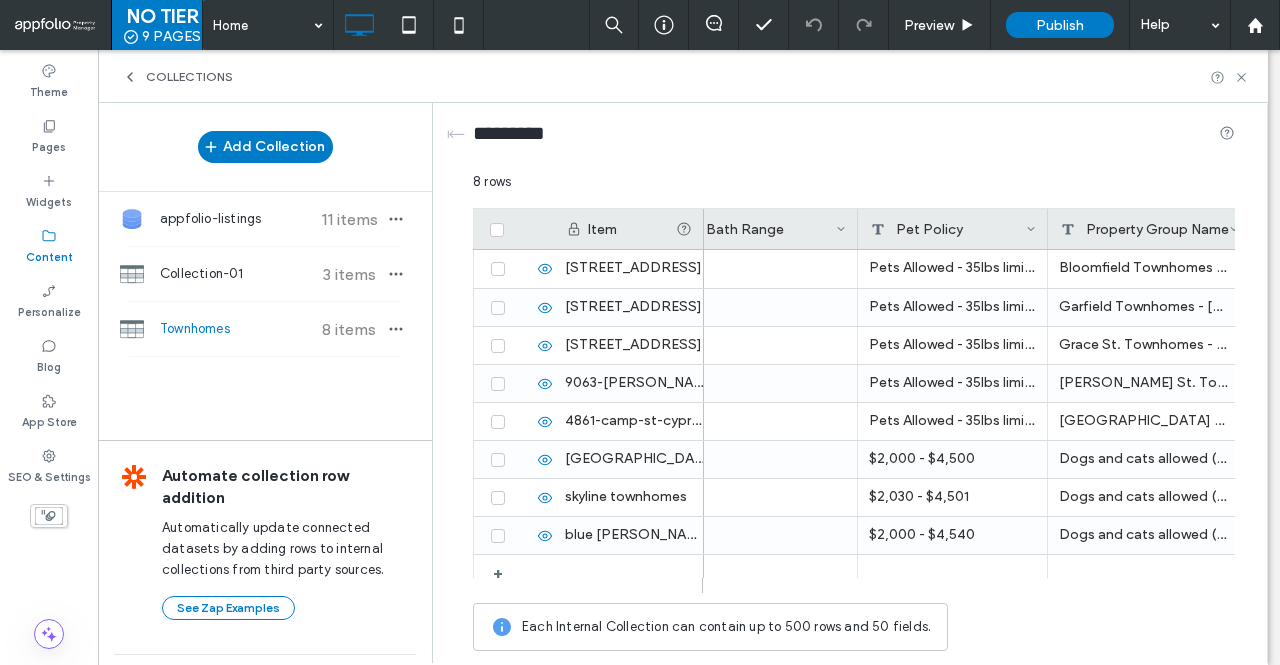 click at bounding box center [858, 229] 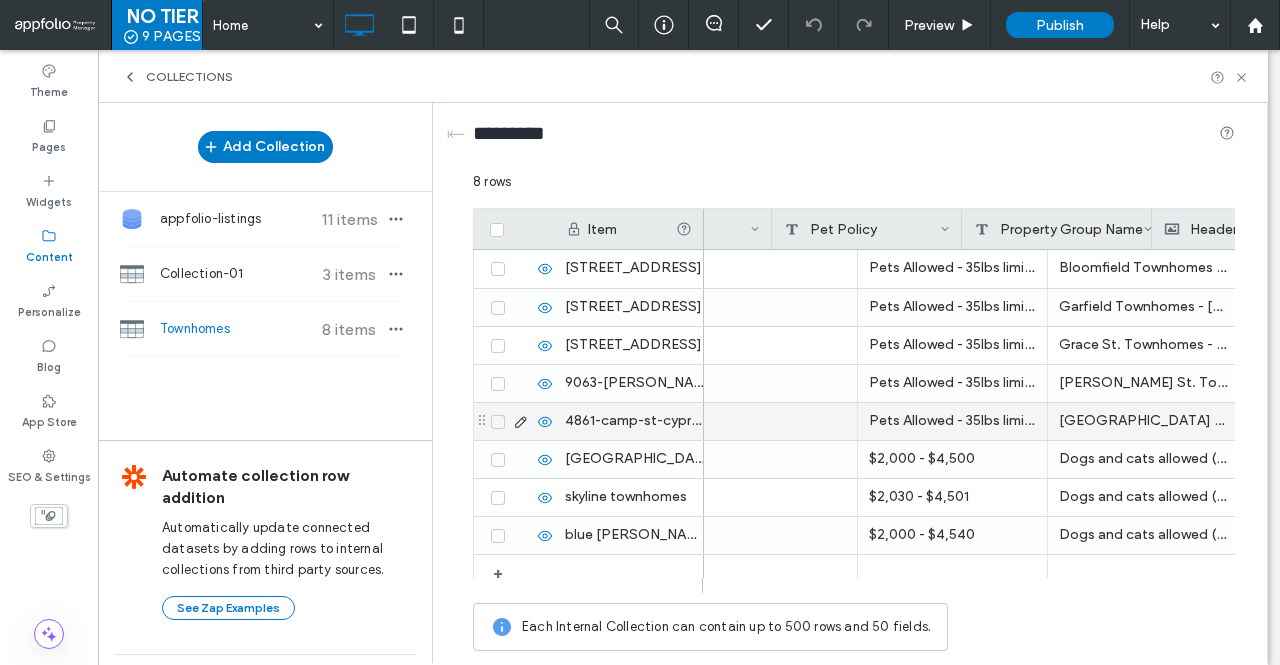 scroll, scrollTop: 0, scrollLeft: 1074, axis: horizontal 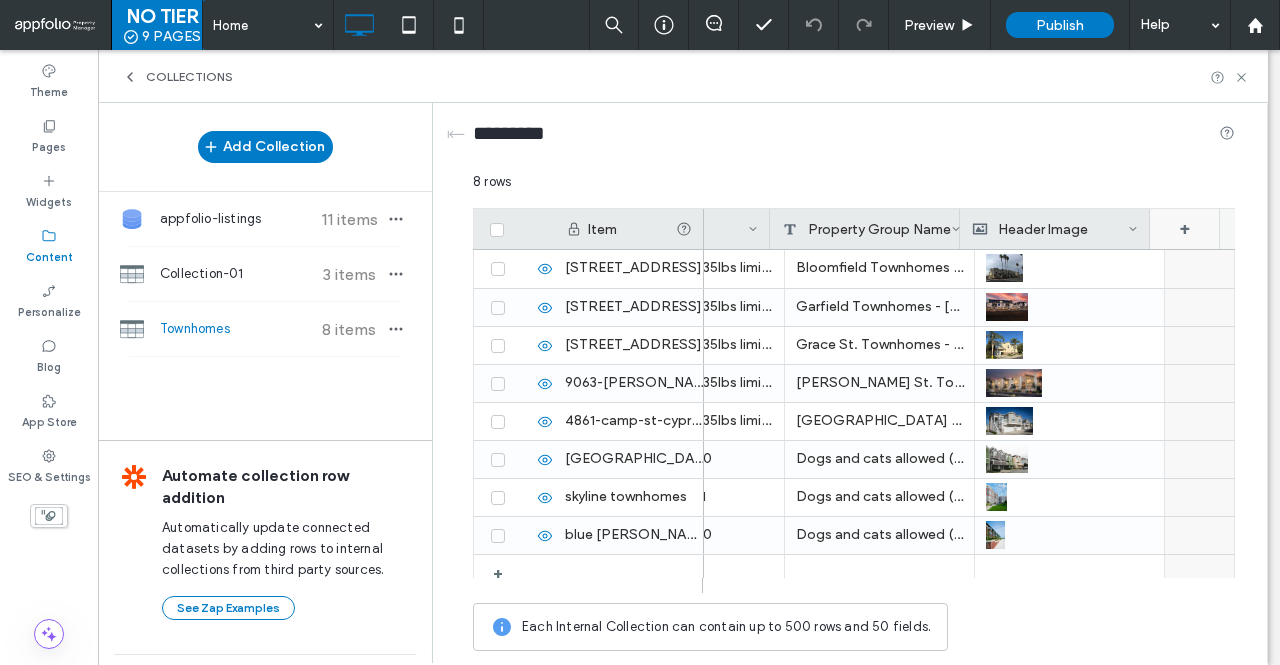 click on "+" at bounding box center (1185, 229) 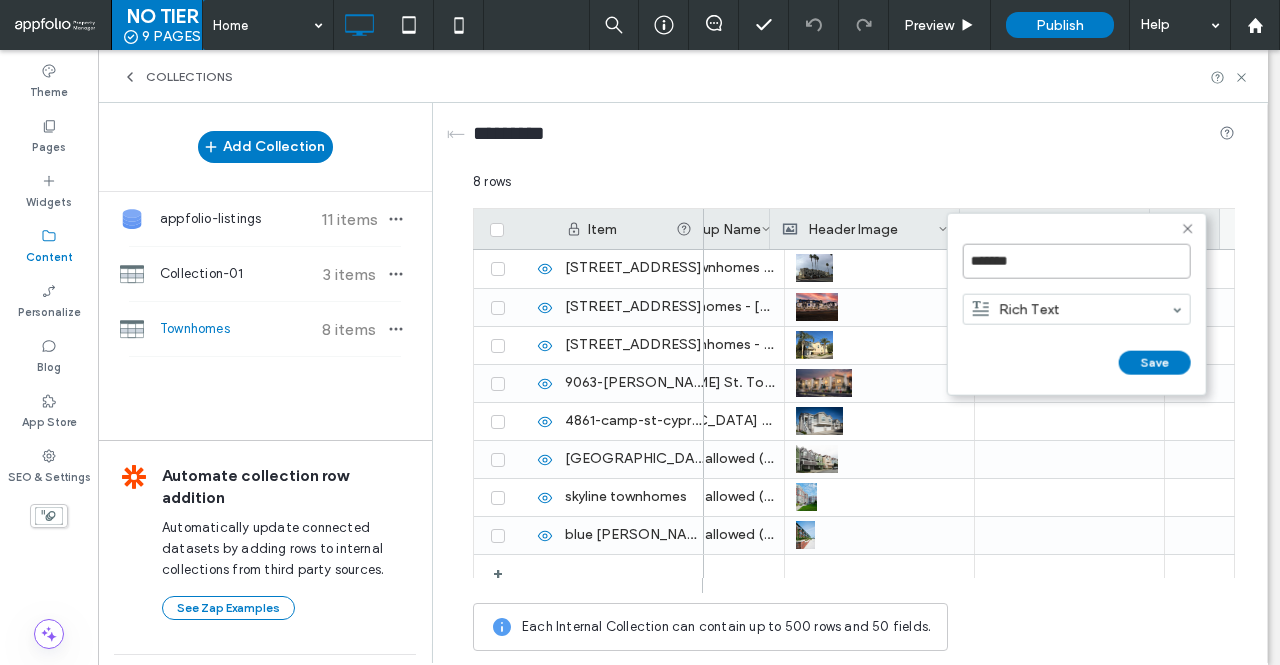 click on "*******" at bounding box center (1077, 261) 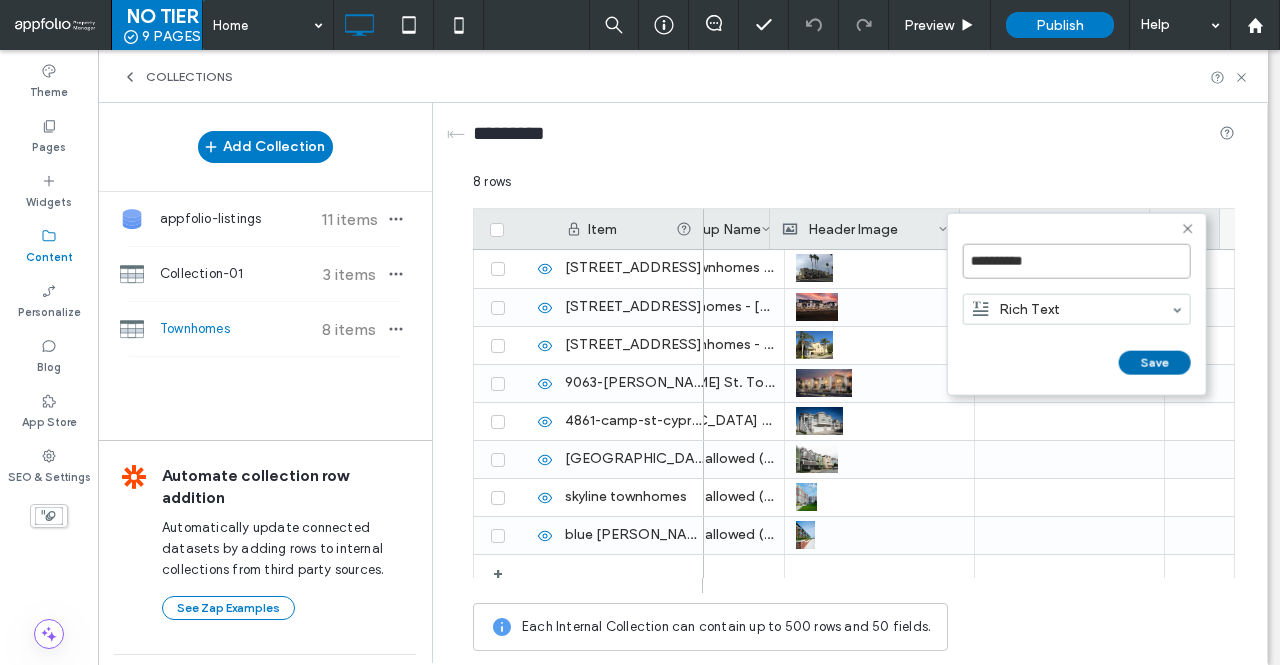type on "**********" 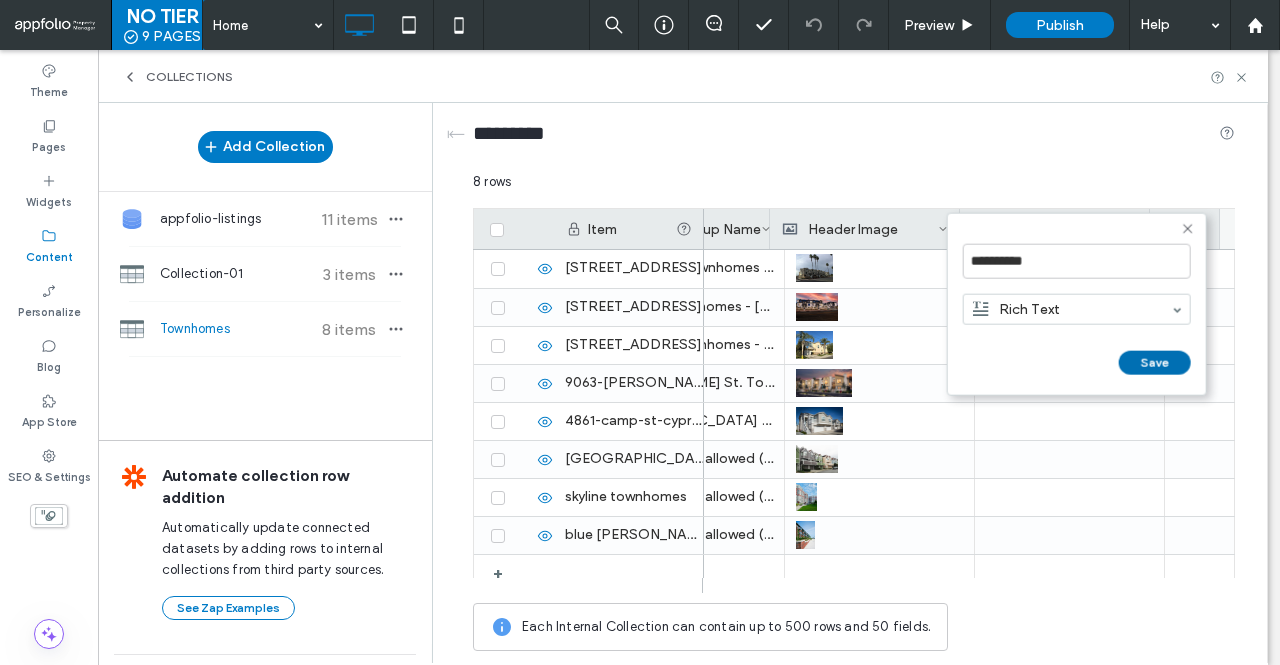 click on "Save" at bounding box center (1155, 363) 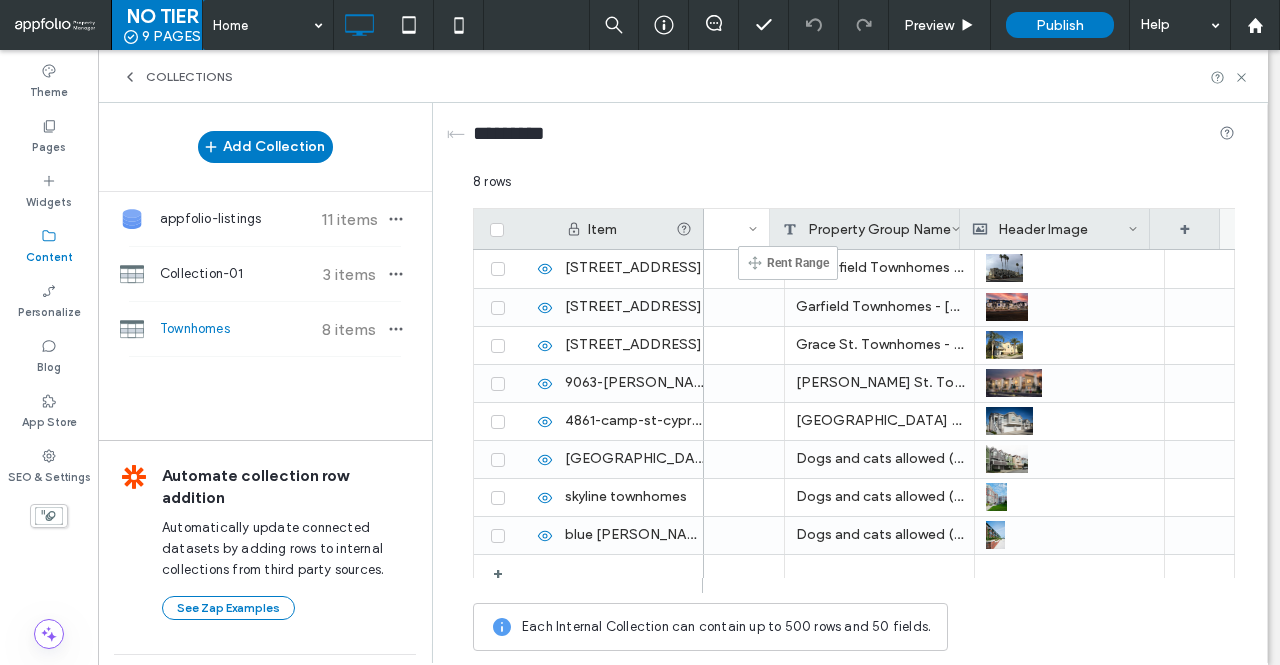 scroll, scrollTop: 0, scrollLeft: 1249, axis: horizontal 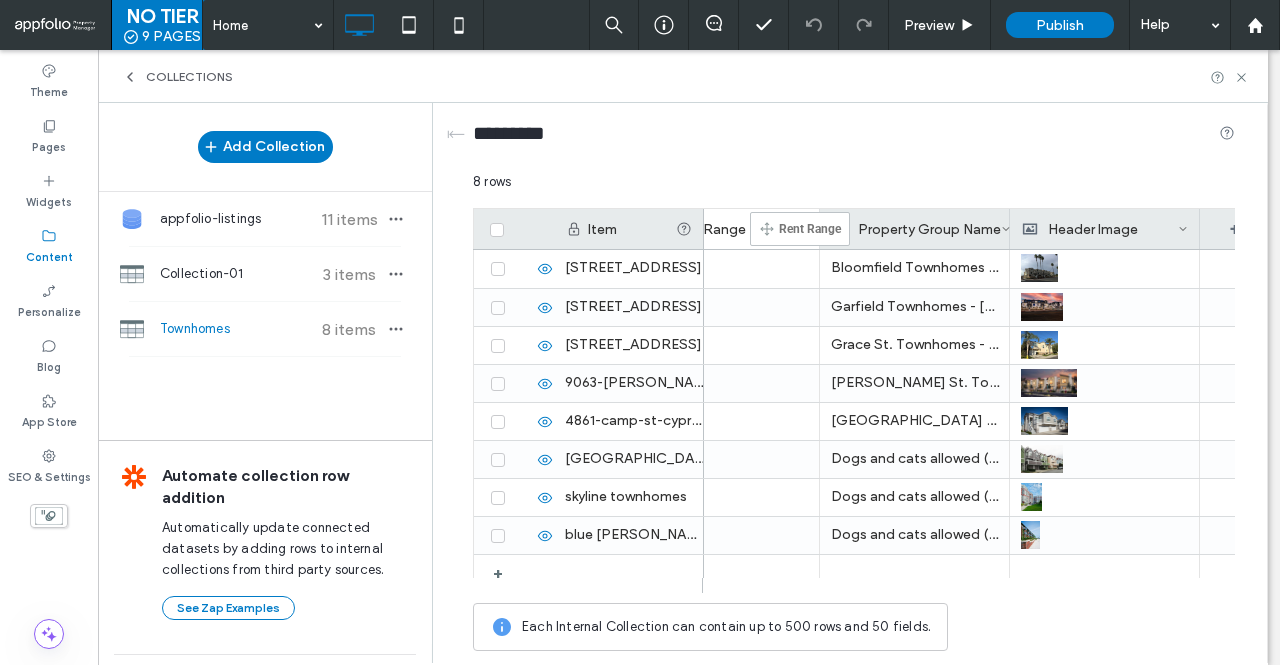 drag, startPoint x: 1044, startPoint y: 230, endPoint x: 756, endPoint y: 229, distance: 288.00174 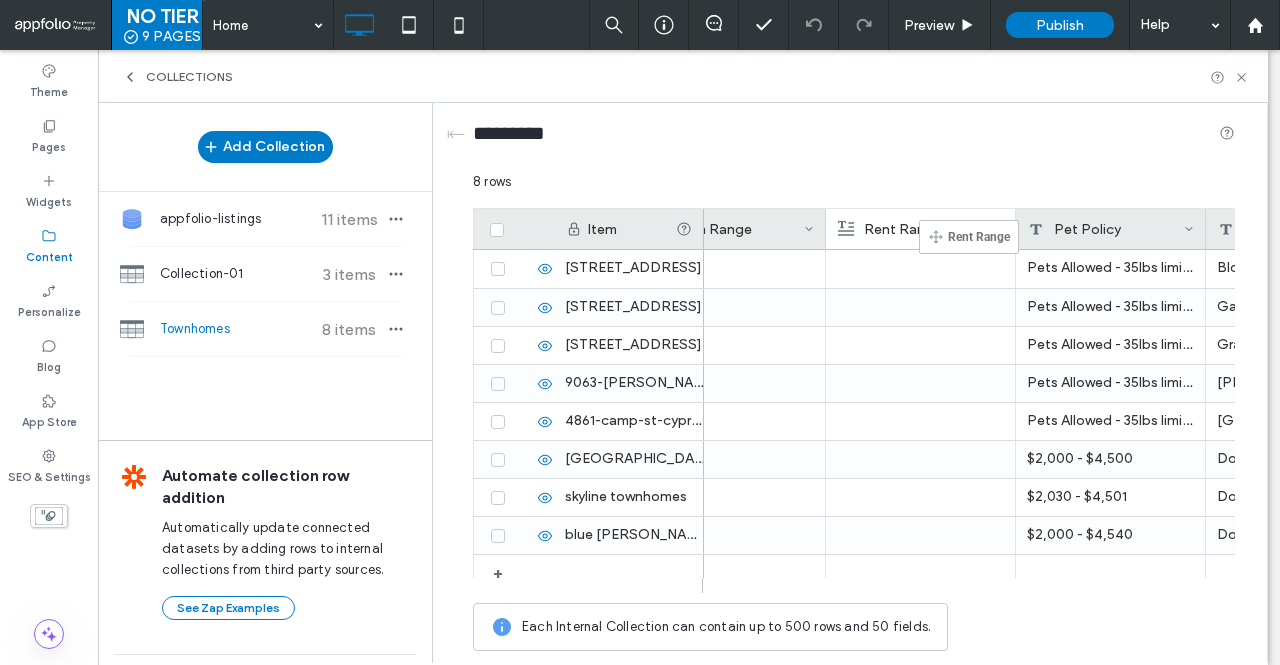 drag, startPoint x: 1088, startPoint y: 226, endPoint x: 950, endPoint y: 229, distance: 138.03261 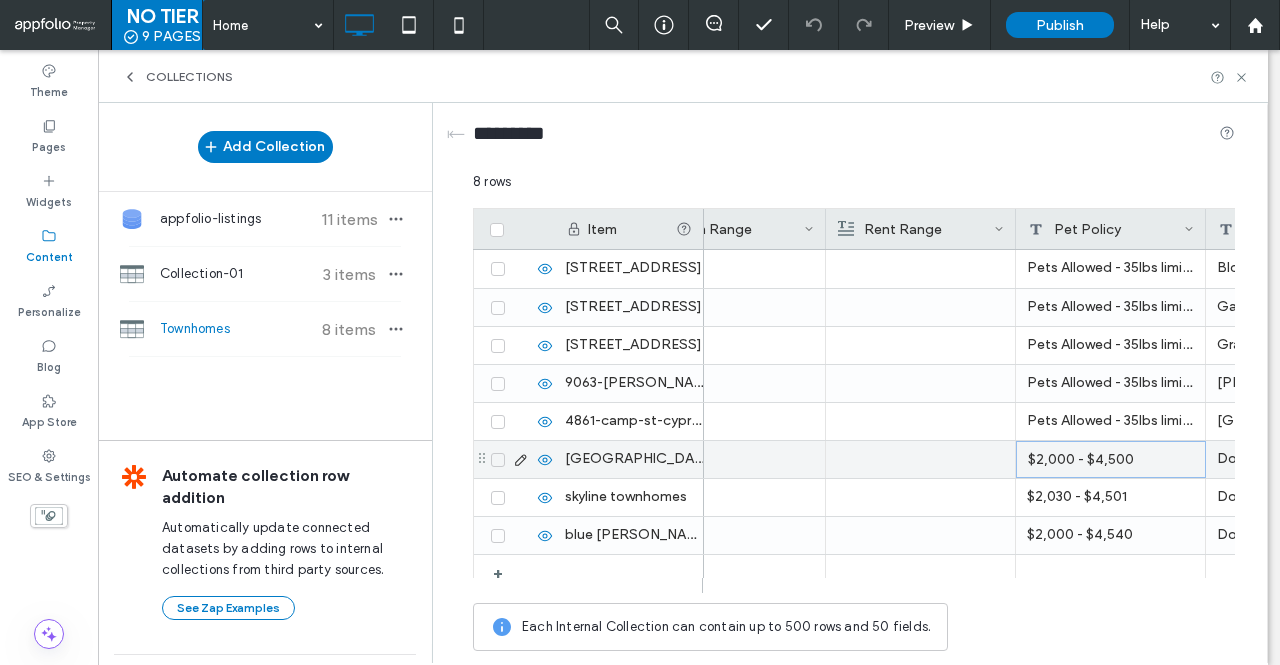 click on "$2,000 - $4,500" at bounding box center [1111, 459] 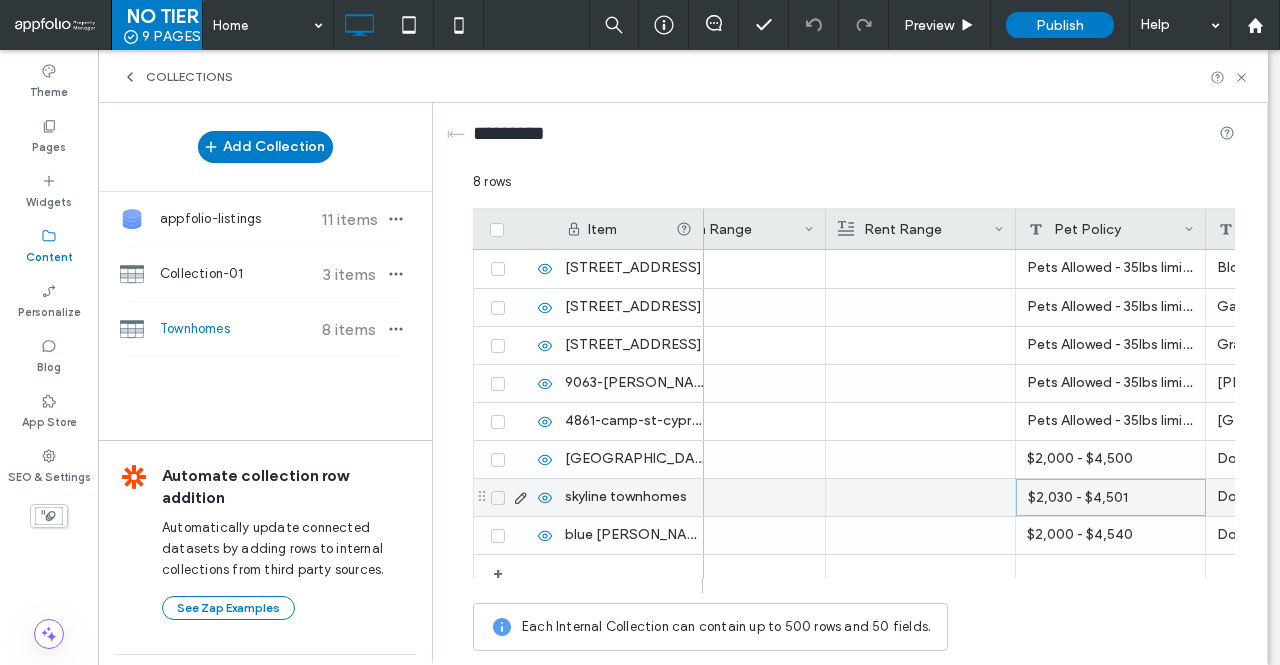 click on "$2,030 - $4,501" at bounding box center (1111, 497) 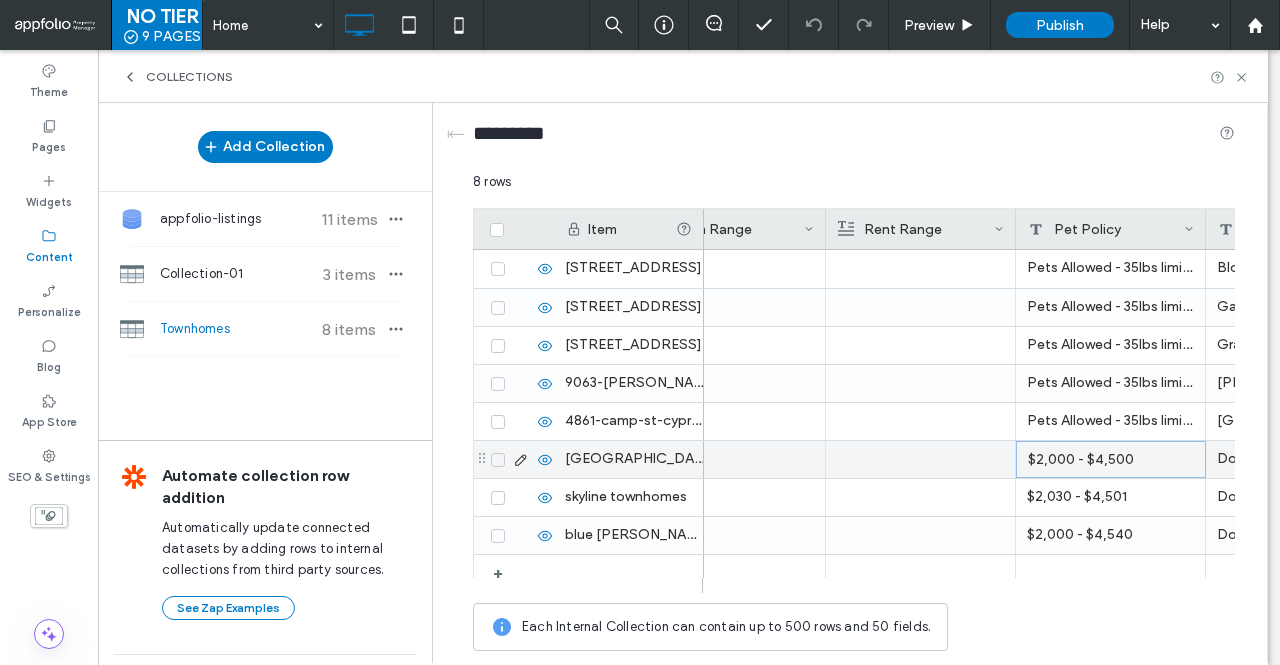 click on "$2,000 - $4,500" at bounding box center (1111, 459) 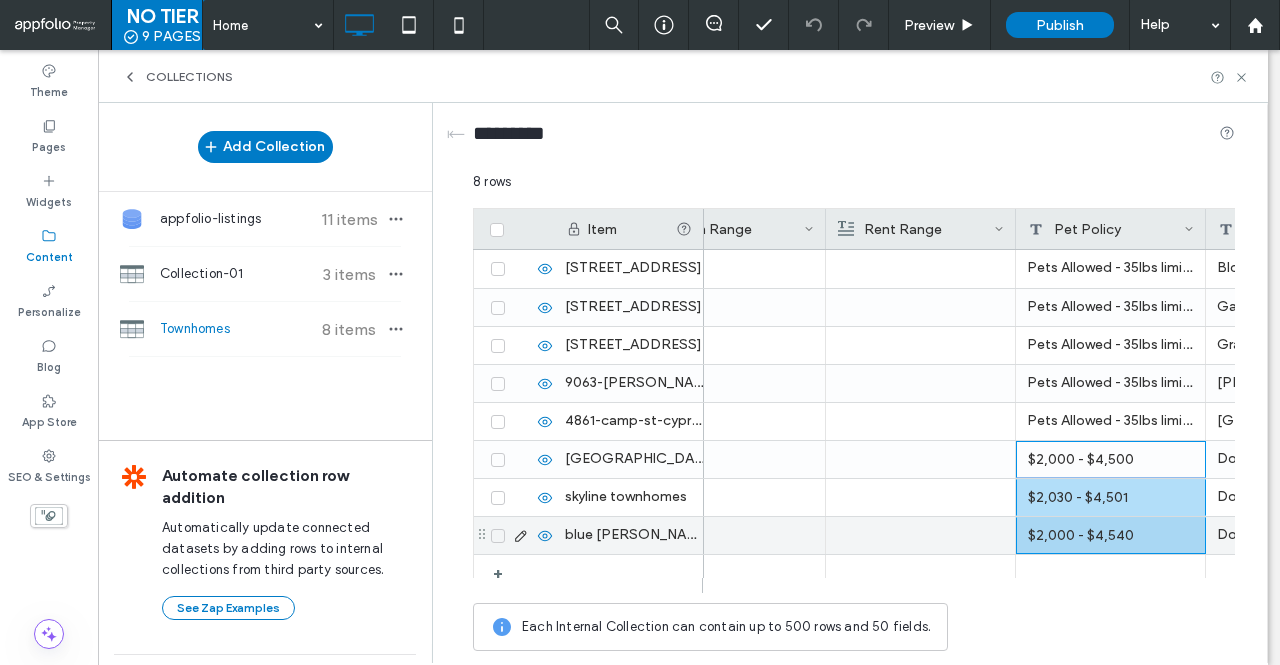 click on "$2,000 - $4,540" at bounding box center (1111, 535) 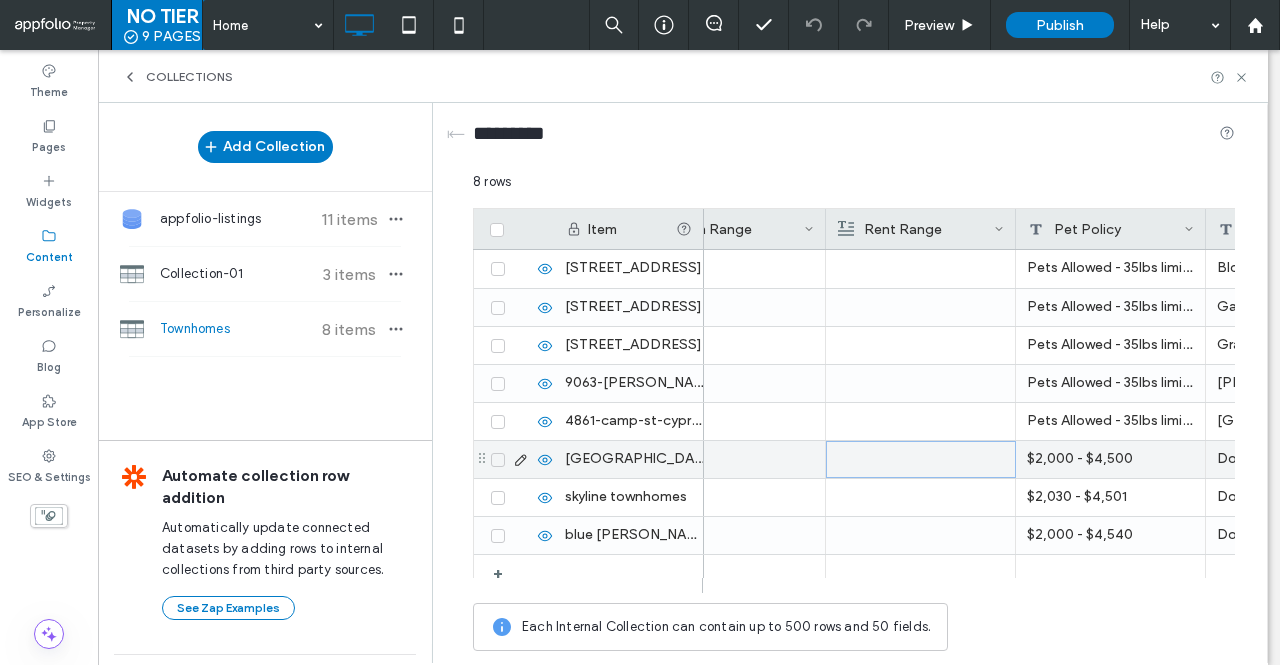click at bounding box center (921, 459) 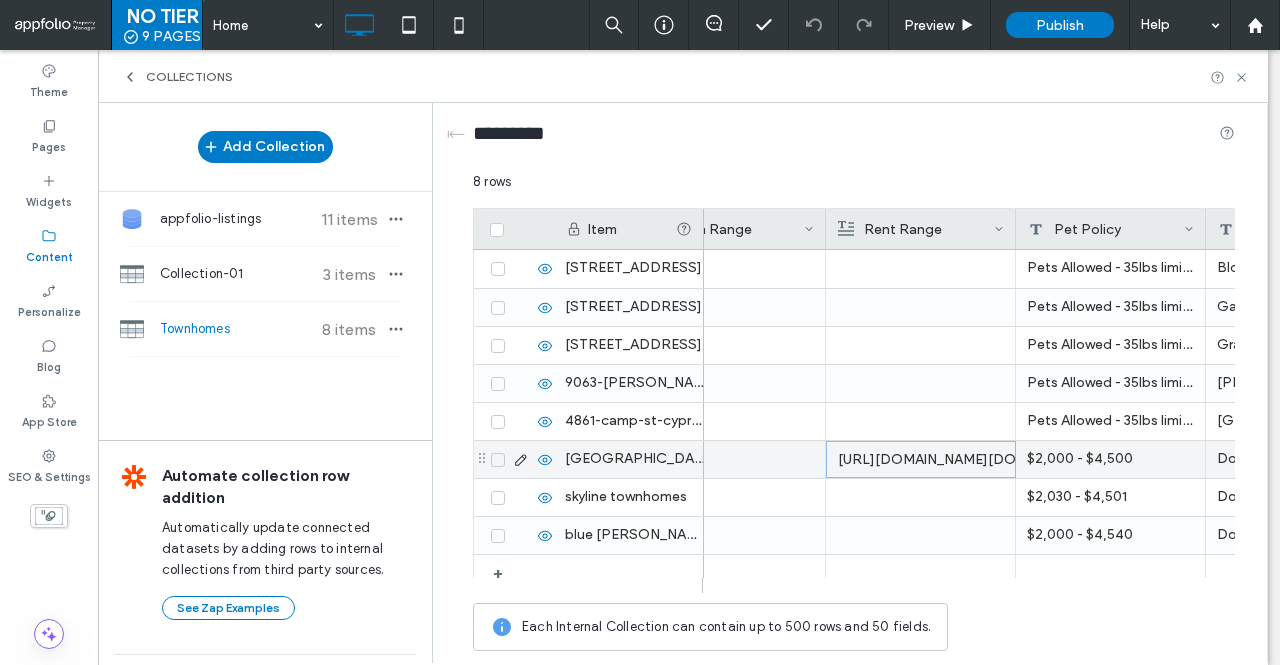 click on "[URL][DOMAIN_NAME][DOMAIN_NAME][DOMAIN_NAME]" at bounding box center (921, 460) 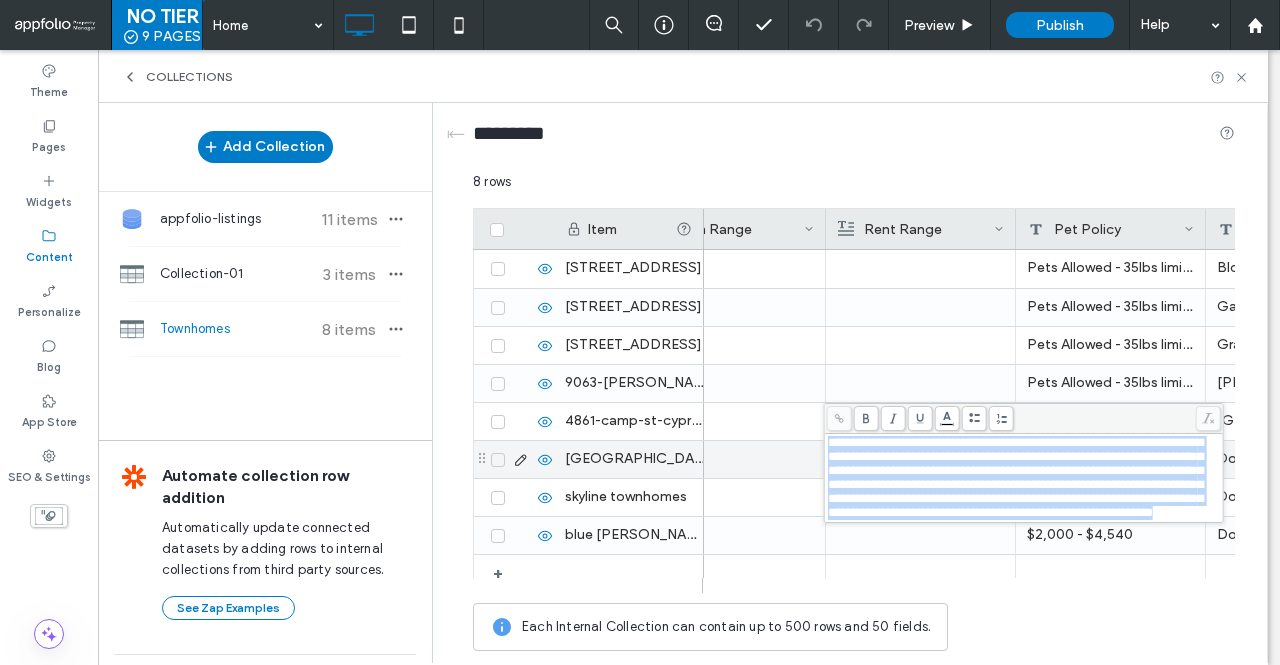 click on "**********" at bounding box center [1015, 477] 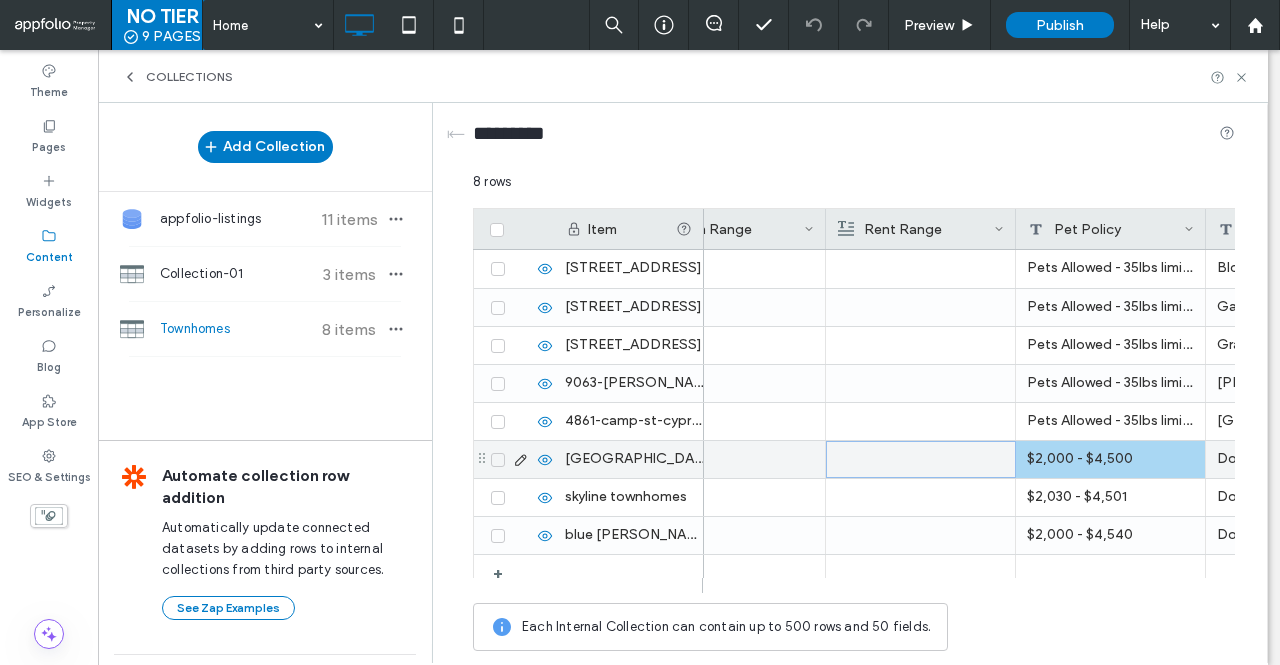 click on "$2,000 - $4,500" at bounding box center [1111, 459] 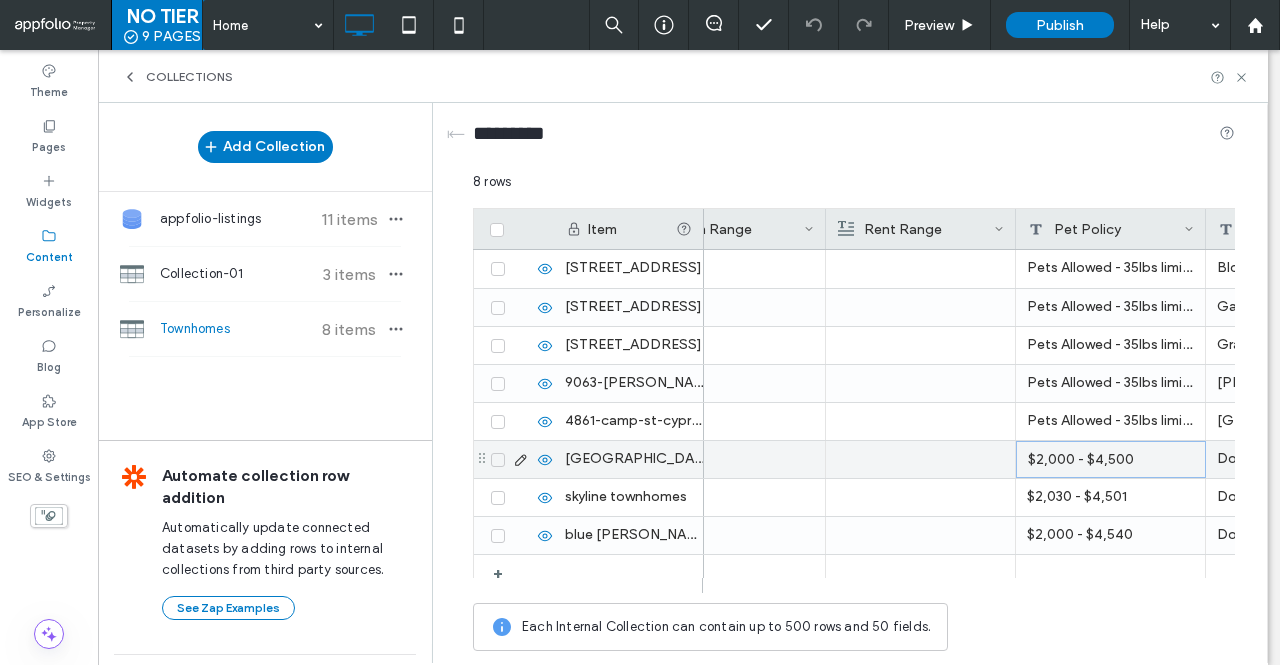 click on "$2,000 - $4,500" at bounding box center [1111, 459] 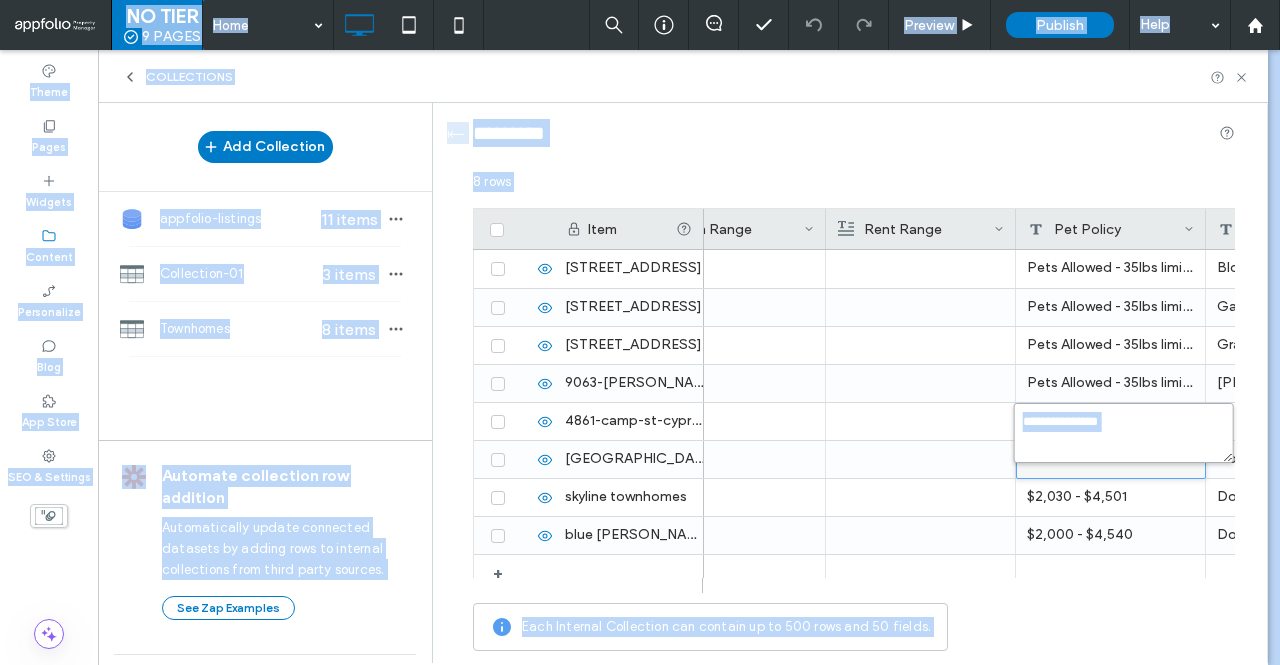 click on "**********" at bounding box center [1124, 433] 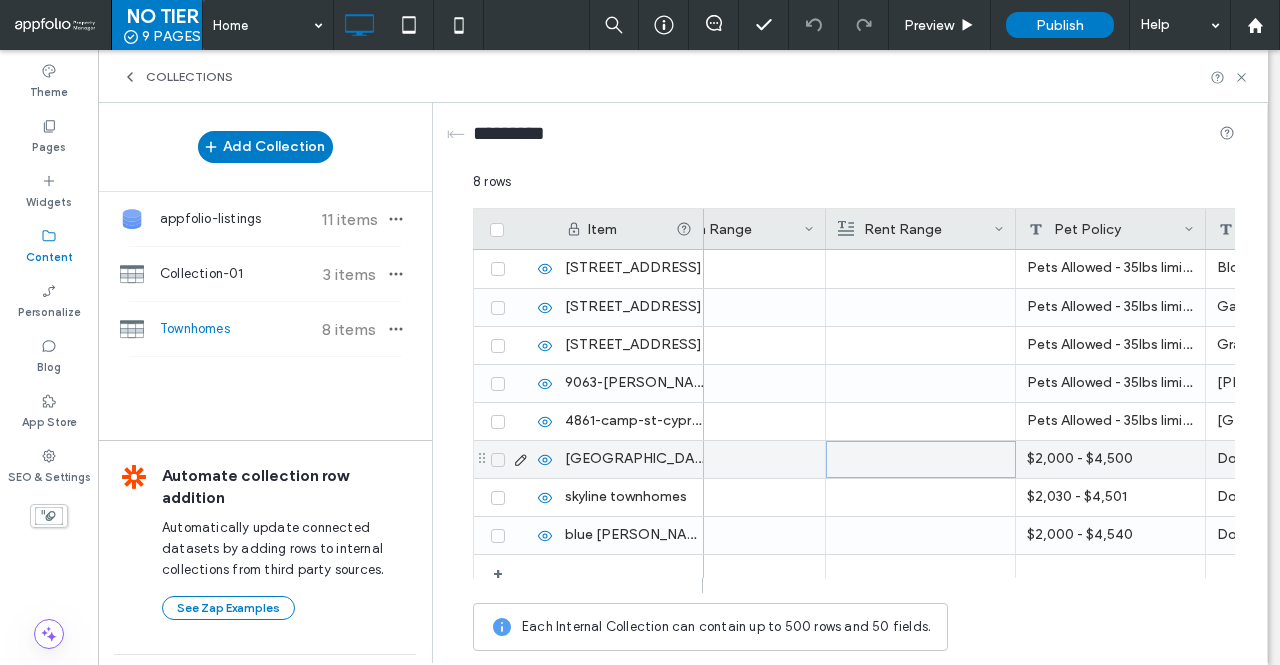 click at bounding box center [921, 459] 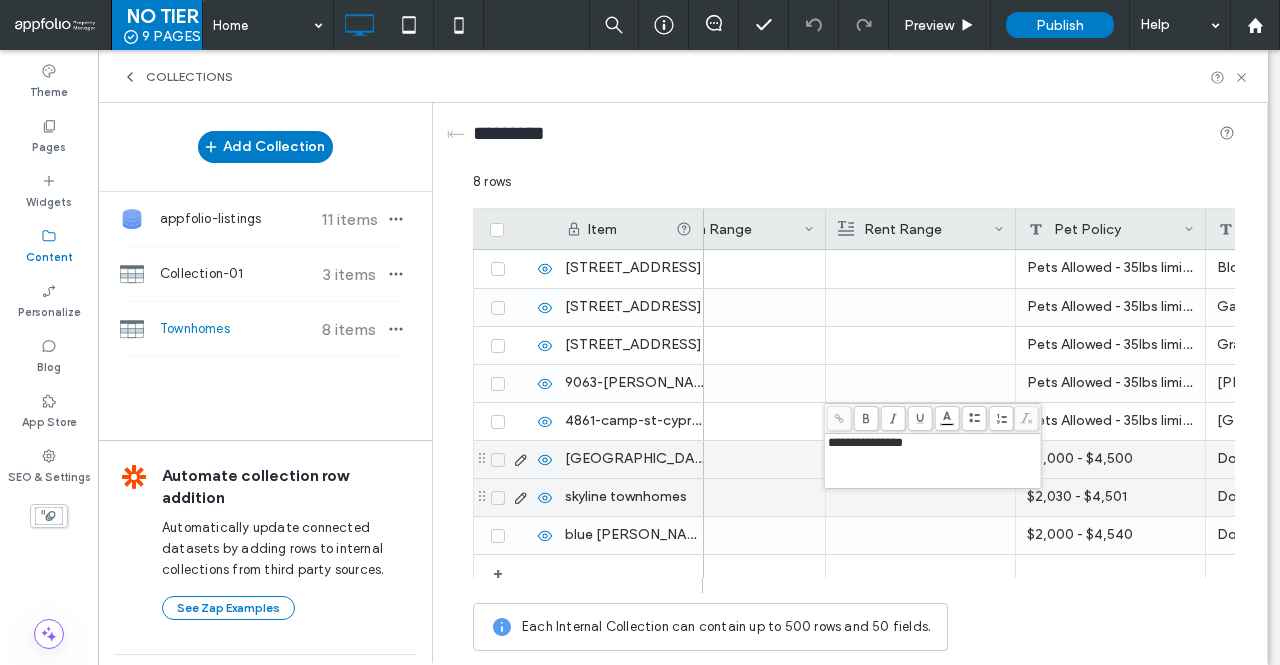click on "$2,030 - $4,501" at bounding box center [1111, 497] 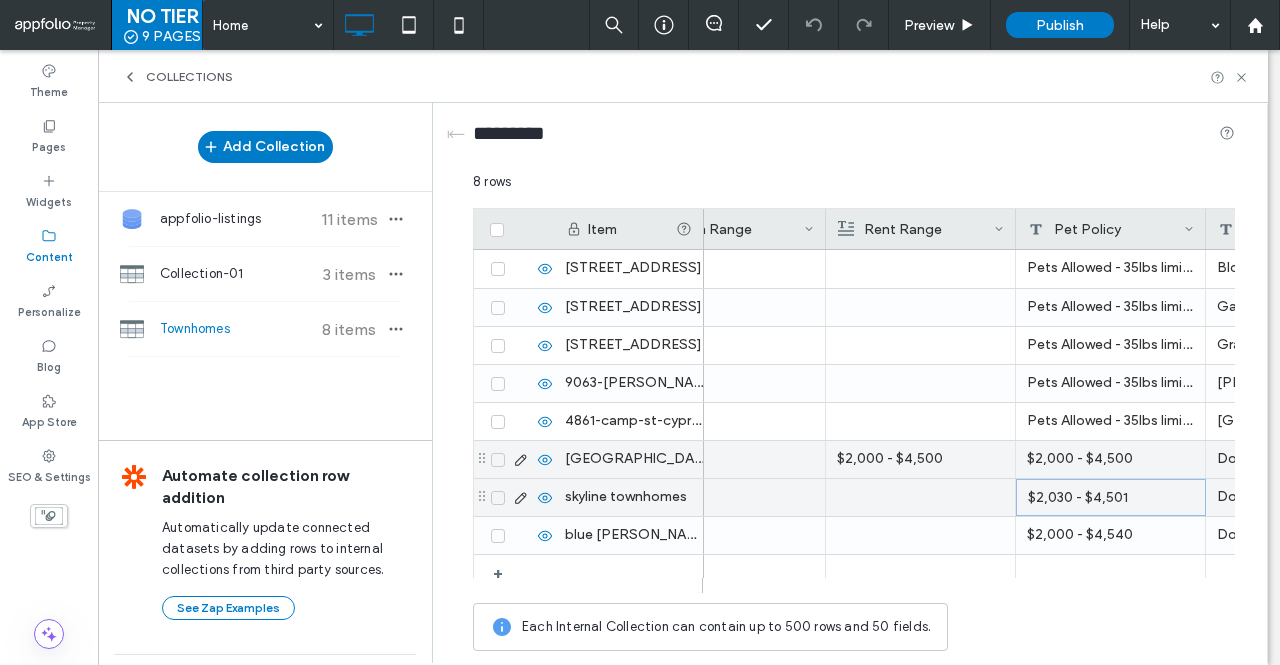 click on "$2,030 - $4,501" at bounding box center (1111, 497) 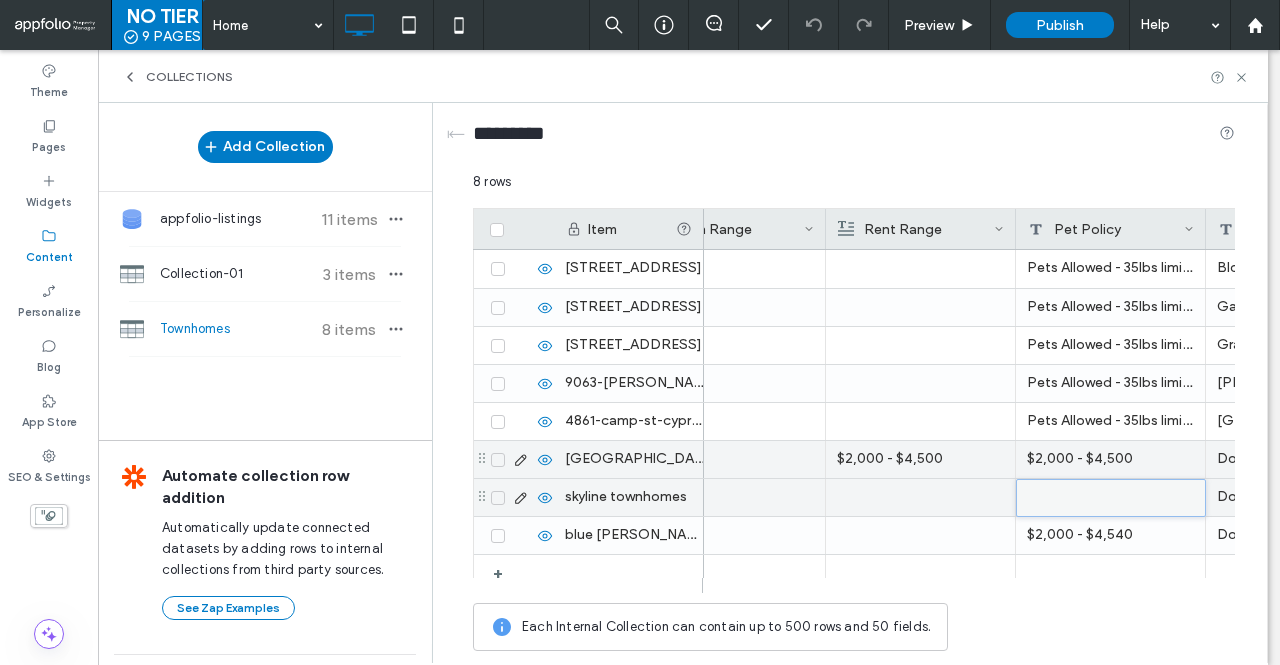 click at bounding box center (1111, 498) 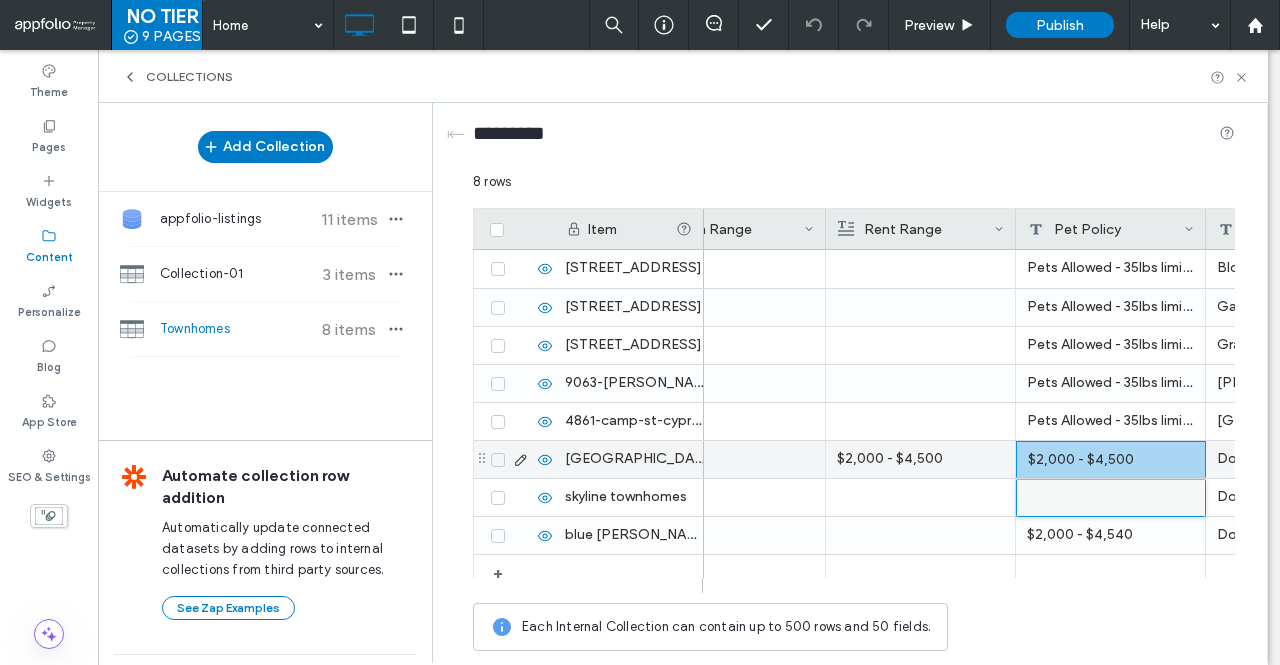 click at bounding box center [1111, 498] 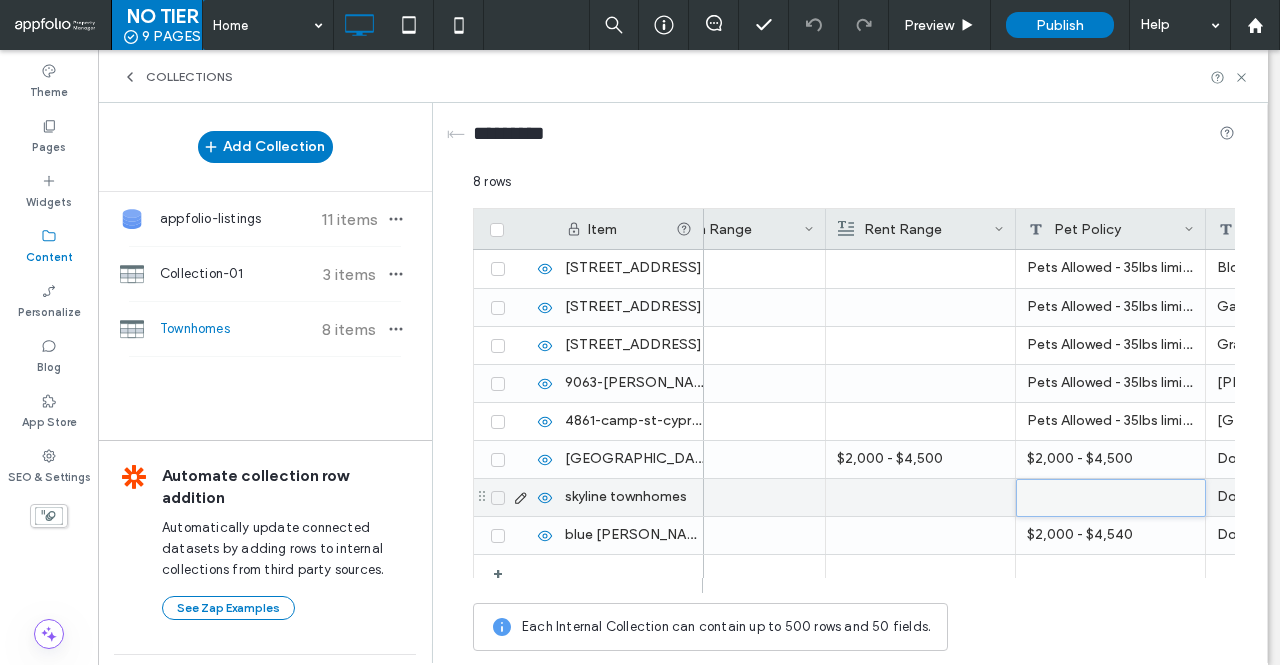 click at bounding box center [1111, 498] 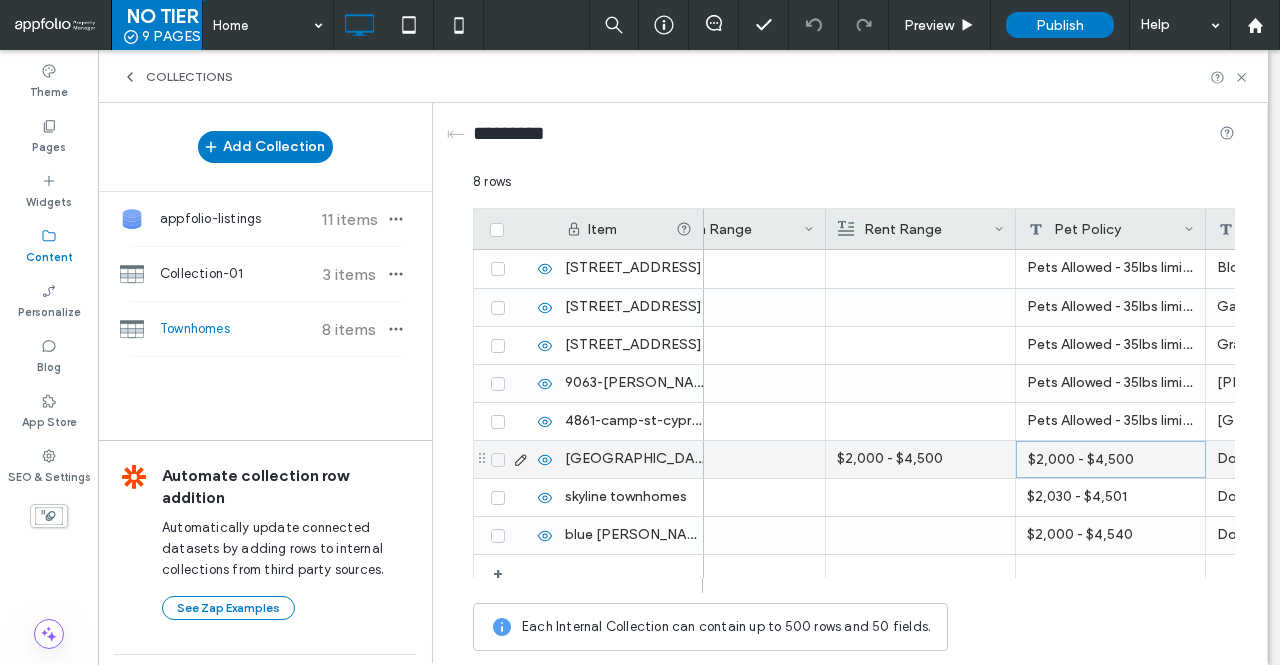 click on "$2,000 - $4,500" at bounding box center (1111, 459) 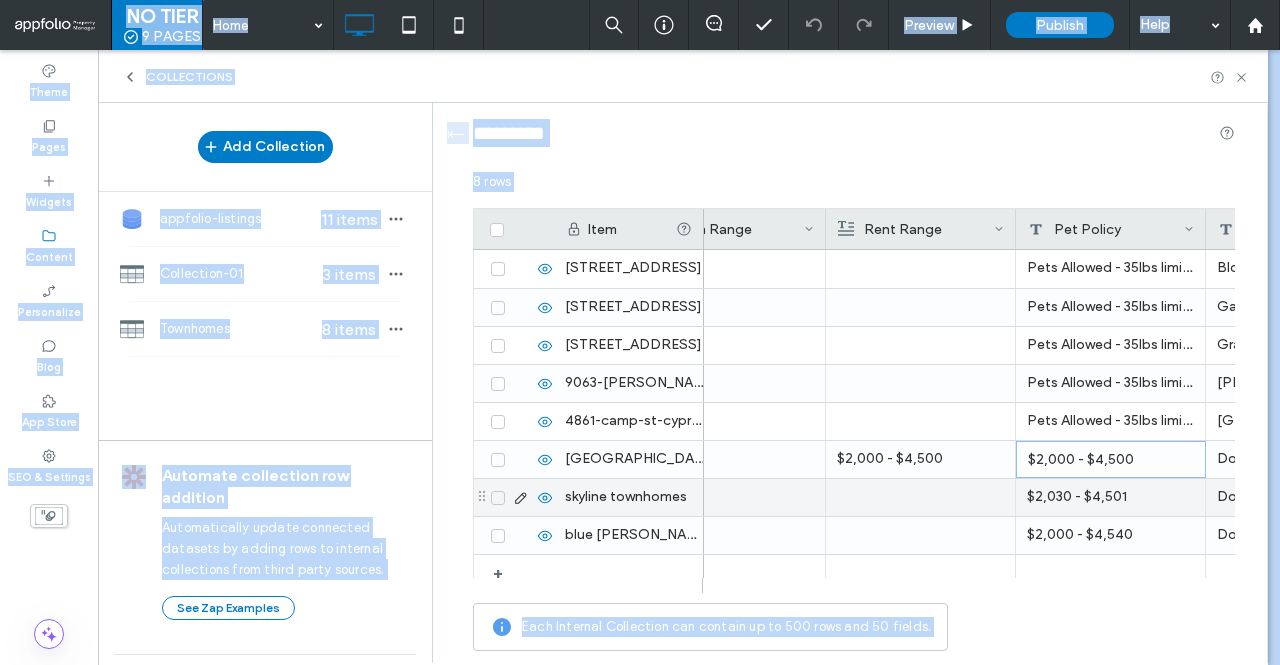 click on "$2,030 - $4,501" at bounding box center (1111, 497) 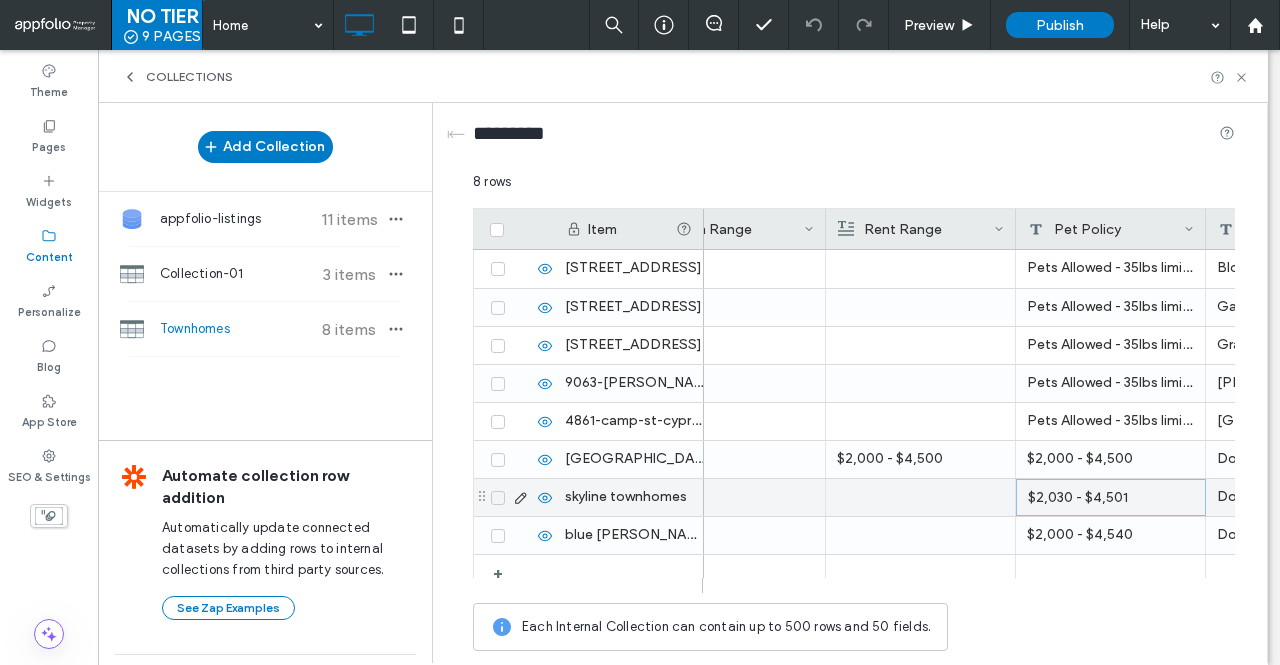 click on "$2,030 - $4,501" at bounding box center (1111, 497) 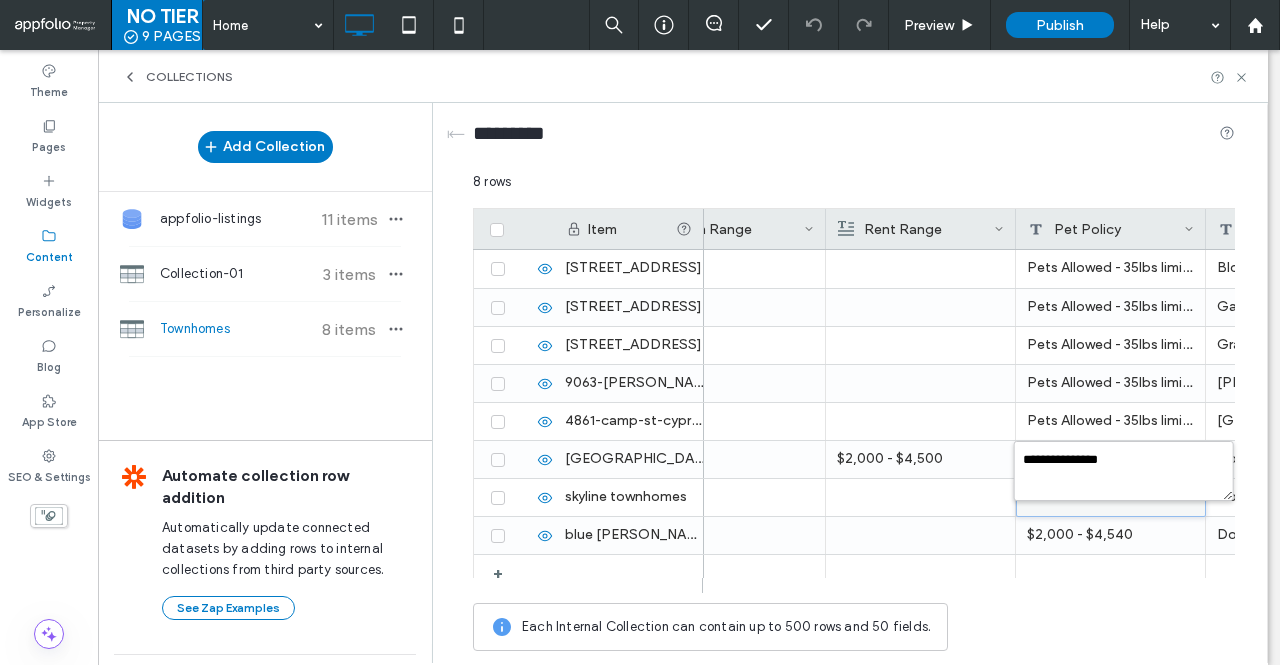 click on "**********" at bounding box center (854, 416) 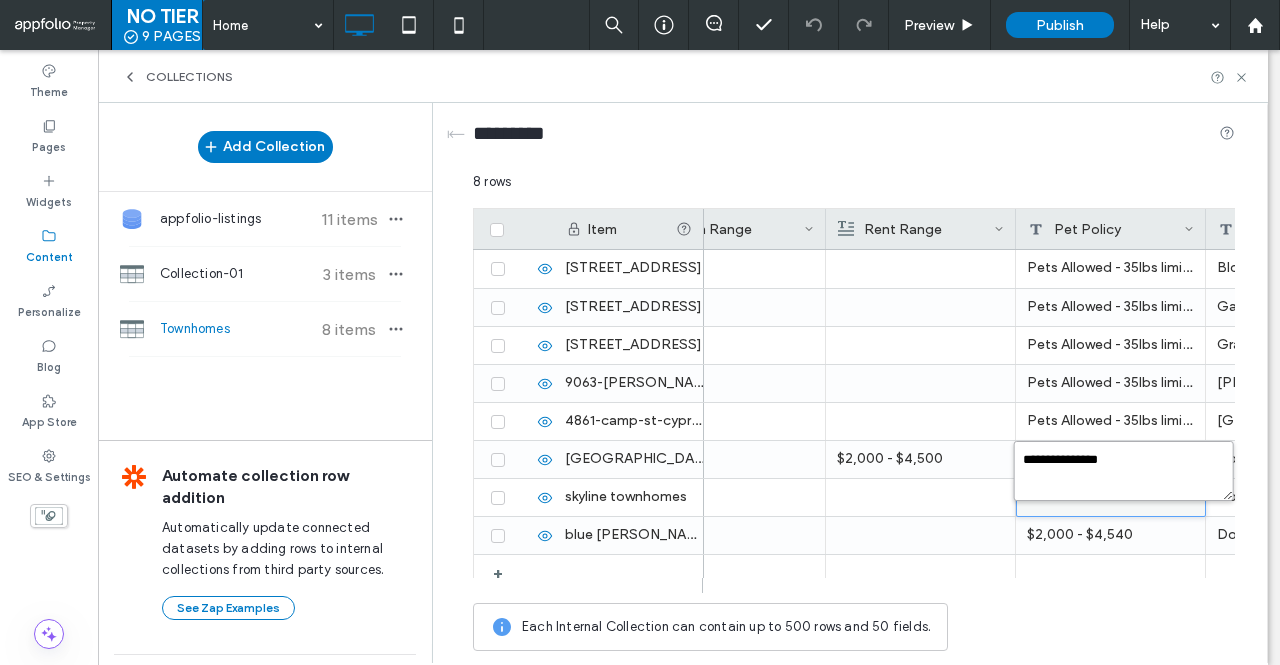 click on "**********" at bounding box center [1124, 471] 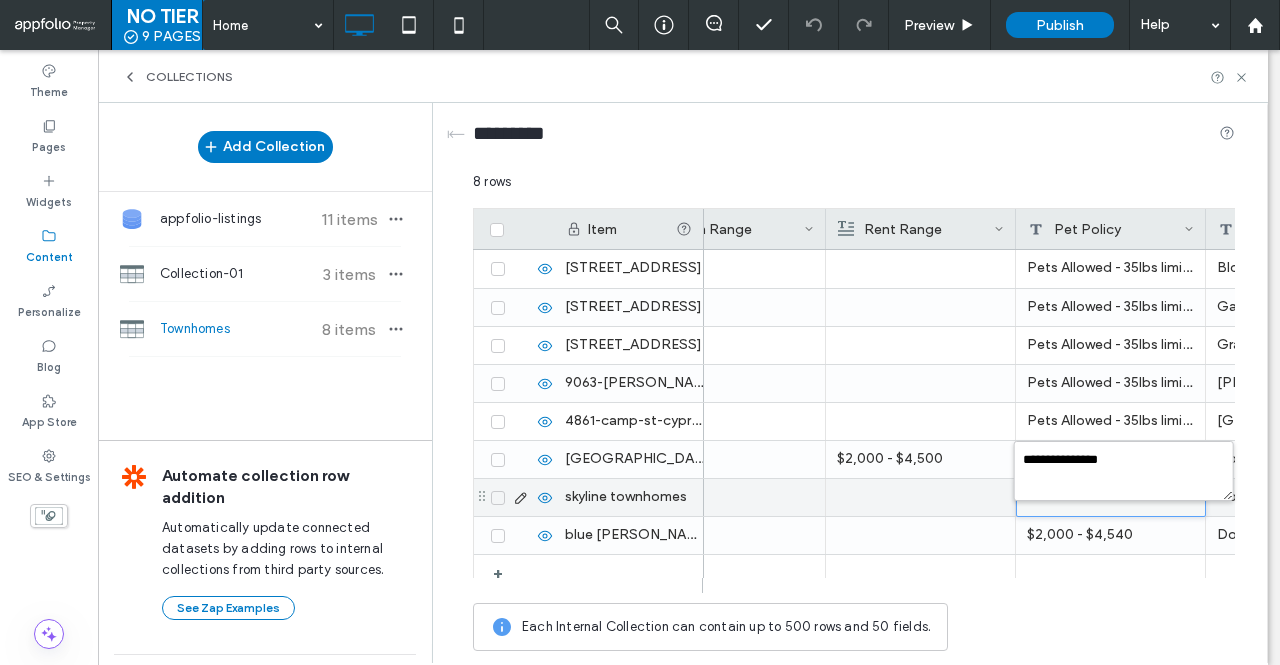 click at bounding box center [920, 497] 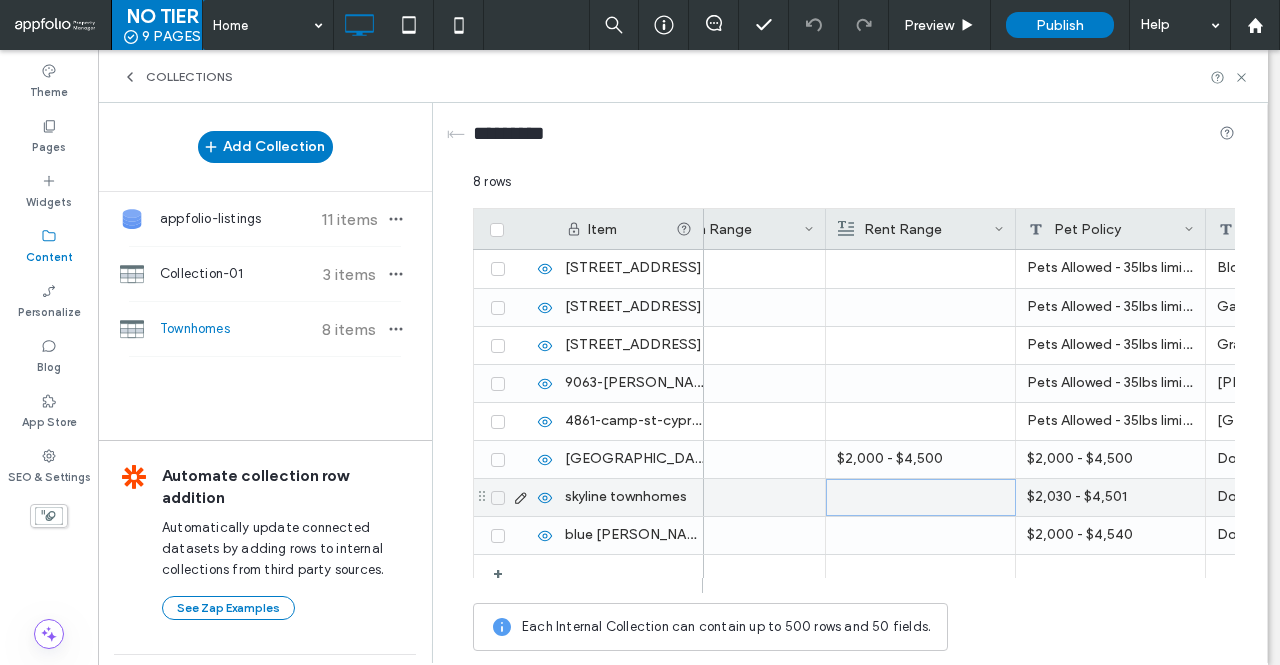 click at bounding box center [921, 497] 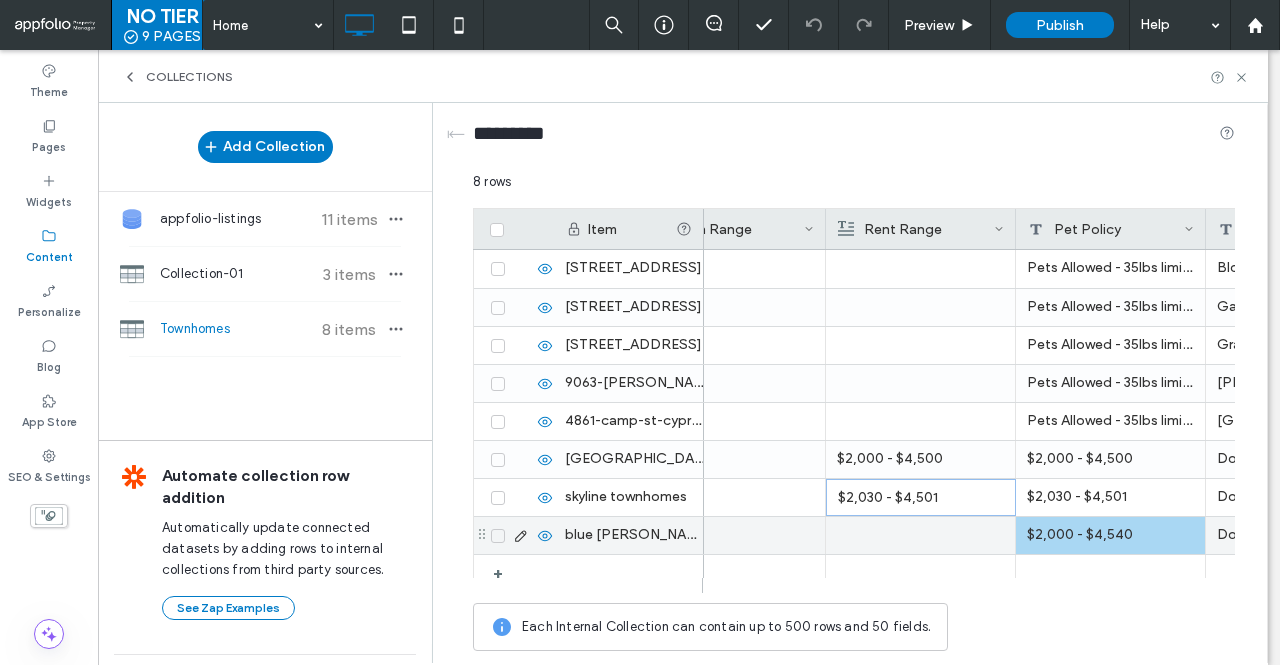 click on "$2,000 - $4,540" at bounding box center [1111, 535] 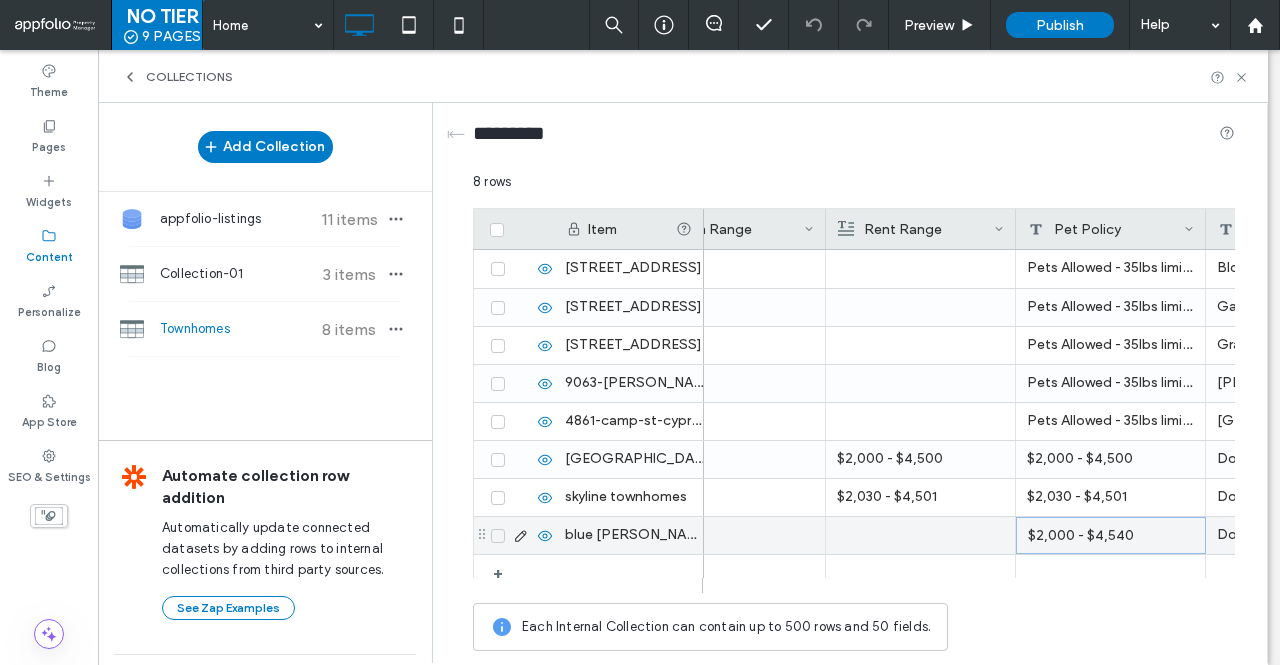 click on "$2,000 - $4,540" at bounding box center (1111, 535) 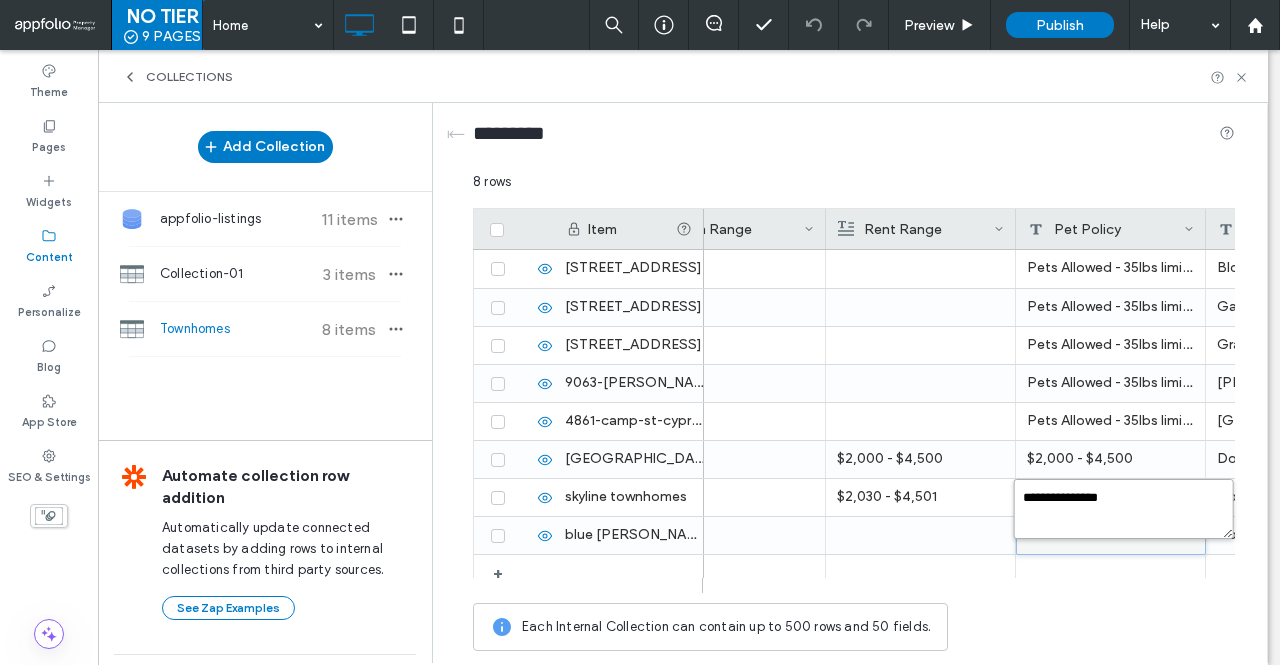 click on "**********" at bounding box center [1124, 509] 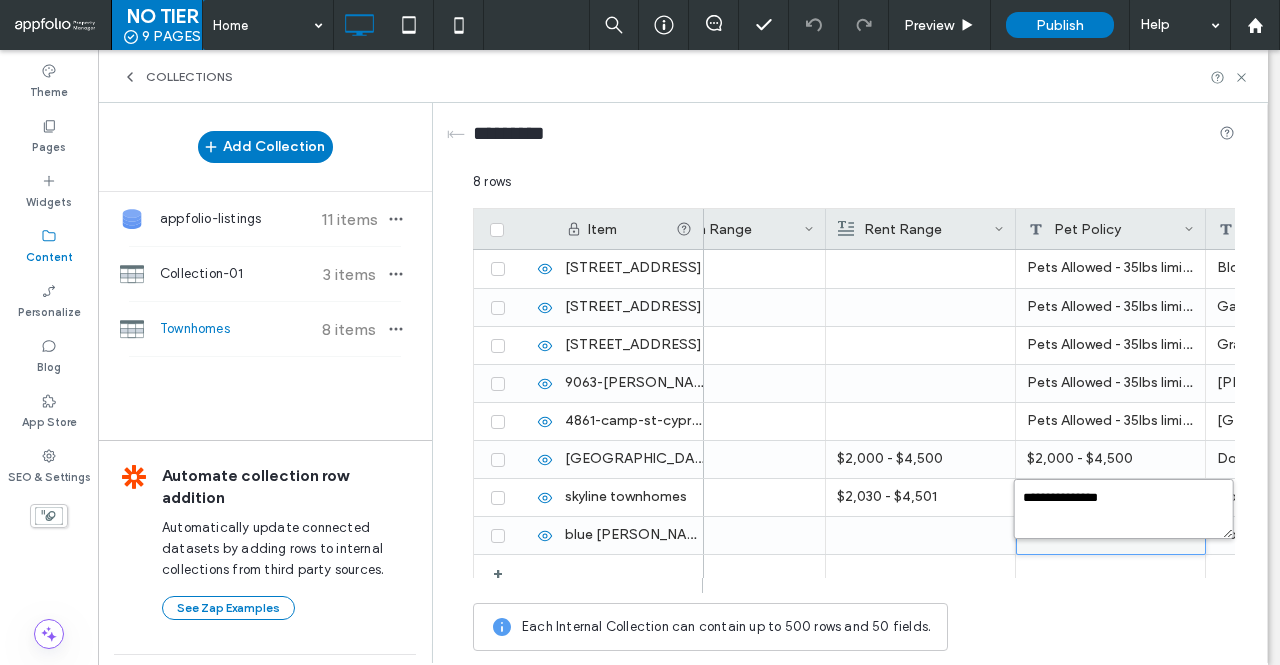 click on "**********" at bounding box center [1124, 509] 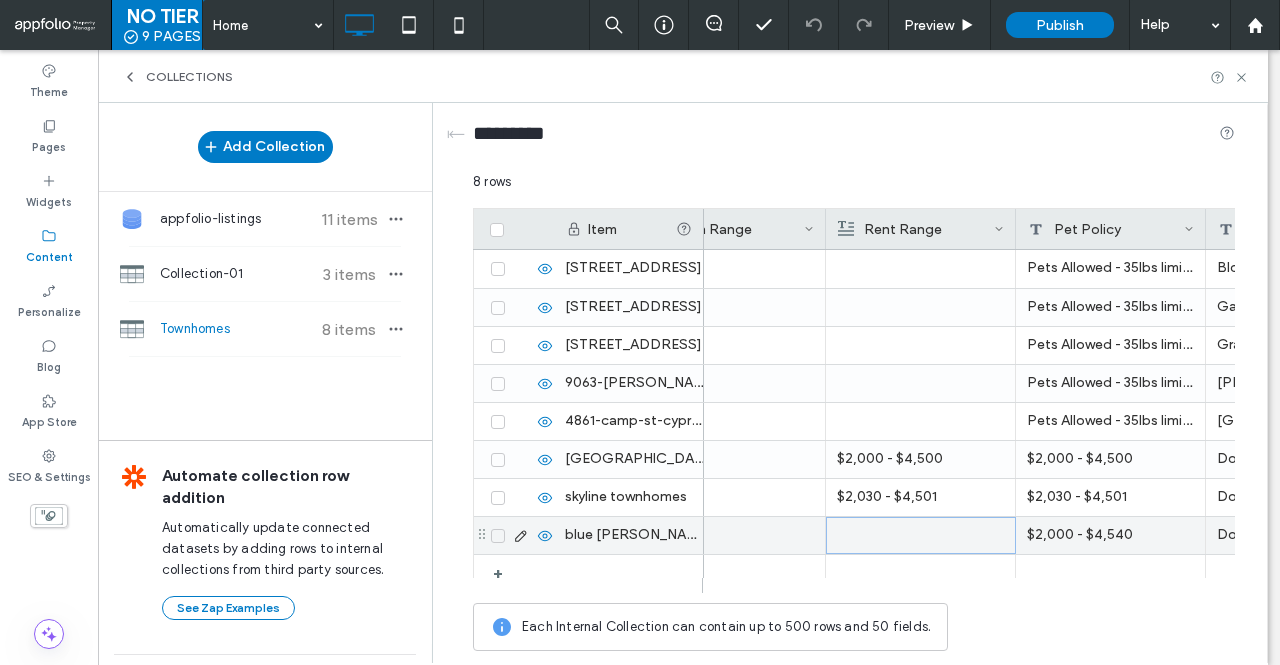 click at bounding box center (921, 535) 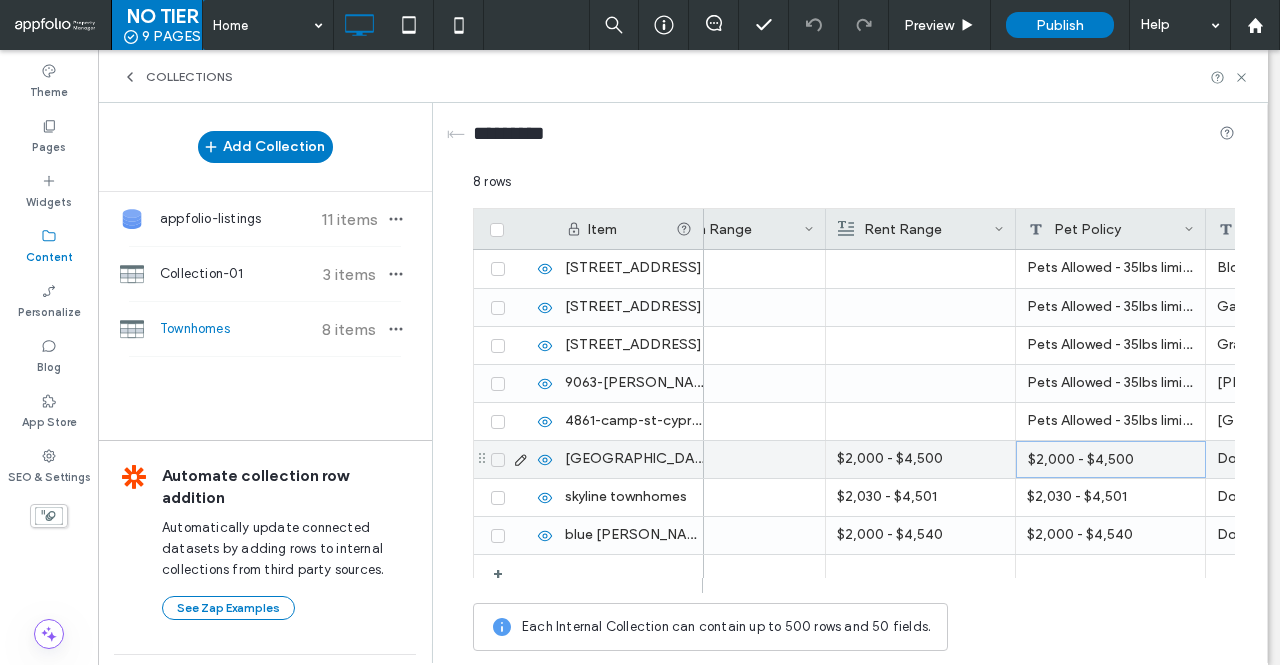 click on "$2,000 - $4,500" at bounding box center [1111, 459] 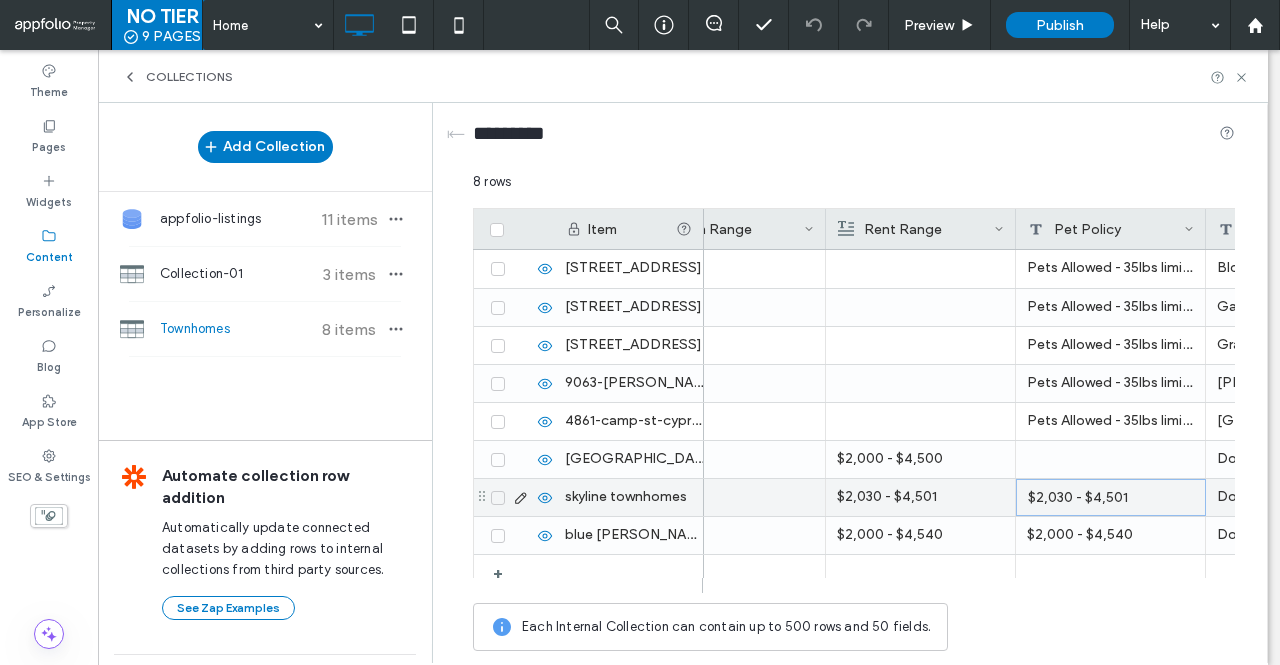 click on "$2,030 - $4,501" at bounding box center [1111, 497] 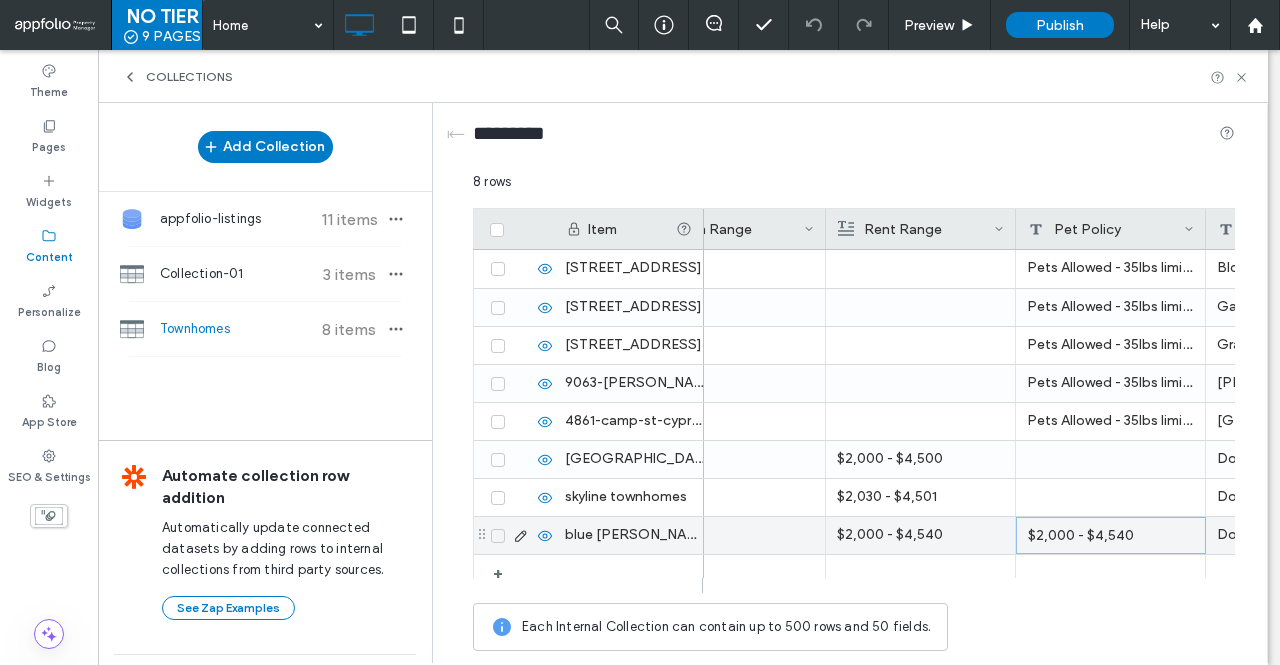 click on "$2,000 - $4,540" at bounding box center (1111, 535) 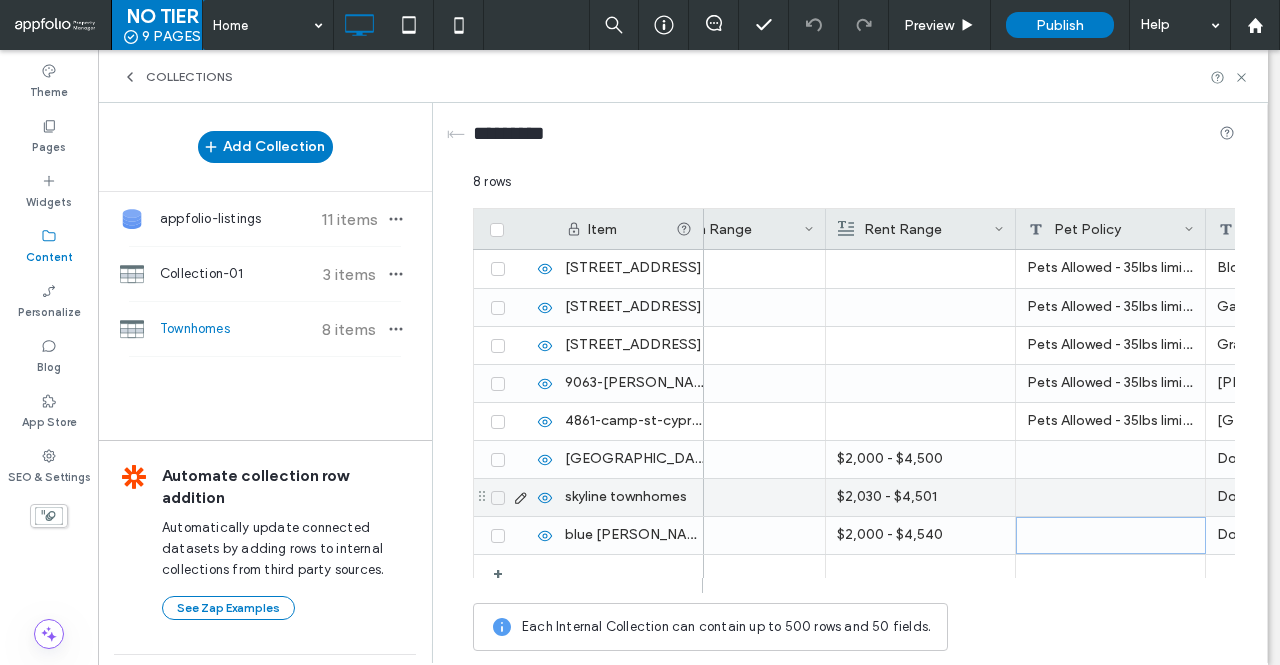 scroll, scrollTop: 0, scrollLeft: 1060, axis: horizontal 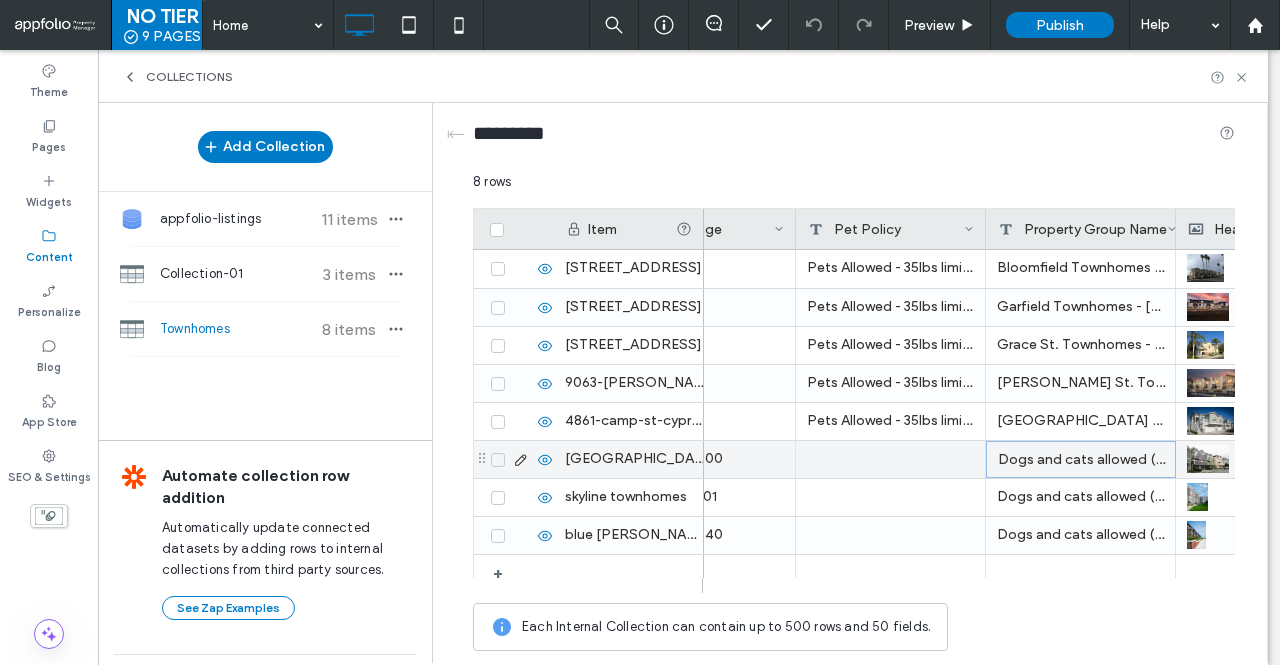 click on "Dogs and cats allowed (up to 50 lbs, $500 pet fee, $50/month pet rent)" at bounding box center [1081, 459] 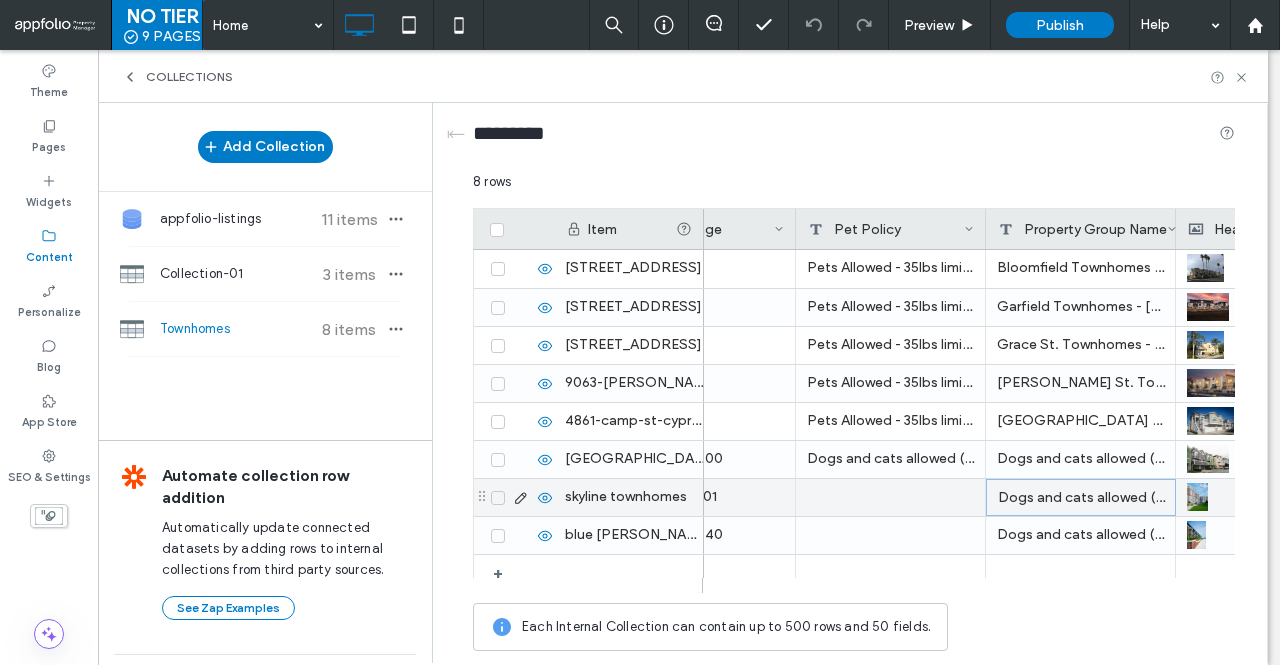 click on "Dogs and cats allowed (up to 50 lbs, $500 pet fee, $50/month pet rent)" at bounding box center [1081, 497] 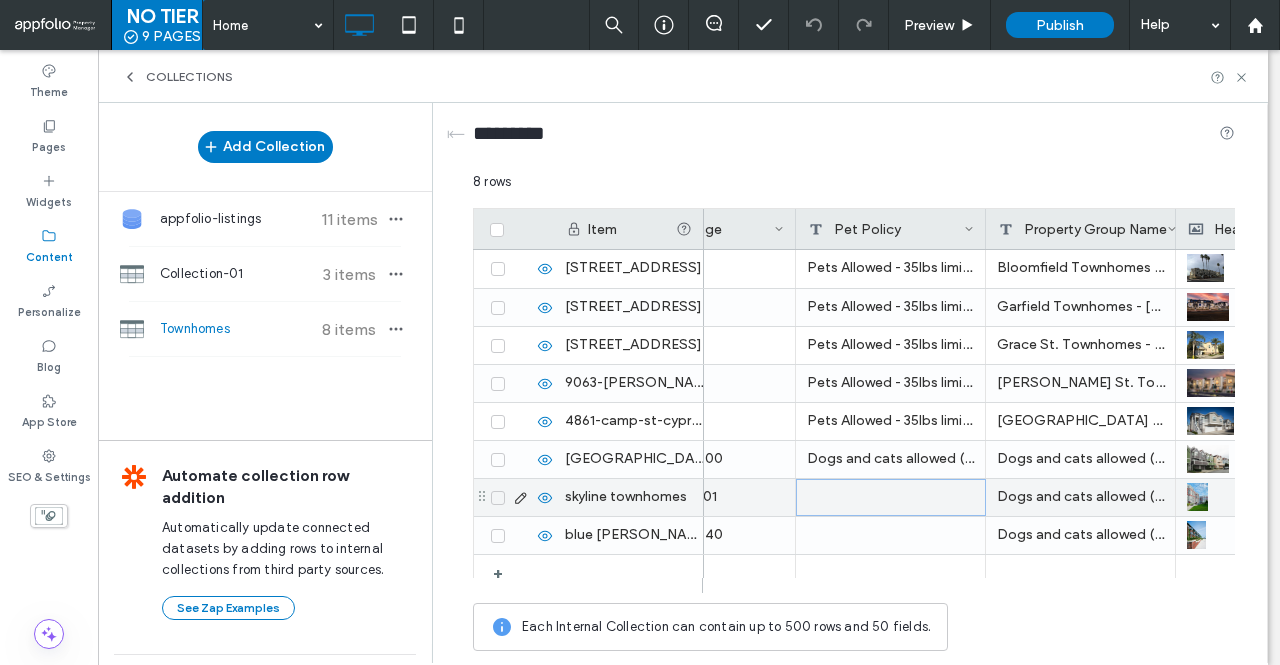 click at bounding box center [891, 497] 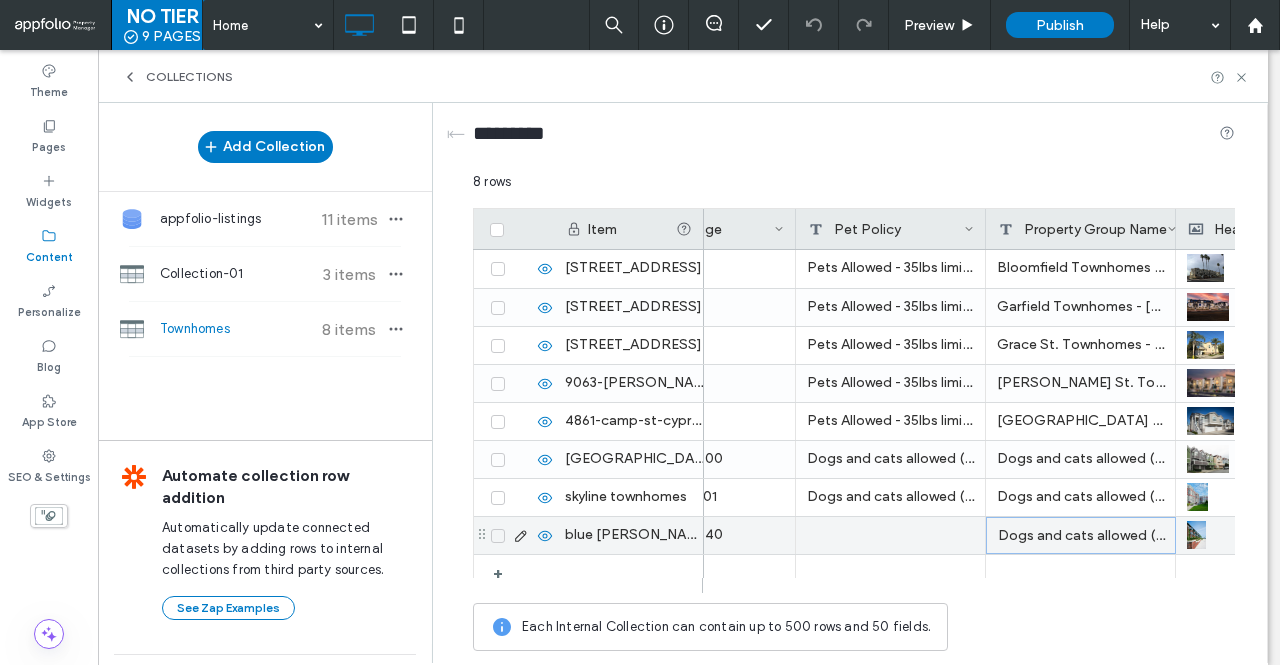 click on "Dogs and cats allowed (up to 50 lbs, $500 pet fee, $50/month pet rent)" at bounding box center [1081, 535] 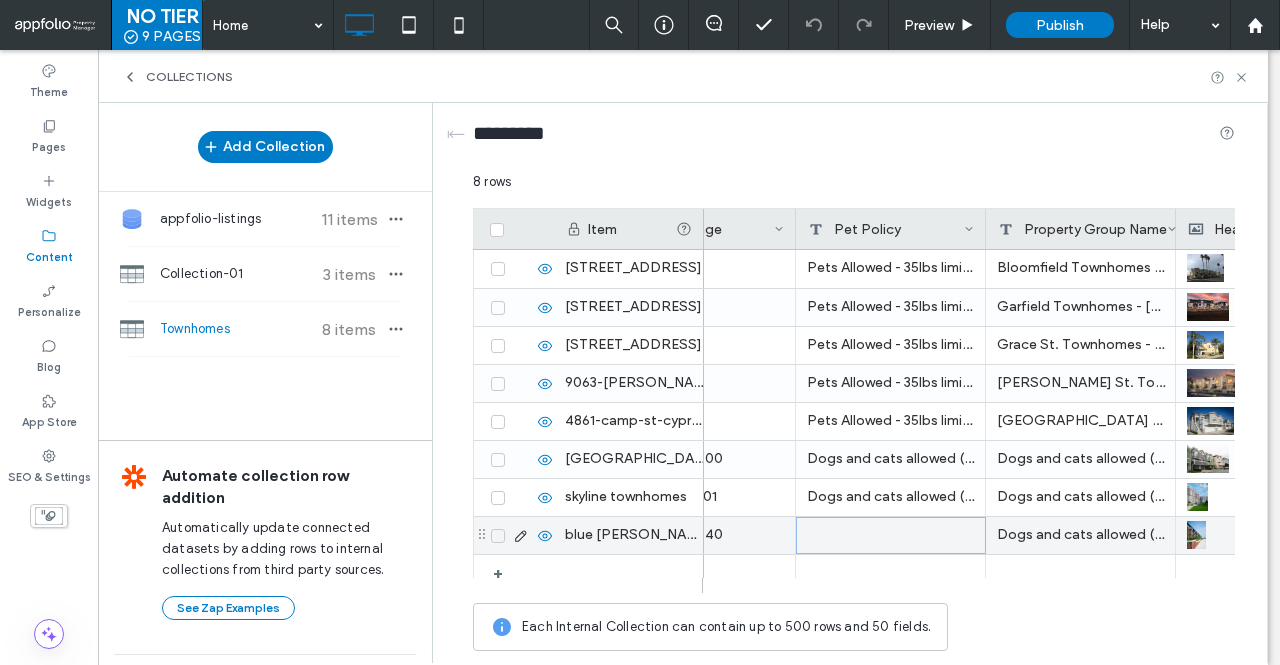 click at bounding box center [891, 535] 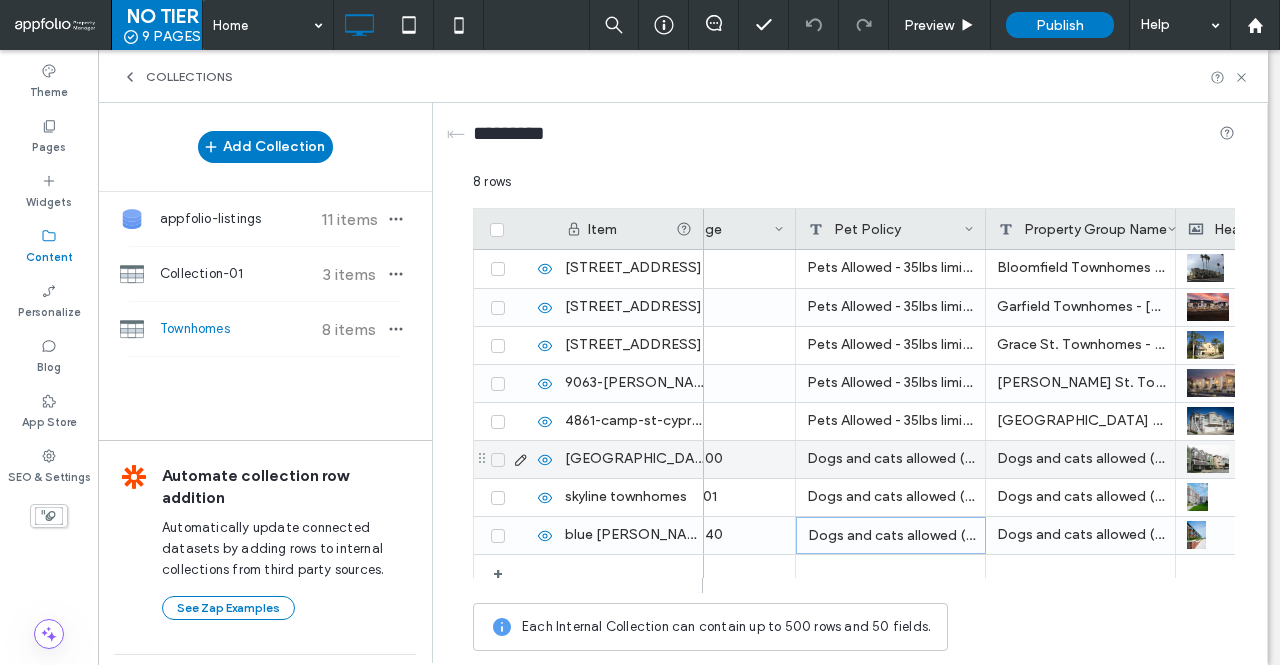 scroll, scrollTop: 0, scrollLeft: 1074, axis: horizontal 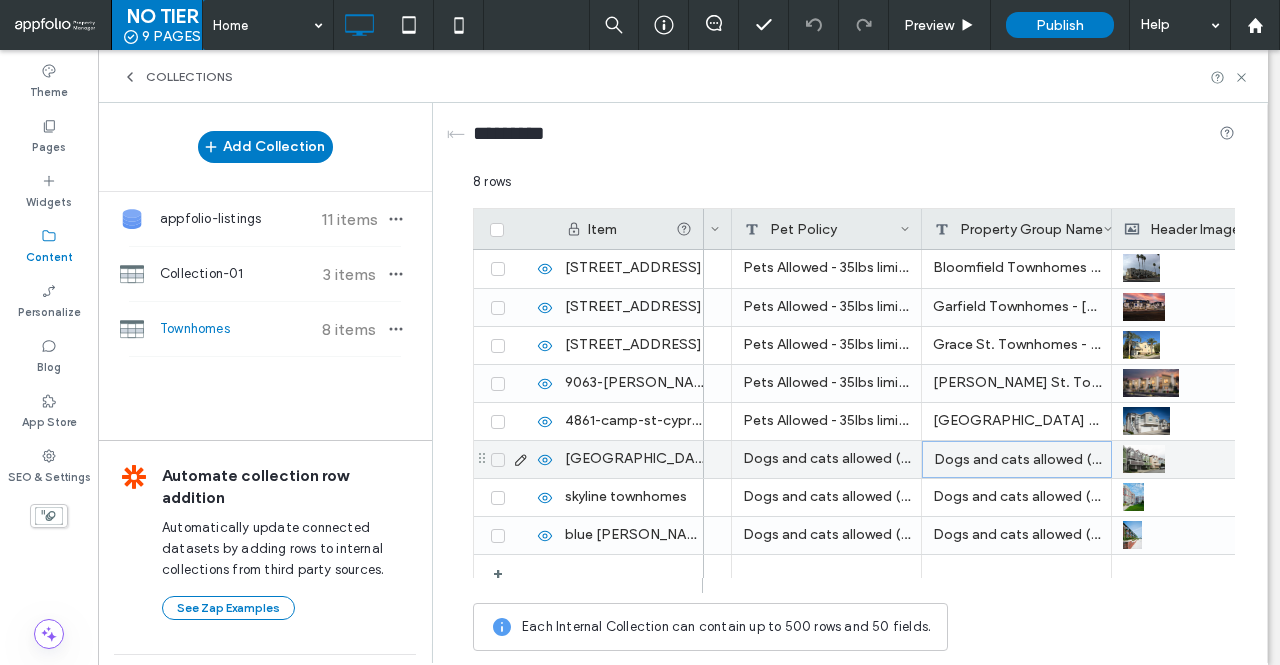 click on "Dogs and cats allowed (up to 50 lbs, $500 pet fee, $50/month pet rent)" at bounding box center [1017, 459] 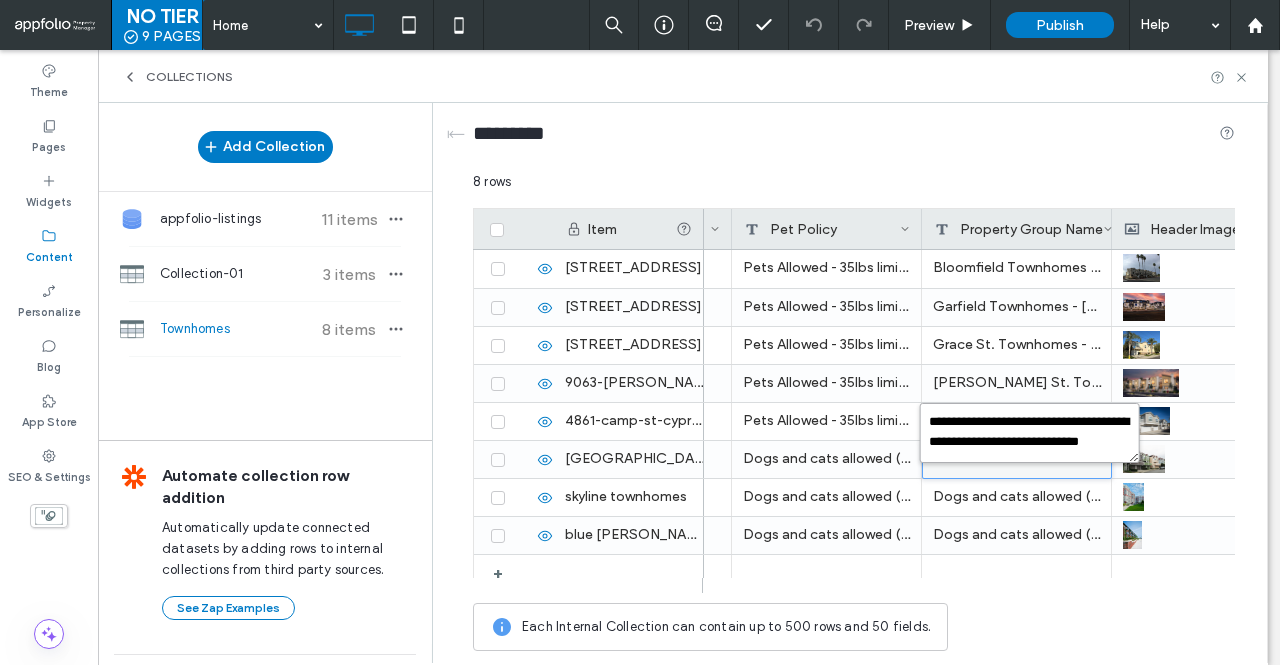 click on "**********" at bounding box center [1030, 433] 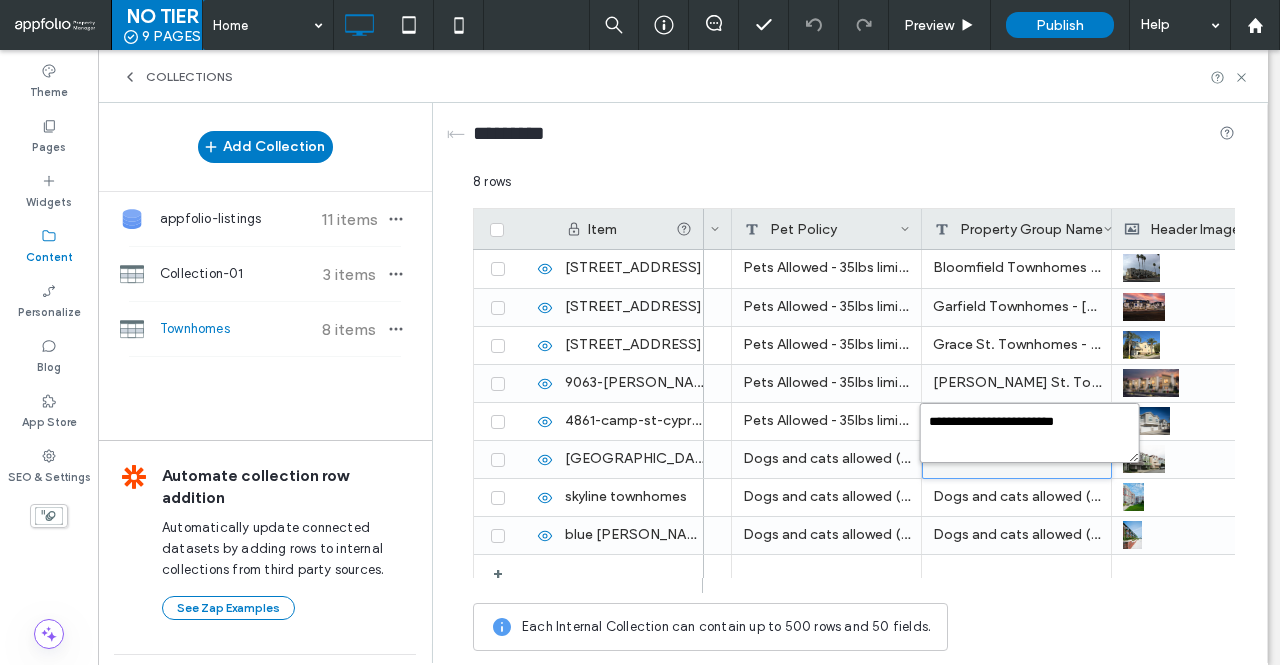 type on "**********" 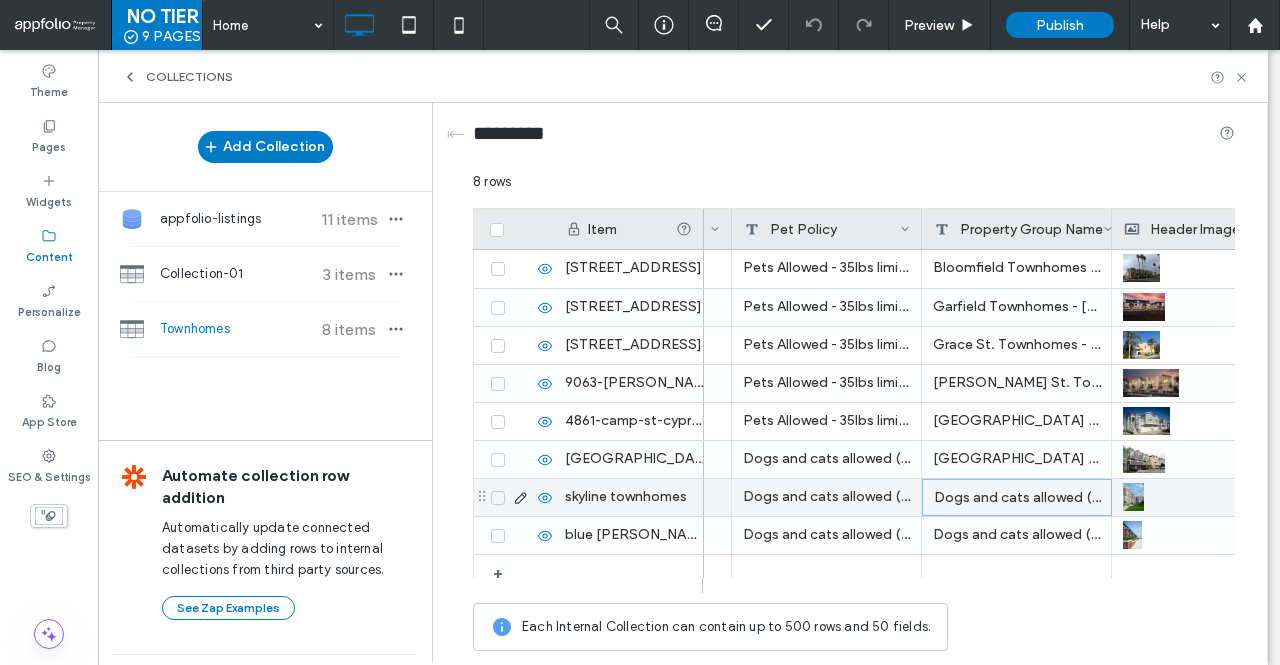 click on "Dogs and cats allowed (up to 50 lbs, $500 pet fee, $50/month pet rent)" at bounding box center (1017, 497) 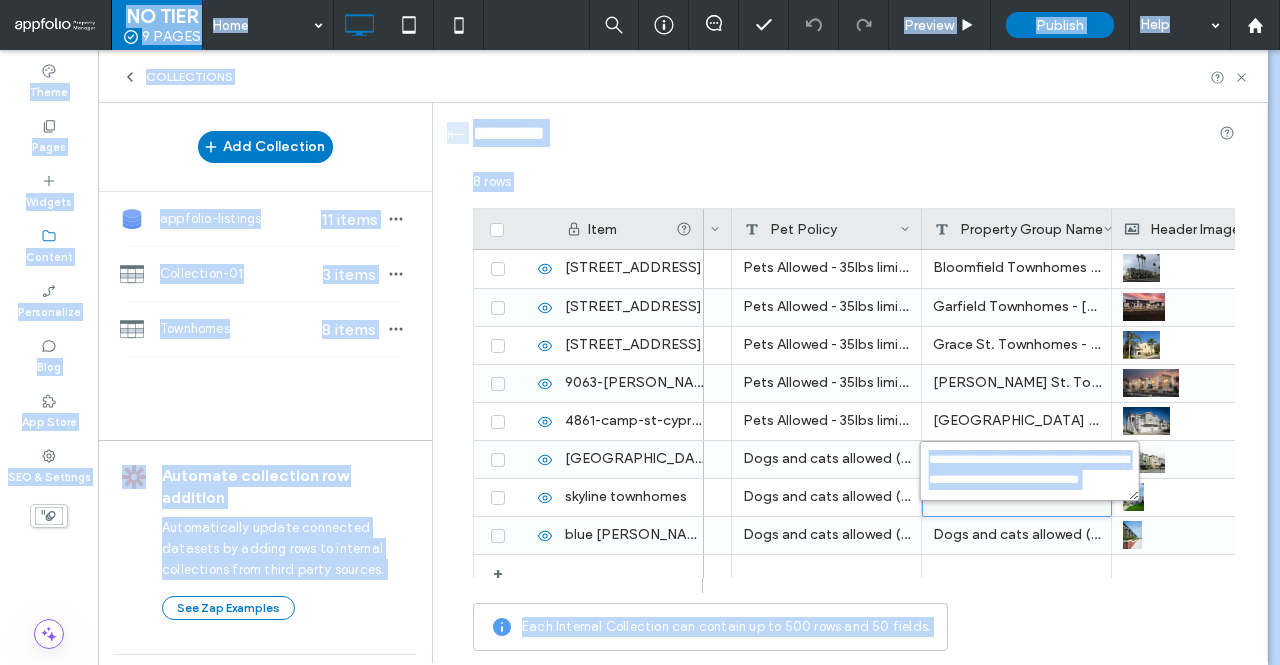 click on "**********" at bounding box center (1030, 471) 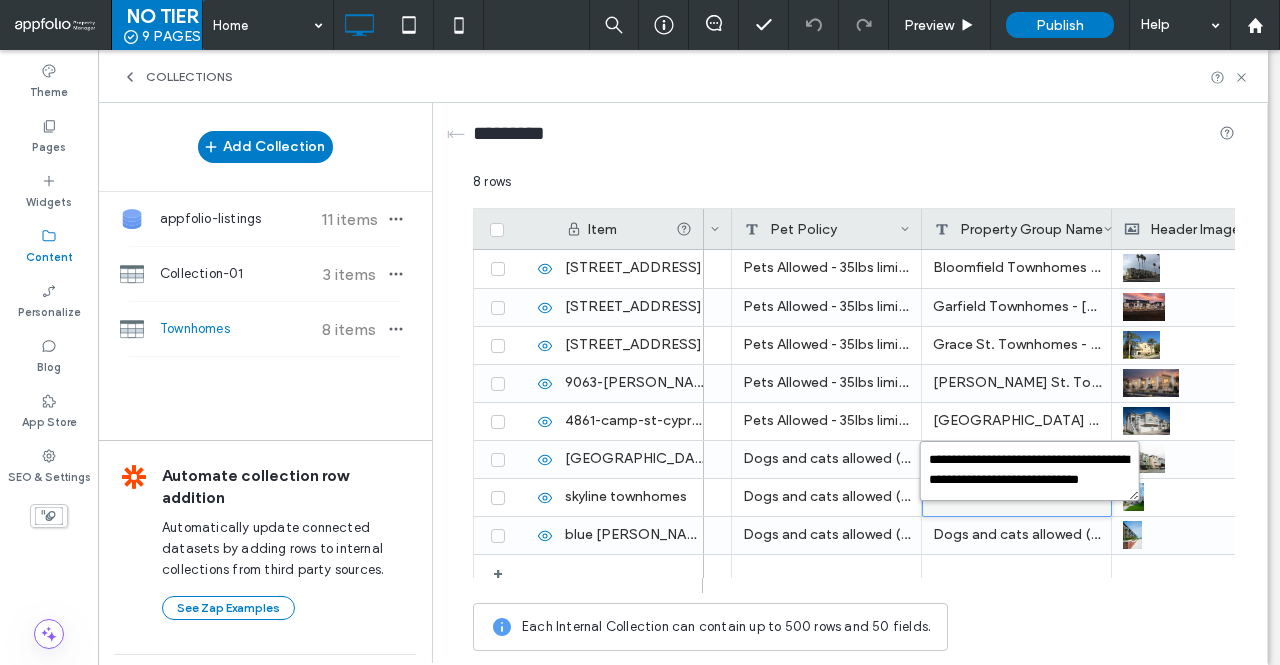 click on "**********" at bounding box center [1030, 471] 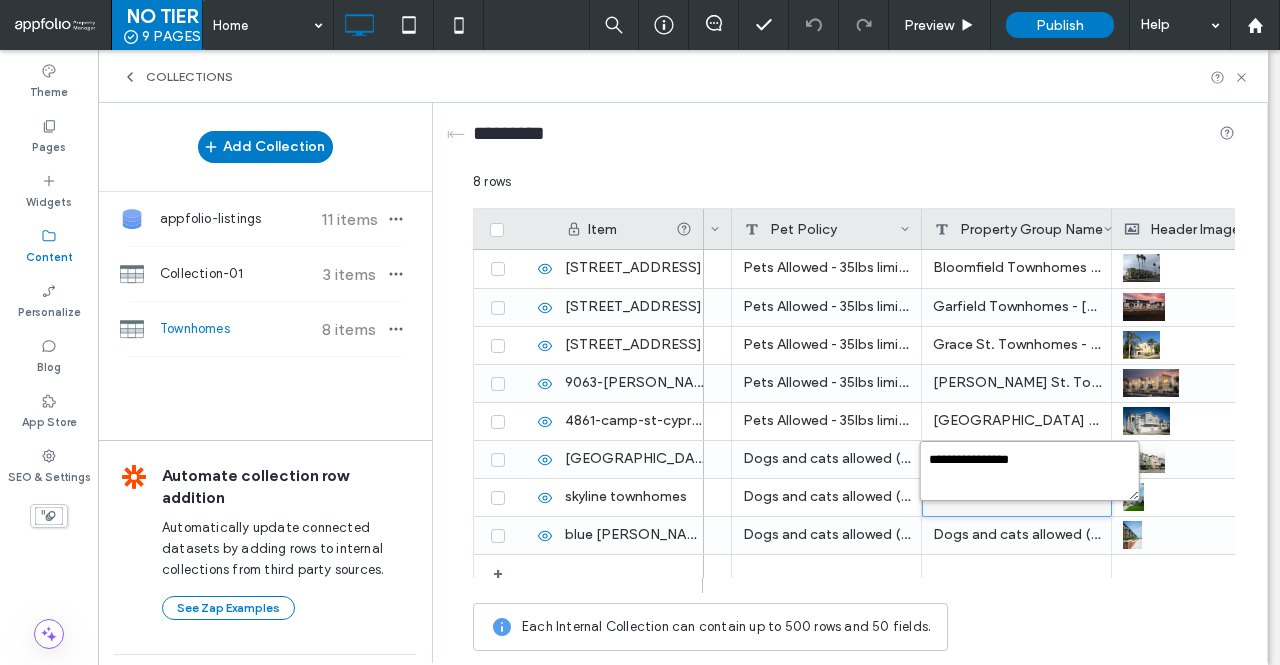 type on "**********" 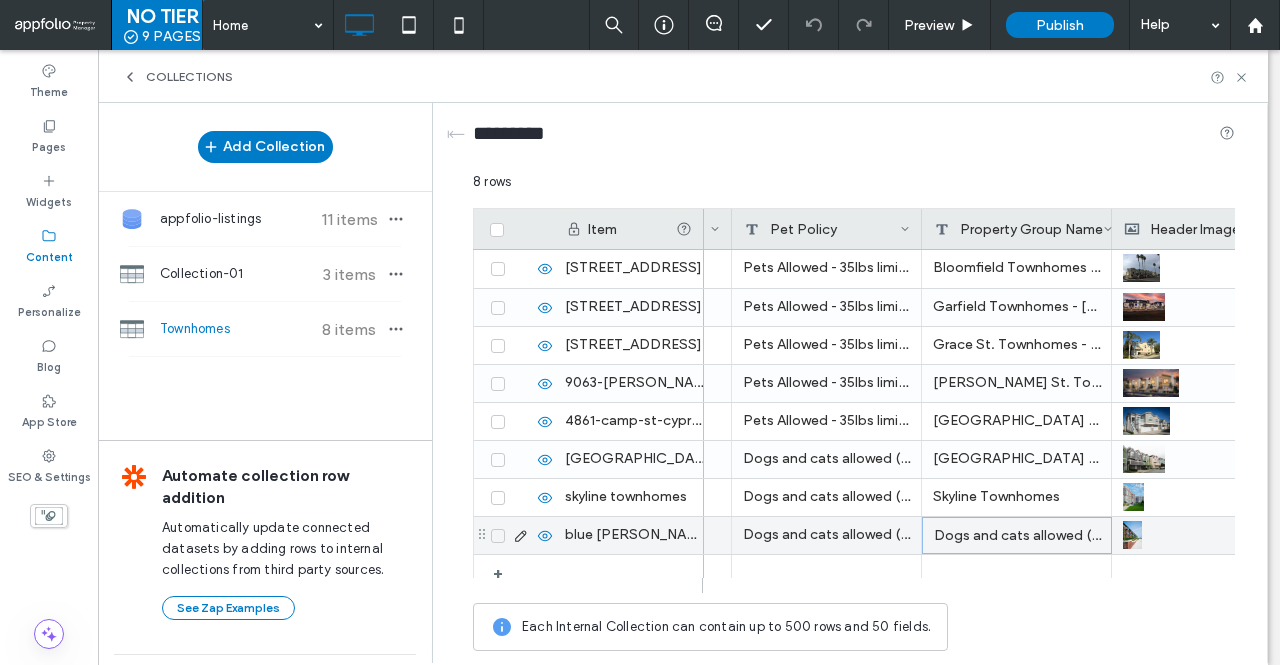 click on "Dogs and cats allowed (up to 50 lbs, $500 pet fee, $50/month pet rent)" at bounding box center [1017, 535] 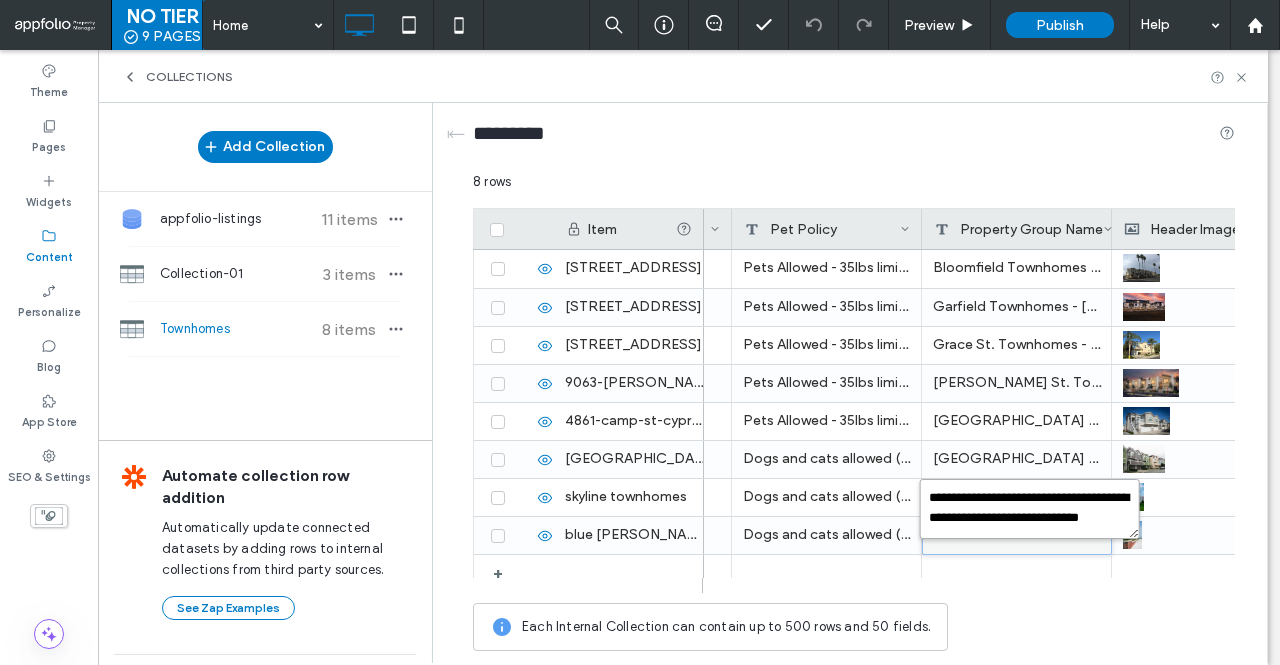 click on "**********" at bounding box center (1030, 509) 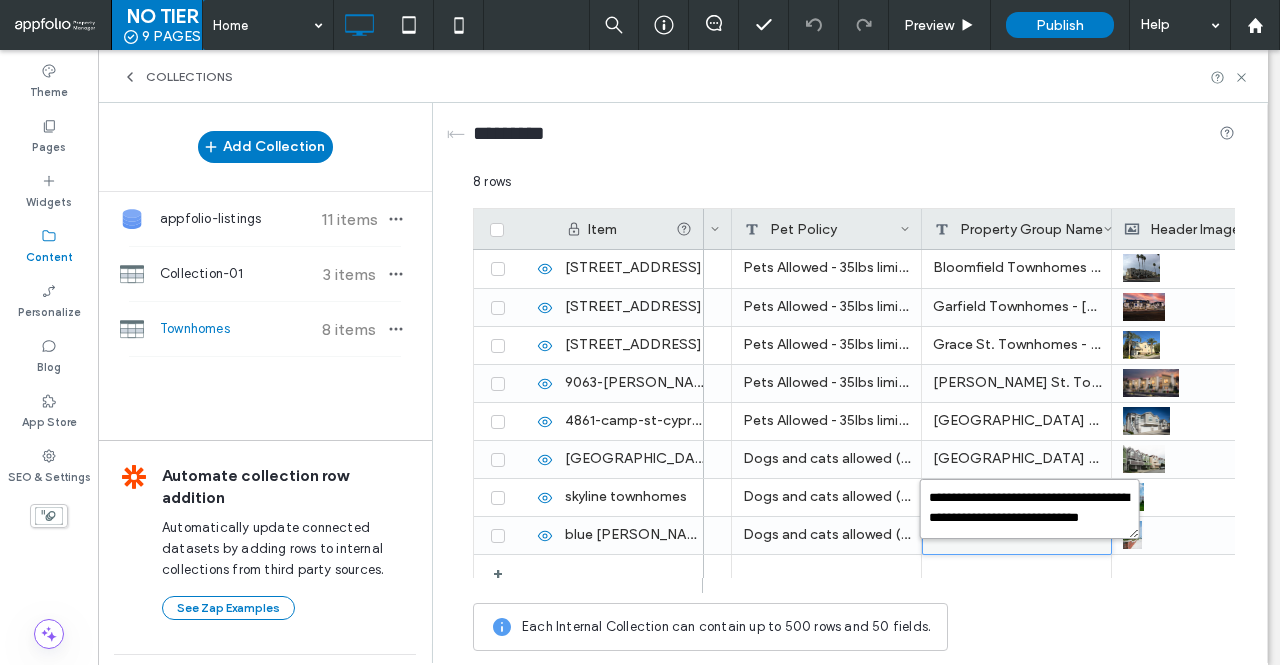 click on "**********" at bounding box center [1030, 509] 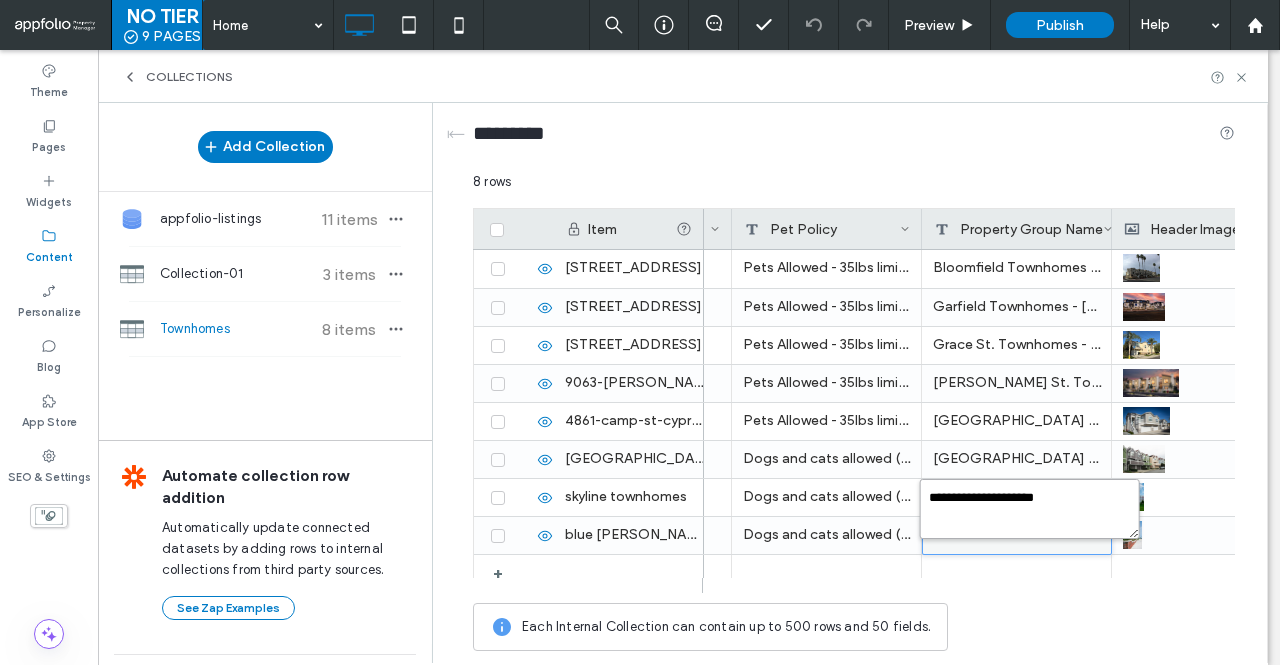 type on "**********" 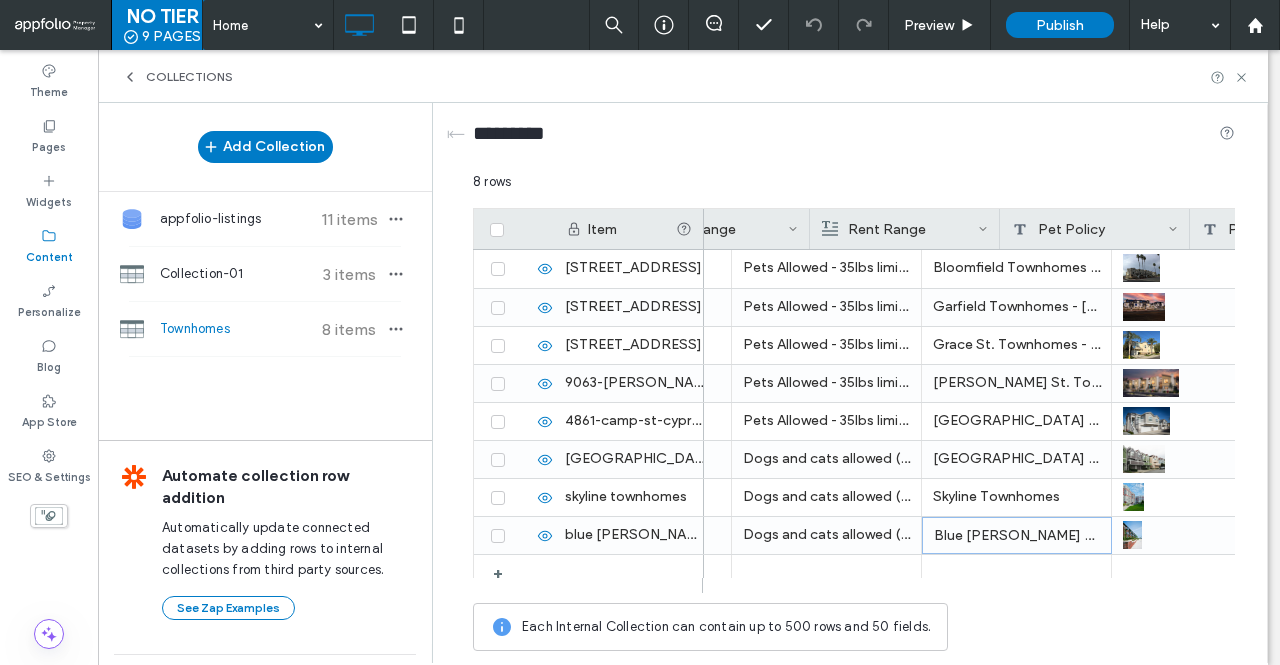 scroll, scrollTop: 0, scrollLeft: 659, axis: horizontal 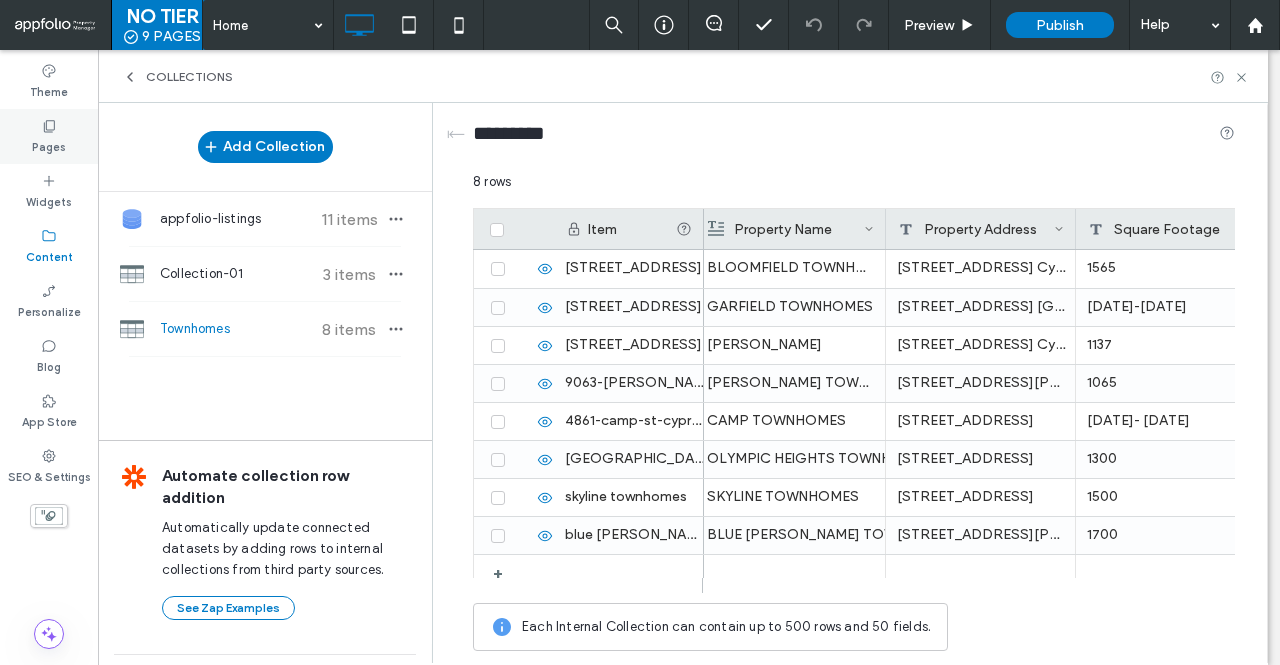 click on "Pages" at bounding box center [49, 136] 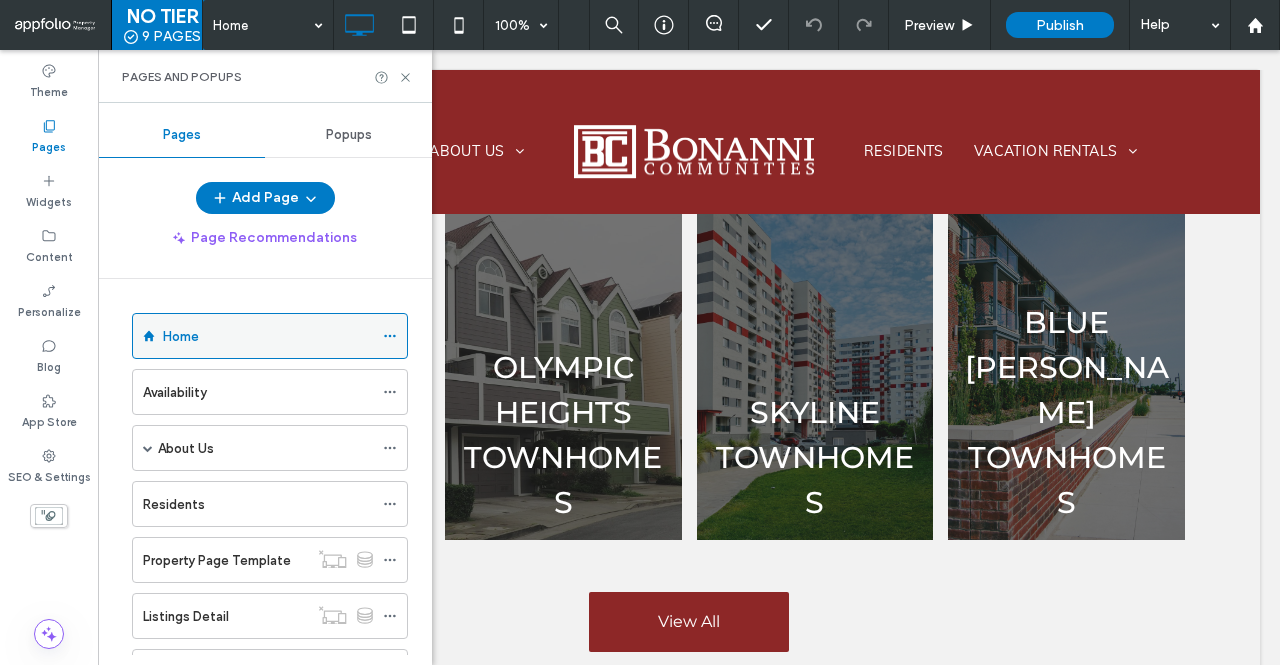 click on "Home" at bounding box center [268, 336] 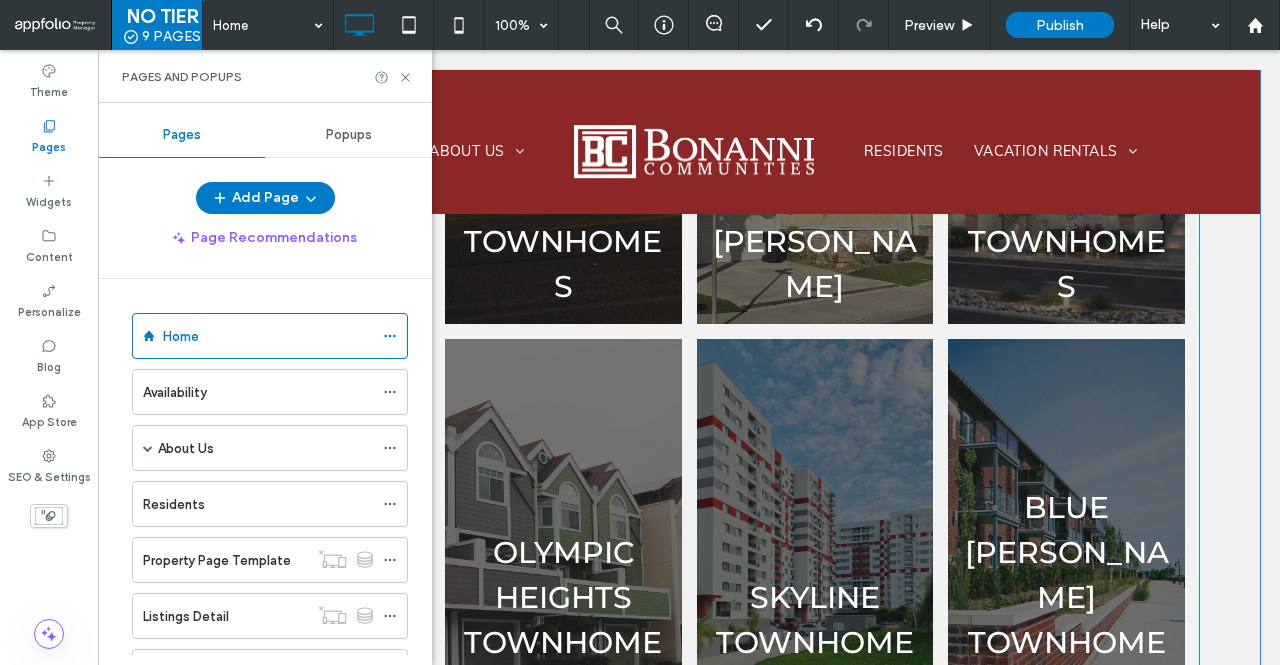 scroll, scrollTop: 3127, scrollLeft: 0, axis: vertical 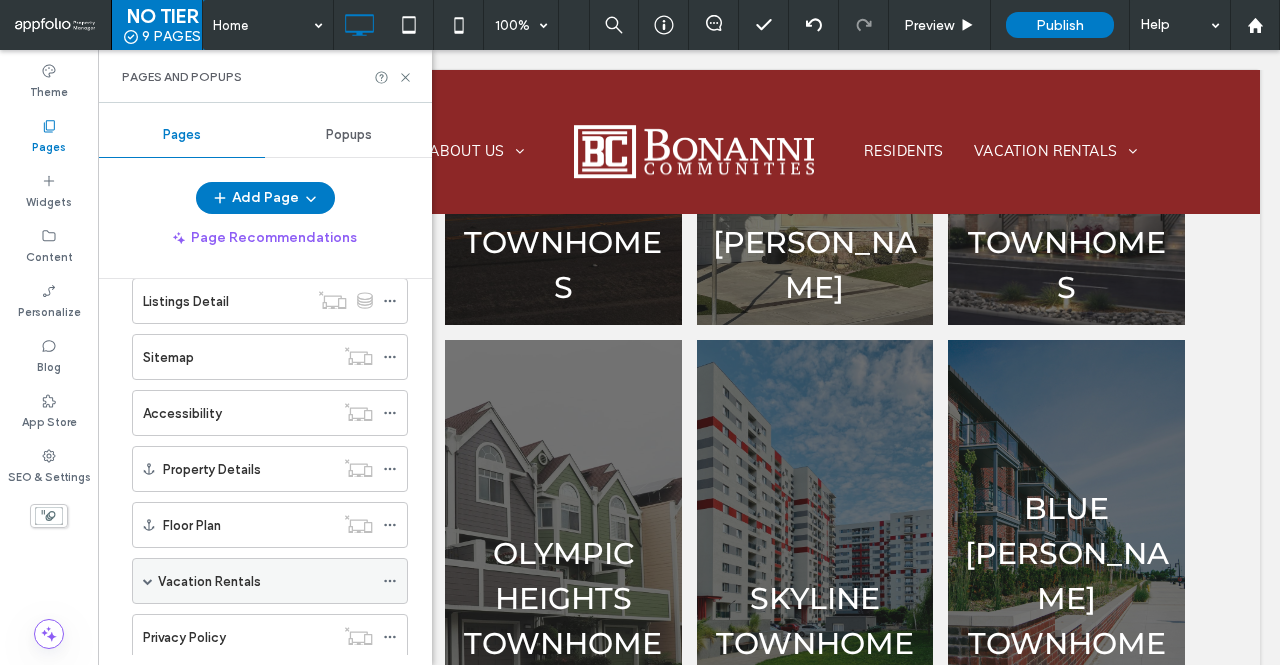 click on "Vacation Rentals" at bounding box center [265, 581] 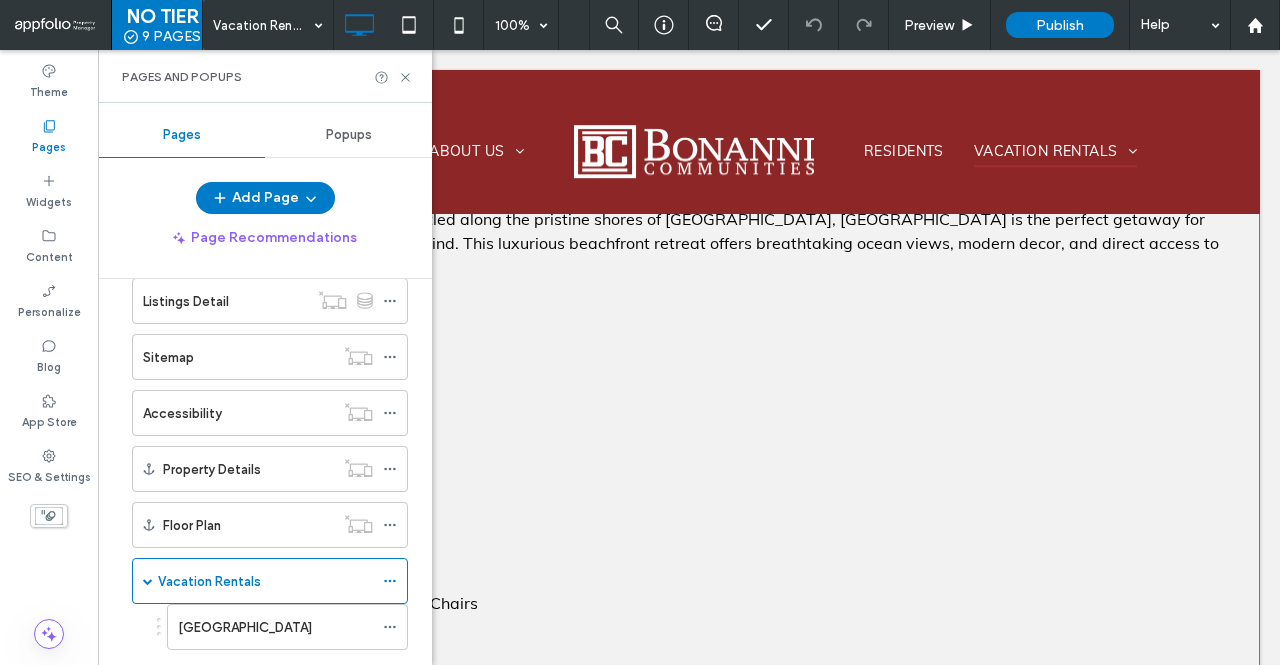 scroll, scrollTop: 960, scrollLeft: 0, axis: vertical 